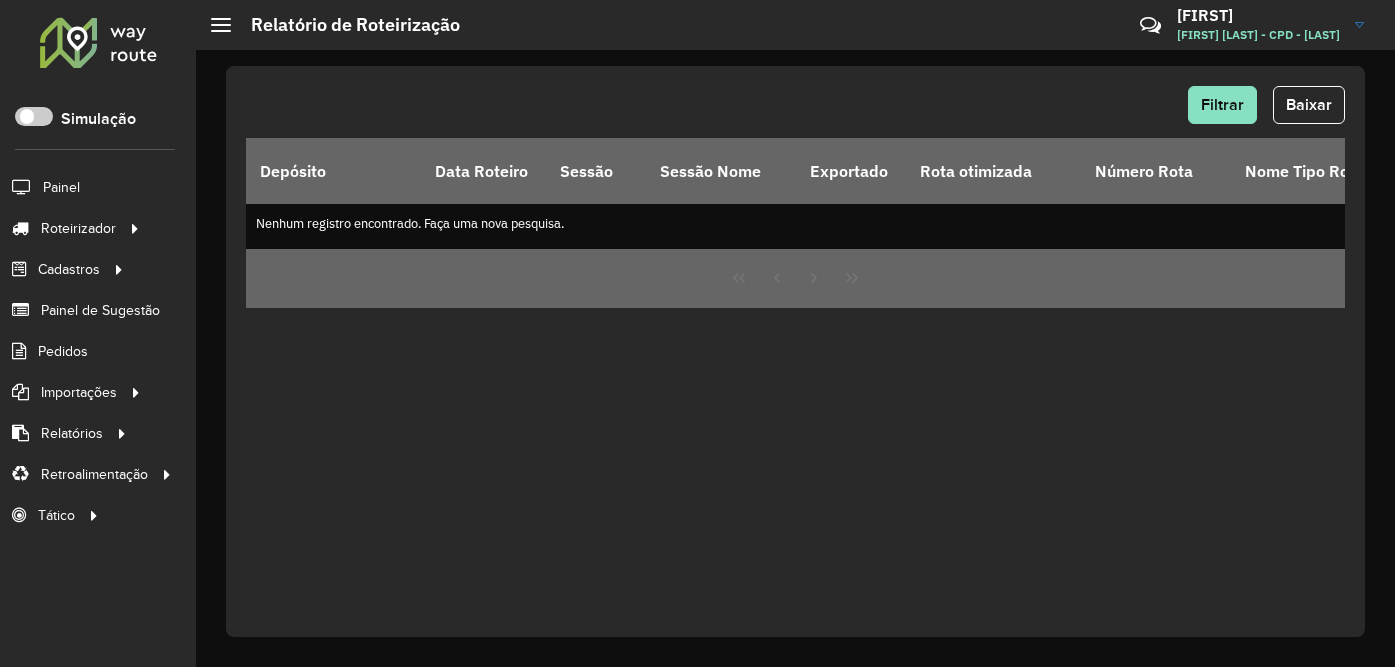 scroll, scrollTop: 0, scrollLeft: 0, axis: both 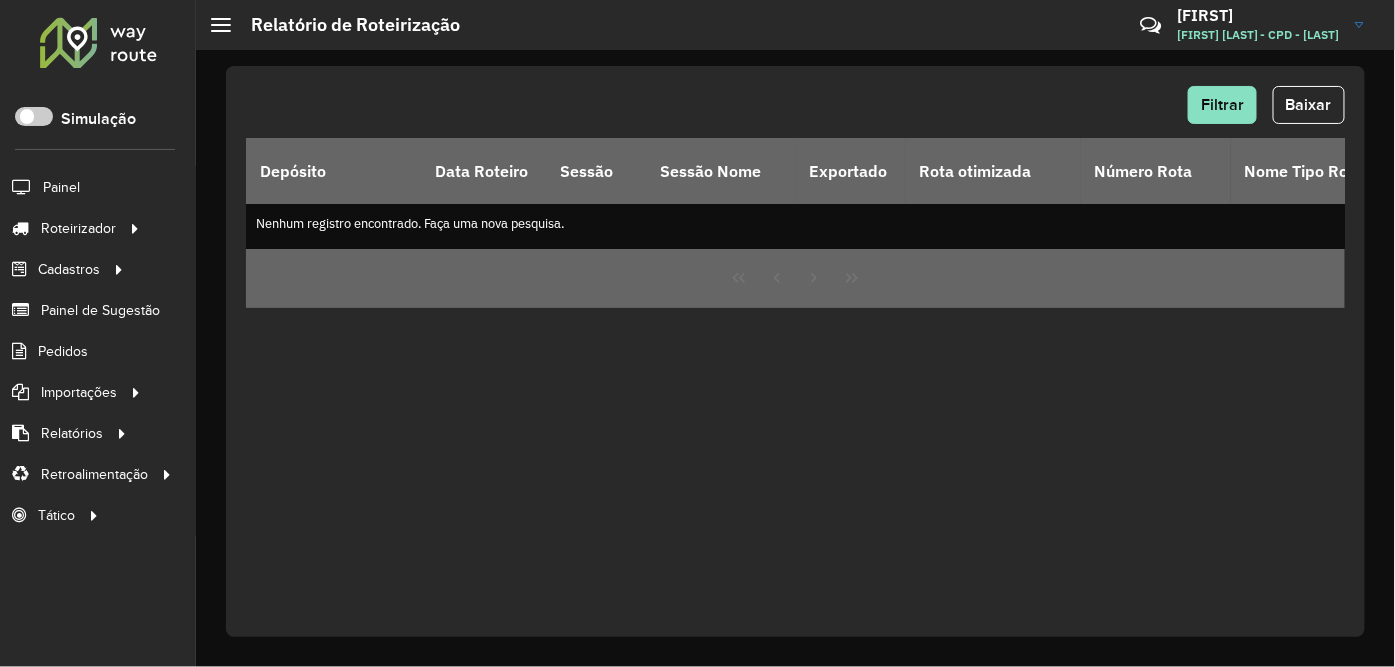click on "Fernando" 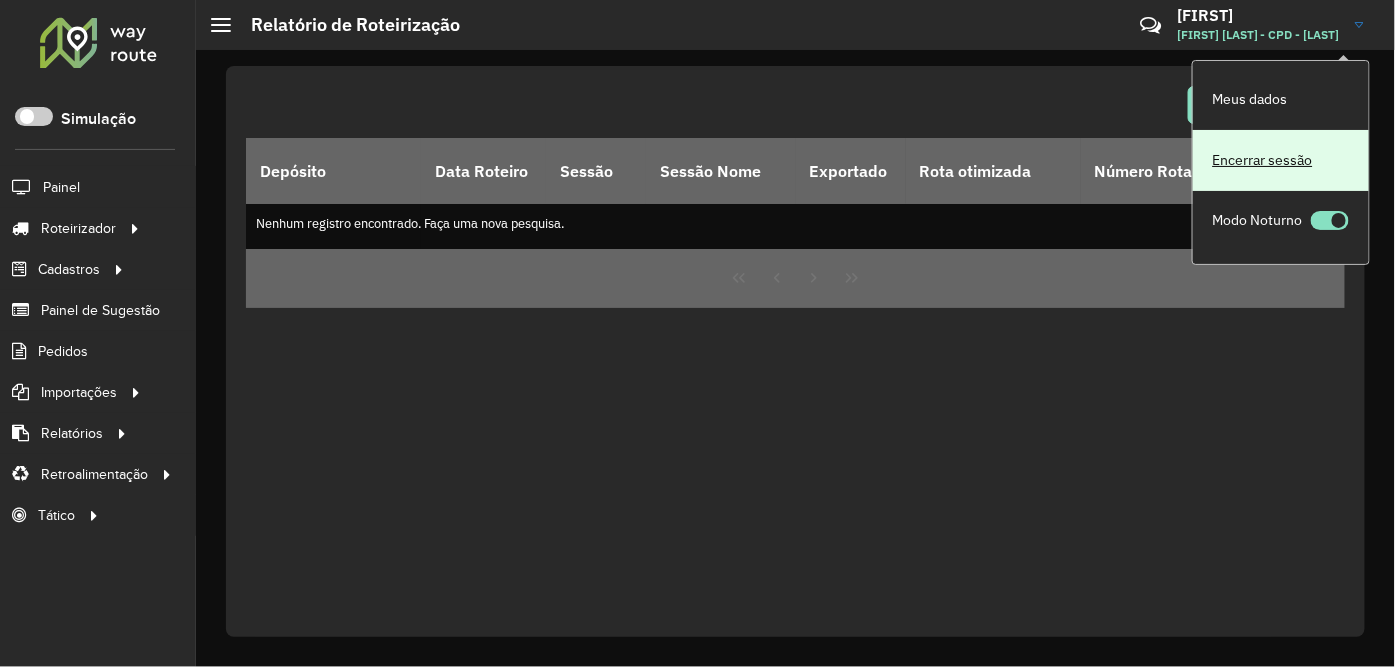 click on "Encerrar sessão" 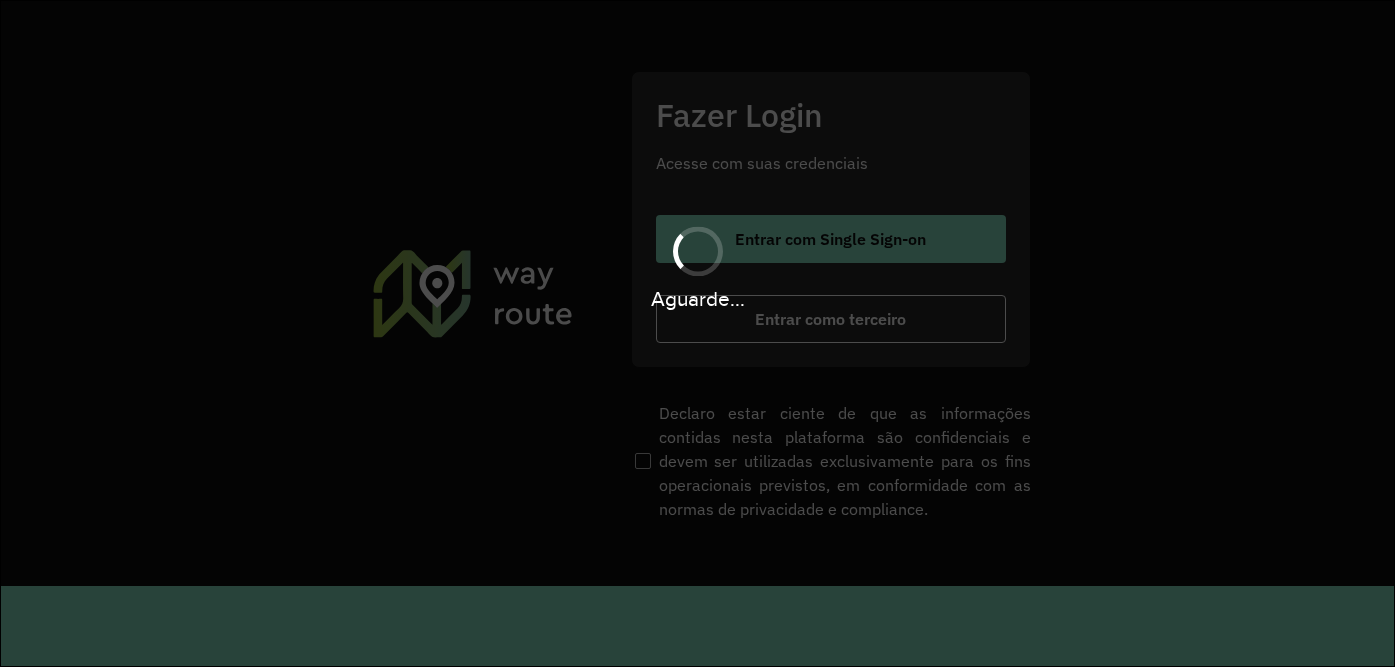 scroll, scrollTop: 0, scrollLeft: 0, axis: both 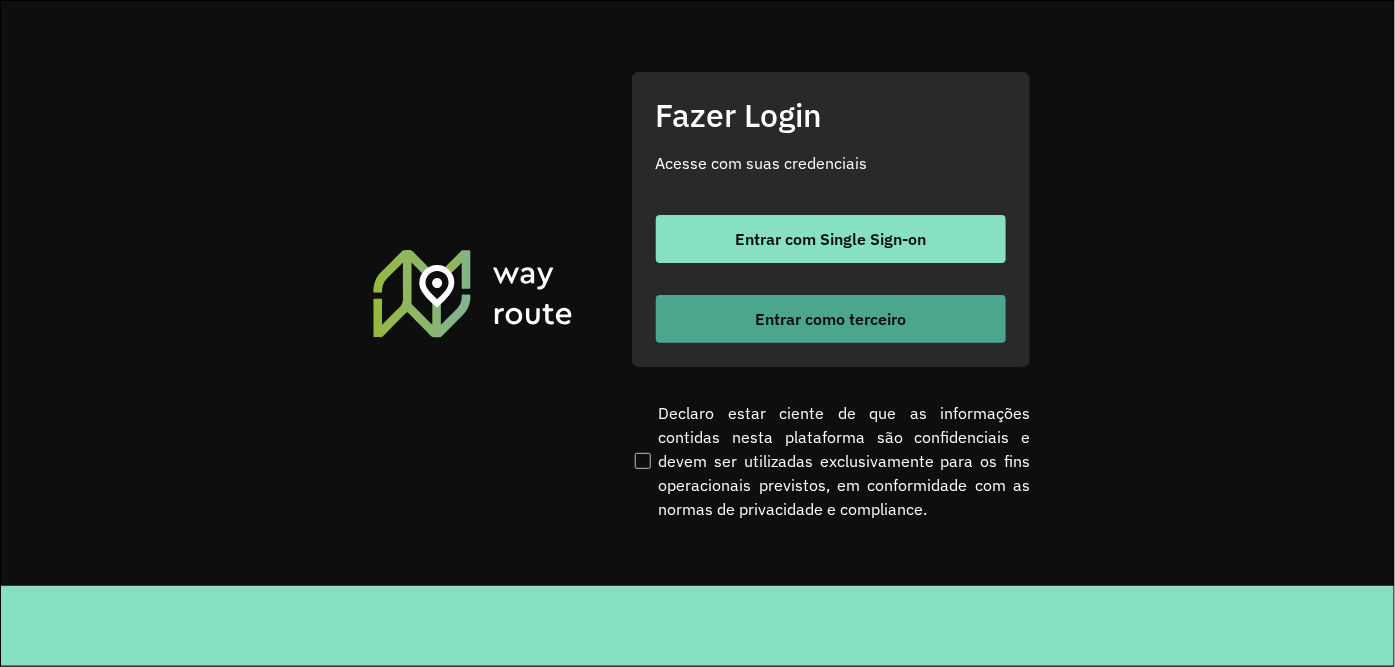 click on "Entrar como terceiro" at bounding box center (830, 319) 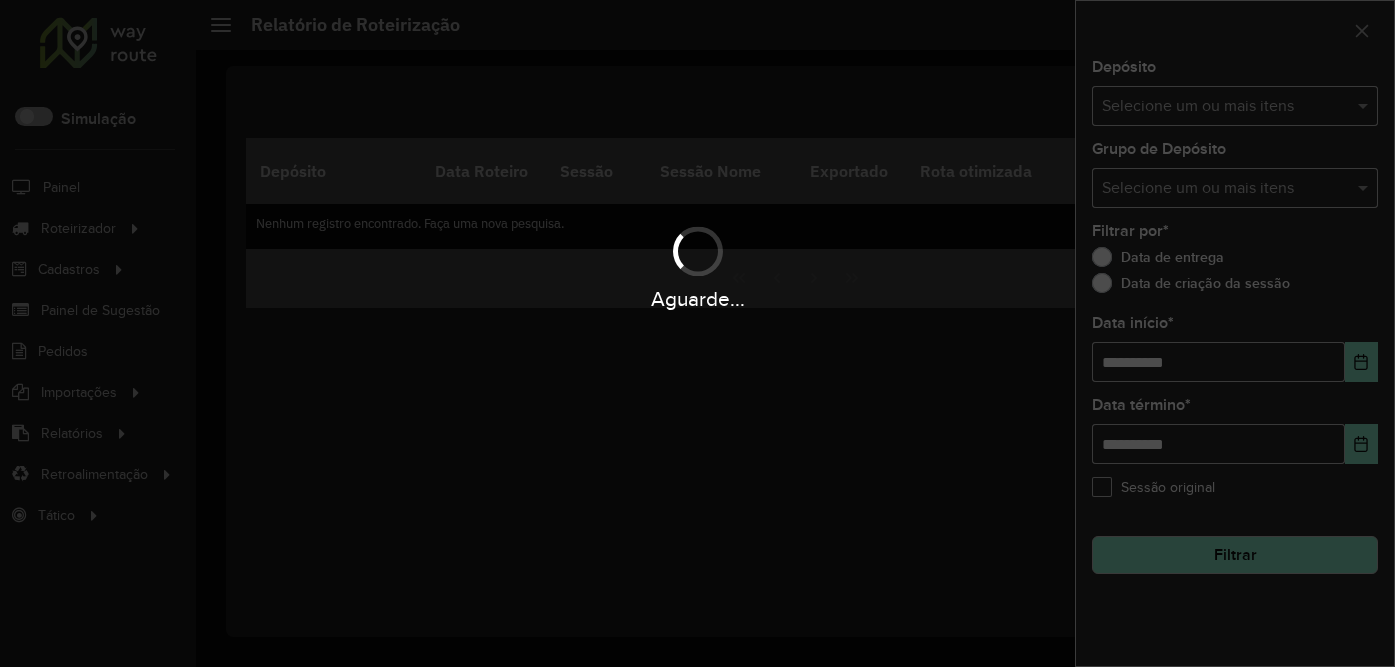 scroll, scrollTop: 0, scrollLeft: 0, axis: both 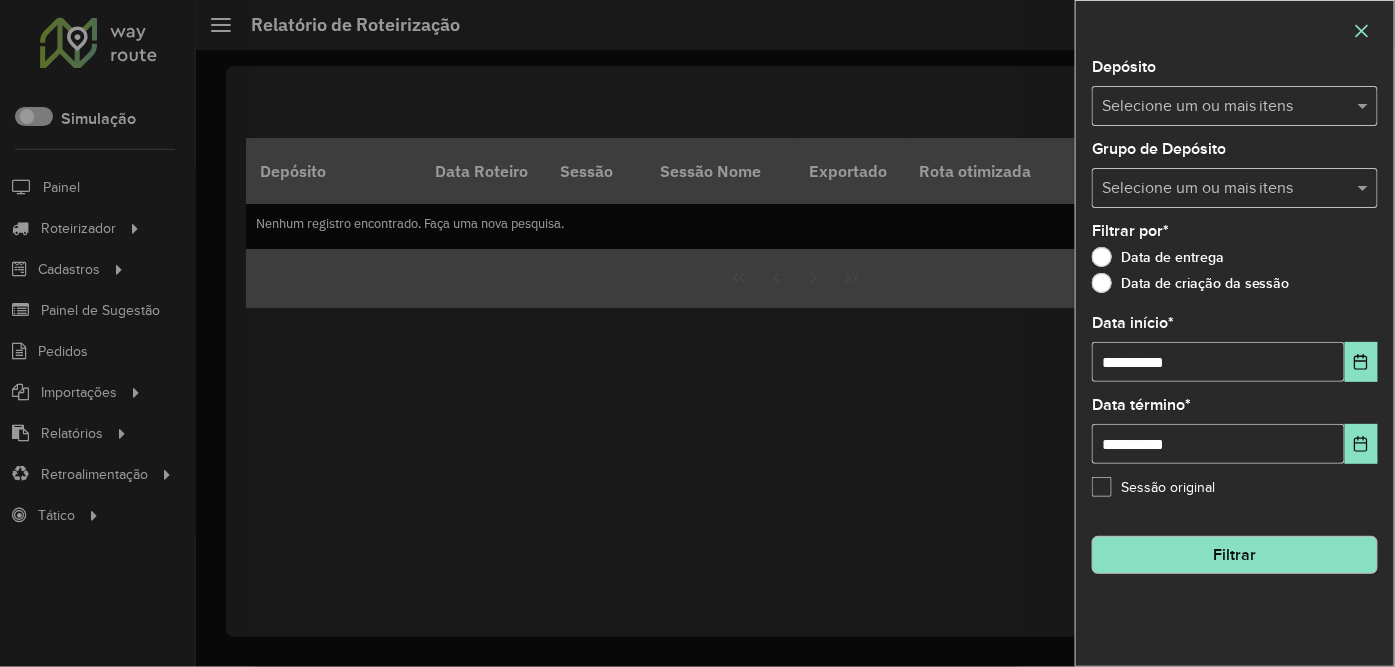 click 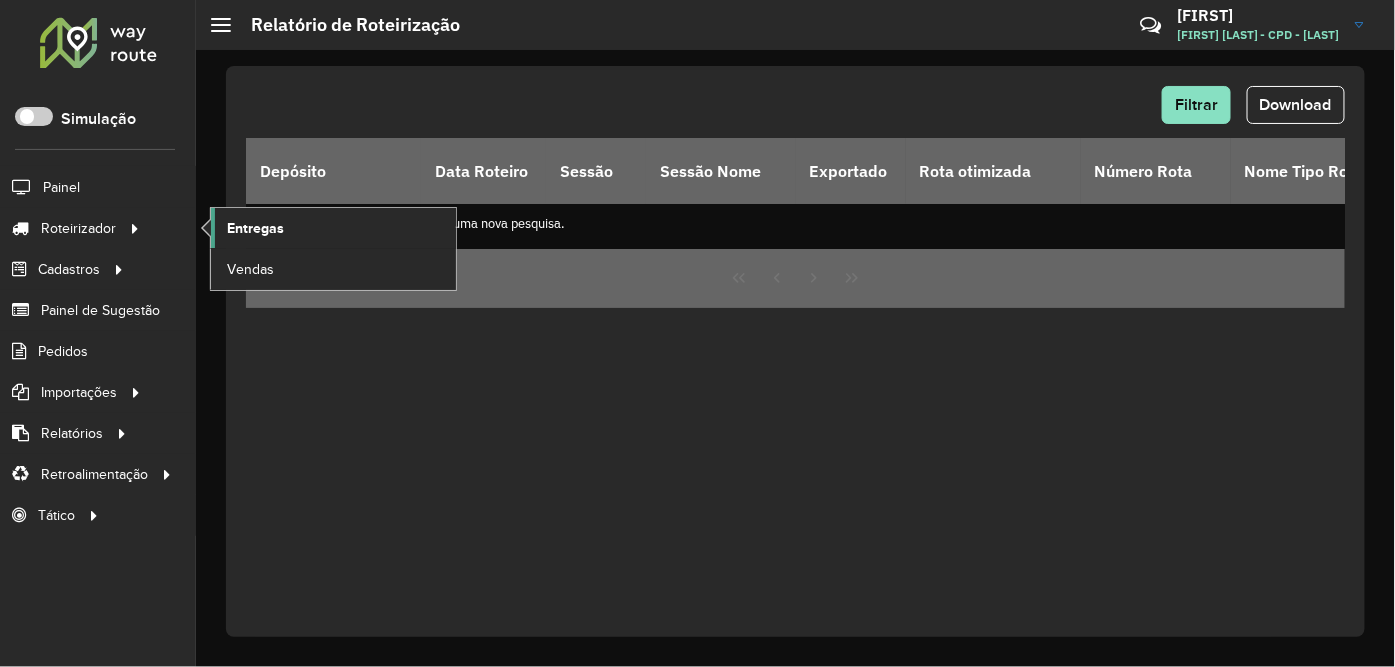 click on "Entregas" 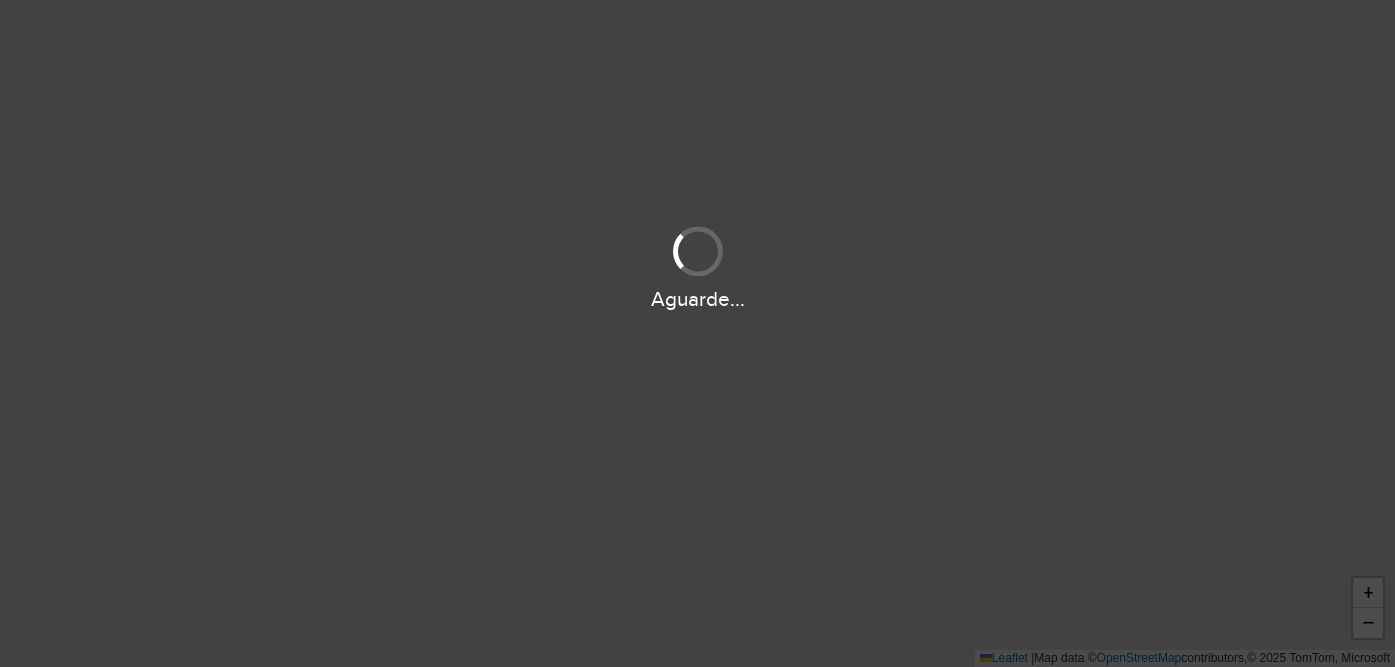 scroll, scrollTop: 0, scrollLeft: 0, axis: both 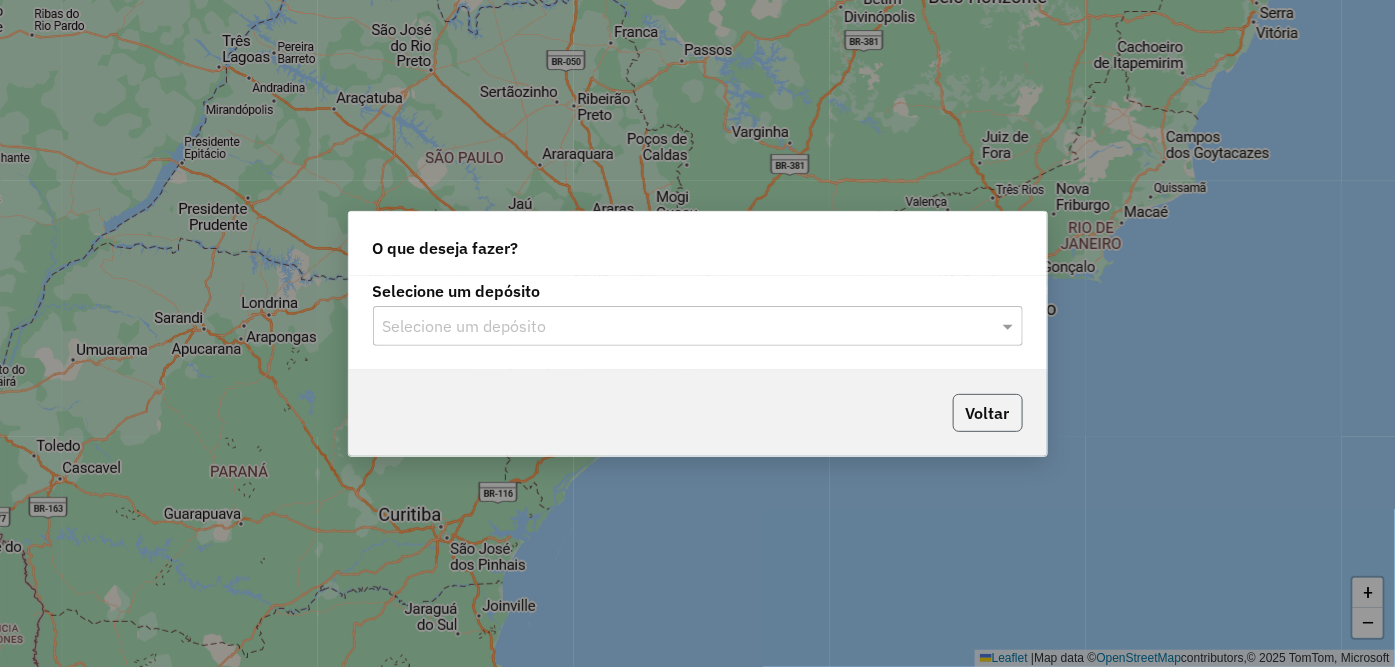 click on "Voltar" 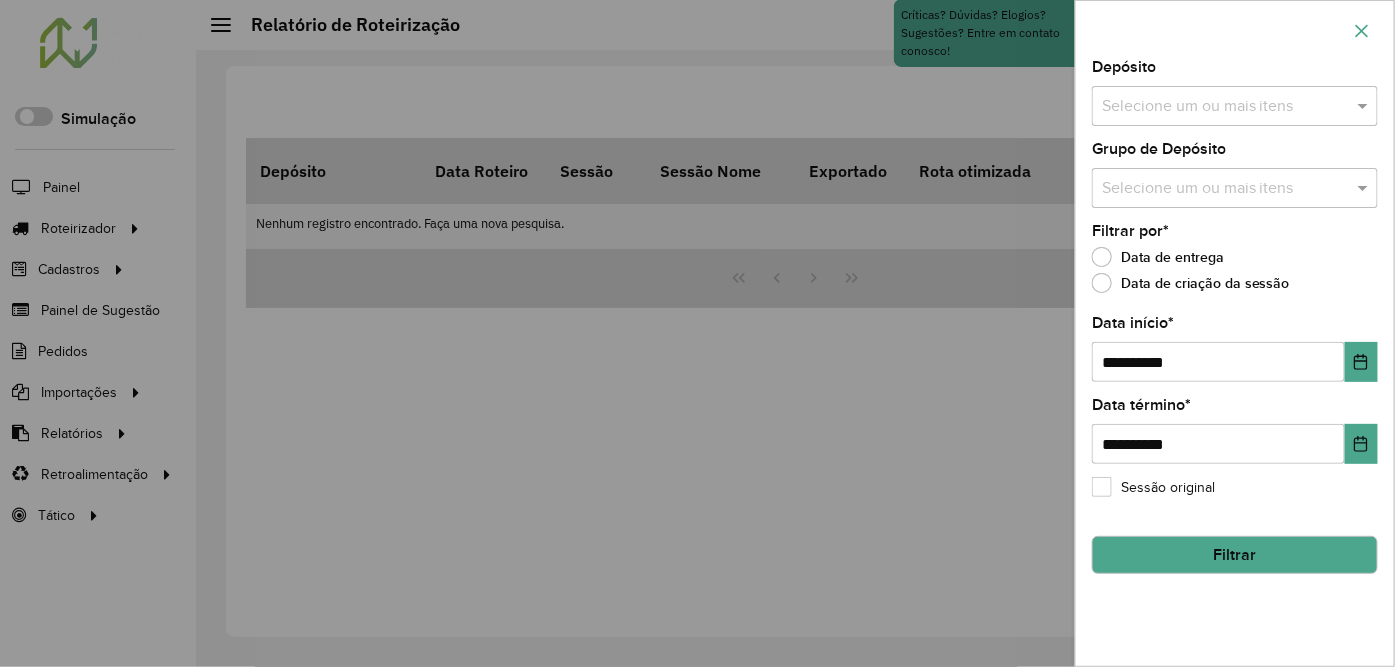 click 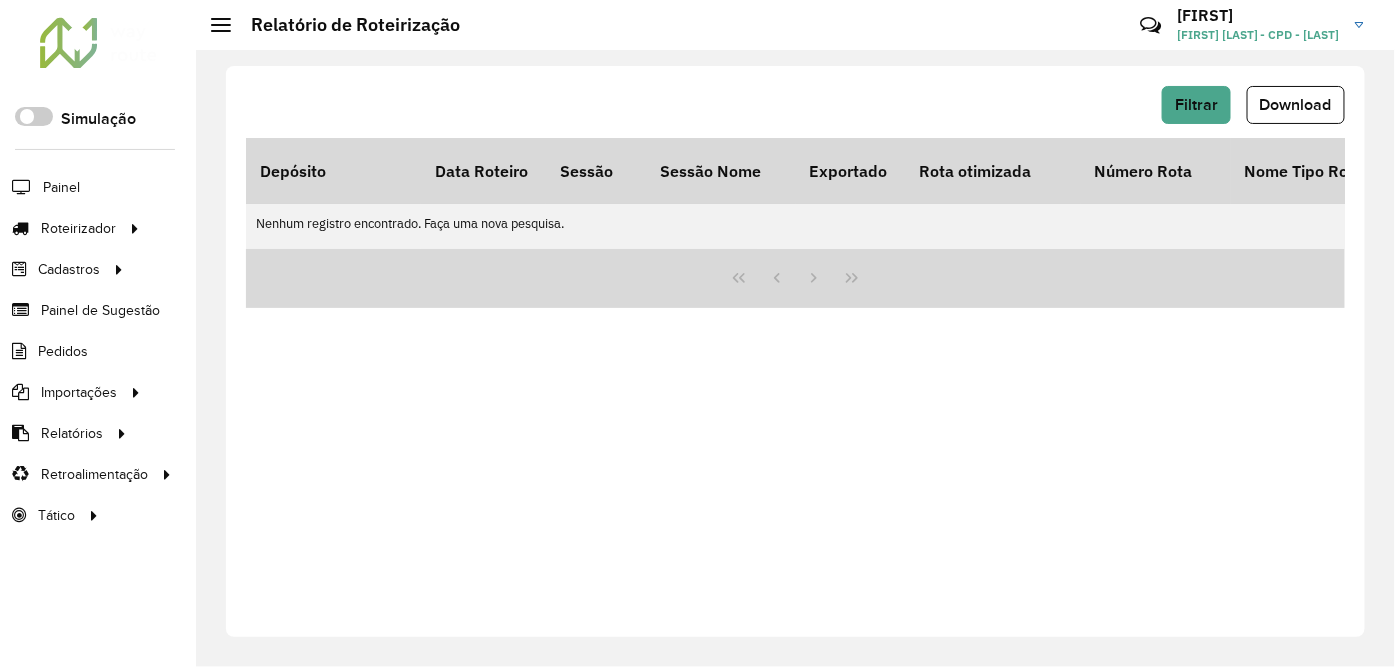 click on "Fernando Fernando Souza - CPD -  Oliveira" 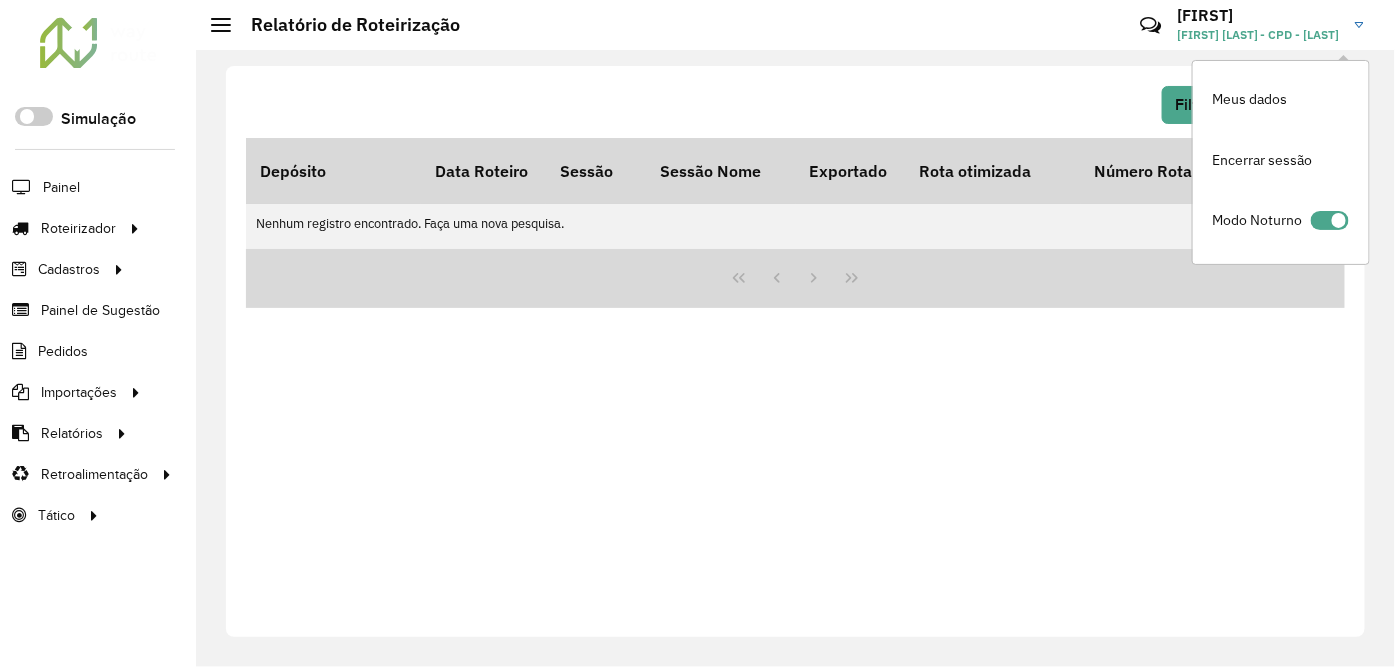 click on "Modo Noturno" 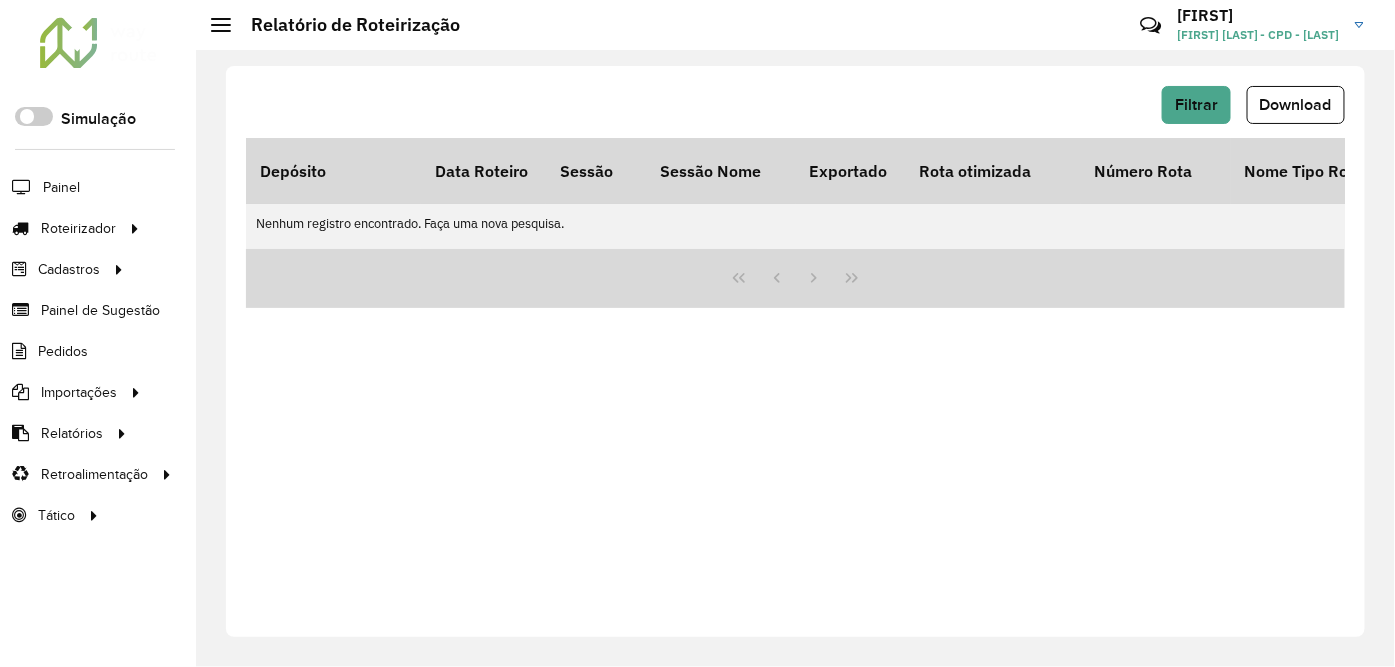 click on "Fernando Fernando Souza - CPD -  Oliveira" 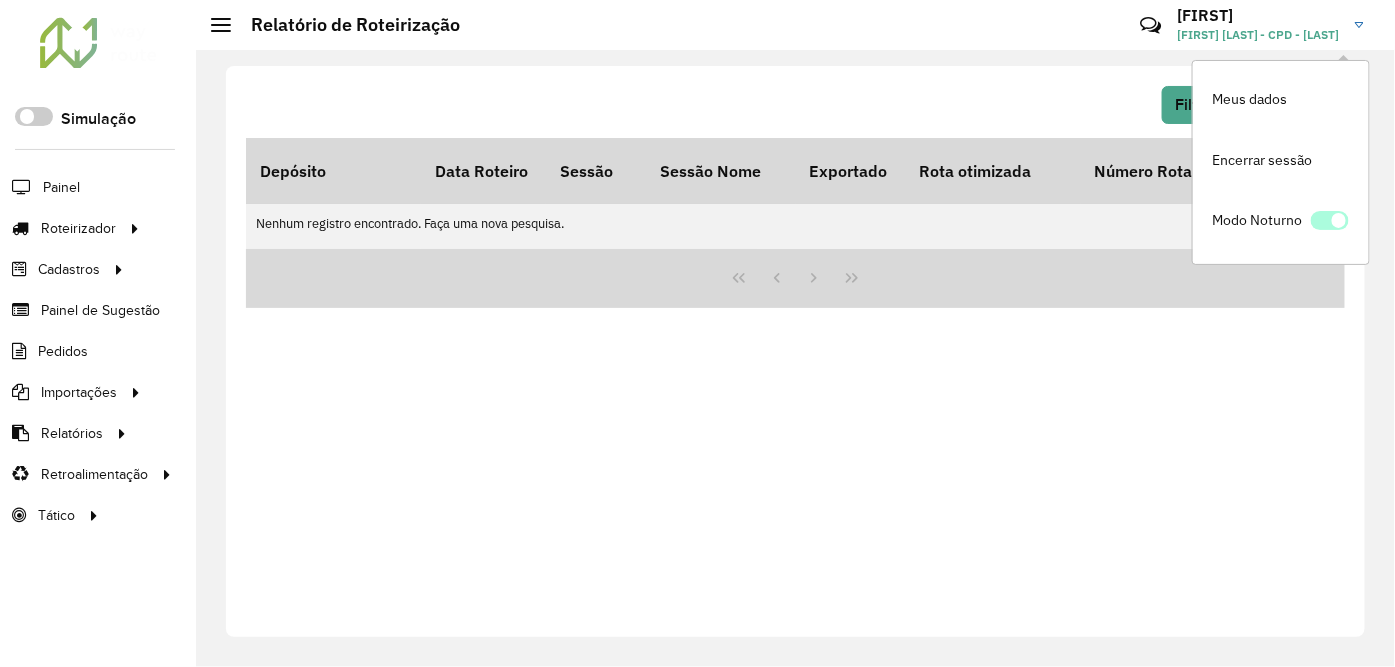 click 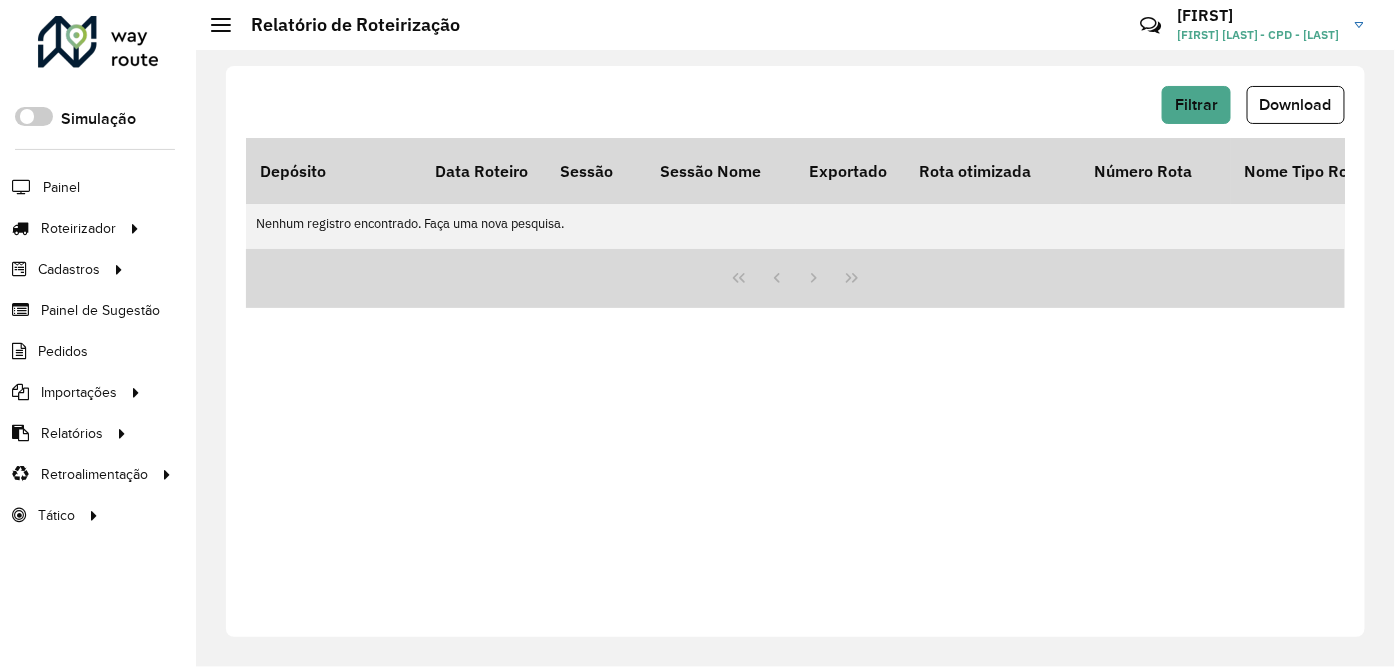 scroll, scrollTop: 0, scrollLeft: 0, axis: both 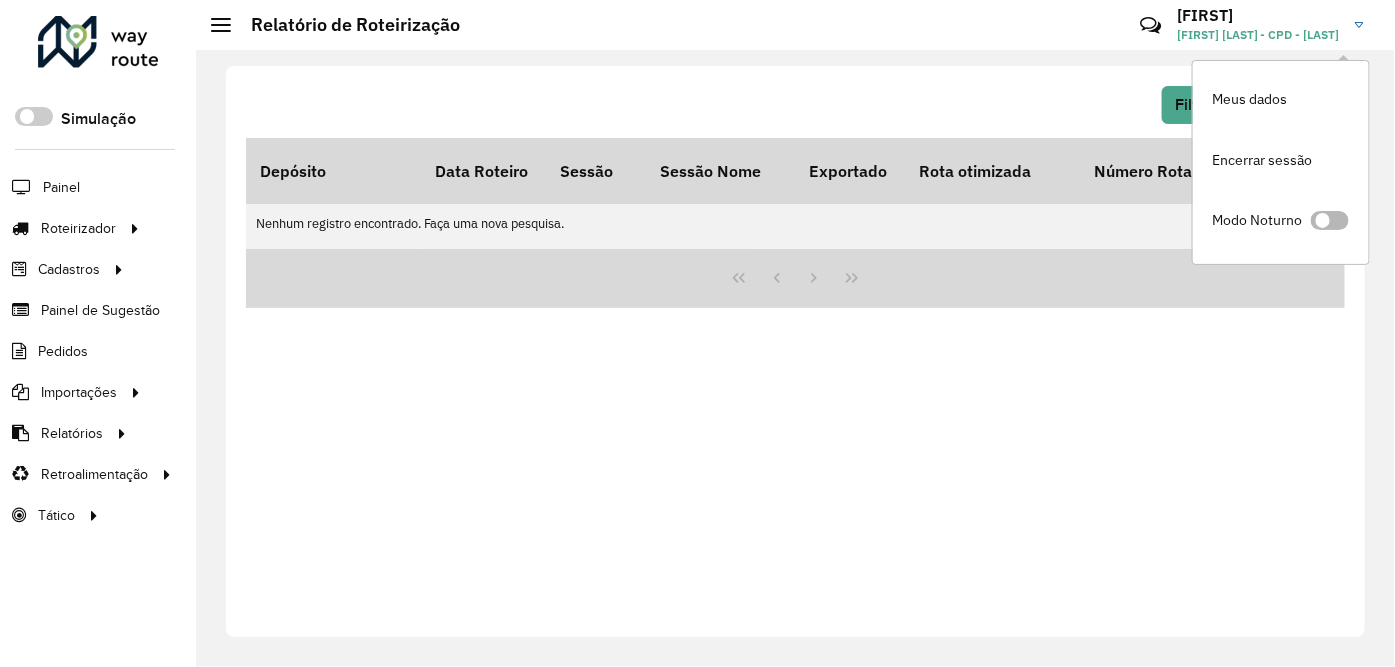 click 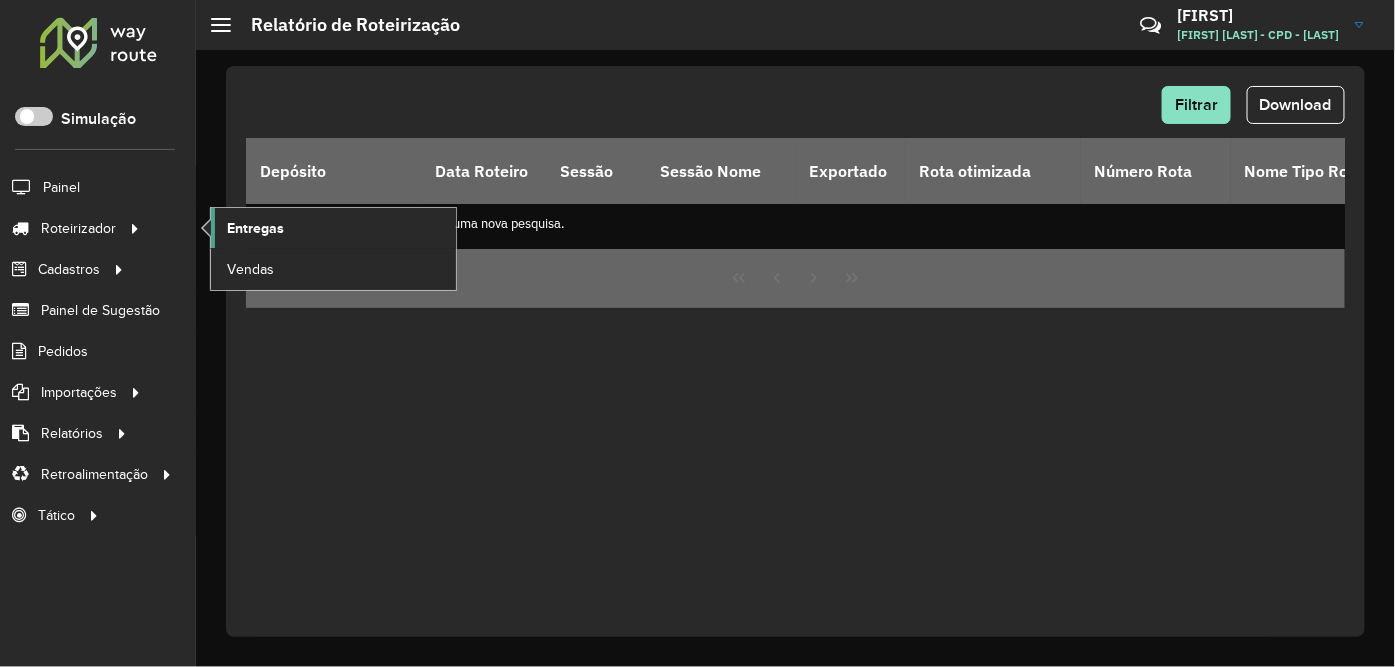 click on "Entregas" 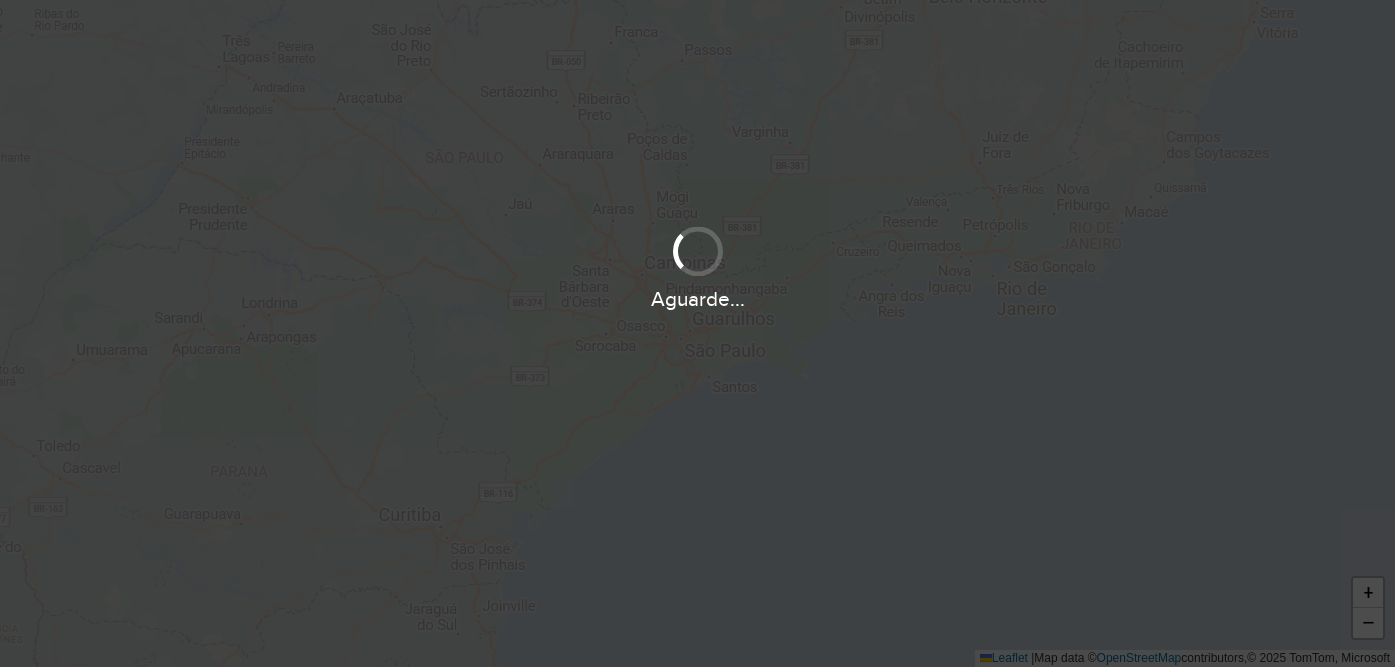 scroll, scrollTop: 0, scrollLeft: 0, axis: both 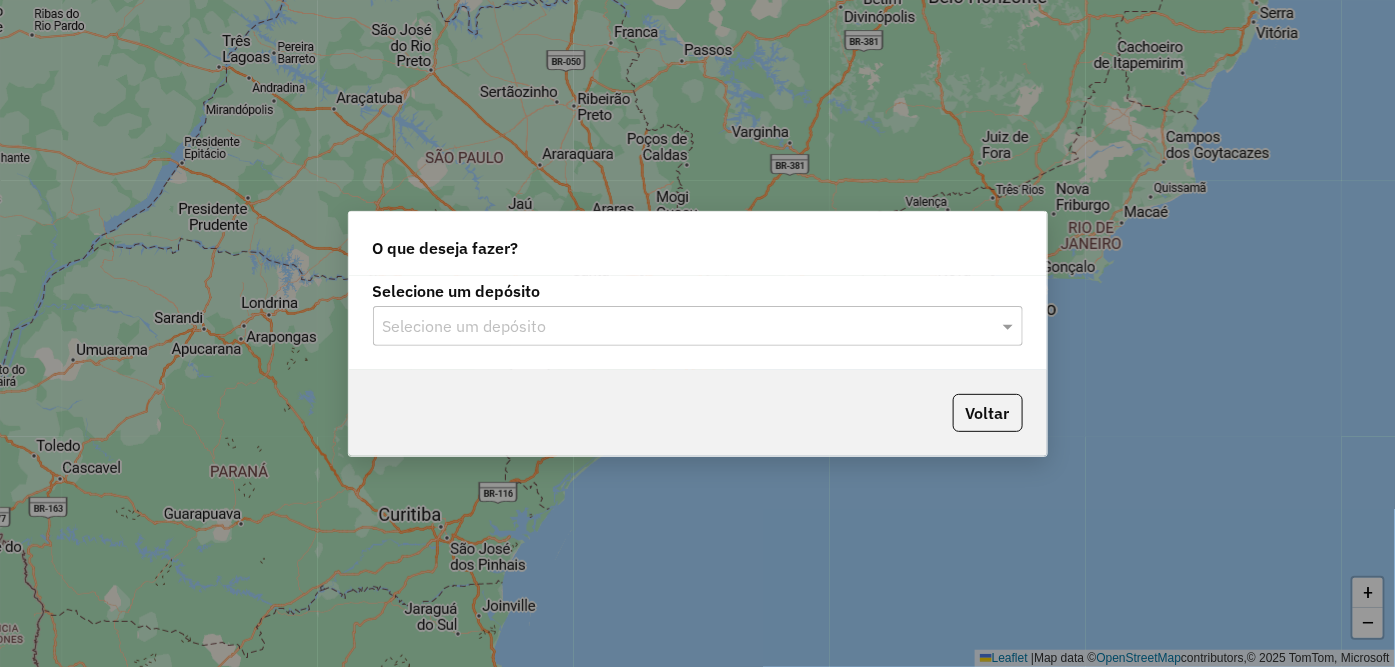 click 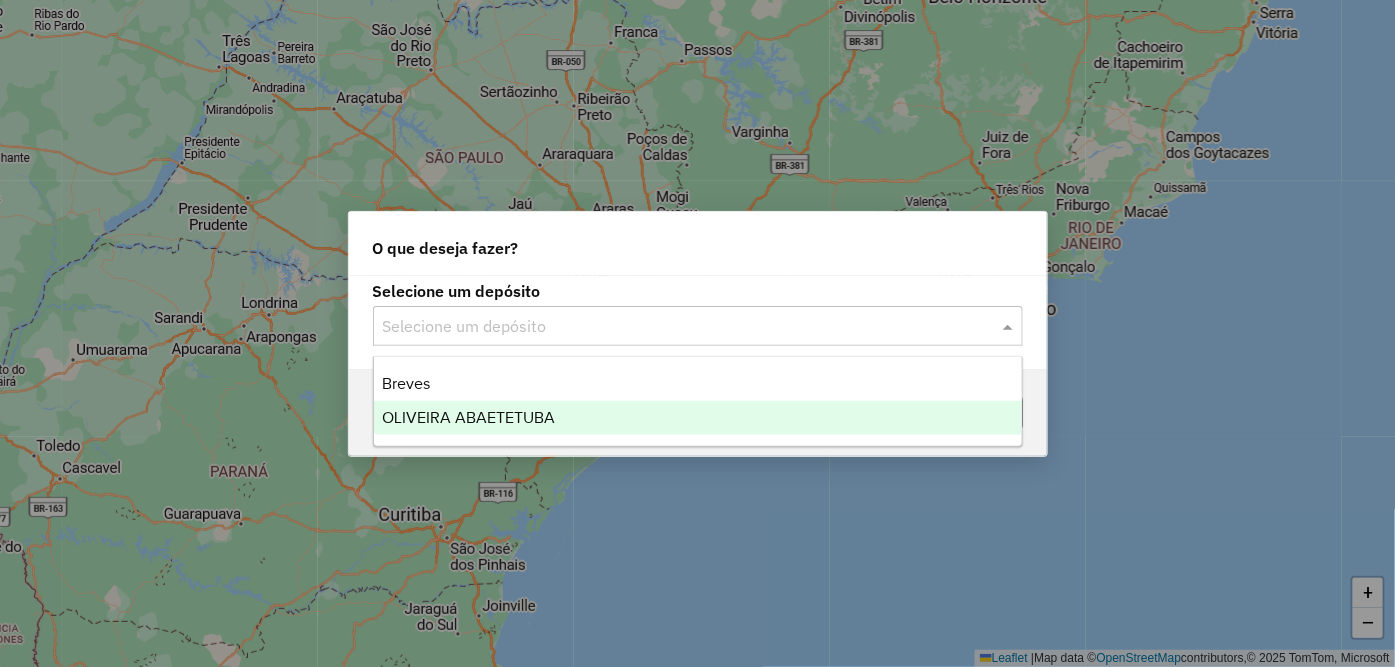 click on "OLIVEIRA ABAETETUBA" at bounding box center [468, 417] 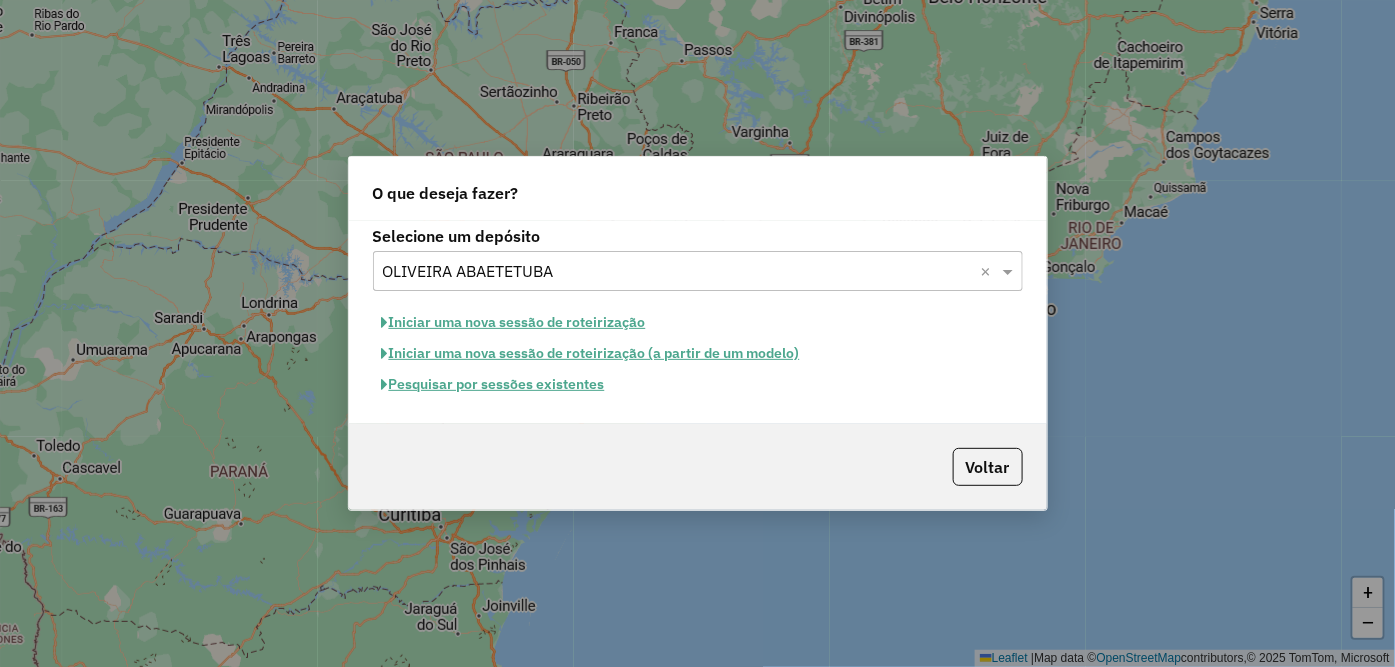 click on "Iniciar uma nova sessão de roteirização" 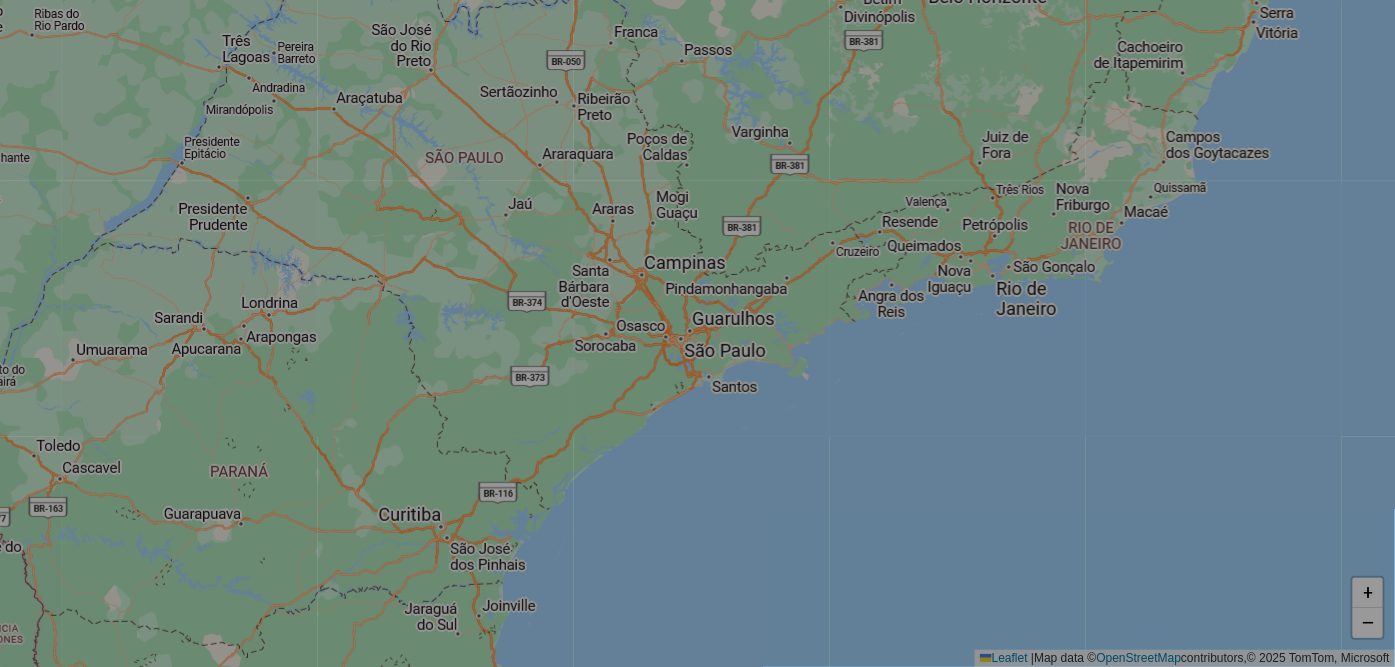 select on "*" 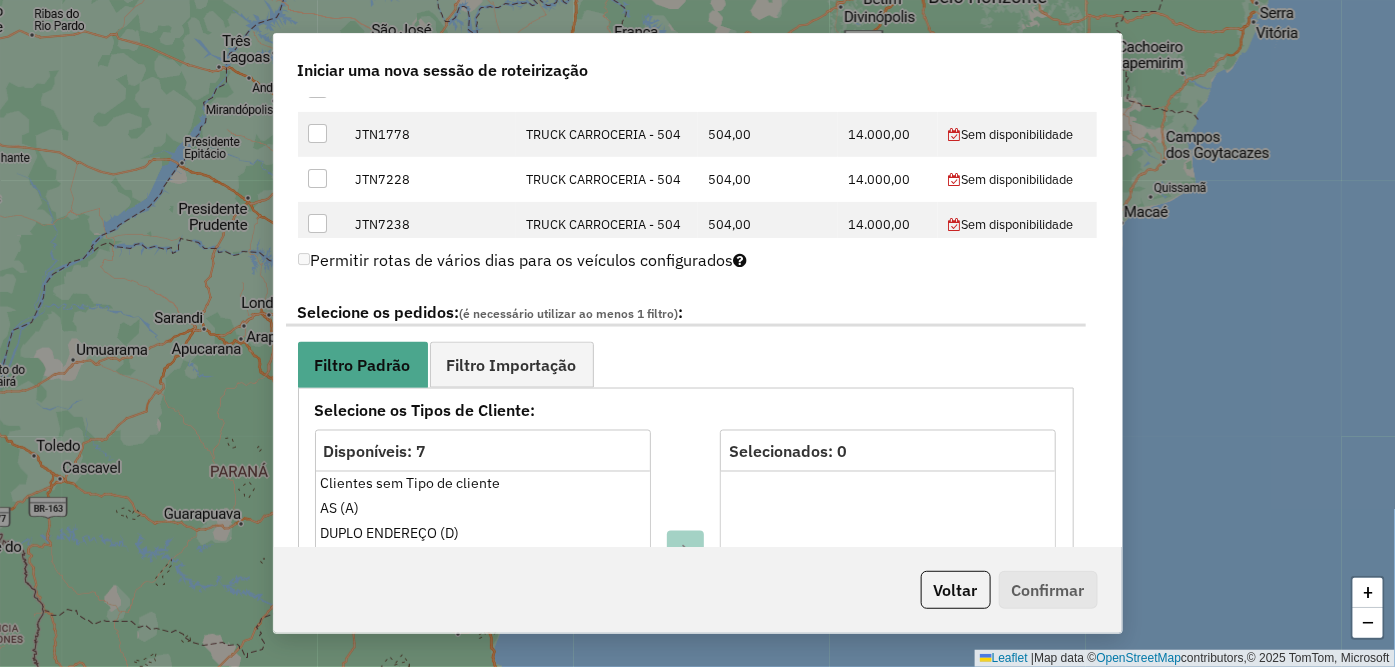 scroll, scrollTop: 1000, scrollLeft: 0, axis: vertical 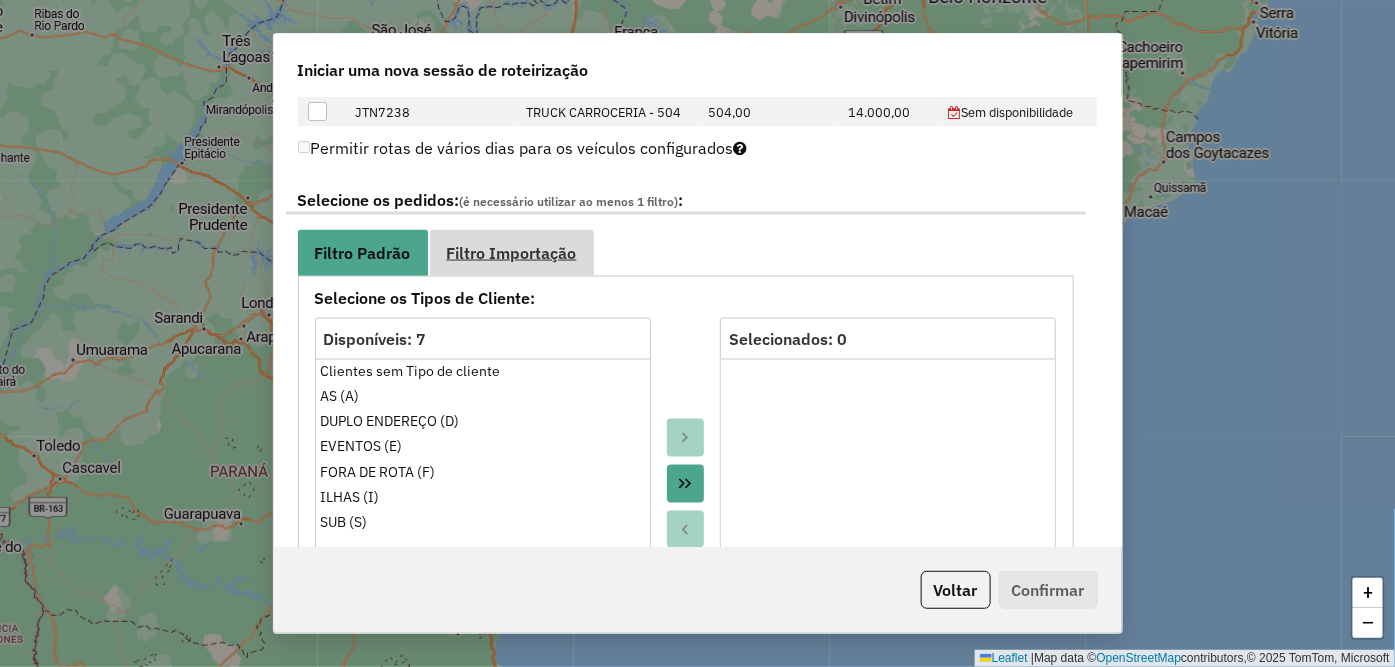 click on "Filtro Importação" at bounding box center [512, 253] 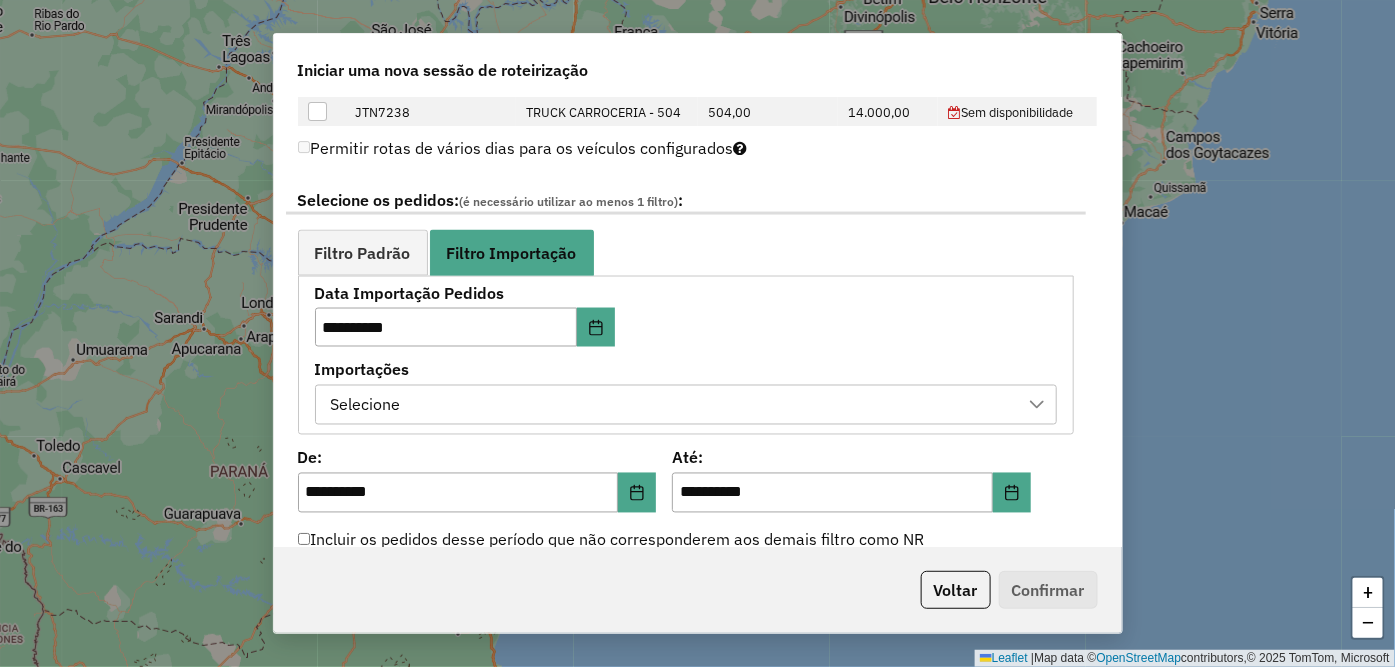 click 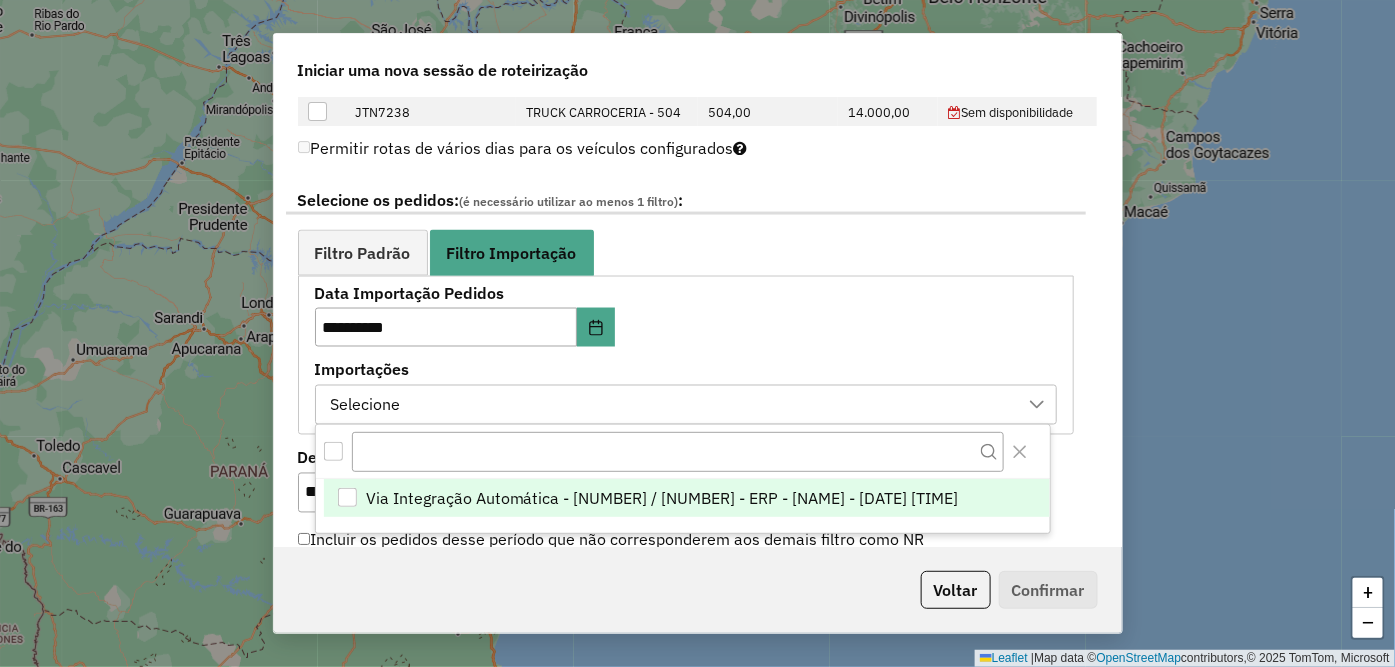 scroll, scrollTop: 13, scrollLeft: 90, axis: both 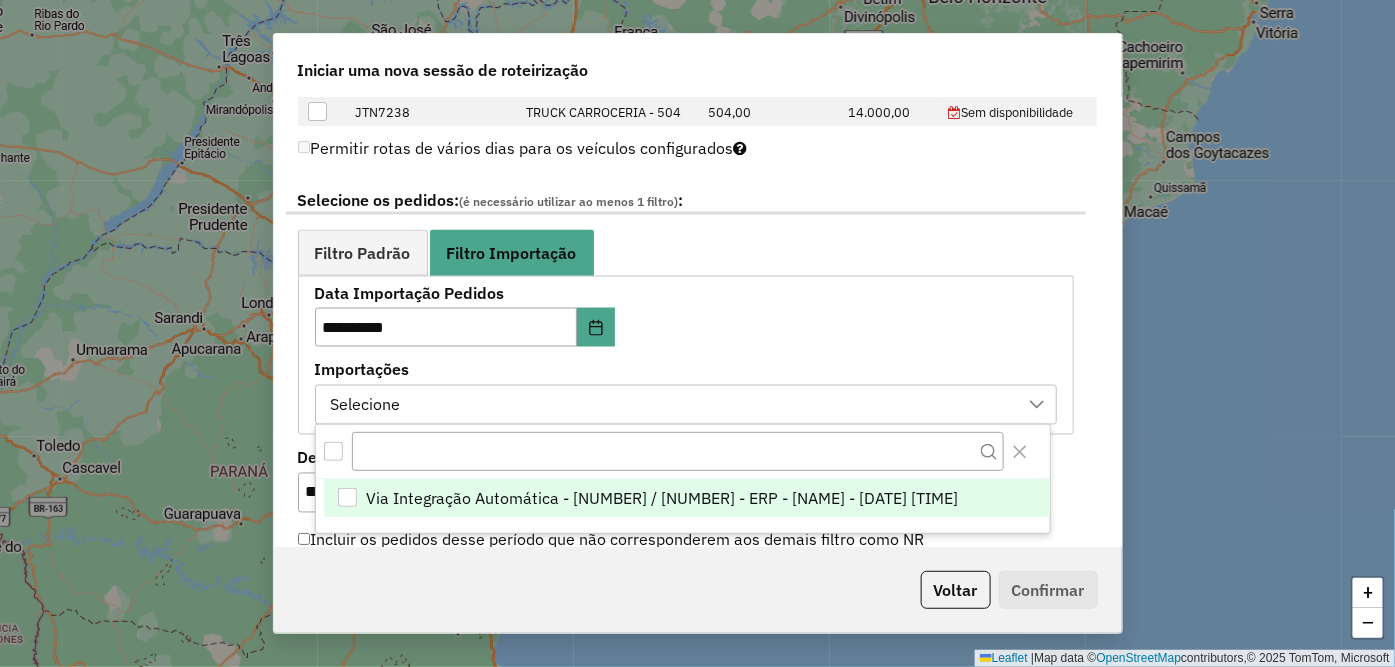 click at bounding box center [347, 497] 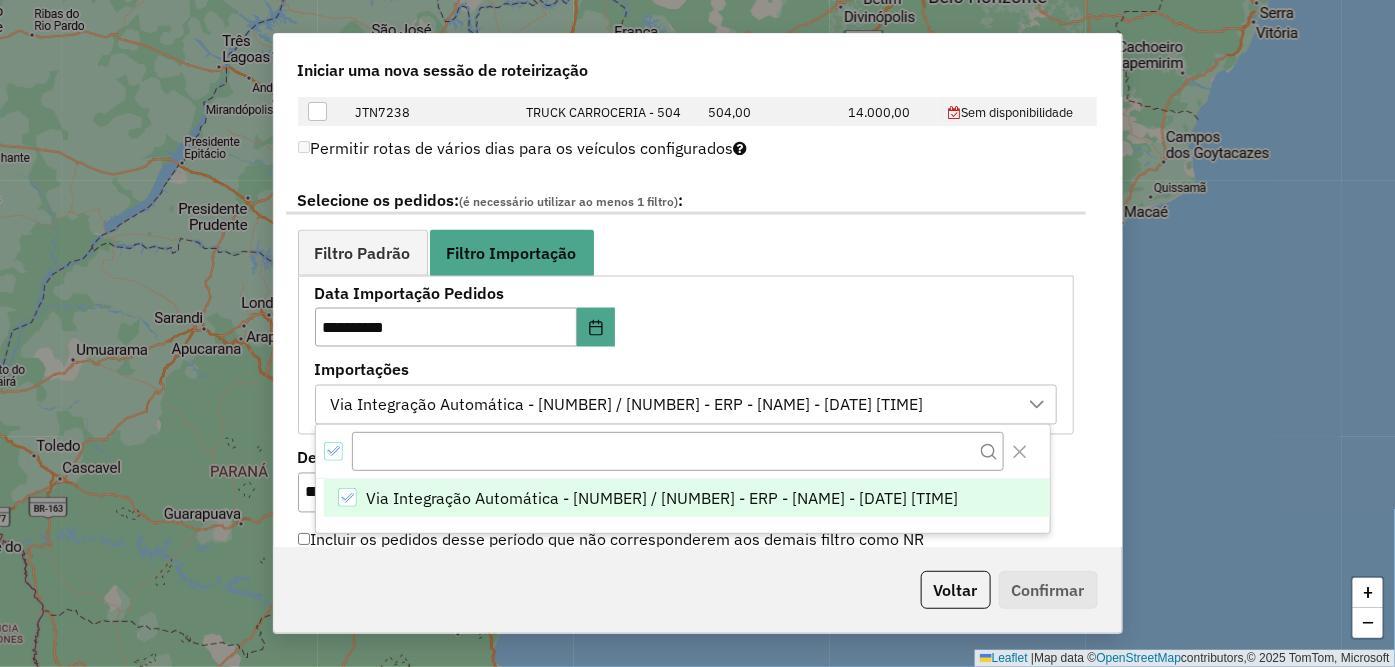 click 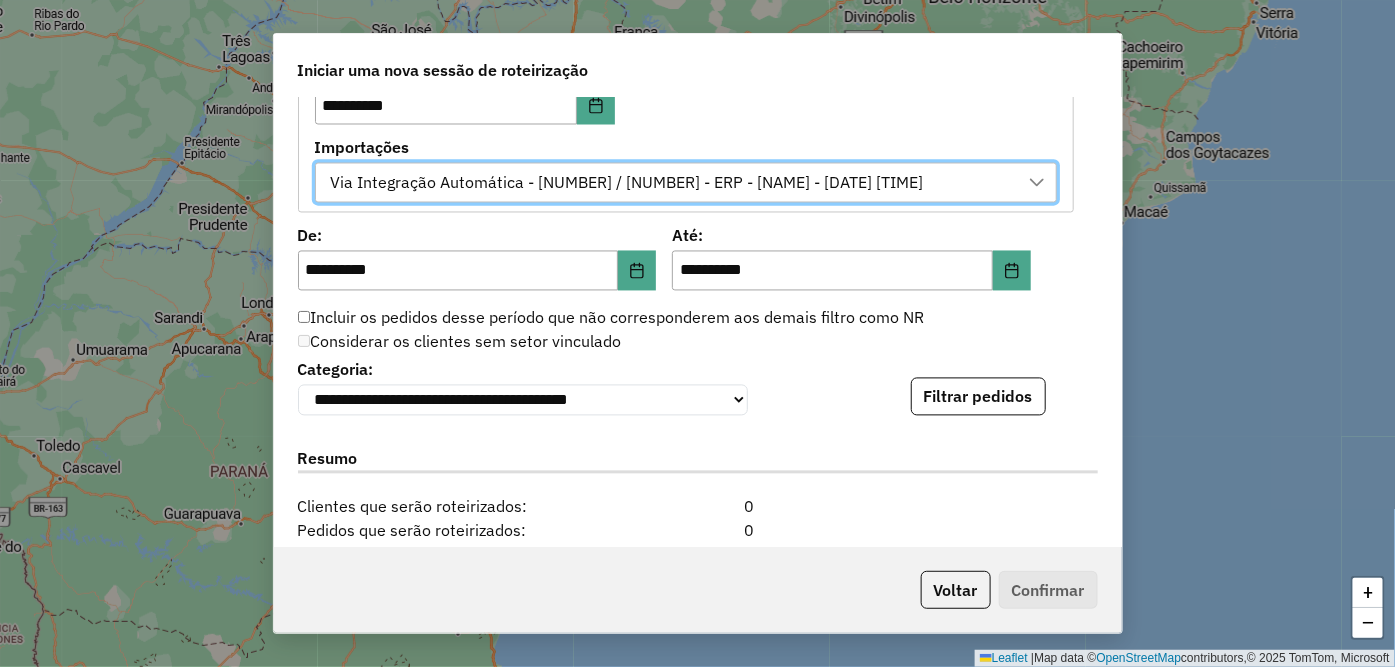 scroll, scrollTop: 1444, scrollLeft: 0, axis: vertical 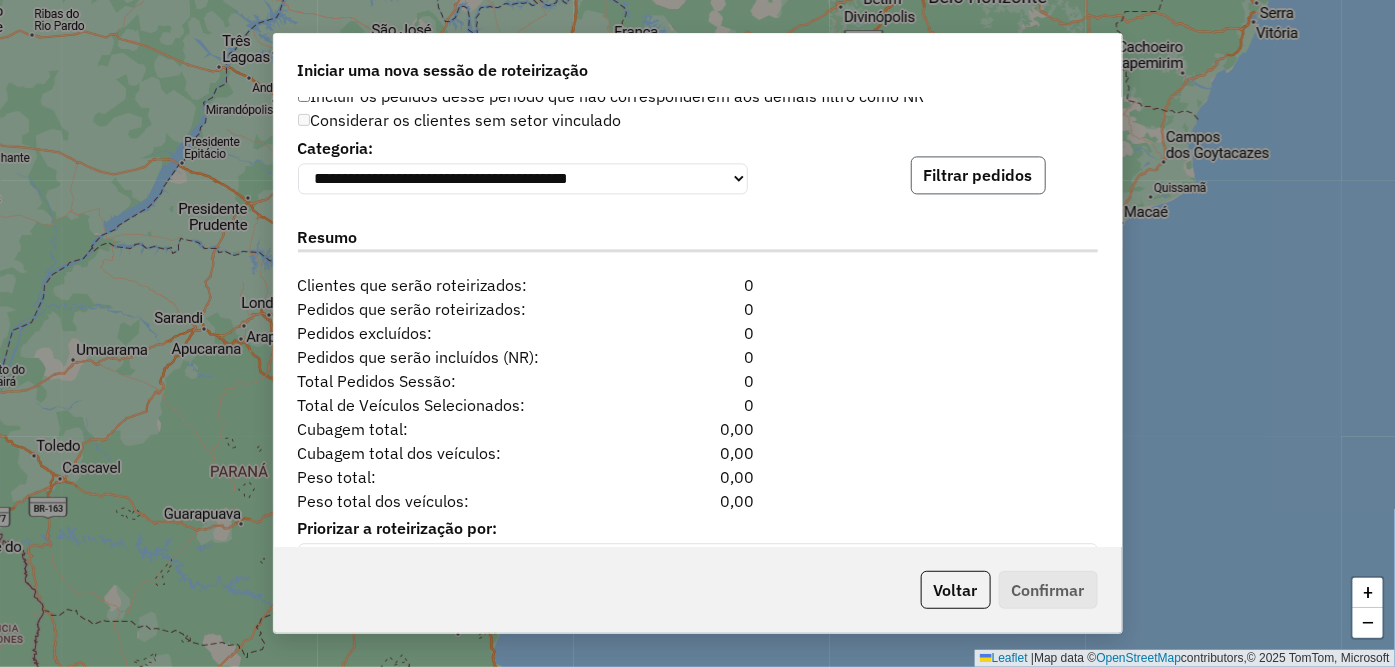 click on "Filtrar pedidos" 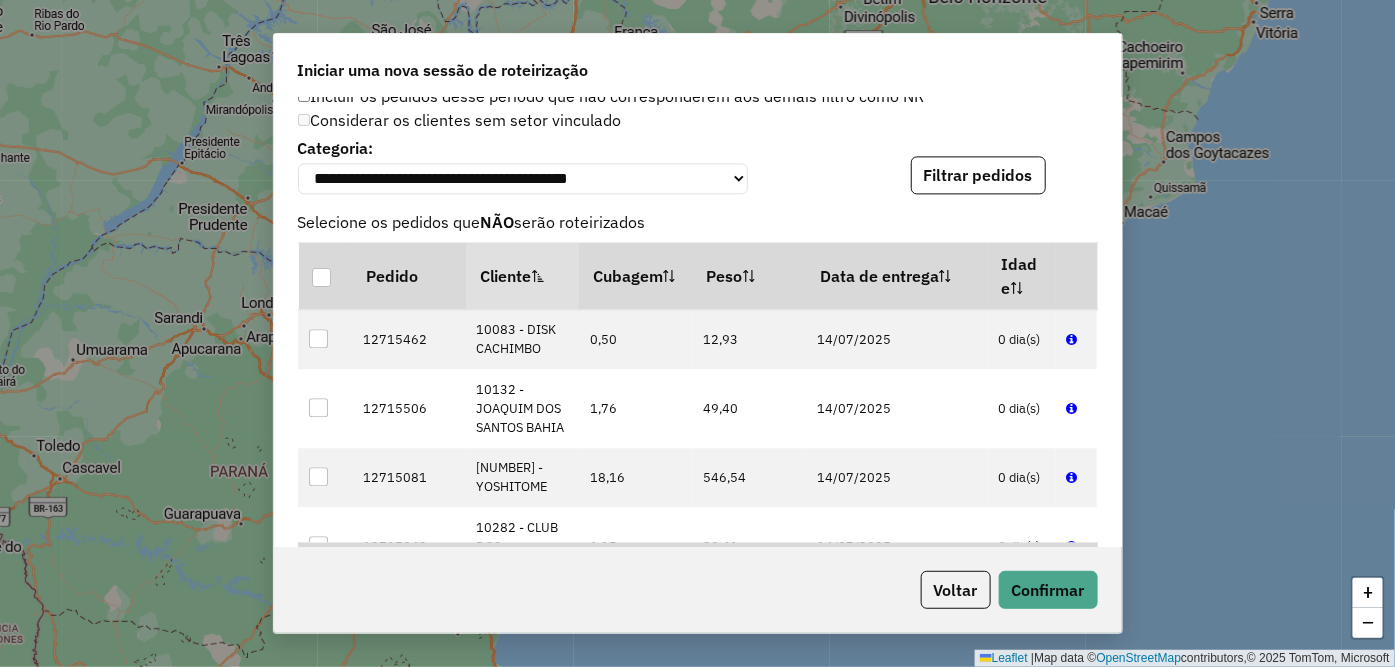 scroll, scrollTop: 333, scrollLeft: 0, axis: vertical 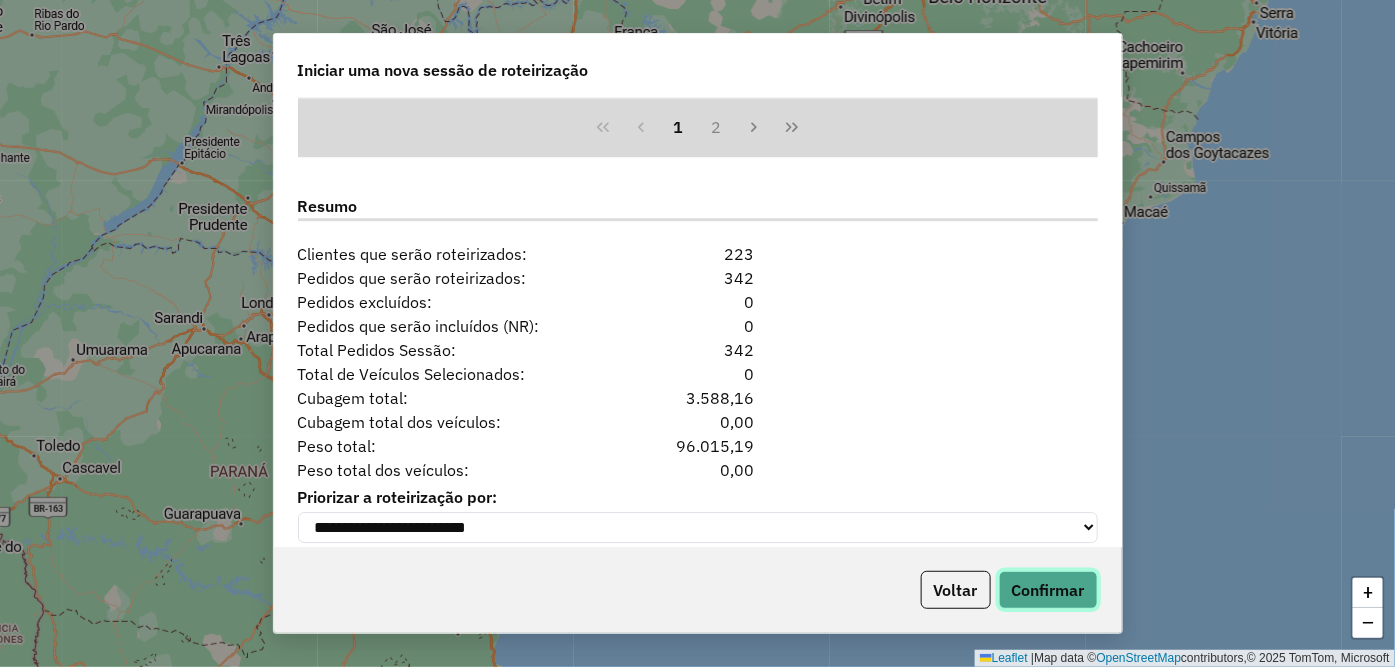 click on "Confirmar" 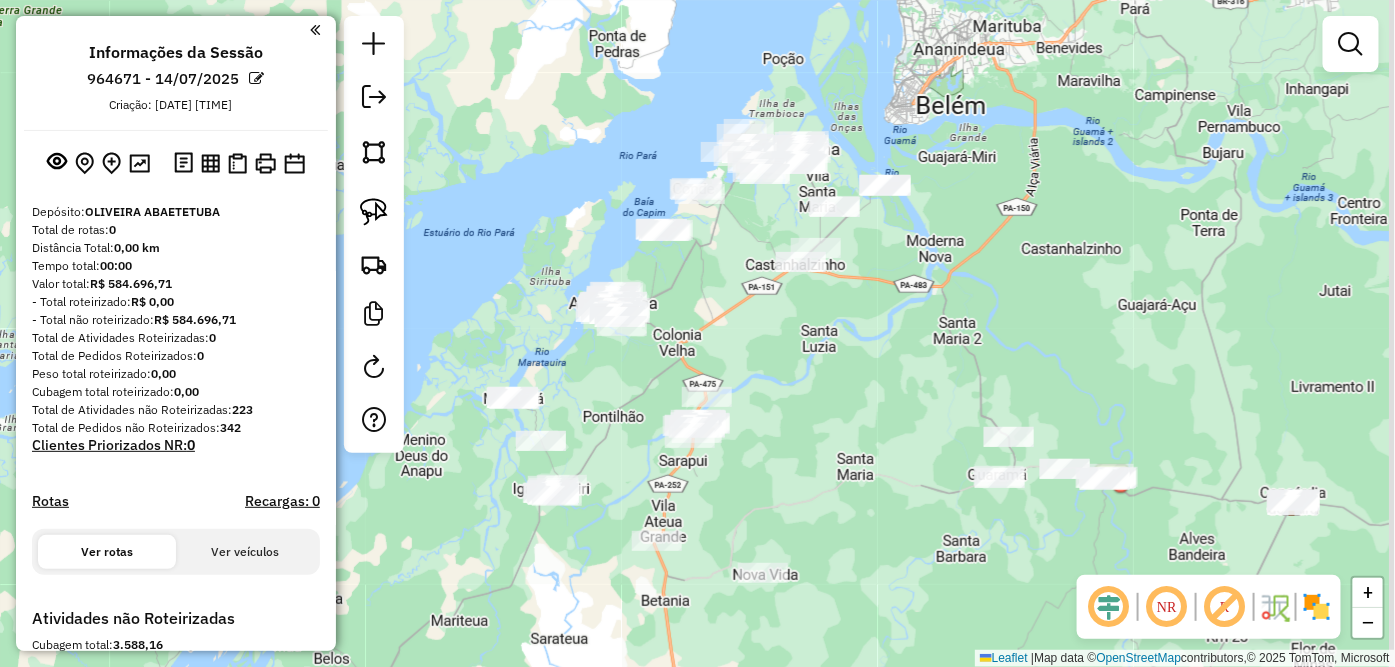 drag, startPoint x: 961, startPoint y: 443, endPoint x: 827, endPoint y: 388, distance: 144.84819 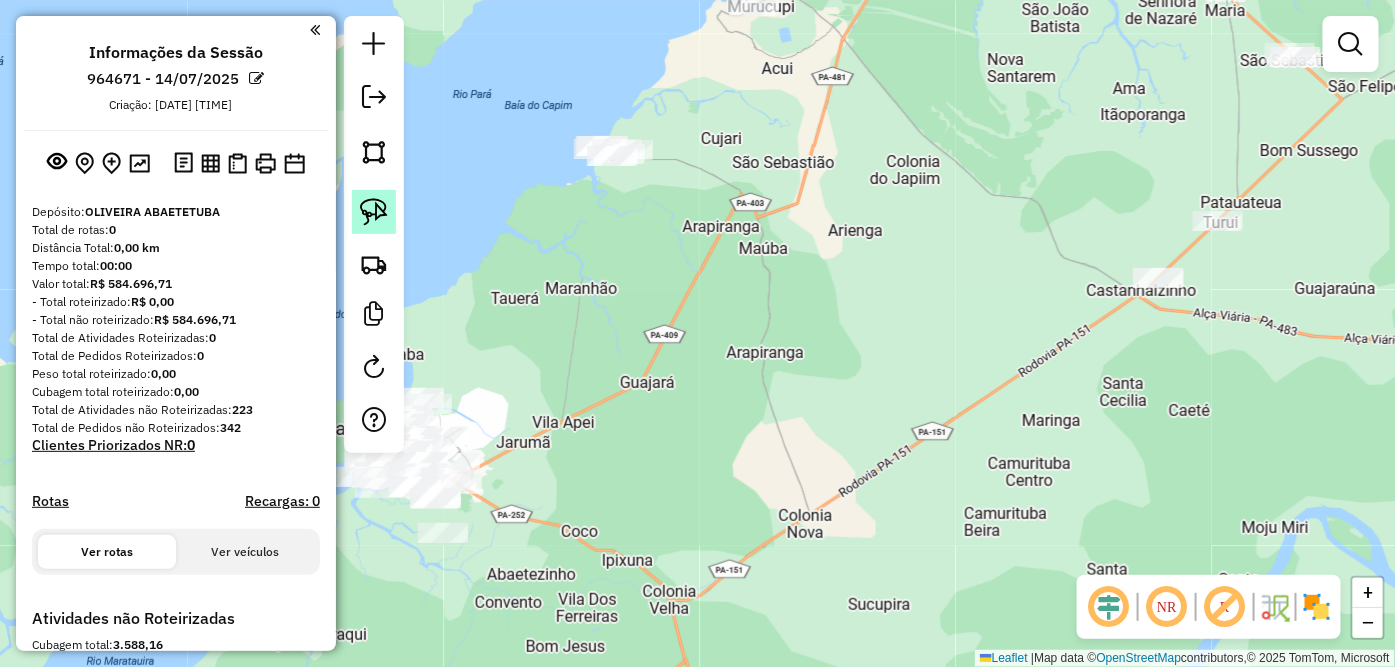 click 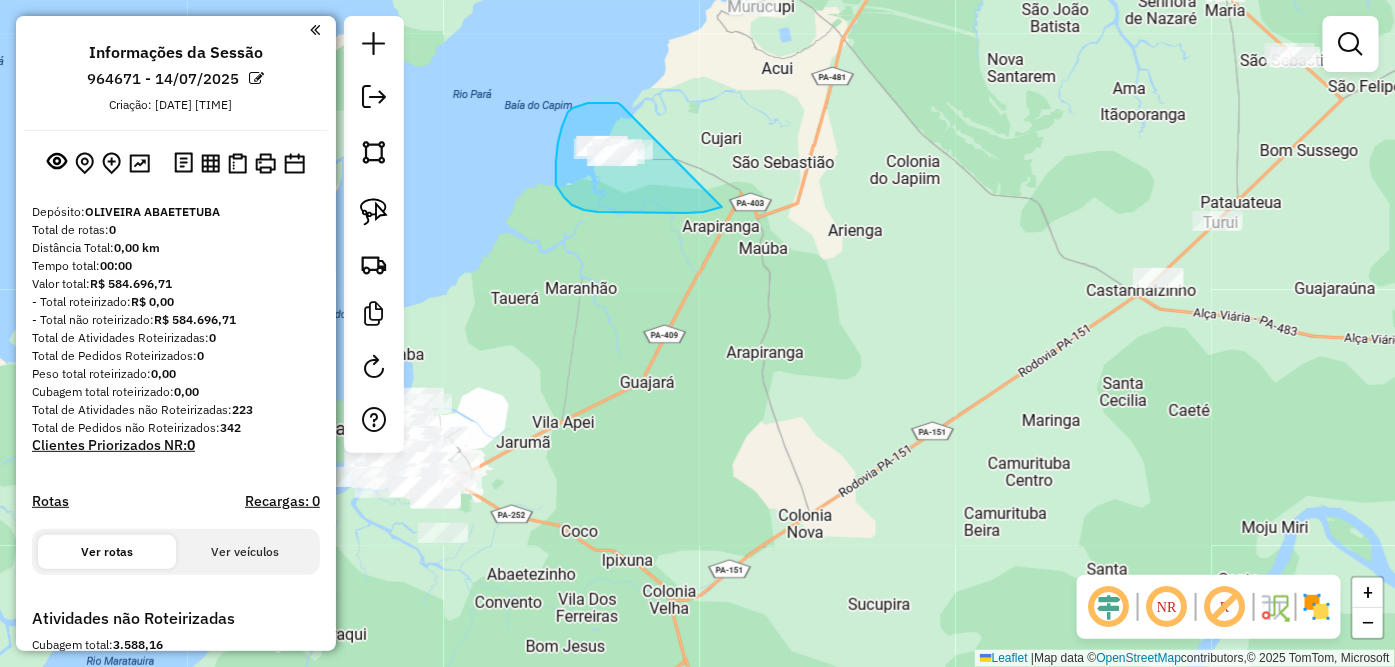 drag, startPoint x: 621, startPoint y: 105, endPoint x: 775, endPoint y: 168, distance: 166.3881 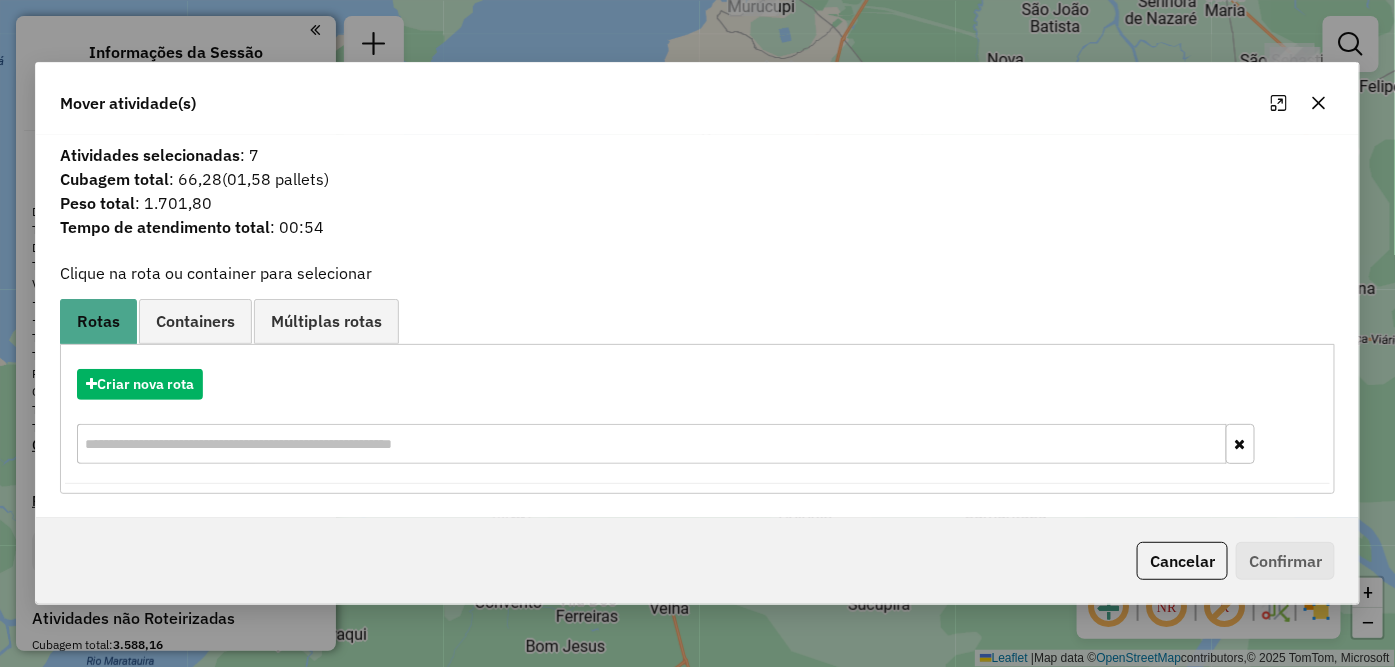 click 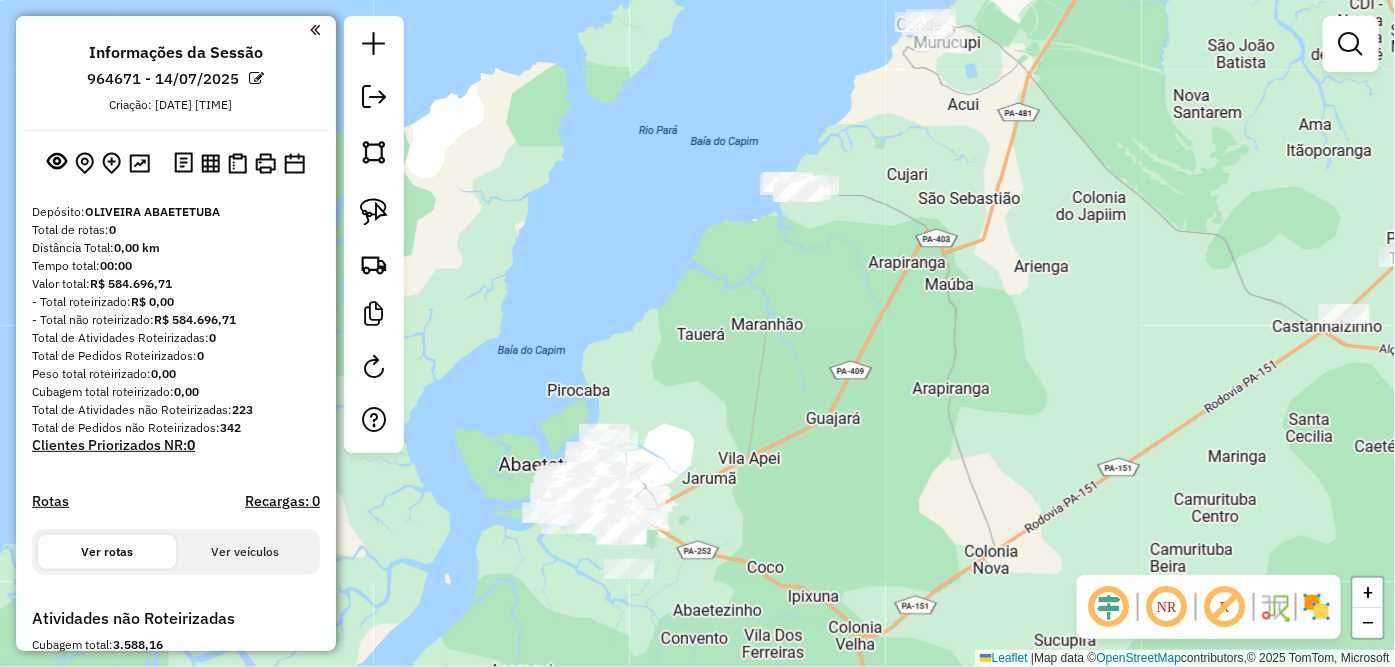 drag, startPoint x: 665, startPoint y: 395, endPoint x: 828, endPoint y: 402, distance: 163.15024 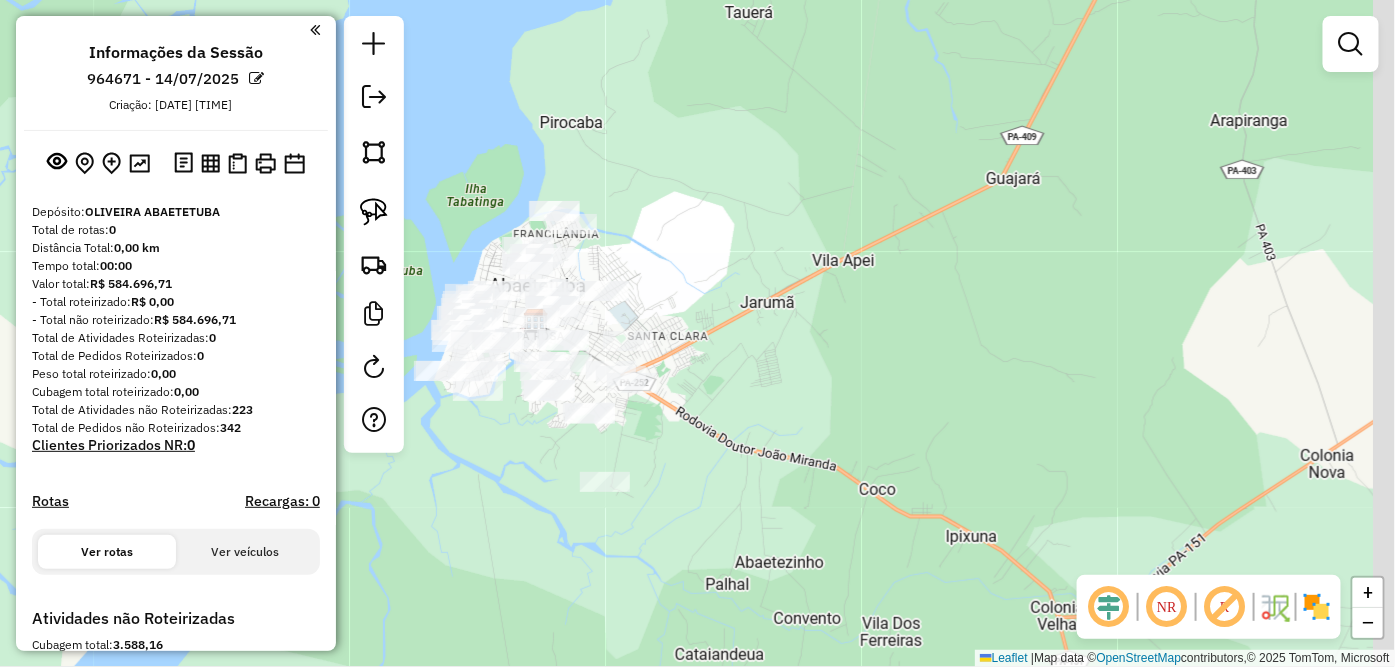 drag, startPoint x: 1023, startPoint y: 260, endPoint x: 481, endPoint y: 616, distance: 648.4597 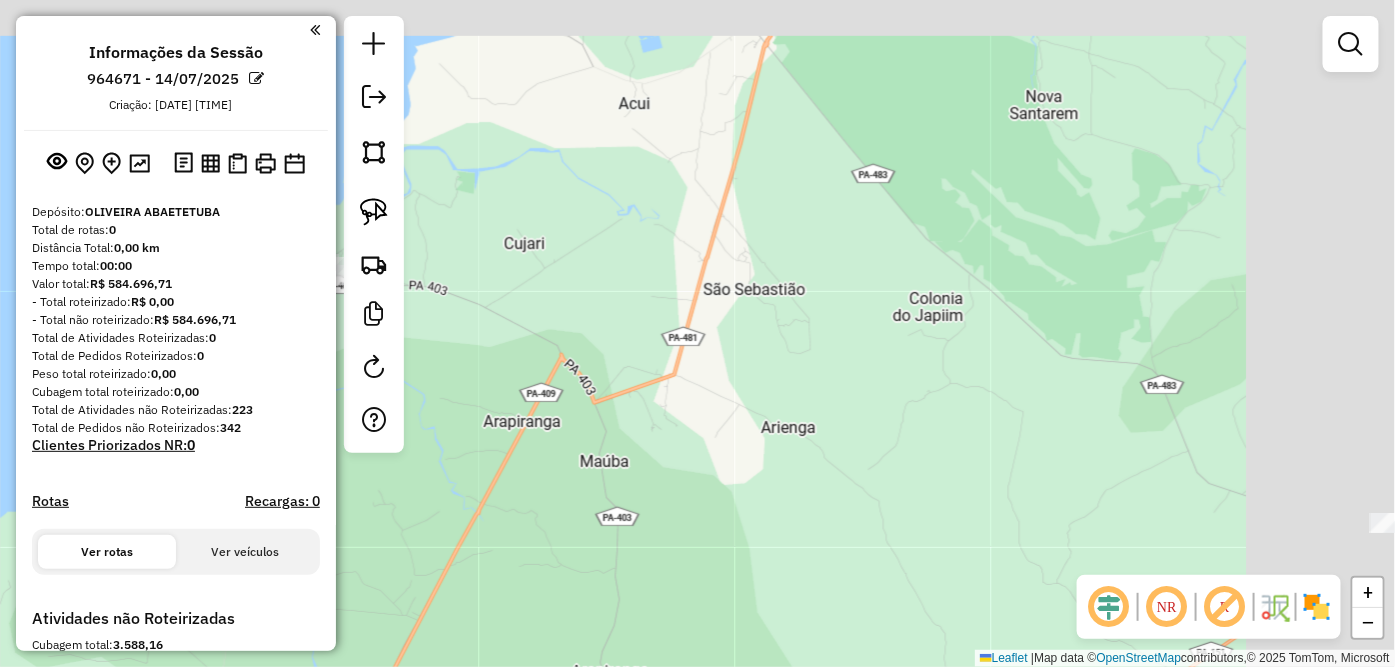 drag, startPoint x: 831, startPoint y: 274, endPoint x: 650, endPoint y: 537, distance: 319.26477 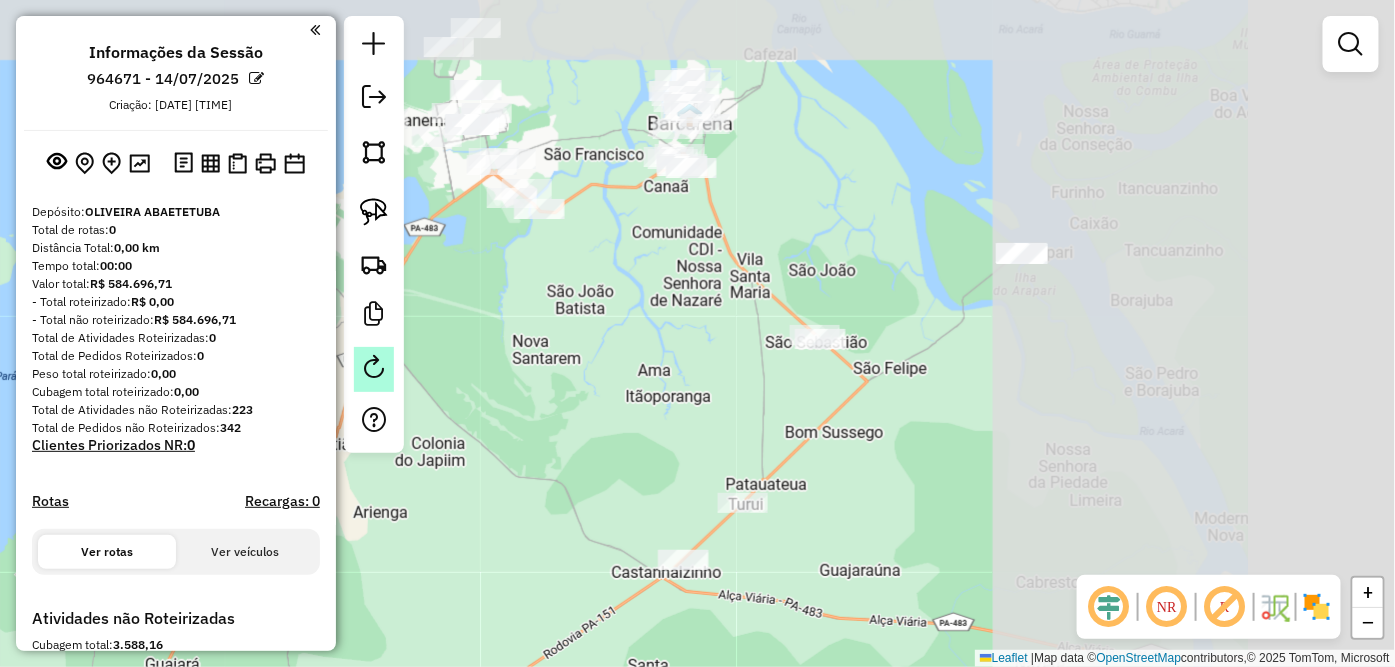 drag, startPoint x: 887, startPoint y: 314, endPoint x: 384, endPoint y: 387, distance: 508.26962 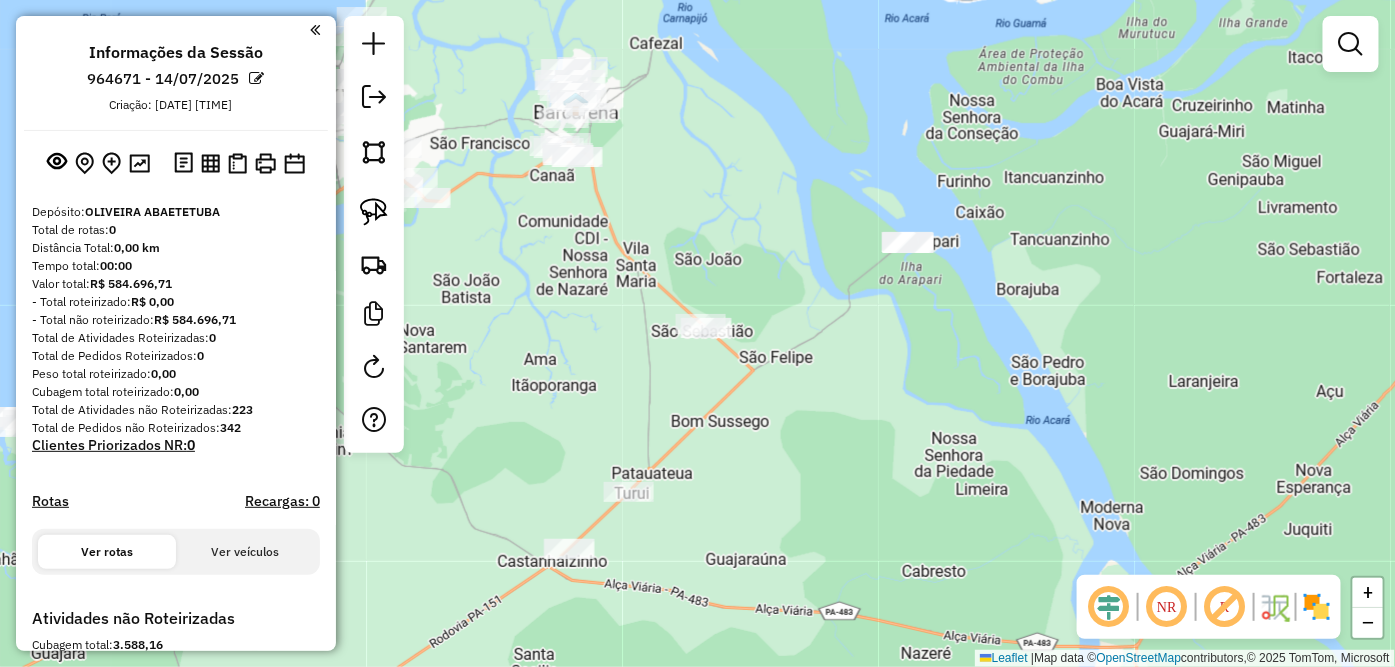 drag, startPoint x: 800, startPoint y: 485, endPoint x: 804, endPoint y: 285, distance: 200.04 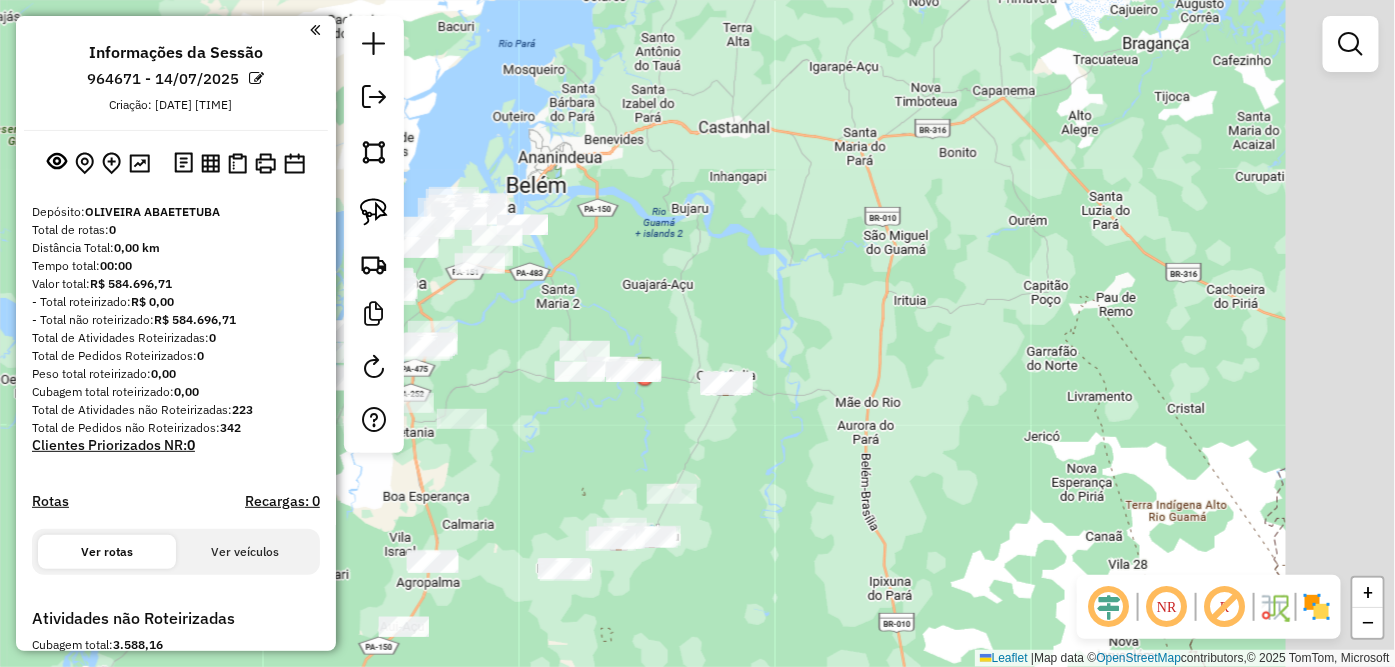 drag, startPoint x: 823, startPoint y: 510, endPoint x: 520, endPoint y: 334, distance: 350.40692 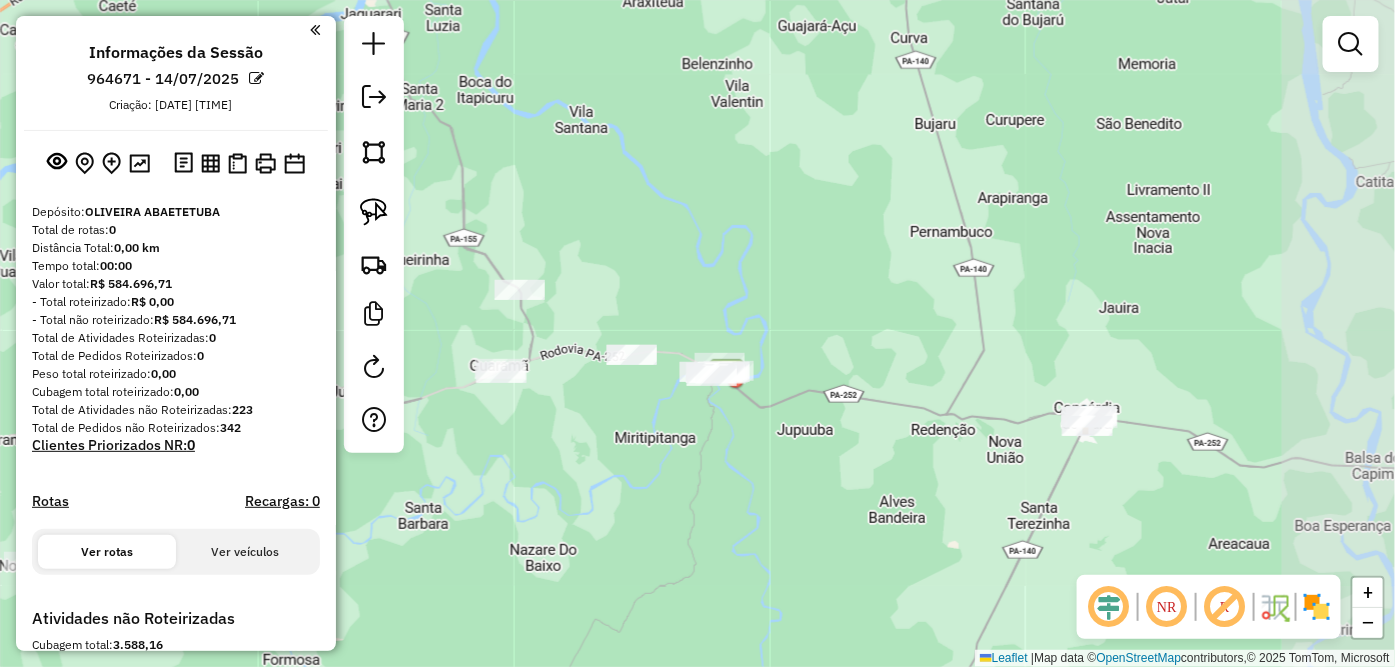 drag, startPoint x: 800, startPoint y: 441, endPoint x: 595, endPoint y: 444, distance: 205.02196 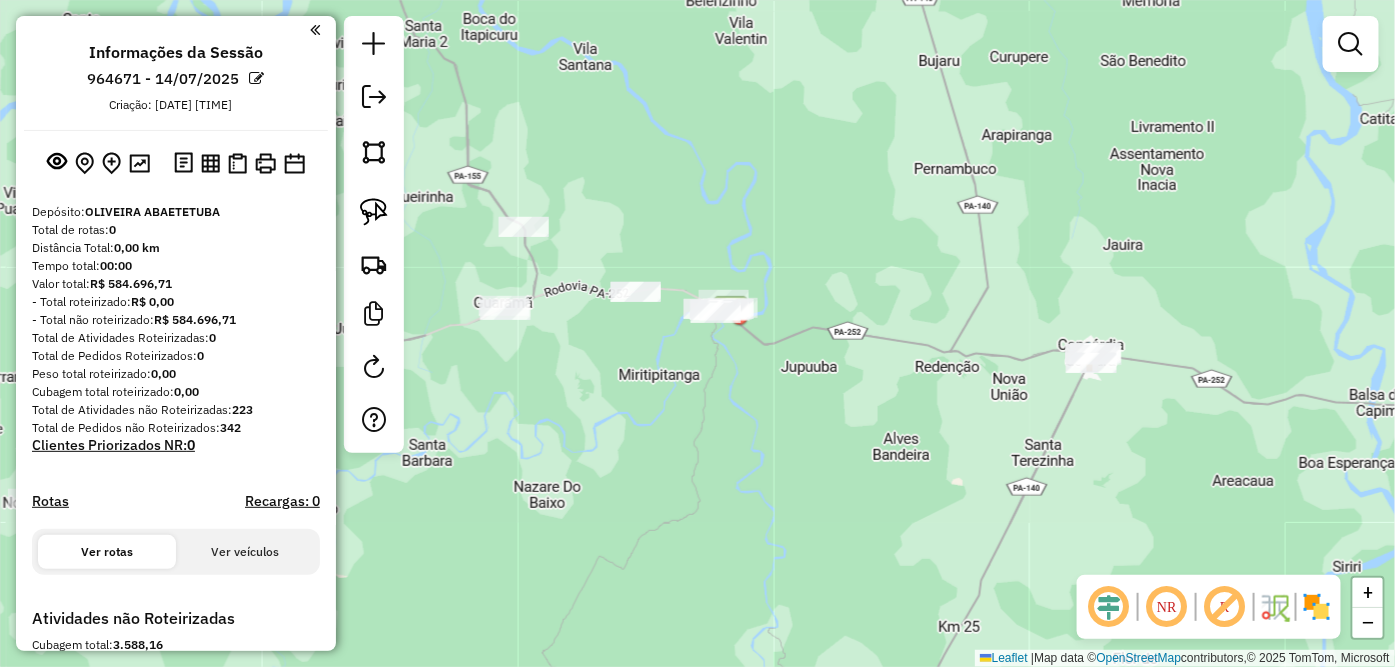 drag, startPoint x: 732, startPoint y: 495, endPoint x: 746, endPoint y: 406, distance: 90.0944 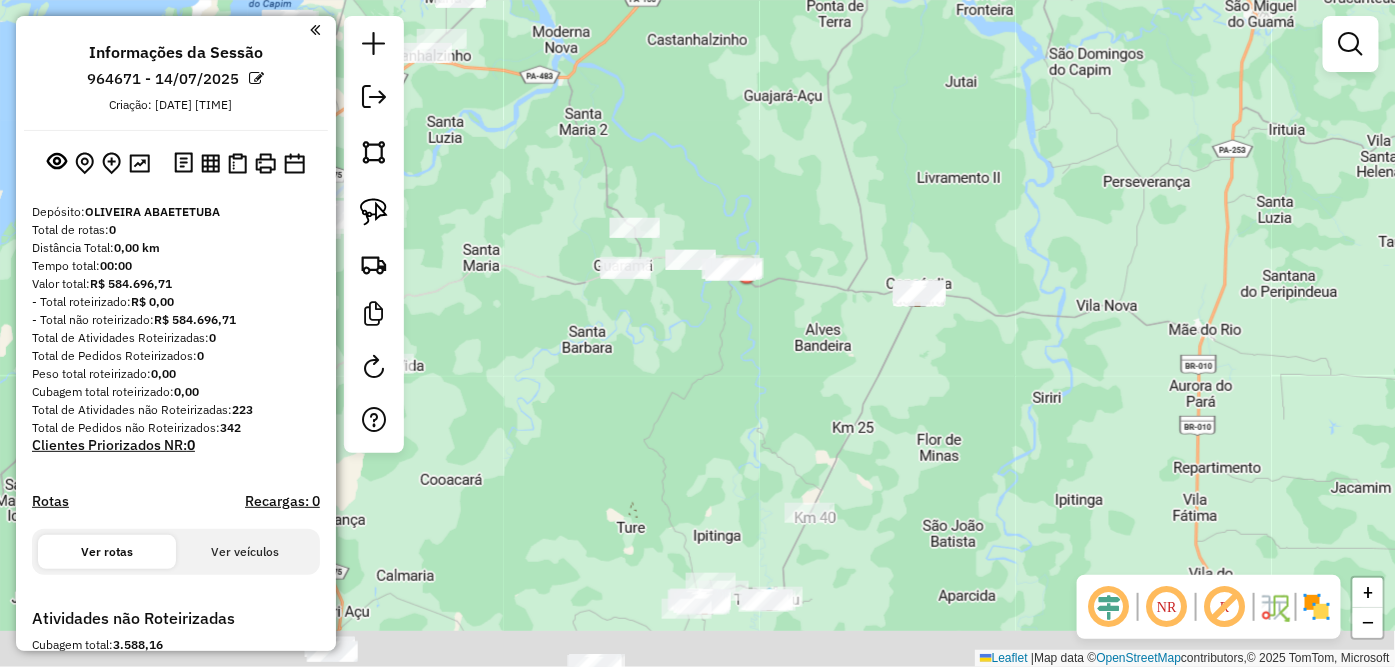 drag, startPoint x: 767, startPoint y: 454, endPoint x: 753, endPoint y: 372, distance: 83.18654 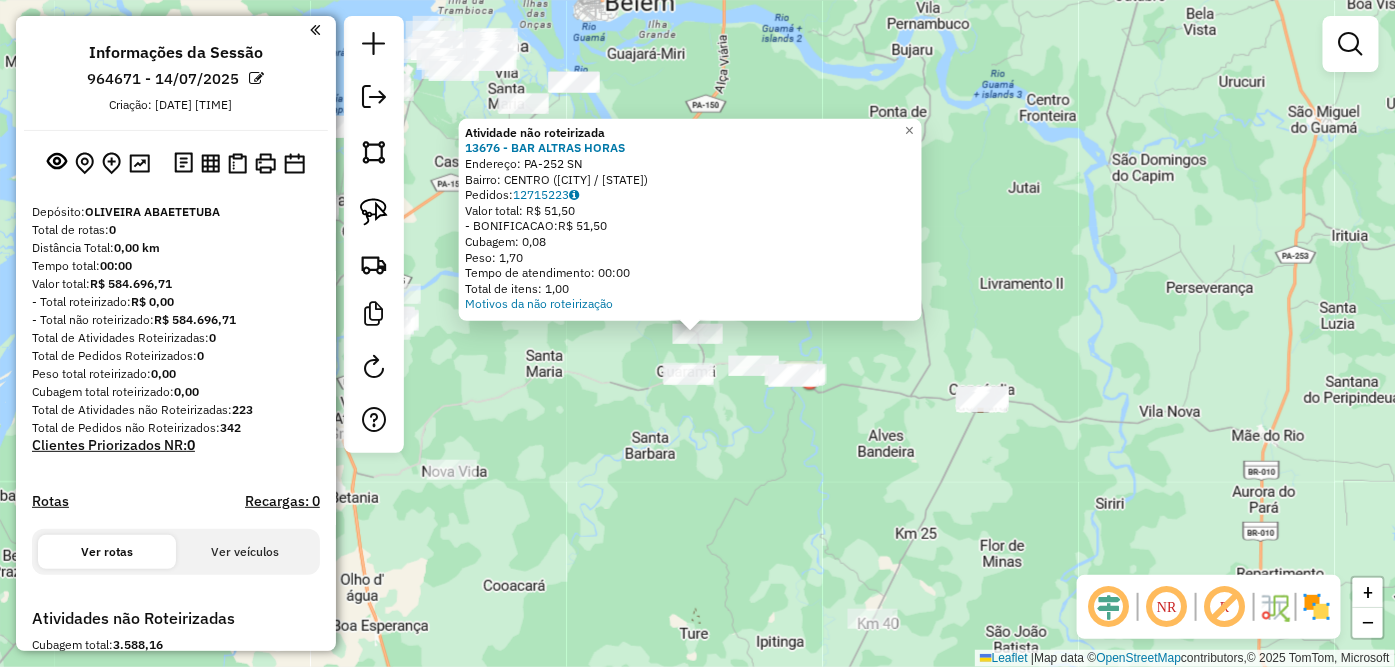 click on "Atividade não roteirizada [NUMBER] - BAR ALTRAS HORAS  Endereço: [ROAD_NAME] SN   Bairro: [NEIGHBORHOOD] ([CITY] / PA)   Pedidos:  [NUMBER]   Valor total: R$ [AMOUNT]   -BONIFICACAO:  R$ [AMOUNT]   Cubagem: [NUMBER]   Peso: [NUMBER]   Tempo de atendimento: [TIME]   Total de itens: [NUMBER]  Motivos da não roteirização × Janela de atendimento Grade de atendimento Capacidade Transportadoras Veículos Cliente Pedidos  Rotas Selecione os dias de semana para filtrar as janelas de atendimento  Seg   Ter   Qua   Qui   Sex   Sáb   Dom  Informe o período da janela de atendimento: De: Até:  Filtrar exatamente a janela do cliente  Considerar janela de atendimento padrão  Selecione os dias de semana para filtrar as grades de atendimento  Seg   Ter   Qua   Qui   Sex   Sáb   Dom   Considerar clientes sem dia de atendimento cadastrado  Clientes fora do dia de atendimento selecionado Filtrar as atividades entre os valores definidos abaixo:  Peso mínimo:   Peso máximo:   Cubagem mínima:   Cubagem máxima:   De:   Até:  De:   Até:  Veículo: +" 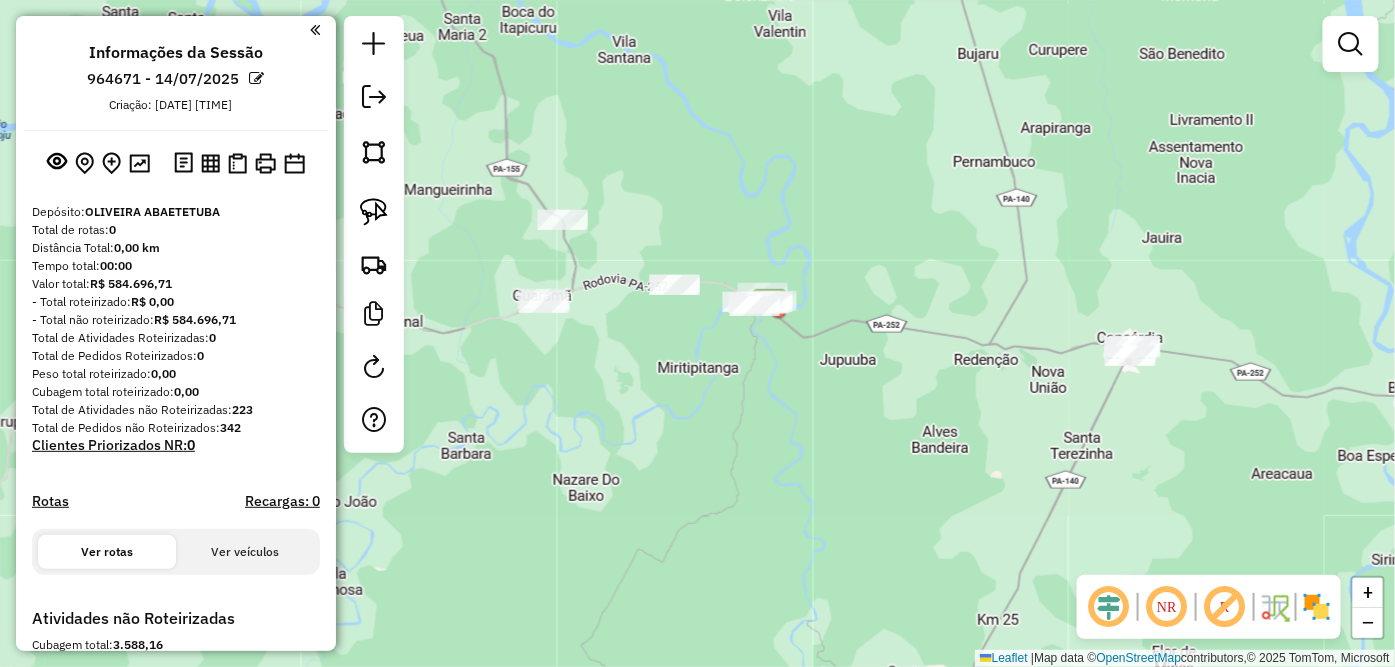 drag, startPoint x: 792, startPoint y: 450, endPoint x: 731, endPoint y: 453, distance: 61.073727 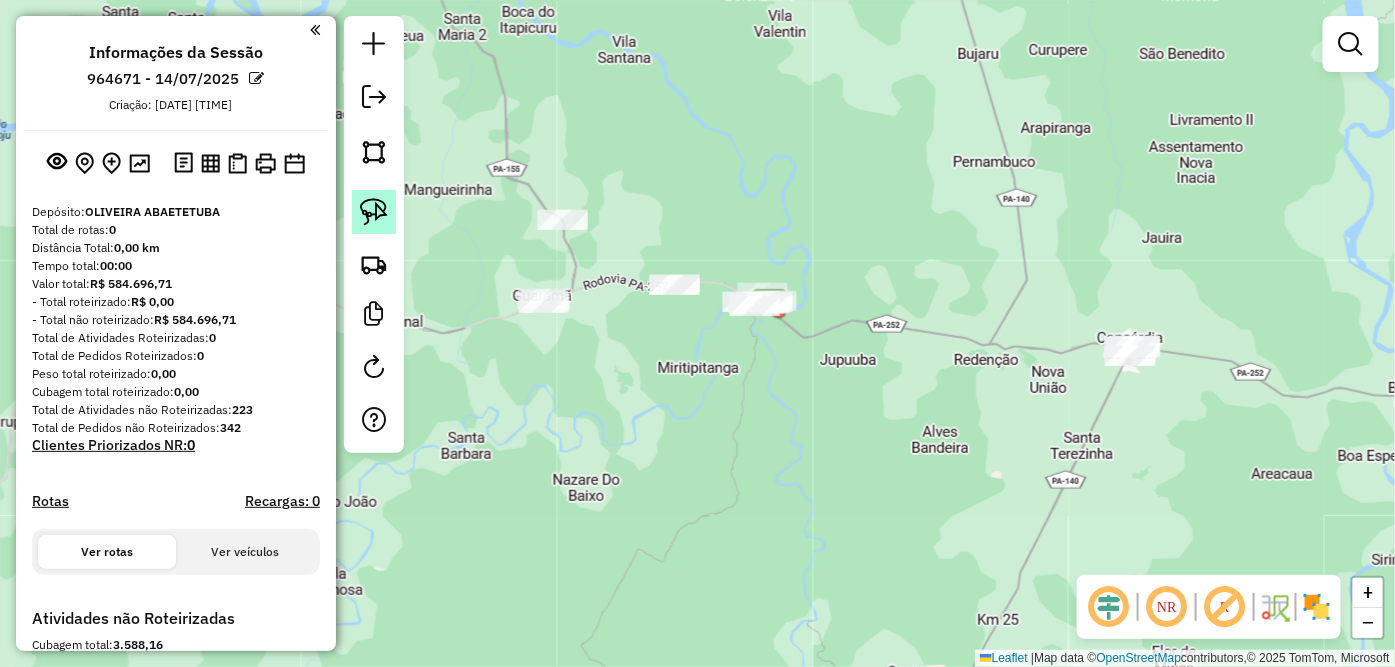 click 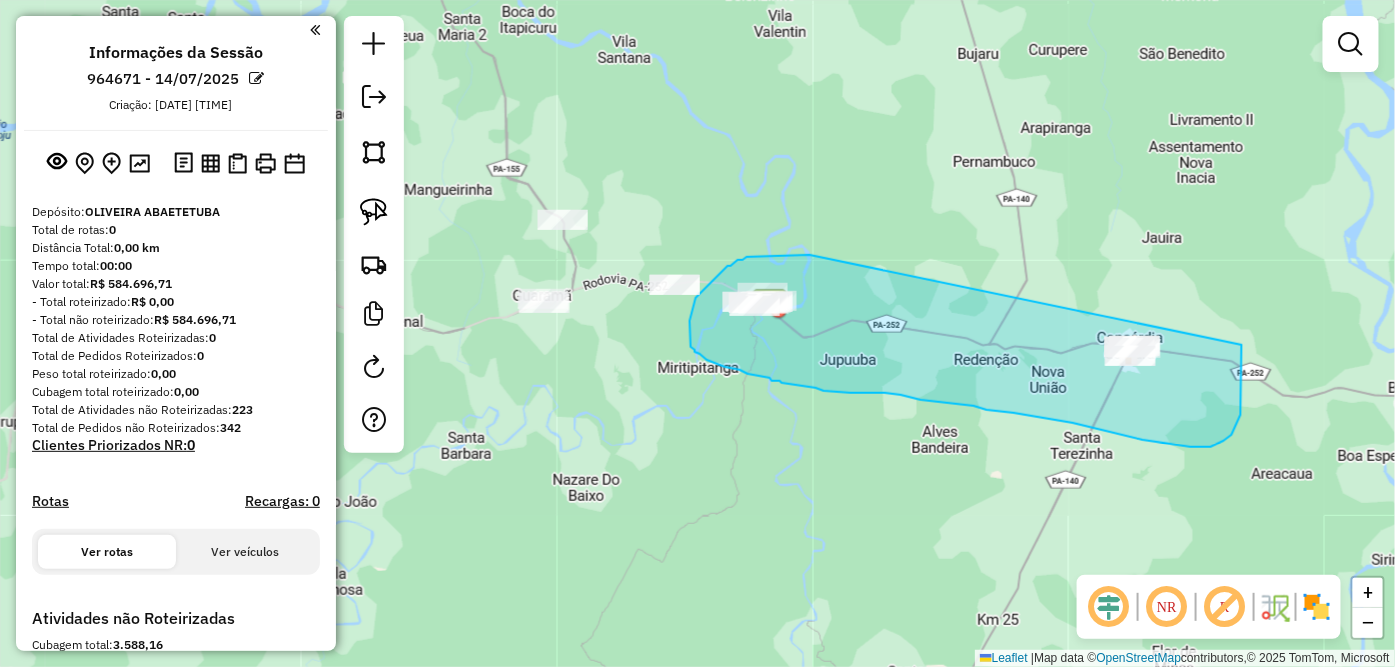 drag, startPoint x: 807, startPoint y: 256, endPoint x: 1242, endPoint y: 295, distance: 436.74478 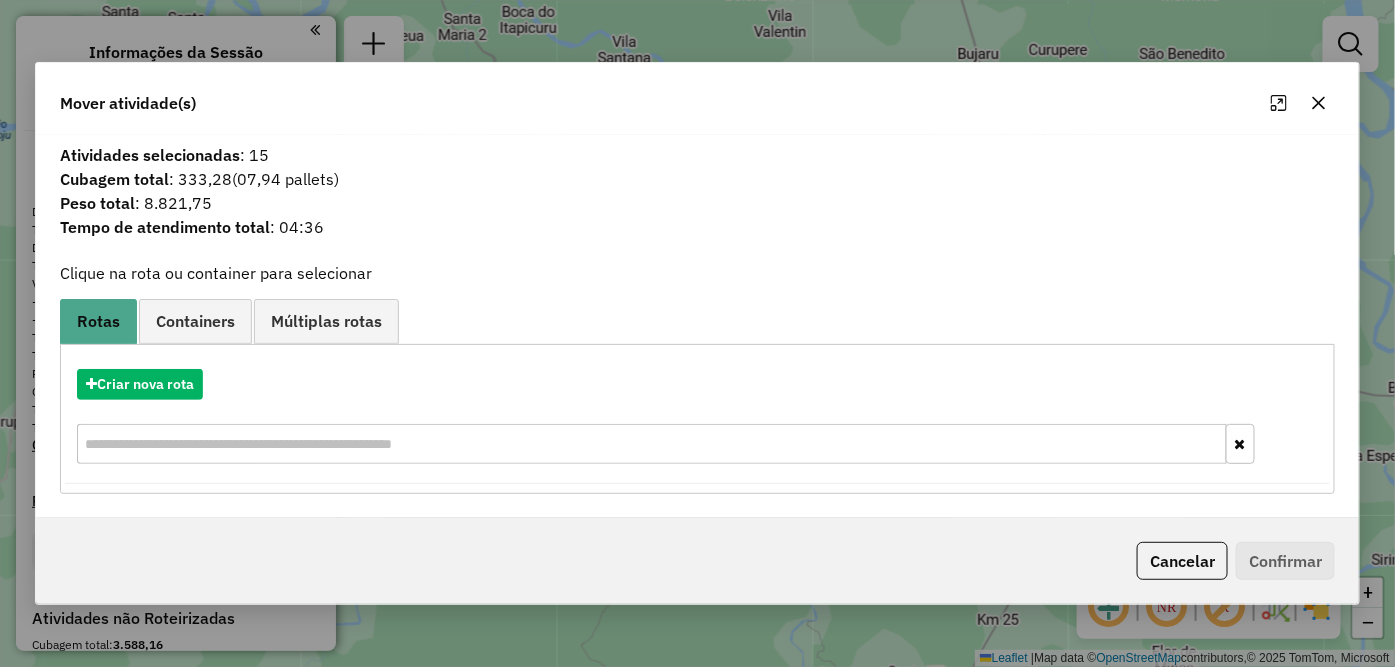 click 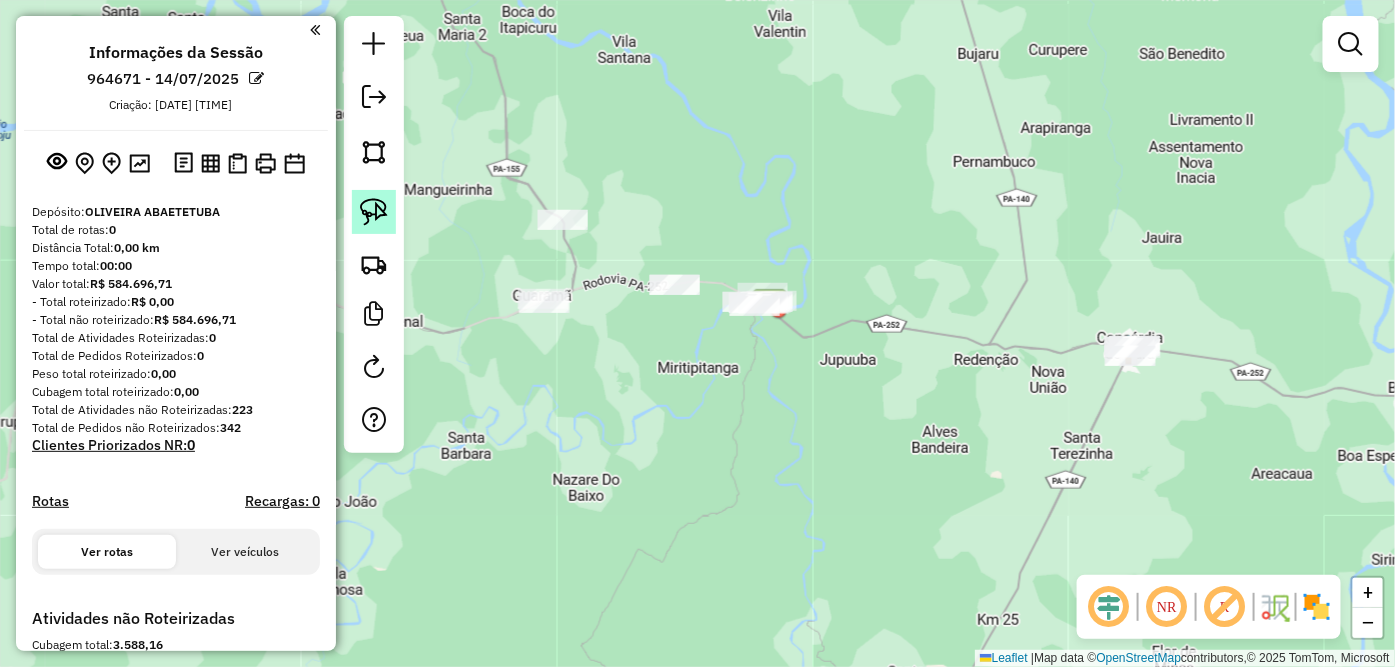 click 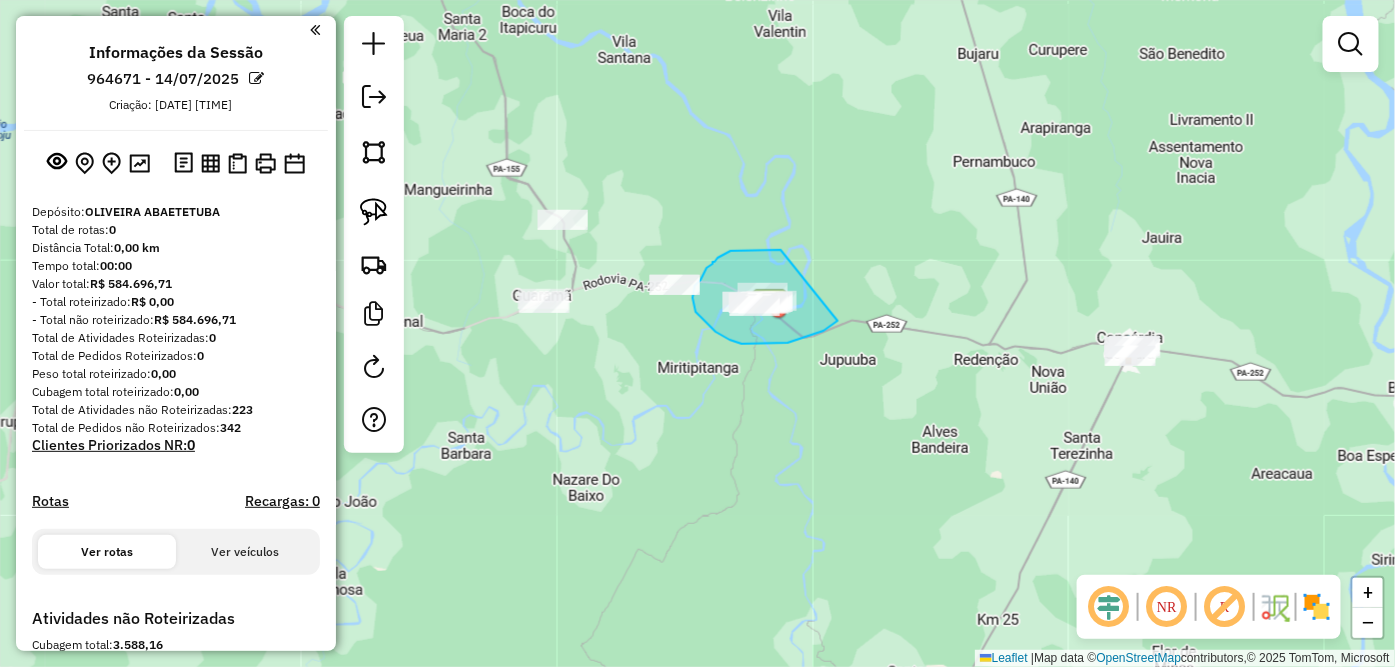 drag, startPoint x: 767, startPoint y: 250, endPoint x: 846, endPoint y: 313, distance: 101.04455 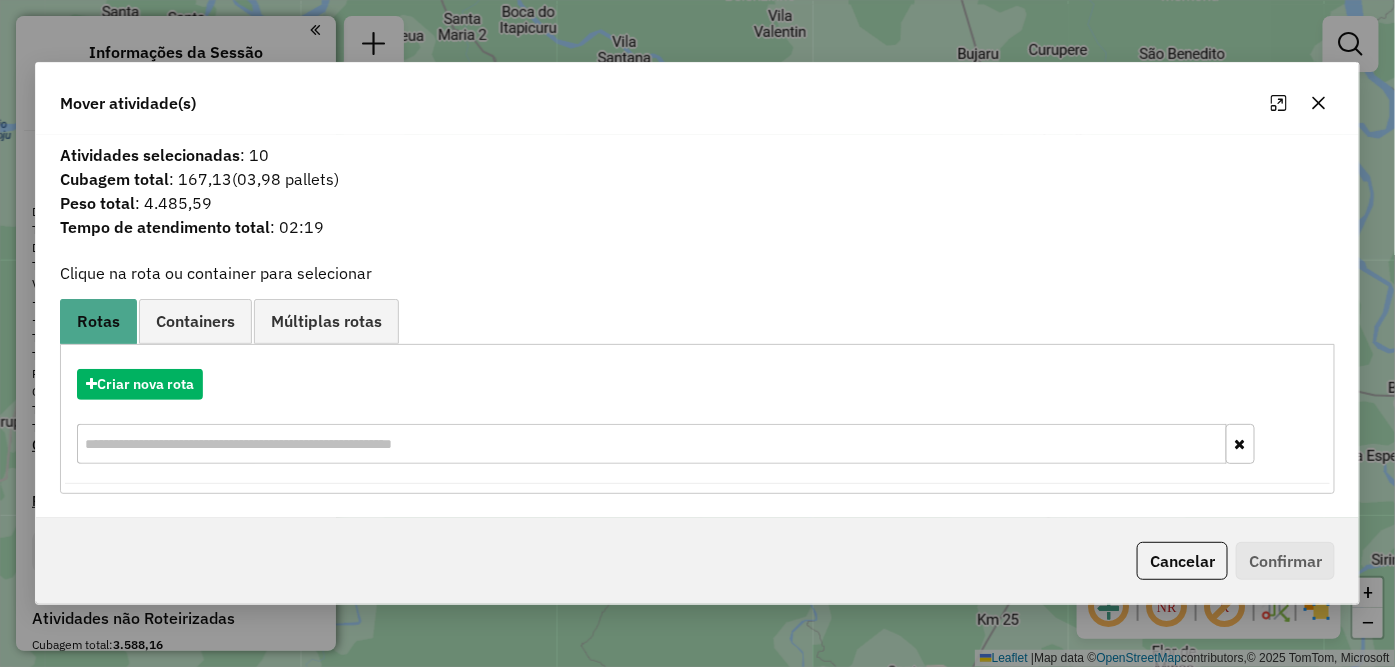 click 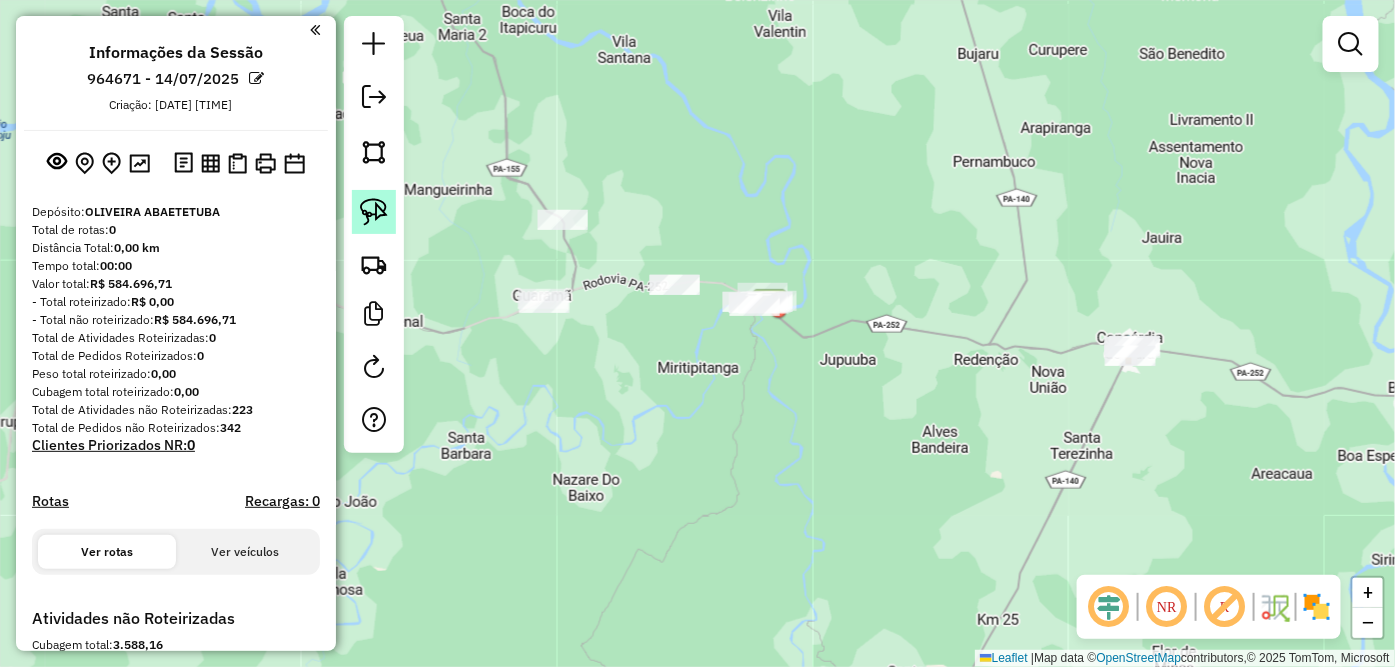 click 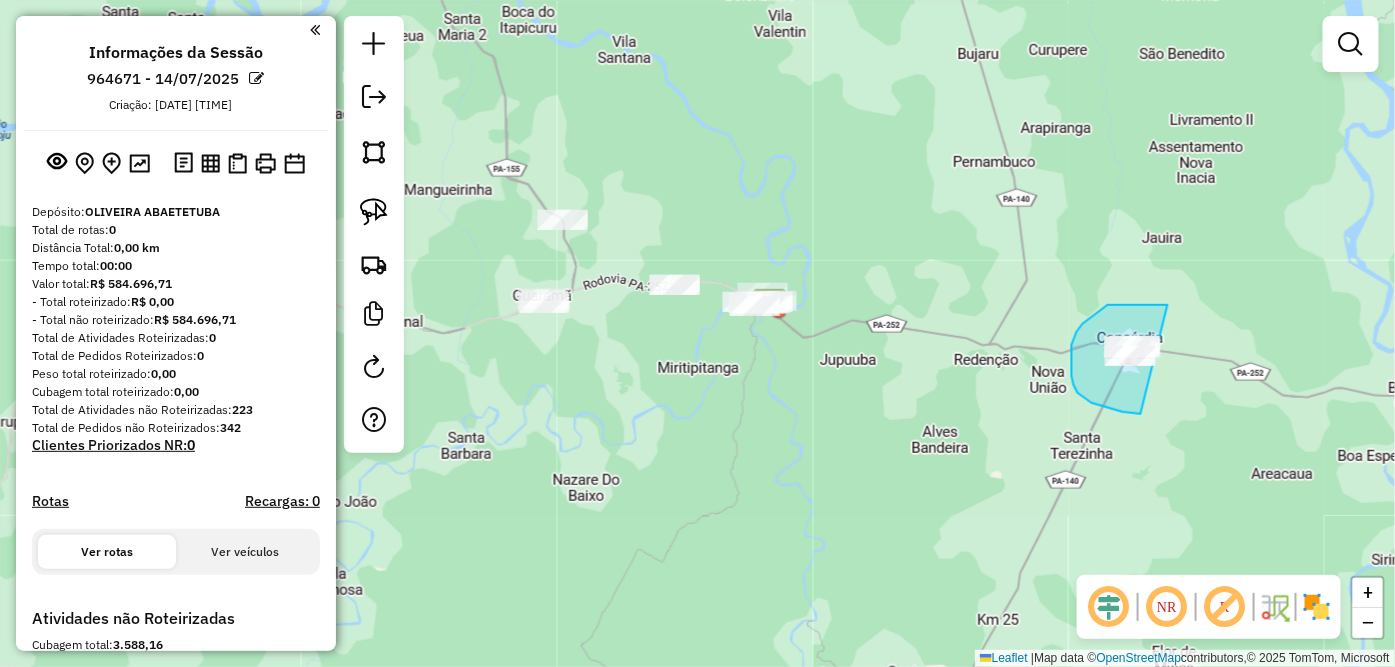 drag, startPoint x: 1166, startPoint y: 305, endPoint x: 1240, endPoint y: 403, distance: 122.80065 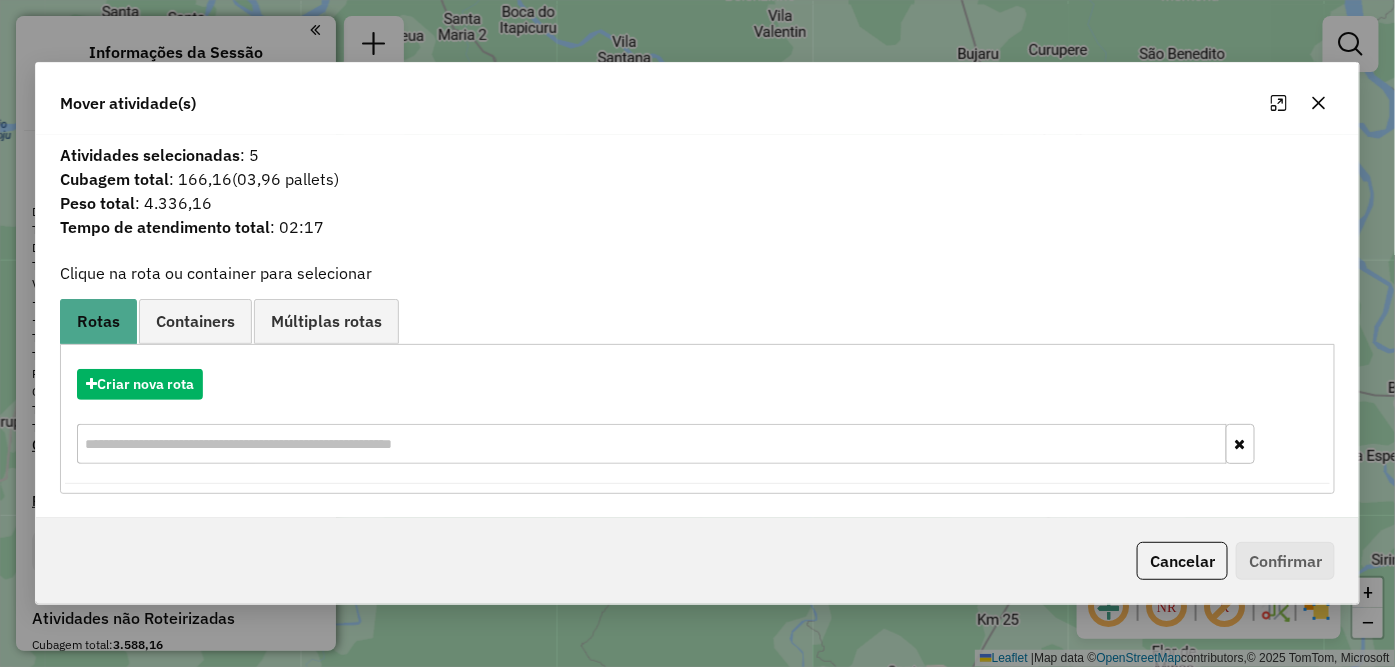 click 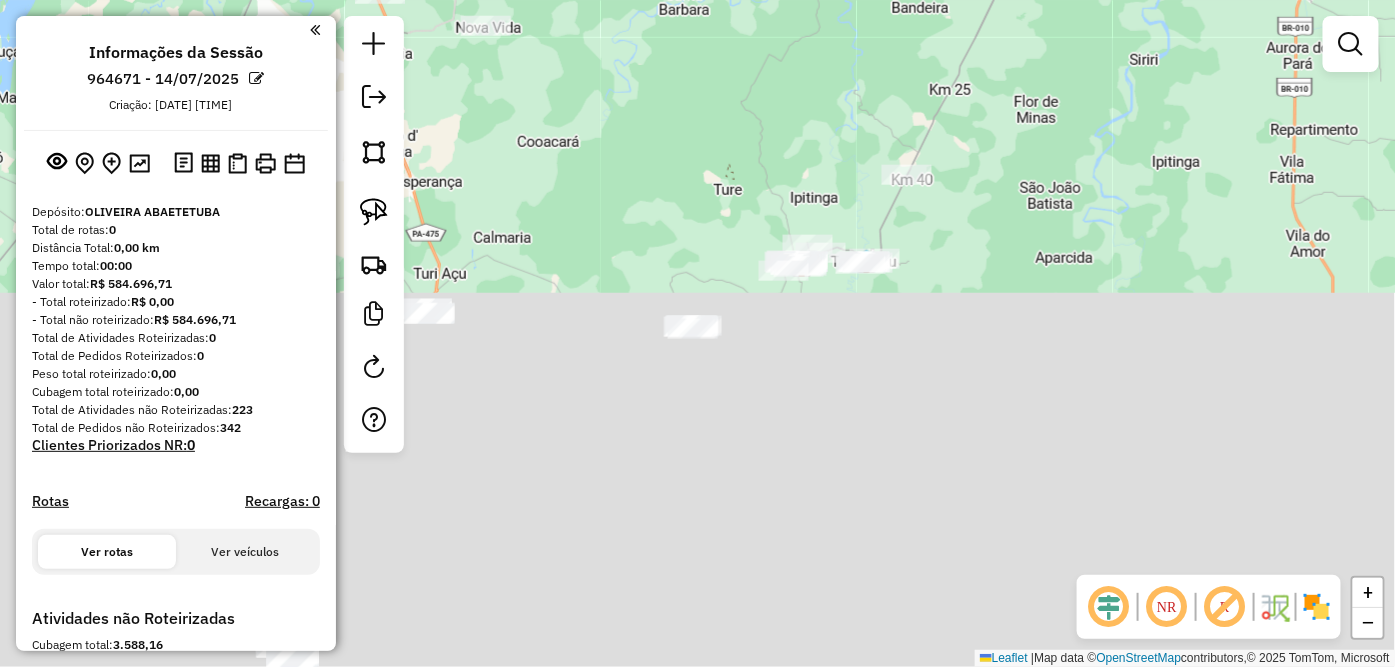 drag, startPoint x: 857, startPoint y: 475, endPoint x: 870, endPoint y: 6, distance: 469.18015 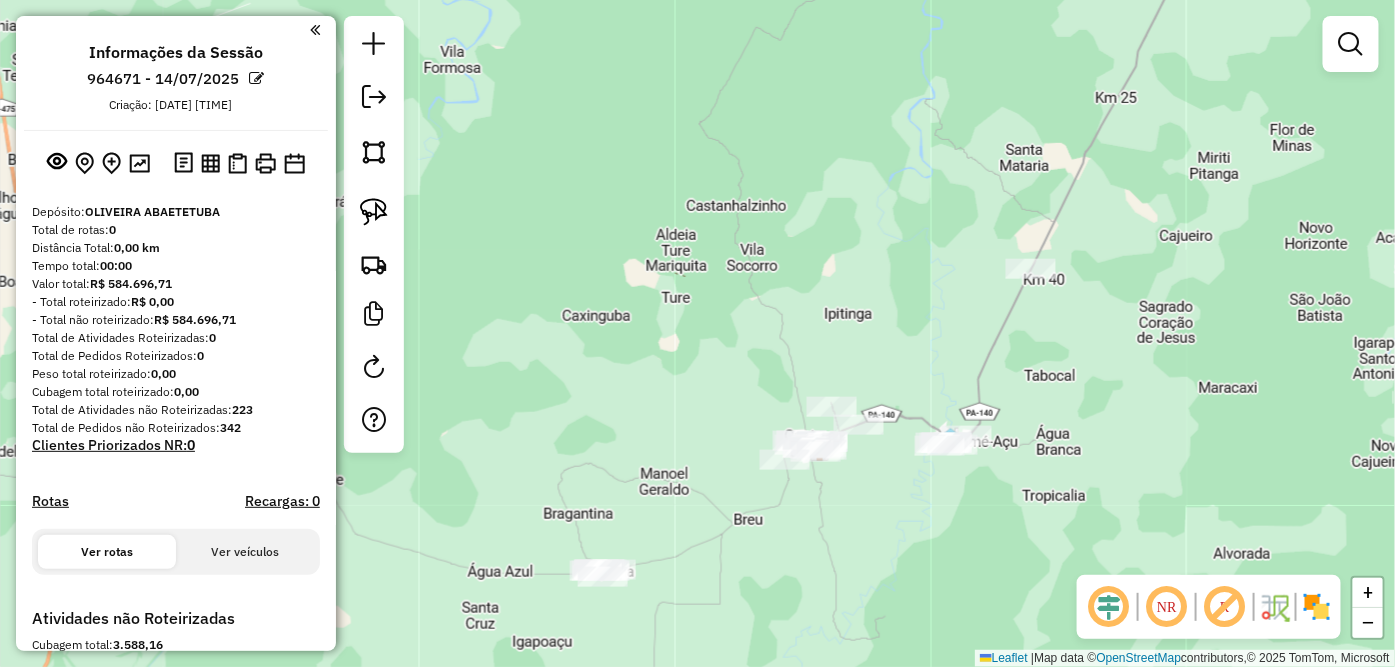 drag, startPoint x: 864, startPoint y: 354, endPoint x: 910, endPoint y: 543, distance: 194.51735 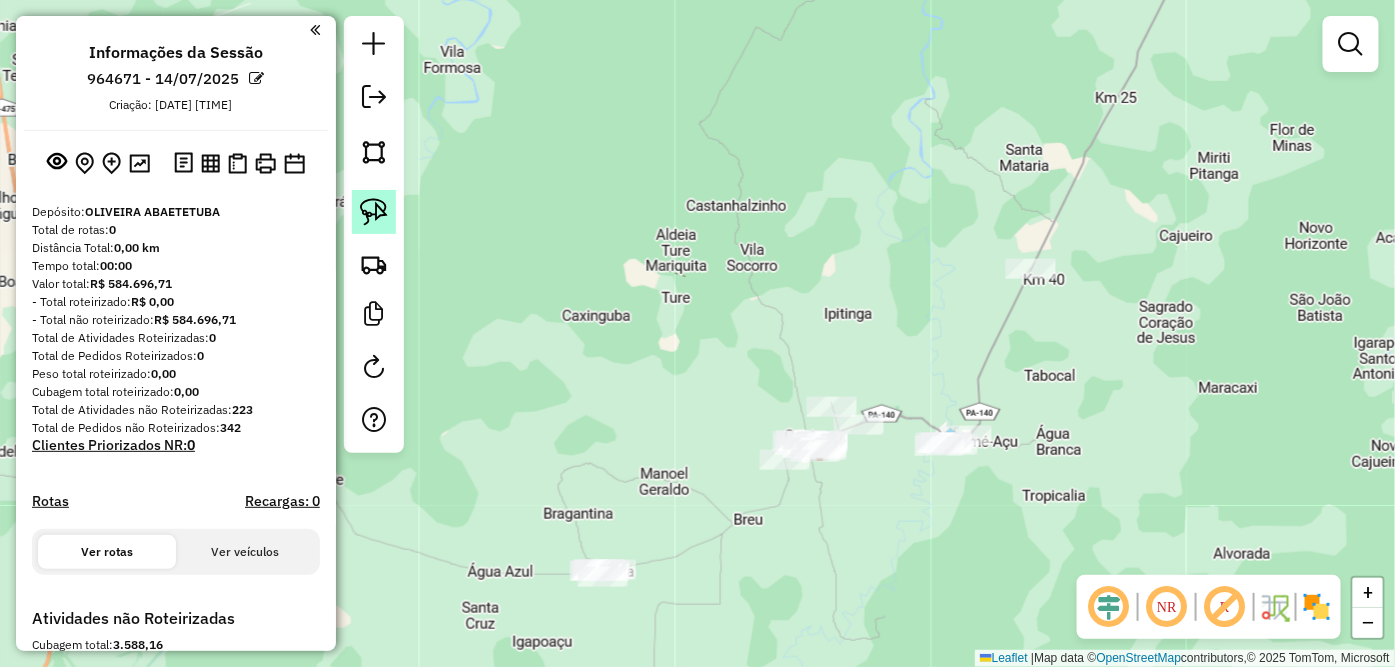 click 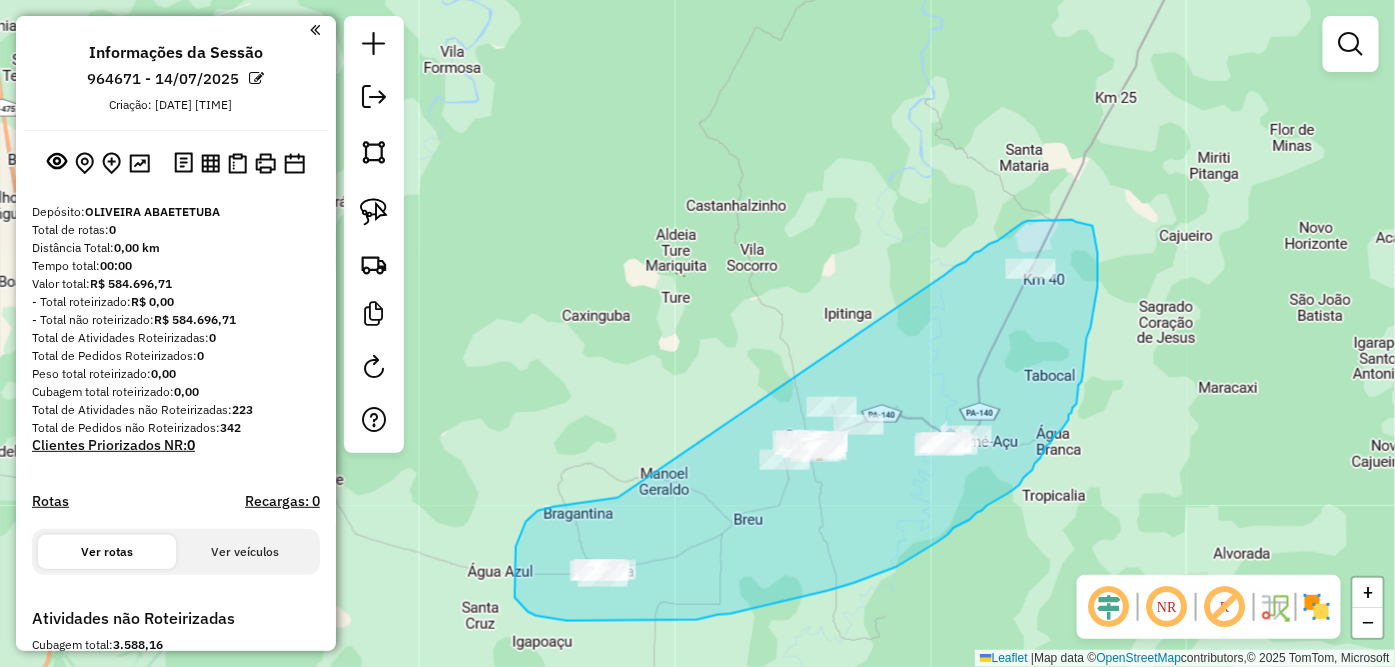 drag, startPoint x: 618, startPoint y: 498, endPoint x: 940, endPoint y: 277, distance: 390.5445 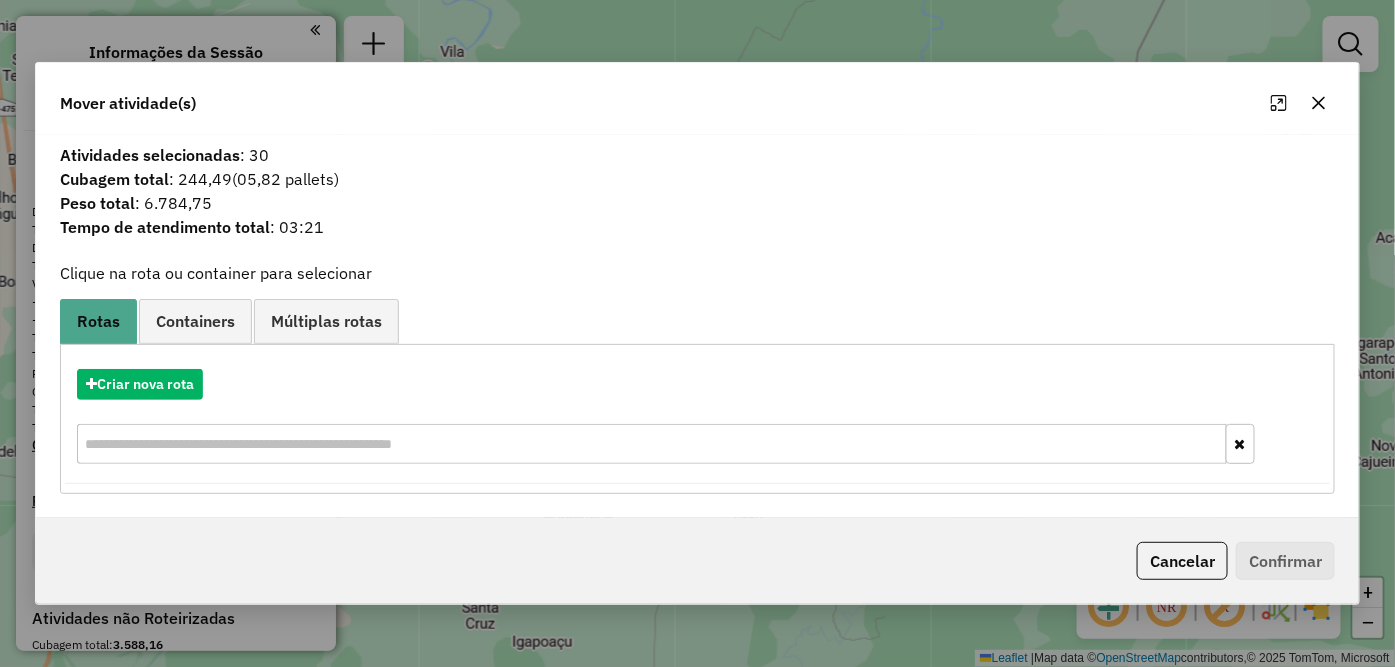 click 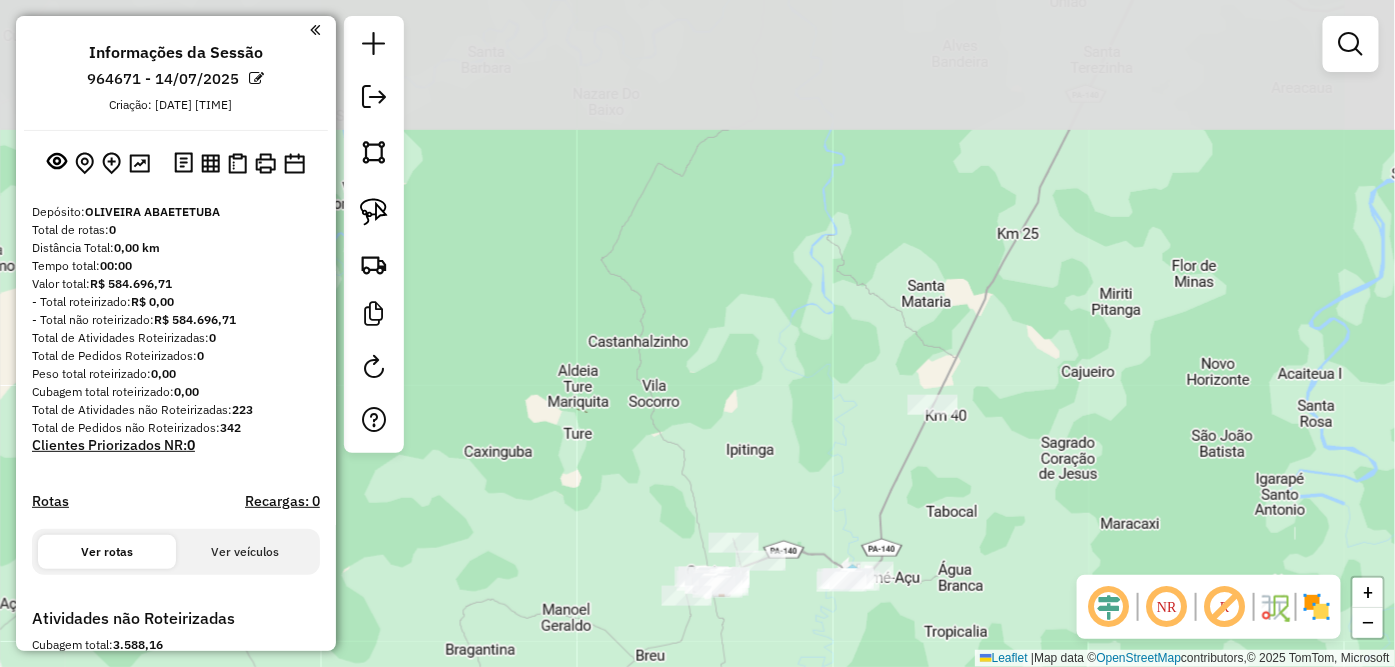 drag, startPoint x: 1215, startPoint y: 291, endPoint x: 1044, endPoint y: 471, distance: 248.27606 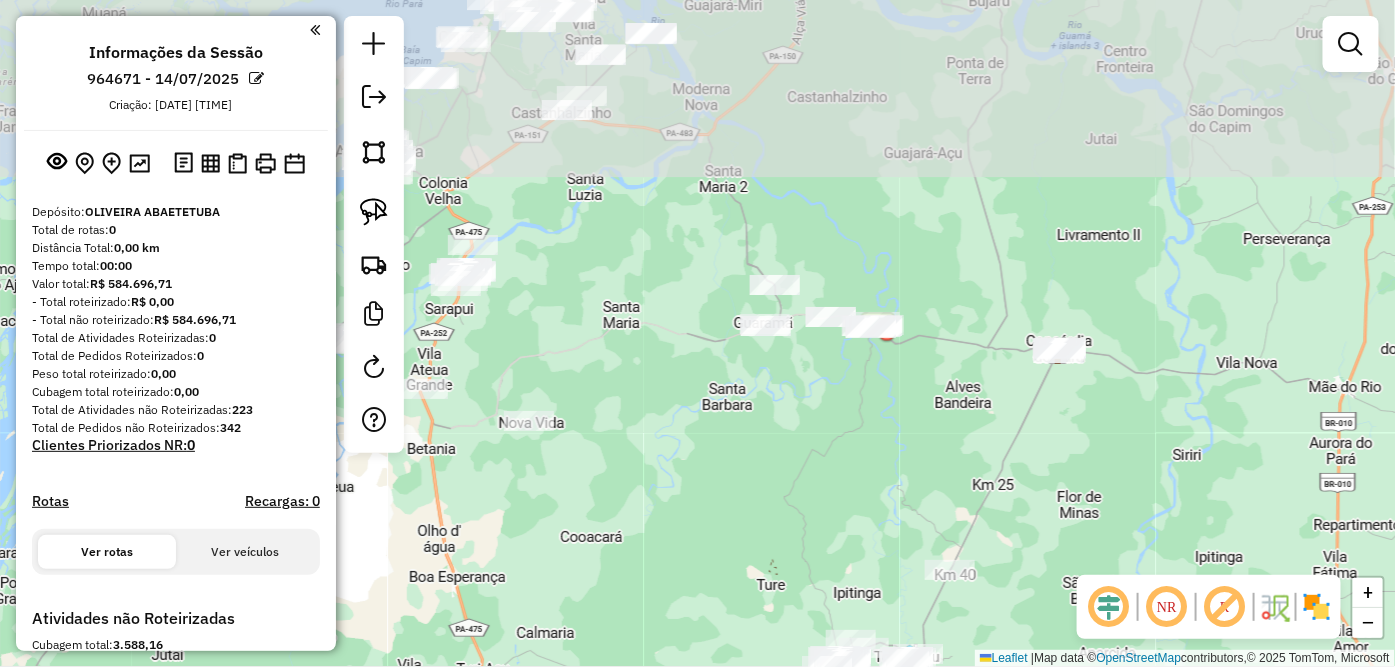 drag, startPoint x: 856, startPoint y: 200, endPoint x: 813, endPoint y: 417, distance: 221.21935 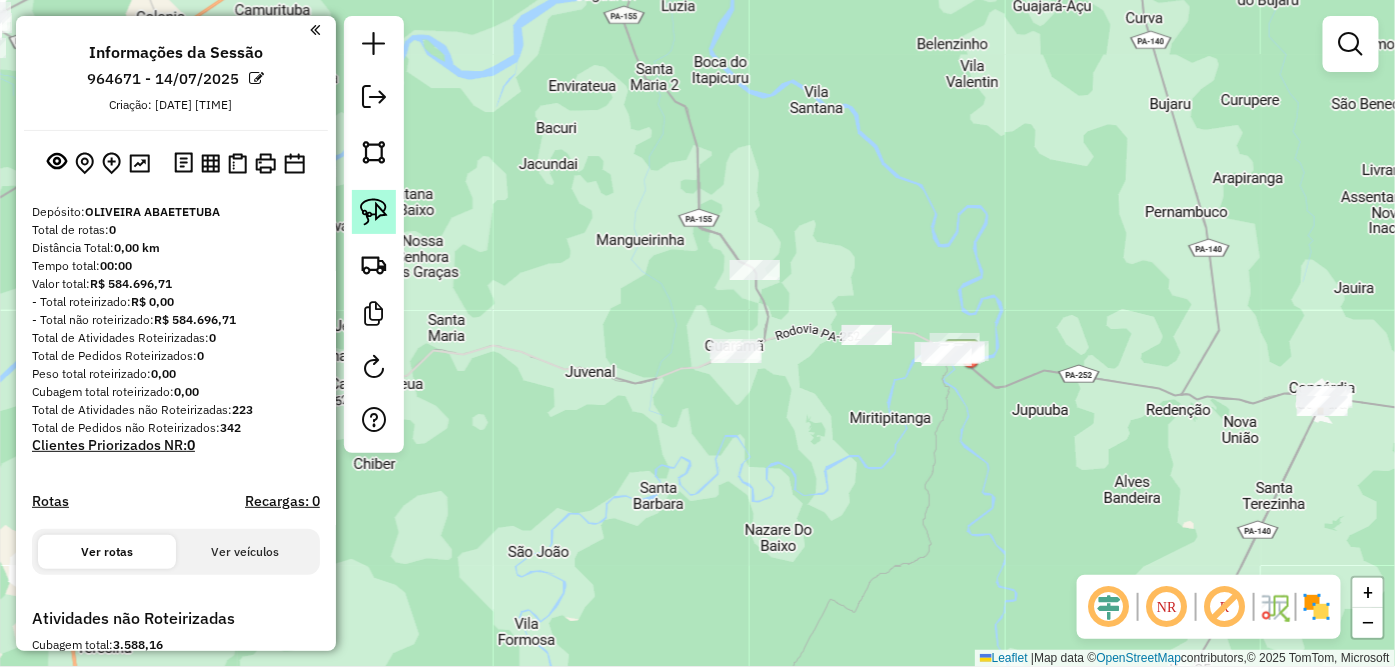click 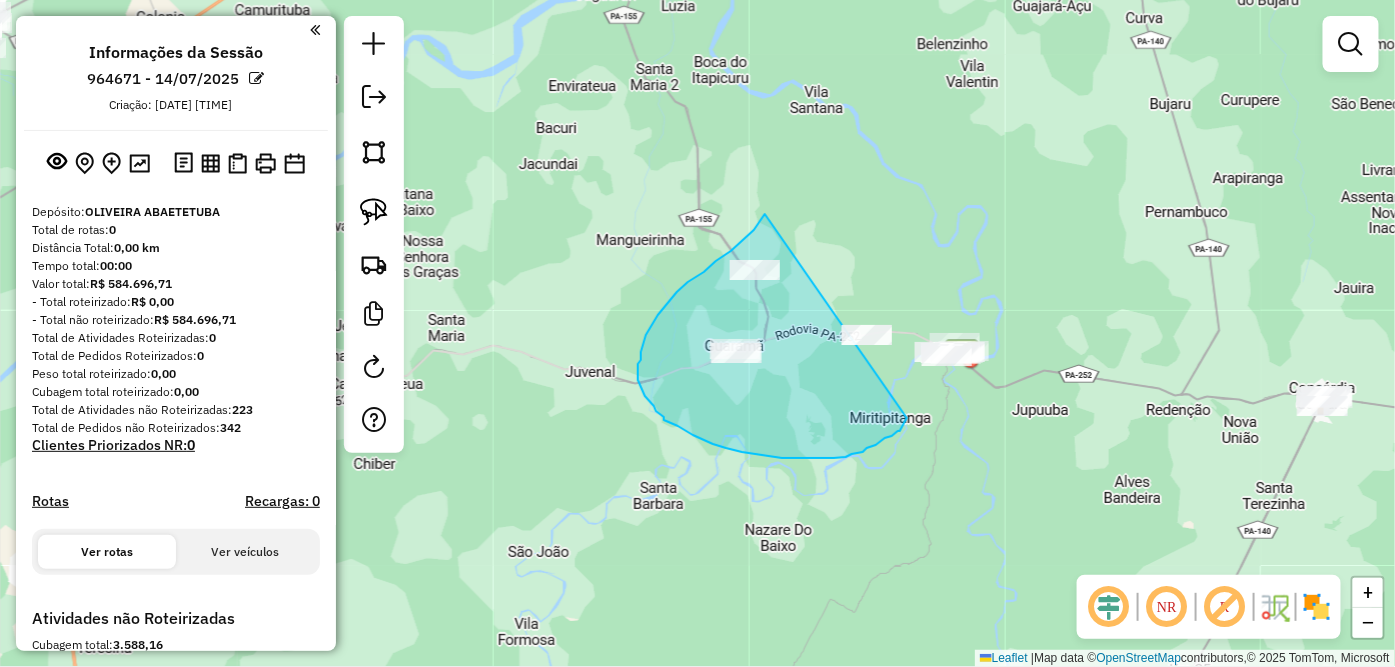 drag, startPoint x: 765, startPoint y: 214, endPoint x: 907, endPoint y: 418, distance: 248.55583 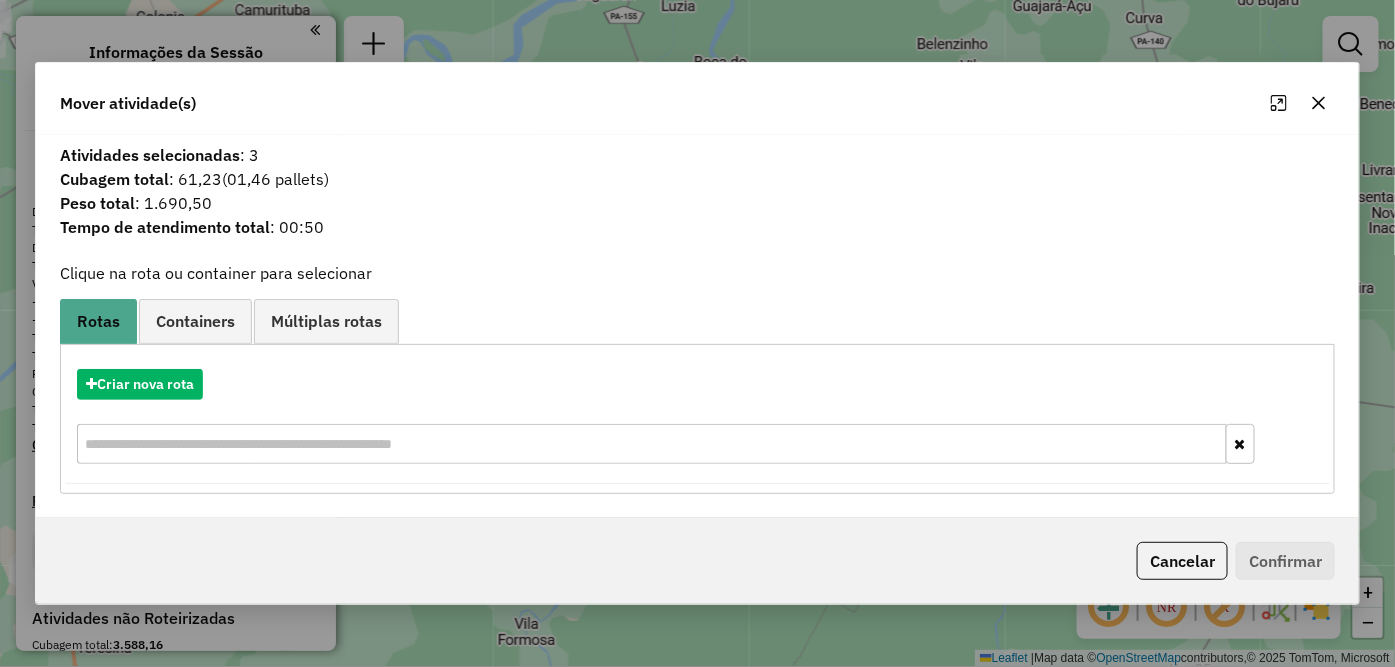 click 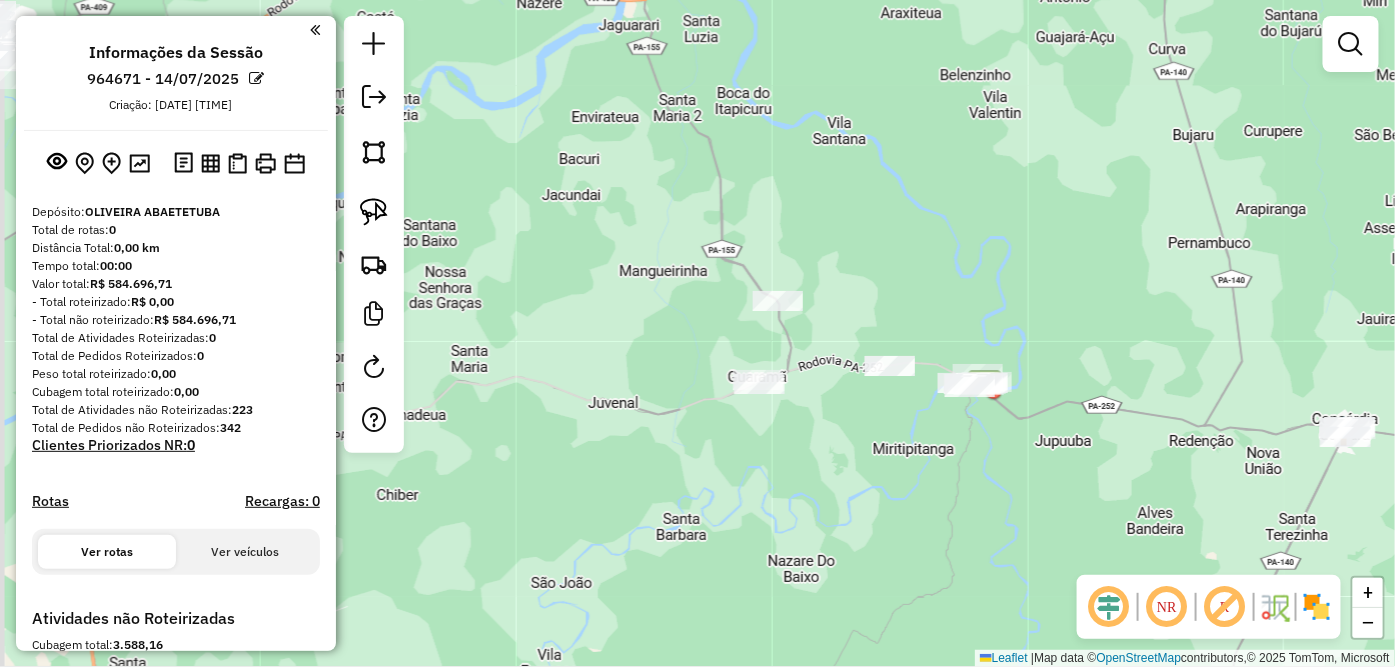 drag, startPoint x: 813, startPoint y: 443, endPoint x: 956, endPoint y: 434, distance: 143.28294 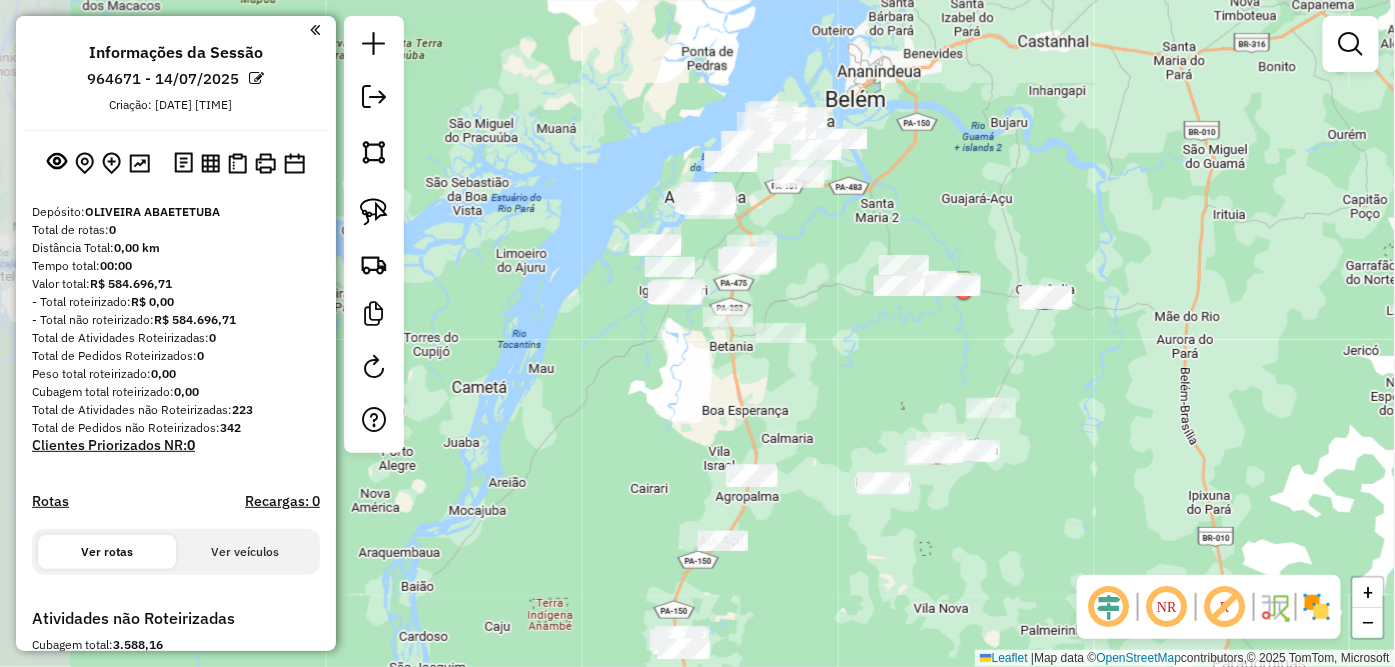 drag, startPoint x: 671, startPoint y: 385, endPoint x: 857, endPoint y: 353, distance: 188.73262 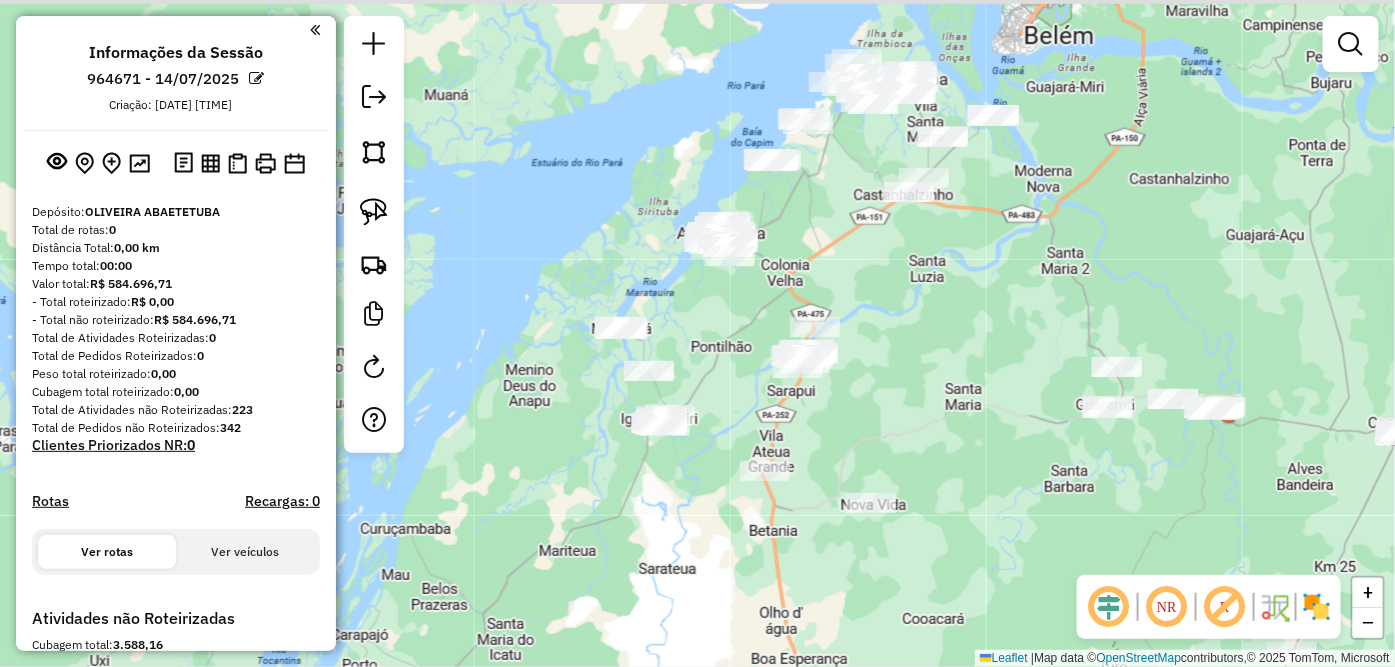 drag, startPoint x: 890, startPoint y: 297, endPoint x: 960, endPoint y: 438, distance: 157.41982 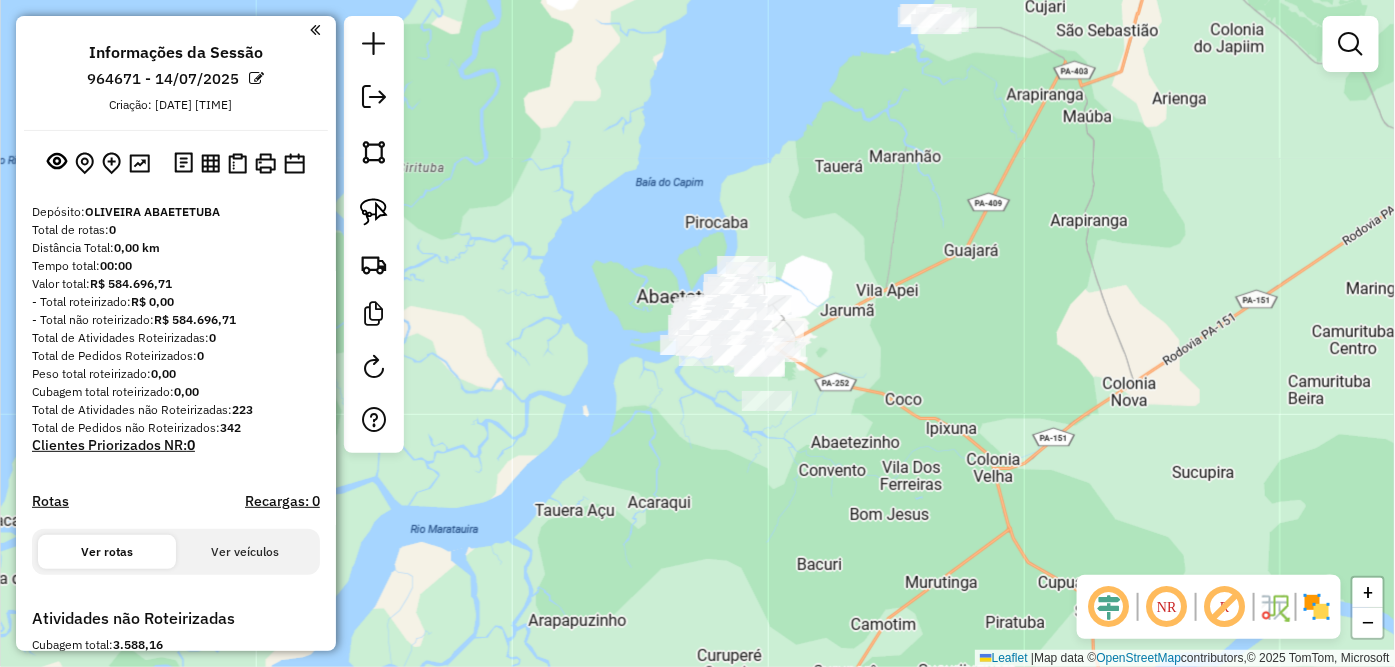 drag, startPoint x: 778, startPoint y: 327, endPoint x: 793, endPoint y: 415, distance: 89.26926 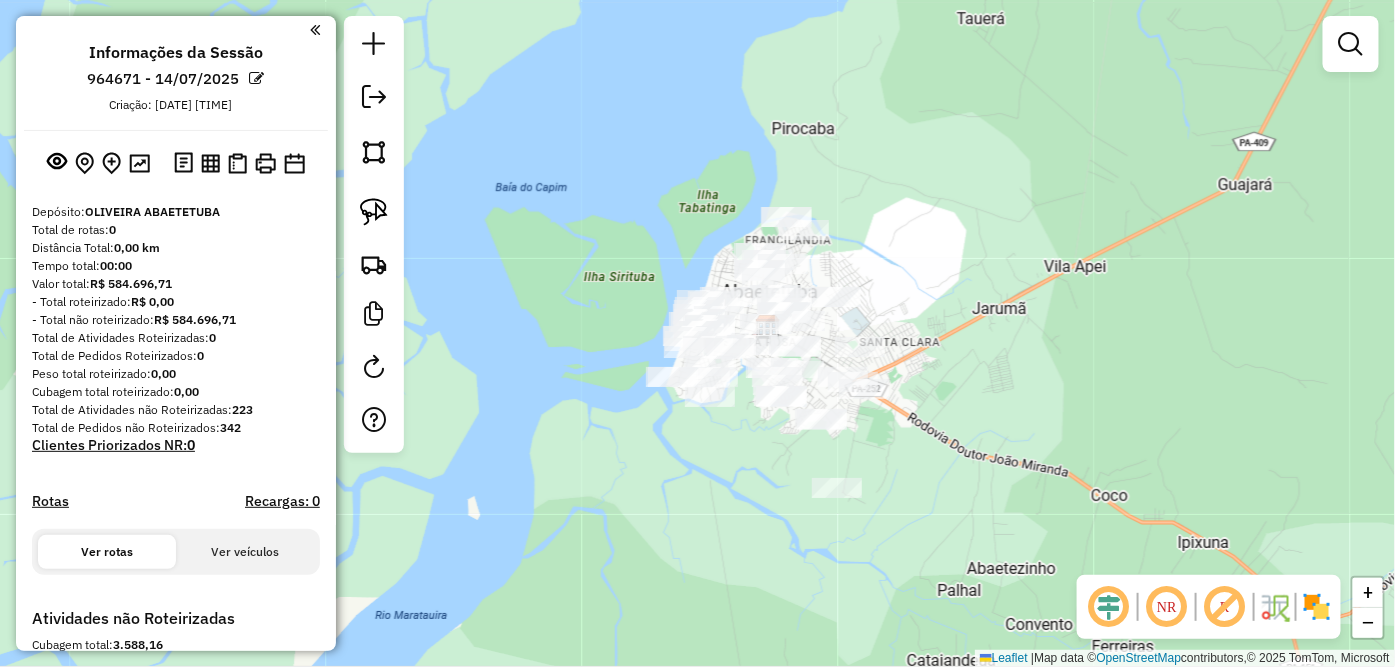 drag, startPoint x: 976, startPoint y: 500, endPoint x: 530, endPoint y: 207, distance: 533.6338 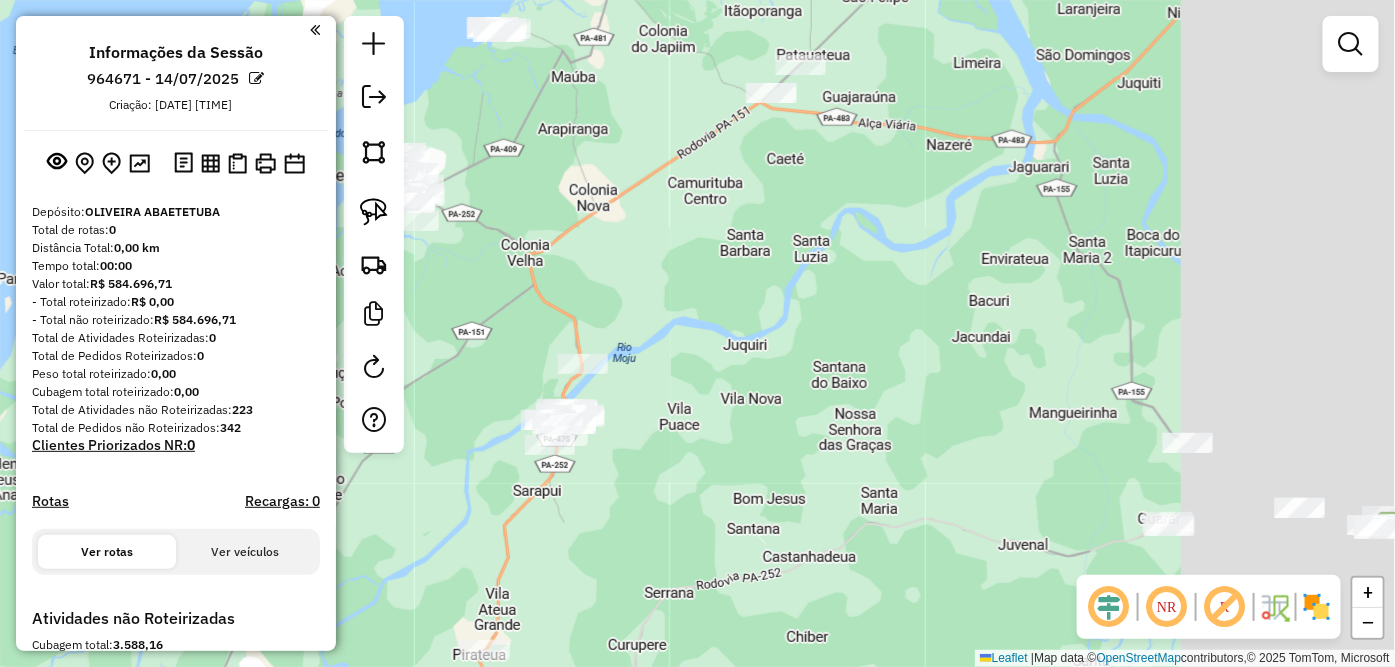 drag, startPoint x: 940, startPoint y: 315, endPoint x: 537, endPoint y: 42, distance: 486.7628 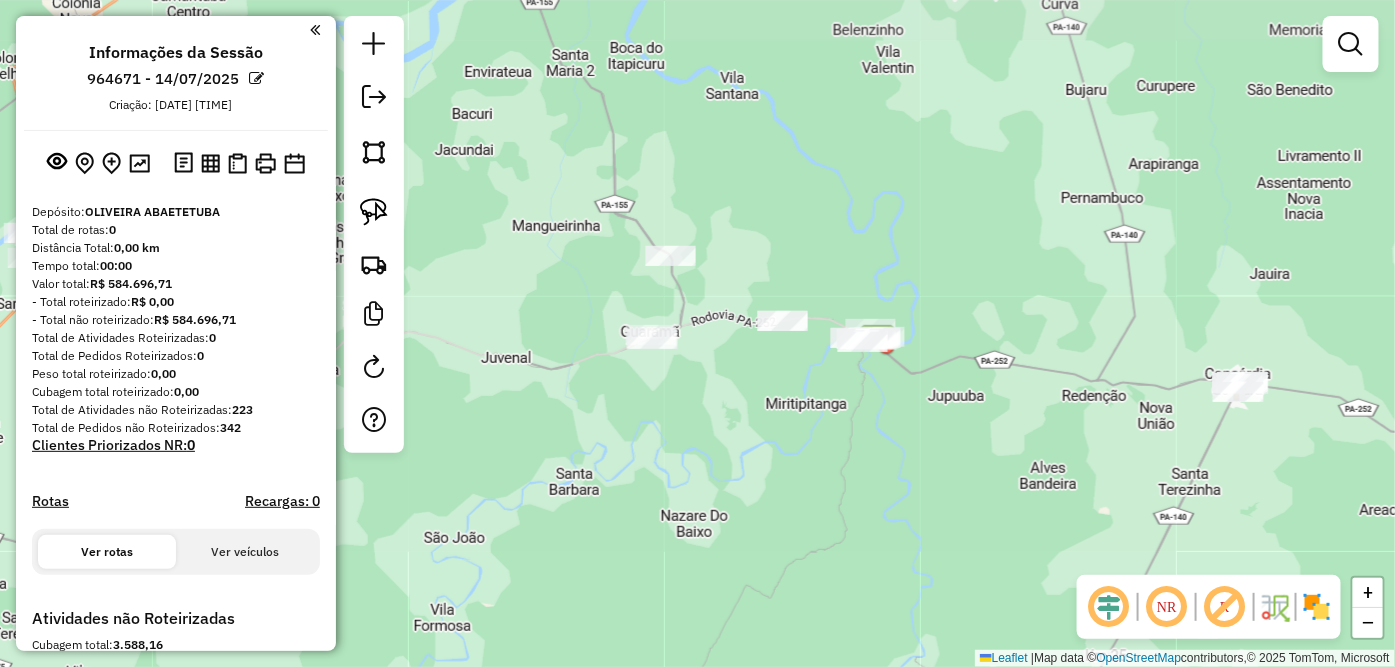 drag, startPoint x: 804, startPoint y: 360, endPoint x: 547, endPoint y: 403, distance: 260.57245 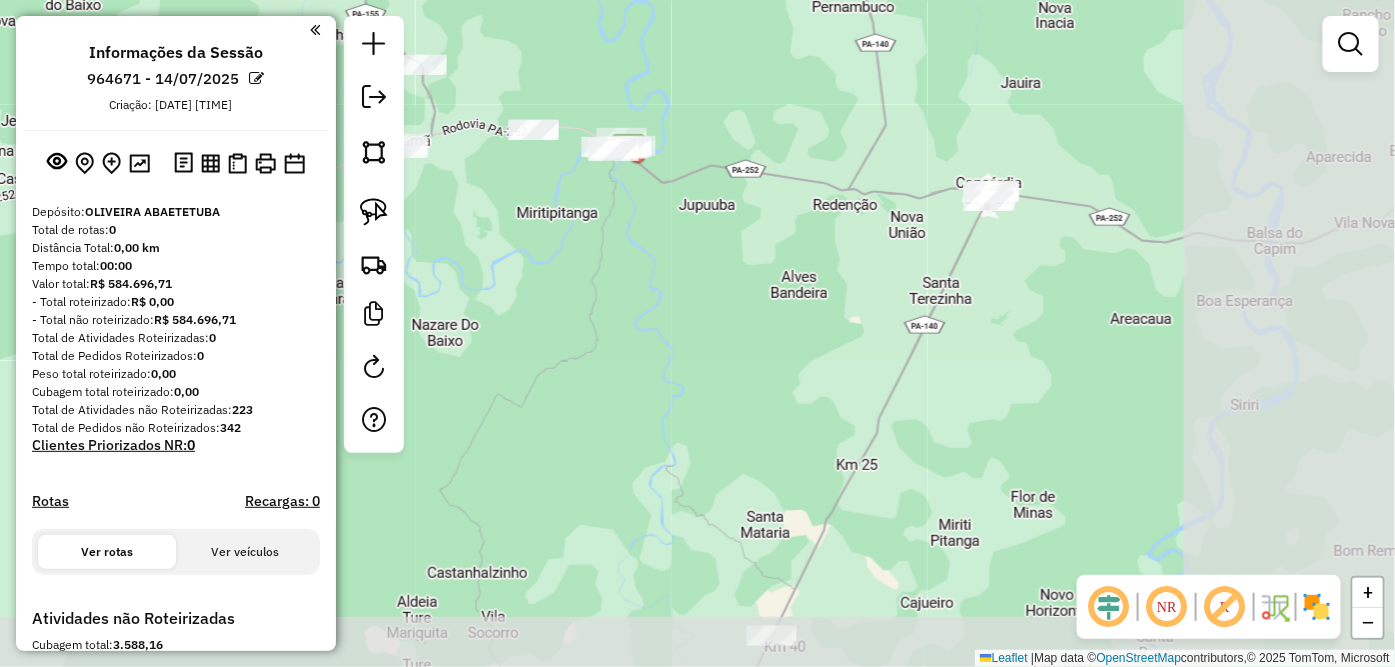 drag, startPoint x: 996, startPoint y: 531, endPoint x: 763, endPoint y: 363, distance: 287.25076 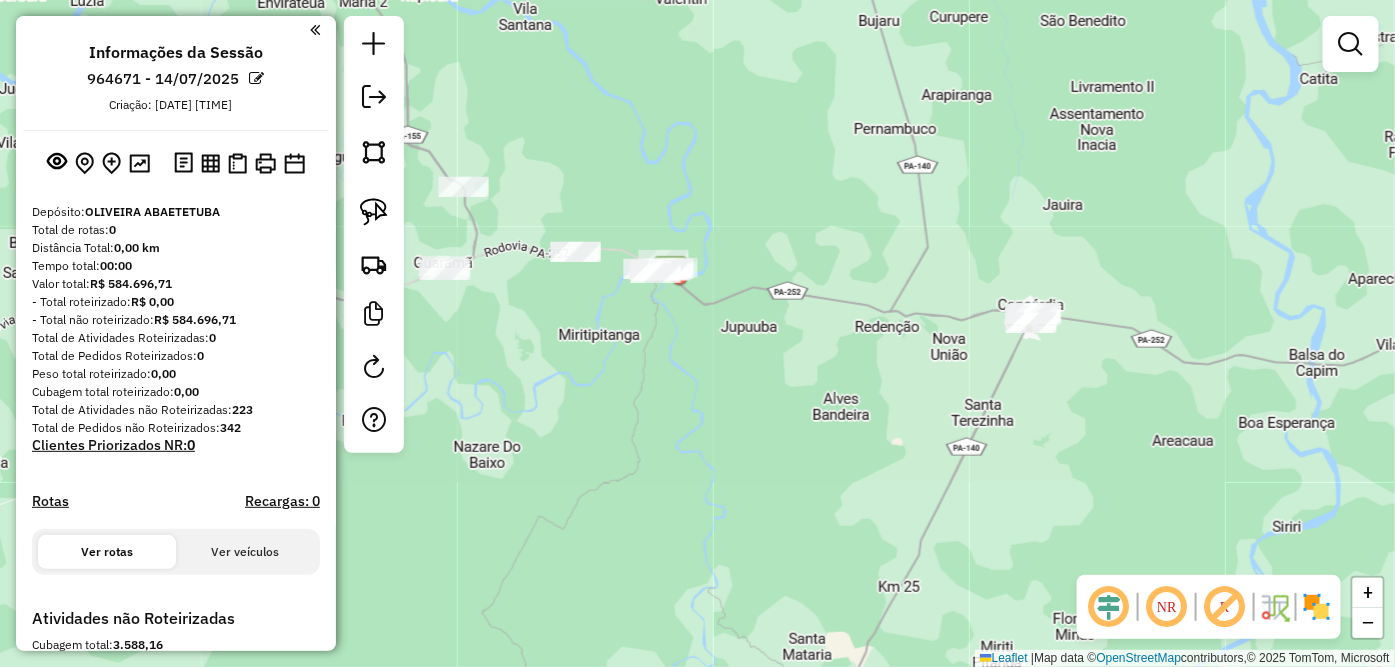 drag, startPoint x: 512, startPoint y: 303, endPoint x: 535, endPoint y: 321, distance: 29.206163 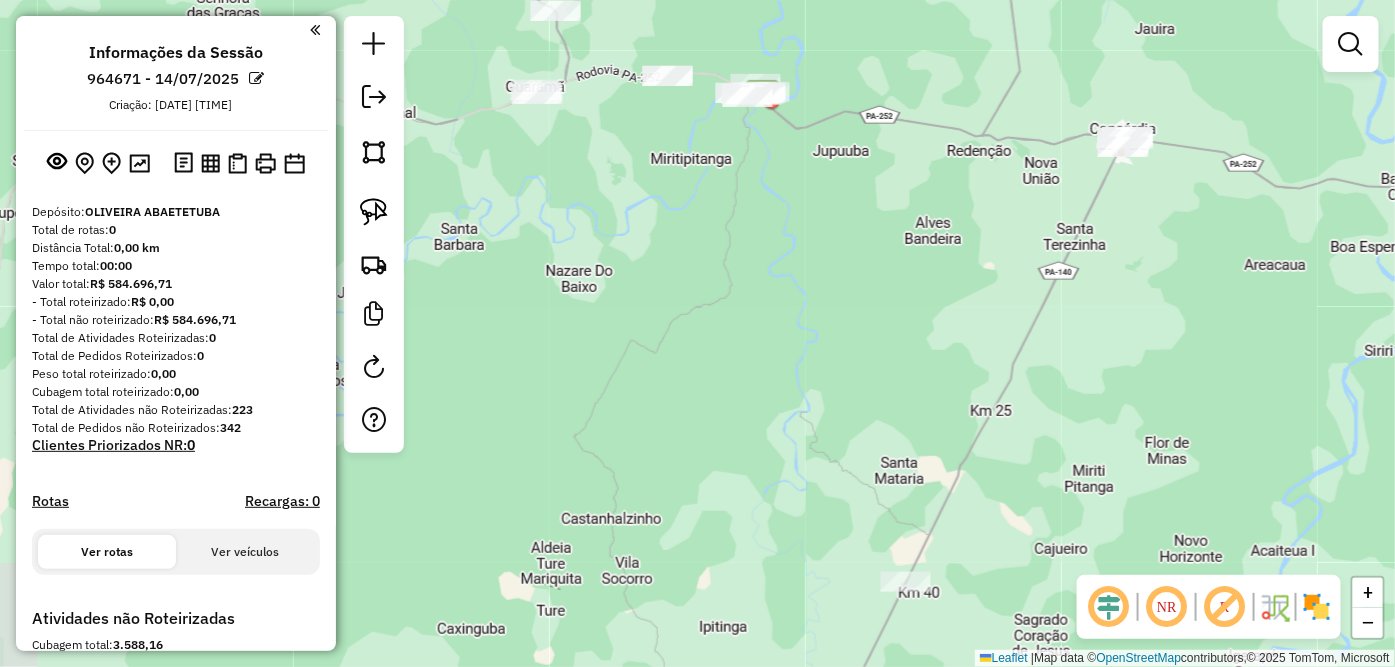 drag, startPoint x: 691, startPoint y: 478, endPoint x: 768, endPoint y: 294, distance: 199.46178 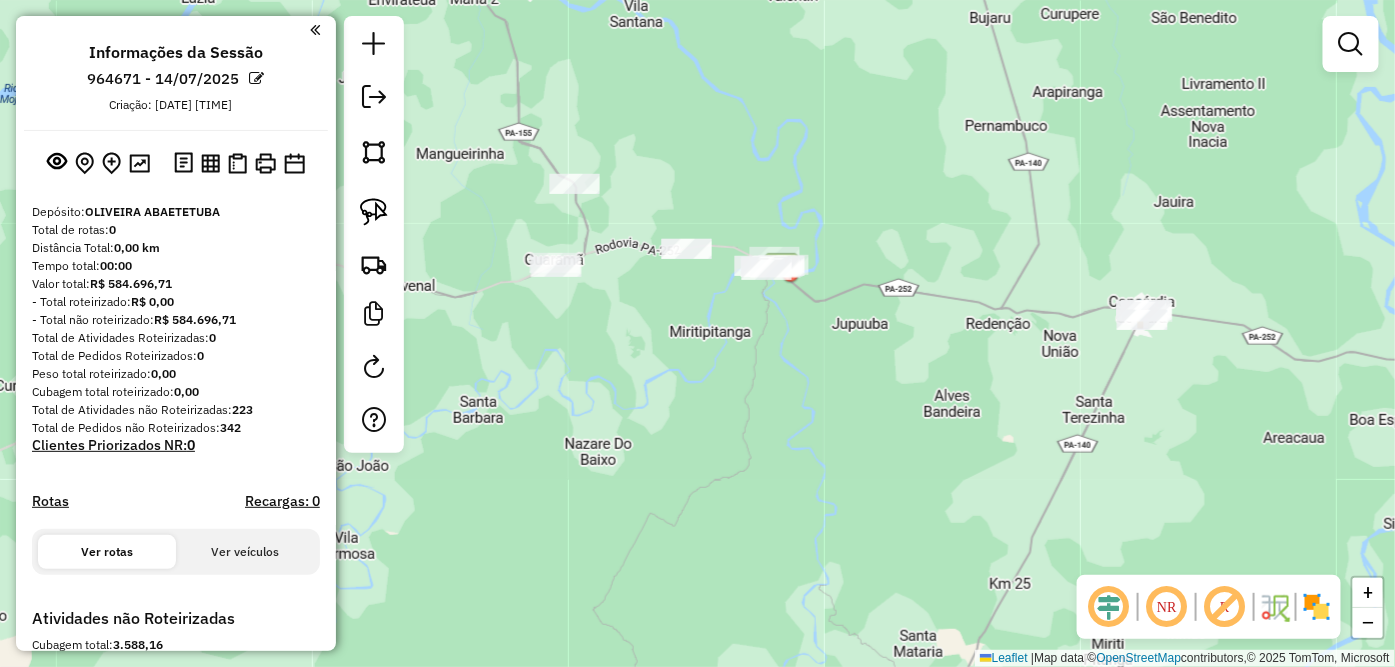 drag, startPoint x: 747, startPoint y: 318, endPoint x: 762, endPoint y: 448, distance: 130.86252 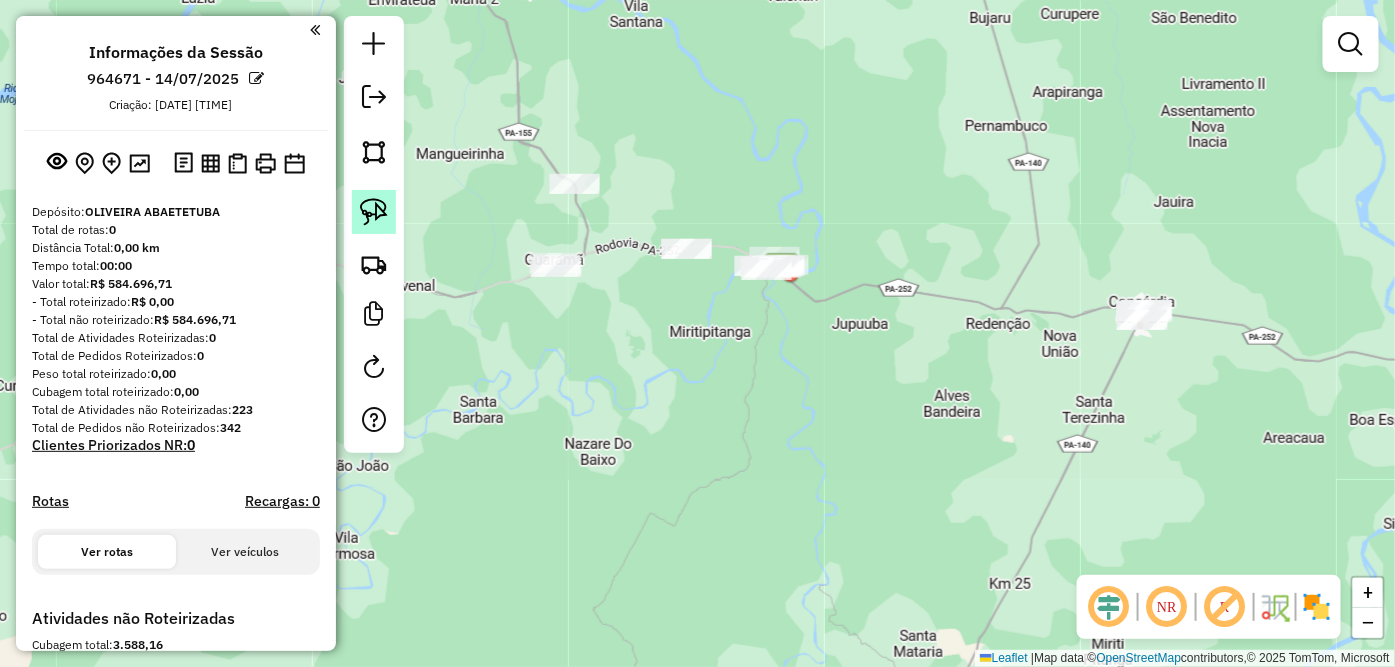 click 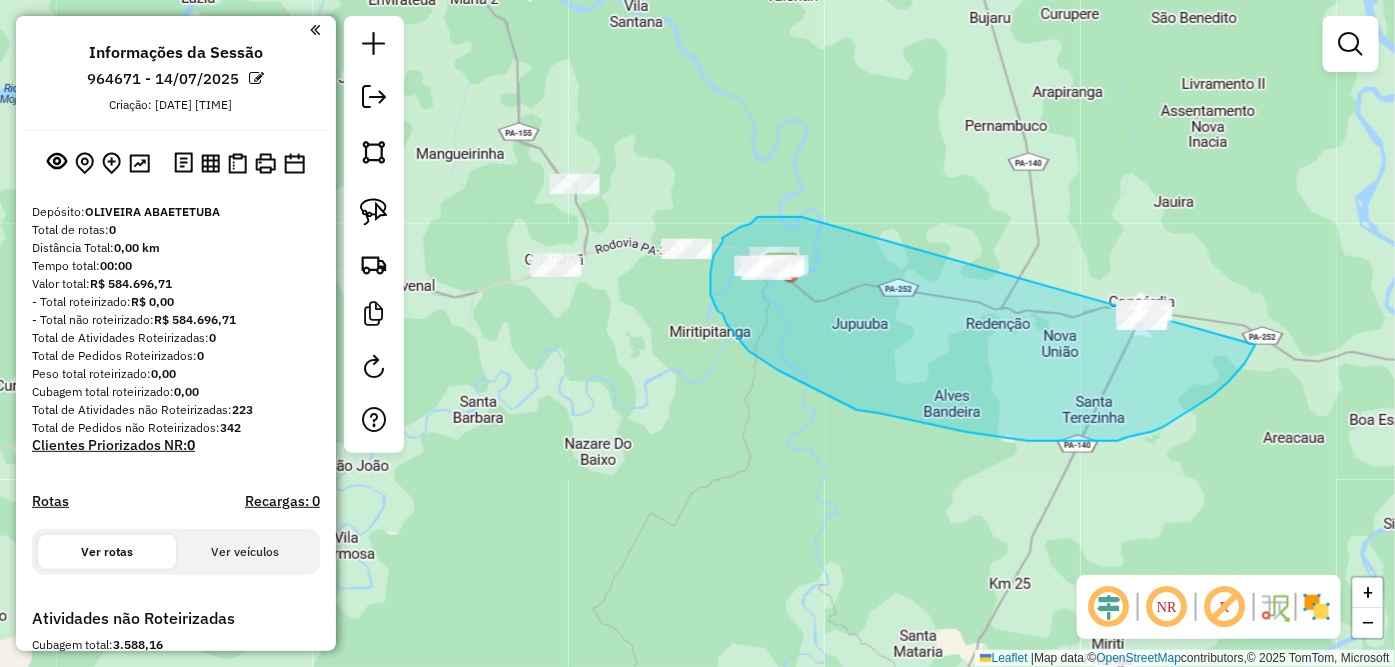 drag, startPoint x: 801, startPoint y: 217, endPoint x: 1265, endPoint y: 244, distance: 464.78488 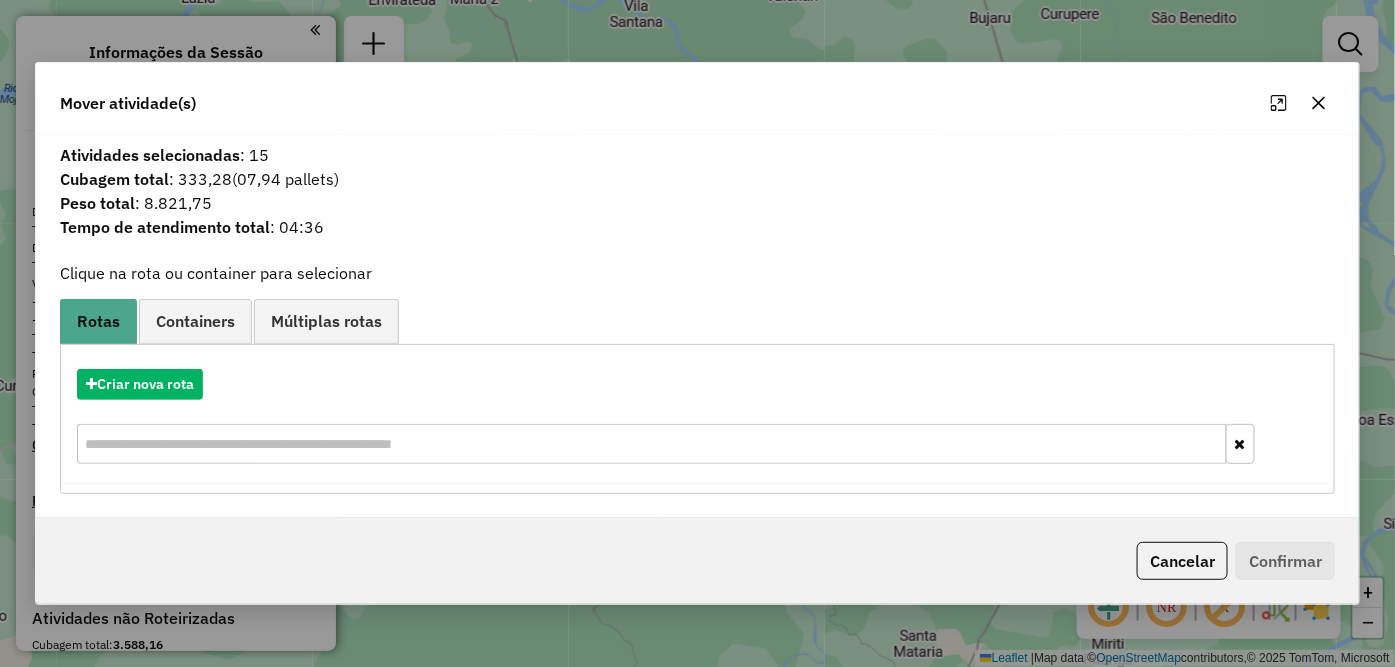 click 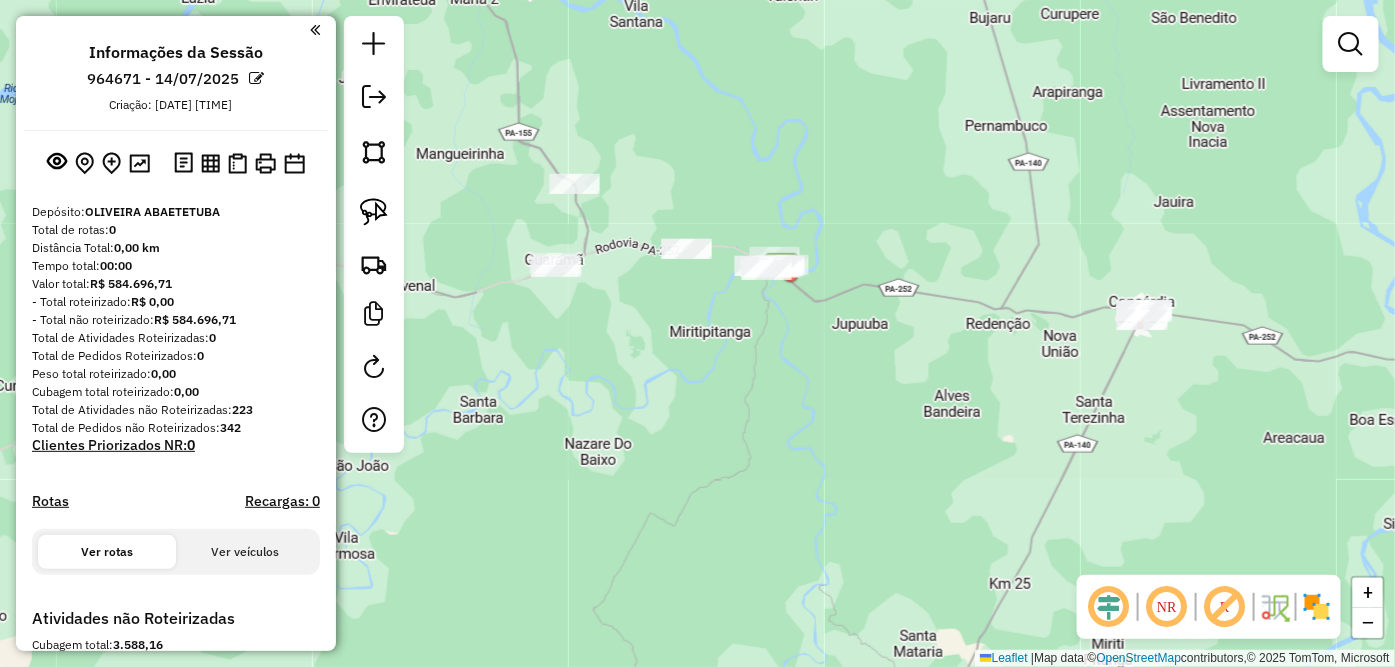 drag, startPoint x: 842, startPoint y: 490, endPoint x: 893, endPoint y: 216, distance: 278.70593 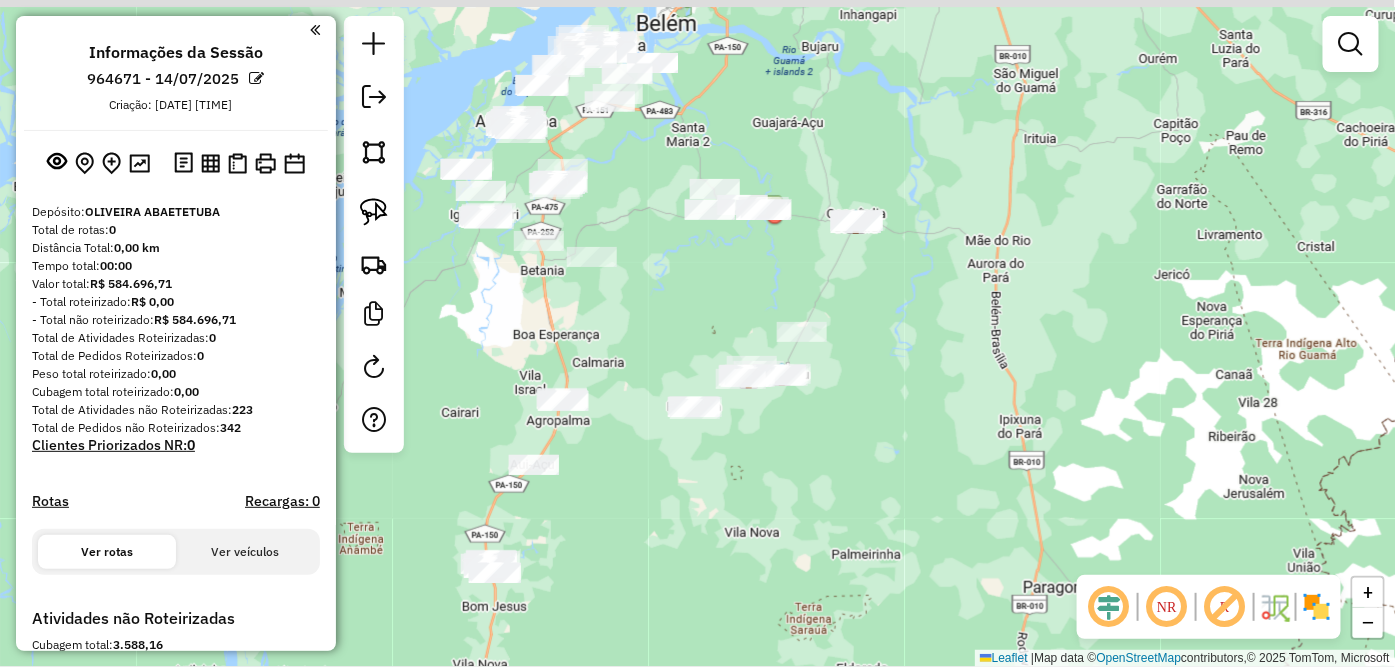 drag, startPoint x: 773, startPoint y: 477, endPoint x: 701, endPoint y: 488, distance: 72.835434 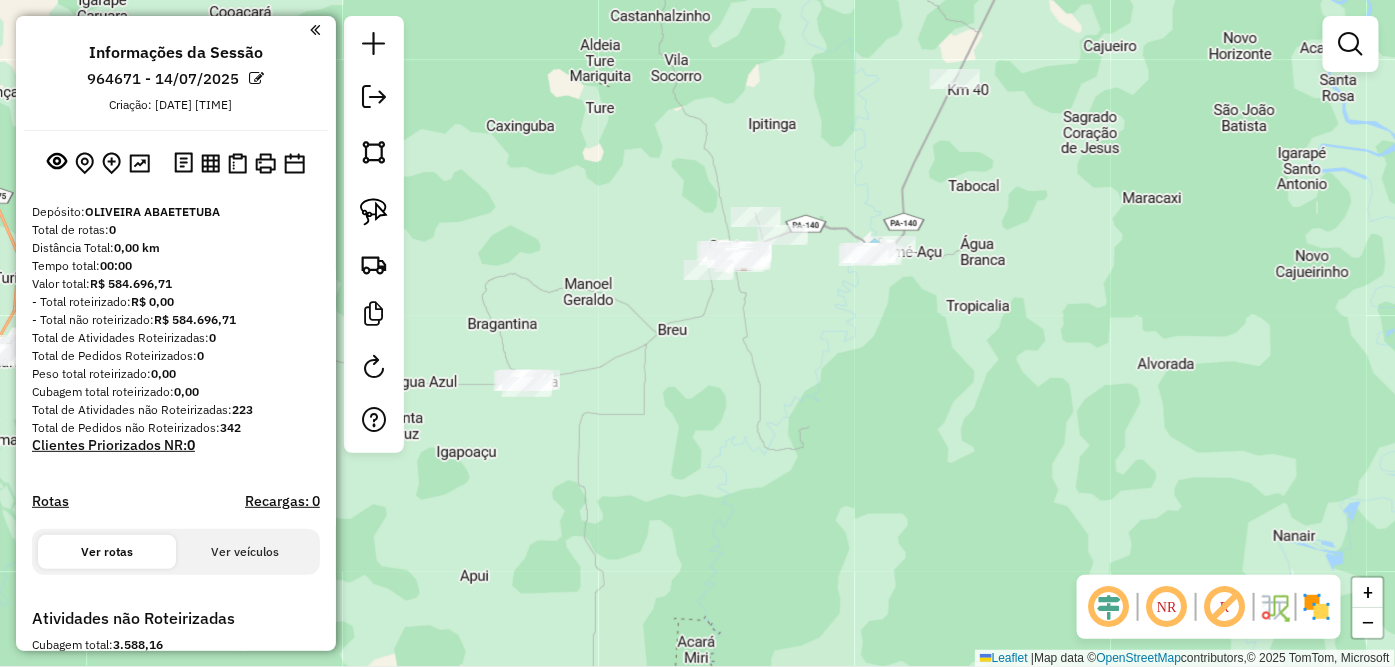 drag, startPoint x: 651, startPoint y: 362, endPoint x: 767, endPoint y: 458, distance: 150.57224 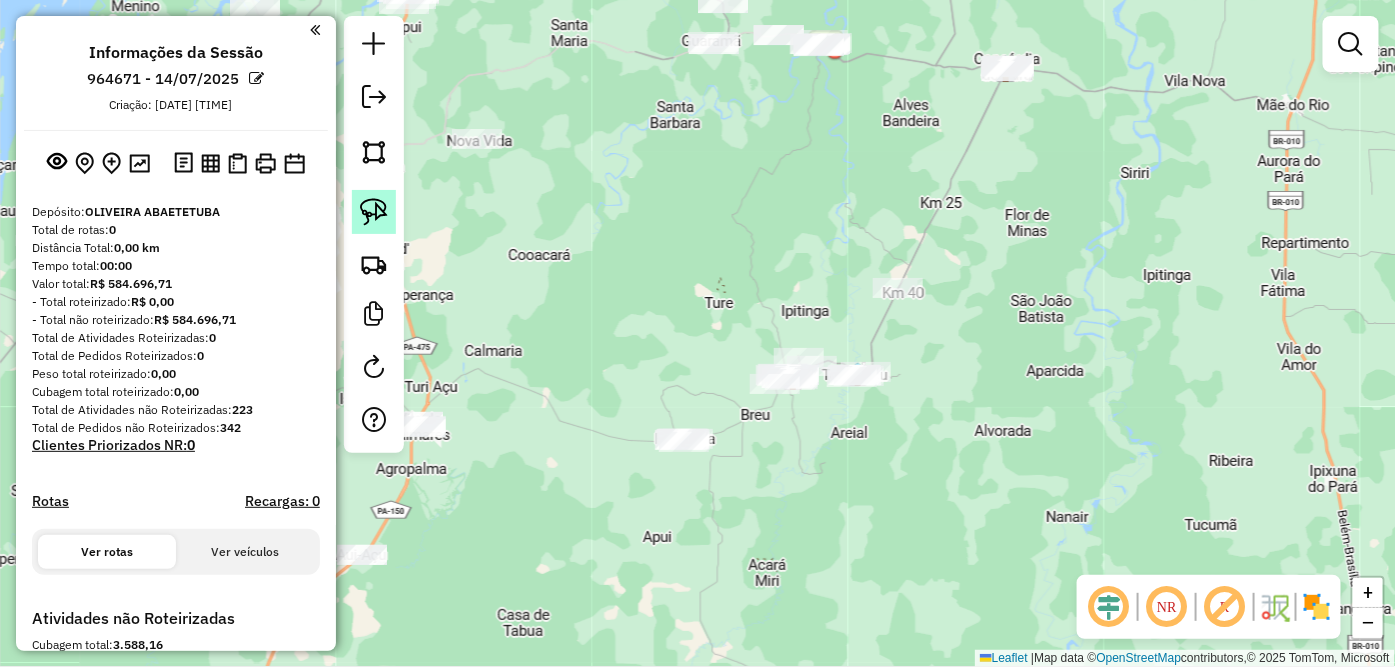 click 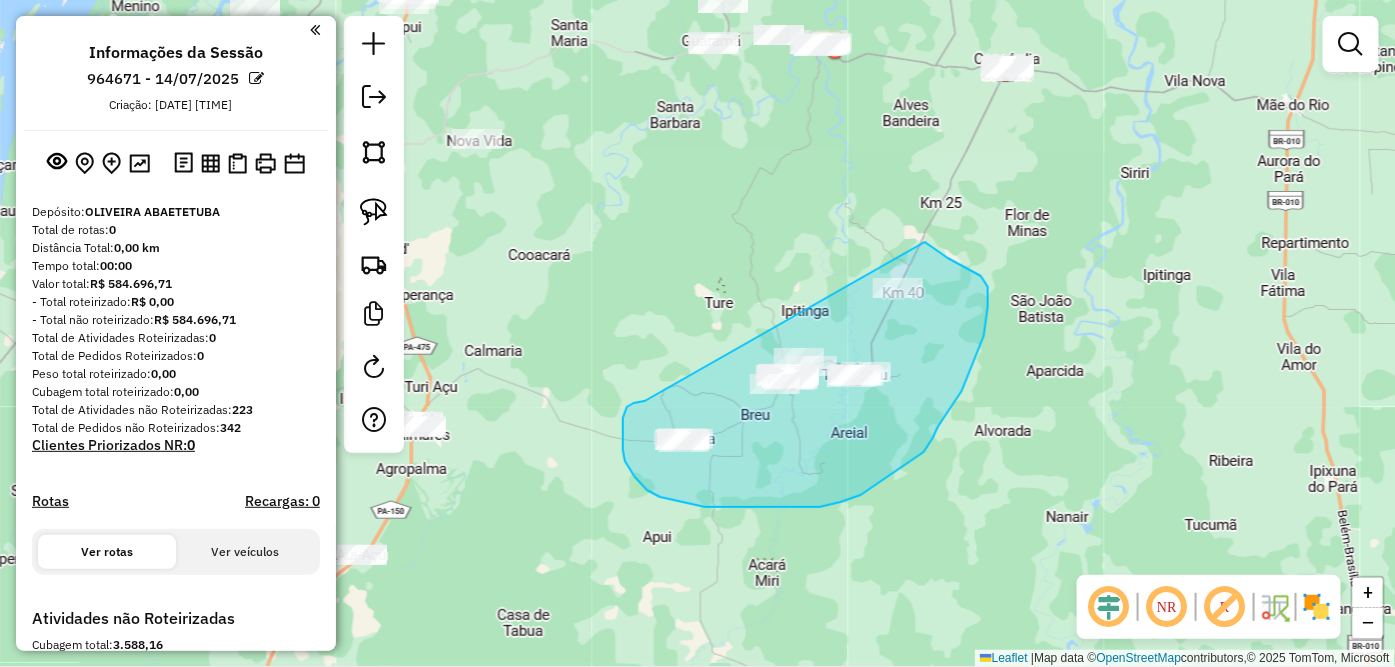 drag, startPoint x: 634, startPoint y: 403, endPoint x: 840, endPoint y: 245, distance: 259.6151 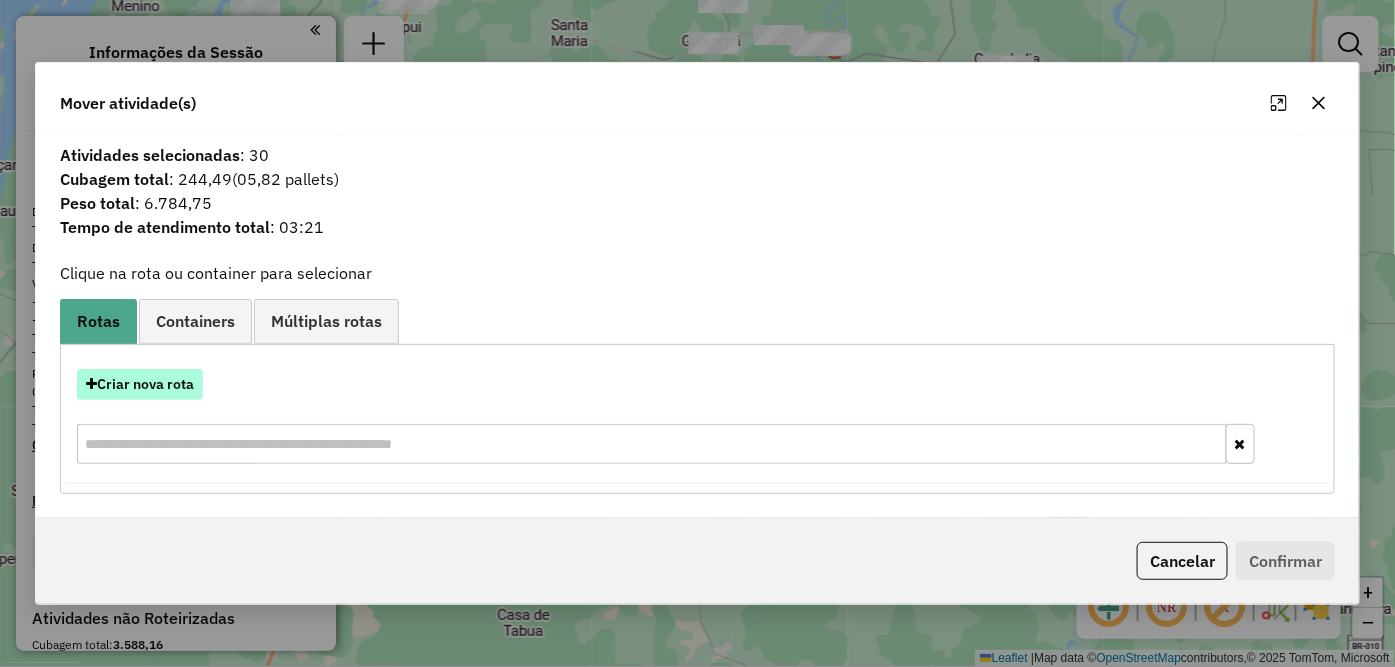 click on "Criar nova rota" at bounding box center [140, 384] 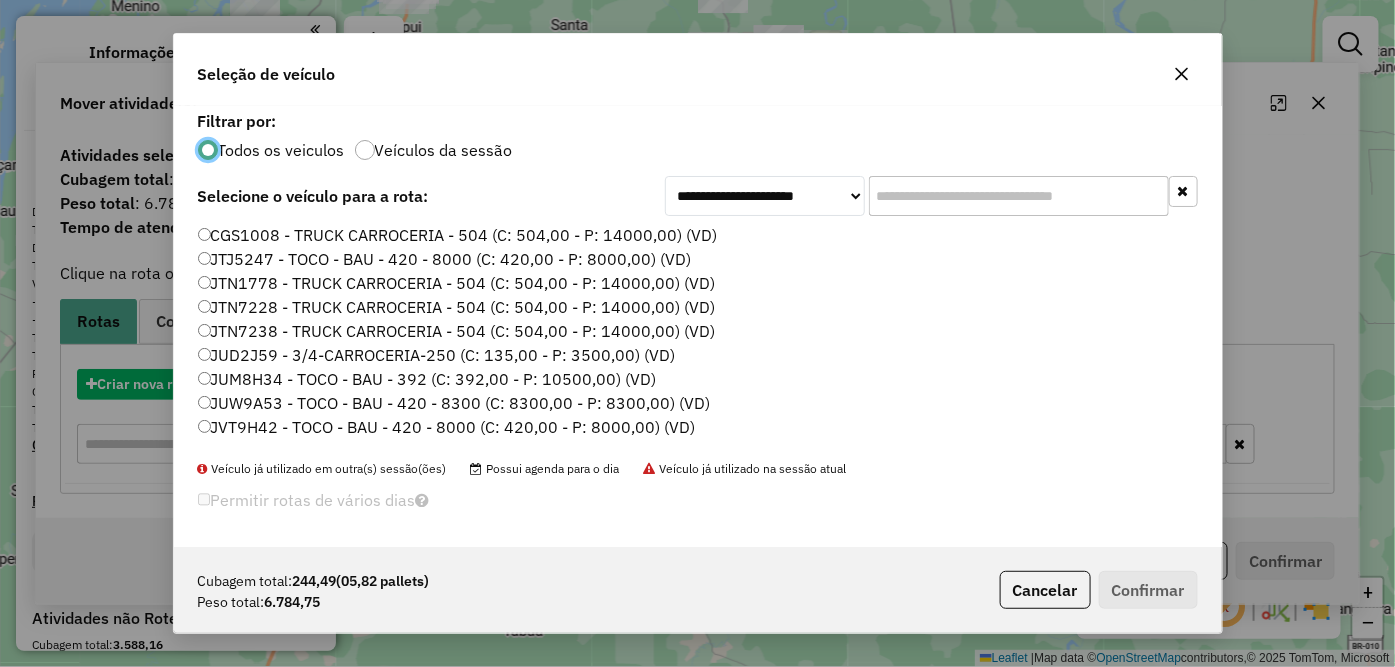 scroll, scrollTop: 11, scrollLeft: 5, axis: both 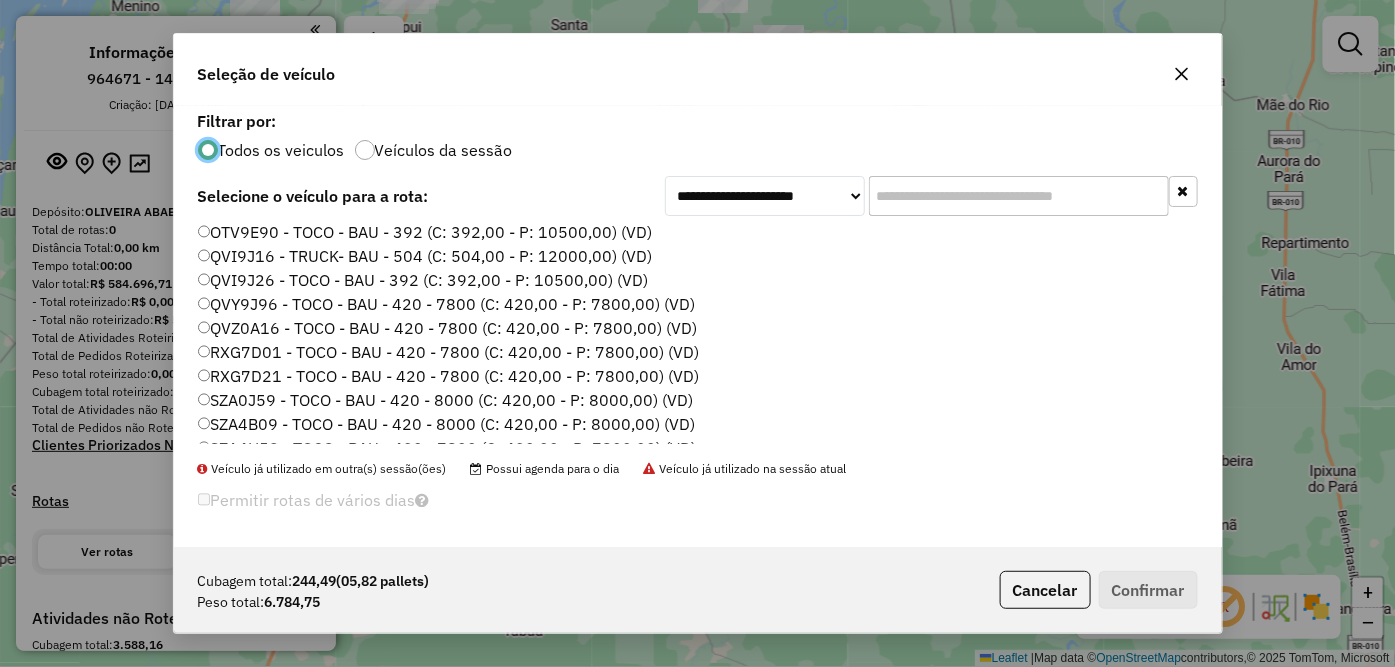 click on "QVY9J96 - TOCO - BAU - 420 - 7800 (C: 420,00 - P: 7800,00) (VD)" 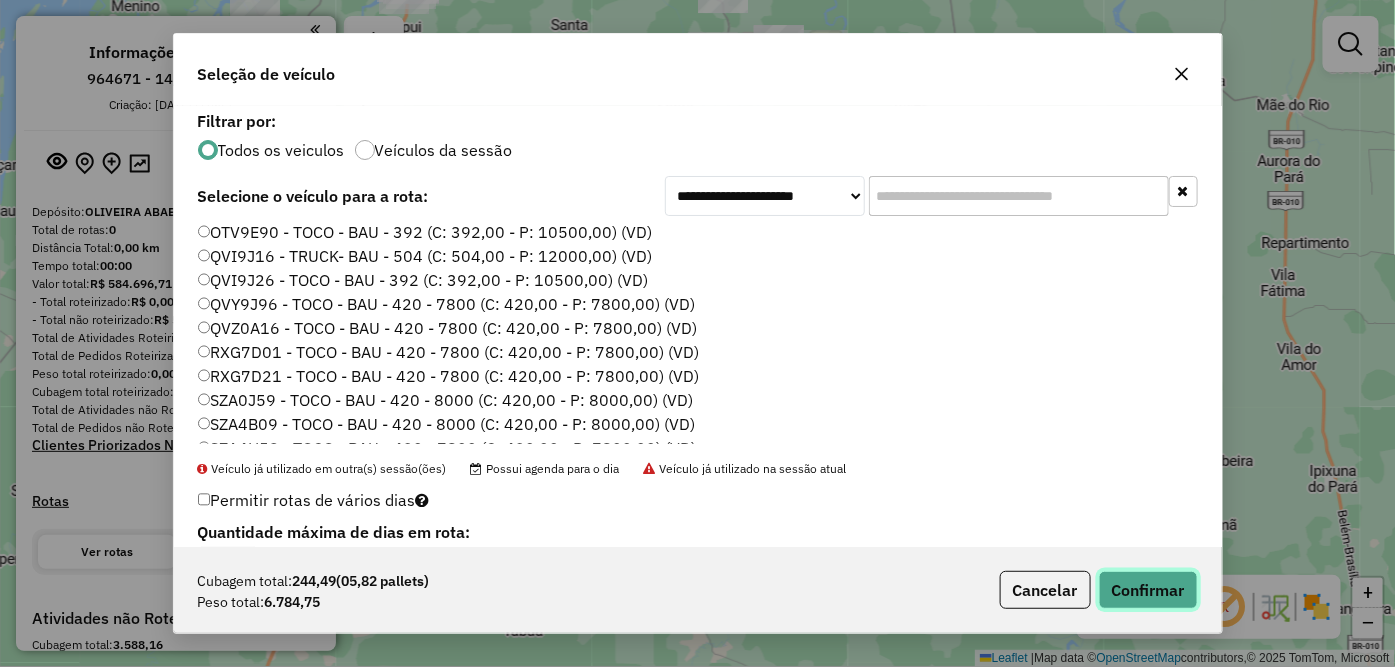 click on "Confirmar" 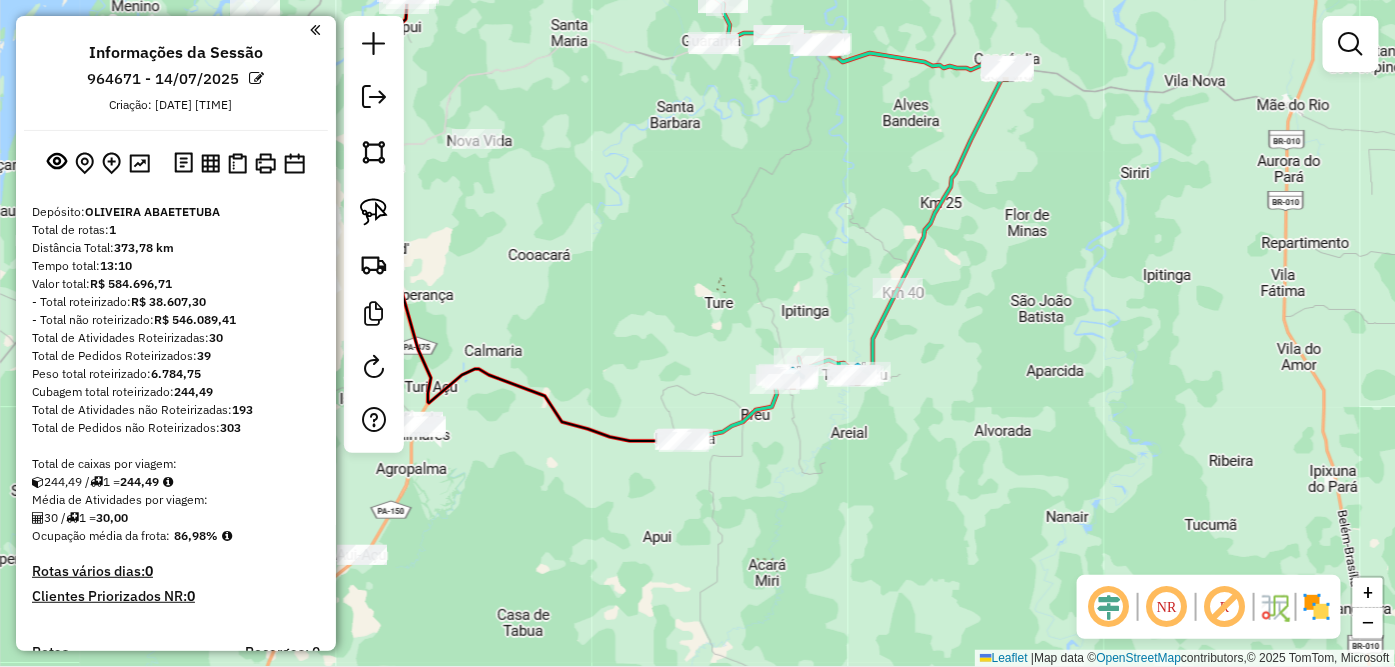 scroll, scrollTop: 111, scrollLeft: 0, axis: vertical 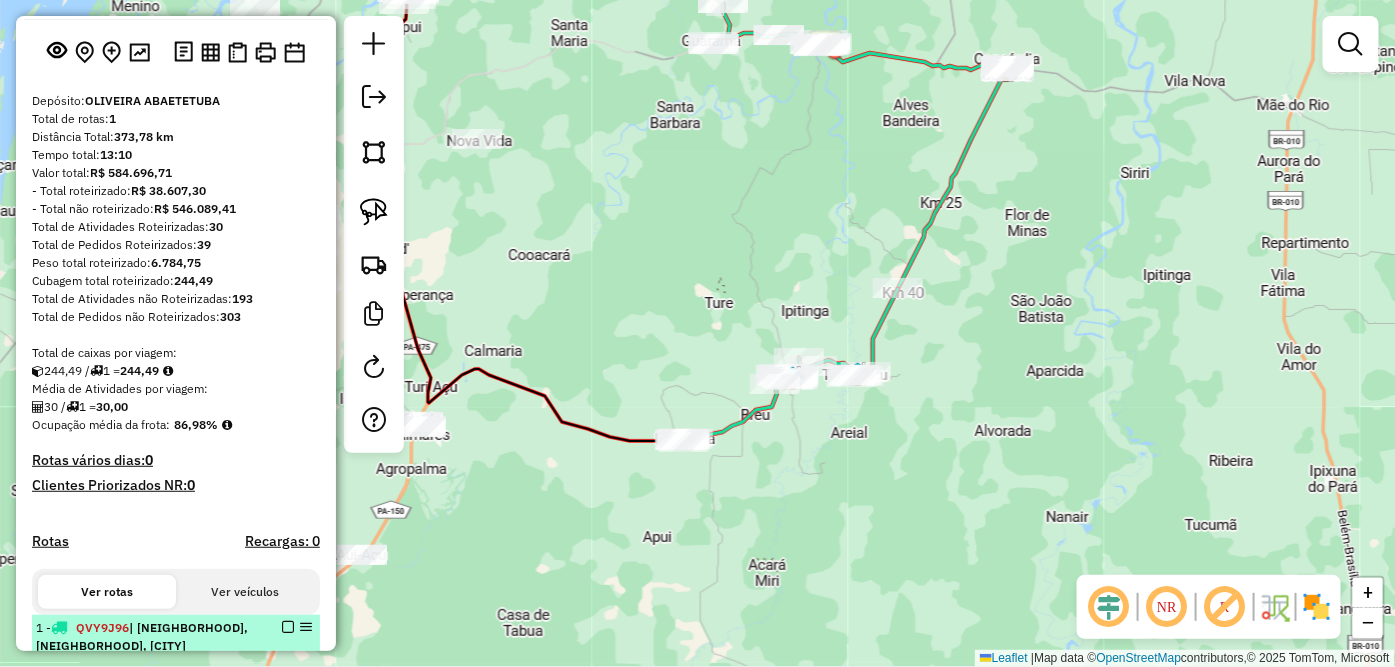 click at bounding box center (288, 627) 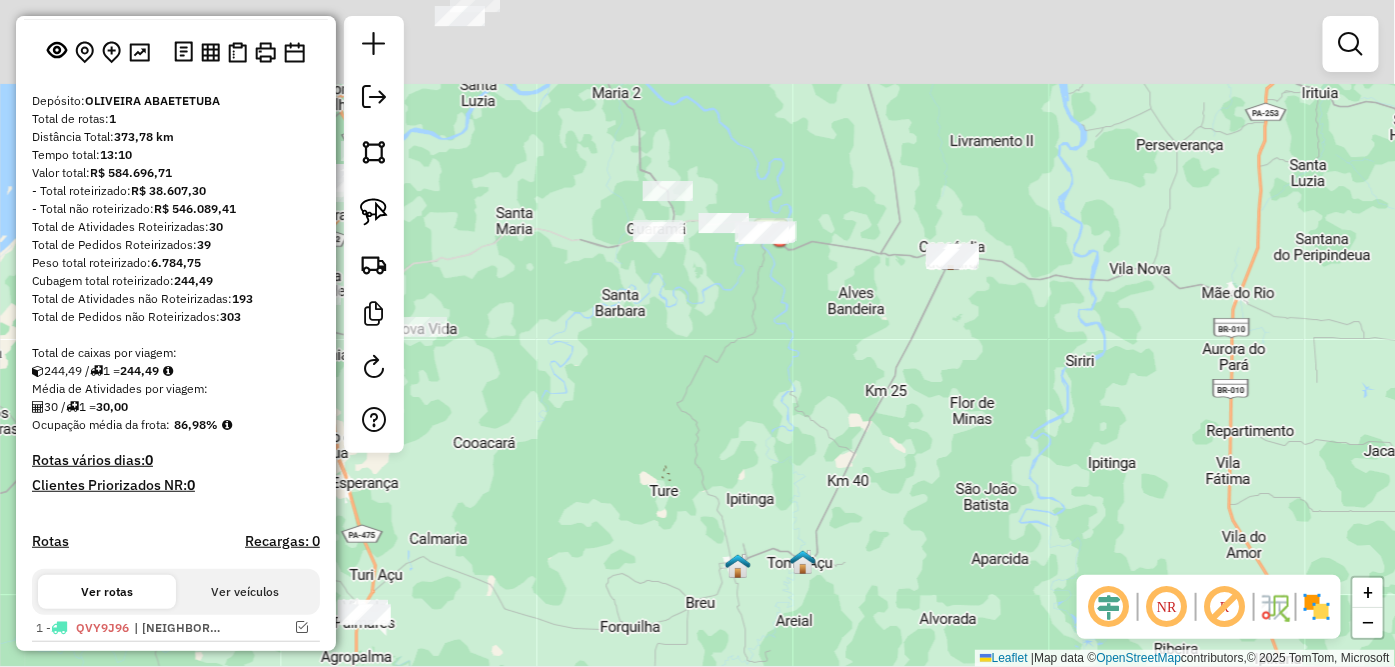 drag, startPoint x: 896, startPoint y: 213, endPoint x: 832, endPoint y: 360, distance: 160.32779 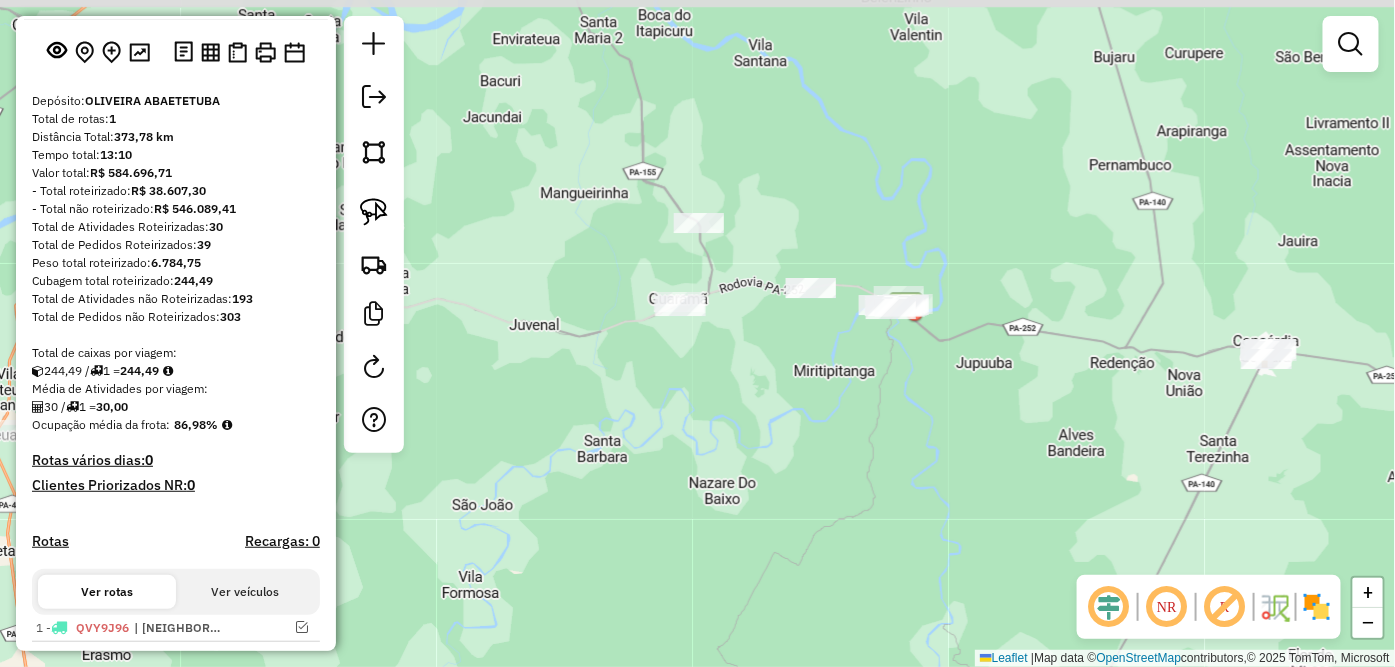 drag, startPoint x: 798, startPoint y: 321, endPoint x: 921, endPoint y: 400, distance: 146.18481 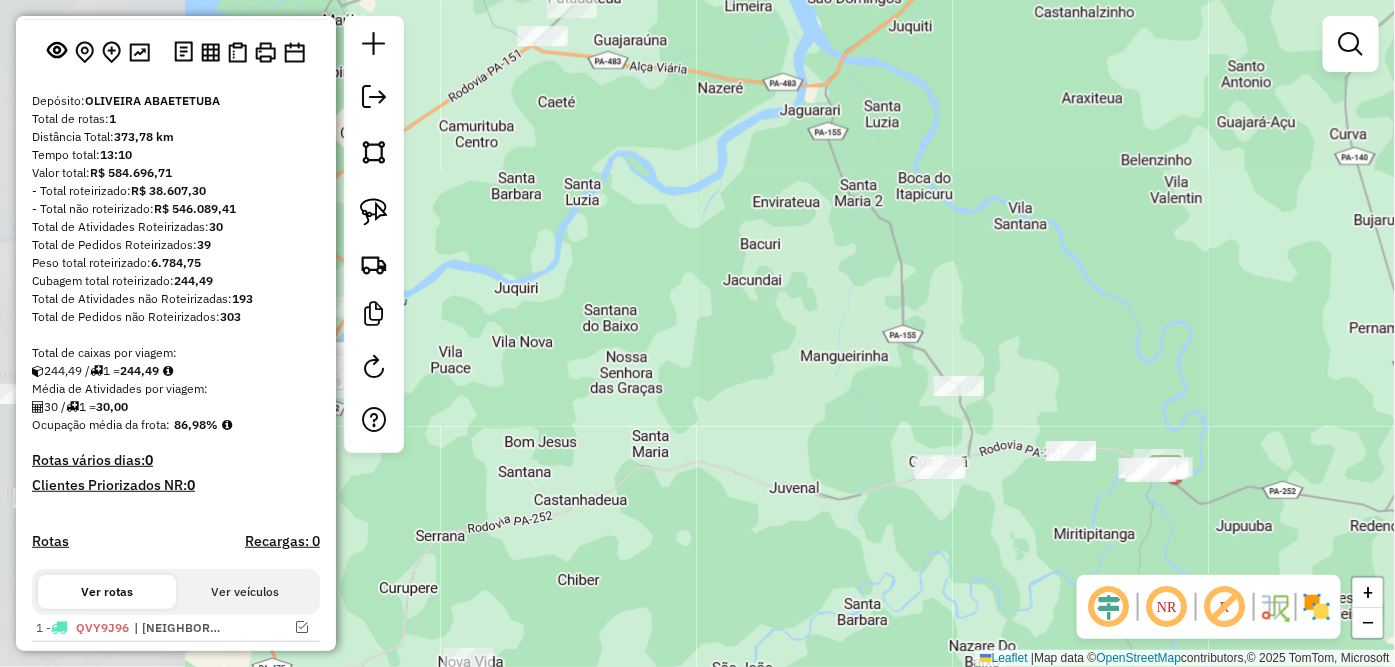 drag, startPoint x: 588, startPoint y: 224, endPoint x: 994, endPoint y: 415, distance: 448.68362 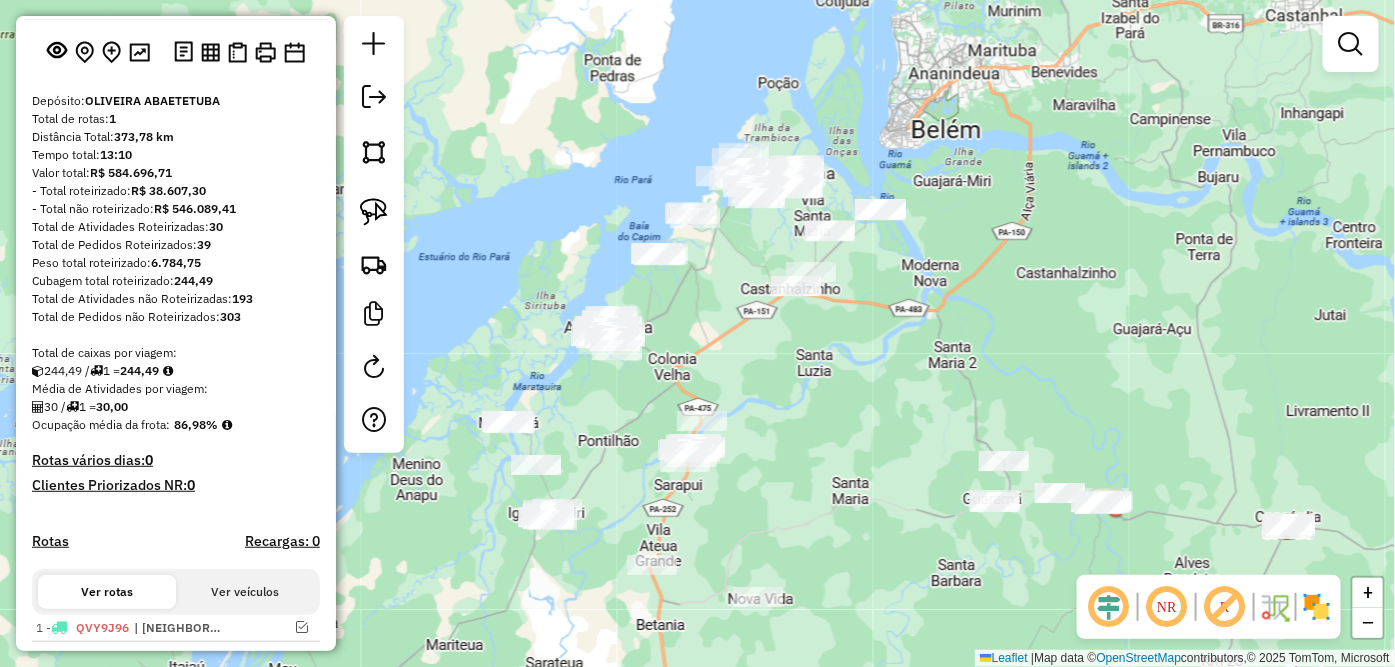 drag, startPoint x: 866, startPoint y: 395, endPoint x: 867, endPoint y: 431, distance: 36.013885 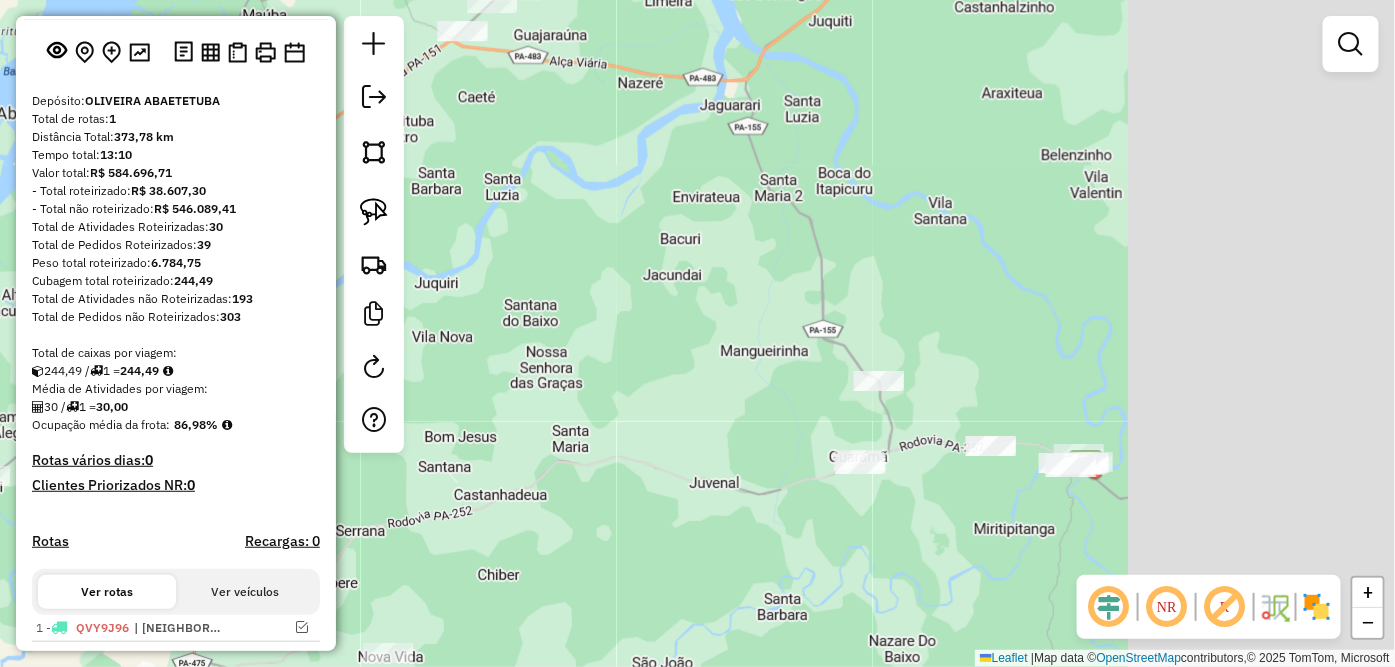 drag, startPoint x: 1012, startPoint y: 441, endPoint x: 576, endPoint y: 95, distance: 556.6076 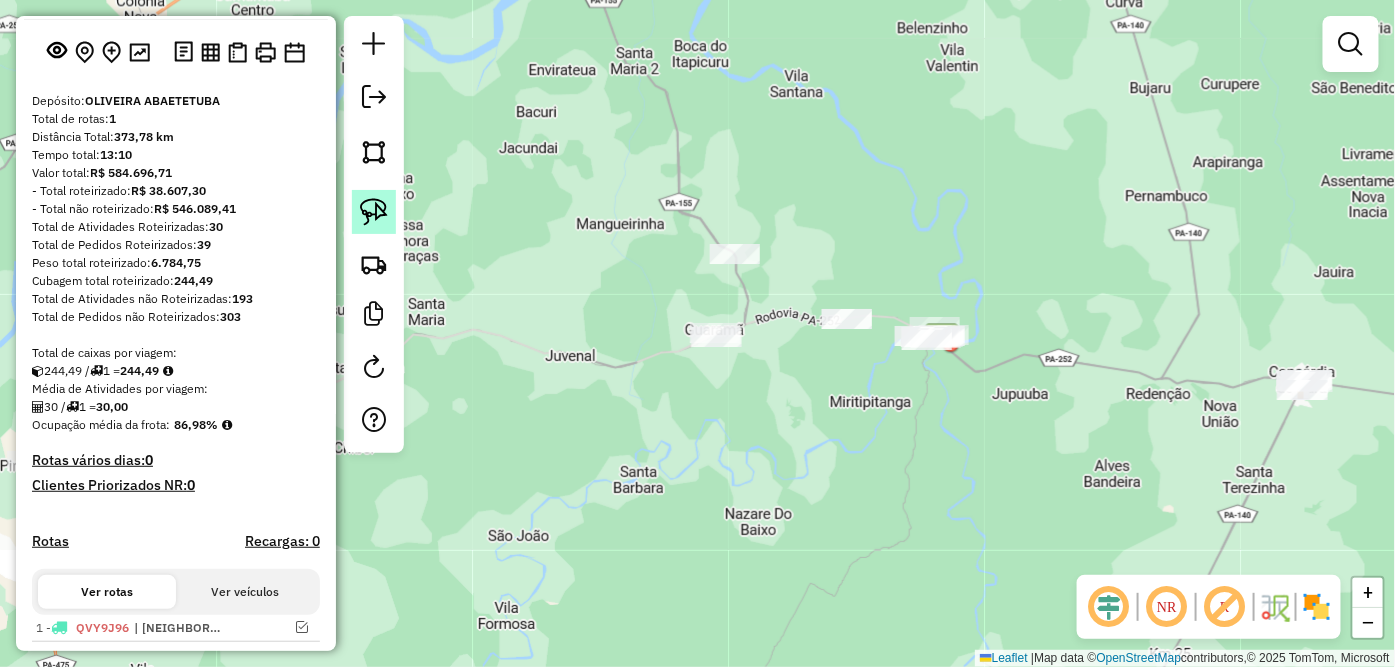 click 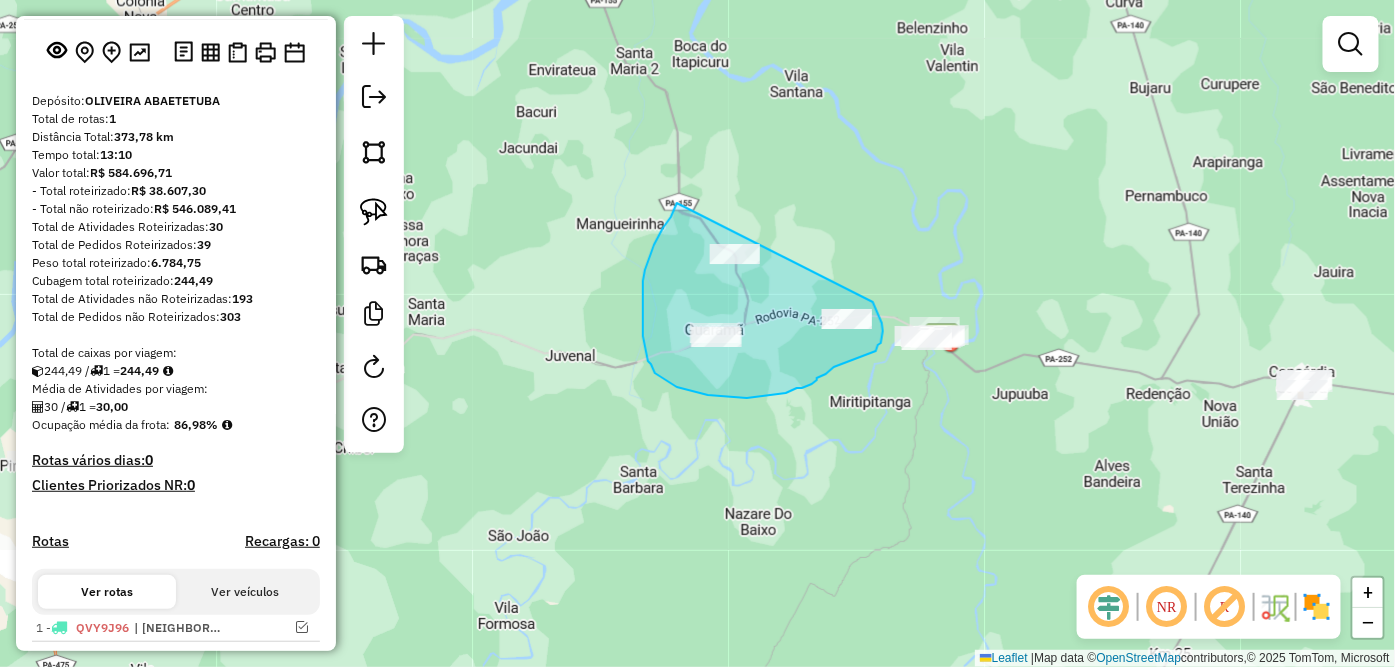 drag, startPoint x: 677, startPoint y: 204, endPoint x: 818, endPoint y: 212, distance: 141.22676 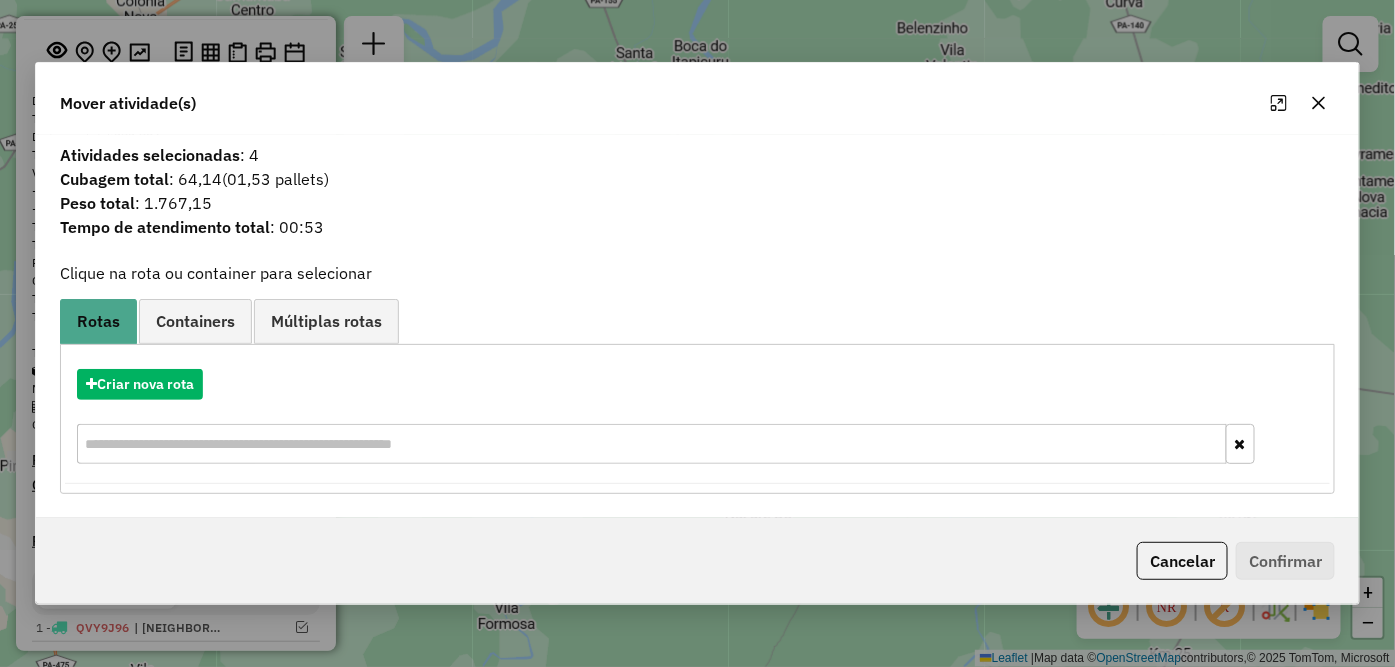 click 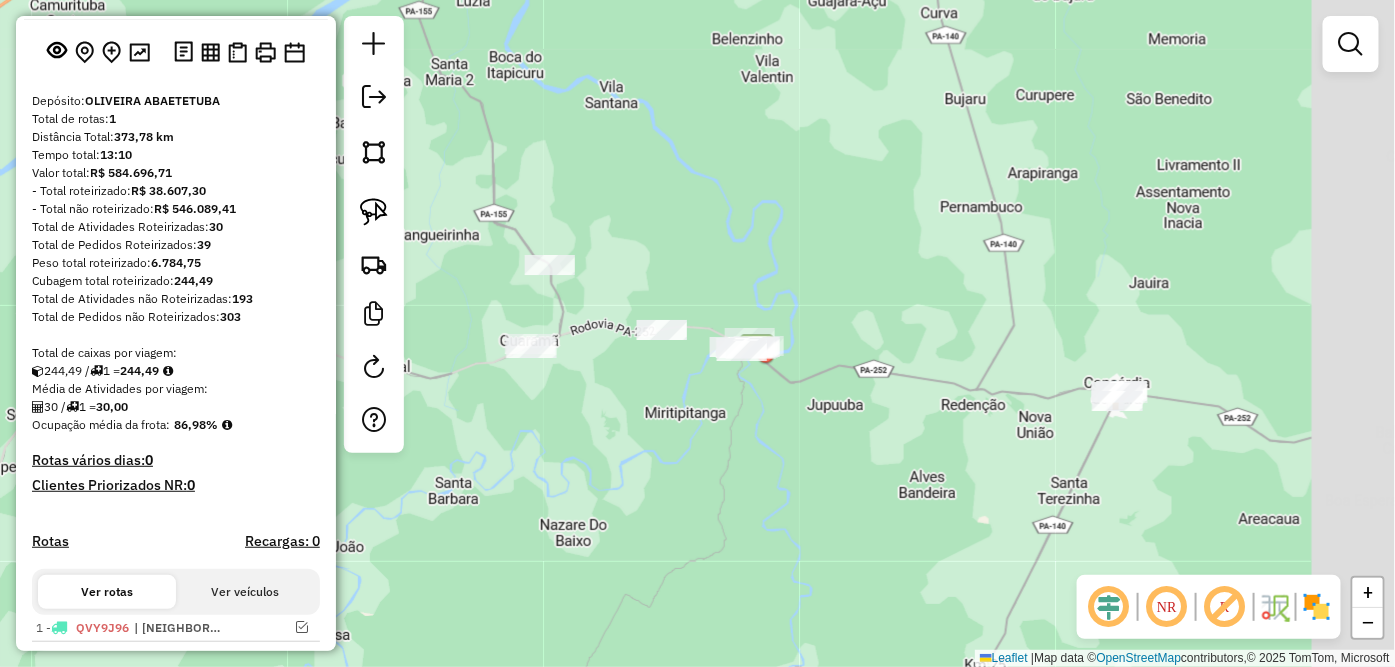 drag, startPoint x: 984, startPoint y: 425, endPoint x: 881, endPoint y: 437, distance: 103.69667 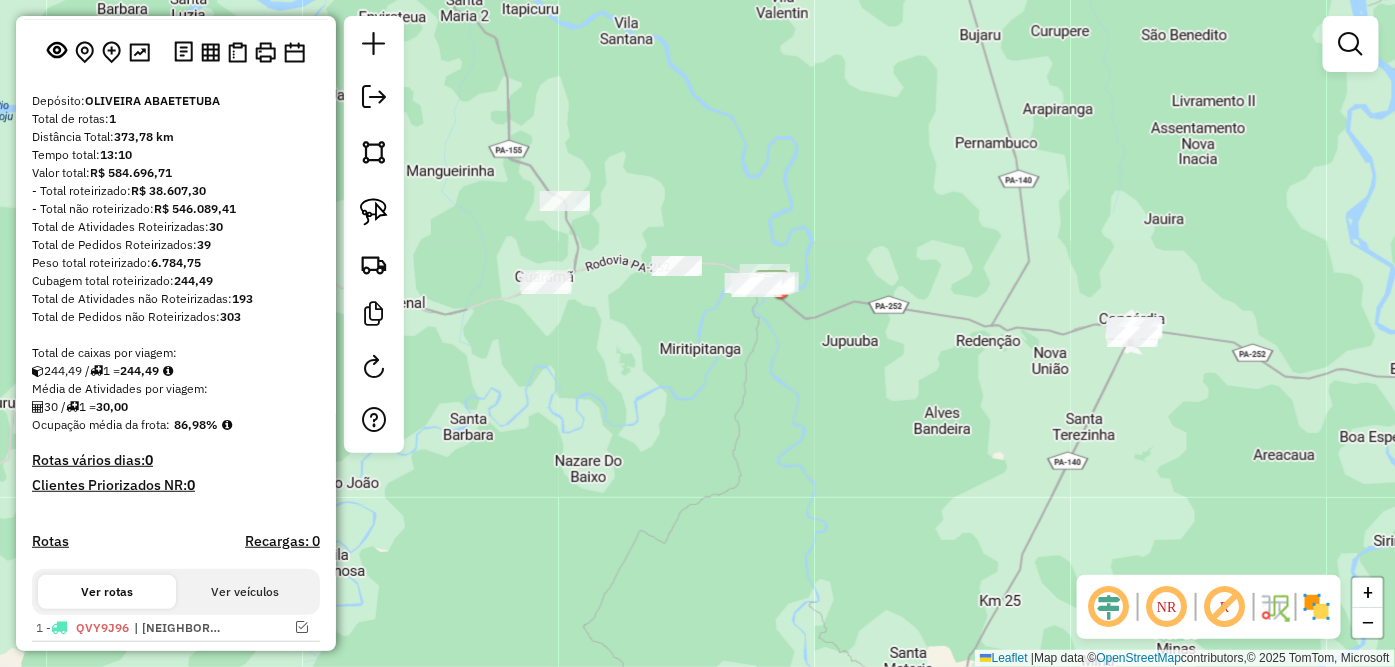 drag, startPoint x: 887, startPoint y: 452, endPoint x: 904, endPoint y: 388, distance: 66.21933 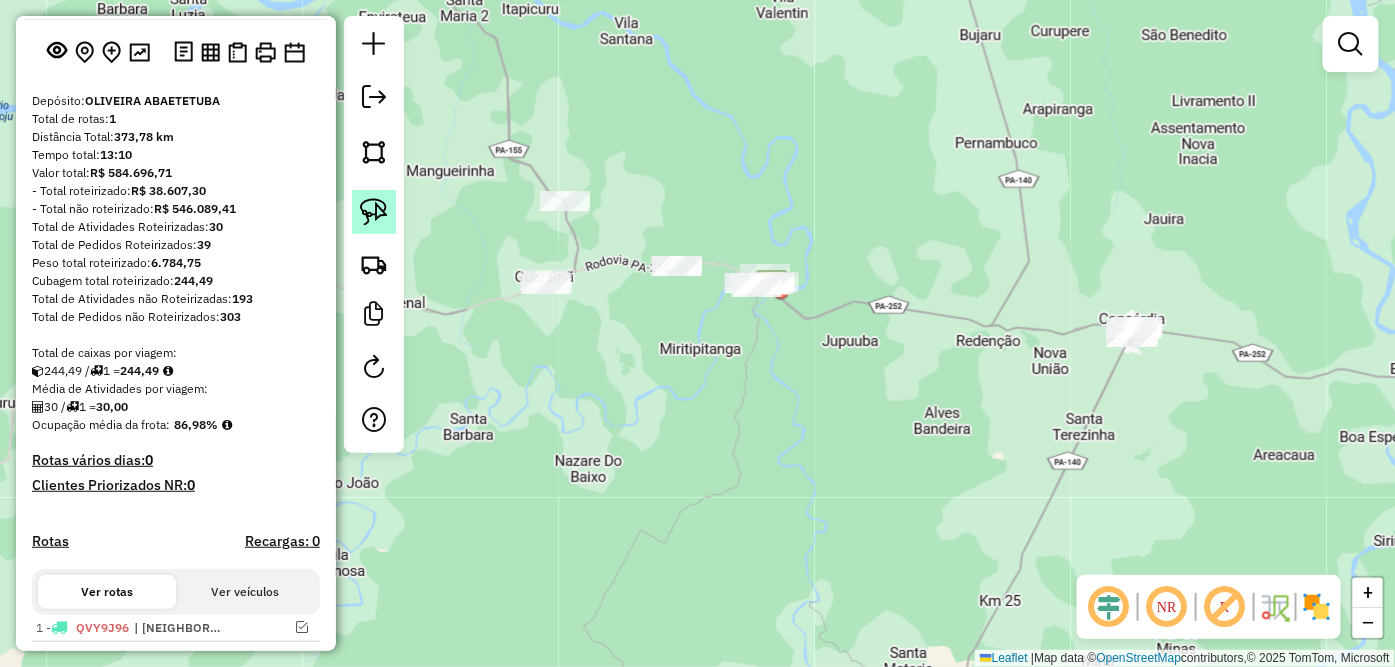 click 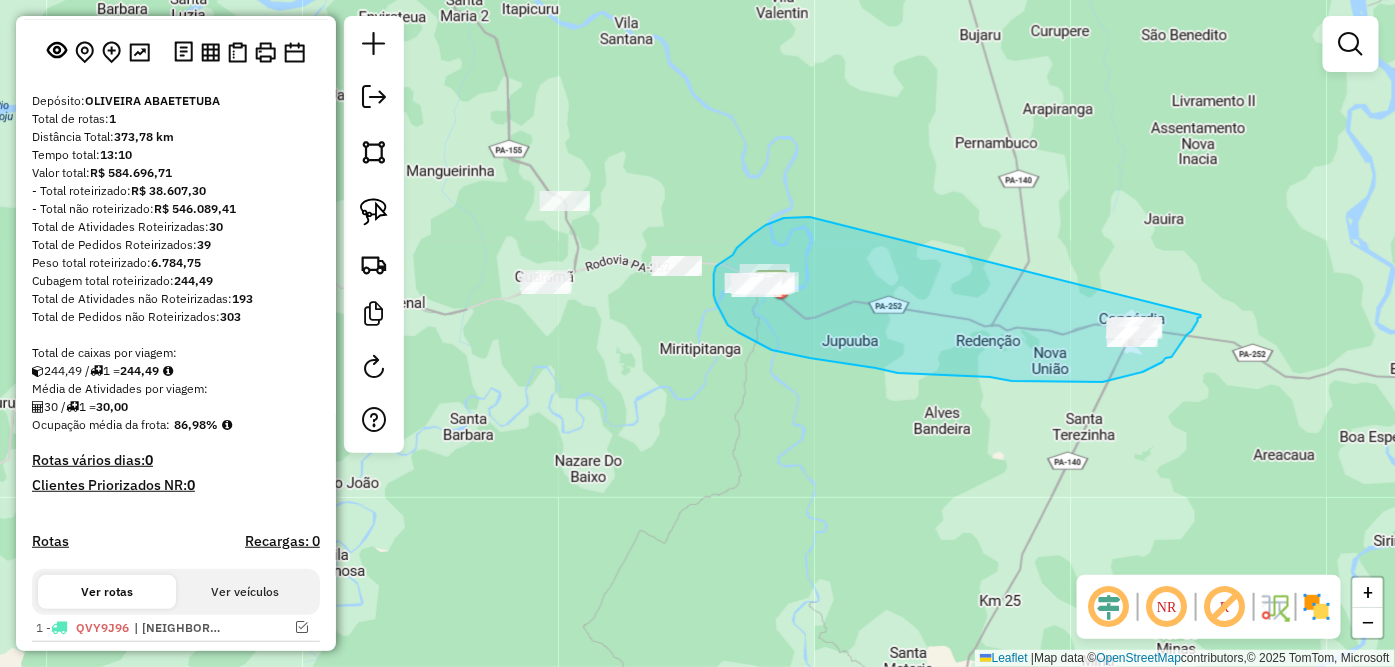 drag, startPoint x: 810, startPoint y: 217, endPoint x: 1201, endPoint y: 315, distance: 403.09427 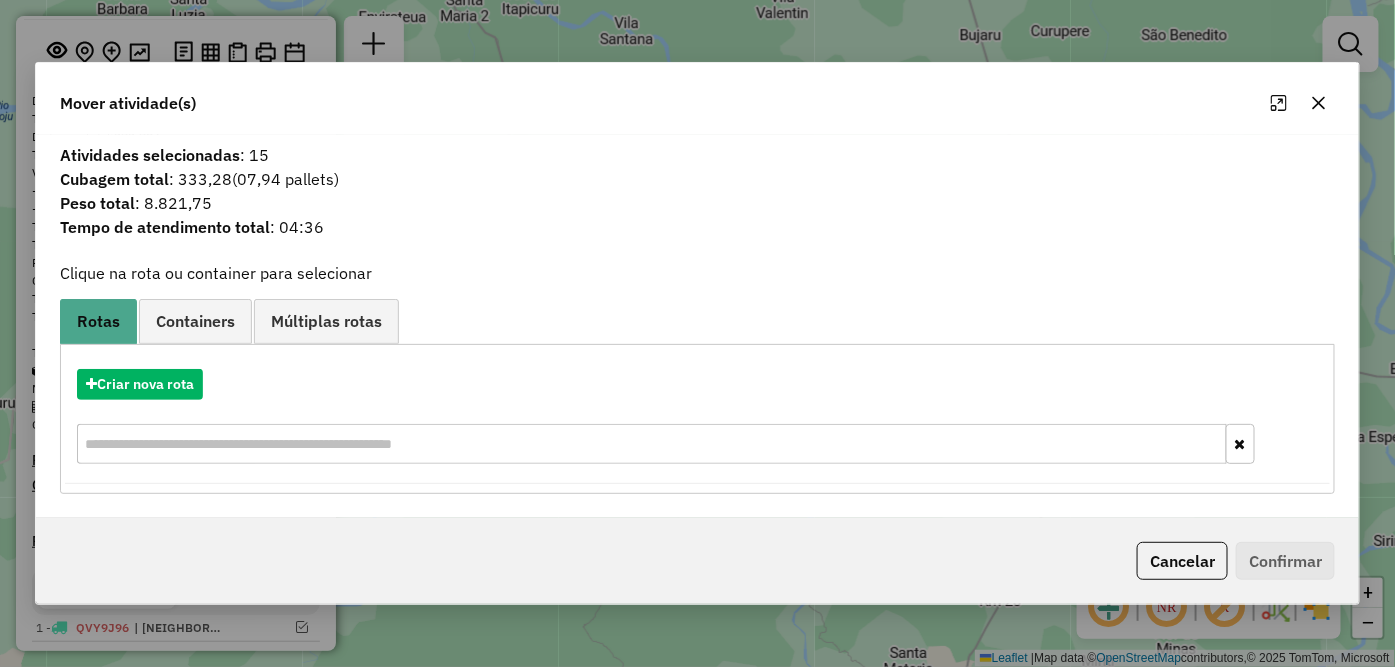 click 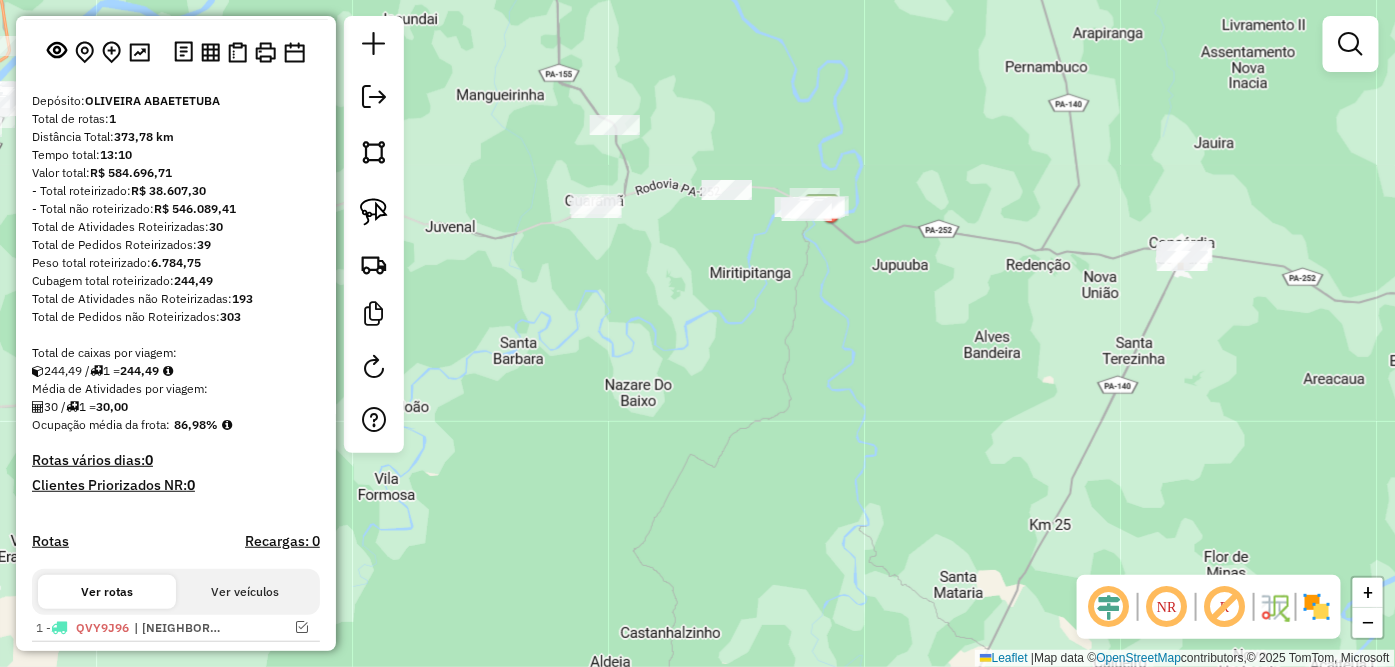 drag, startPoint x: 878, startPoint y: 545, endPoint x: 947, endPoint y: 292, distance: 262.24036 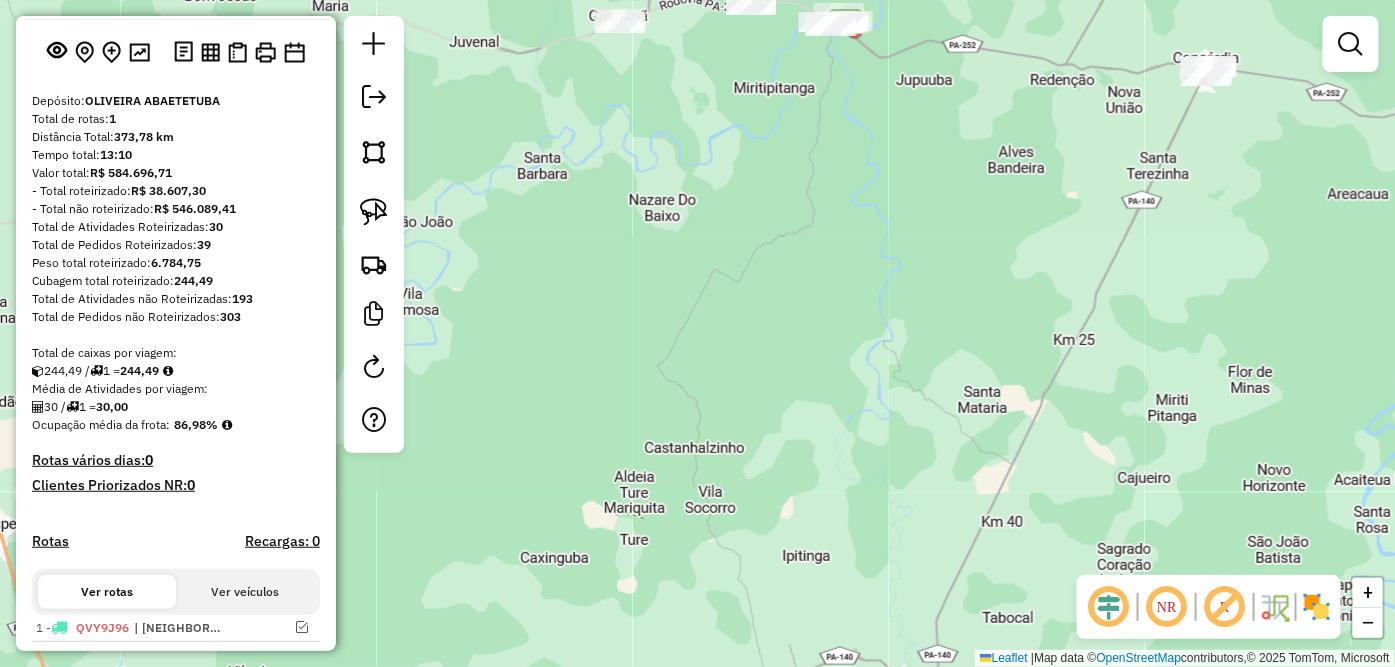 scroll, scrollTop: 222, scrollLeft: 0, axis: vertical 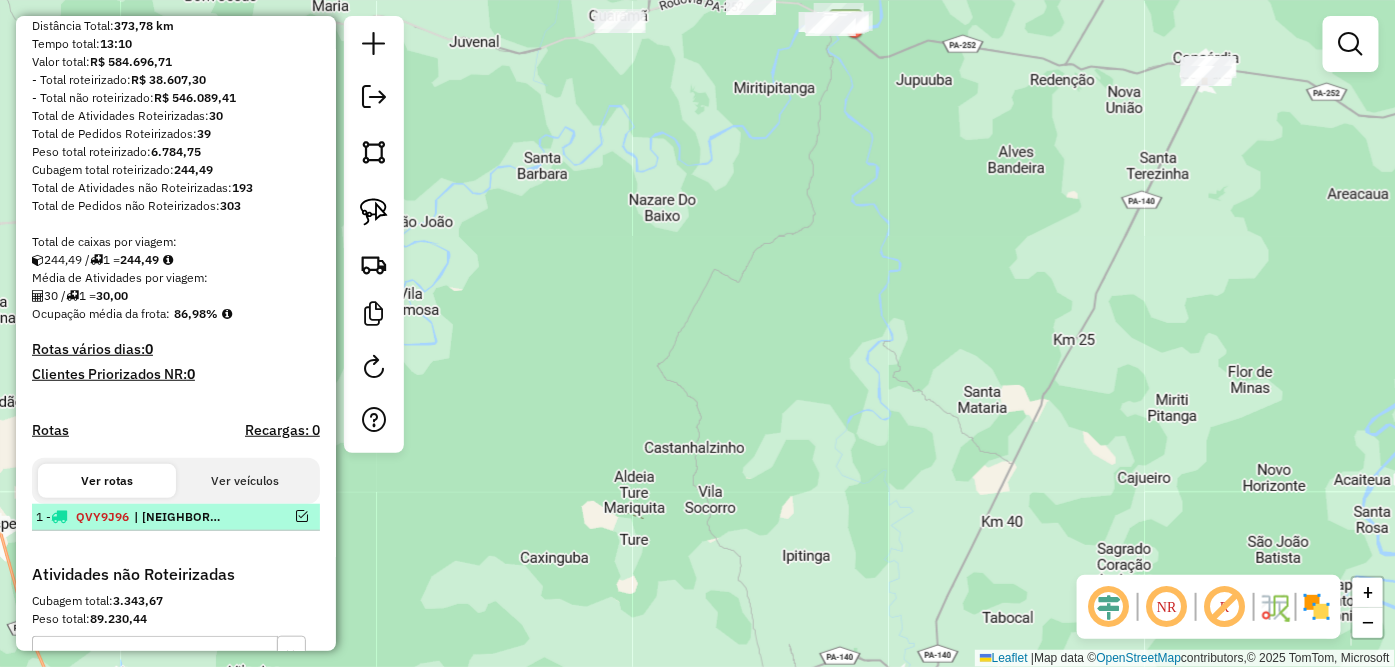 click on "1 -       QVY9J96   | FORQUILHA, QUATRO BOCAS, TOMÉ-AÇU" at bounding box center (142, 517) 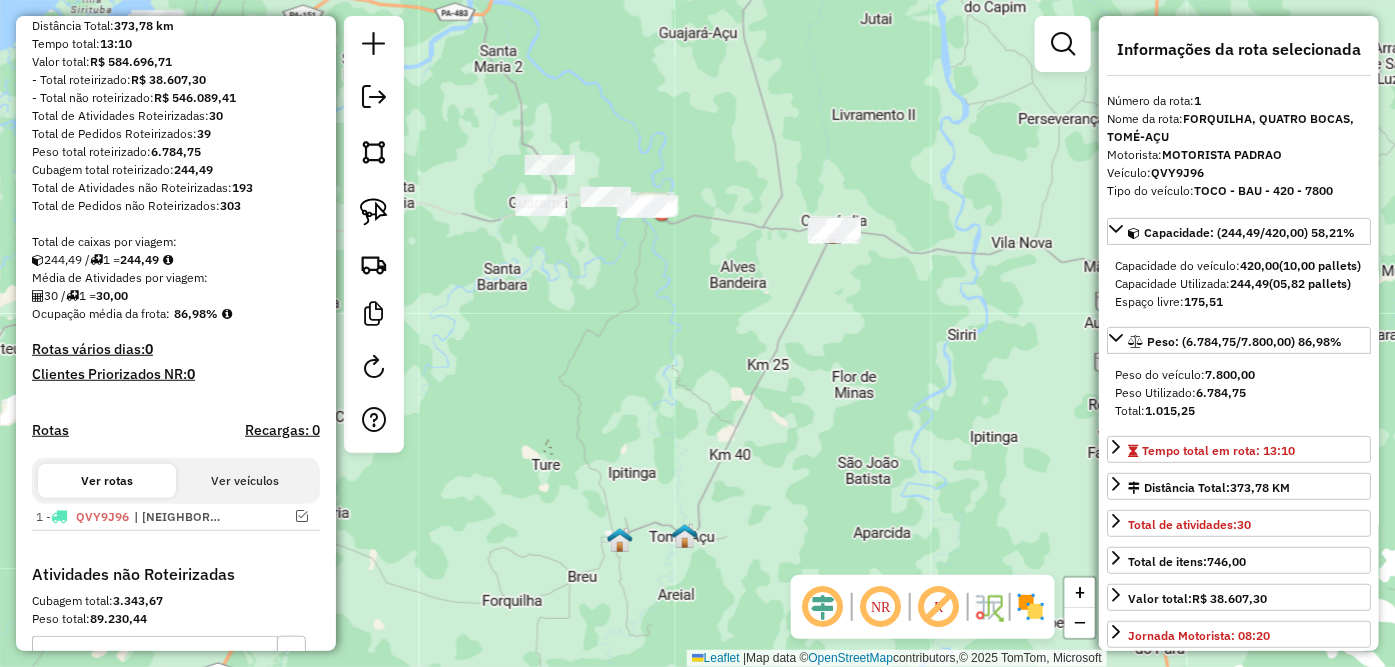 drag, startPoint x: 806, startPoint y: 397, endPoint x: 604, endPoint y: 362, distance: 205.00975 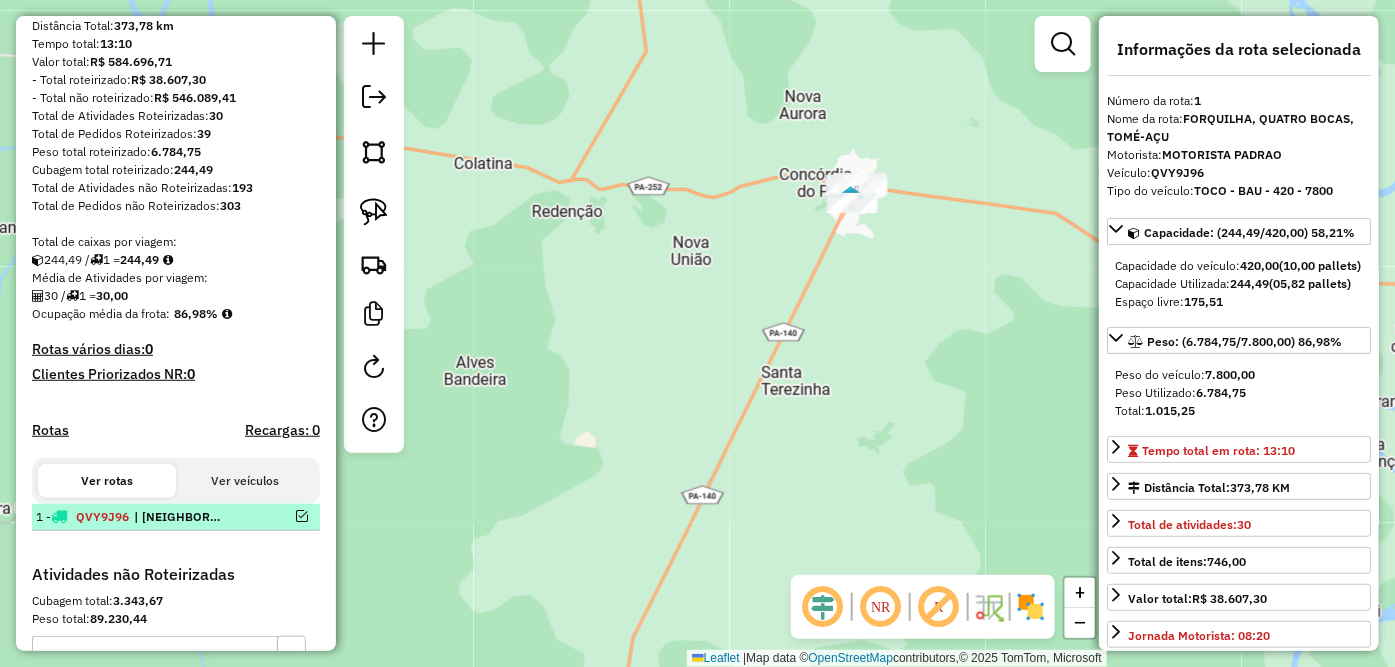 click at bounding box center [302, 516] 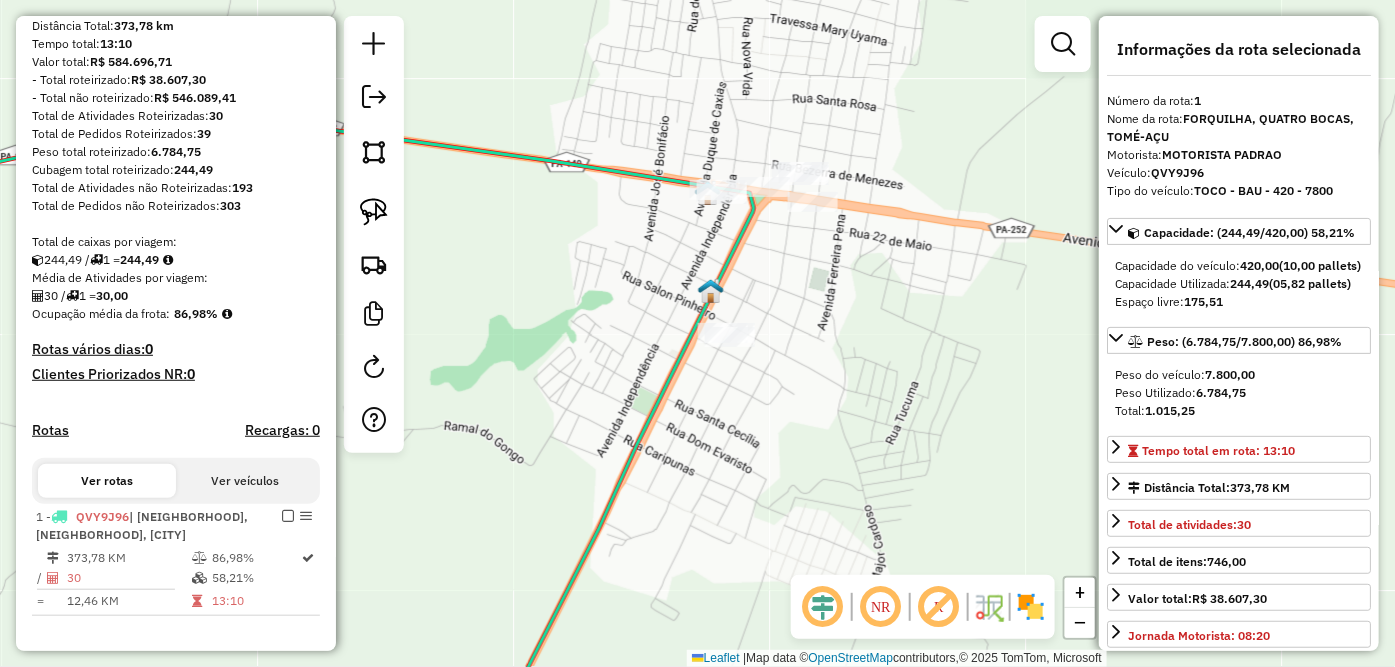 drag, startPoint x: 852, startPoint y: 290, endPoint x: 827, endPoint y: 302, distance: 27.730848 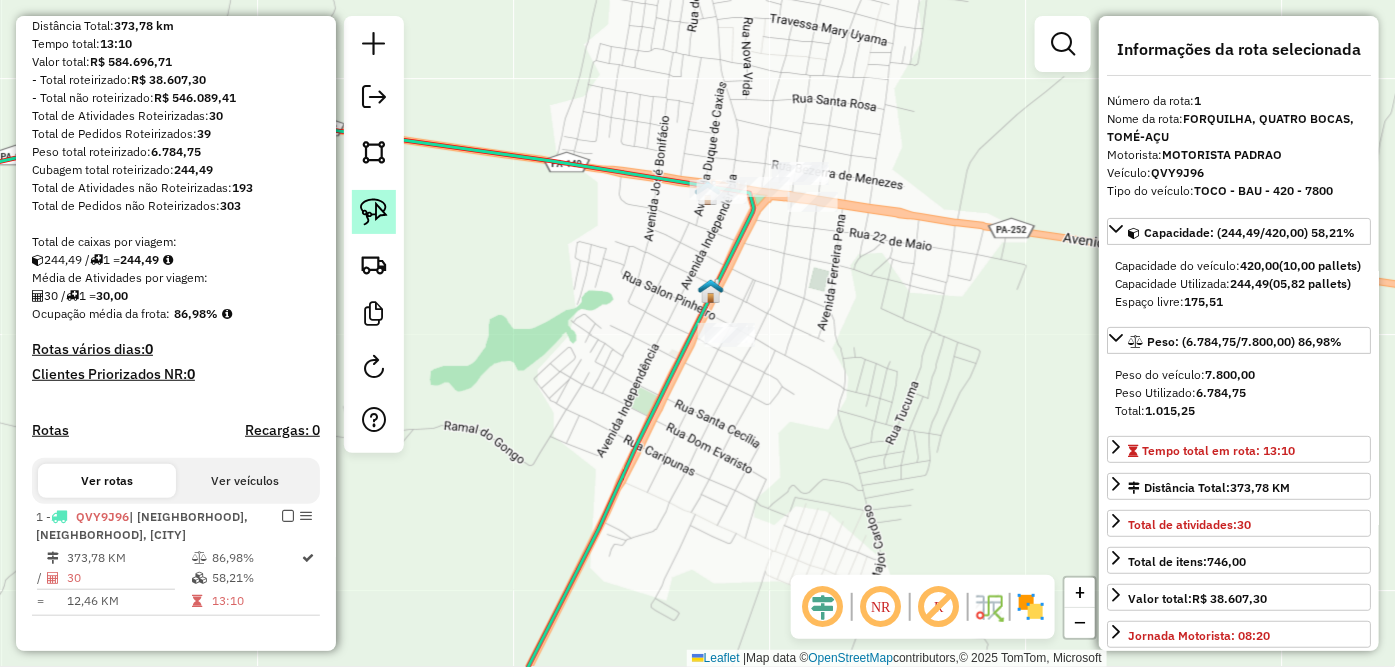 click 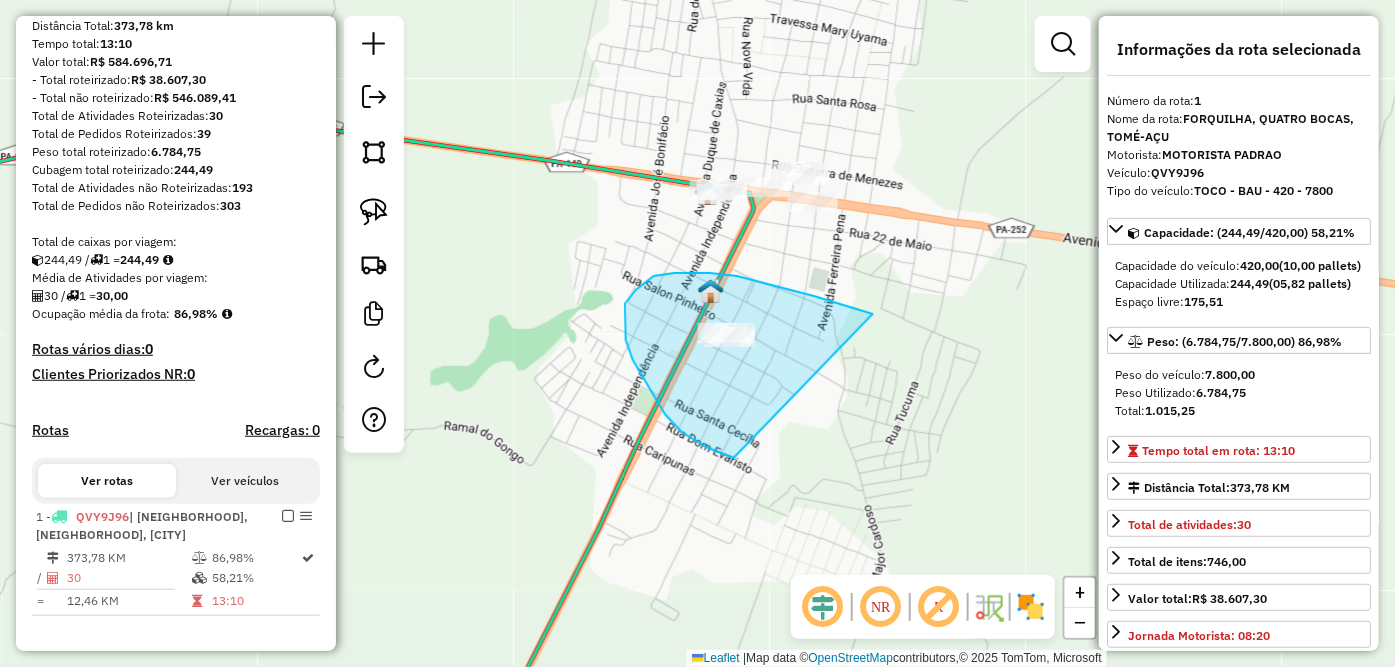 drag, startPoint x: 871, startPoint y: 314, endPoint x: 810, endPoint y: 470, distance: 167.50224 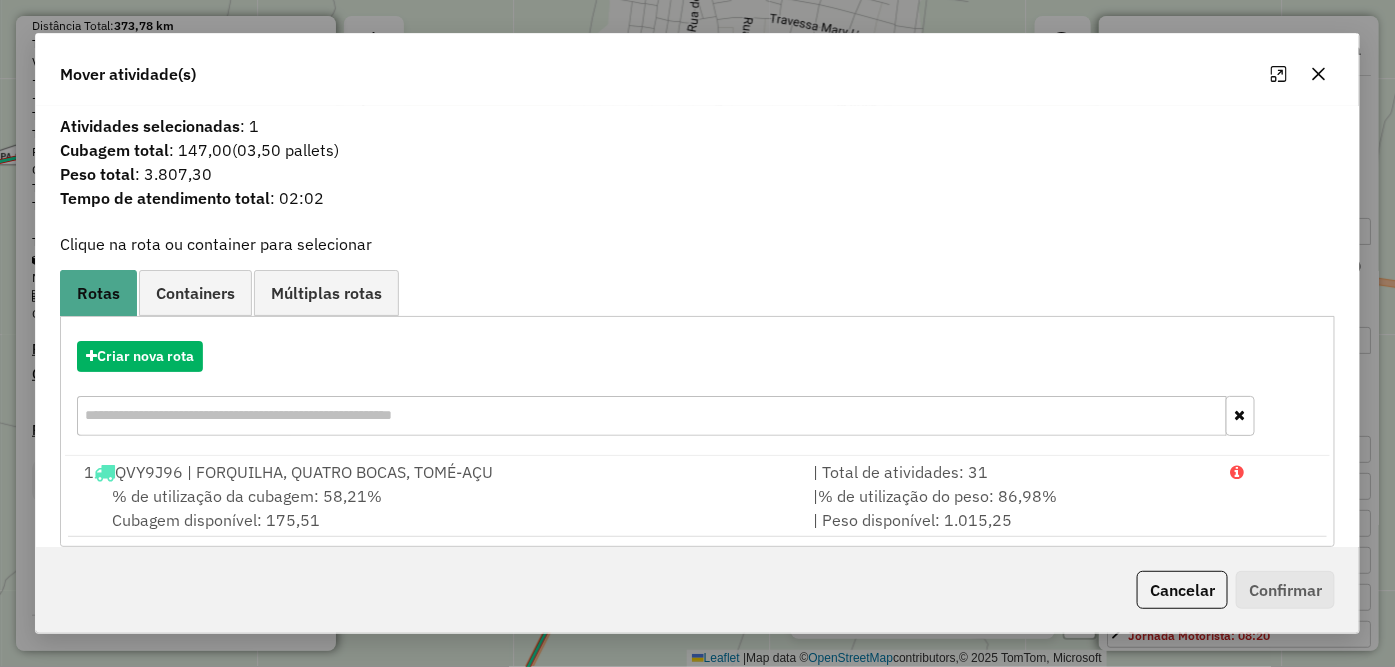 click 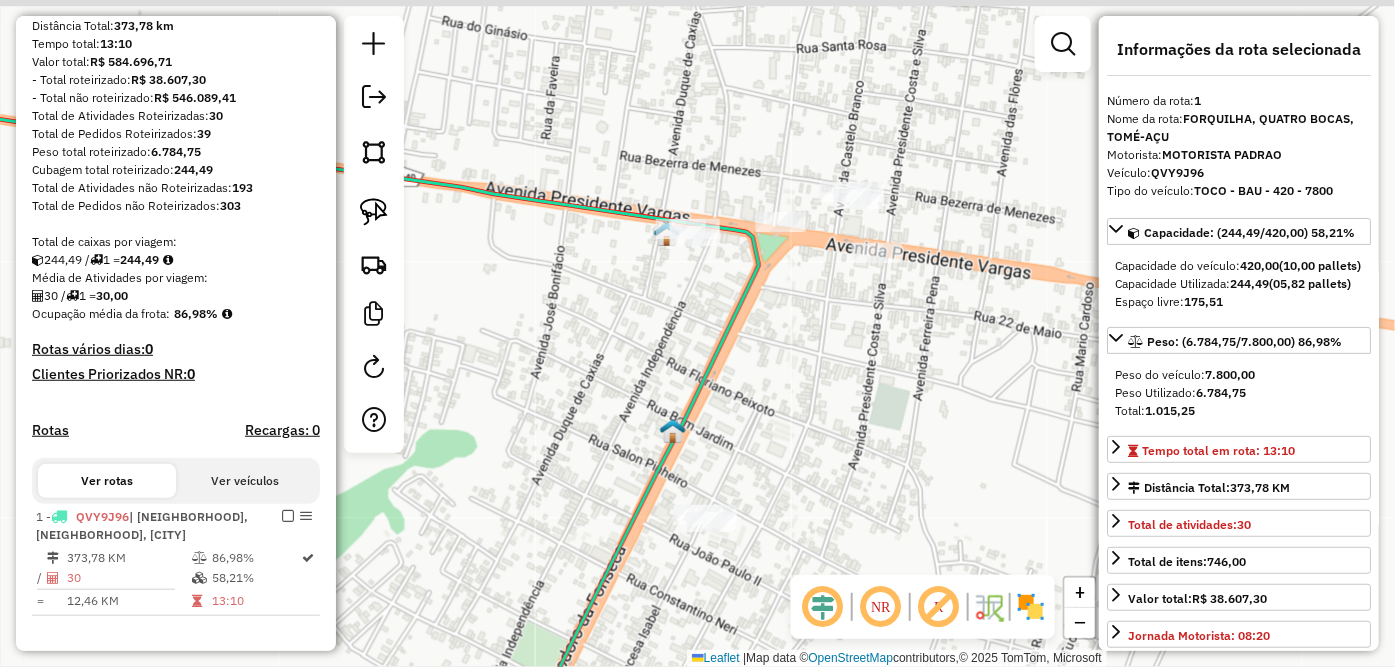 drag, startPoint x: 732, startPoint y: 253, endPoint x: 727, endPoint y: 305, distance: 52.23983 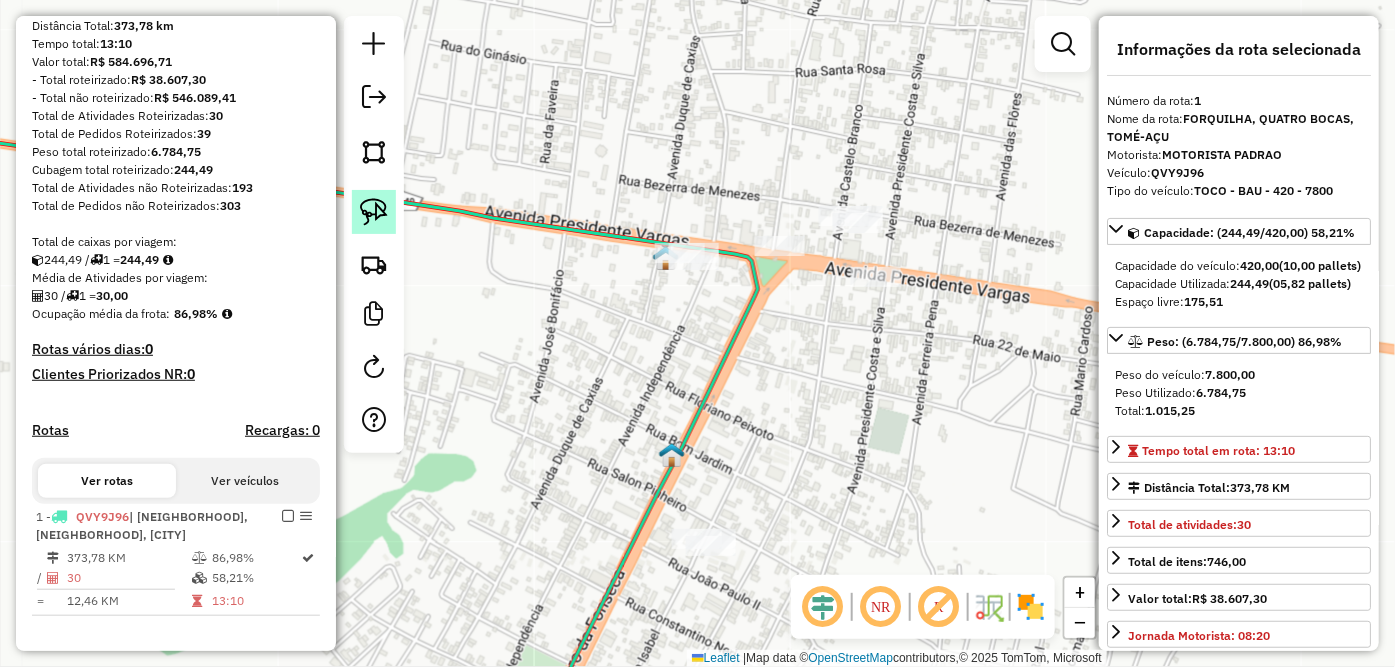 click 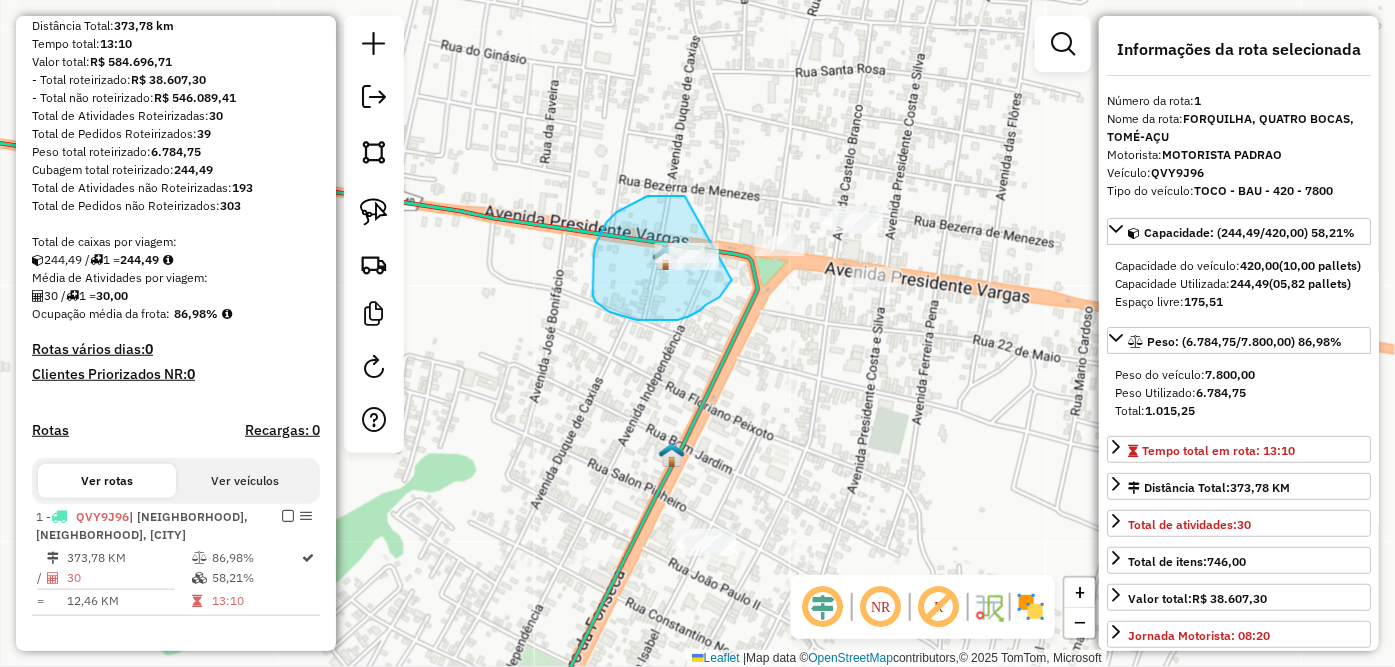 drag, startPoint x: 617, startPoint y: 212, endPoint x: 732, endPoint y: 280, distance: 133.60014 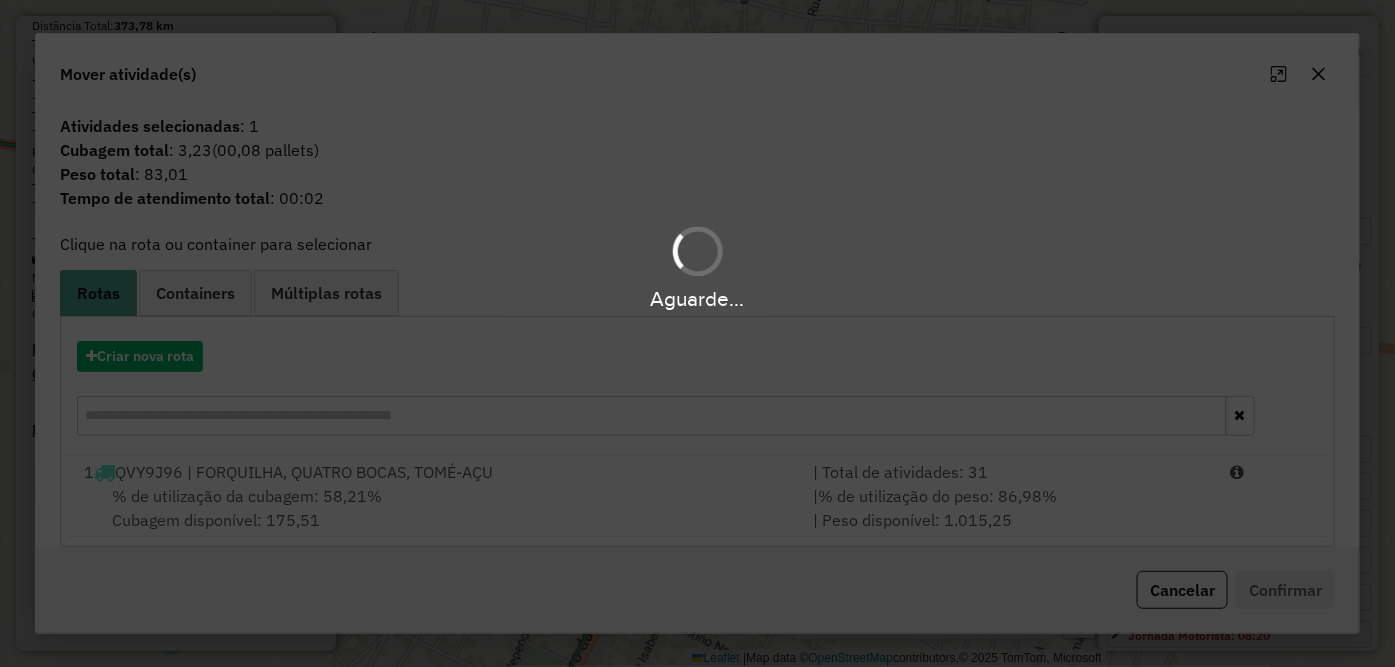 click on "Aguarde..." at bounding box center [697, 266] 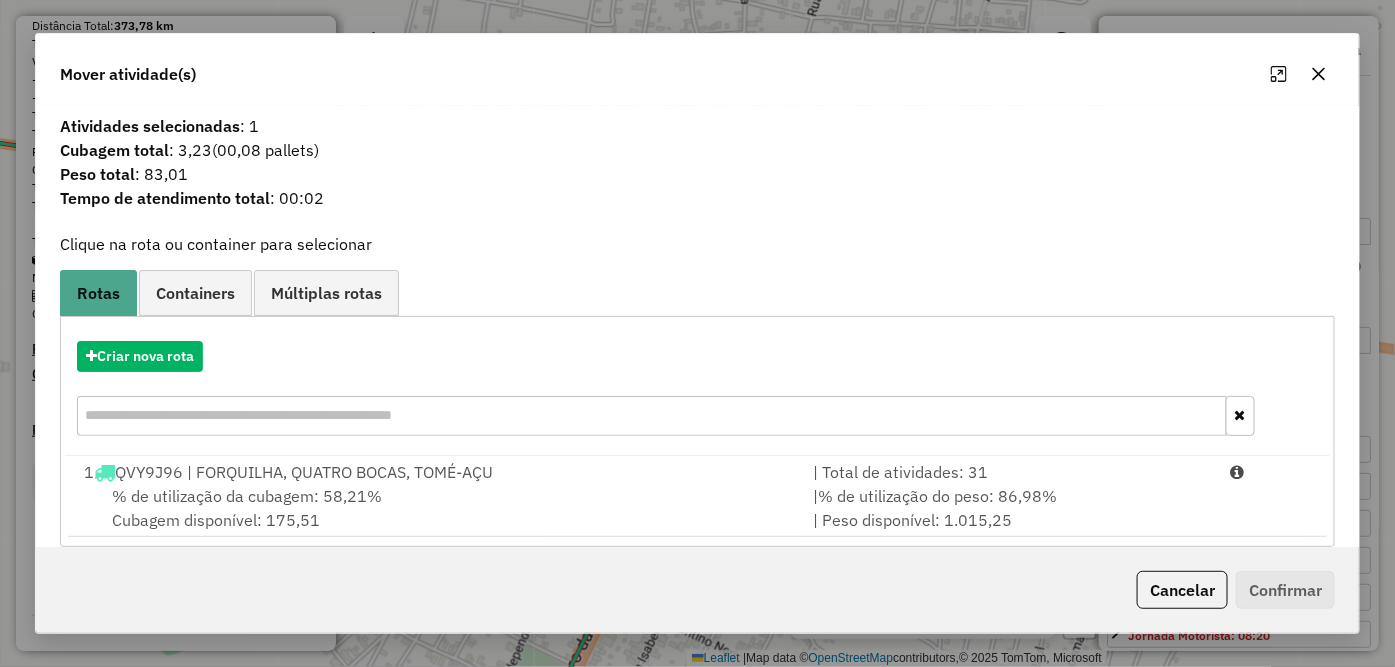 click 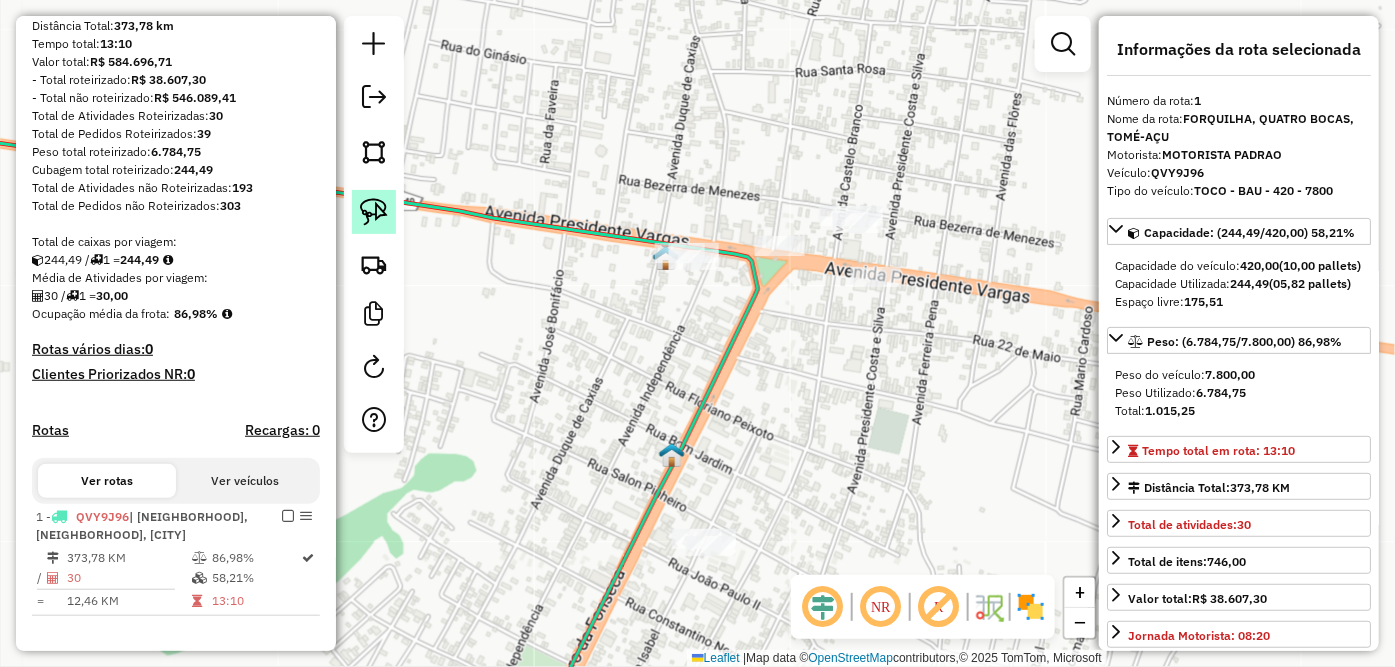 click 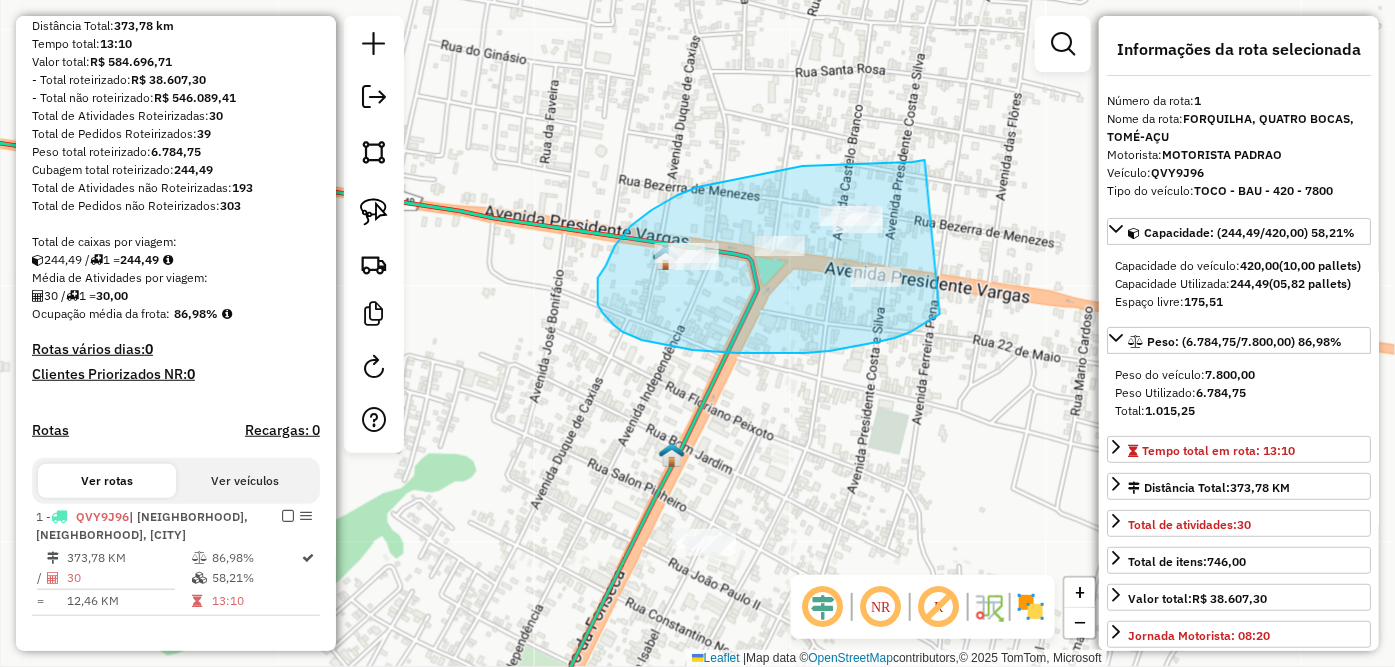 drag, startPoint x: 698, startPoint y: 187, endPoint x: 962, endPoint y: 298, distance: 286.3861 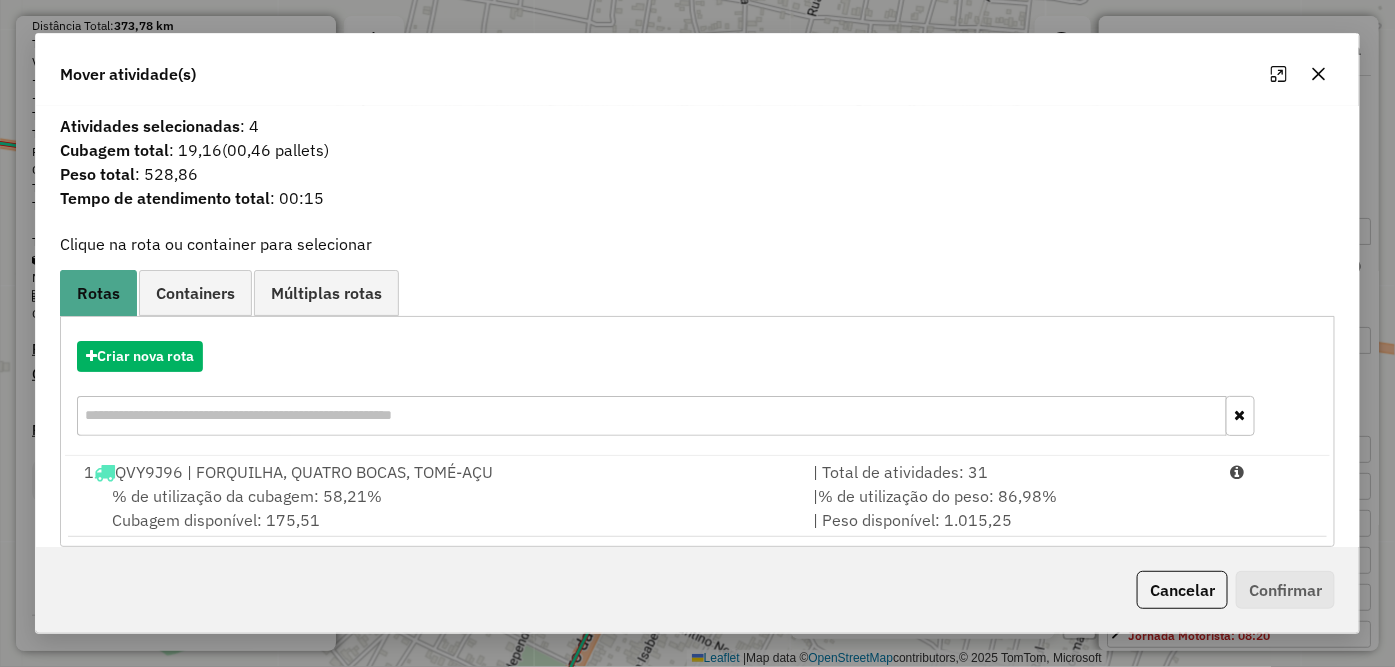 click 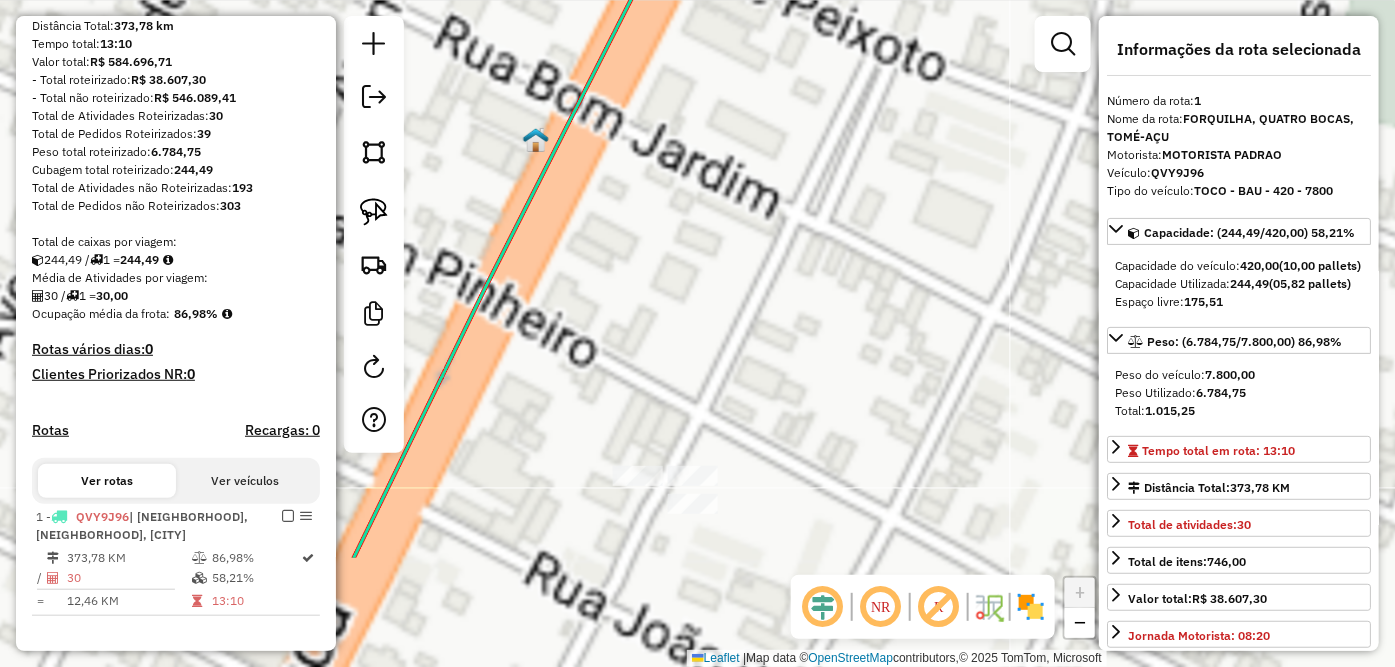 drag, startPoint x: 753, startPoint y: 458, endPoint x: 801, endPoint y: 126, distance: 335.45193 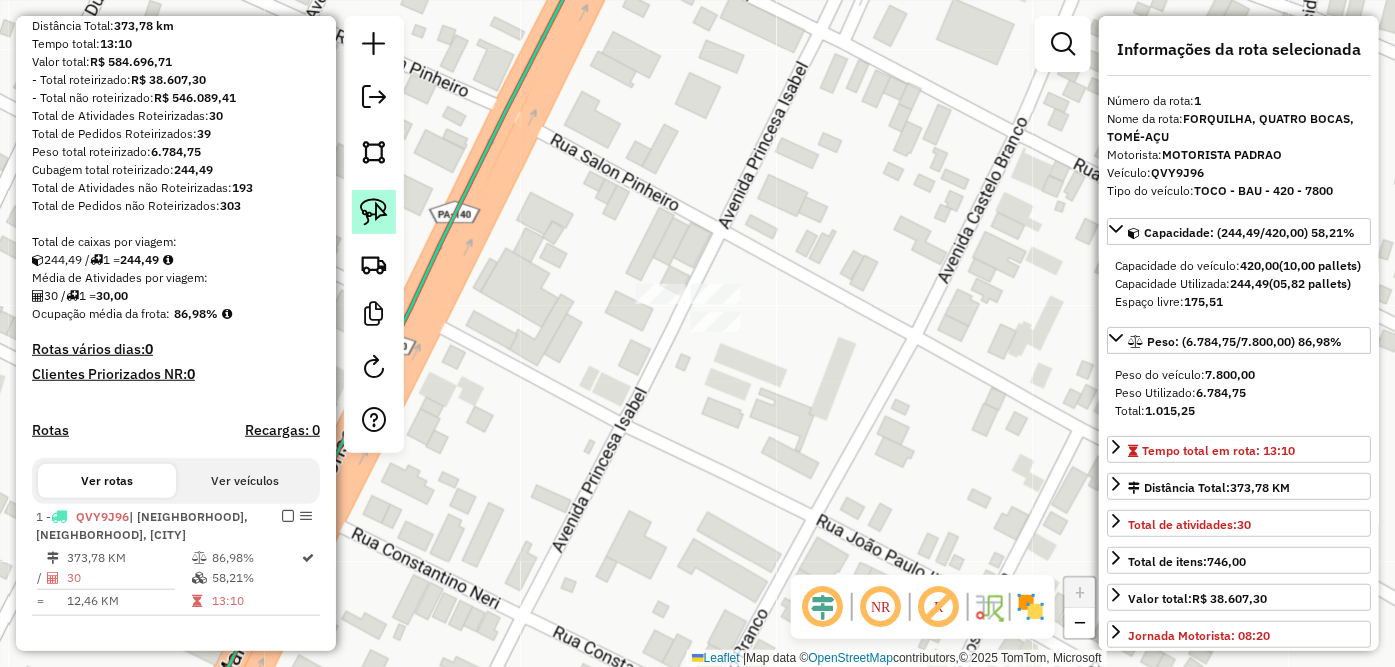 click 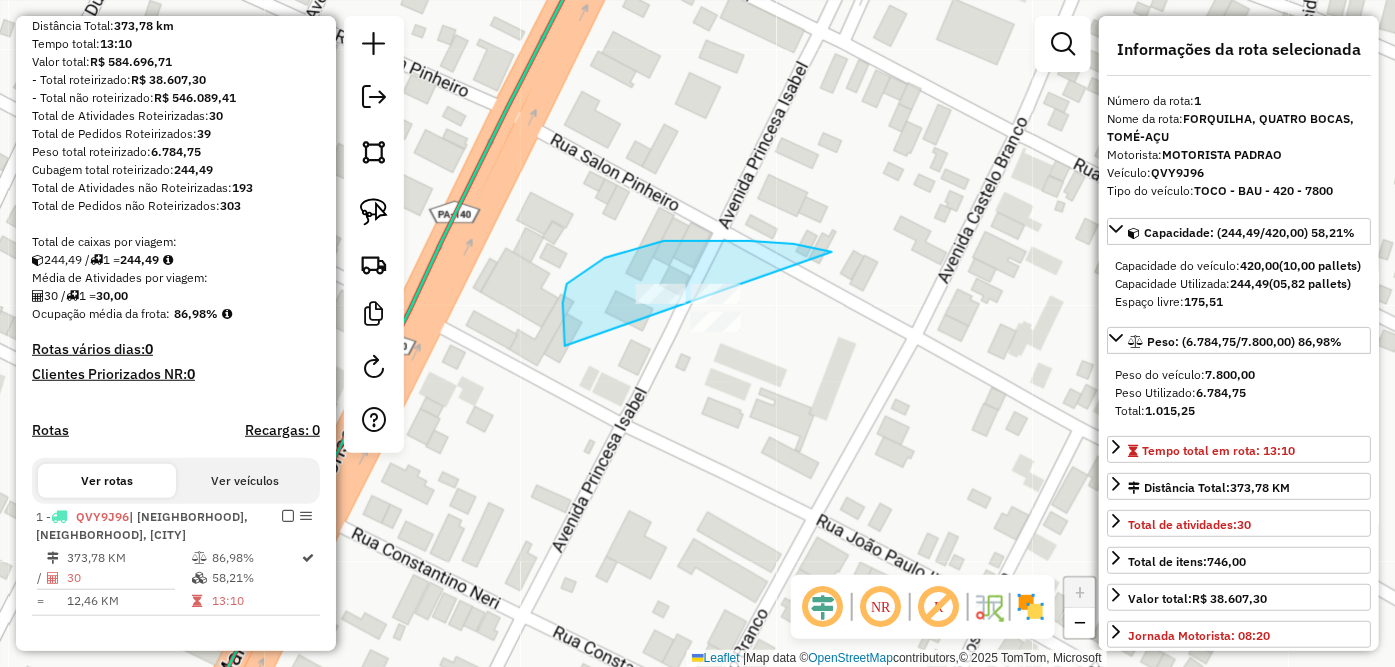 drag, startPoint x: 794, startPoint y: 244, endPoint x: 834, endPoint y: 424, distance: 184.39088 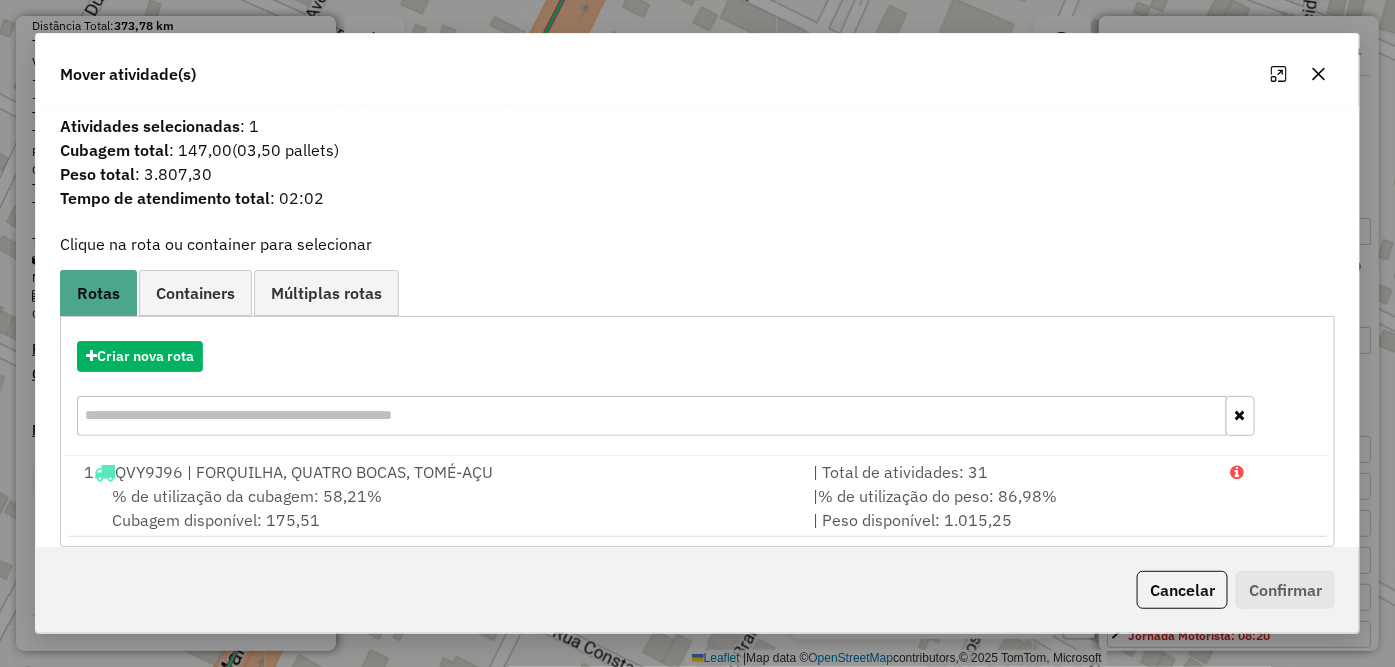 click 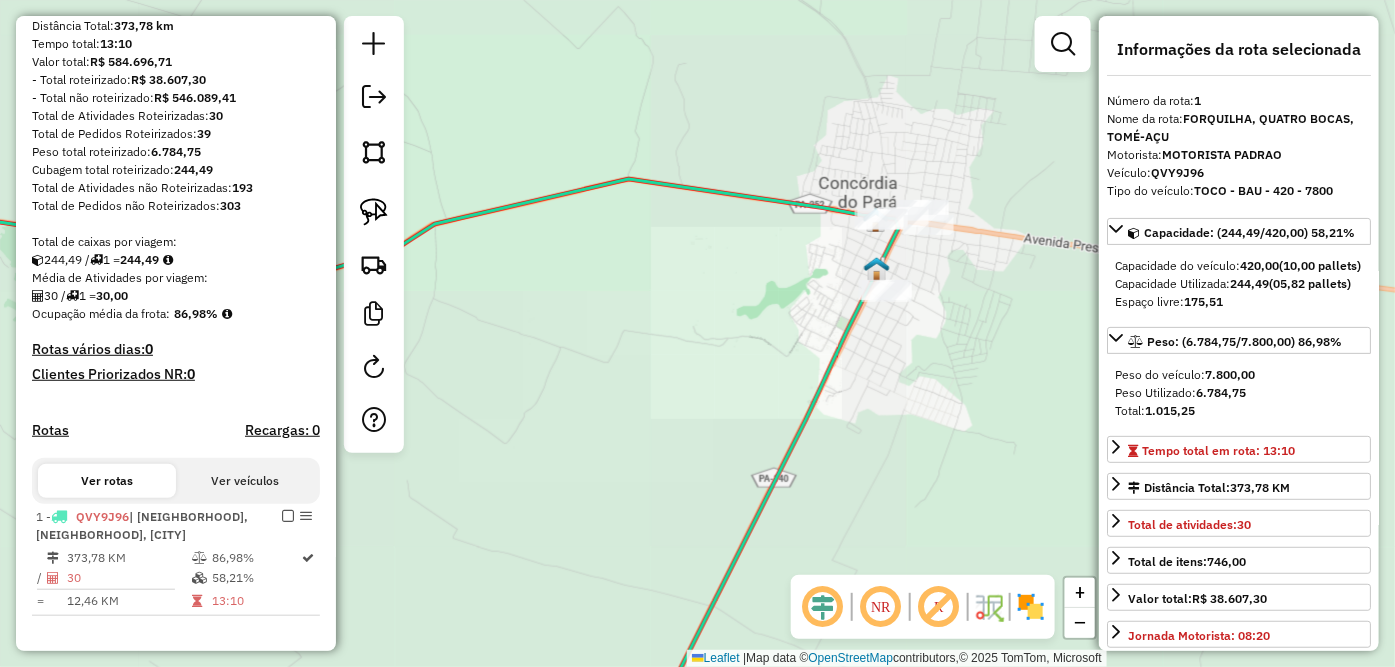 drag, startPoint x: 900, startPoint y: 346, endPoint x: 852, endPoint y: 377, distance: 57.14018 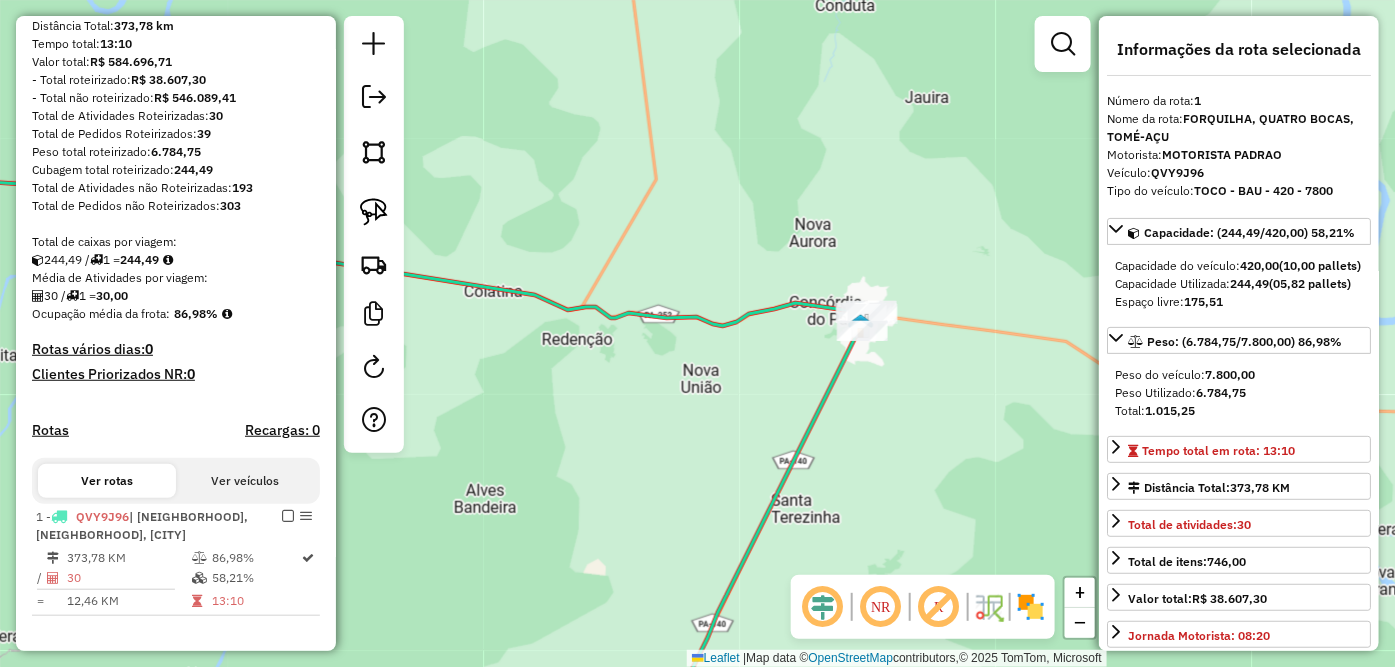 drag, startPoint x: 923, startPoint y: 367, endPoint x: 943, endPoint y: 415, distance: 52 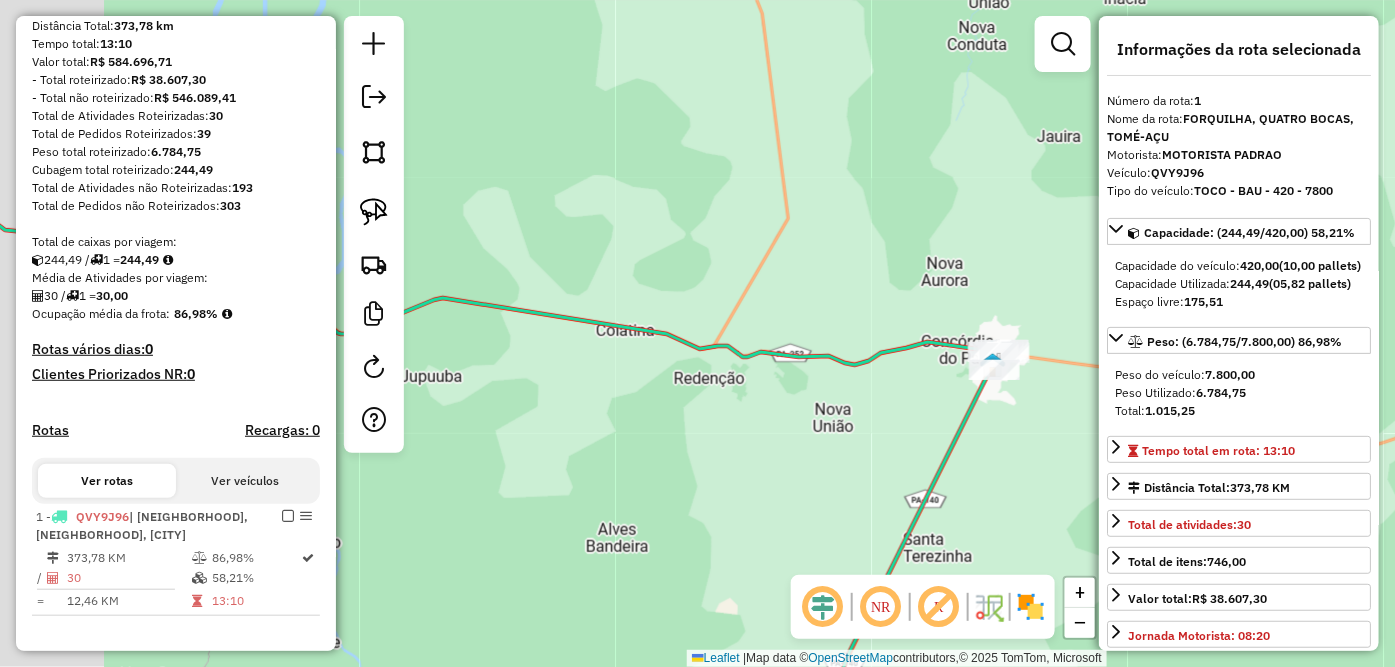 drag, startPoint x: 647, startPoint y: 357, endPoint x: 1024, endPoint y: 355, distance: 377.0053 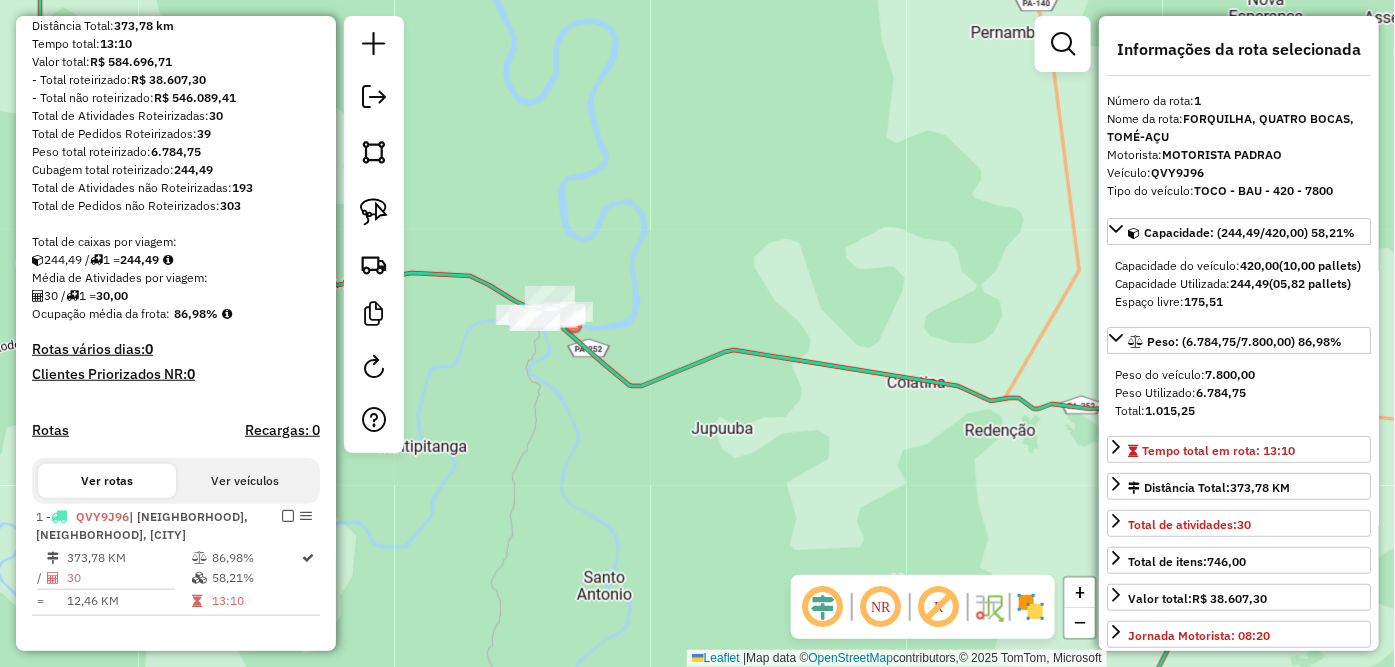 drag, startPoint x: 513, startPoint y: 306, endPoint x: 692, endPoint y: 456, distance: 233.54015 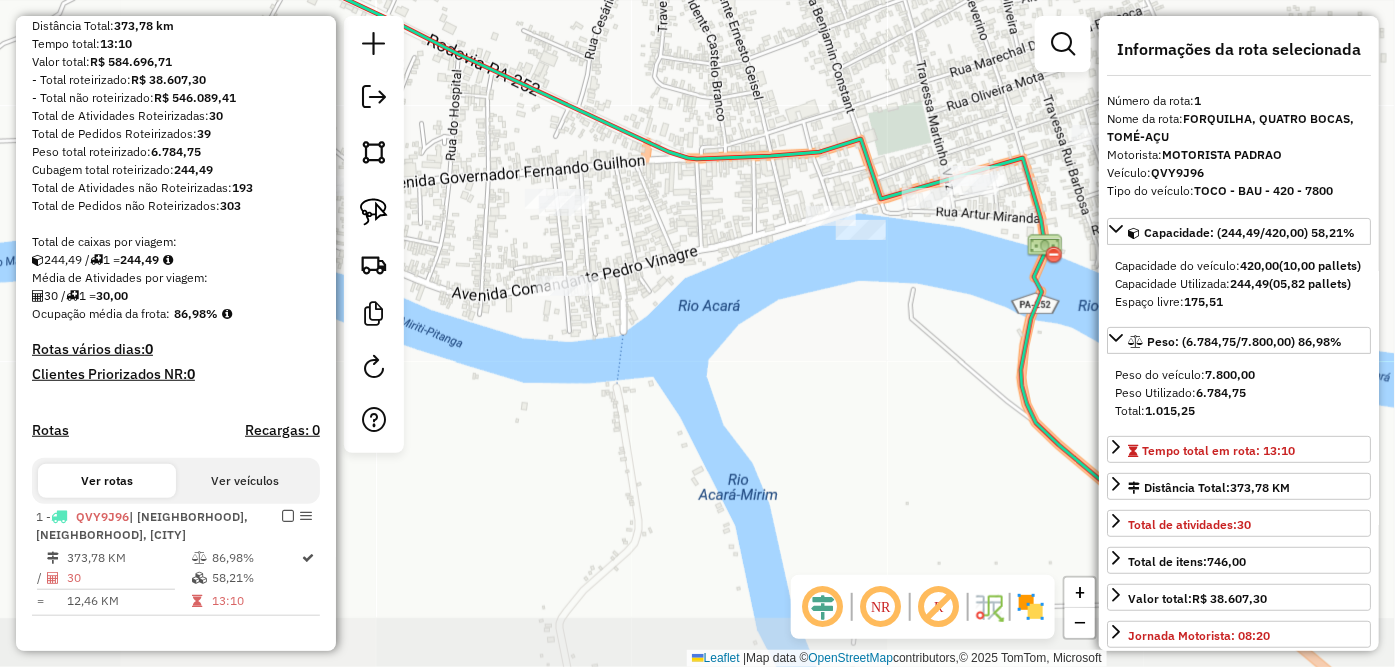 drag, startPoint x: 678, startPoint y: 494, endPoint x: 884, endPoint y: 327, distance: 265.1886 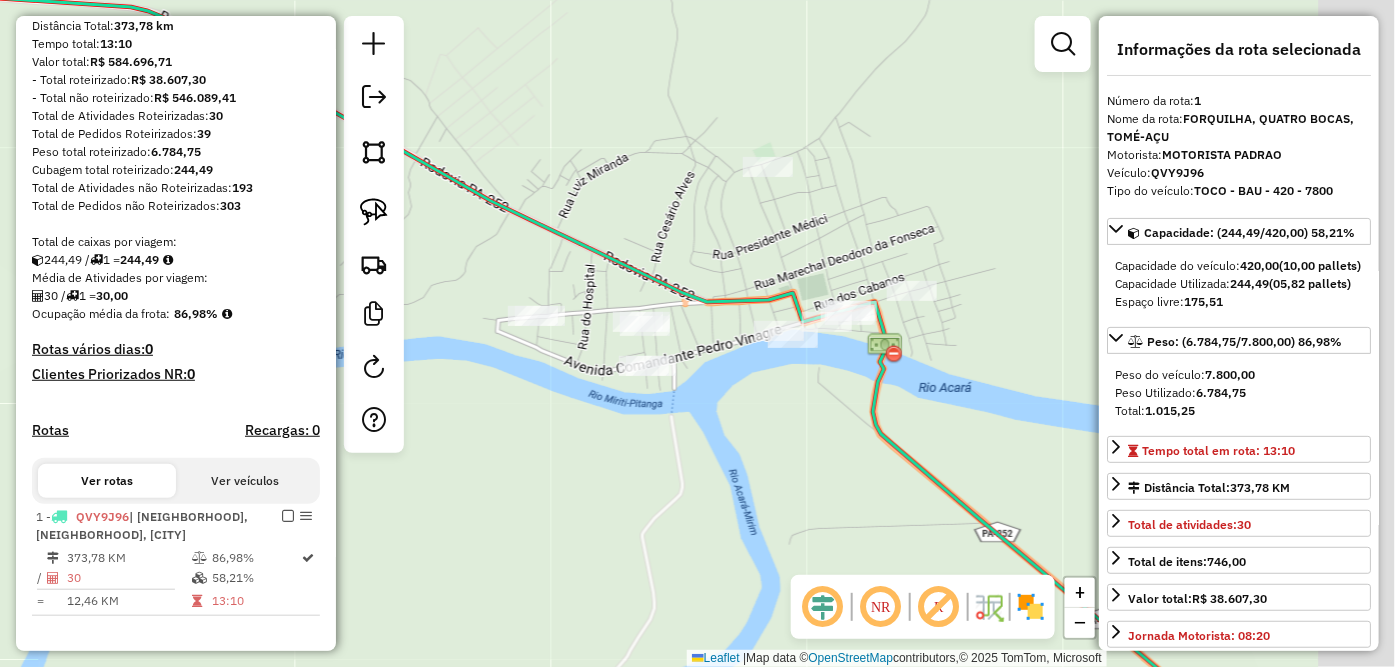 drag, startPoint x: 886, startPoint y: 367, endPoint x: 806, endPoint y: 425, distance: 98.81296 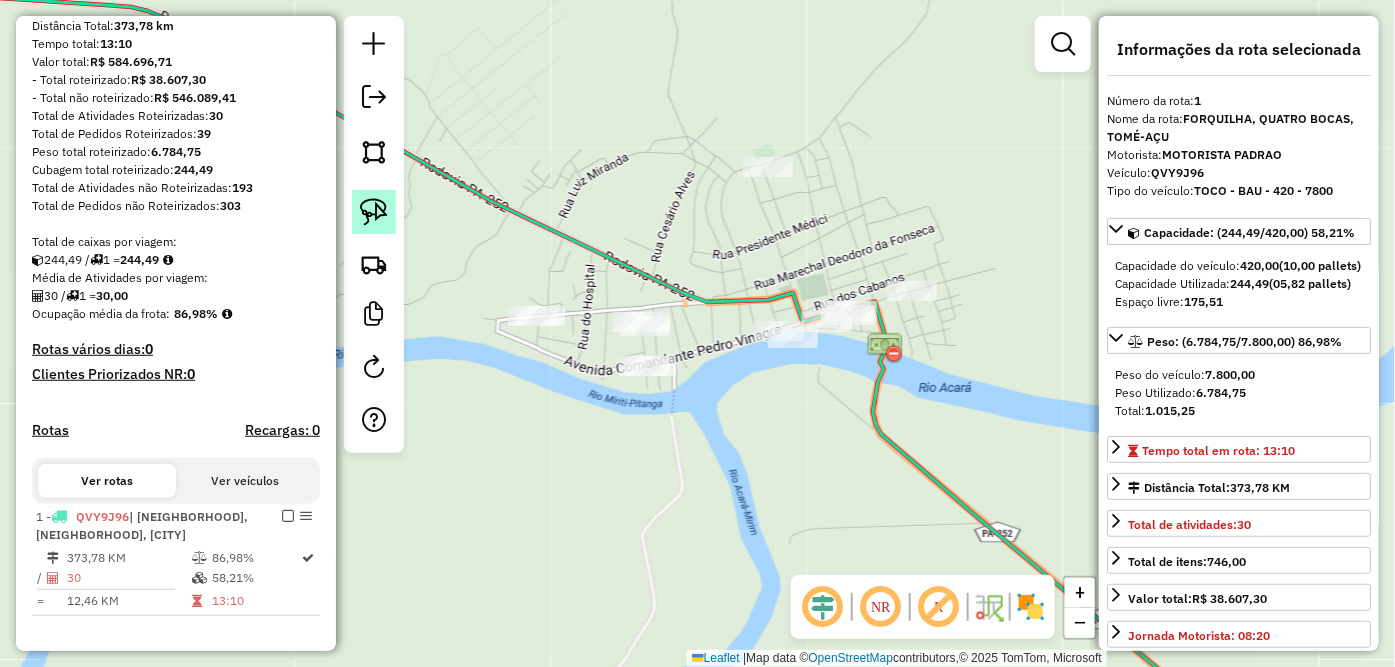 click 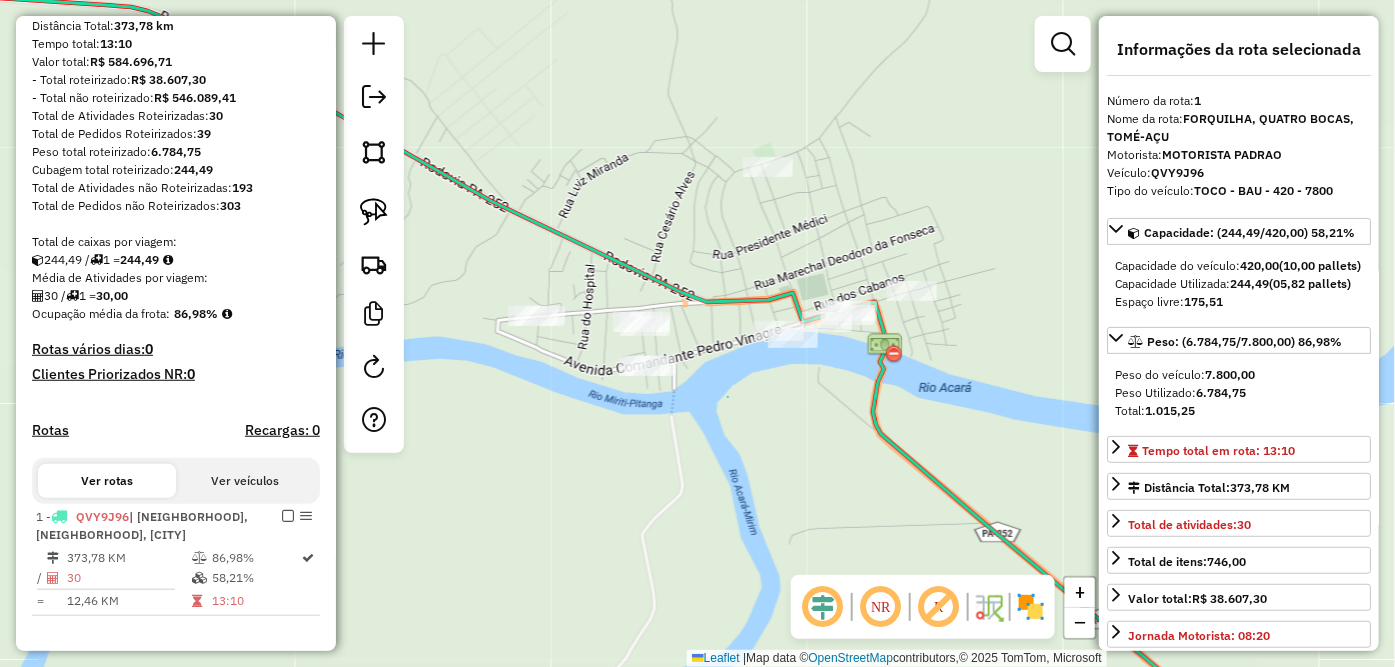 click on "Janela de atendimento Grade de atendimento Capacidade Transportadoras Veículos Cliente Pedidos  Rotas Selecione os dias de semana para filtrar as janelas de atendimento  Seg   Ter   Qua   Qui   Sex   Sáb   Dom  Informe o período da janela de atendimento: De: Até:  Filtrar exatamente a janela do cliente  Considerar janela de atendimento padrão  Selecione os dias de semana para filtrar as grades de atendimento  Seg   Ter   Qua   Qui   Sex   Sáb   Dom   Considerar clientes sem dia de atendimento cadastrado  Clientes fora do dia de atendimento selecionado Filtrar as atividades entre os valores definidos abaixo:  Peso mínimo:   Peso máximo:   Cubagem mínima:   Cubagem máxima:   De:   Até:  Filtrar as atividades entre o tempo de atendimento definido abaixo:  De:   Até:   Considerar capacidade total dos clientes não roteirizados Transportadora: Selecione um ou mais itens Tipo de veículo: Selecione um ou mais itens Veículo: Selecione um ou mais itens Motorista: Selecione um ou mais itens Nome: Rótulo:" 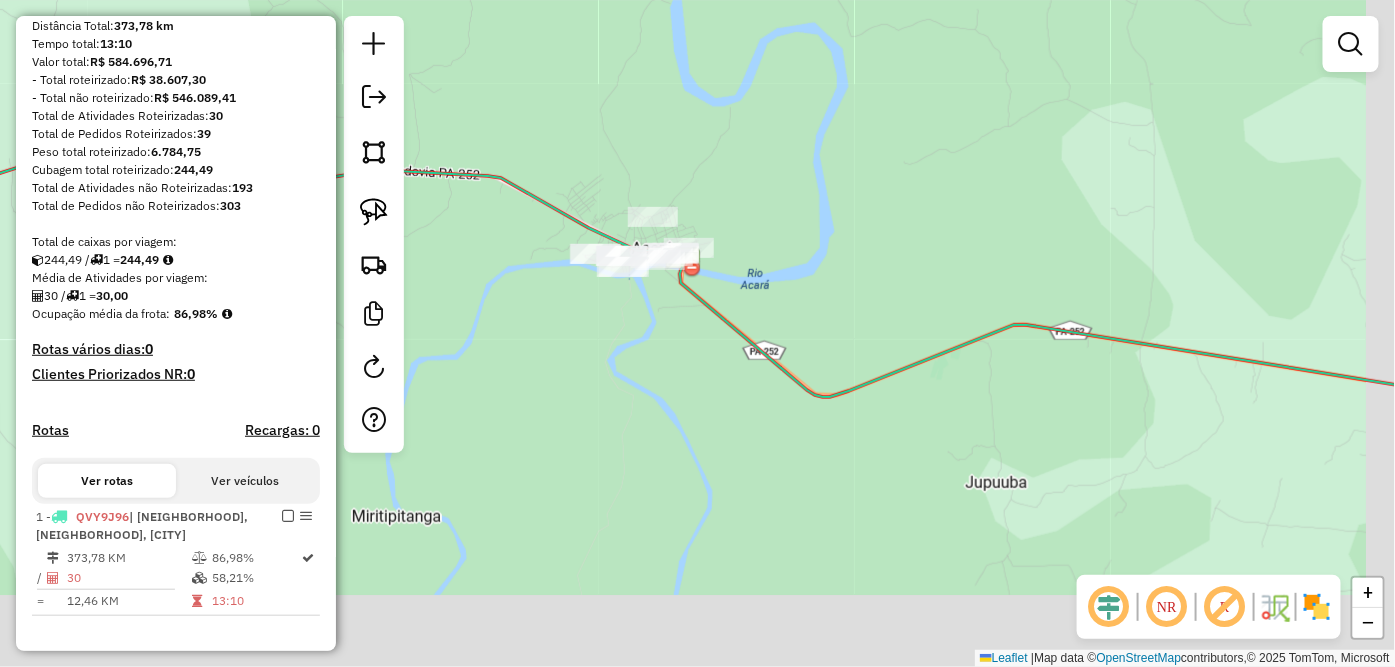drag, startPoint x: 813, startPoint y: 486, endPoint x: 718, endPoint y: 364, distance: 154.62535 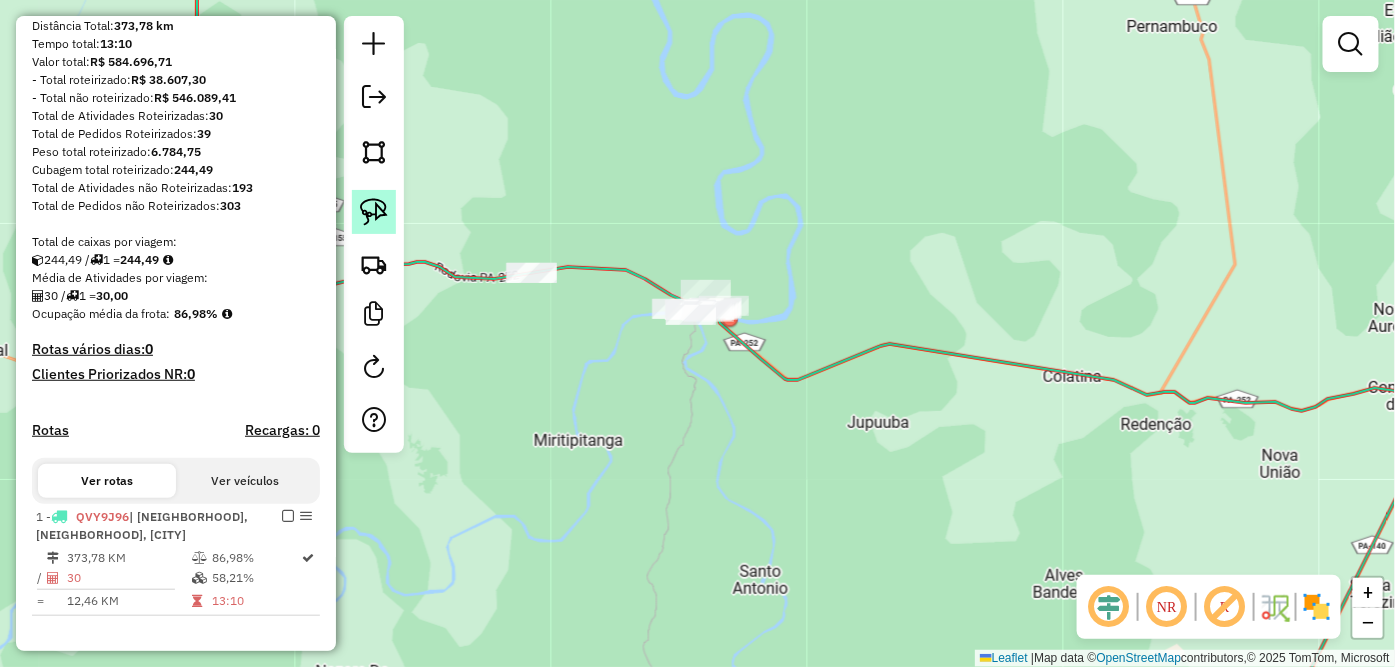 click 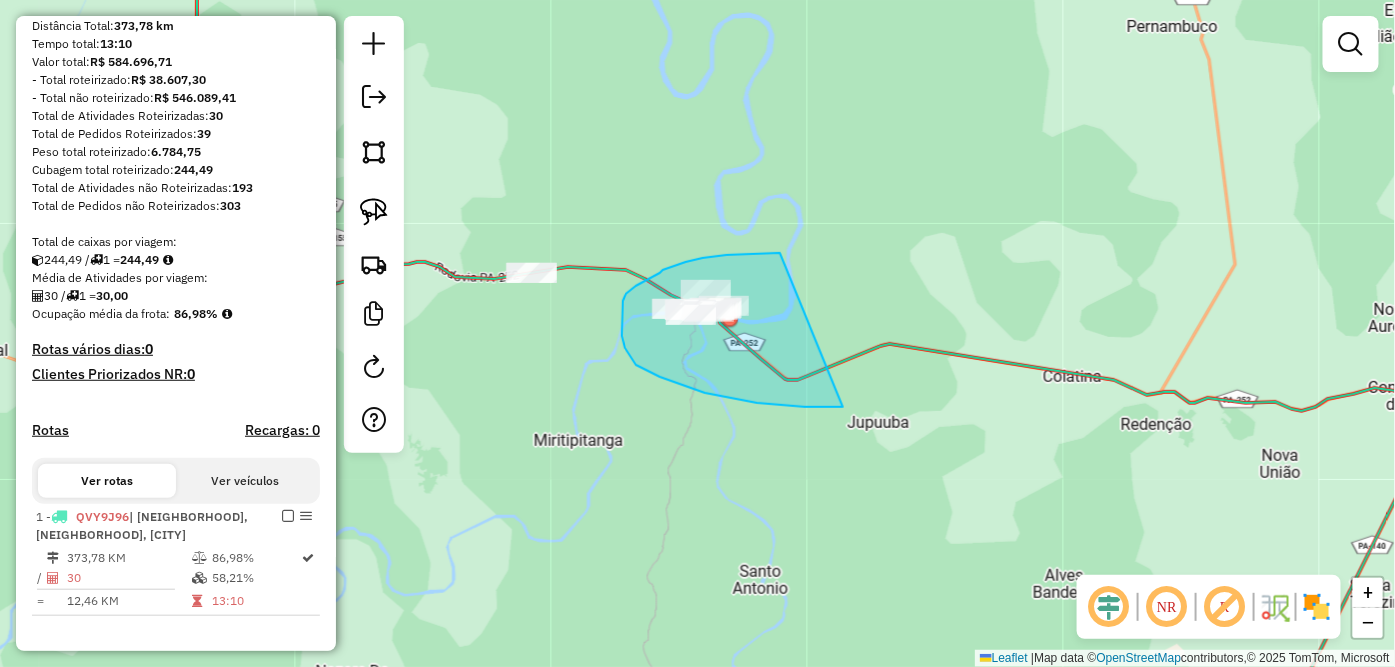 drag, startPoint x: 780, startPoint y: 253, endPoint x: 844, endPoint y: 406, distance: 165.84631 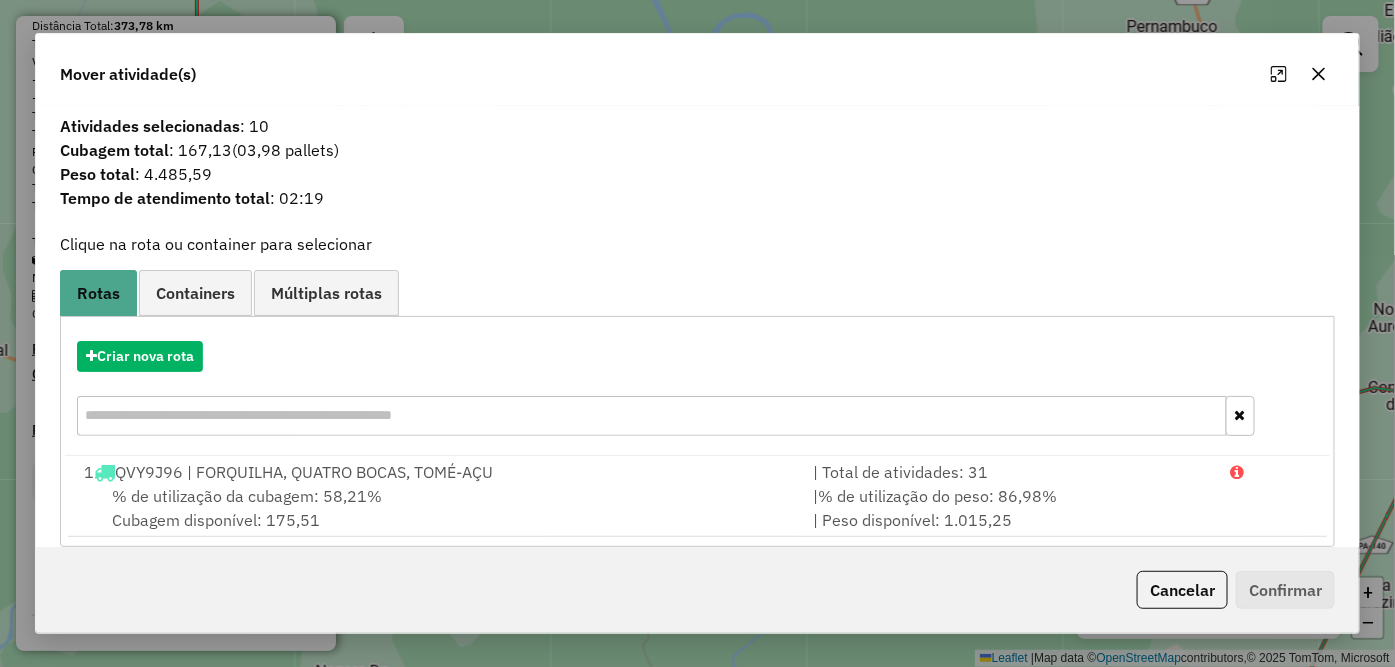 click 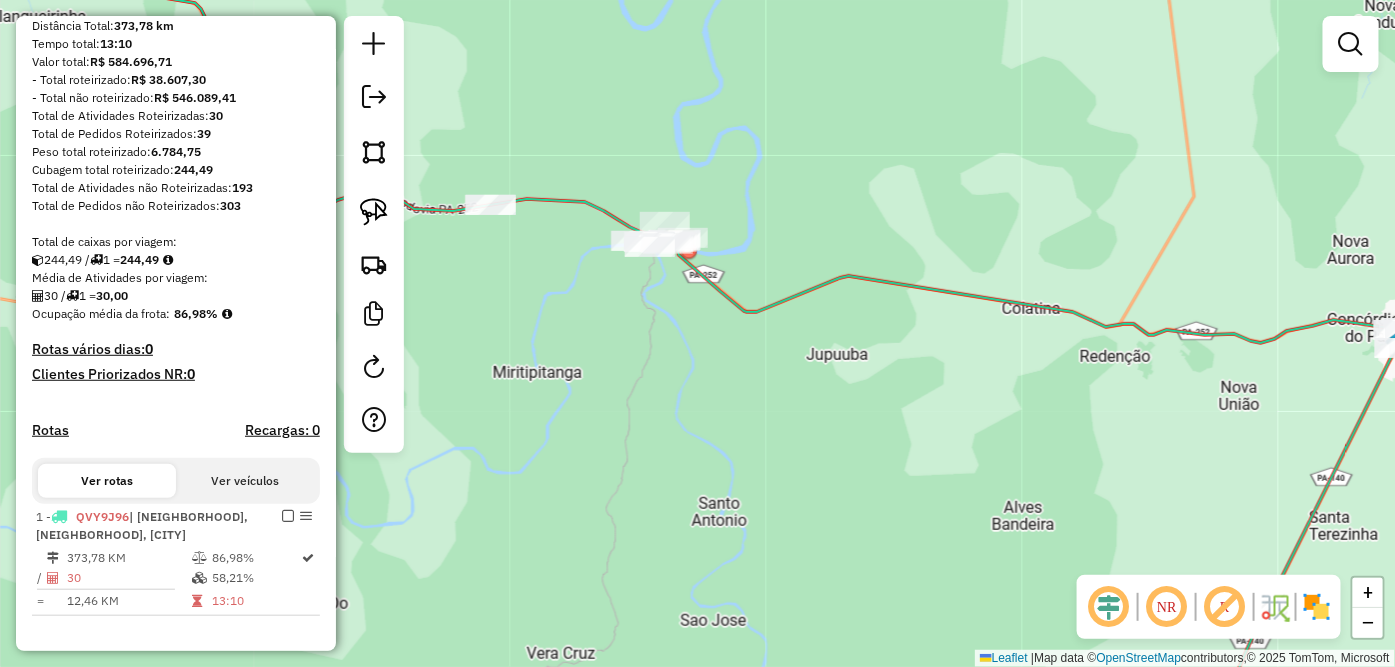 drag, startPoint x: 733, startPoint y: 380, endPoint x: 694, endPoint y: 312, distance: 78.39005 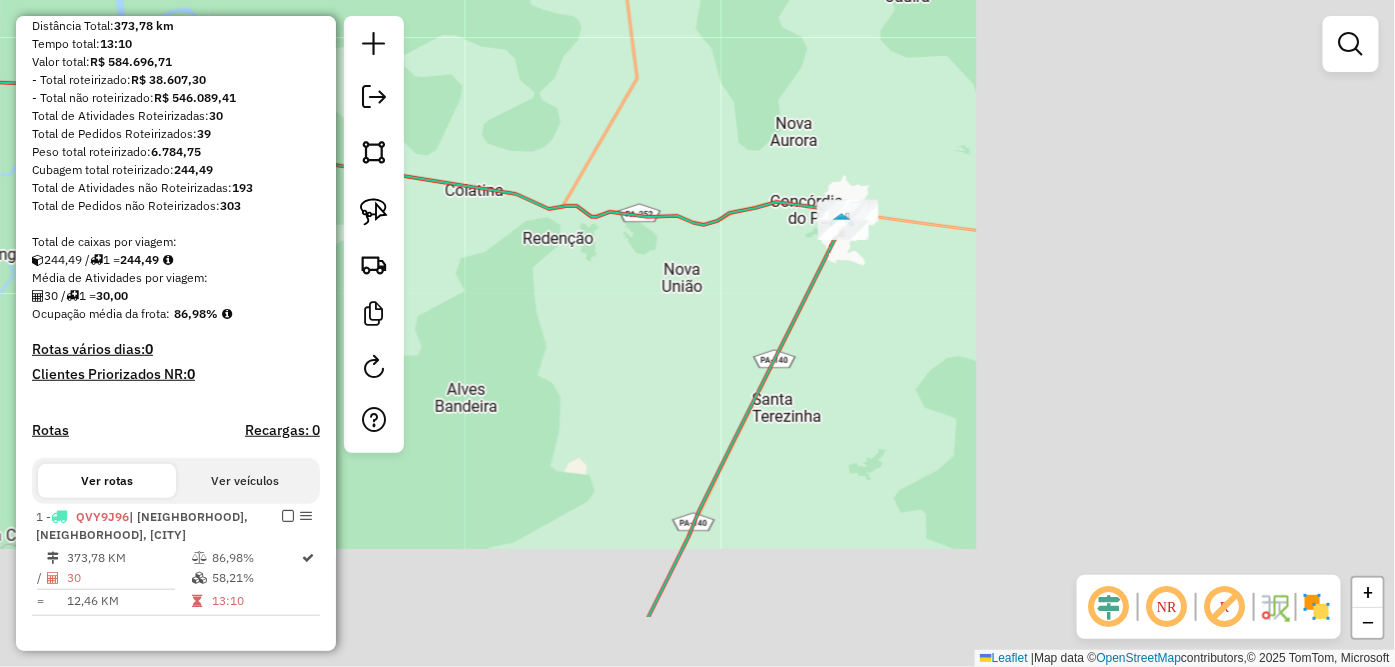 drag, startPoint x: 1081, startPoint y: 362, endPoint x: 524, endPoint y: 244, distance: 569.36194 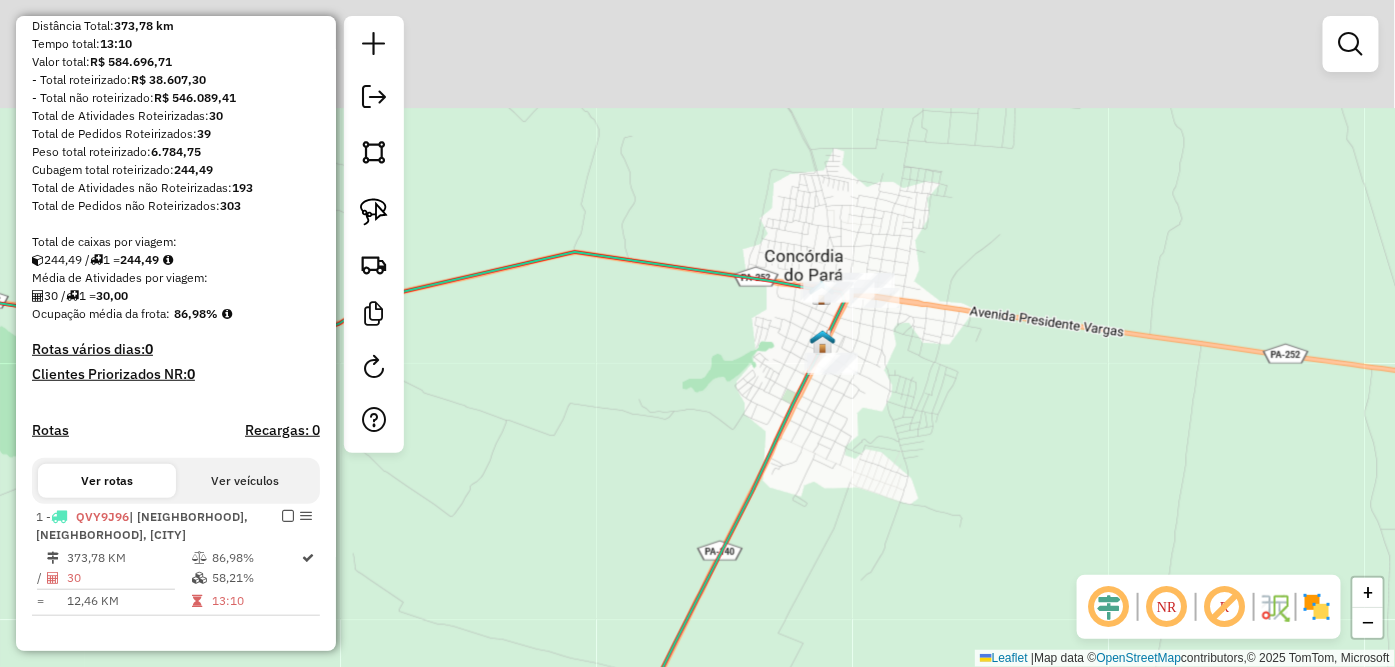 drag, startPoint x: 915, startPoint y: 286, endPoint x: 868, endPoint y: 484, distance: 203.50185 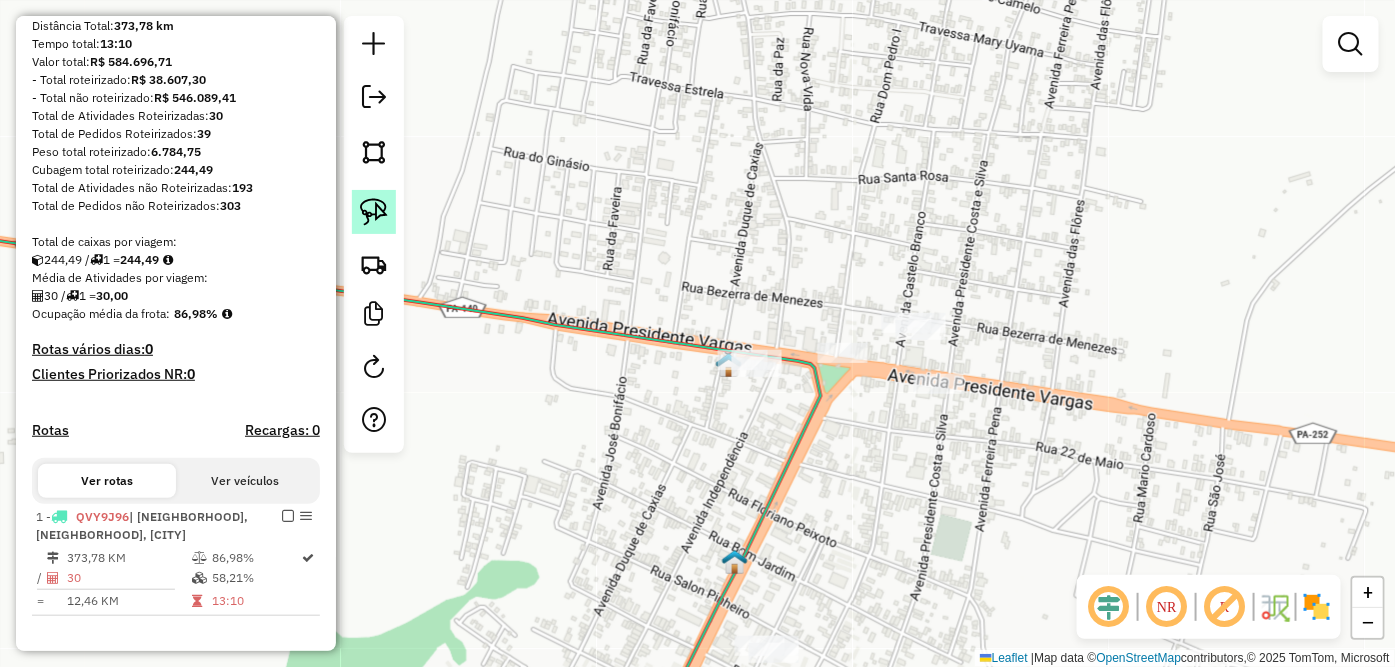 click 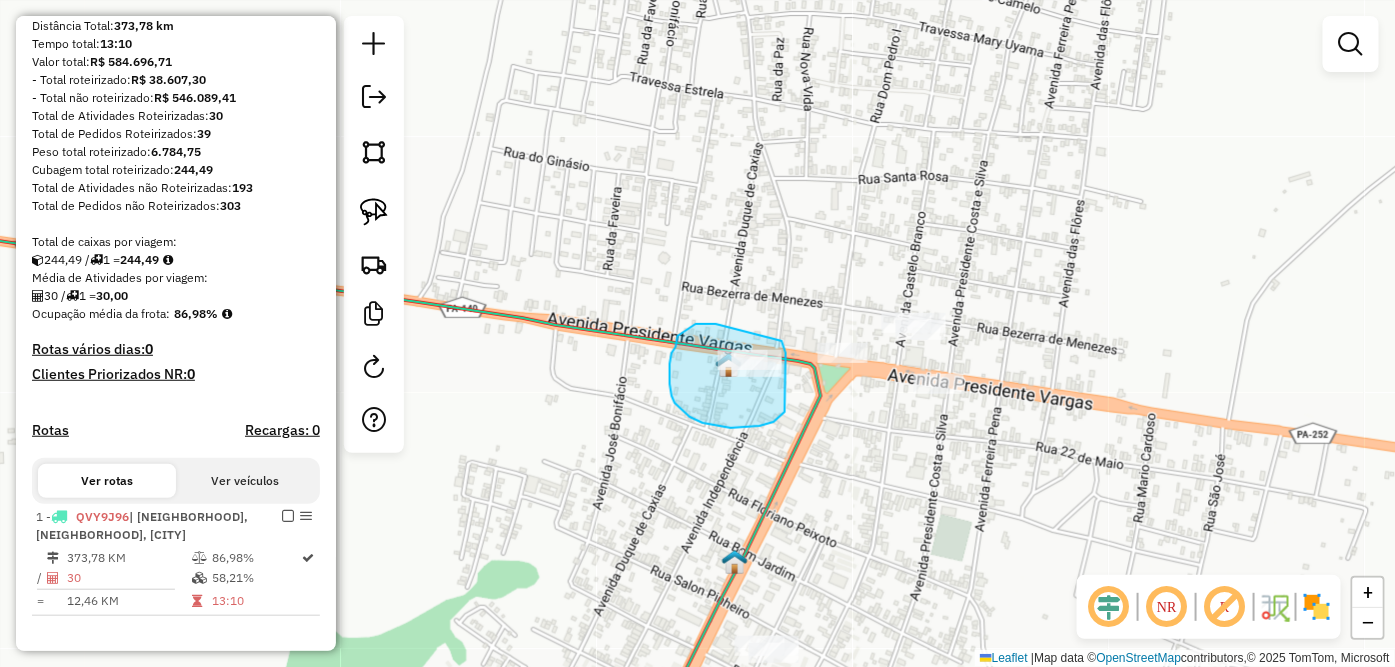drag, startPoint x: 677, startPoint y: 341, endPoint x: 778, endPoint y: 318, distance: 103.58572 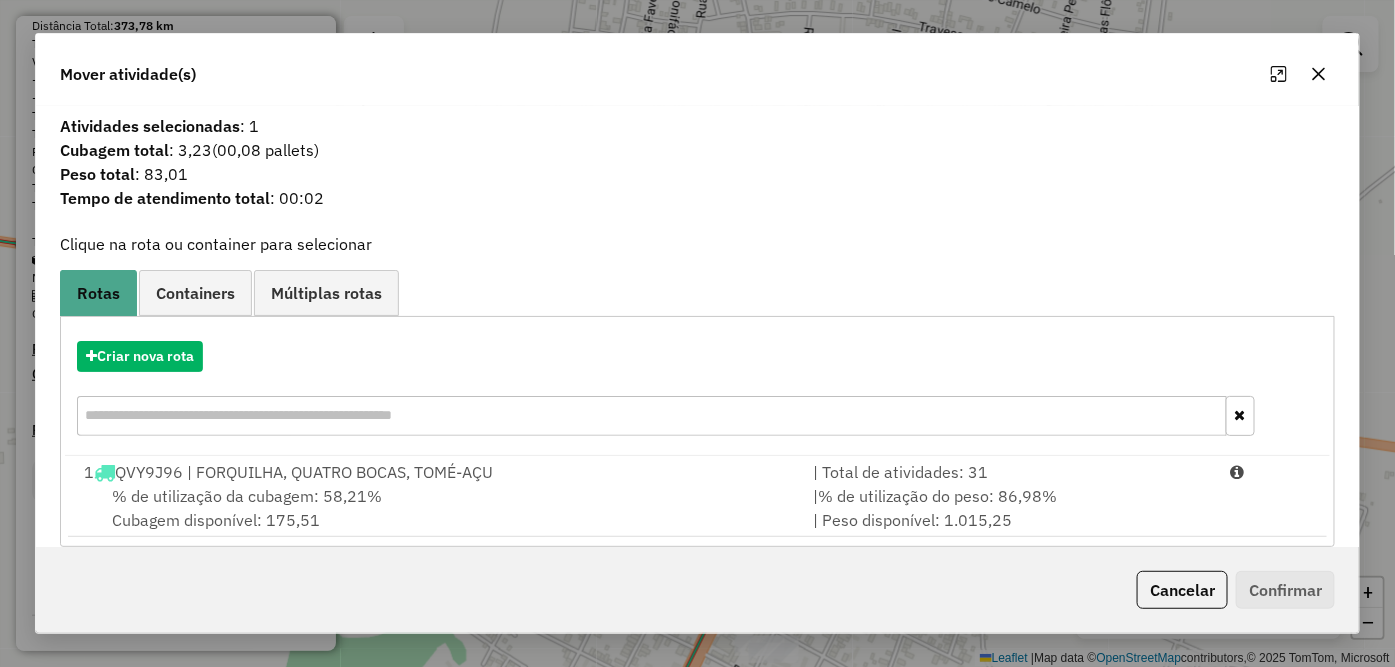 click 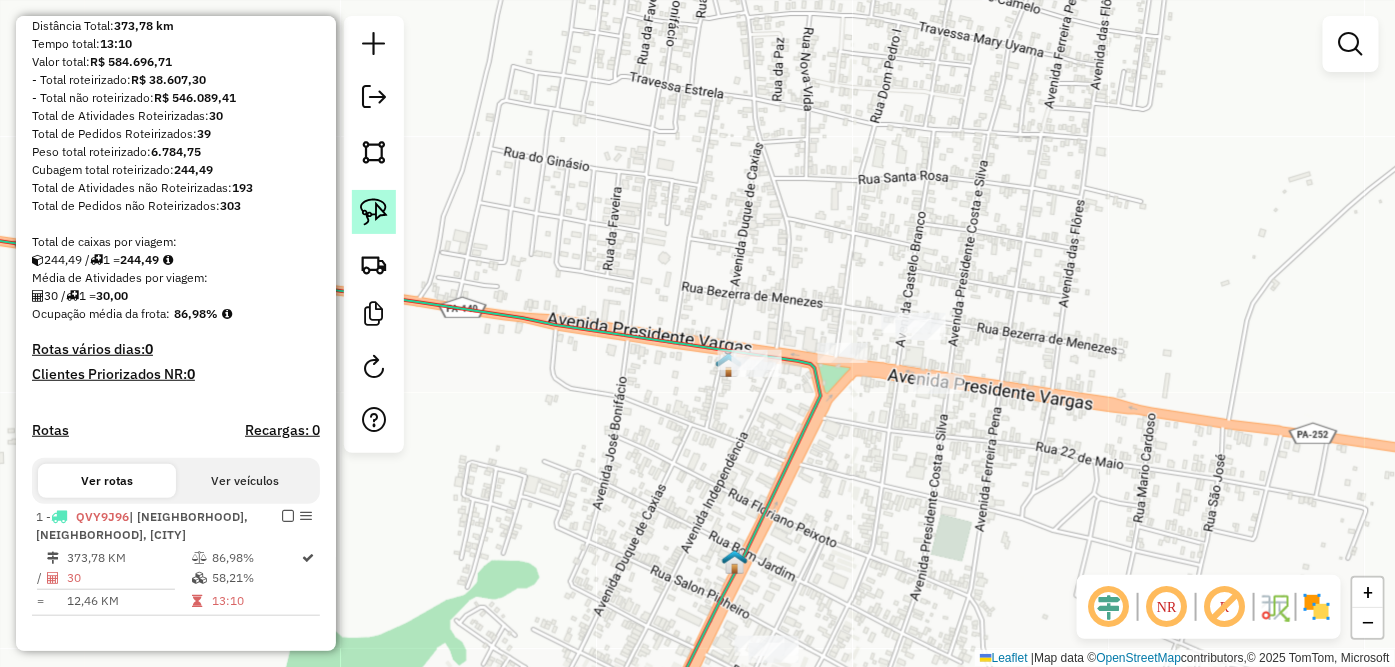 click 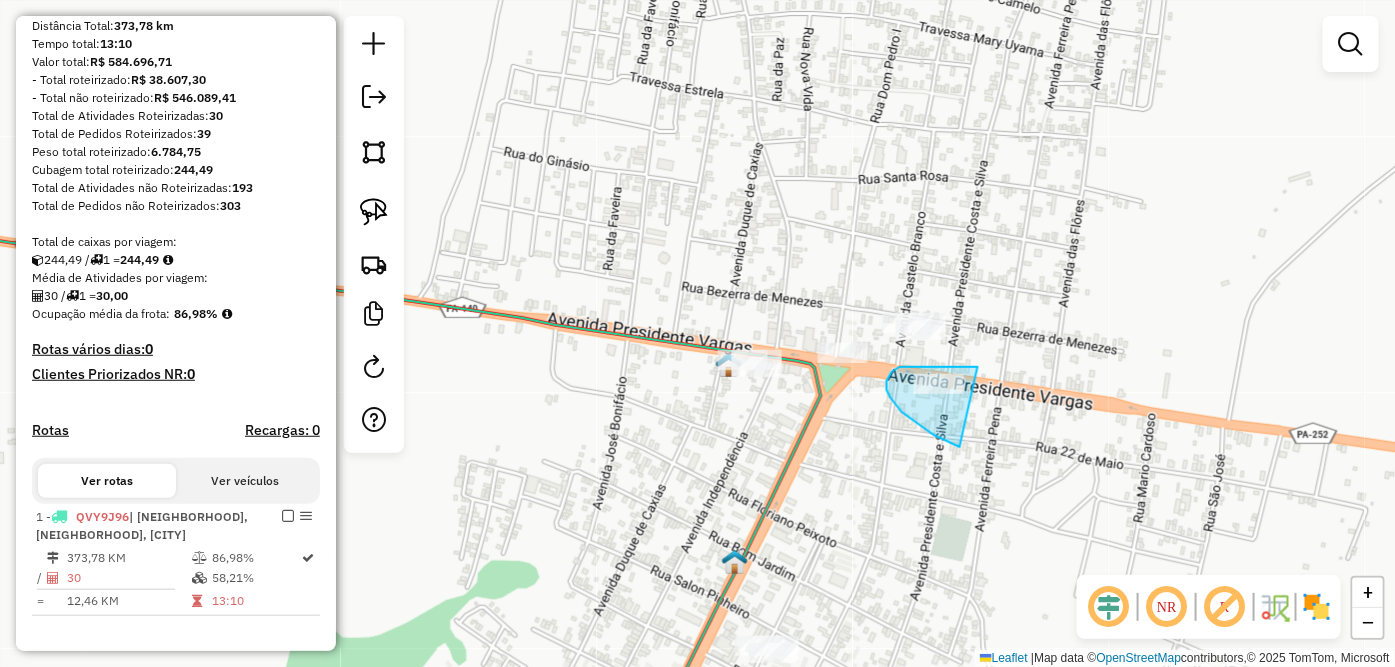 drag, startPoint x: 978, startPoint y: 367, endPoint x: 1038, endPoint y: 457, distance: 108.16654 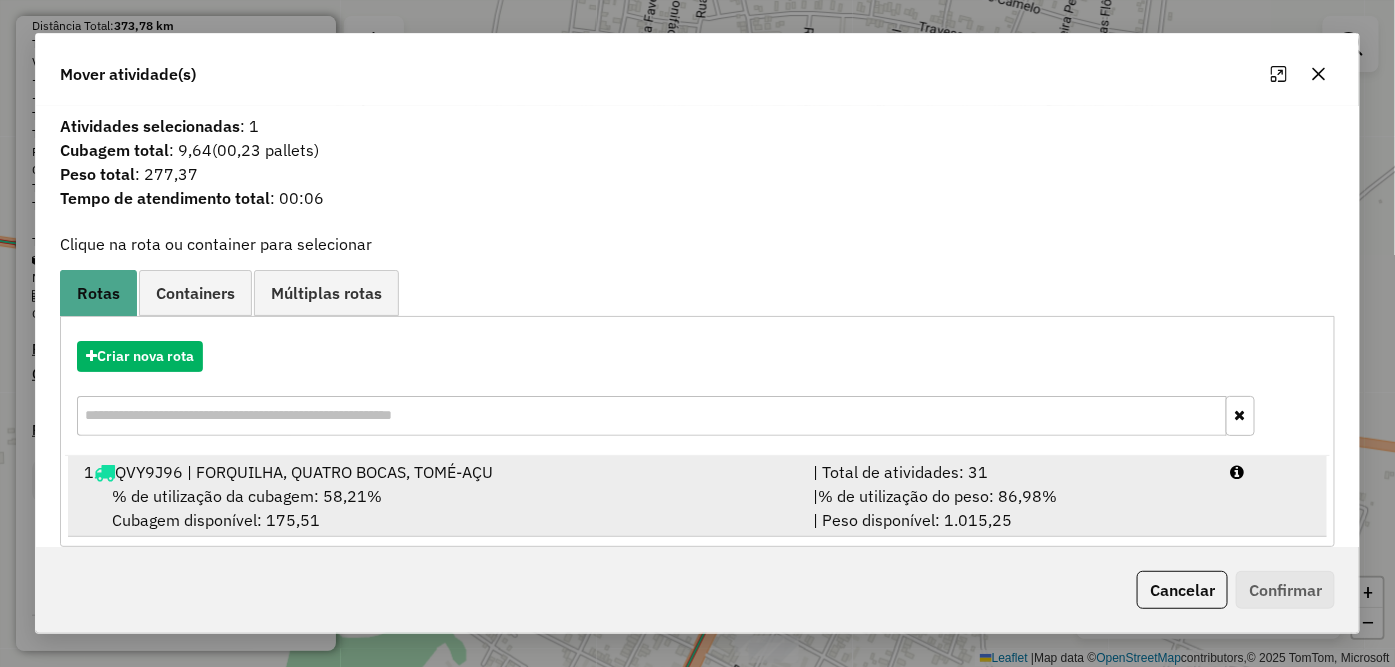 click on "% de utilização da cubagem: 58,21%  Cubagem disponível: 175,51" at bounding box center [437, 508] 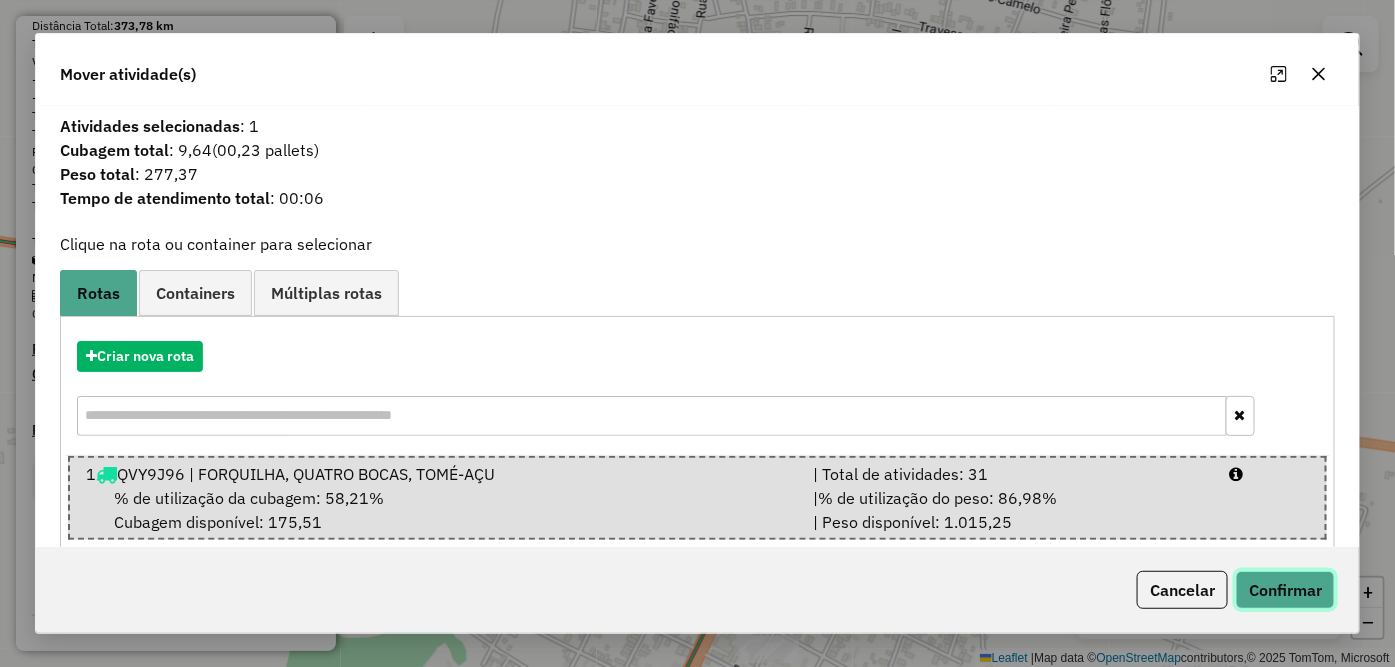 click on "Confirmar" 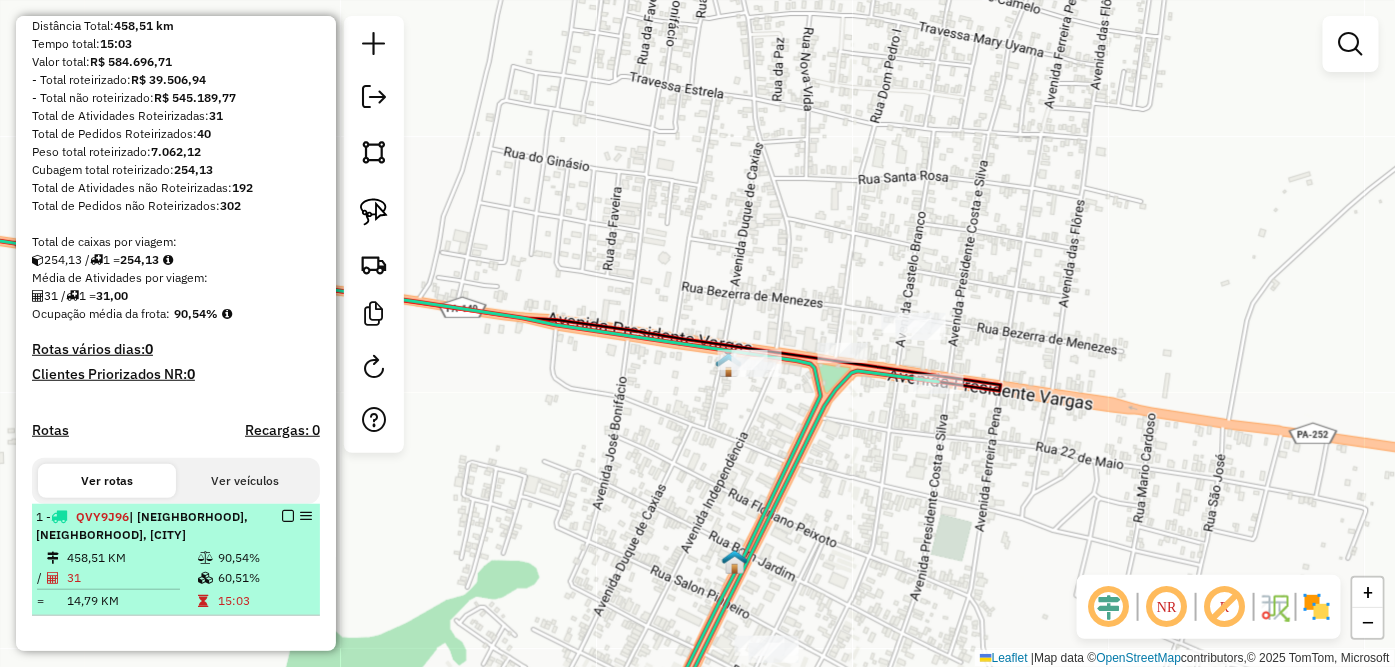 click at bounding box center [288, 516] 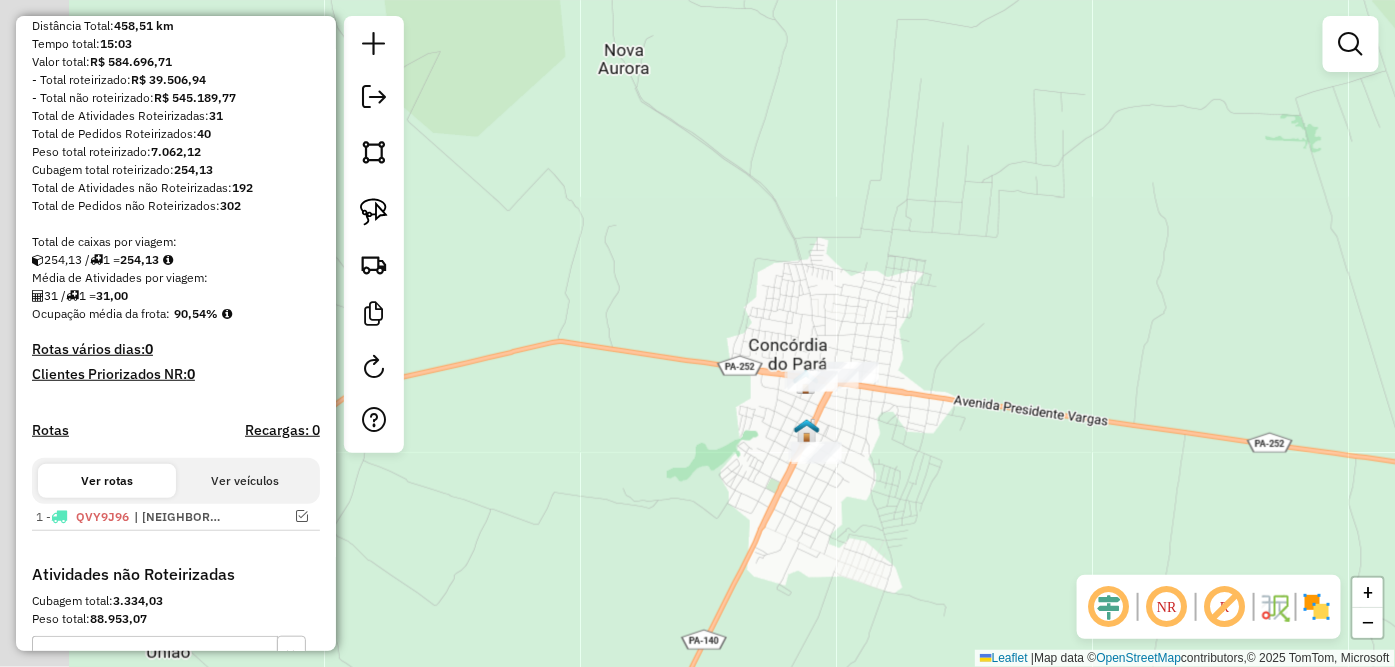 drag, startPoint x: 994, startPoint y: 491, endPoint x: 1144, endPoint y: 390, distance: 180.83418 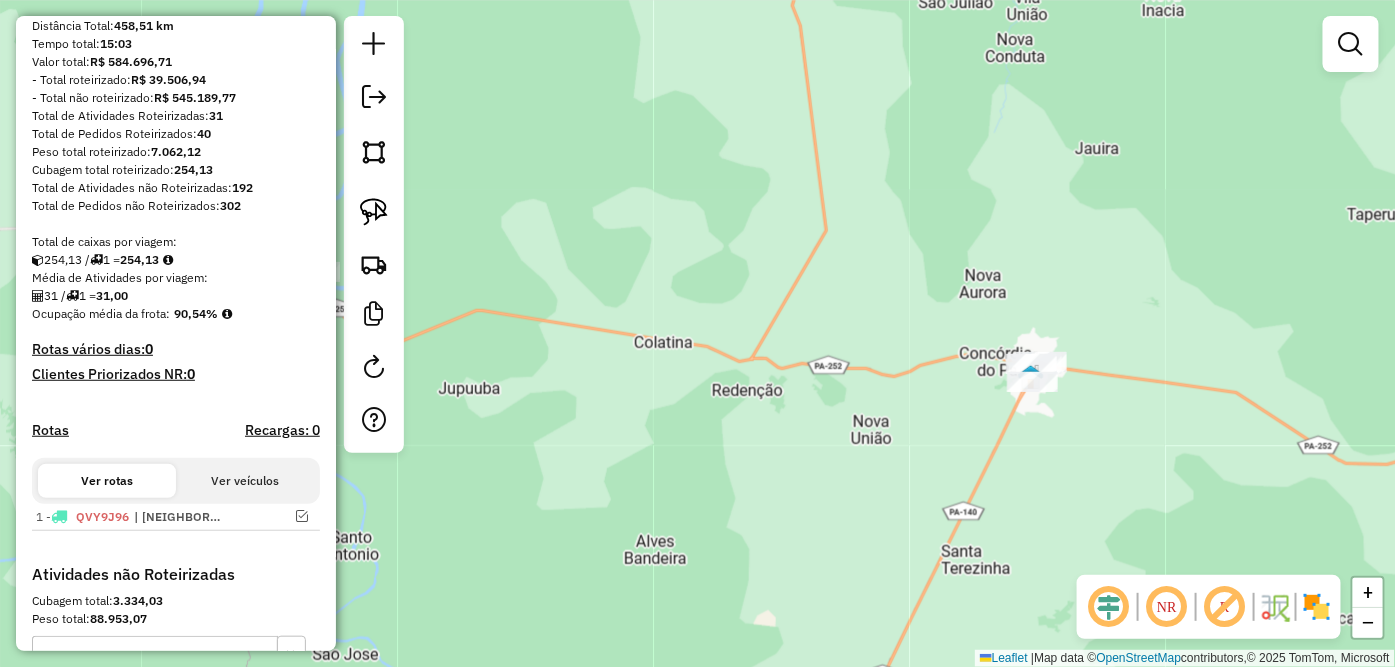 click on "Janela de atendimento Grade de atendimento Capacidade Transportadoras Veículos Cliente Pedidos  Rotas Selecione os dias de semana para filtrar as janelas de atendimento  Seg   Ter   Qua   Qui   Sex   Sáb   Dom  Informe o período da janela de atendimento: De: Até:  Filtrar exatamente a janela do cliente  Considerar janela de atendimento padrão  Selecione os dias de semana para filtrar as grades de atendimento  Seg   Ter   Qua   Qui   Sex   Sáb   Dom   Considerar clientes sem dia de atendimento cadastrado  Clientes fora do dia de atendimento selecionado Filtrar as atividades entre os valores definidos abaixo:  Peso mínimo:   Peso máximo:   Cubagem mínima:   Cubagem máxima:   De:   Até:  Filtrar as atividades entre o tempo de atendimento definido abaixo:  De:   Até:   Considerar capacidade total dos clientes não roteirizados Transportadora: Selecione um ou mais itens Tipo de veículo: Selecione um ou mais itens Veículo: Selecione um ou mais itens Motorista: Selecione um ou mais itens Nome: Rótulo:" 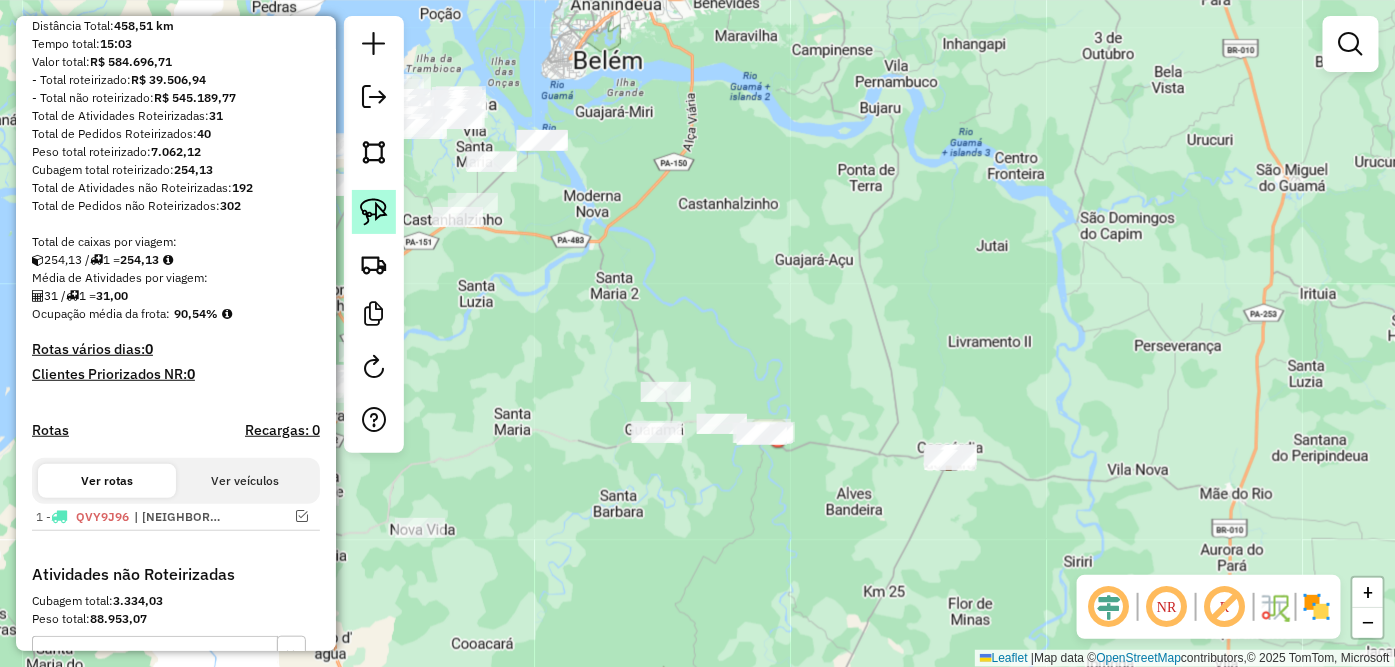 click 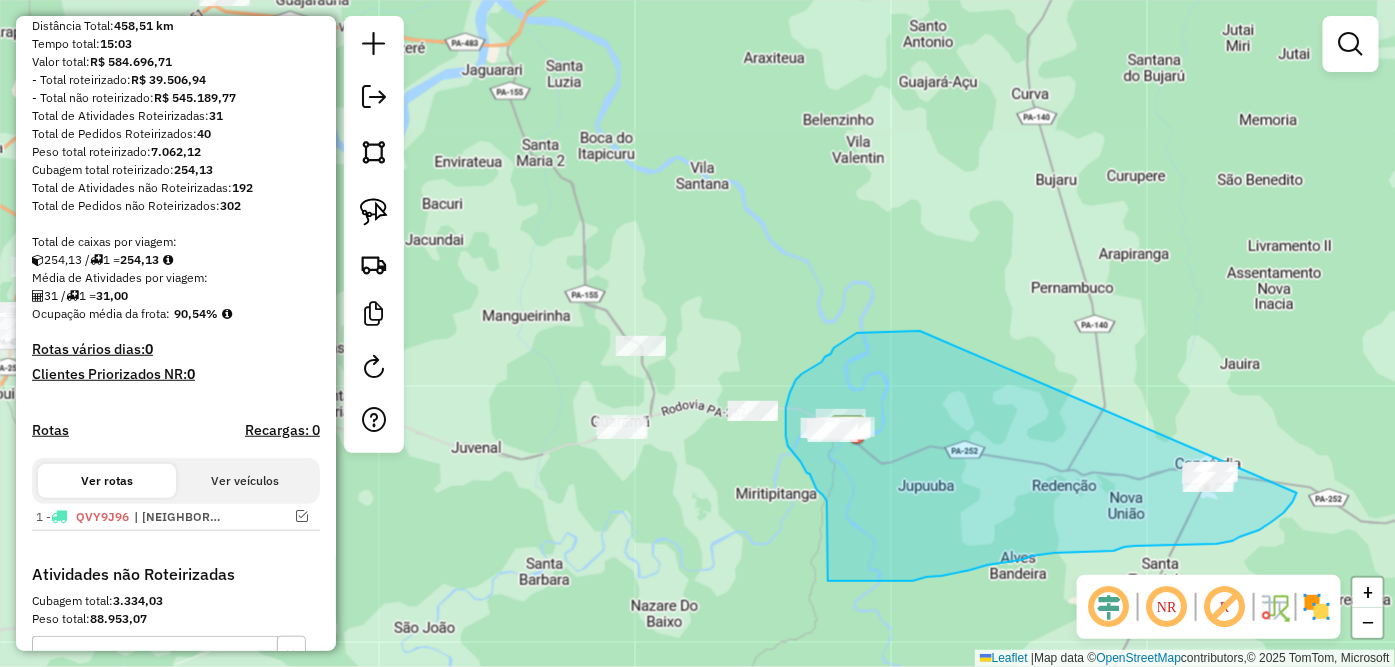 drag, startPoint x: 920, startPoint y: 412, endPoint x: 1305, endPoint y: 404, distance: 385.0831 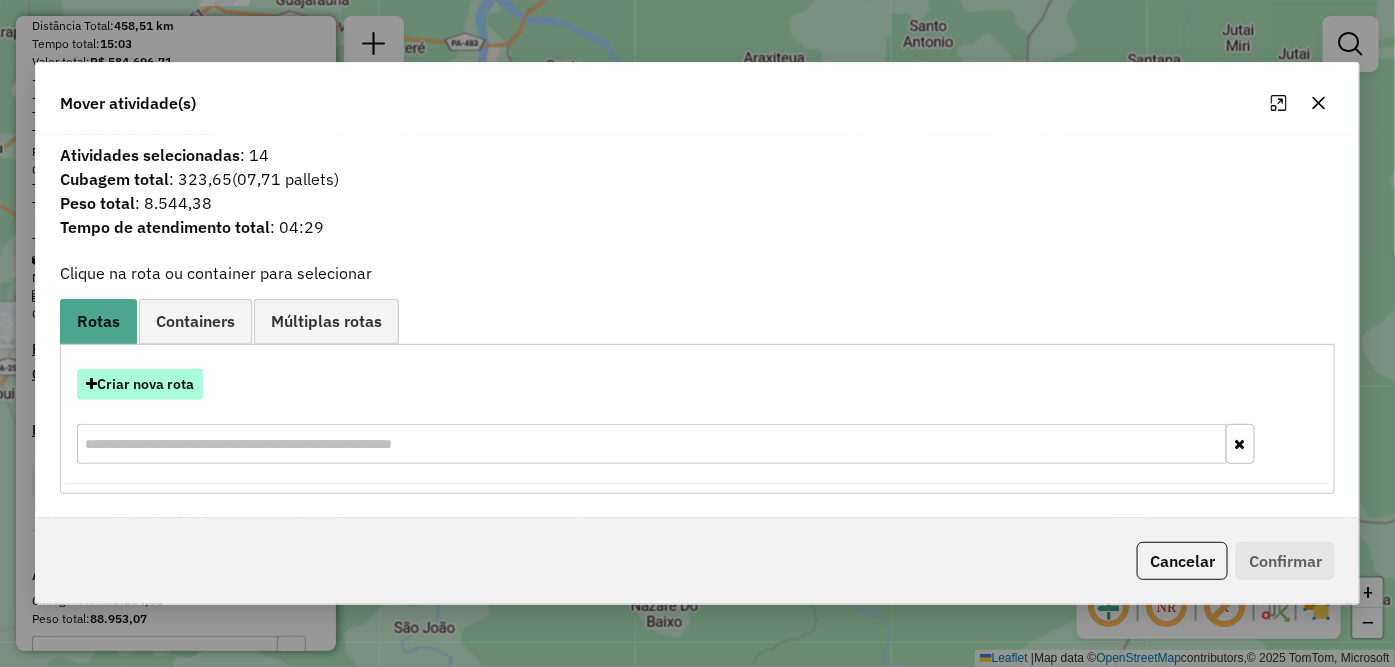 click on "Criar nova rota" at bounding box center (140, 384) 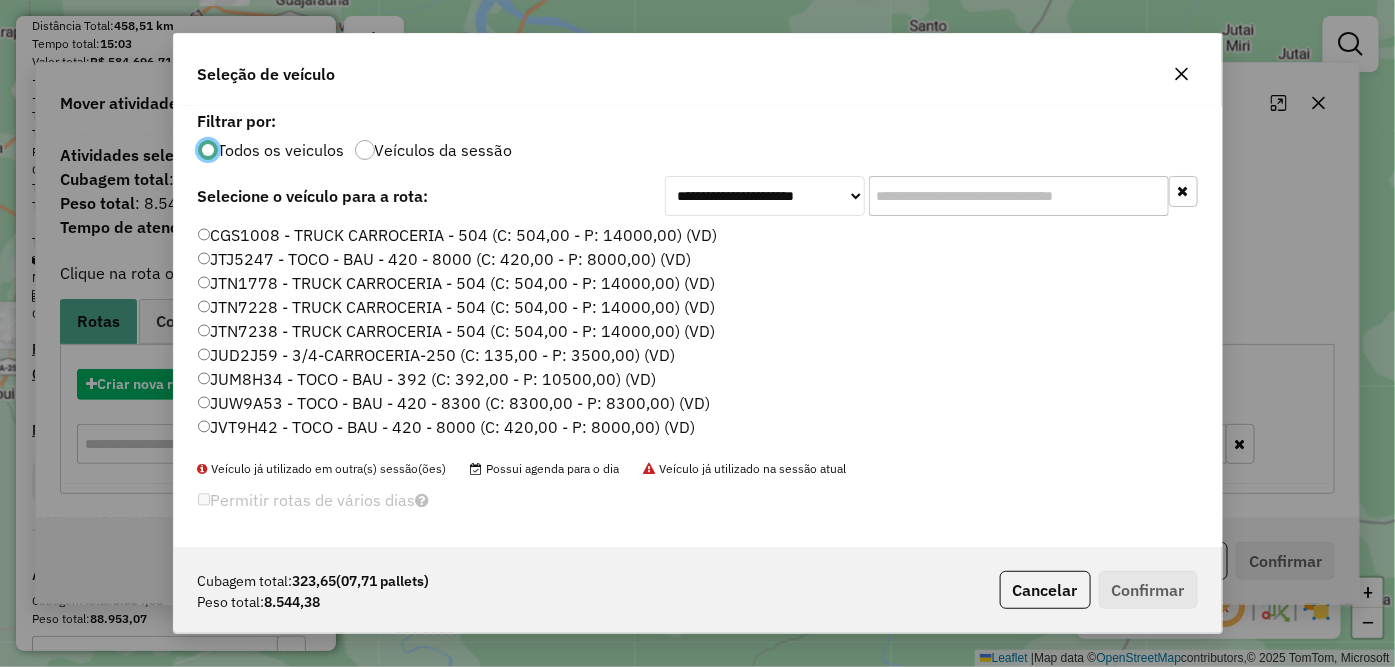 scroll, scrollTop: 11, scrollLeft: 5, axis: both 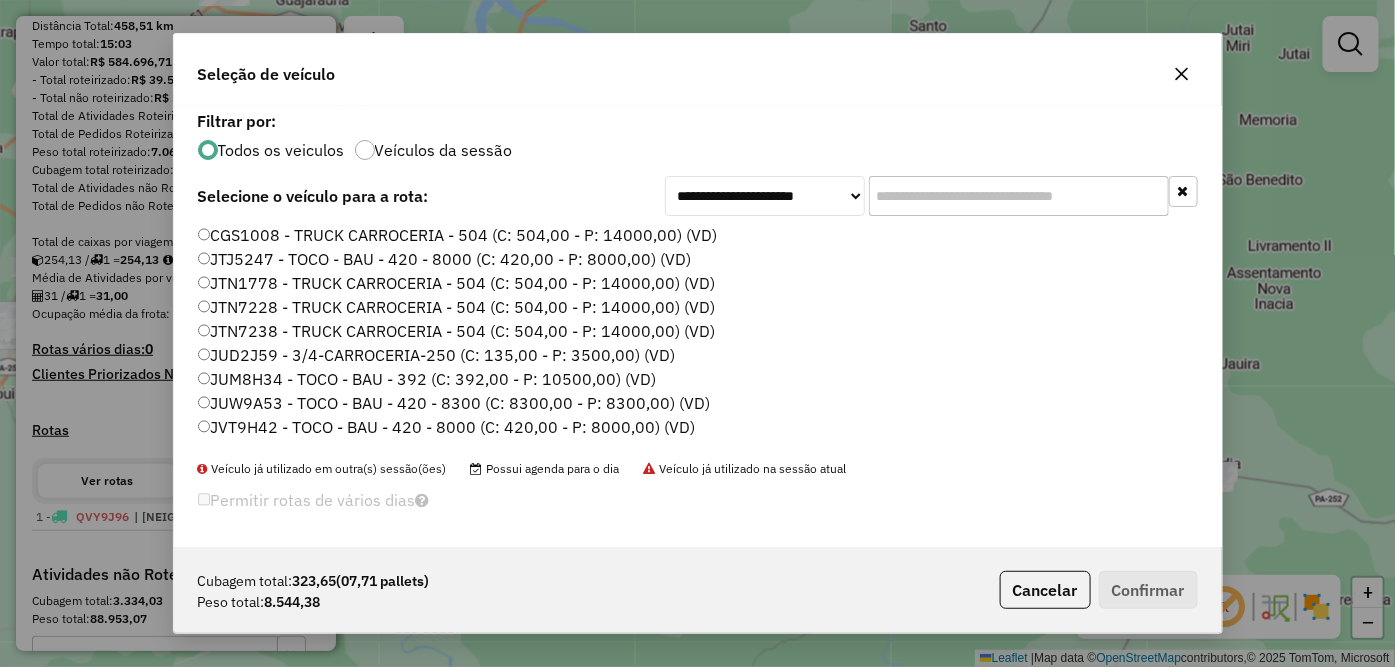 click 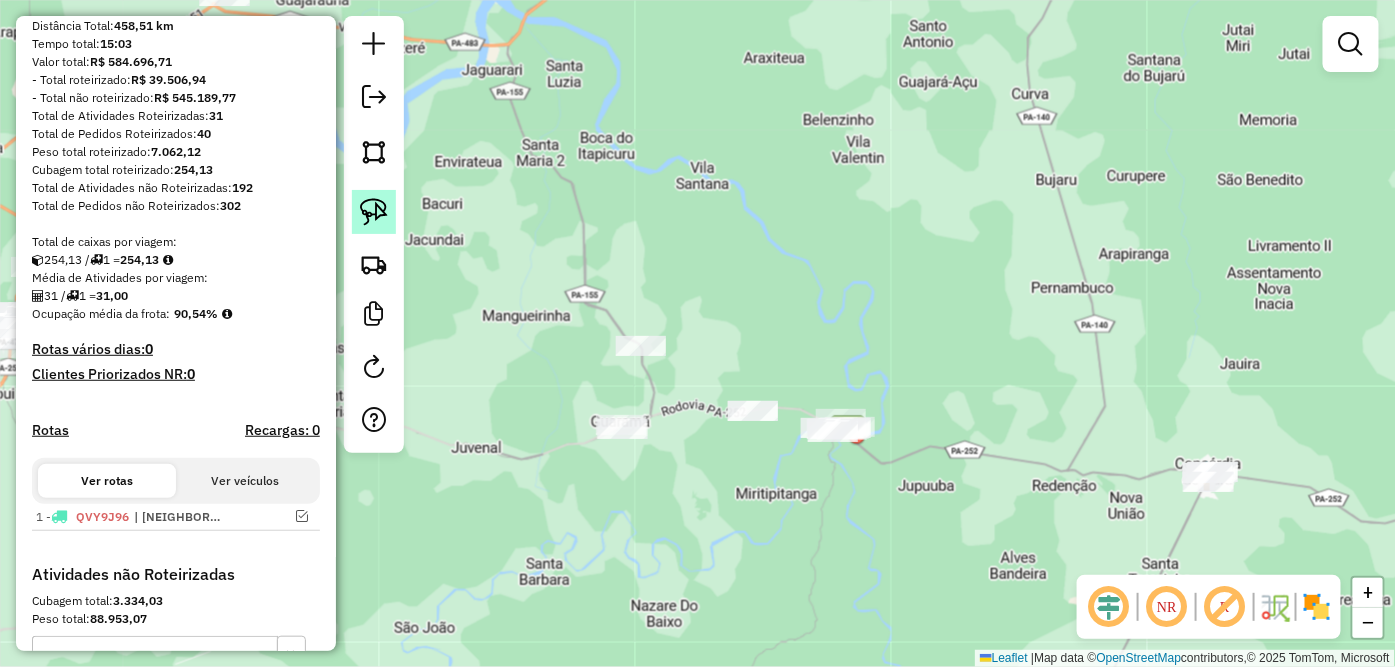 click 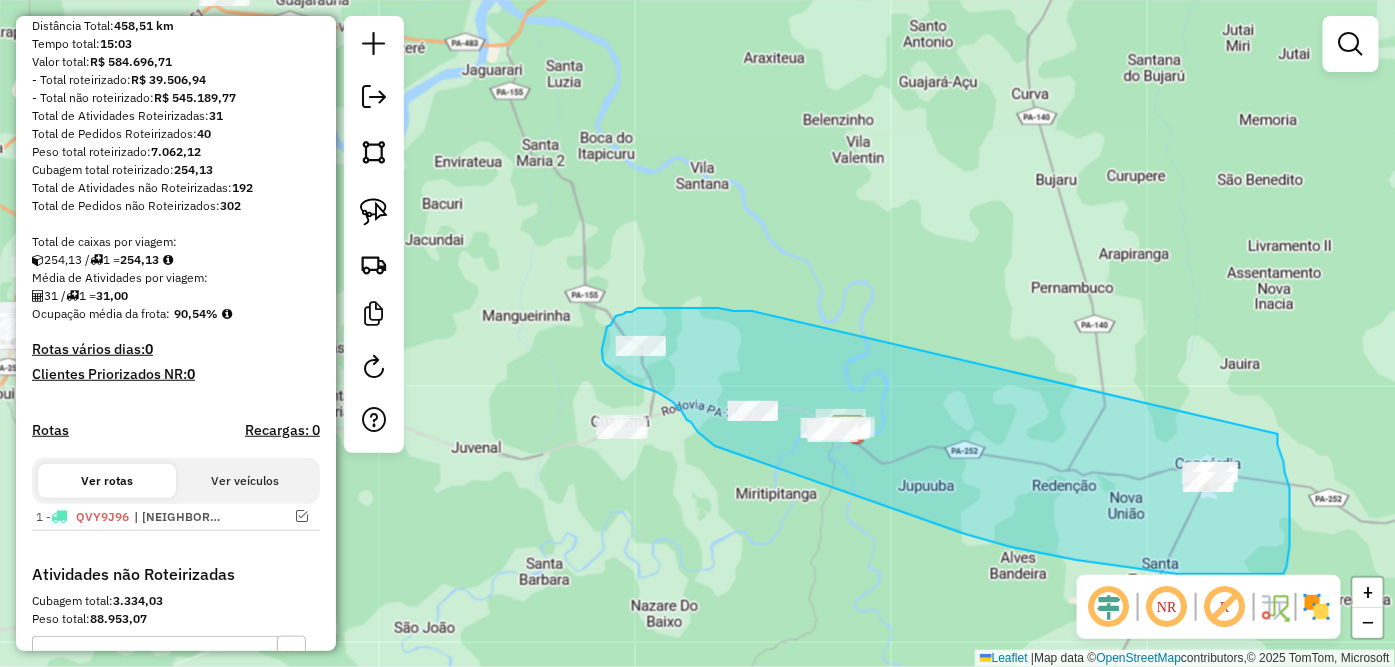 drag, startPoint x: 681, startPoint y: 308, endPoint x: 1278, endPoint y: 433, distance: 609.9459 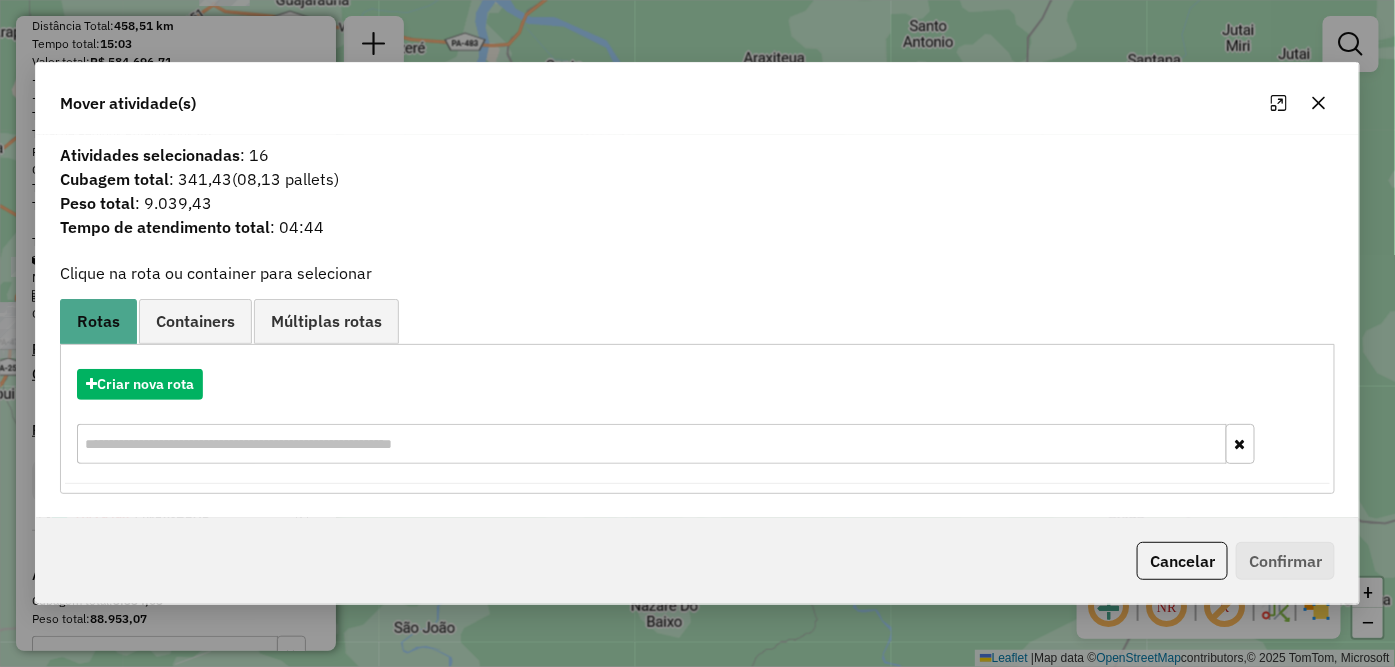 click 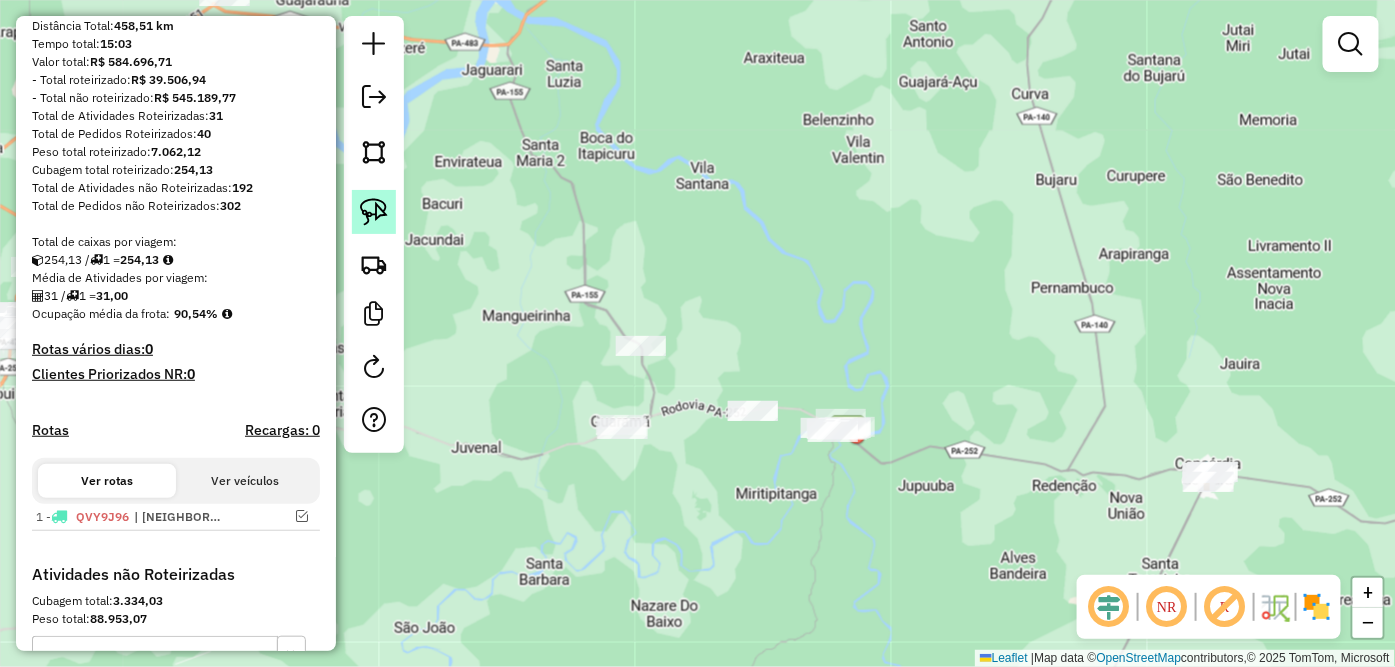 click 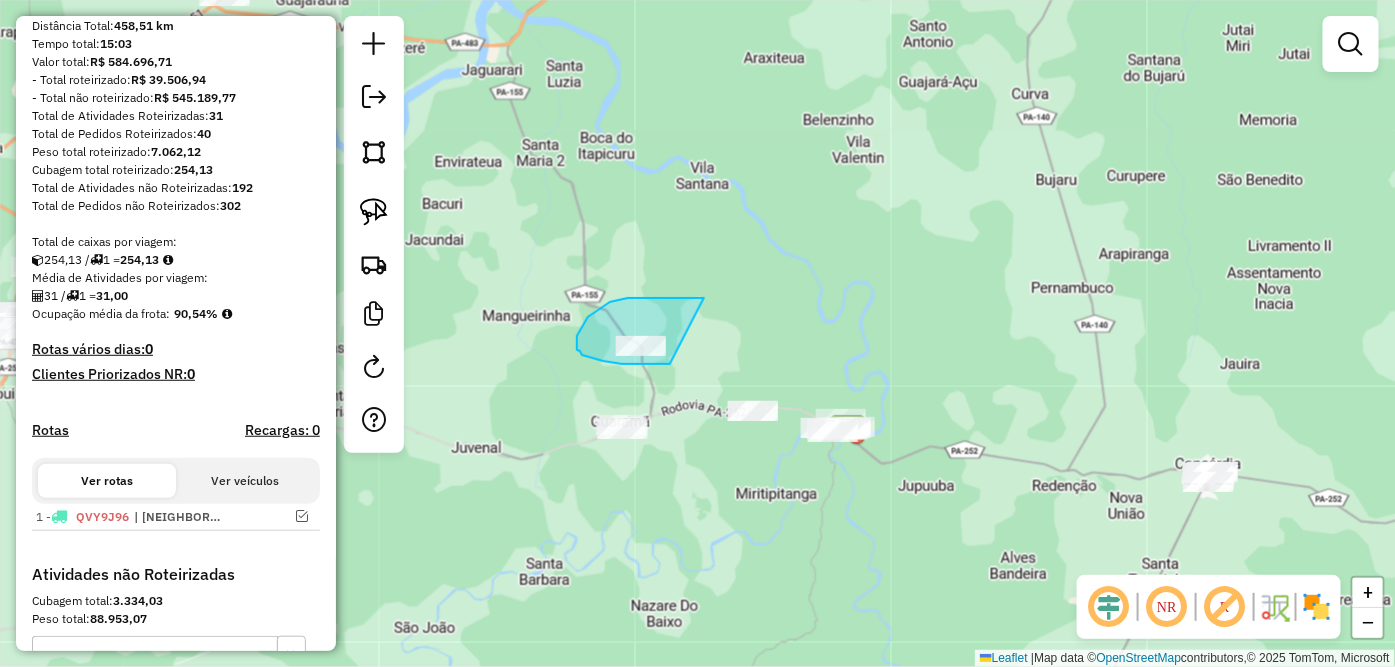 drag, startPoint x: 704, startPoint y: 298, endPoint x: 682, endPoint y: 360, distance: 65.78754 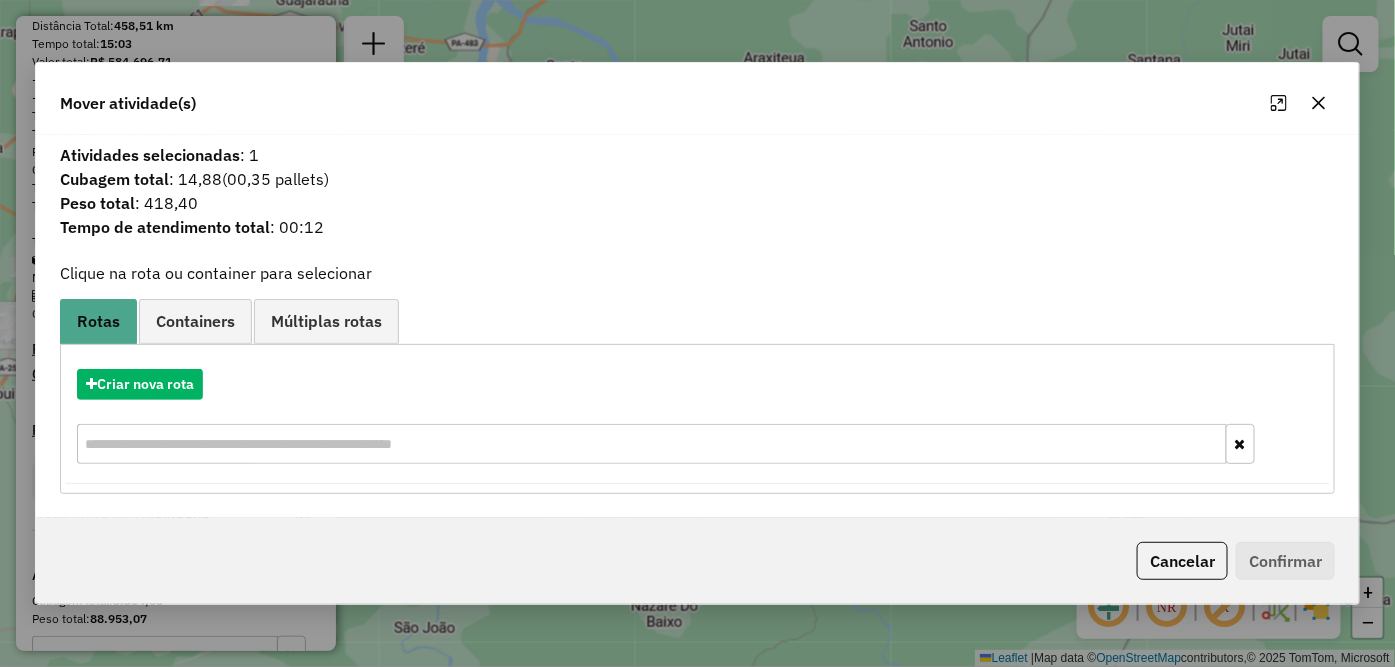 click 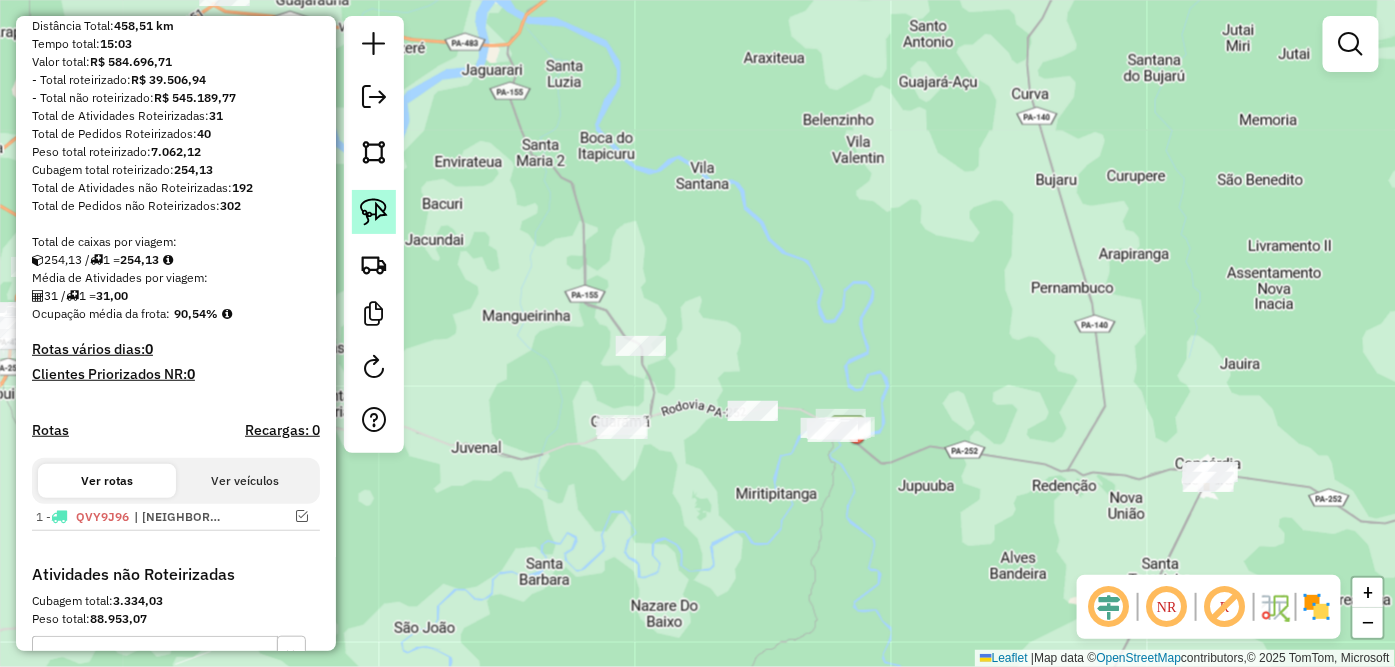 click 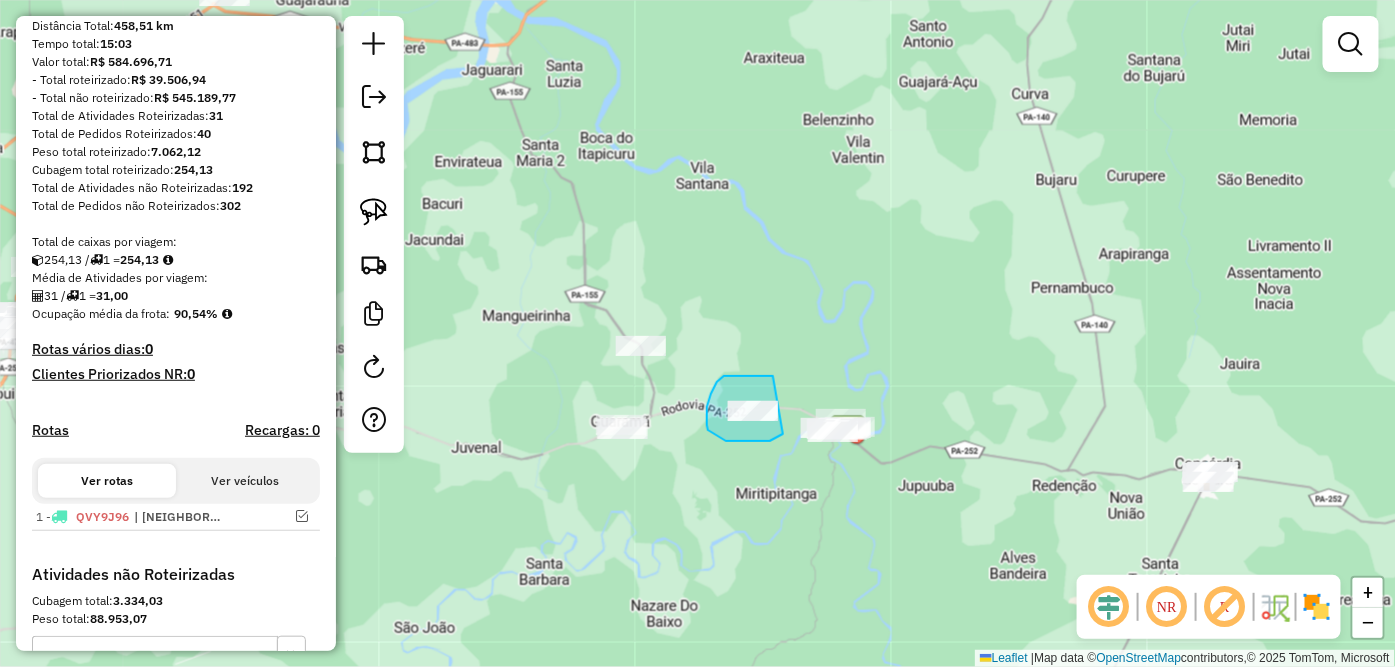 drag, startPoint x: 746, startPoint y: 376, endPoint x: 793, endPoint y: 423, distance: 66.46804 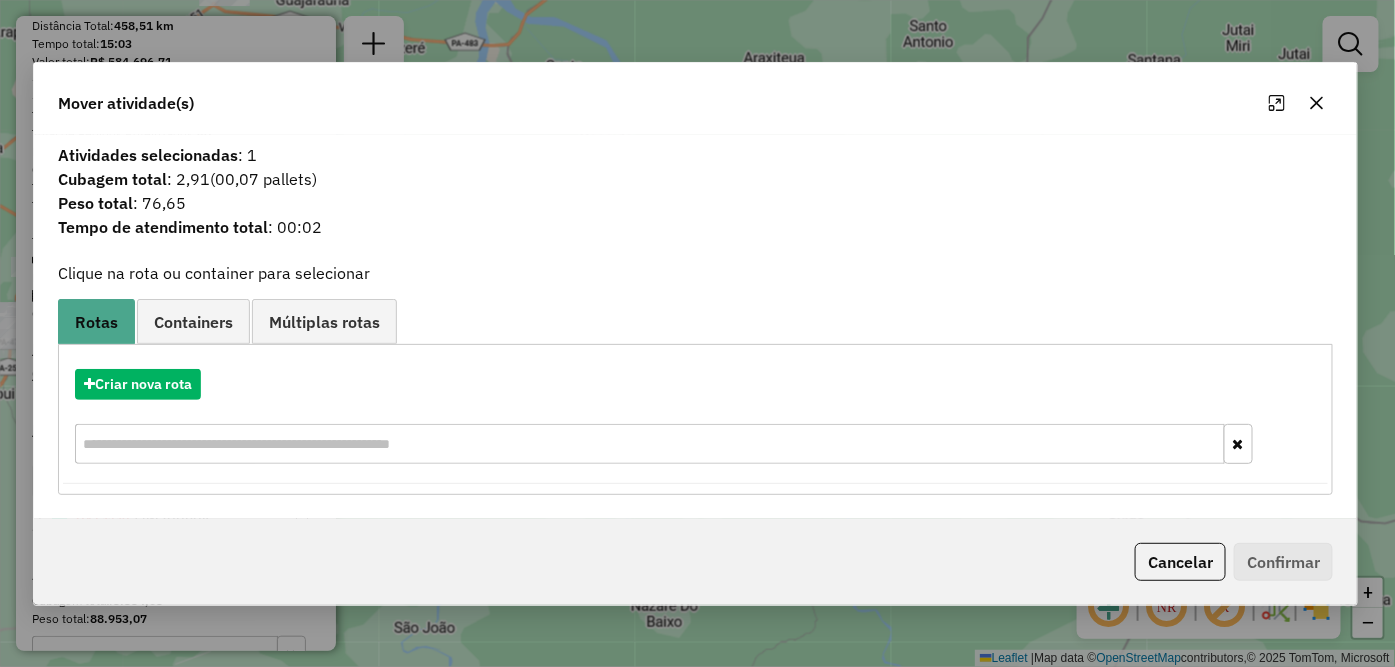 click 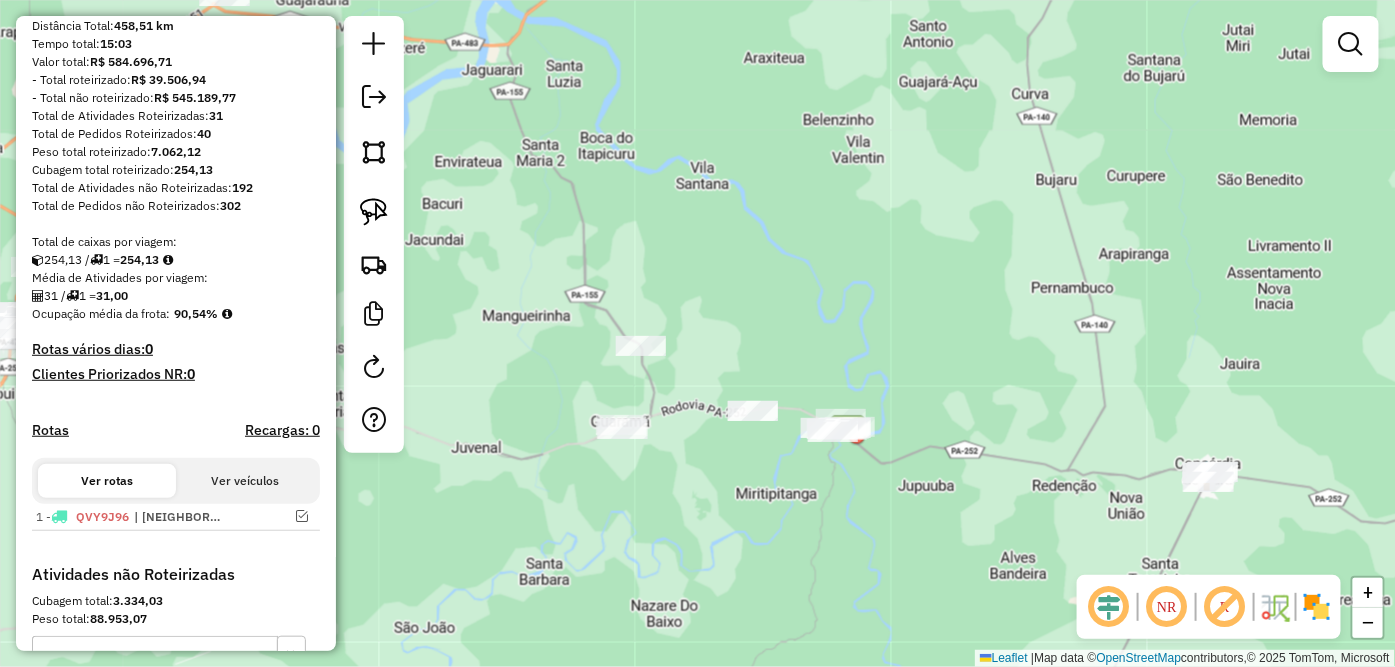 drag, startPoint x: 372, startPoint y: 210, endPoint x: 541, endPoint y: 265, distance: 177.7245 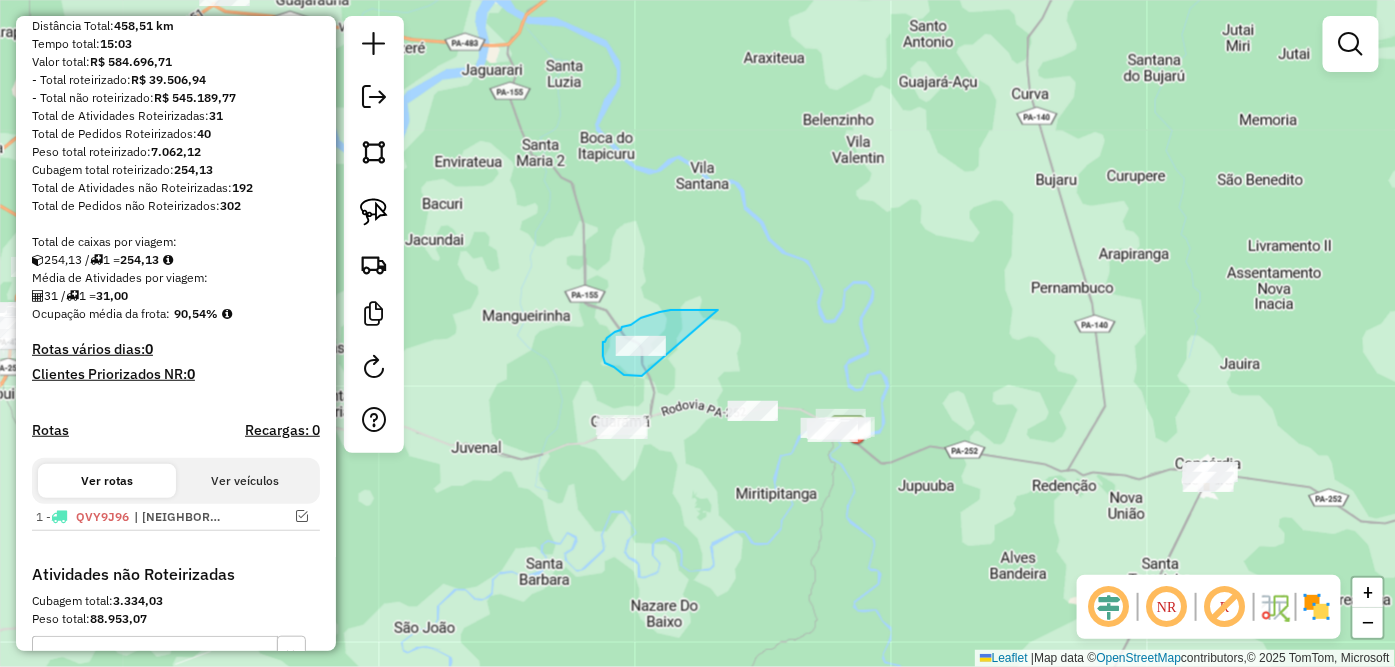 drag, startPoint x: 705, startPoint y: 310, endPoint x: 657, endPoint y: 376, distance: 81.608826 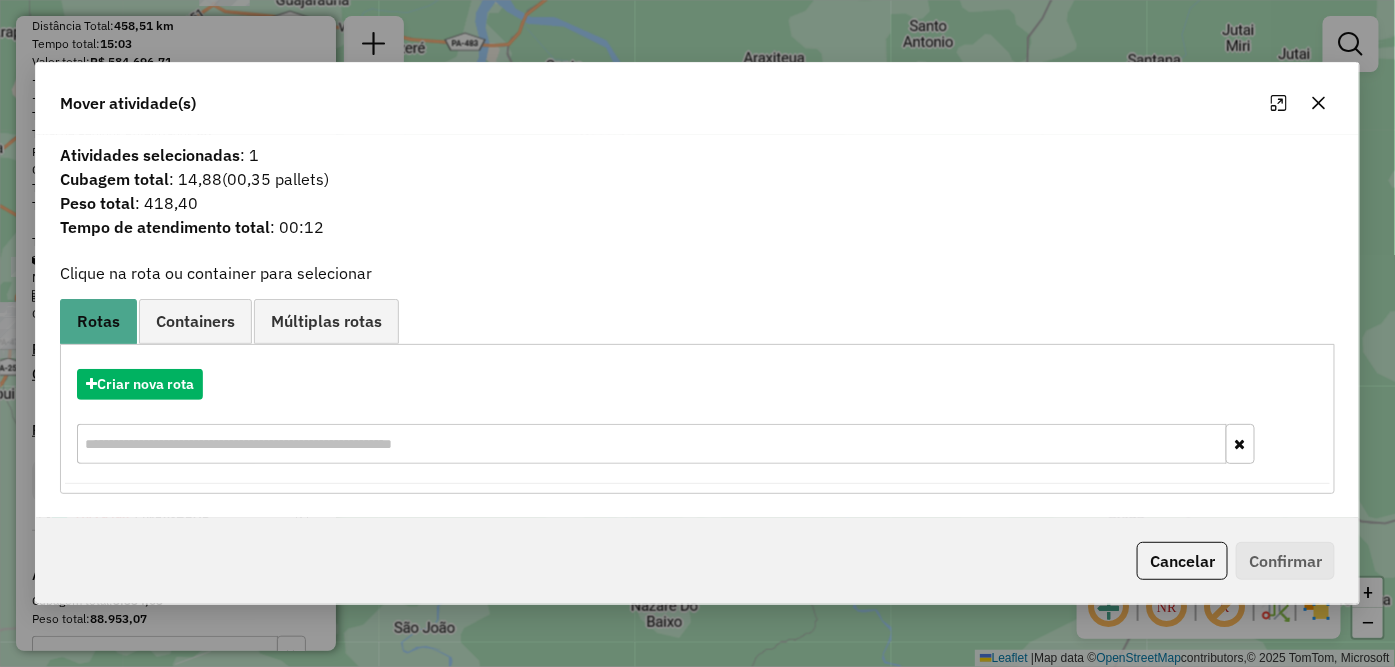 click 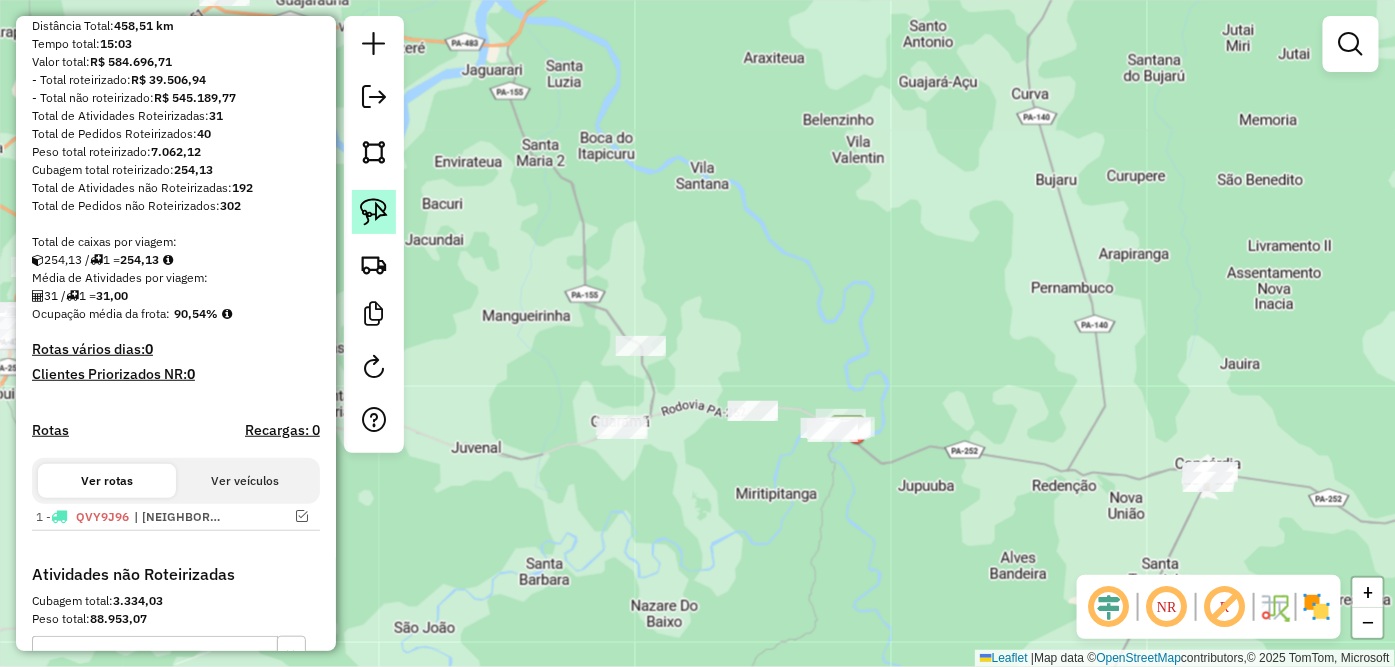 click 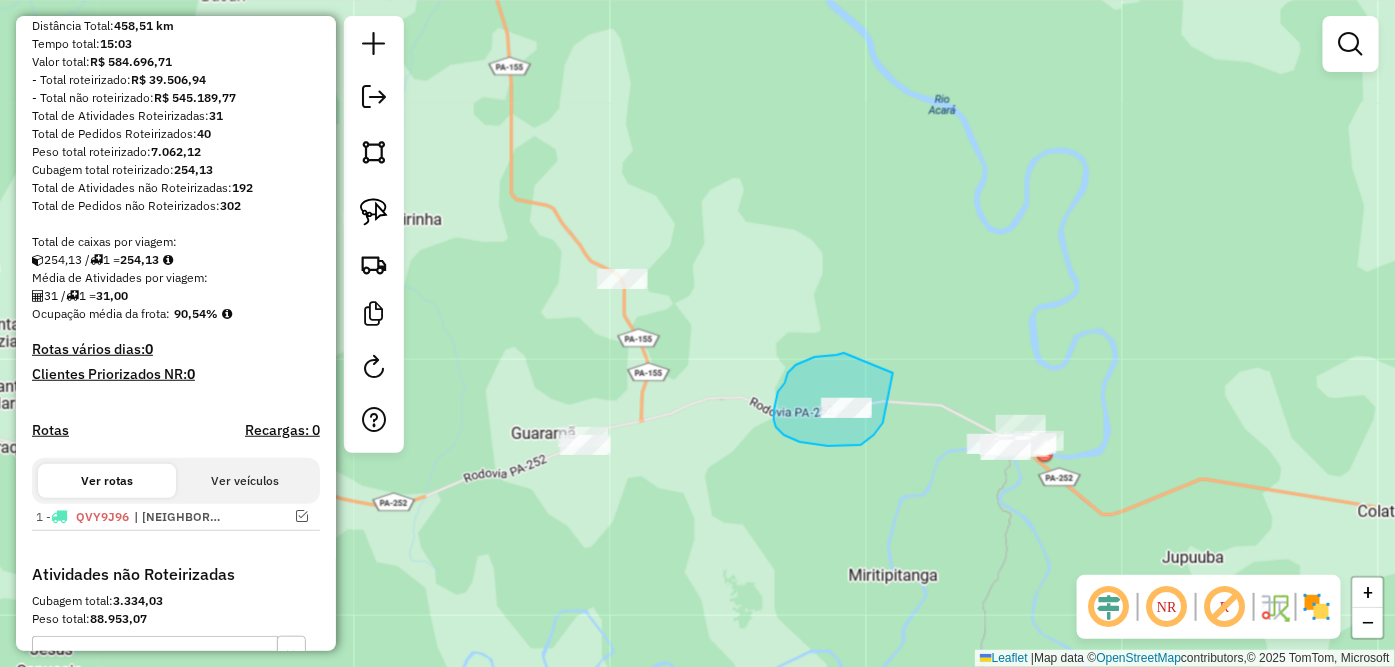 drag, startPoint x: 844, startPoint y: 353, endPoint x: 893, endPoint y: 373, distance: 52.924473 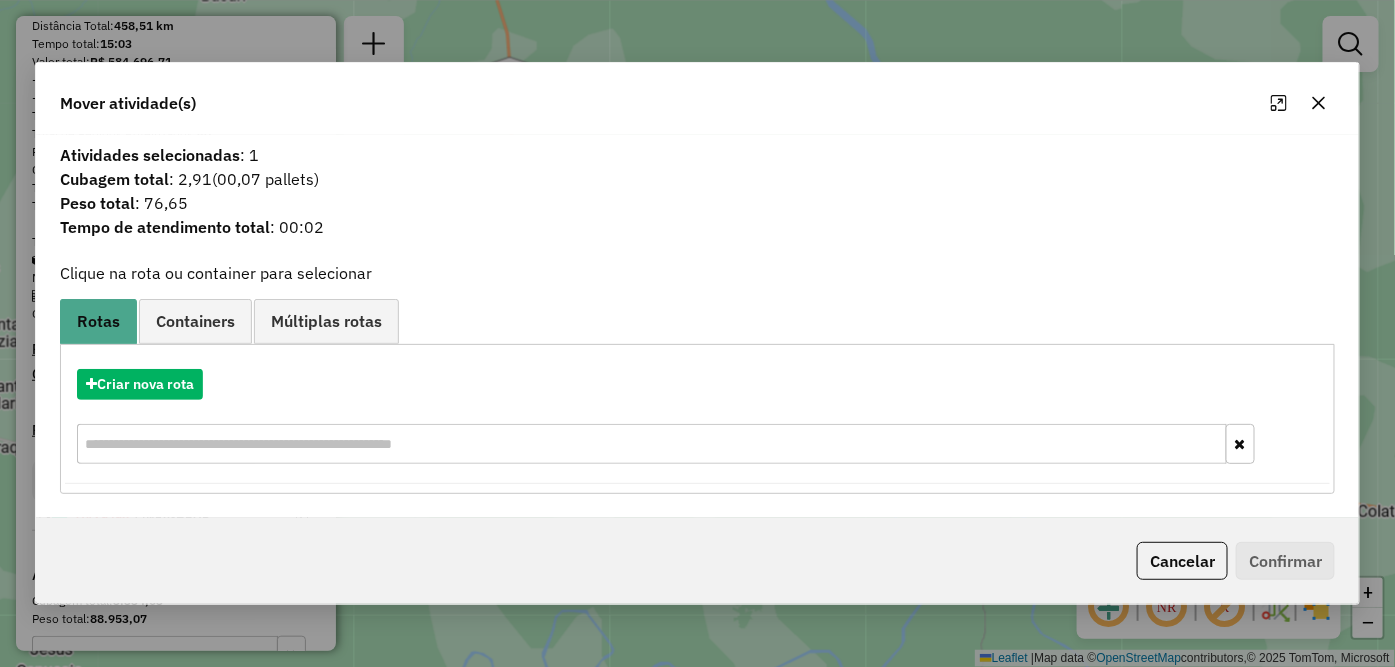 click 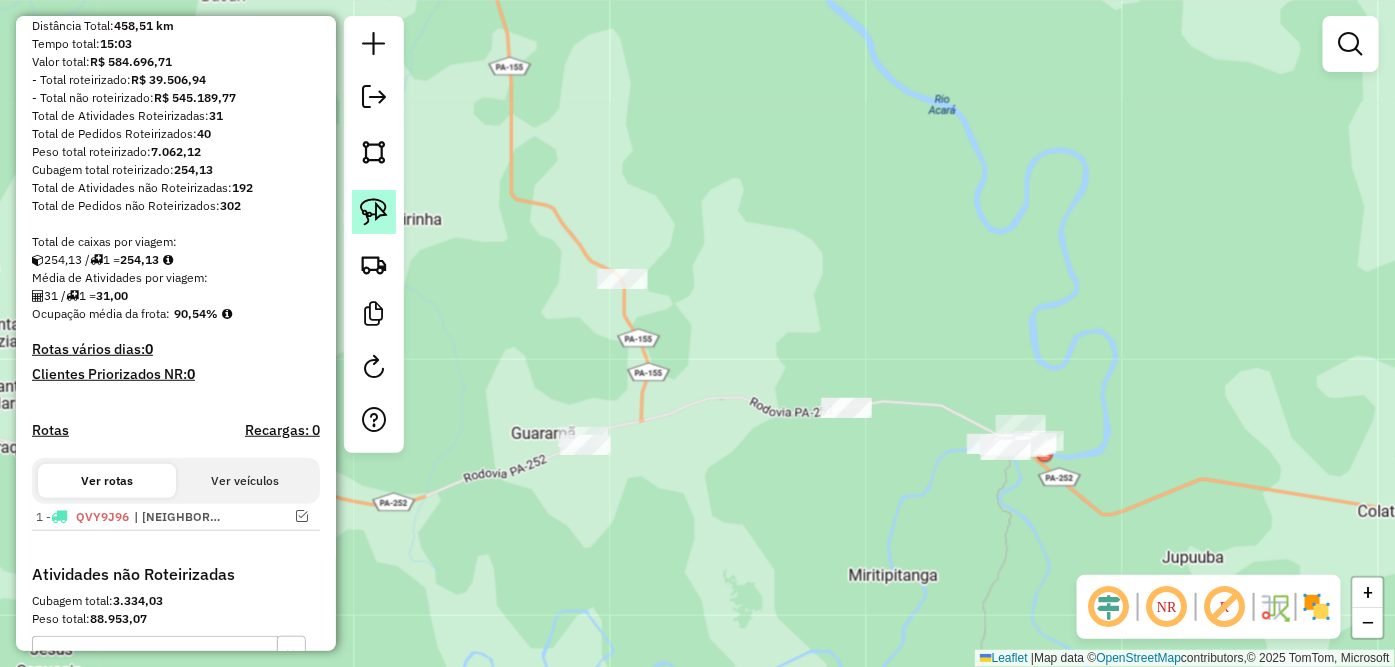 click 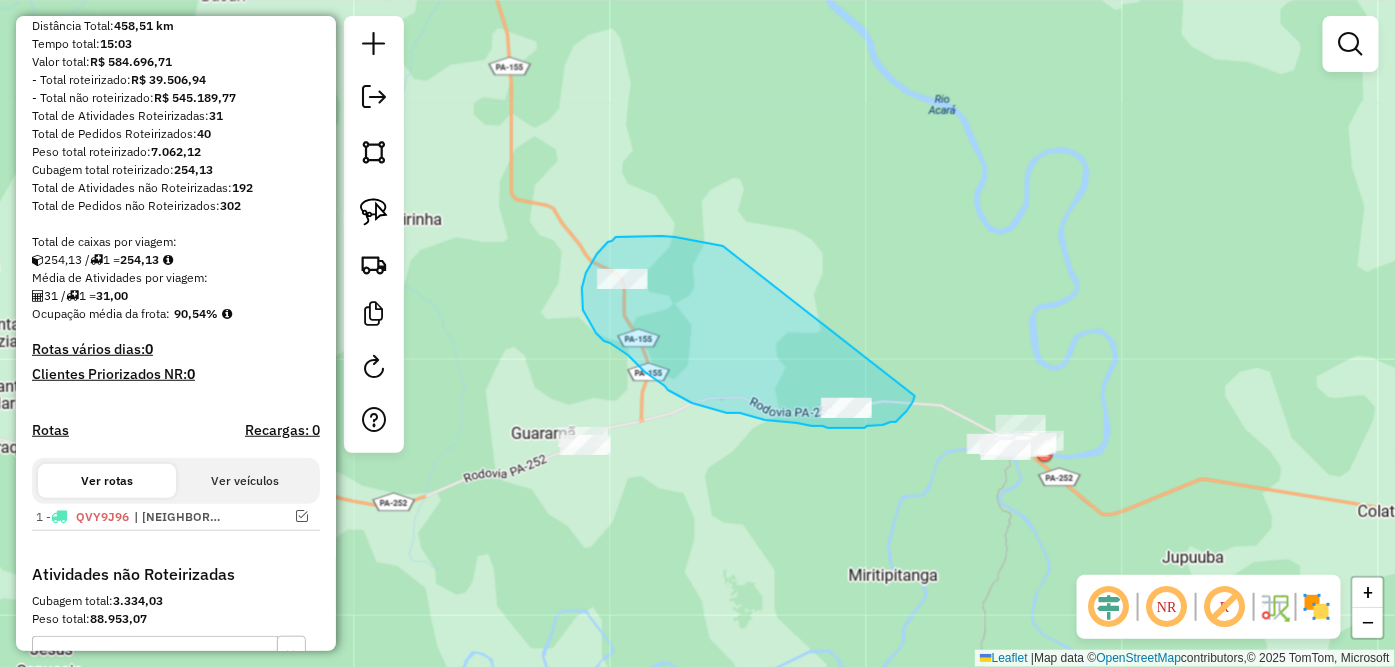 drag, startPoint x: 662, startPoint y: 236, endPoint x: 917, endPoint y: 390, distance: 297.8943 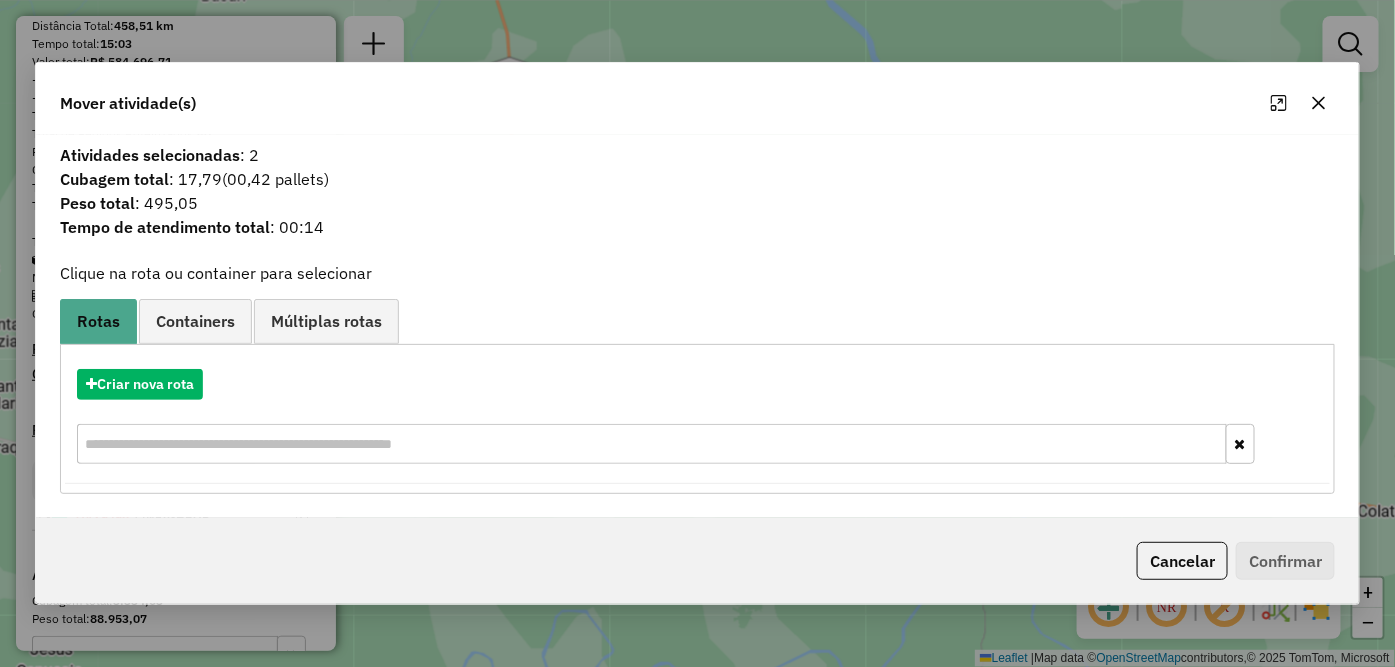 click 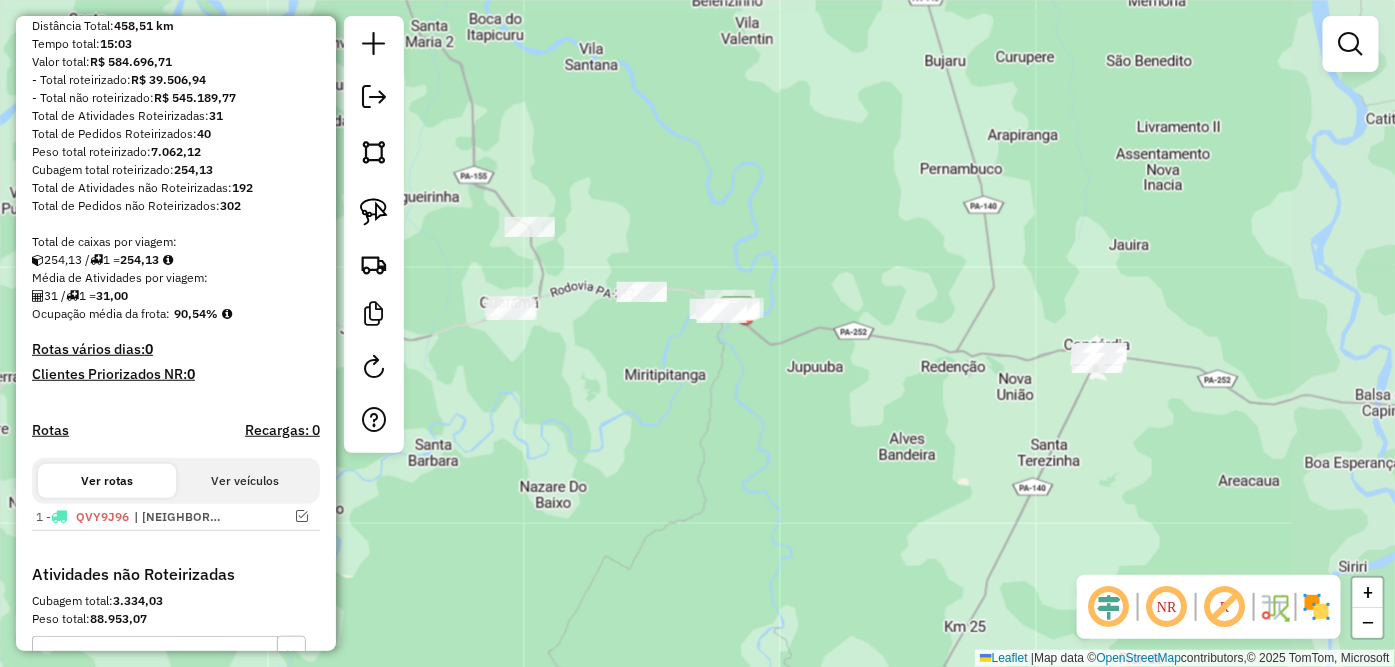 drag, startPoint x: 1046, startPoint y: 504, endPoint x: 763, endPoint y: 384, distance: 307.39062 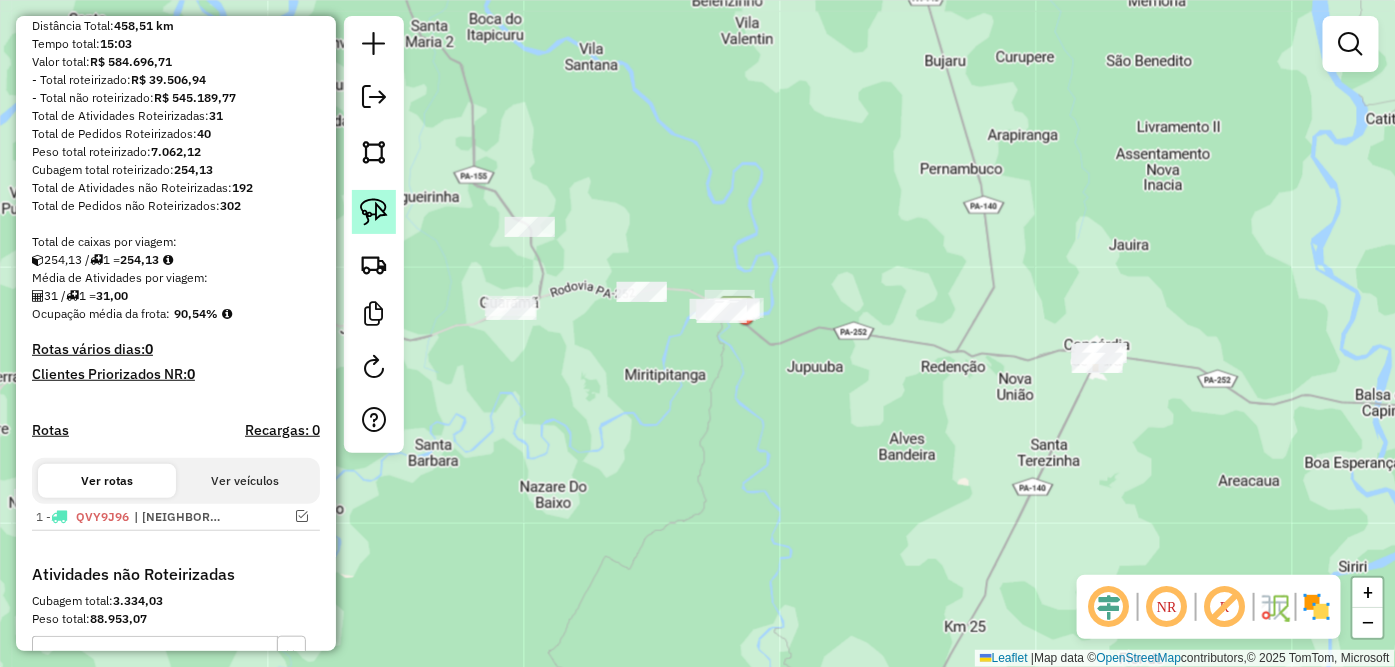 click 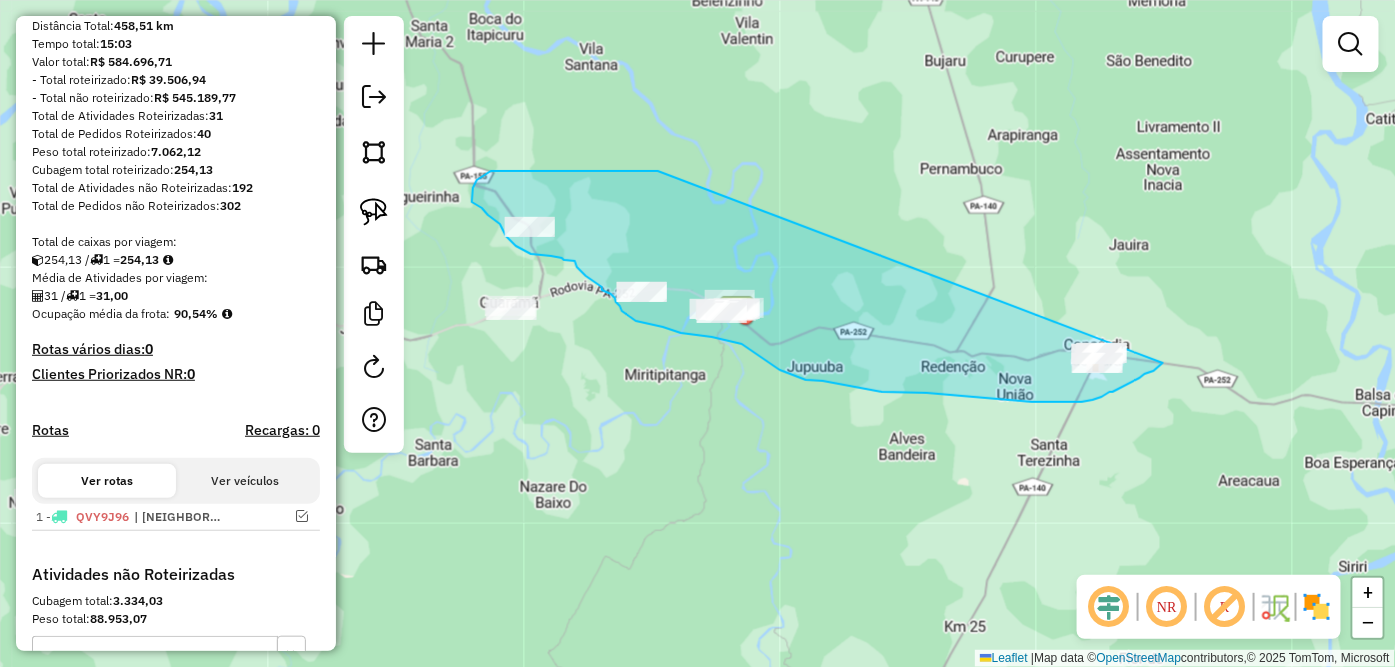 drag, startPoint x: 616, startPoint y: 170, endPoint x: 1186, endPoint y: 324, distance: 590.43713 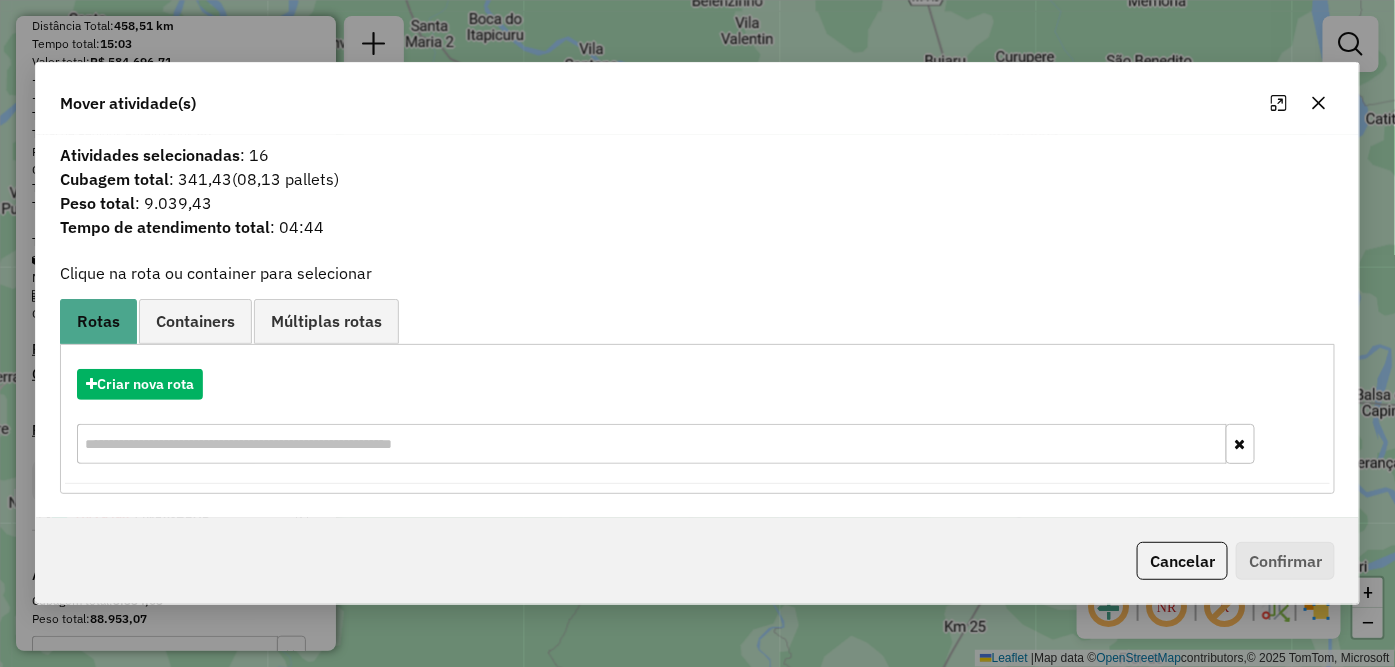 click 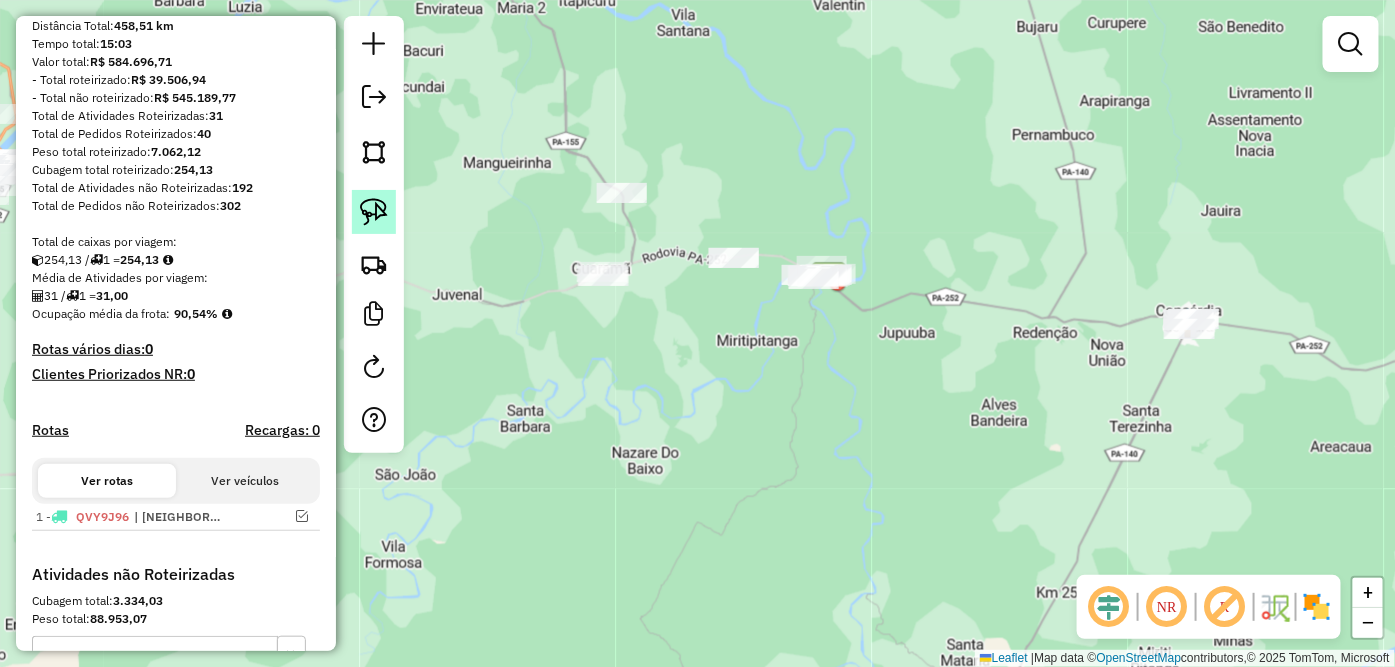 click 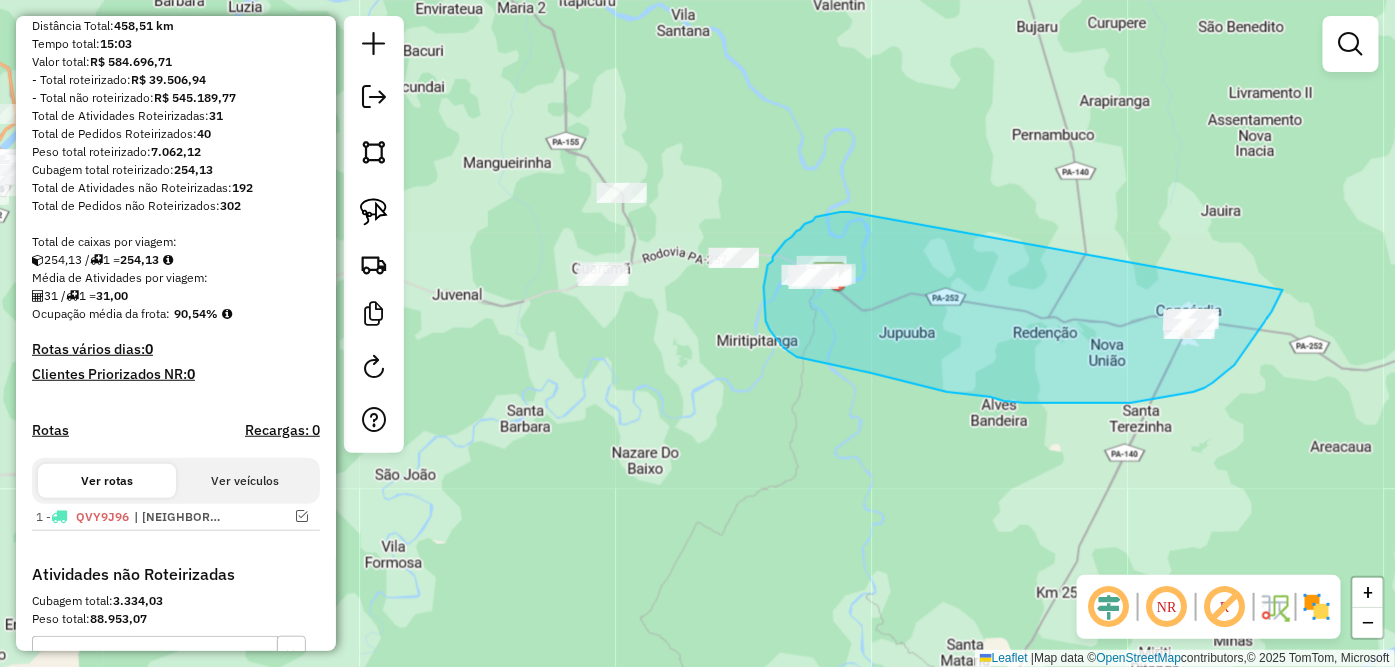 drag, startPoint x: 845, startPoint y: 212, endPoint x: 1288, endPoint y: 273, distance: 447.18005 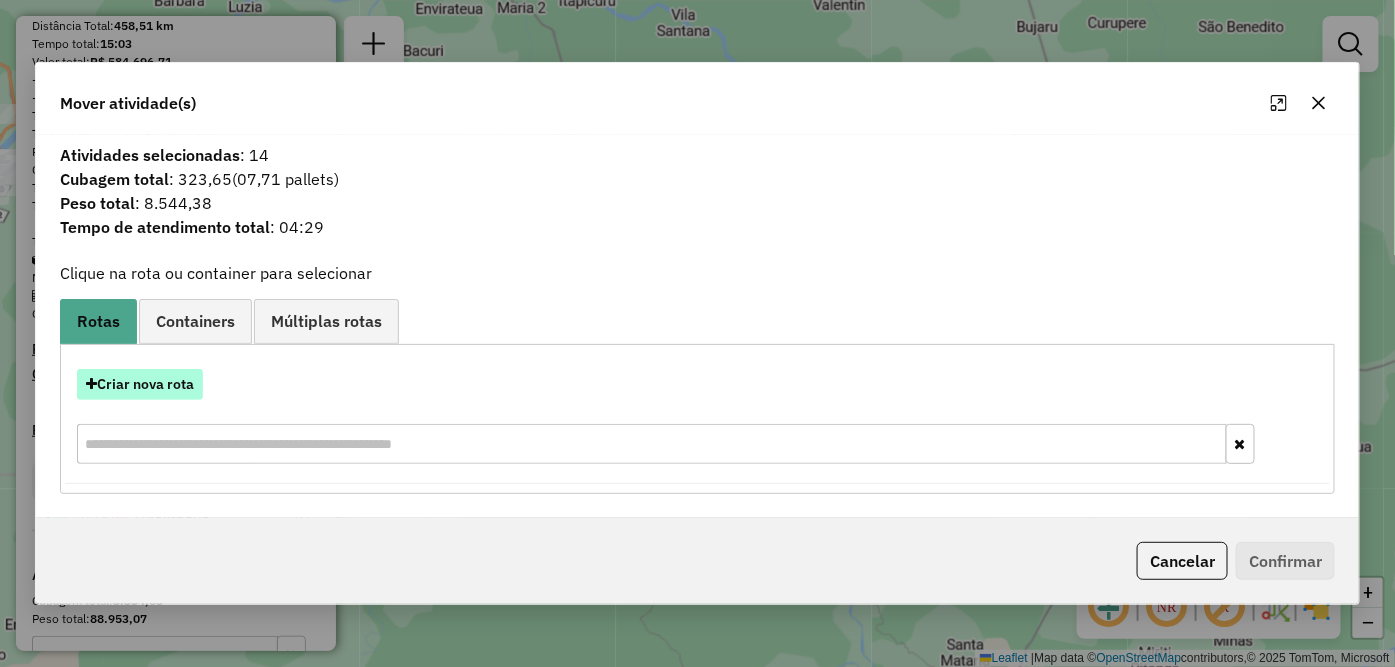 click on "Criar nova rota" at bounding box center [140, 384] 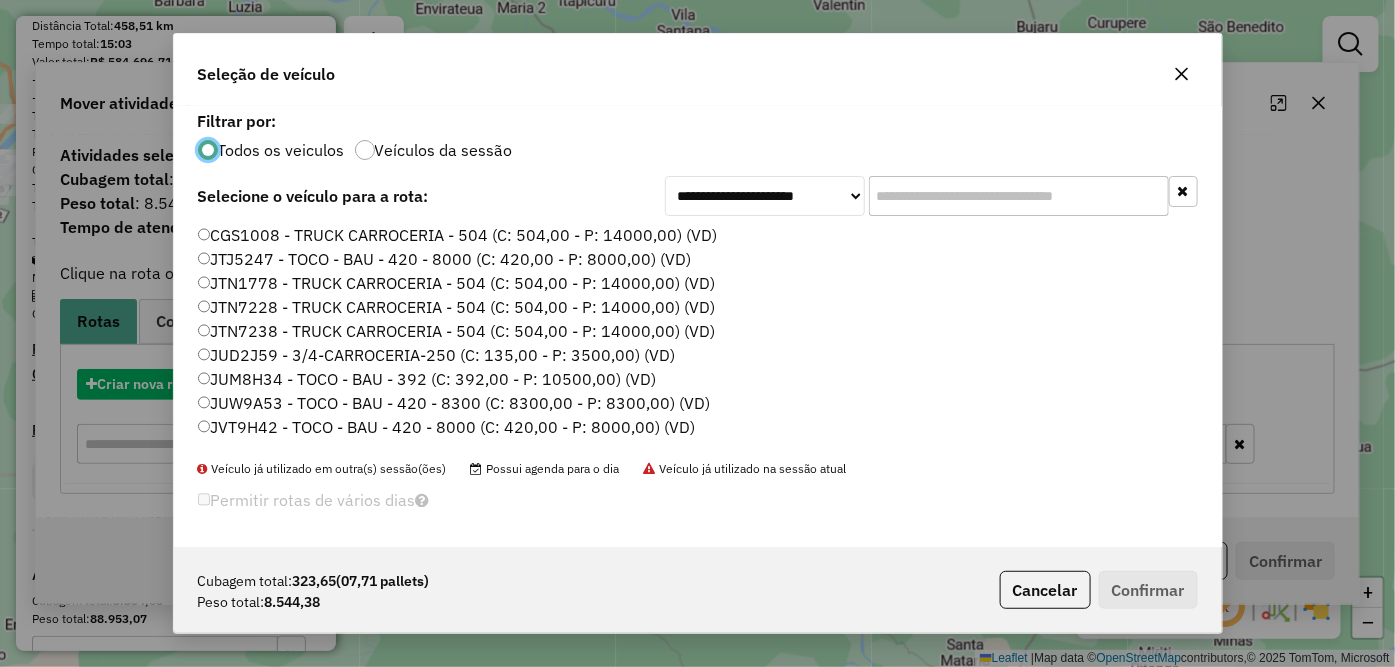 scroll, scrollTop: 11, scrollLeft: 5, axis: both 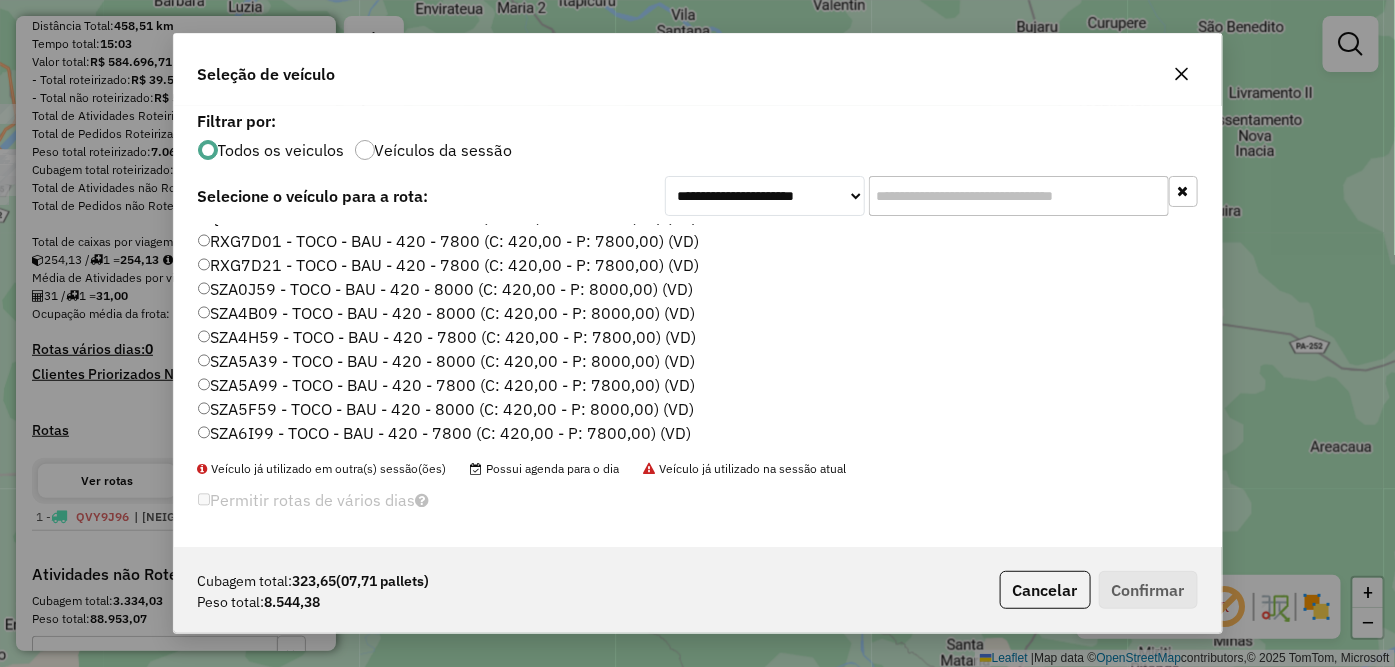 click on "SZA5A39 - TOCO - BAU - 420 - 8000 (C: 420,00 - P: 8000,00) (VD)" 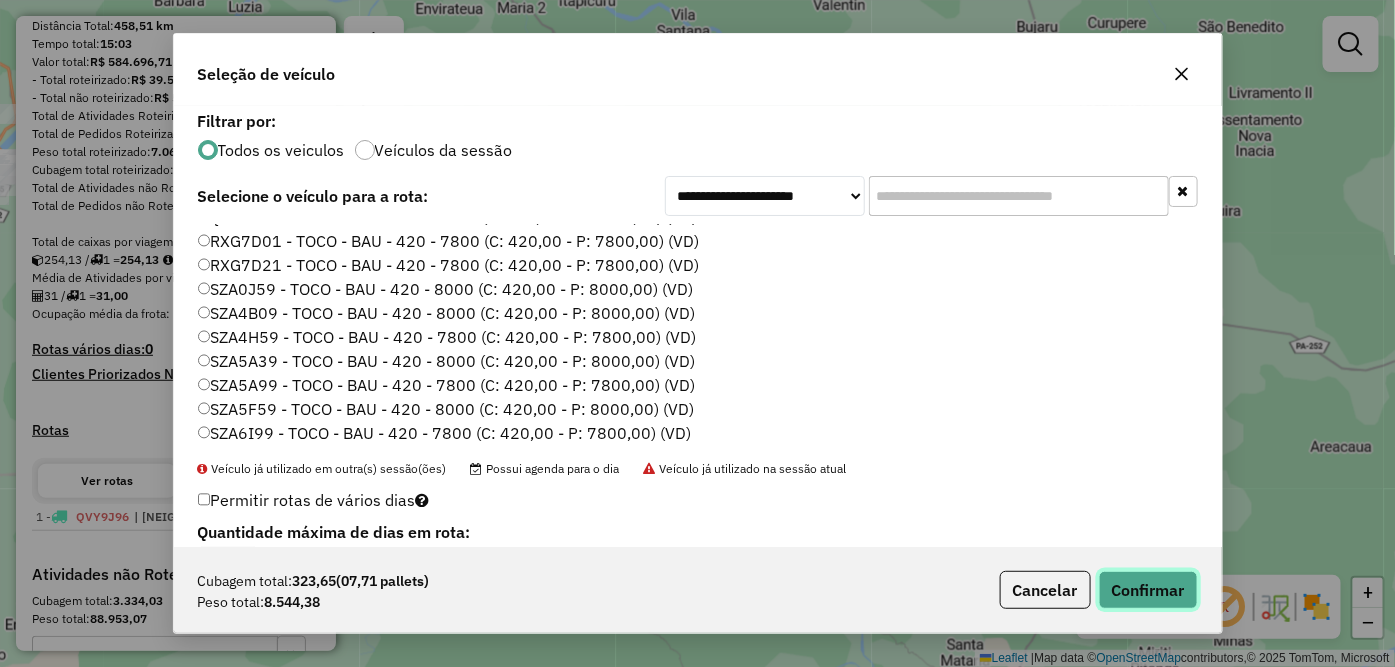 click on "Confirmar" 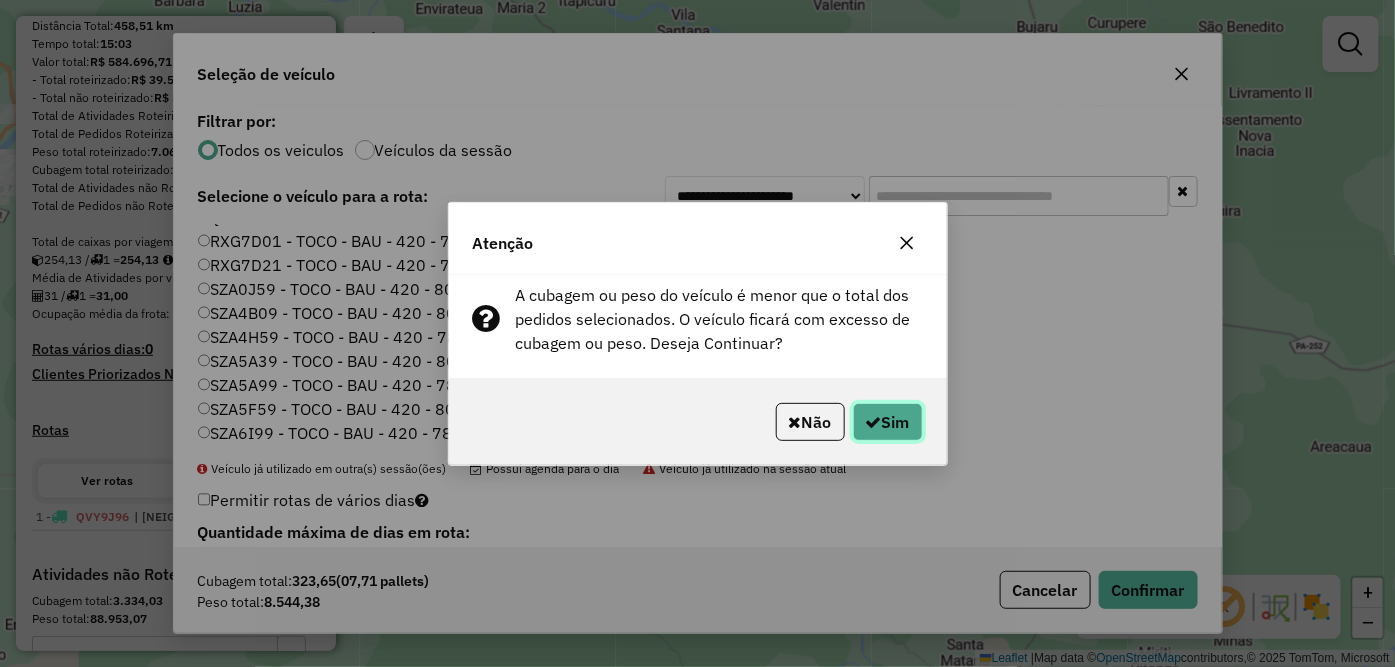 click 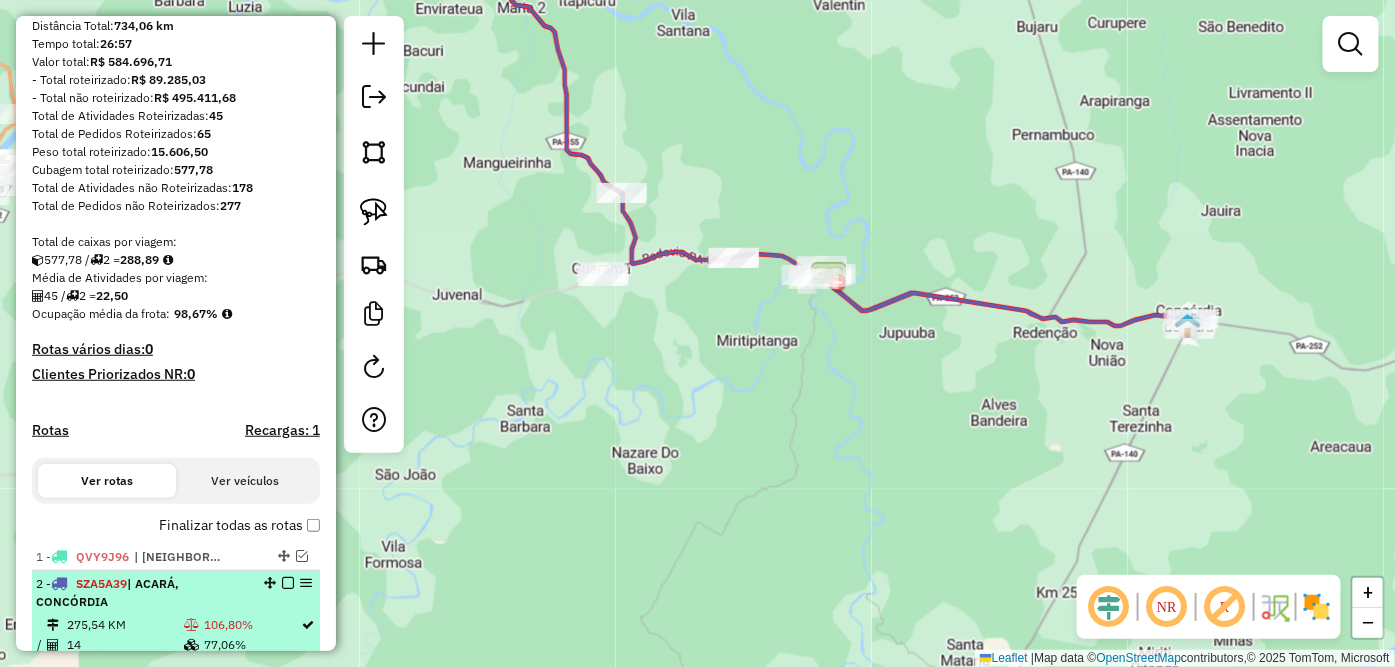 scroll, scrollTop: 333, scrollLeft: 0, axis: vertical 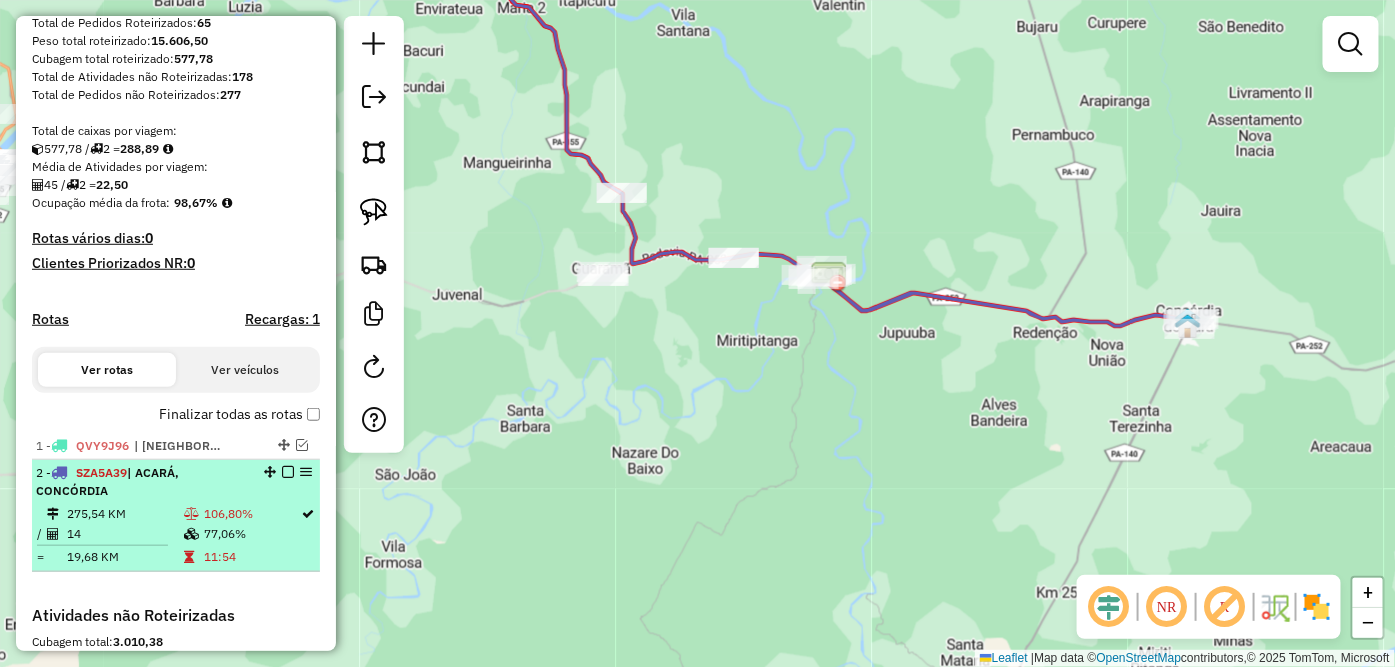click at bounding box center (288, 472) 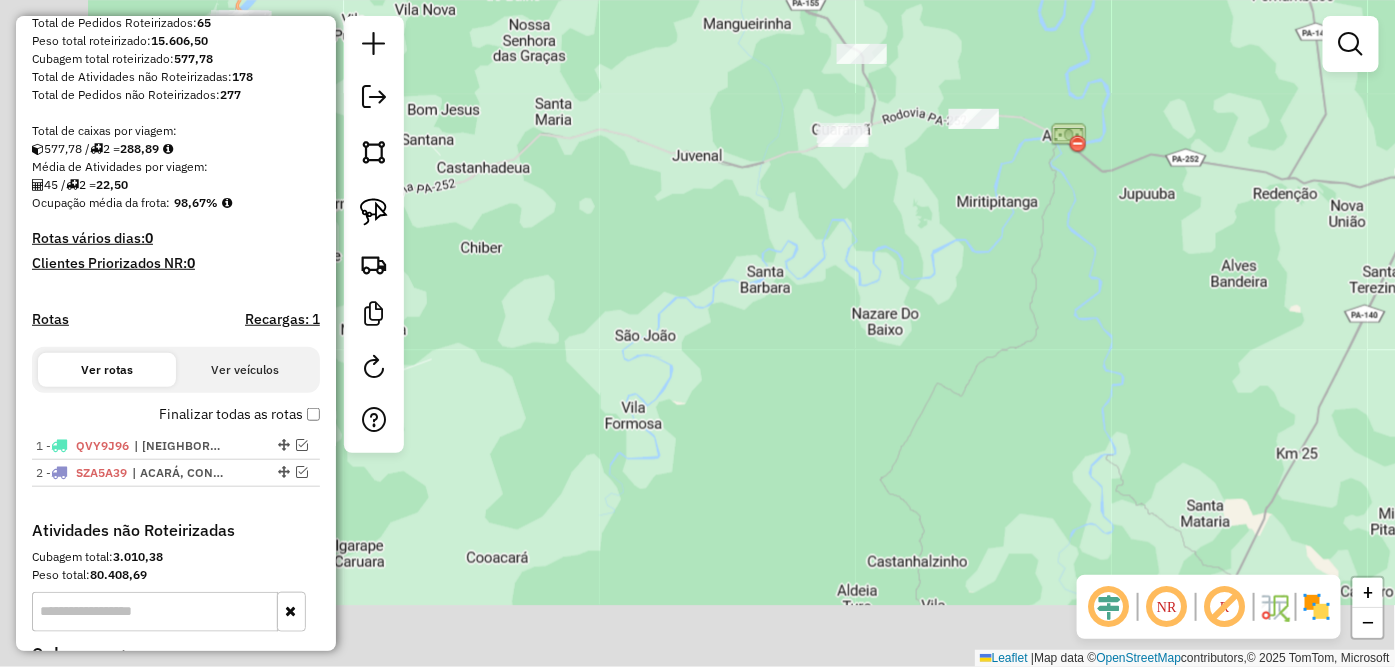 drag, startPoint x: 593, startPoint y: 517, endPoint x: 916, endPoint y: 364, distance: 357.40454 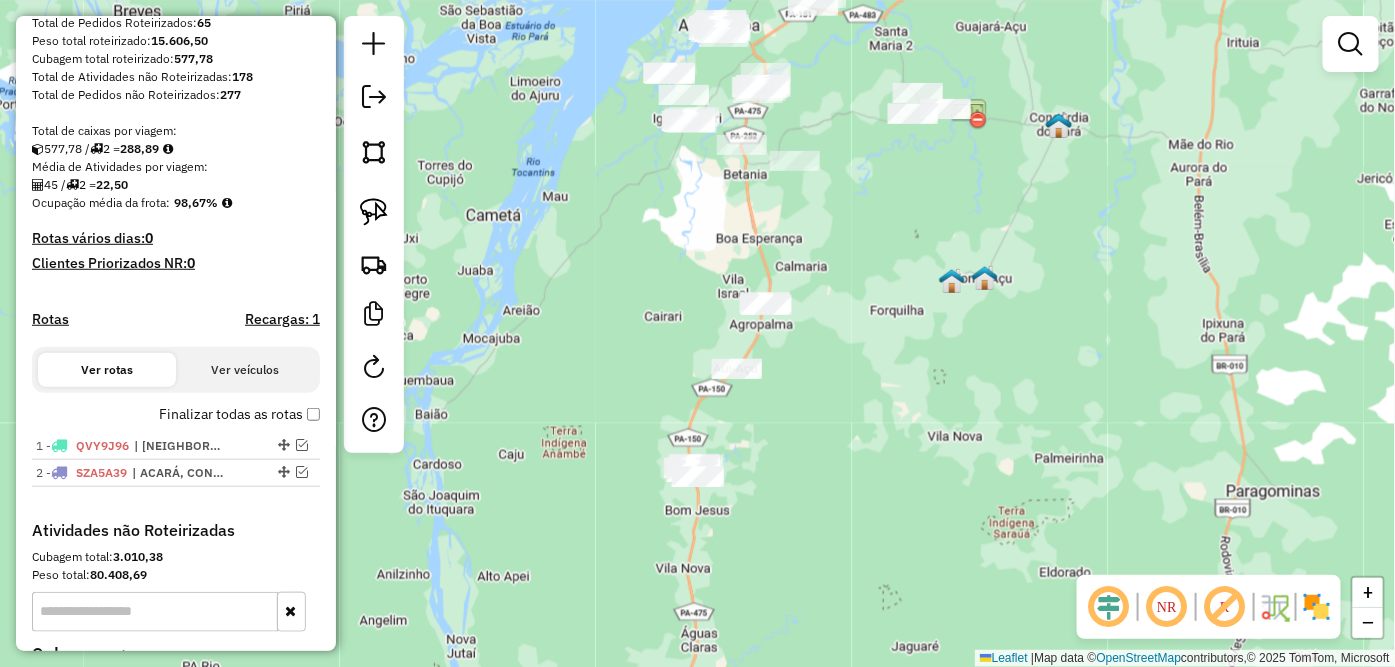 drag, startPoint x: 778, startPoint y: 528, endPoint x: 805, endPoint y: 293, distance: 236.54597 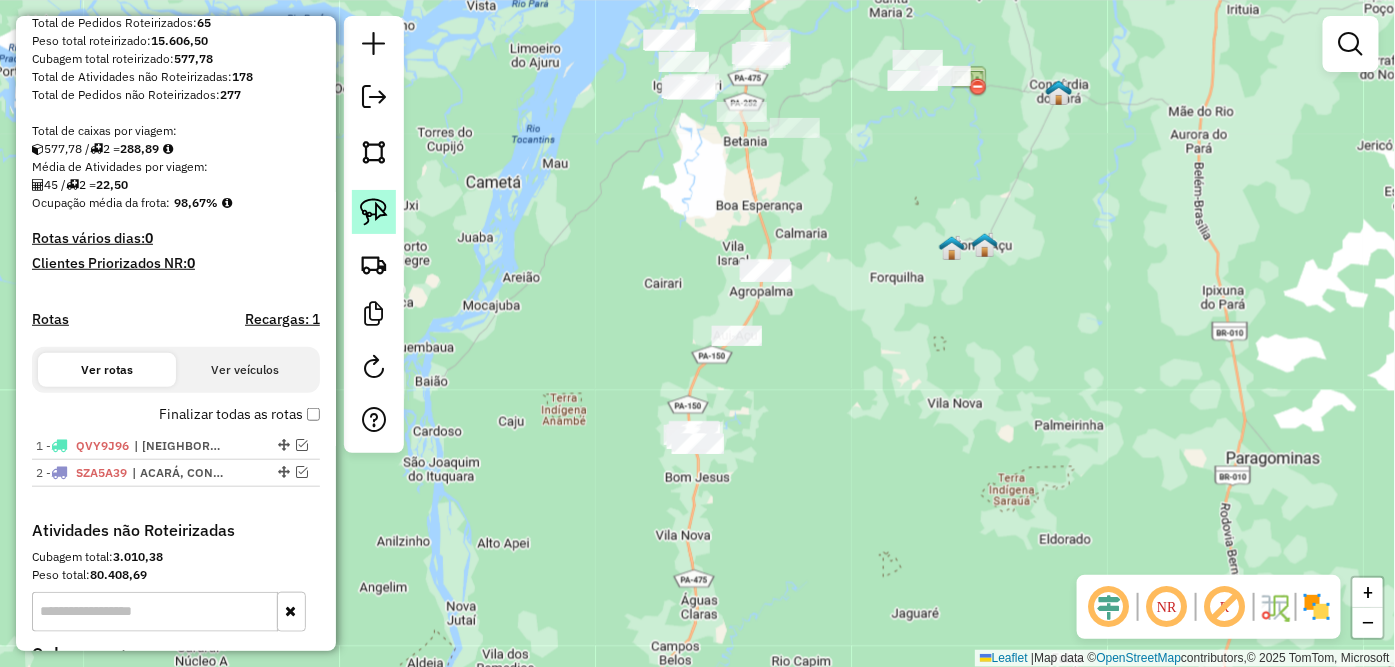 click 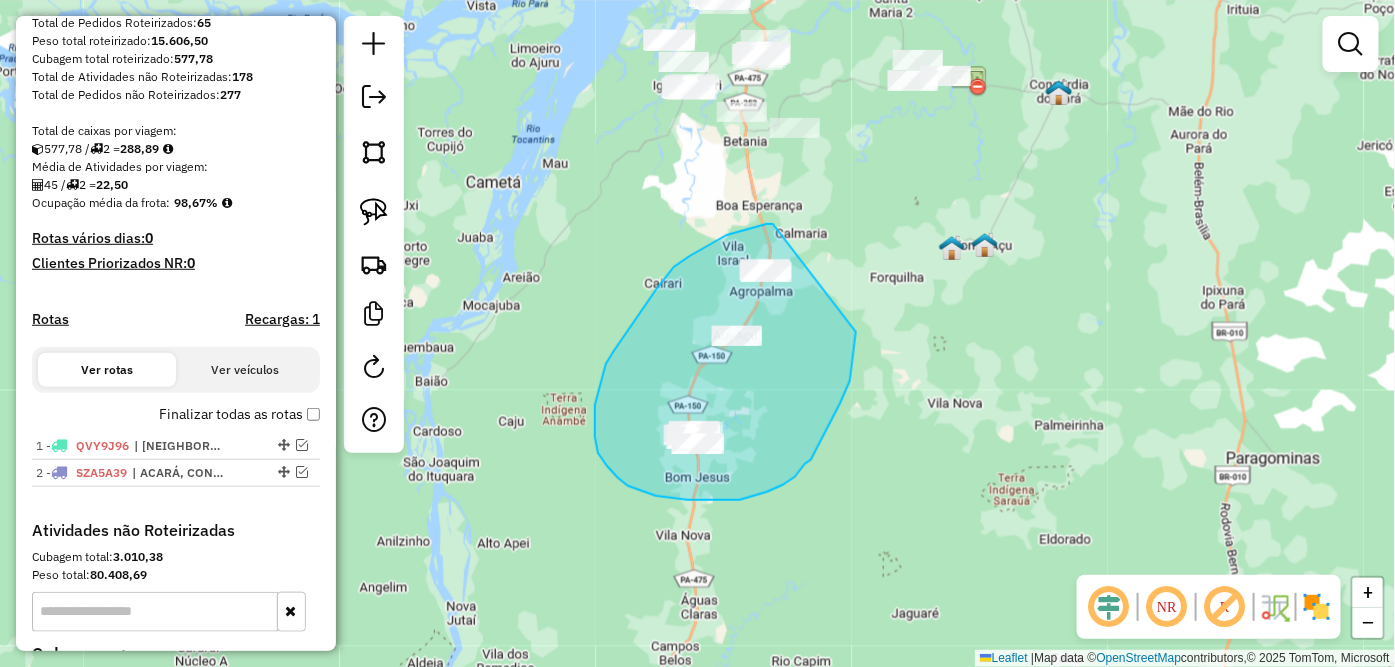 drag, startPoint x: 771, startPoint y: 224, endPoint x: 856, endPoint y: 308, distance: 119.503136 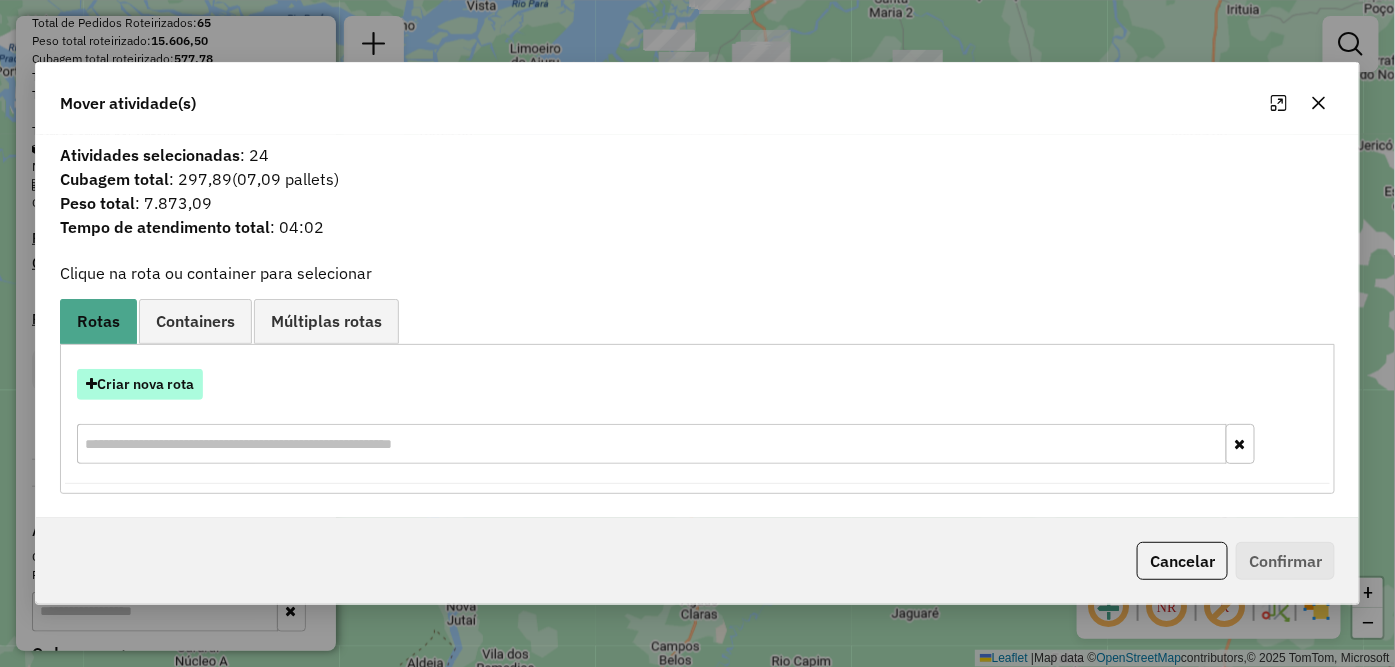 click on "Criar nova rota" at bounding box center (140, 384) 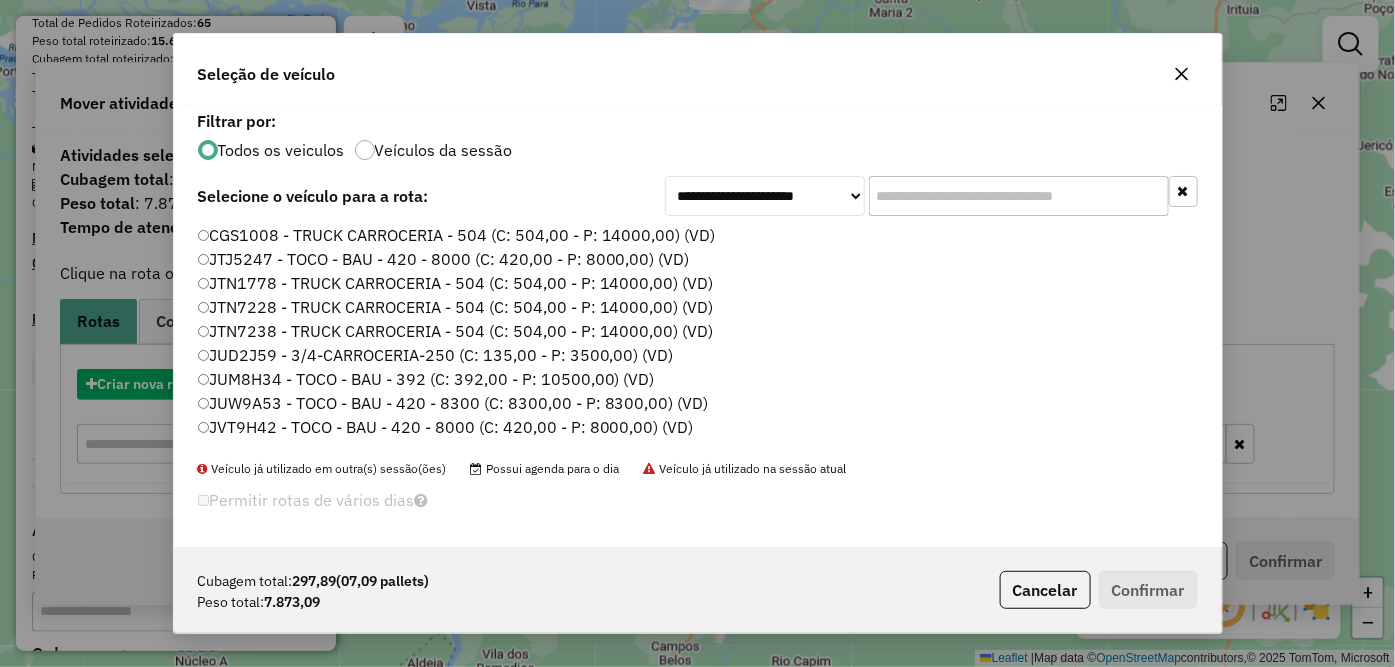 scroll, scrollTop: 11, scrollLeft: 5, axis: both 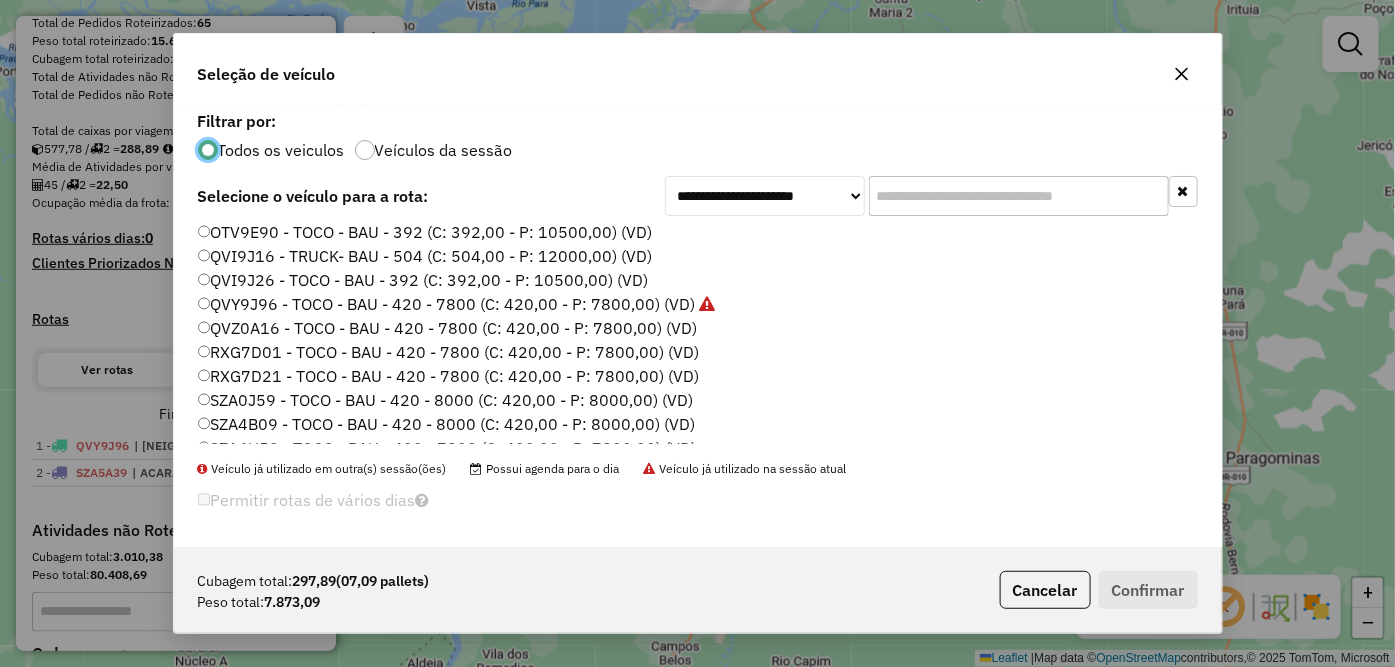 click on "RXG7D01 - TOCO - BAU - 420 - 7800 (C: 420,00 - P: 7800,00) (VD)" 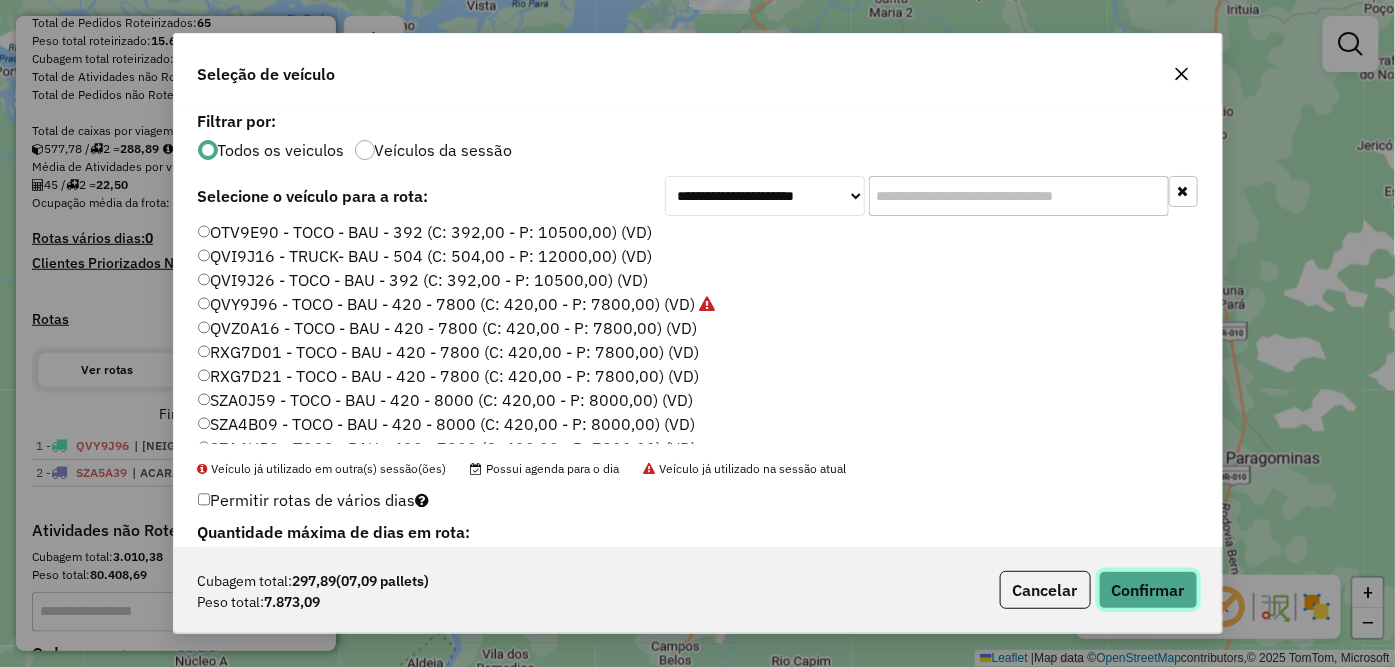 click on "Confirmar" 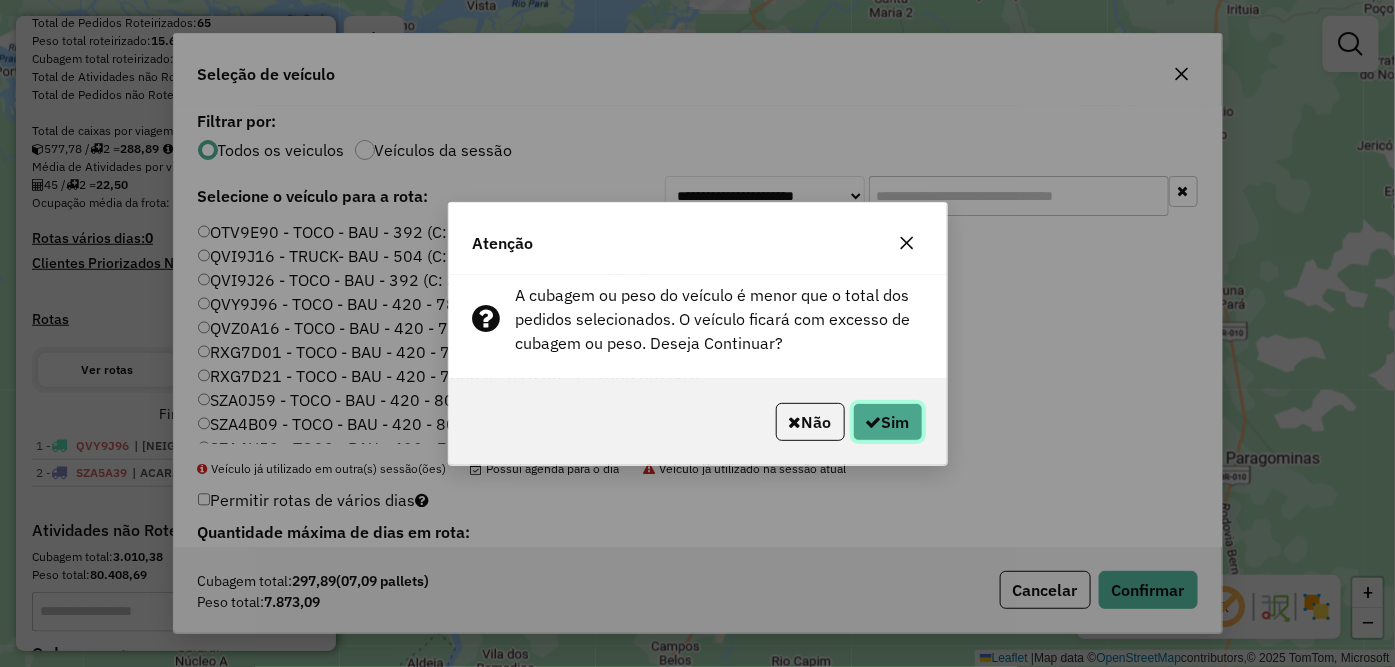 click on "Sim" 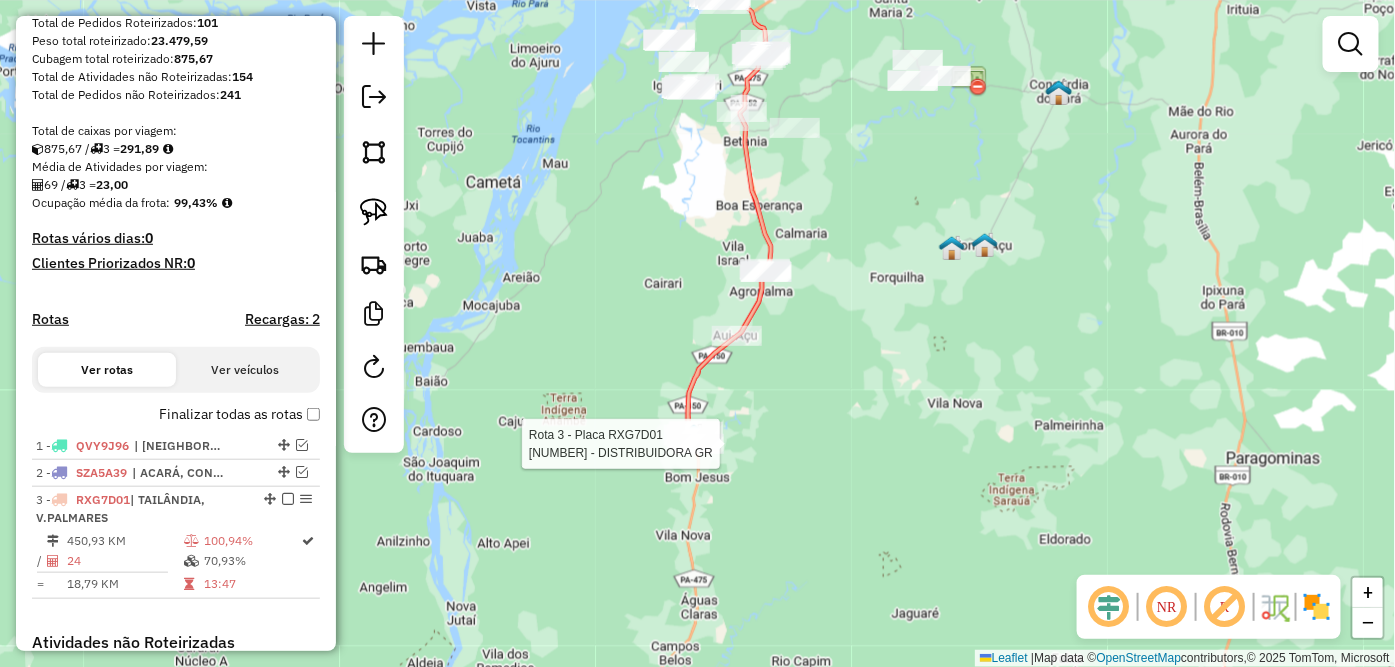 select on "**********" 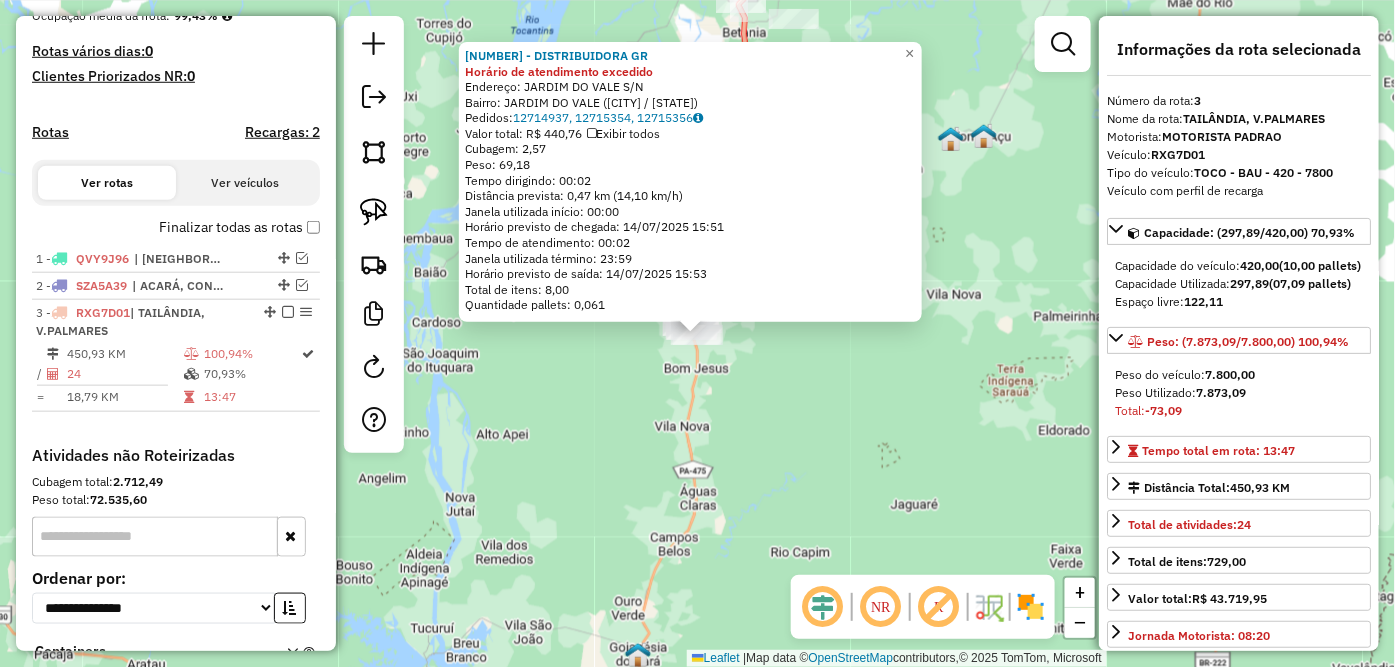 scroll, scrollTop: 673, scrollLeft: 0, axis: vertical 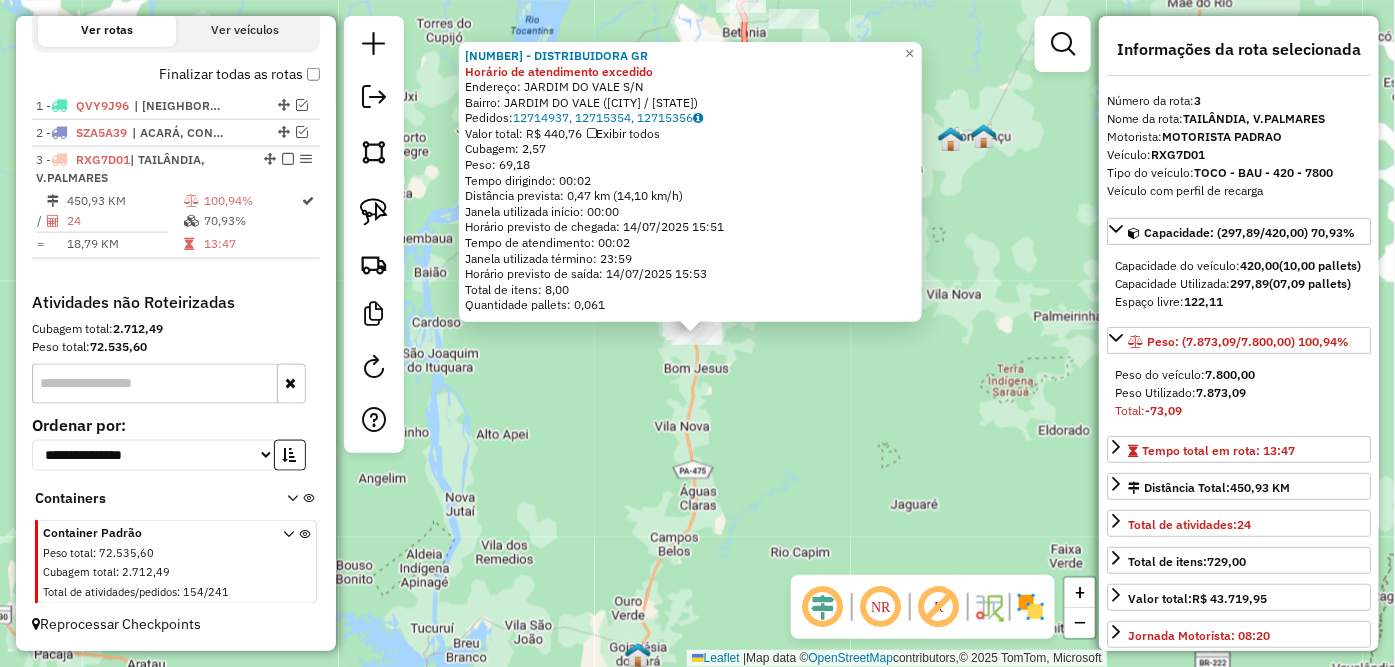 click at bounding box center (288, 159) 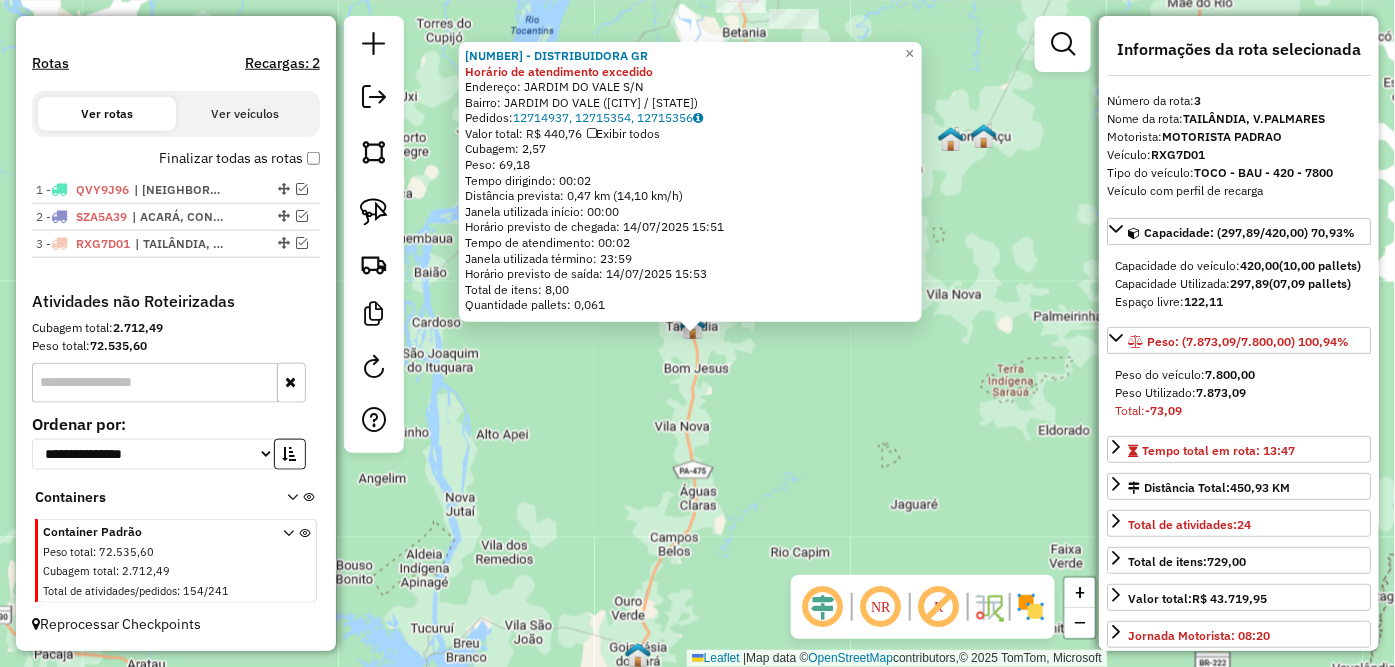 scroll, scrollTop: 587, scrollLeft: 0, axis: vertical 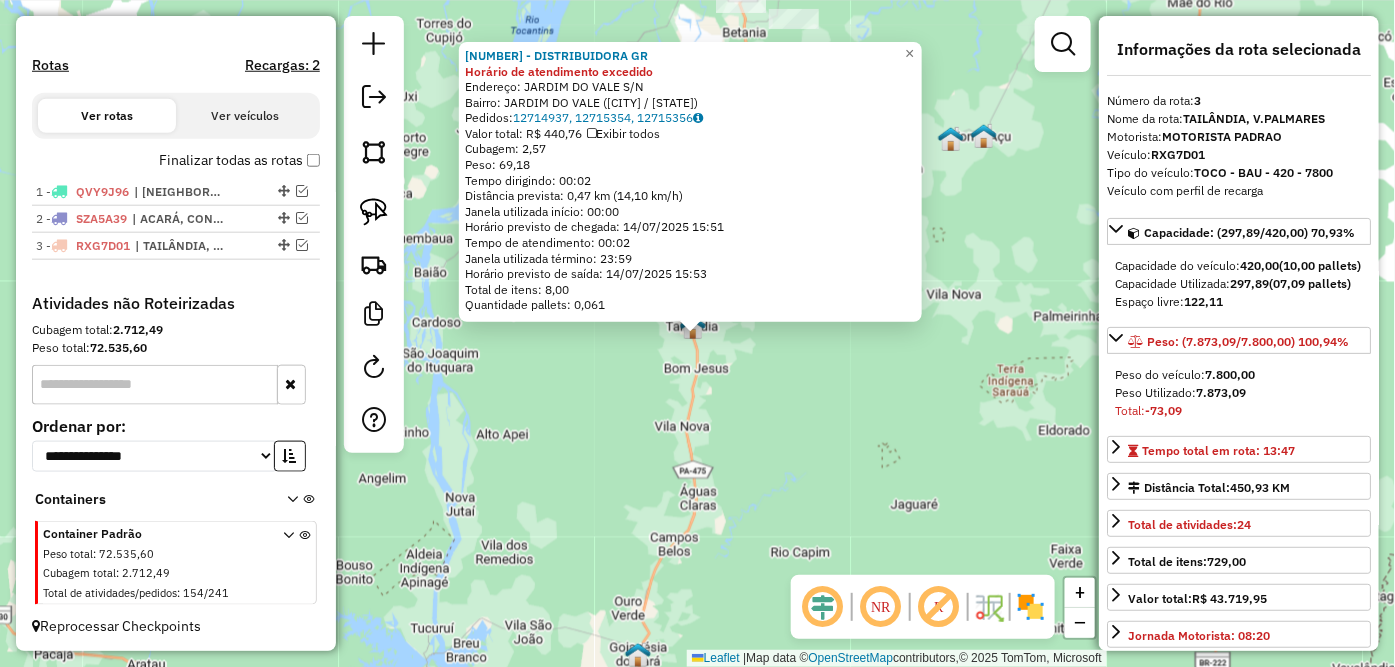 click on "Endereço: [STREET] S/N   Bairro: [BAIRRO] ([CITY] / [STATE])   Pedidos:  [NUMBER], [NUMBER], [NUMBER]   Valor total: [CURRENCY]   Exibir todos   Cubagem: [CUBAGE]  Peso: [WEIGHT]  Tempo dirigindo: [TIME]   Distância prevista: [DISTANCE] ([SPEED])   Janela utilizada início: [TIME]   Horário previsto de chegada: [DATE] [TIME]   Tempo de atendimento: [TIME]   Janela utilizada término: [TIME]   Horário previsto de saída: [DATE] [TIME]   Total de itens: [NUMBER]   Quantidade pallets: [NUMBER]  × Janela de atendimento Grade de atendimento Capacidade Transportadoras Veículos Cliente Pedidos  Rotas Selecione os dias de semana para filtrar as janelas de atendimento  Seg   Ter   Qua   Qui   Sex   Sáb   Dom  Informe o período da janela de atendimento: De: Até:  Filtrar exatamente a janela do cliente  Considerar janela de atendimento padrão  Selecione os dias de semana para filtrar as grades de atendimento  Seg   Ter   Qua   Qui   Sex   Sáb   Dom  De:" 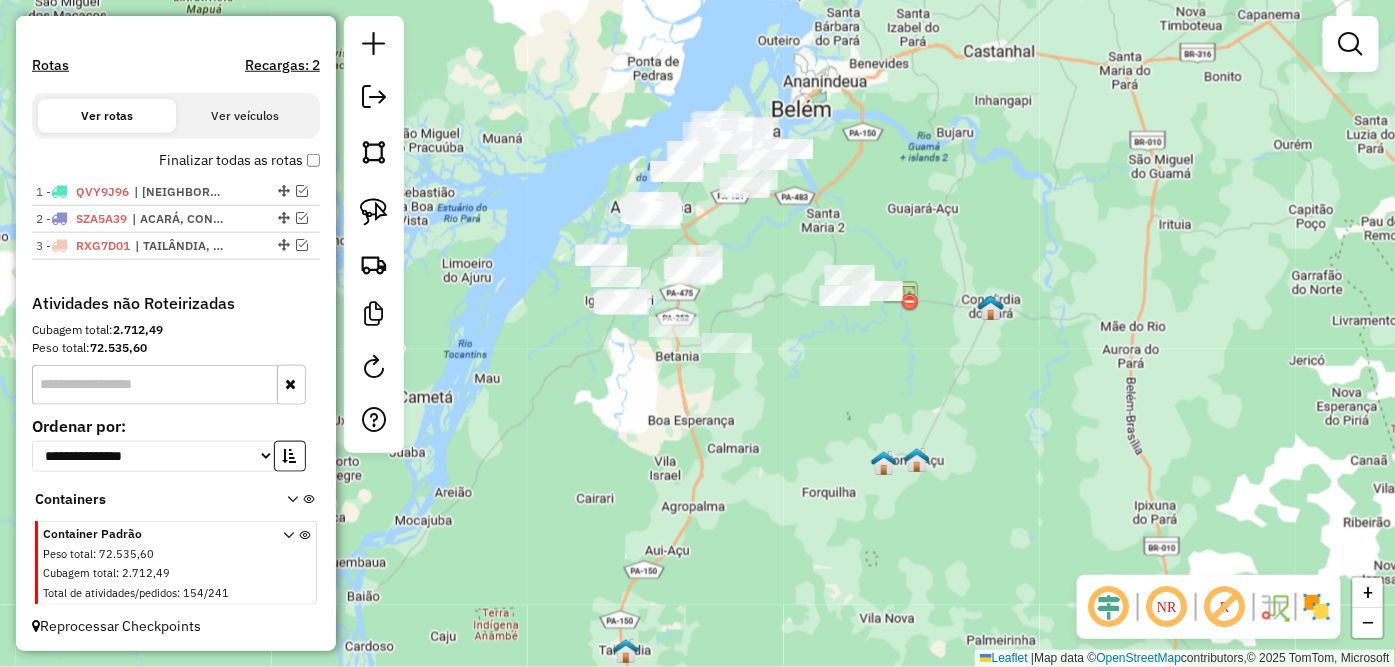 drag, startPoint x: 852, startPoint y: 324, endPoint x: 790, endPoint y: 692, distance: 373.18628 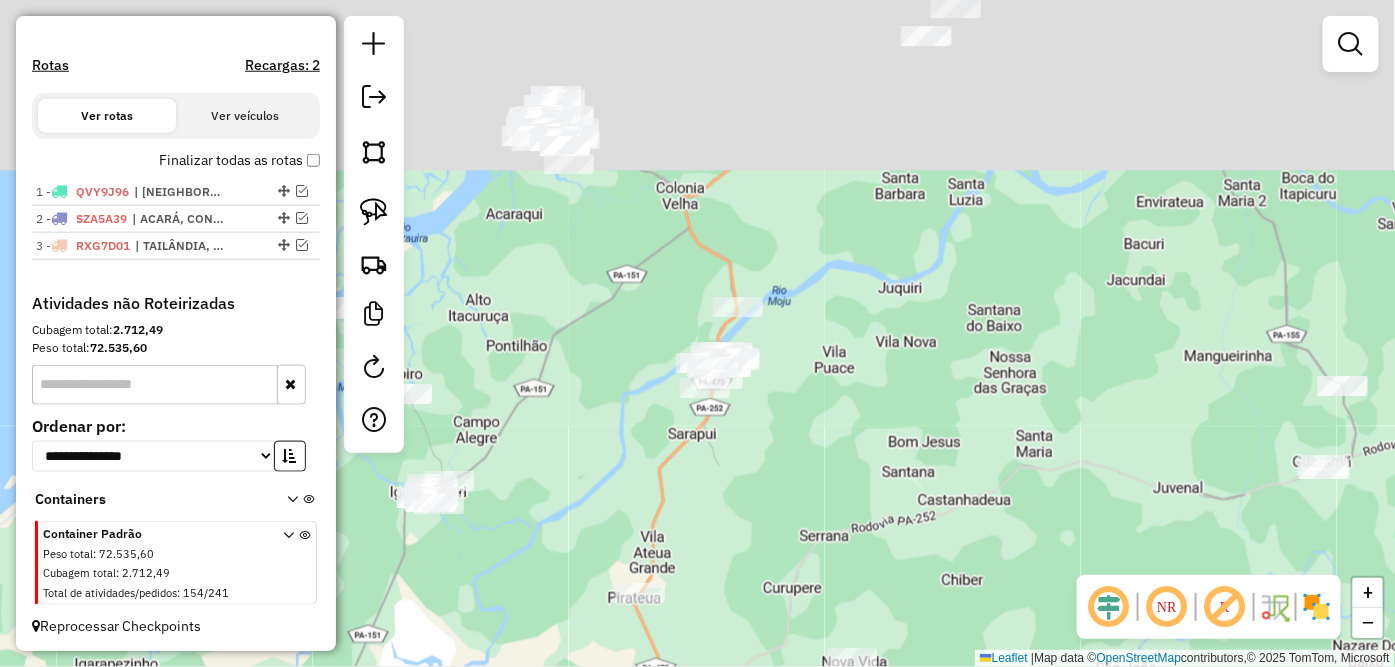 drag, startPoint x: 788, startPoint y: 475, endPoint x: 851, endPoint y: 695, distance: 228.84274 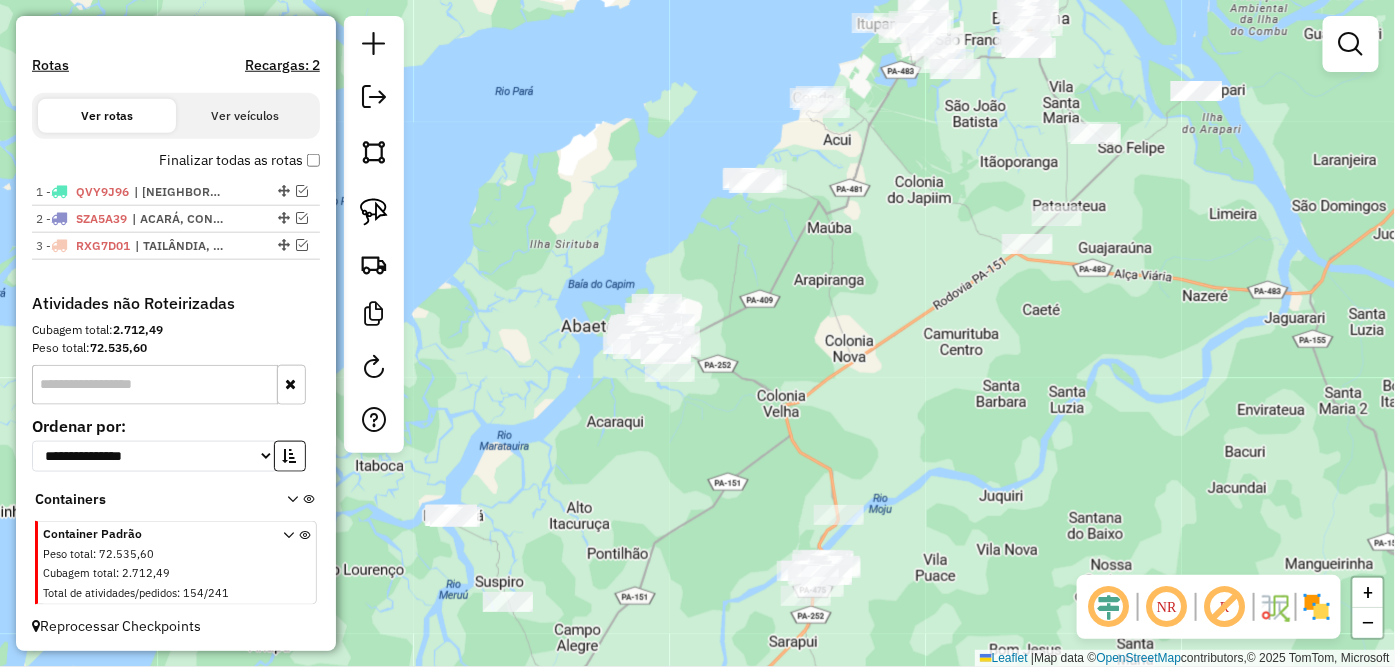 drag, startPoint x: 606, startPoint y: 445, endPoint x: 671, endPoint y: 550, distance: 123.49089 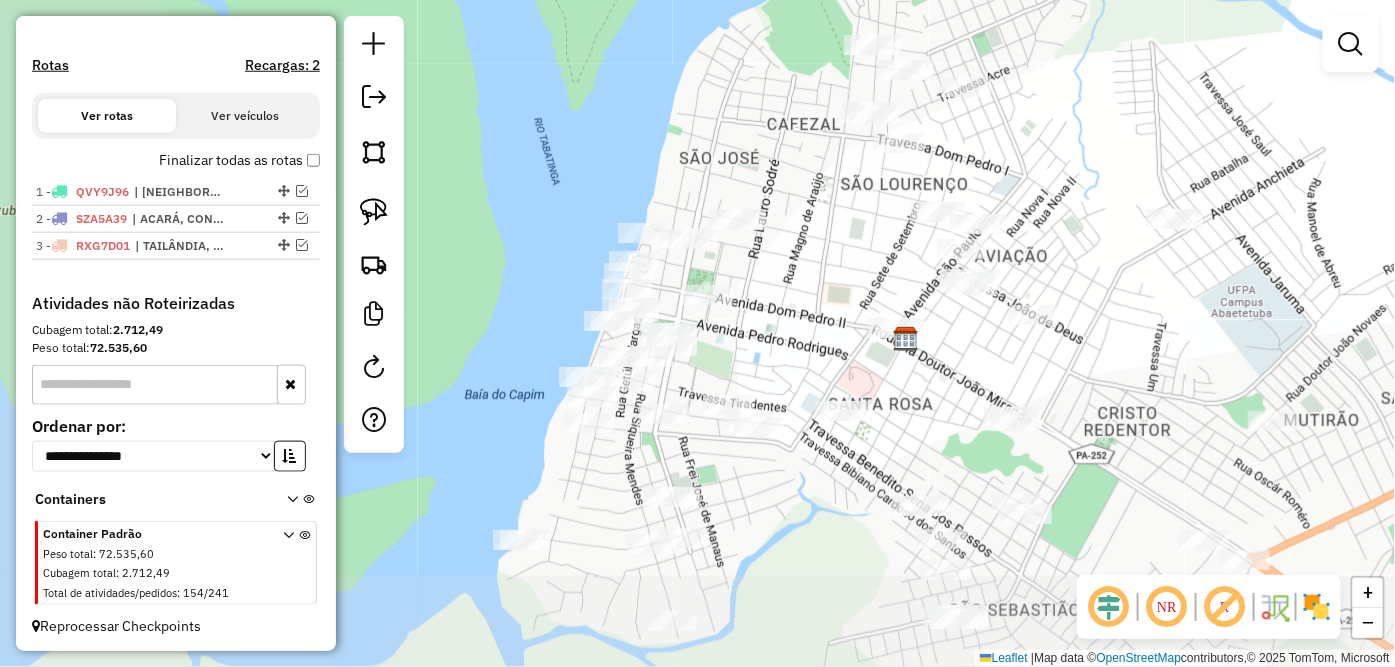 drag, startPoint x: 882, startPoint y: 402, endPoint x: 1095, endPoint y: 283, distance: 243.9877 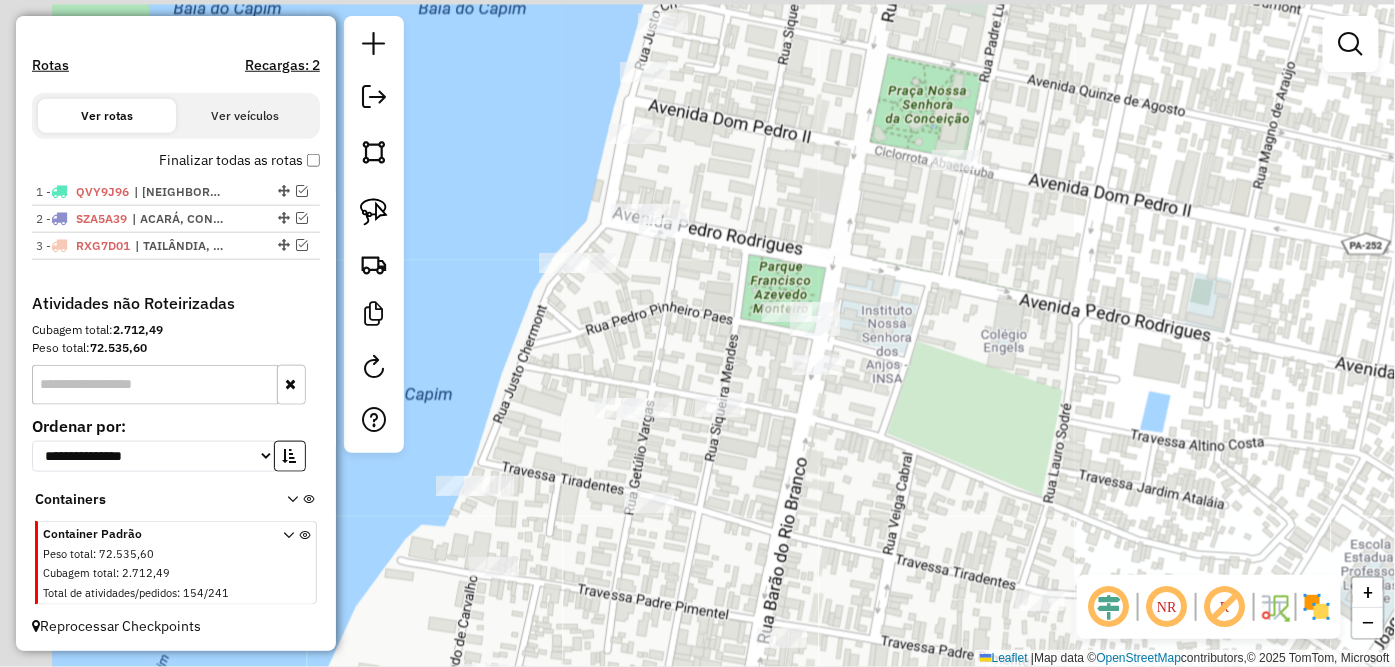 drag, startPoint x: 796, startPoint y: 424, endPoint x: 911, endPoint y: 437, distance: 115.73245 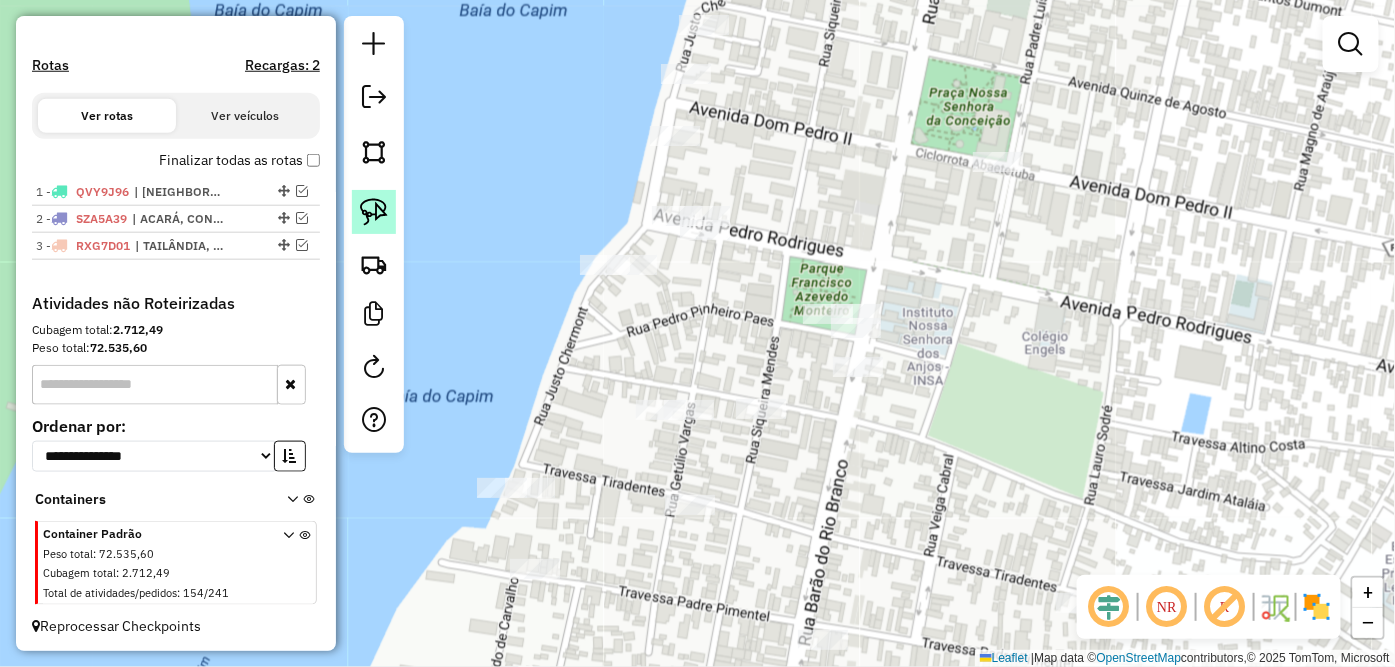 click 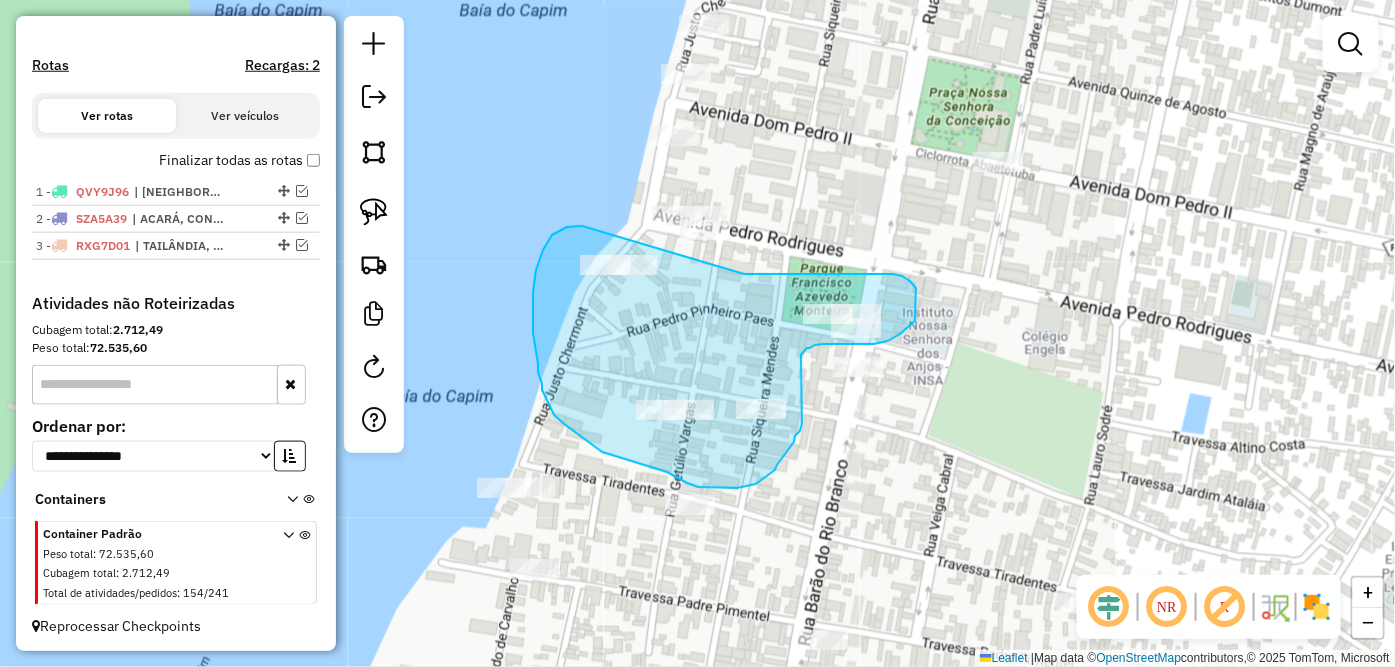 drag, startPoint x: 582, startPoint y: 226, endPoint x: 718, endPoint y: 272, distance: 143.5688 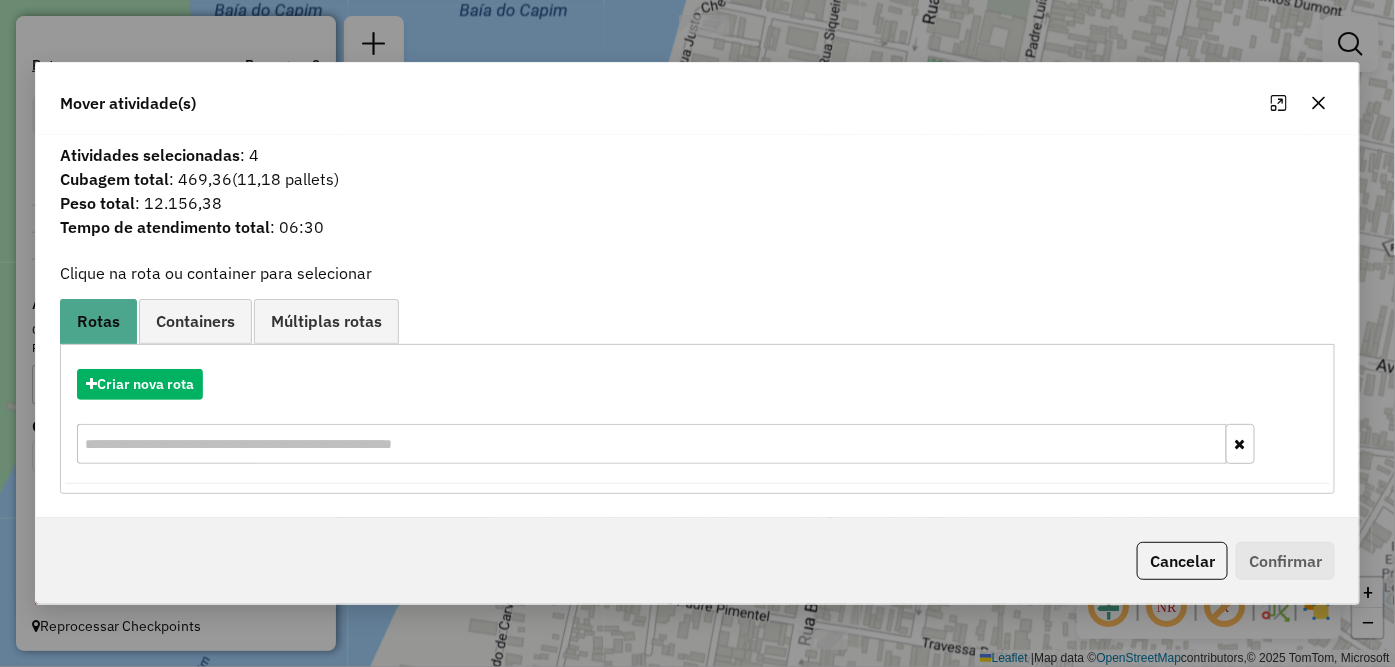 click 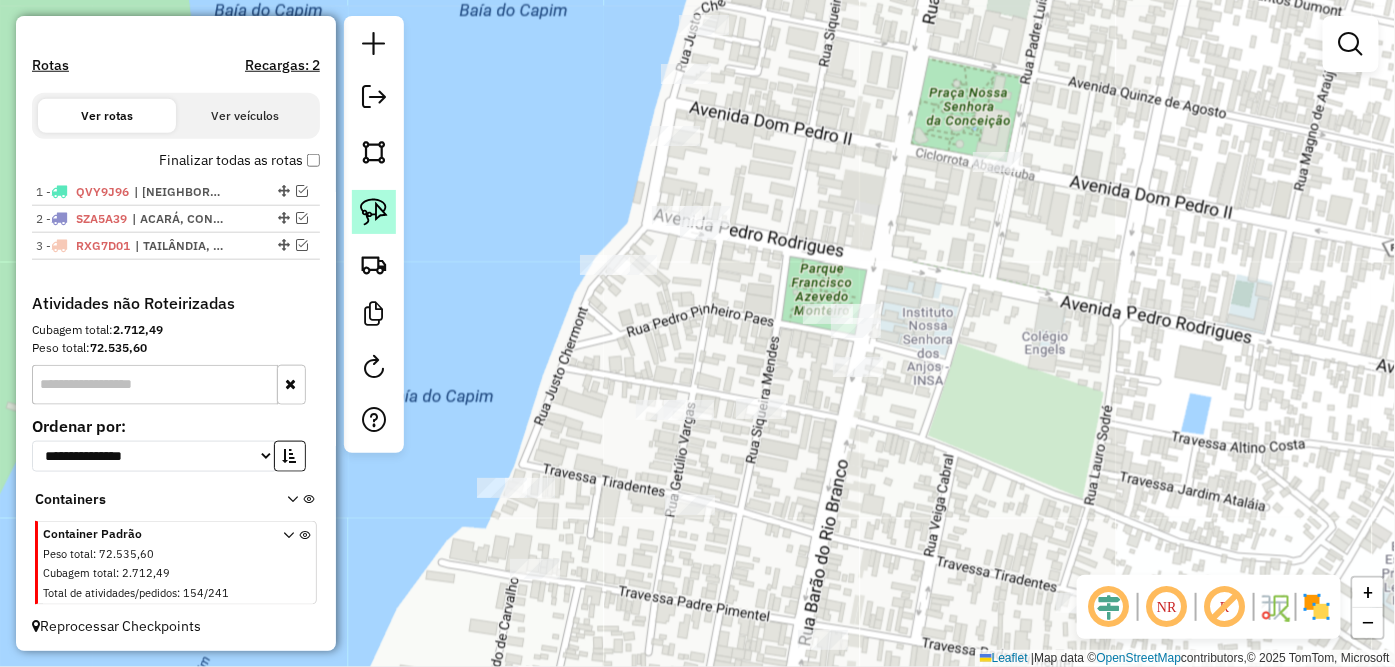 click 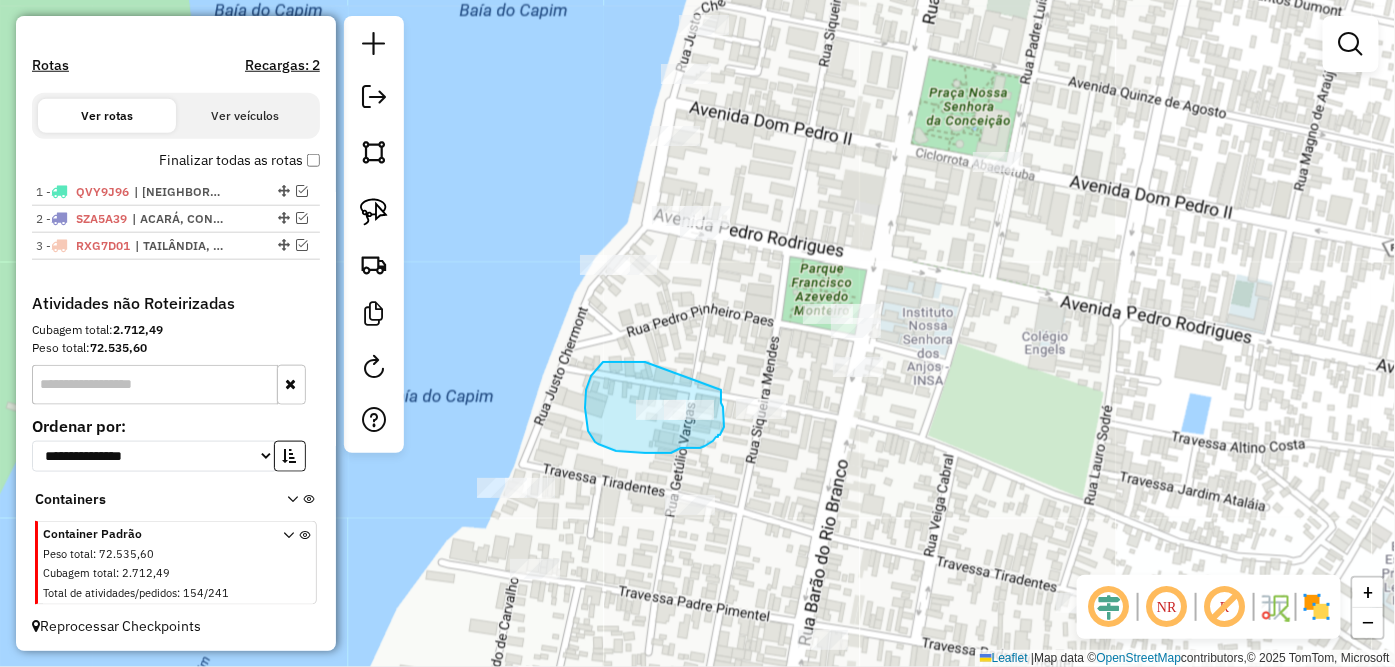 drag, startPoint x: 603, startPoint y: 362, endPoint x: 721, endPoint y: 387, distance: 120.61923 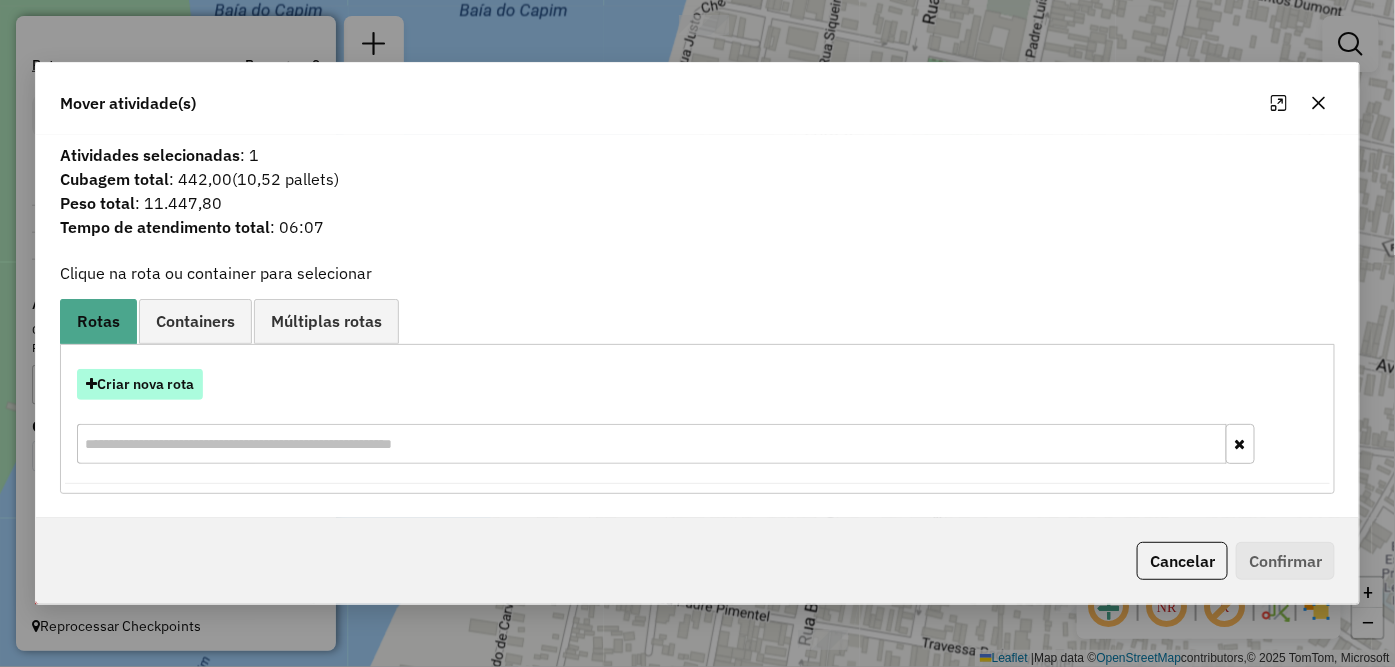 click on "Criar nova rota" at bounding box center [140, 384] 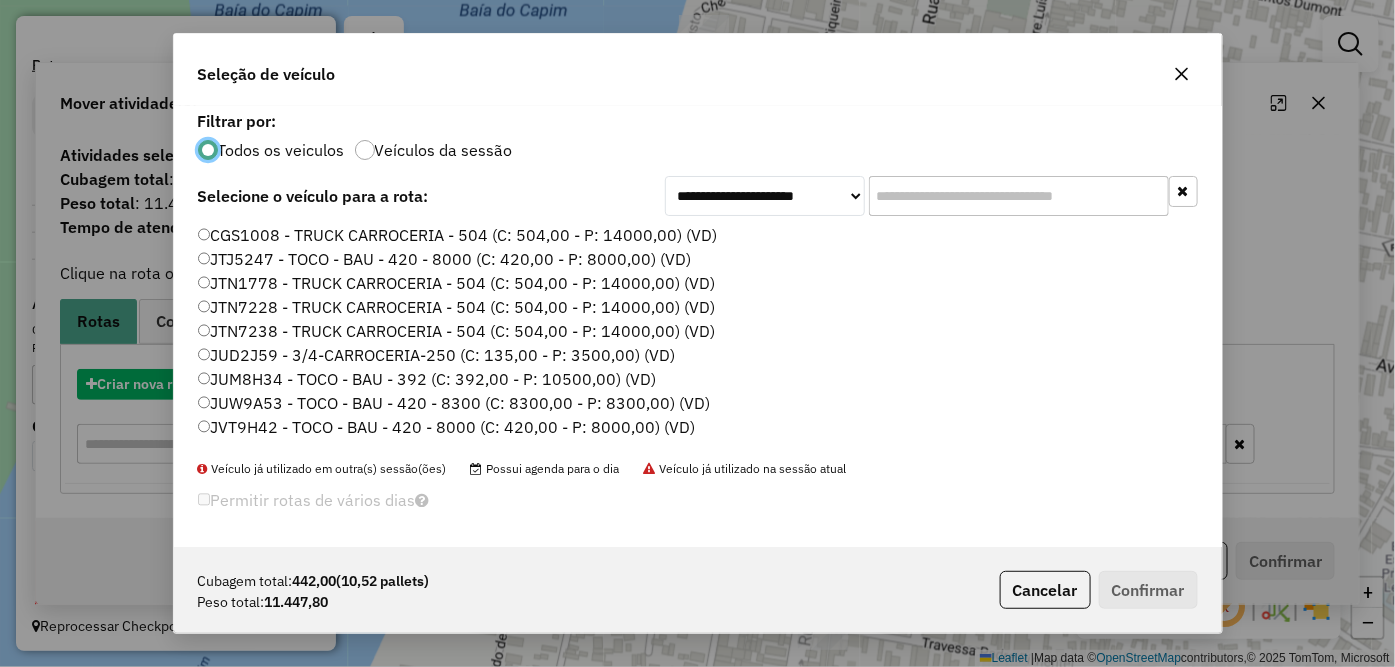 scroll, scrollTop: 11, scrollLeft: 5, axis: both 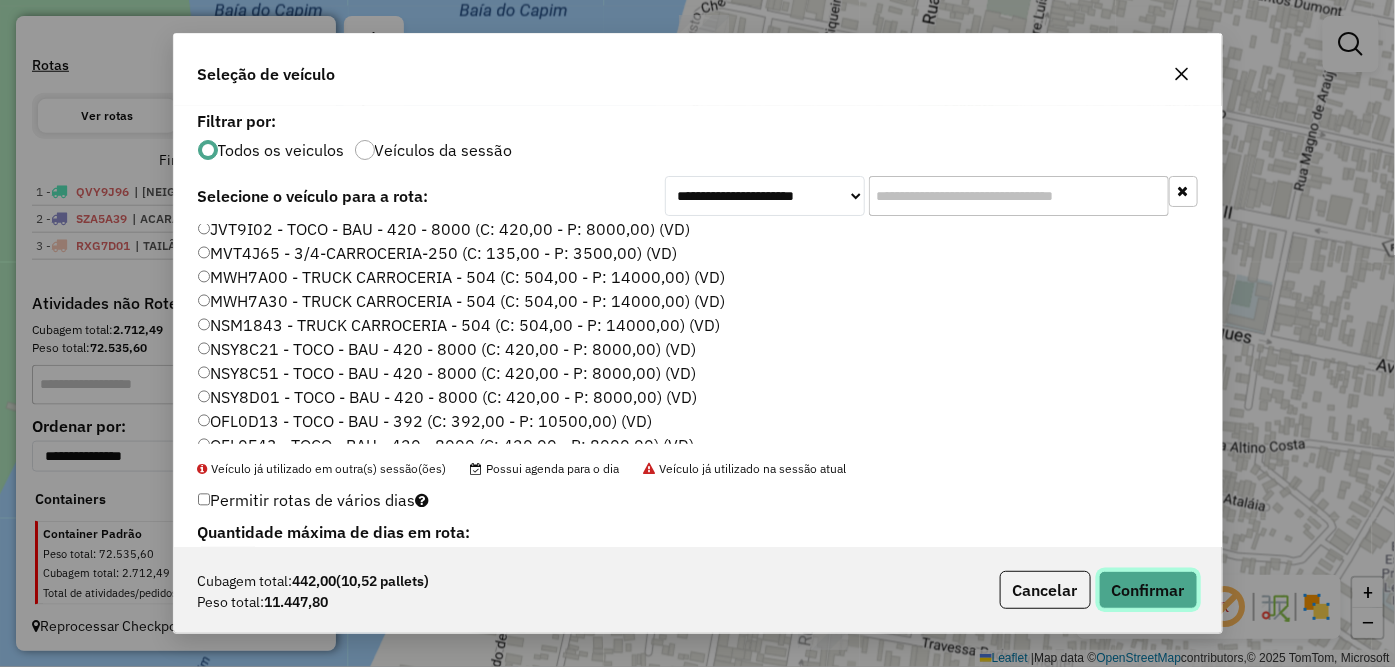 click on "Confirmar" 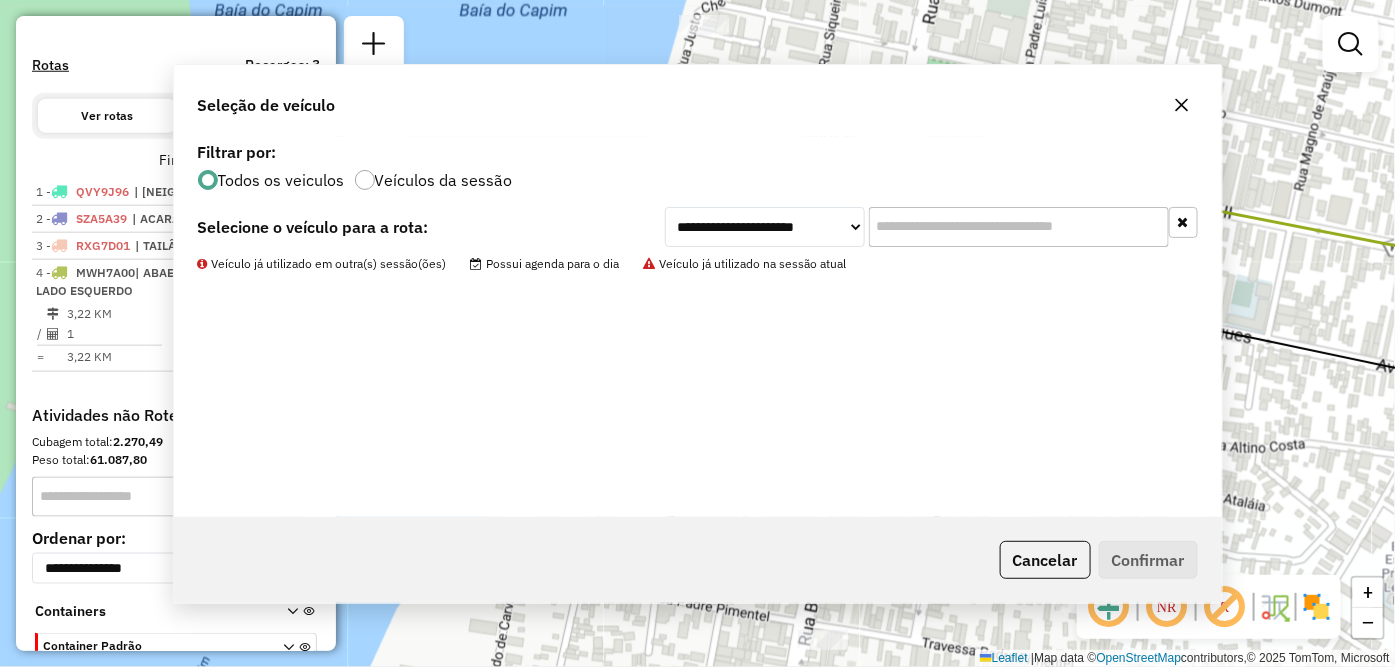 scroll, scrollTop: 673, scrollLeft: 0, axis: vertical 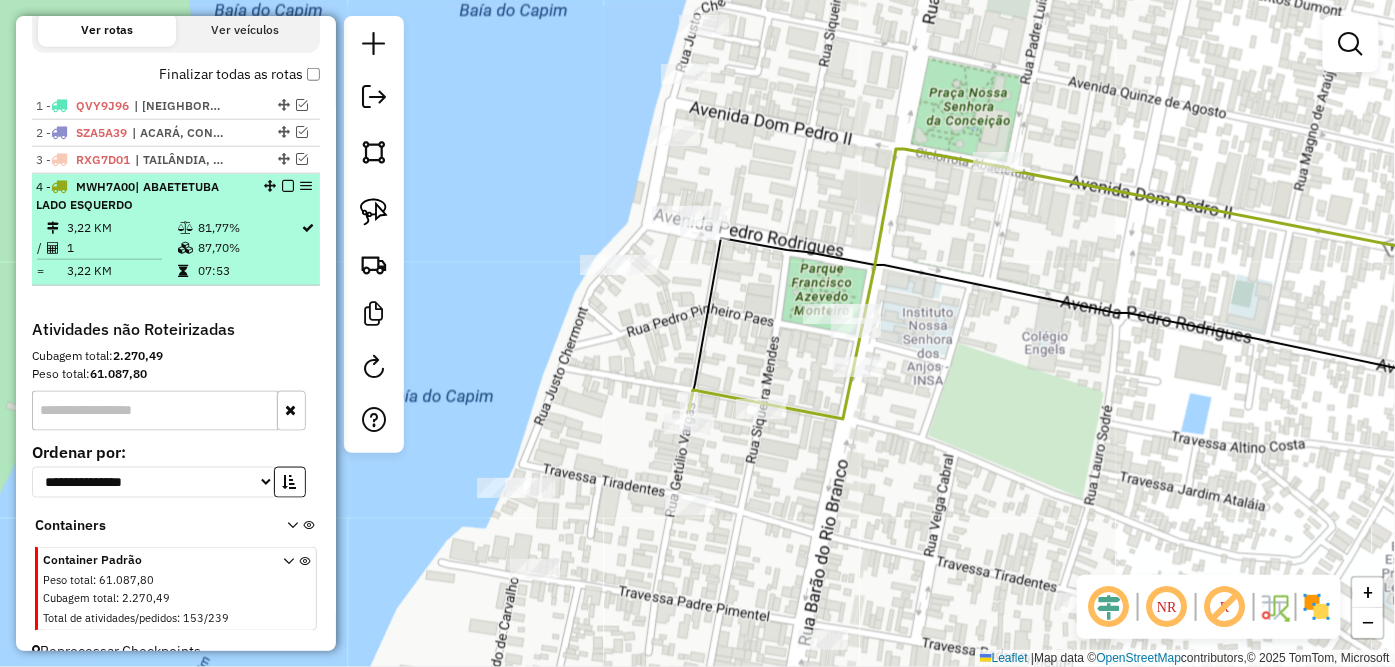 click at bounding box center (288, 186) 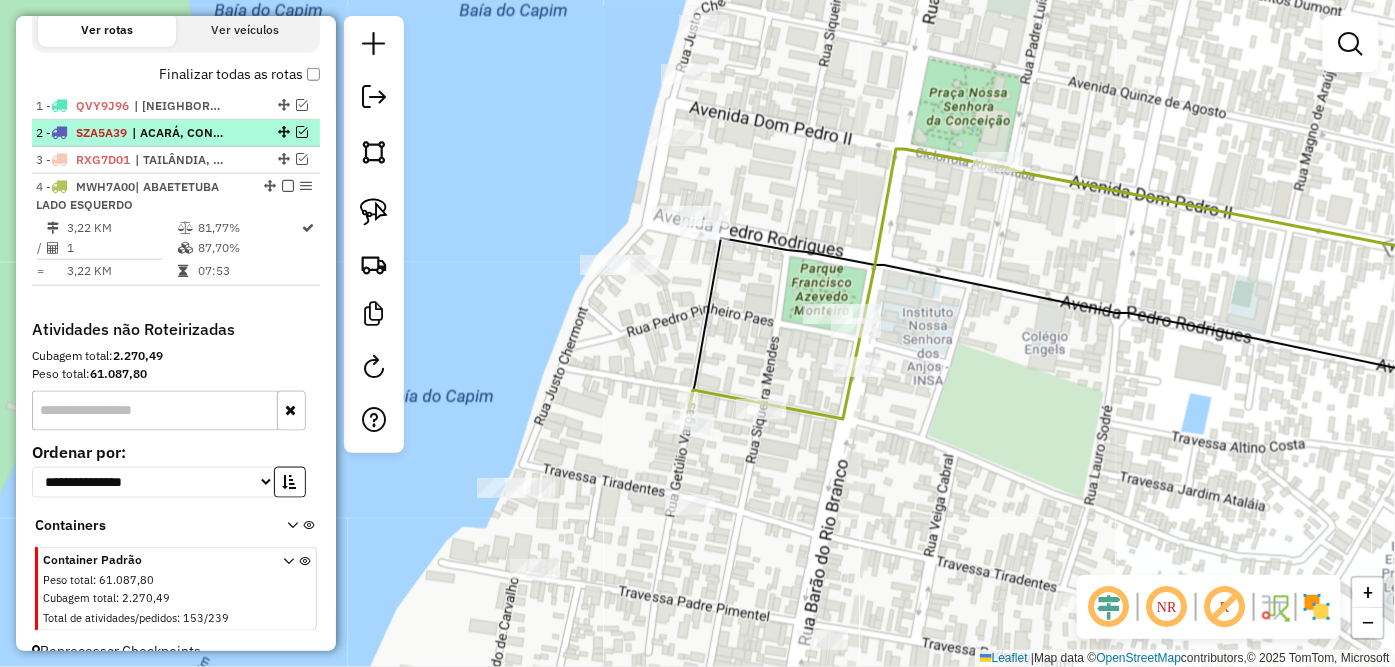 scroll, scrollTop: 615, scrollLeft: 0, axis: vertical 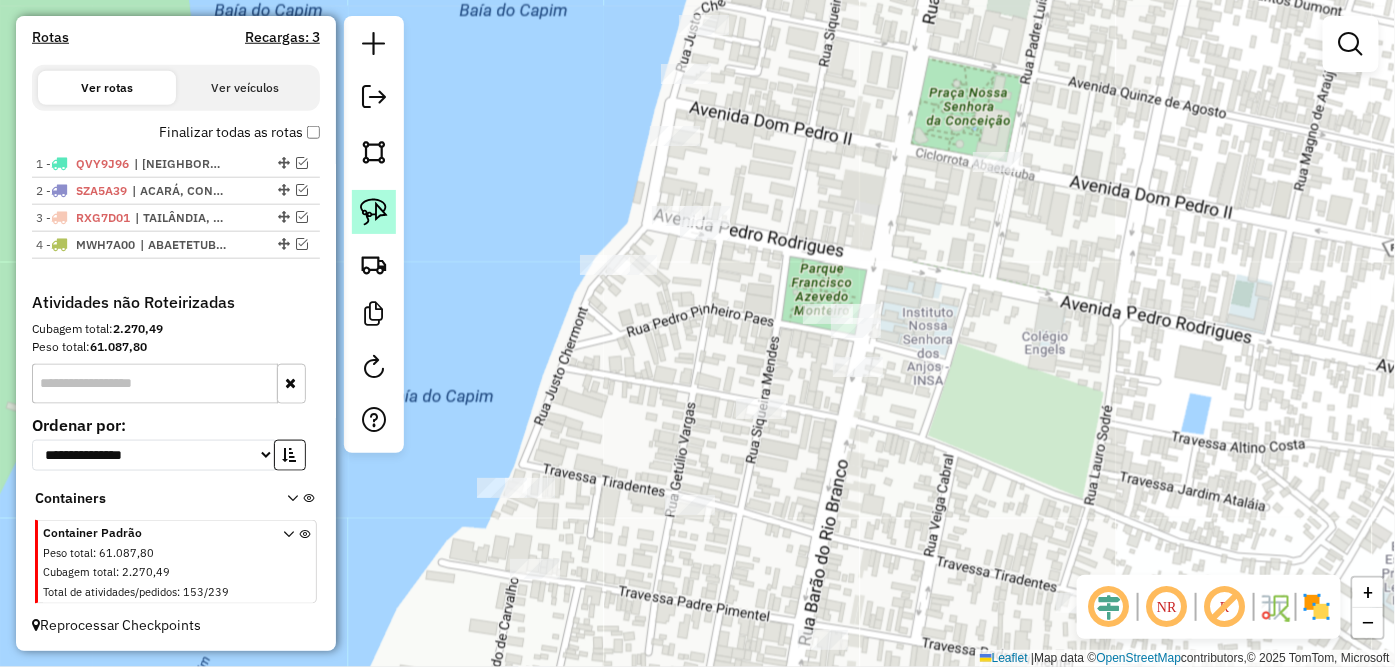 click 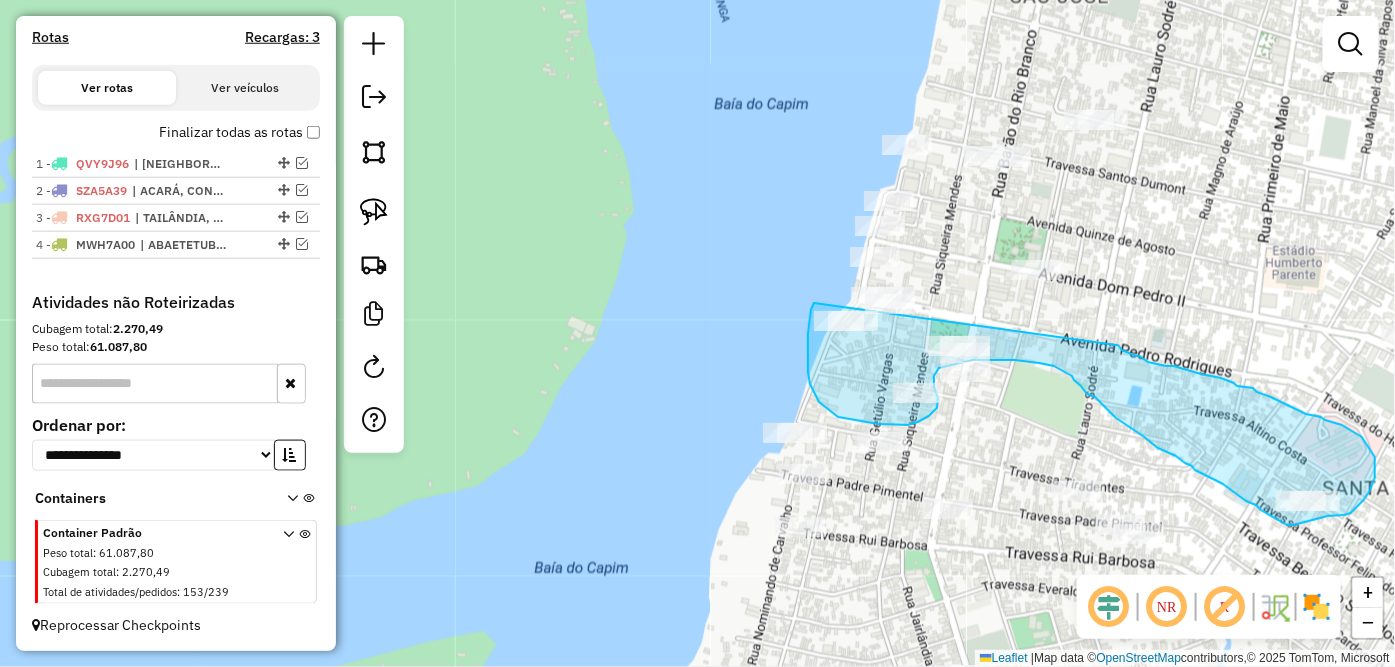 drag, startPoint x: 550, startPoint y: 237, endPoint x: 1116, endPoint y: 345, distance: 576.2118 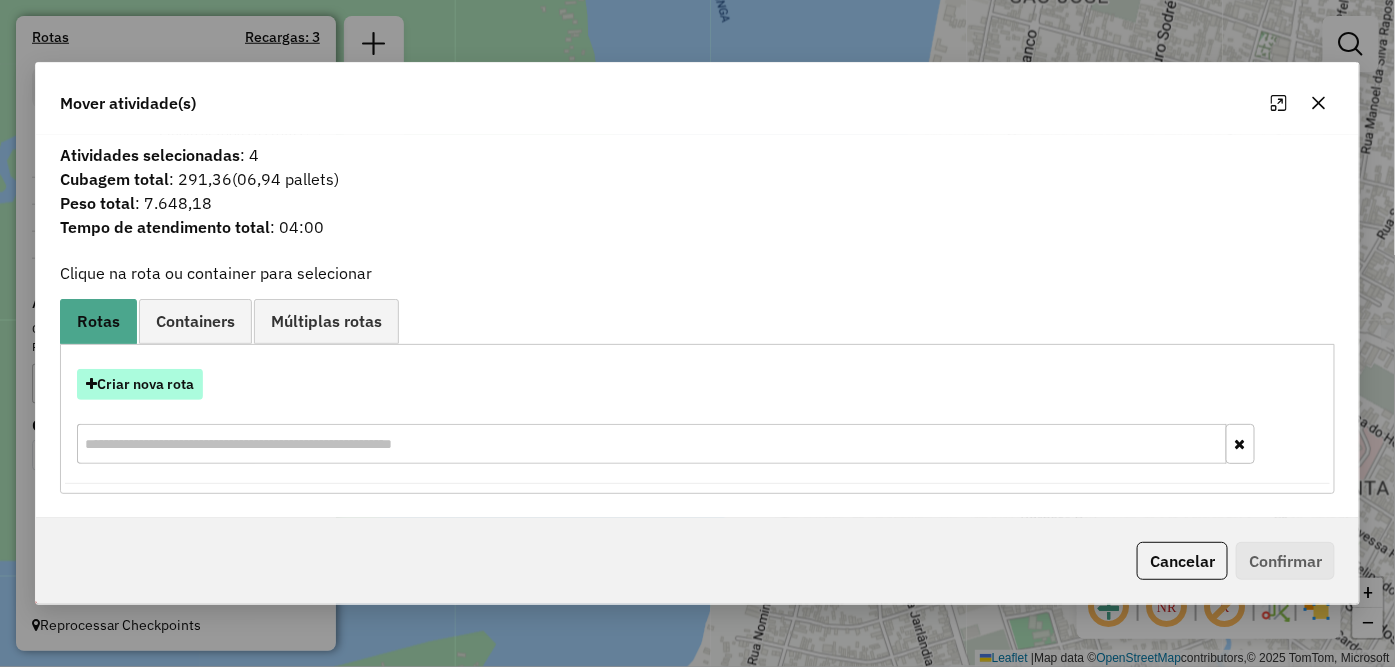 click on "Criar nova rota" at bounding box center (140, 384) 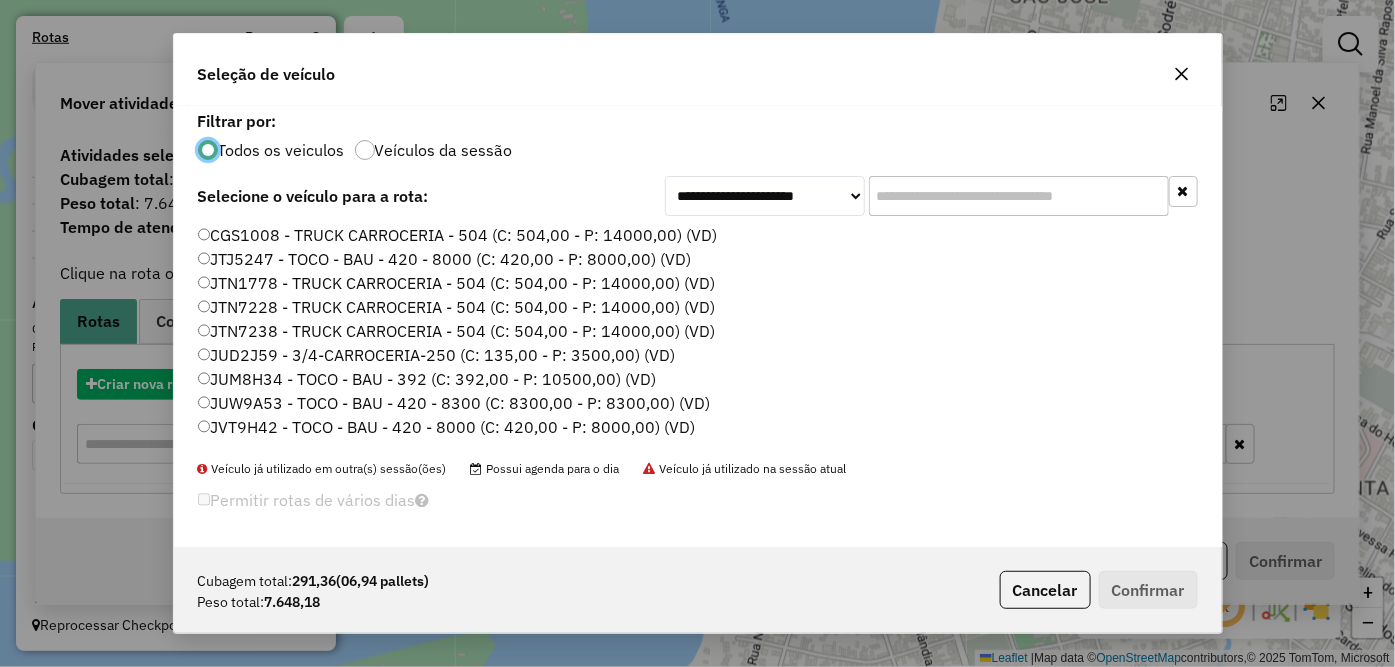 scroll, scrollTop: 11, scrollLeft: 5, axis: both 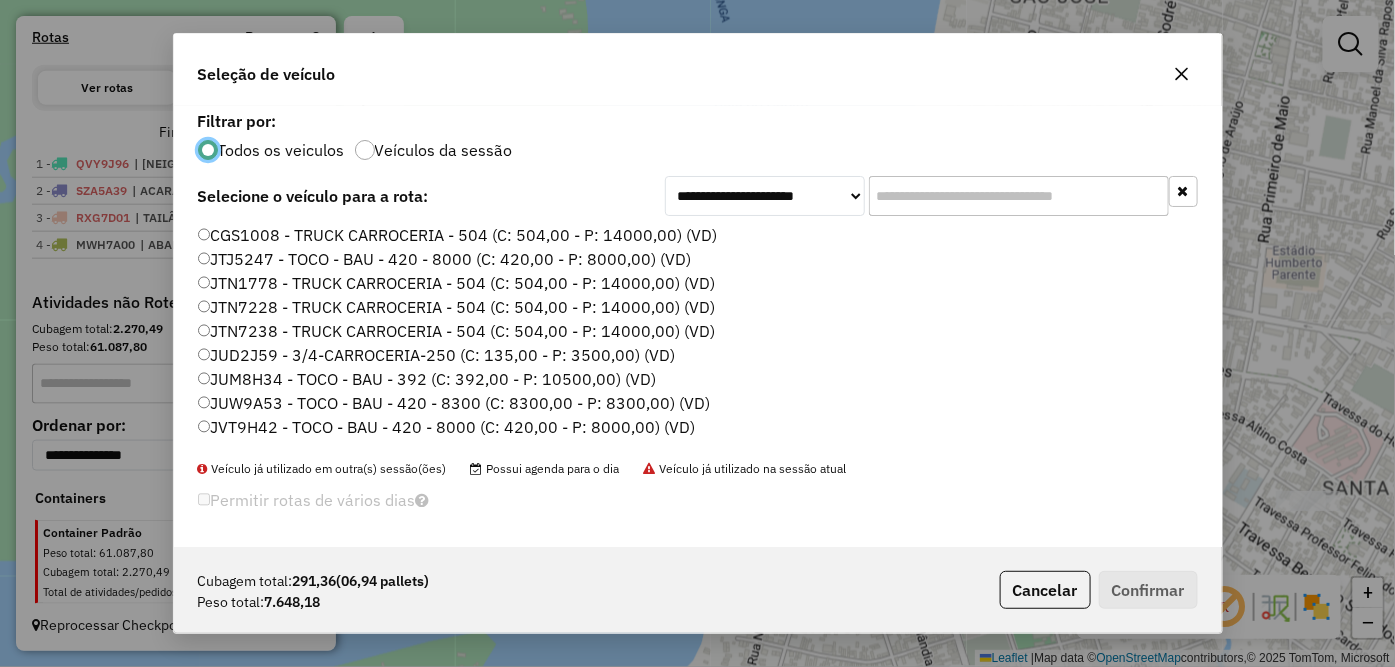 click on "JUW9A53 - TOCO - BAU - 420 - 8300 (C: 8300,00 - P: 8300,00) (VD)" 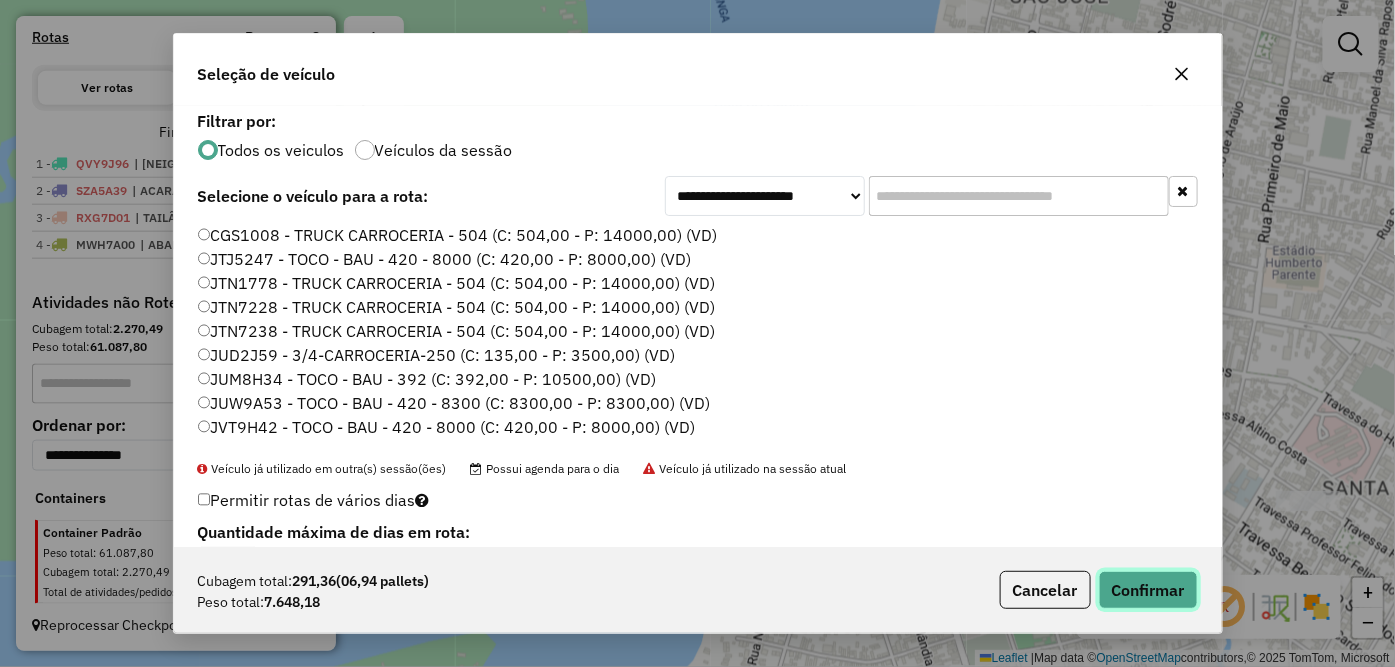 click on "Confirmar" 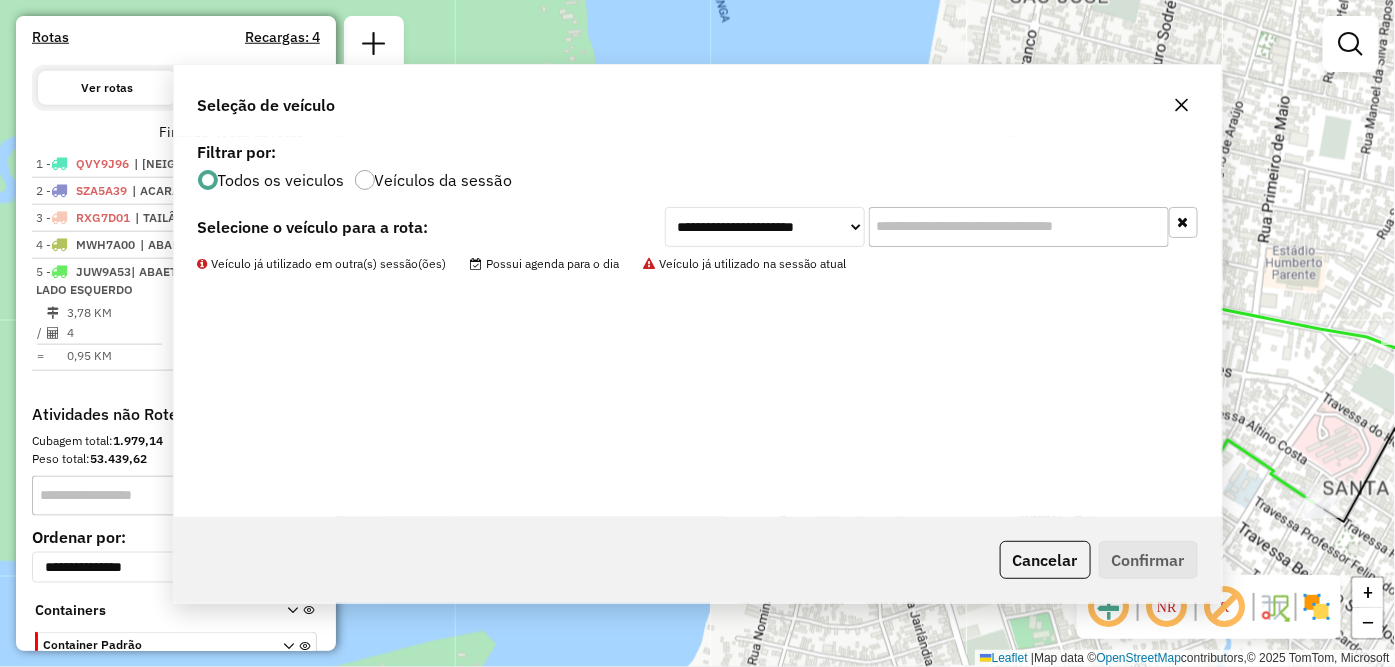 scroll, scrollTop: 673, scrollLeft: 0, axis: vertical 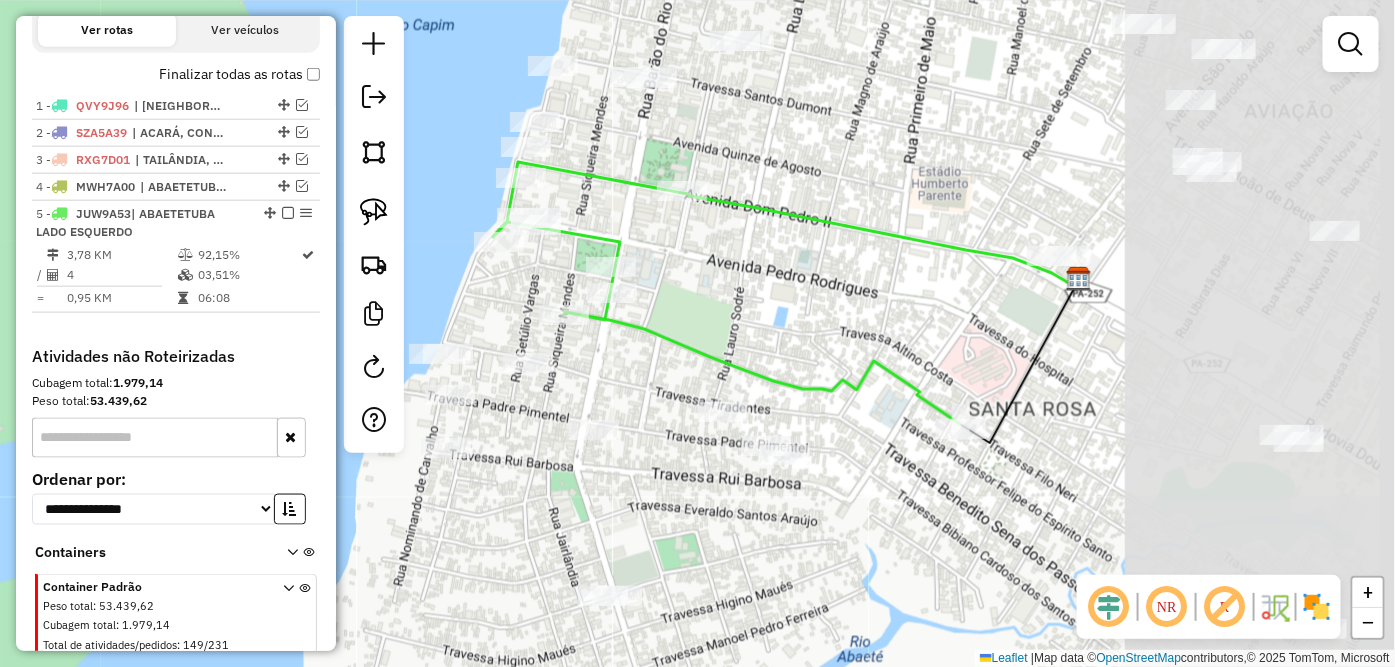 drag, startPoint x: 968, startPoint y: 454, endPoint x: 530, endPoint y: 352, distance: 449.7199 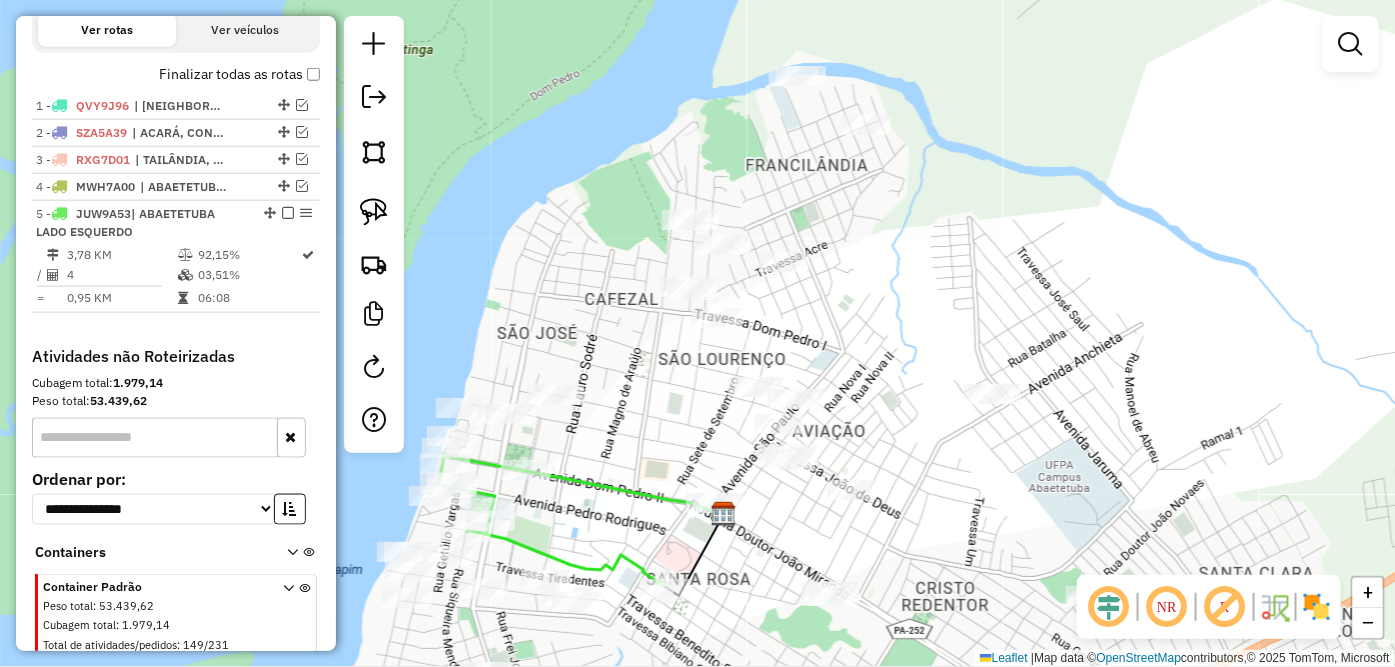 drag, startPoint x: 1016, startPoint y: 434, endPoint x: 746, endPoint y: 625, distance: 330.728 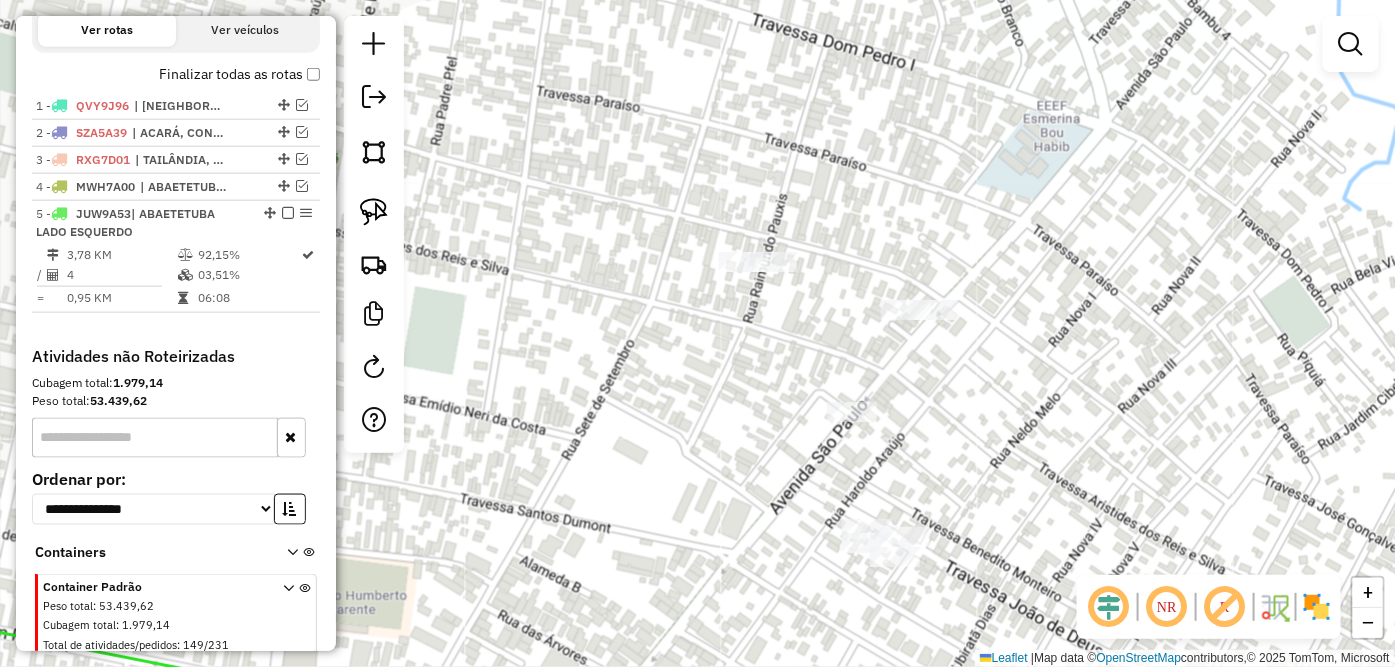 drag, startPoint x: 968, startPoint y: 393, endPoint x: 1066, endPoint y: 541, distance: 177.50493 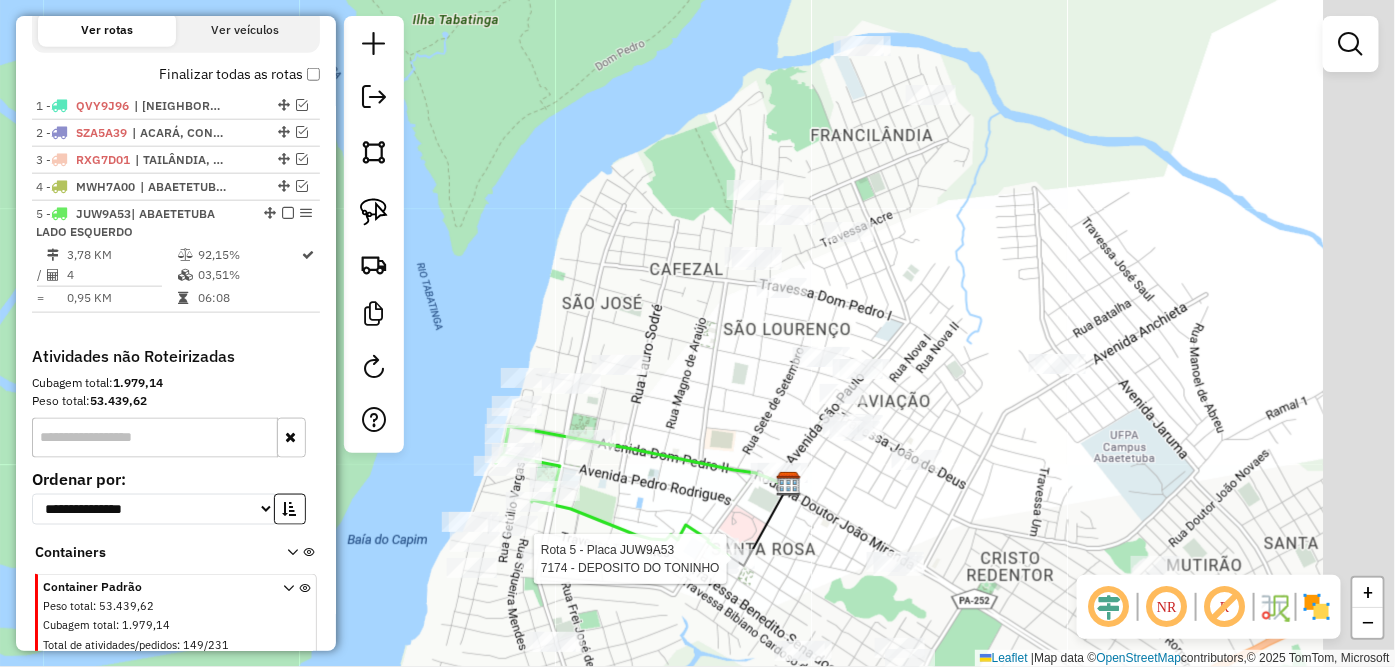 drag, startPoint x: 805, startPoint y: 397, endPoint x: 562, endPoint y: 264, distance: 277.01624 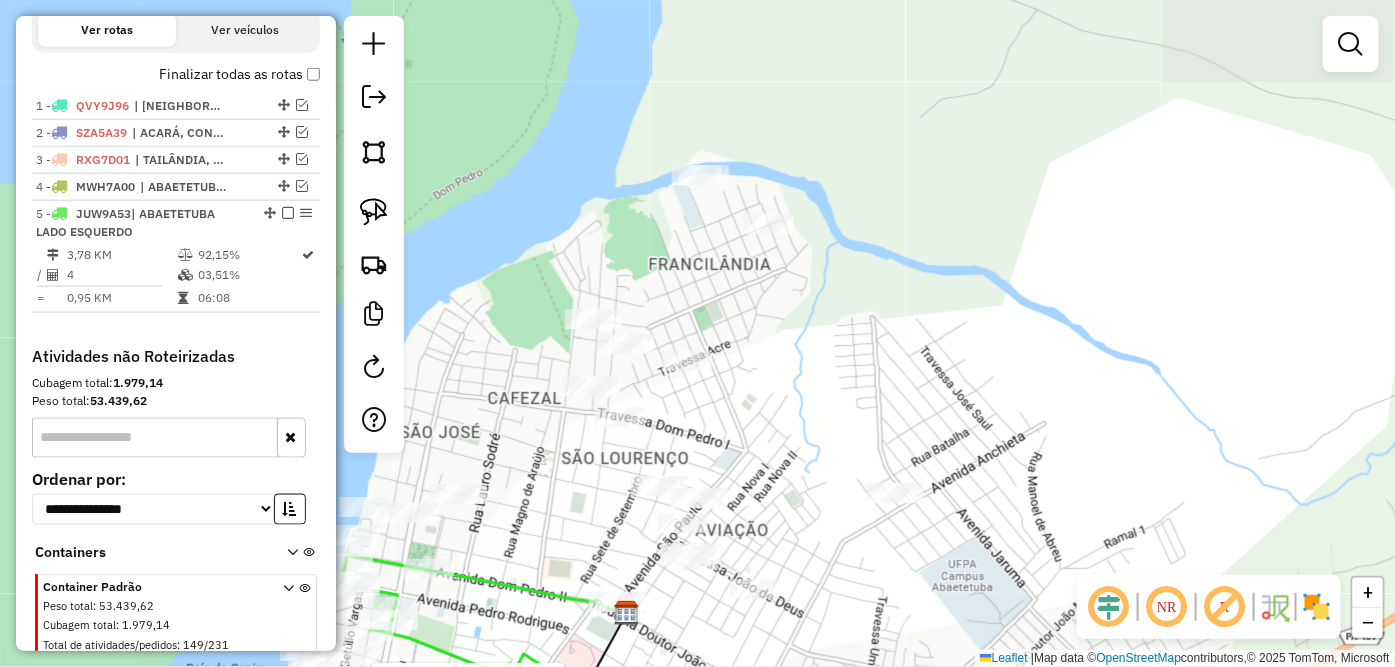 drag, startPoint x: 584, startPoint y: 305, endPoint x: 573, endPoint y: 467, distance: 162.37303 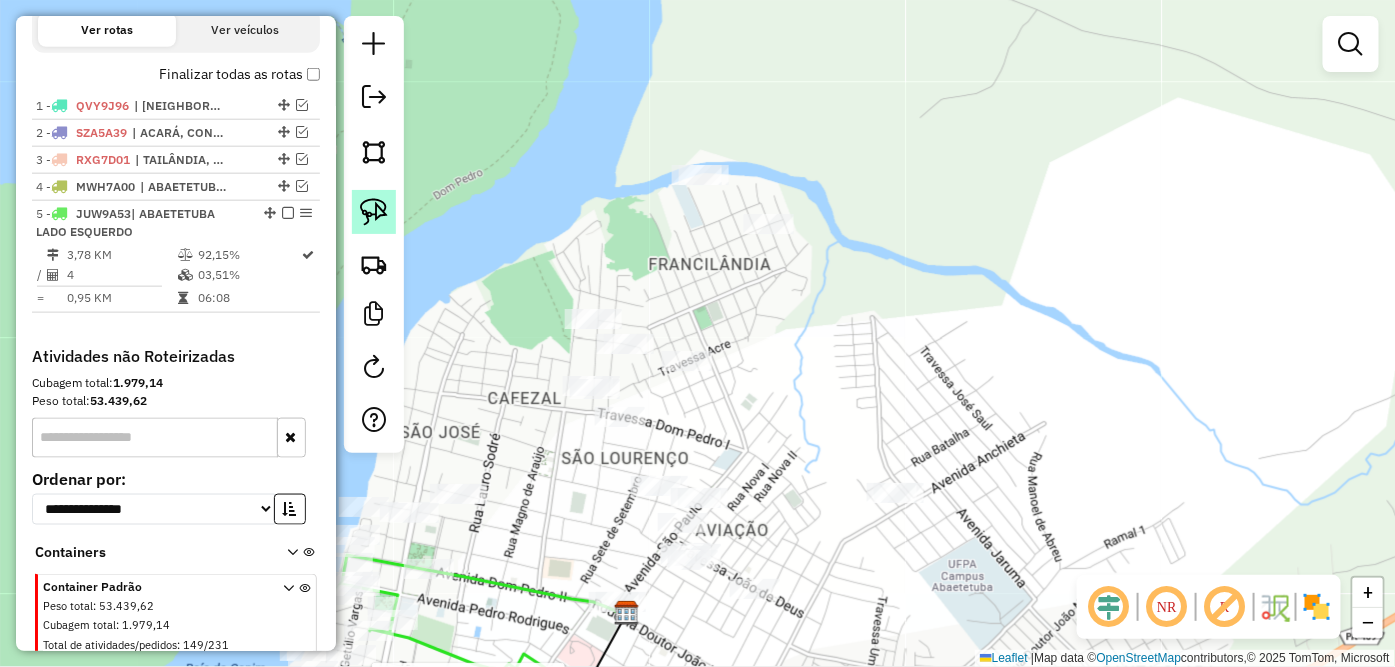 click 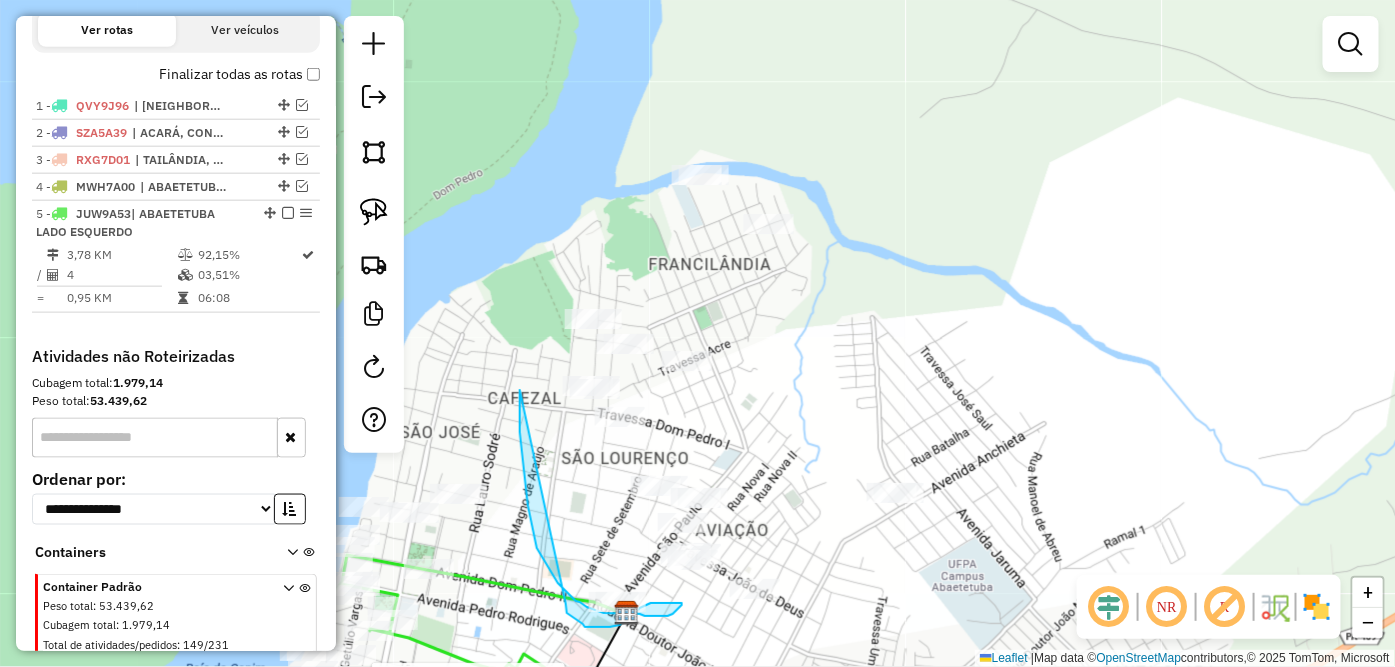 drag, startPoint x: 520, startPoint y: 427, endPoint x: 566, endPoint y: 584, distance: 163.60013 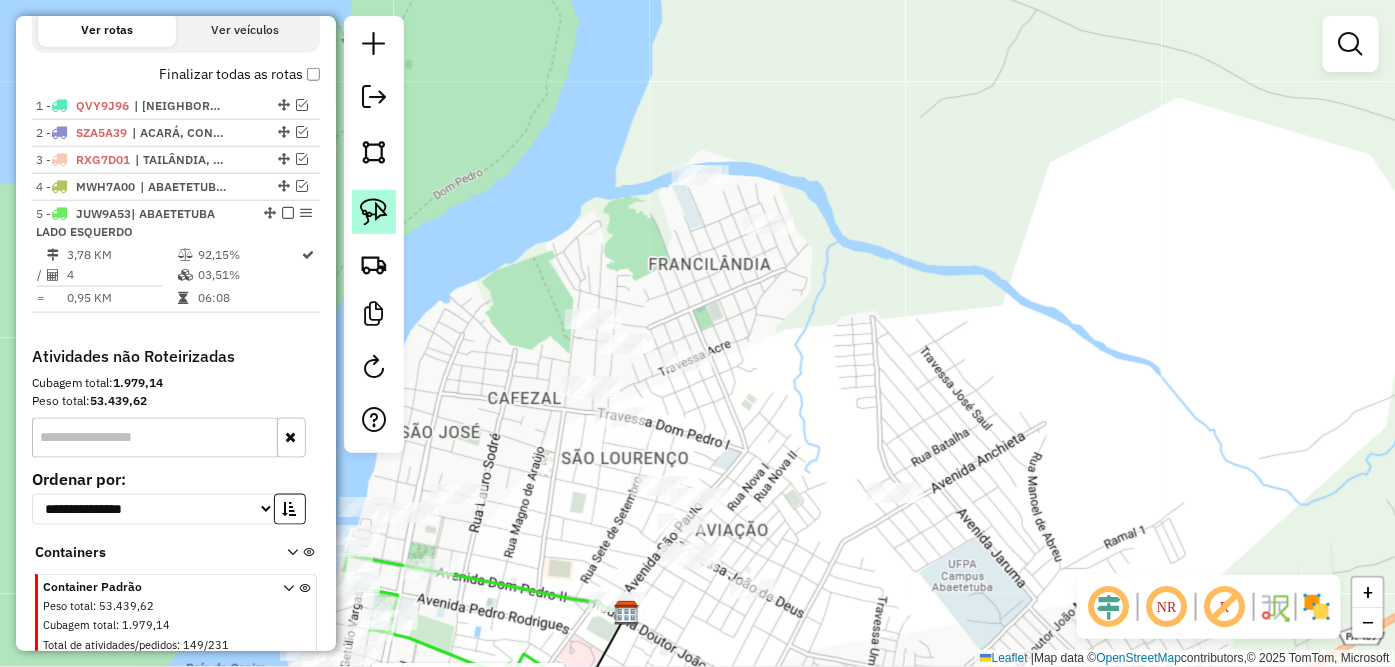 click 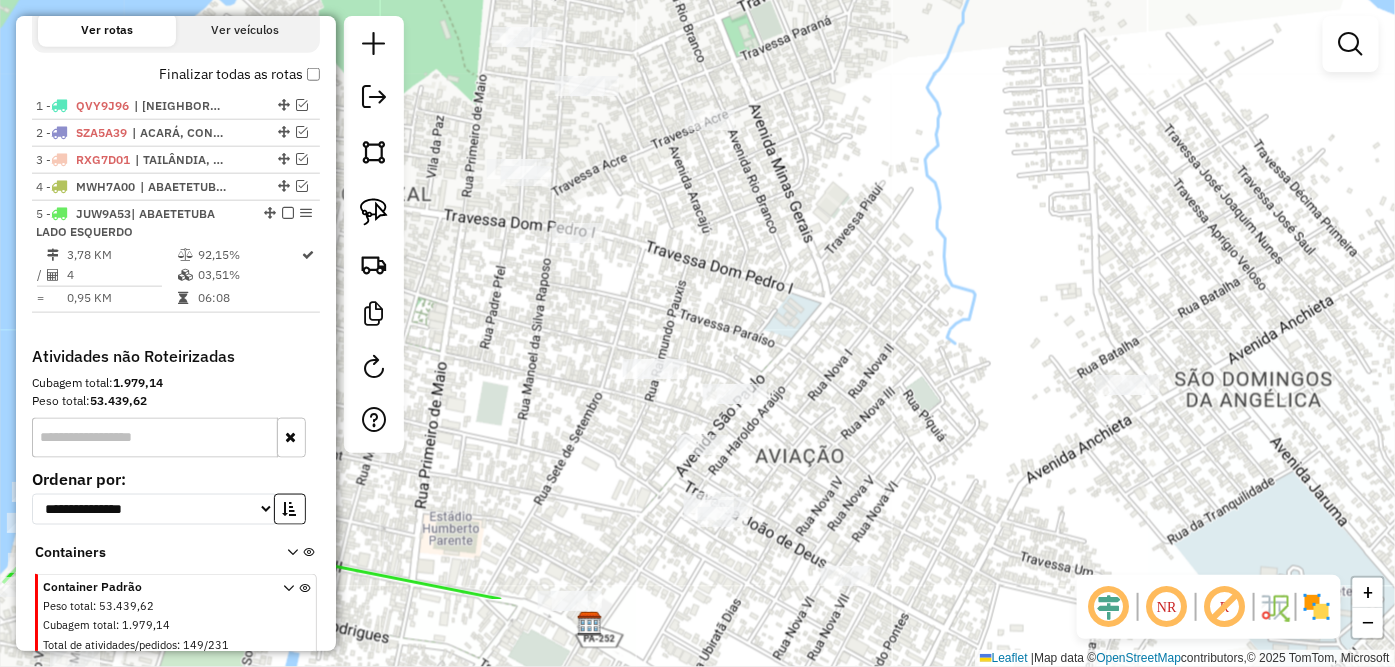 drag, startPoint x: 892, startPoint y: 451, endPoint x: 884, endPoint y: 315, distance: 136.23509 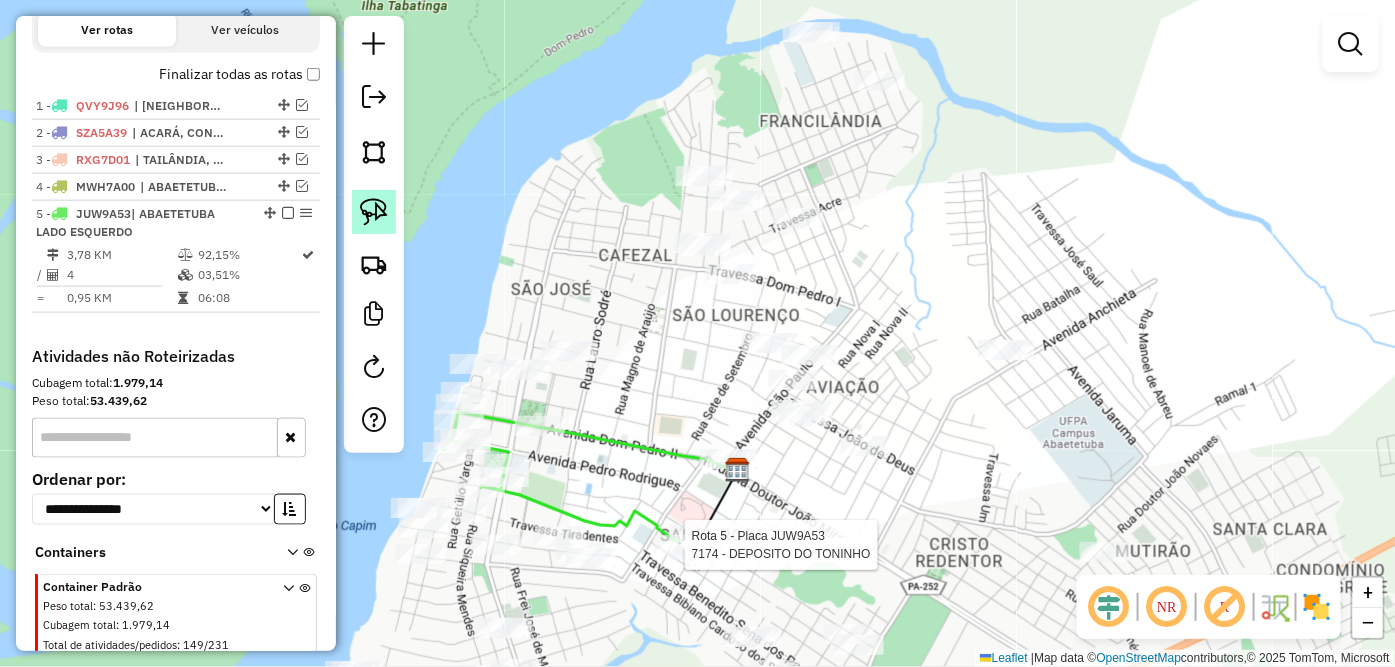 click 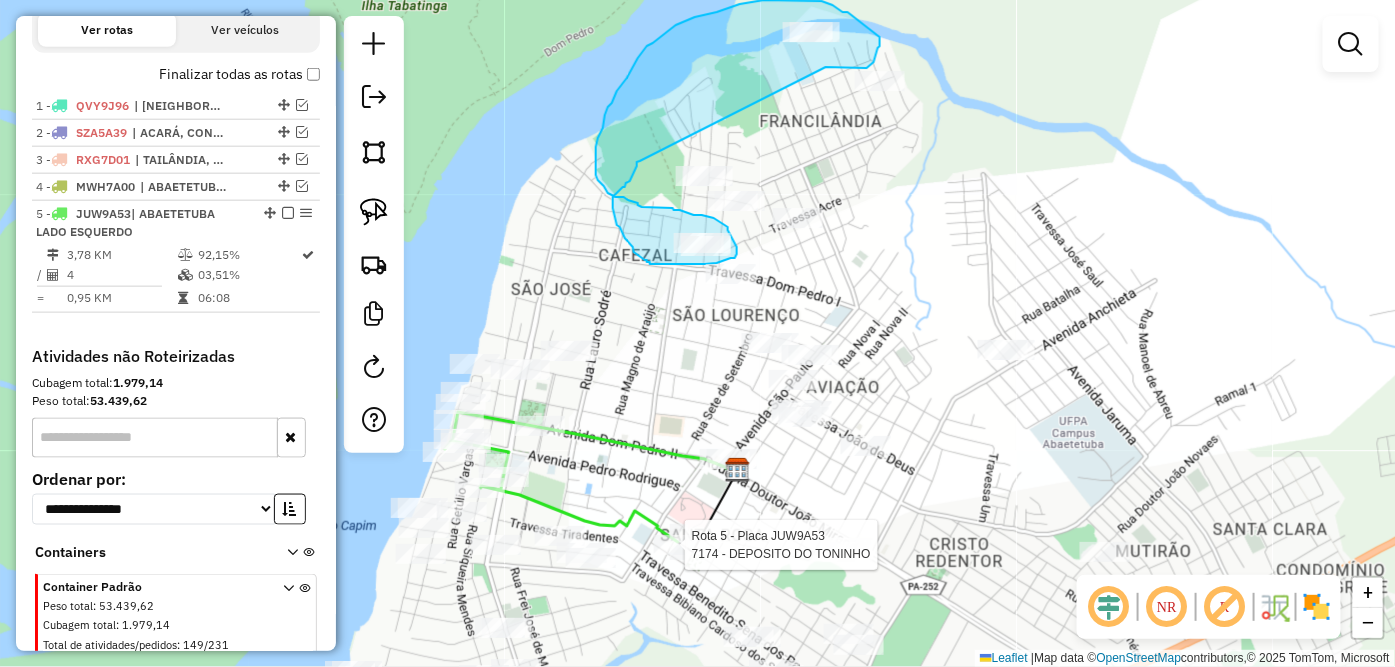 drag, startPoint x: 874, startPoint y: 61, endPoint x: 640, endPoint y: 161, distance: 254.472 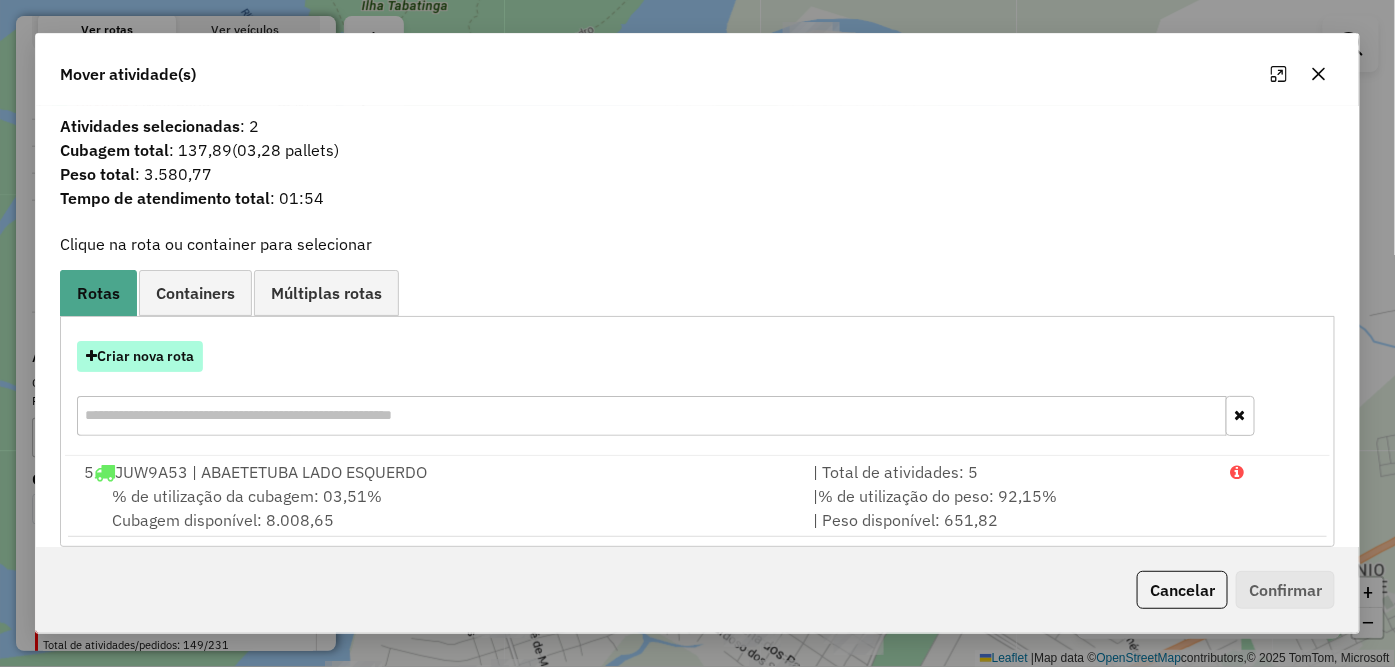 click on "Criar nova rota" at bounding box center [140, 356] 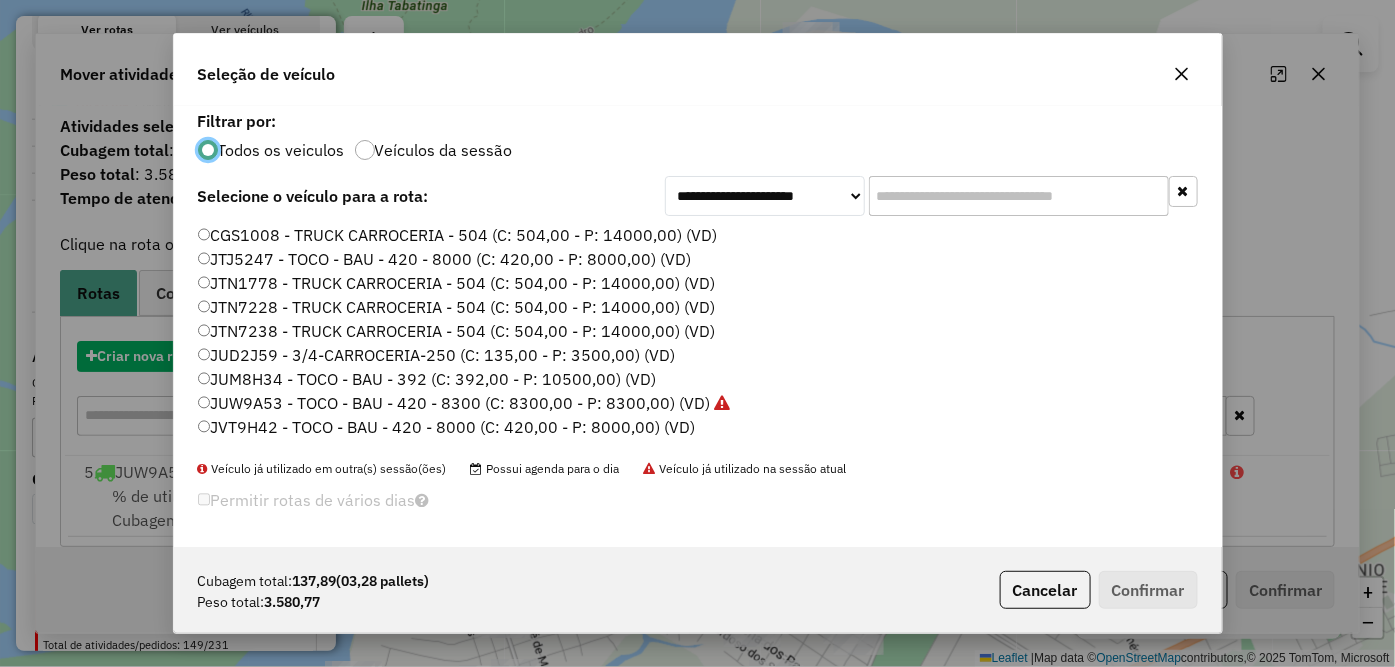 scroll, scrollTop: 11, scrollLeft: 5, axis: both 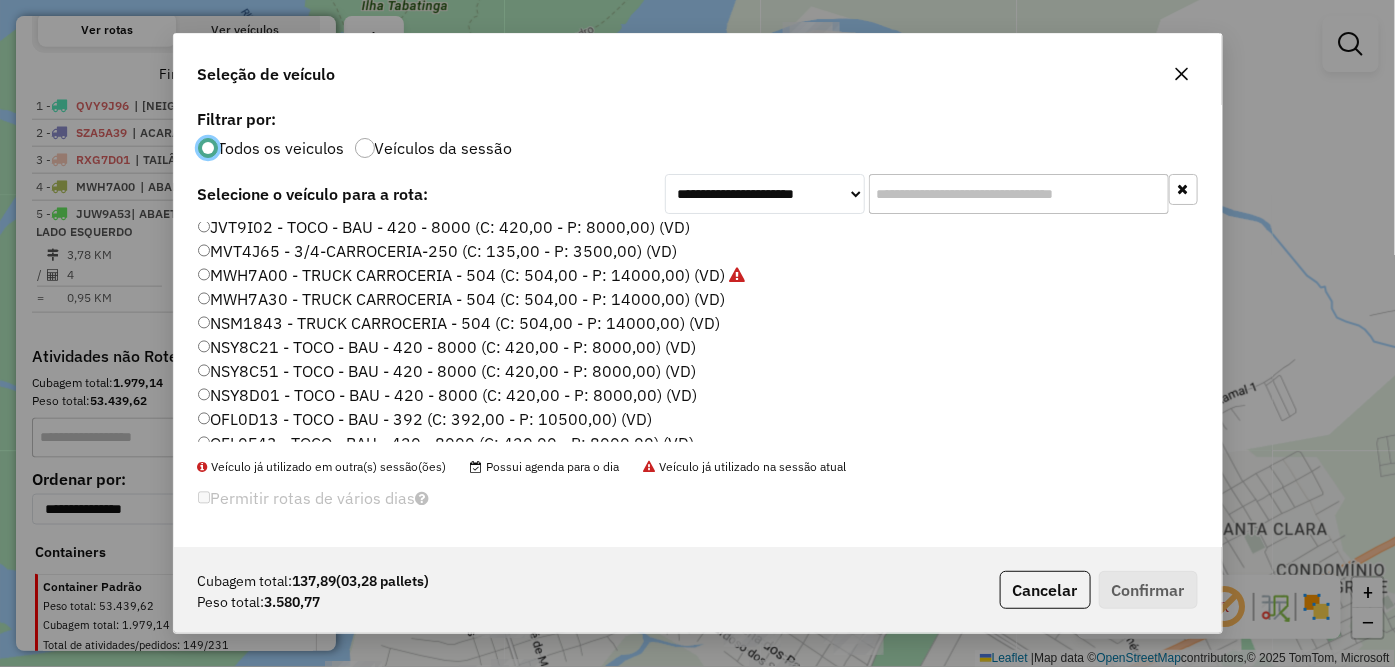 click on "NSY8C21 - TOCO - BAU - 420 - 8000 (C: 420,00 - P: 8000,00) (VD)" 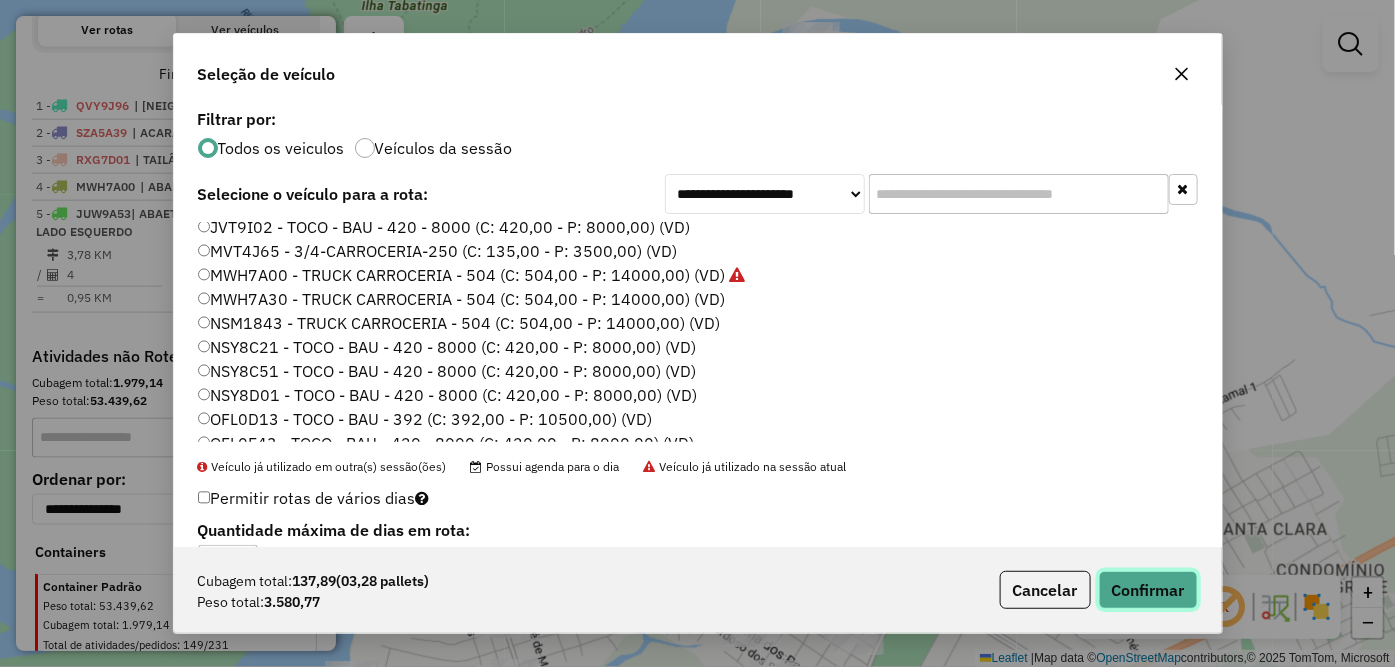 click on "Confirmar" 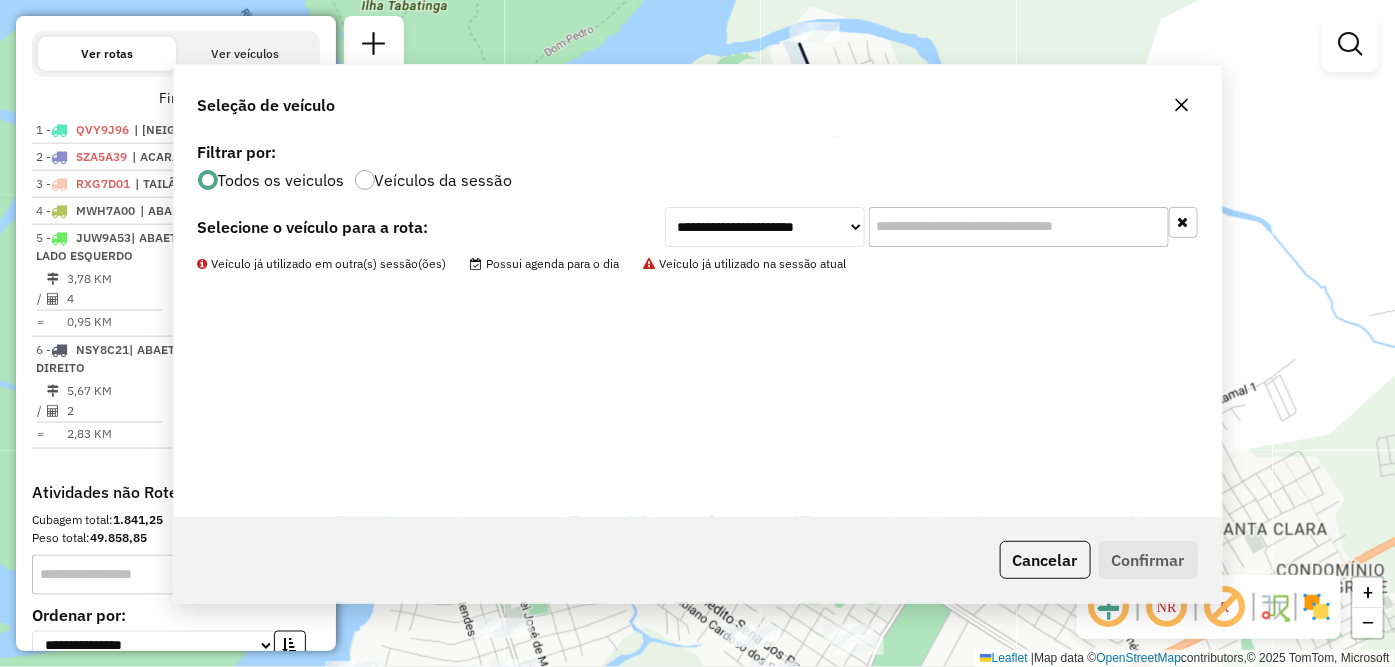 scroll, scrollTop: 697, scrollLeft: 0, axis: vertical 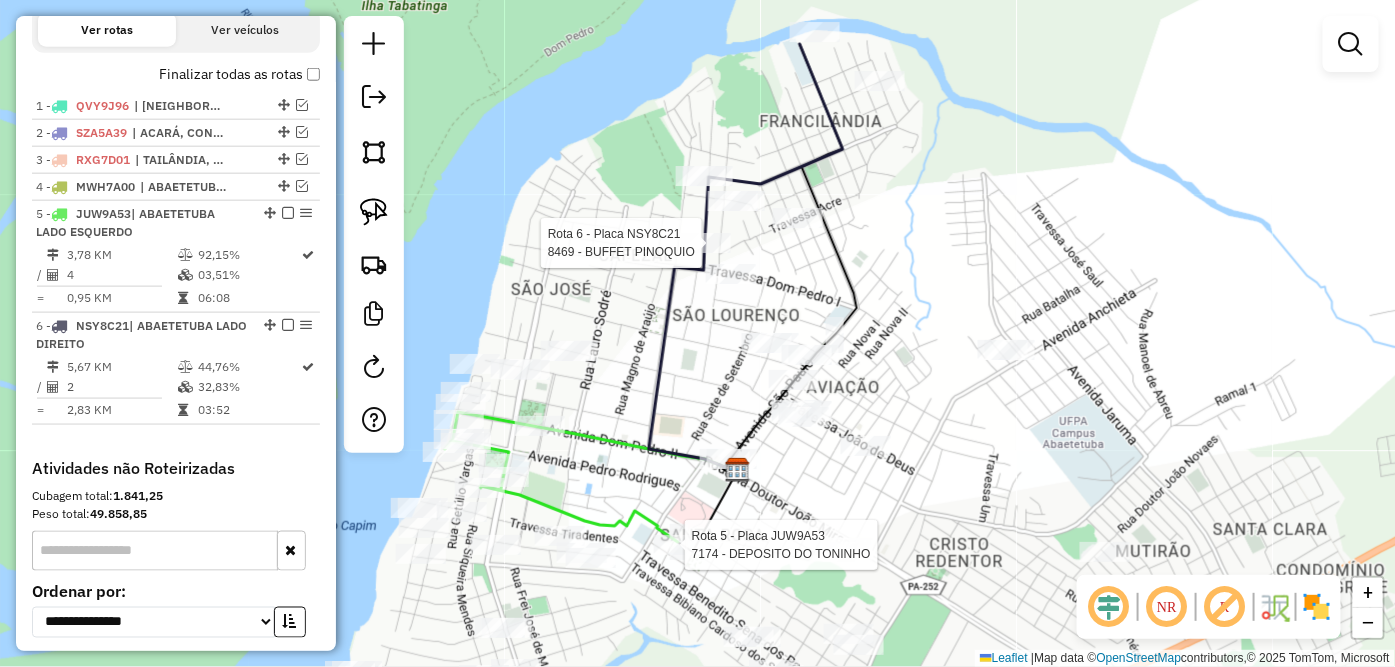 select on "**********" 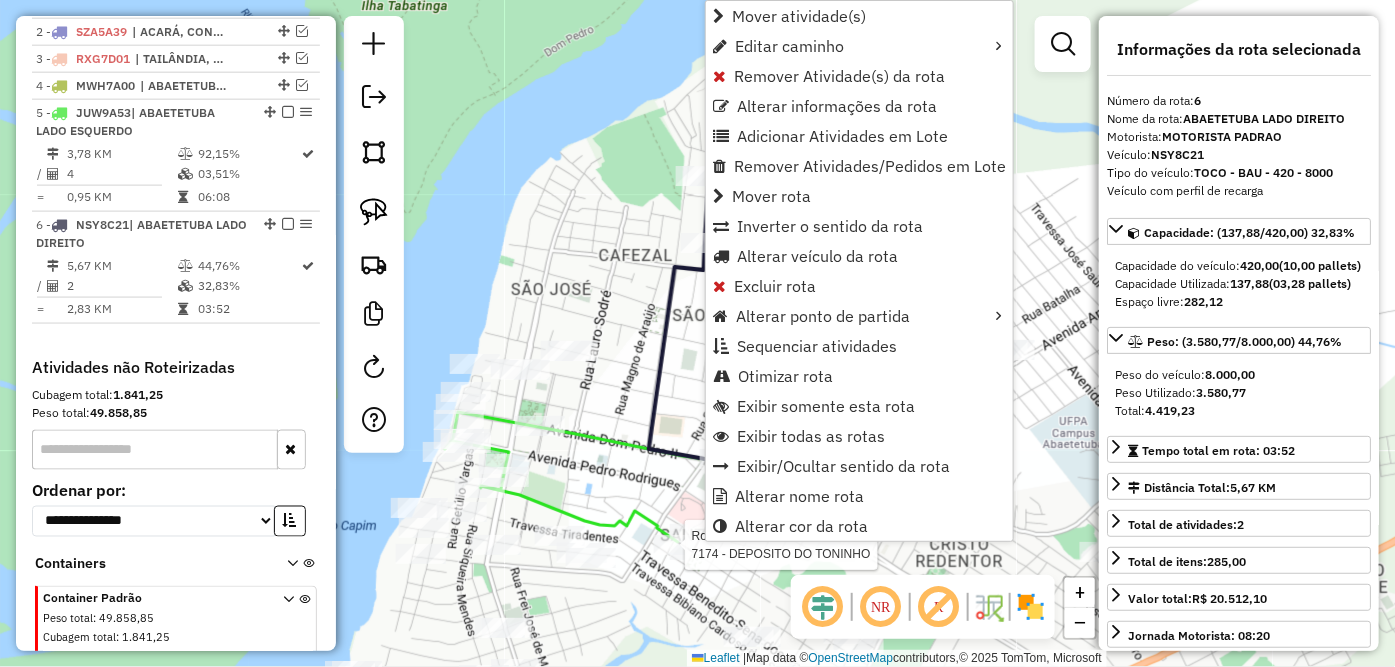 scroll, scrollTop: 863, scrollLeft: 0, axis: vertical 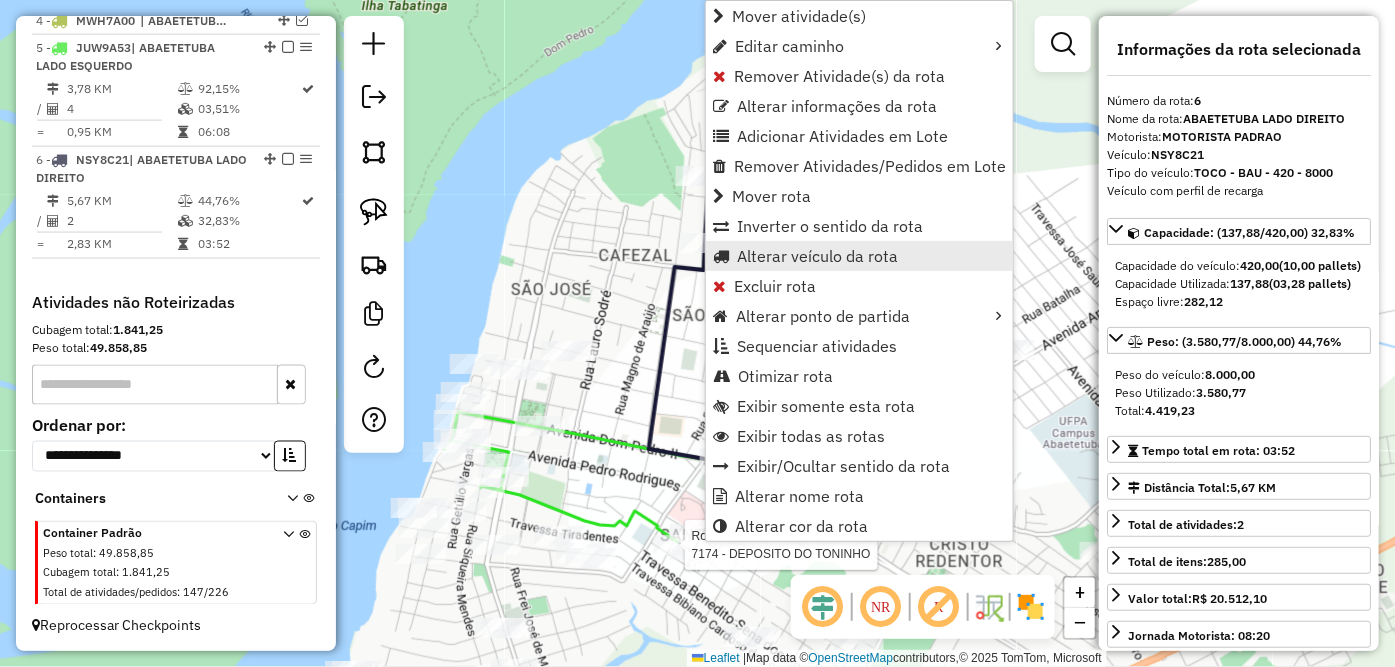 click on "Alterar veículo da rota" at bounding box center (817, 256) 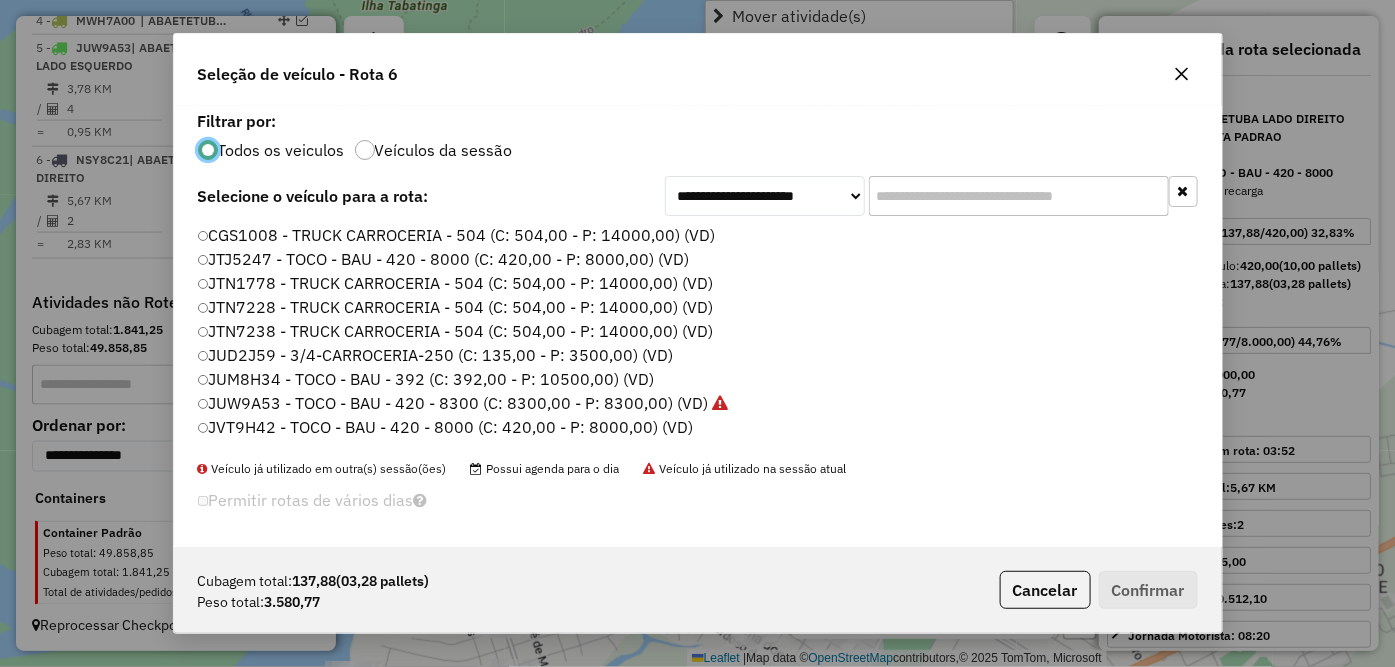 scroll, scrollTop: 11, scrollLeft: 5, axis: both 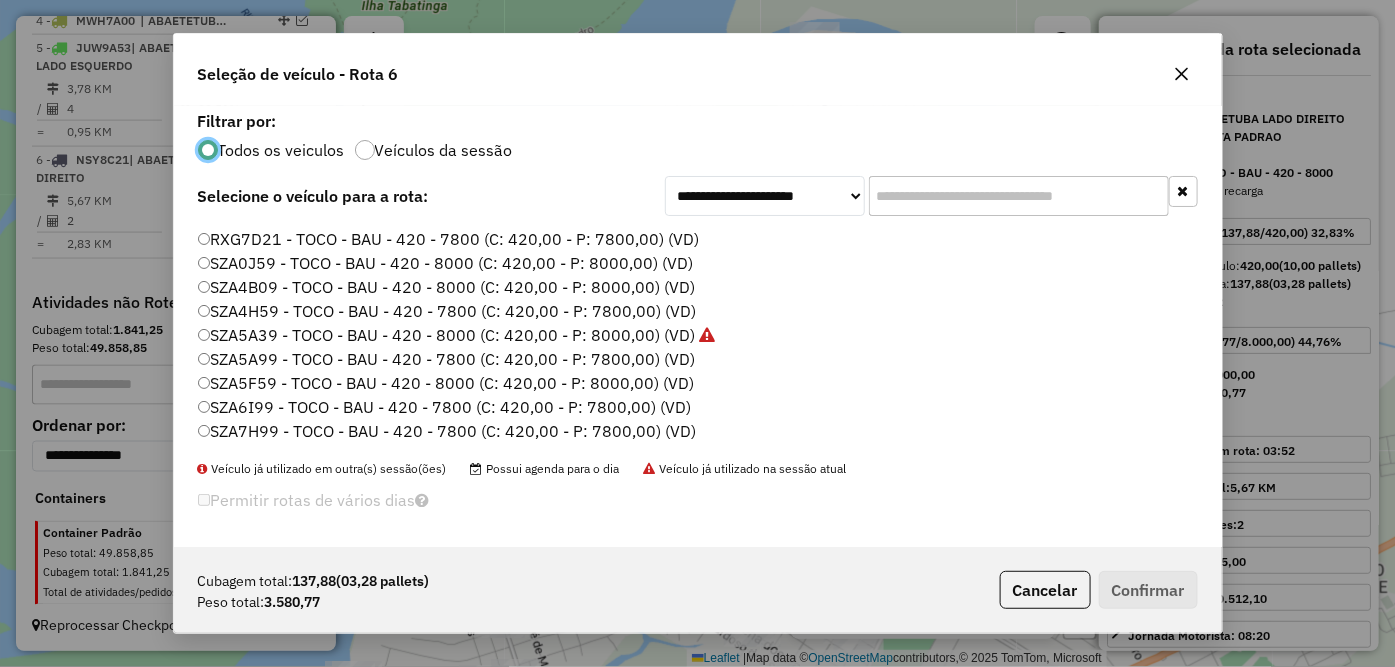 click on "CGS1008 - TRUCK CARROCERIA - 504 (C: 504,00 - P: 14000,00) (VD)   JTJ5247 - TOCO - BAU - 420 - 8000 (C: 420,00 - P: 8000,00) (VD)   JTN1778 - TRUCK CARROCERIA - 504 (C: 504,00 - P: 14000,00) (VD)   JTN7228 - TRUCK CARROCERIA - 504 (C: 504,00 - P: 14000,00) (VD)   JTN7238 - TRUCK CARROCERIA - 504 (C: 504,00 - P: 14000,00) (VD)   JUD2J59 - 3/4-CARROCERIA-250 (C: 135,00 - P: 3500,00) (VD)   JUM8H34 - TOCO - BAU - 392 (C: 392,00 - P: 10500,00) (VD)   JUW9A53 - TOCO - BAU - 420 - 8300 (C: 8300,00 - P: 8300,00) (VD)   JVT9H42 - TOCO - BAU - 420 - 8000 (C: 420,00 - P: 8000,00) (VD)   JVT9I02 - TOCO - BAU - 420 - 8000 (C: 420,00 - P: 8000,00) (VD)   MVT4J65 - 3/4-CARROCERIA-250 (C: 135,00 - P: 3500,00) (VD)   MWH7A00 - TRUCK CARROCERIA - 504 (C: 504,00 - P: 14000,00) (VD)   MWH7A30 - TRUCK CARROCERIA - 504 (C: 504,00 - P: 14000,00) (VD)   NSM1843 - TRUCK CARROCERIA - 504 (C: 504,00 - P: 14000,00) (VD)   NSY8C21 - TOCO - BAU - 420 - 8000 (C: 420,00 - P: 8000,00) (VD)" 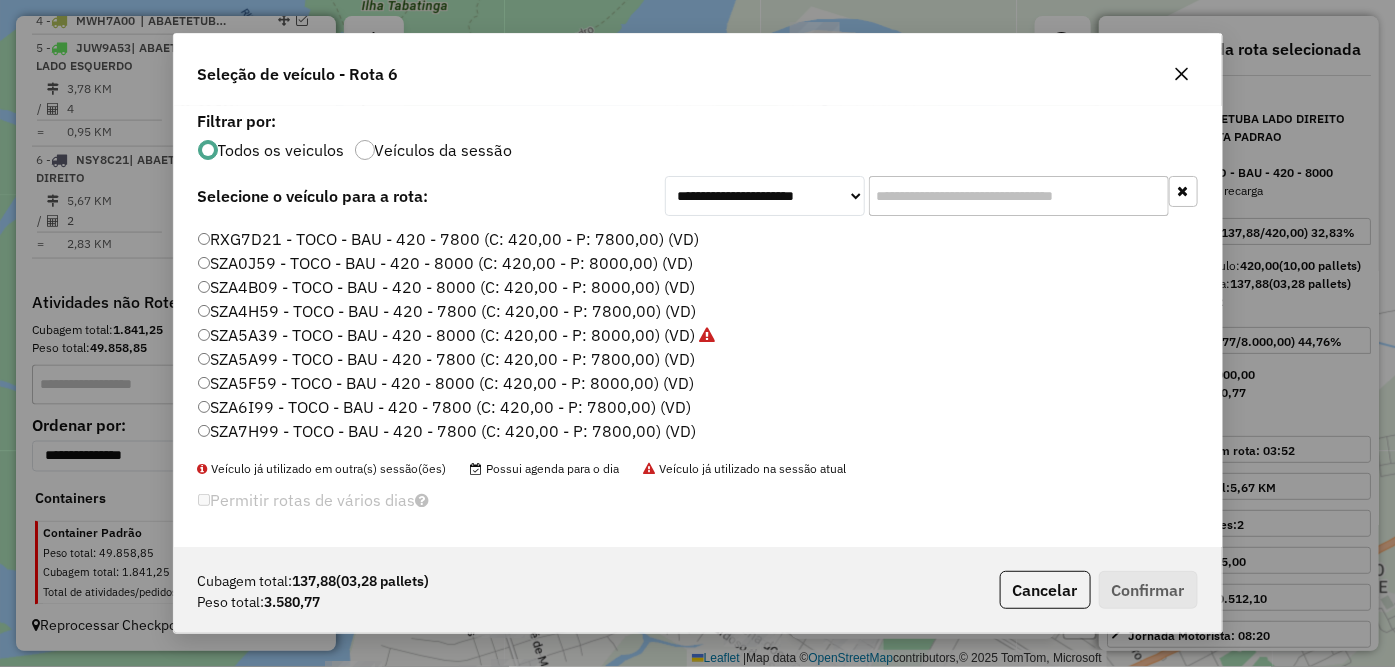 scroll, scrollTop: 670, scrollLeft: 0, axis: vertical 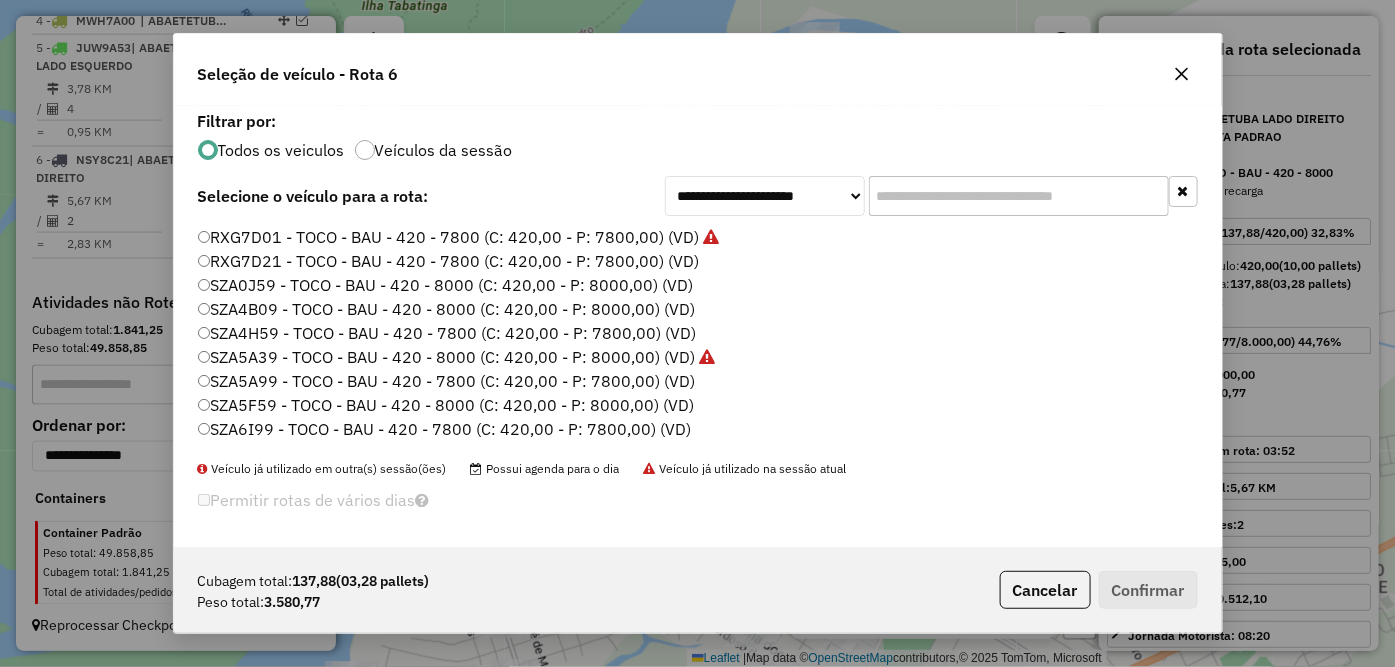 click on "RXG7D21 - TOCO - BAU - 420 - 7800 (C: 420,00 - P: 7800,00) (VD)" 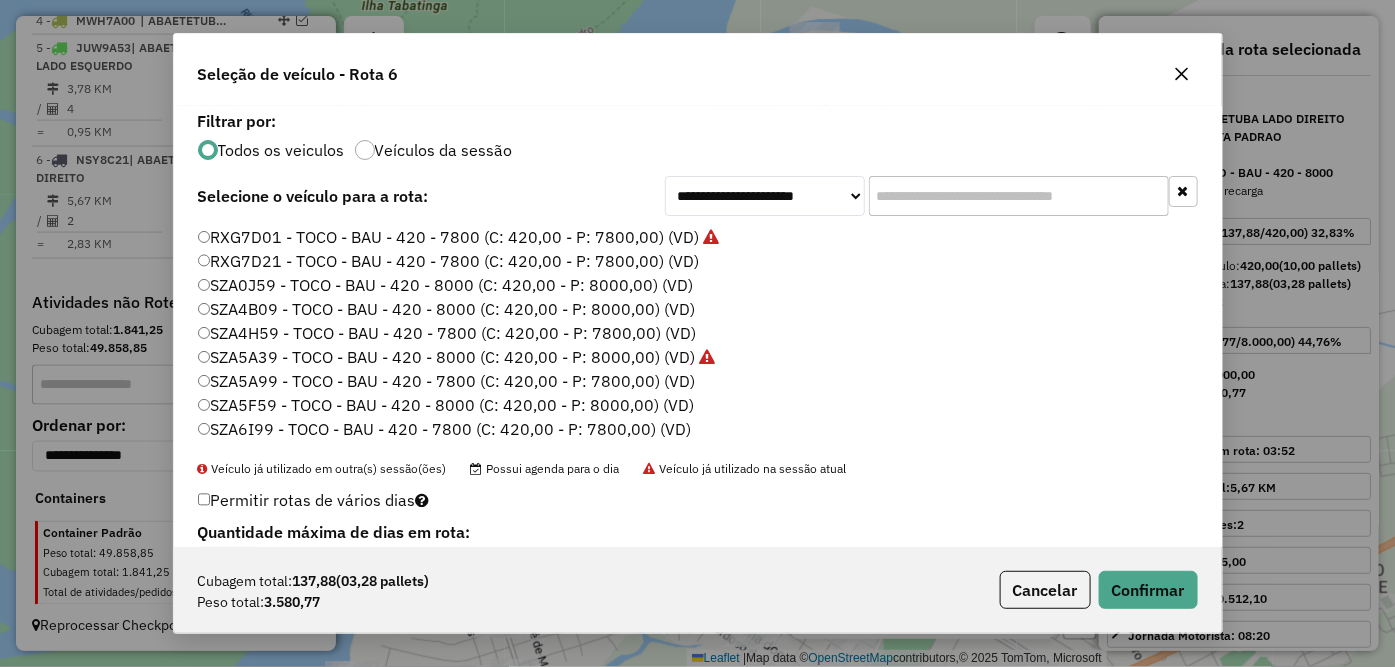 click on "RXG7D01 - TOCO - BAU - 420 - 7800 (C: 420,00 - P: 7800,00) (VD)" 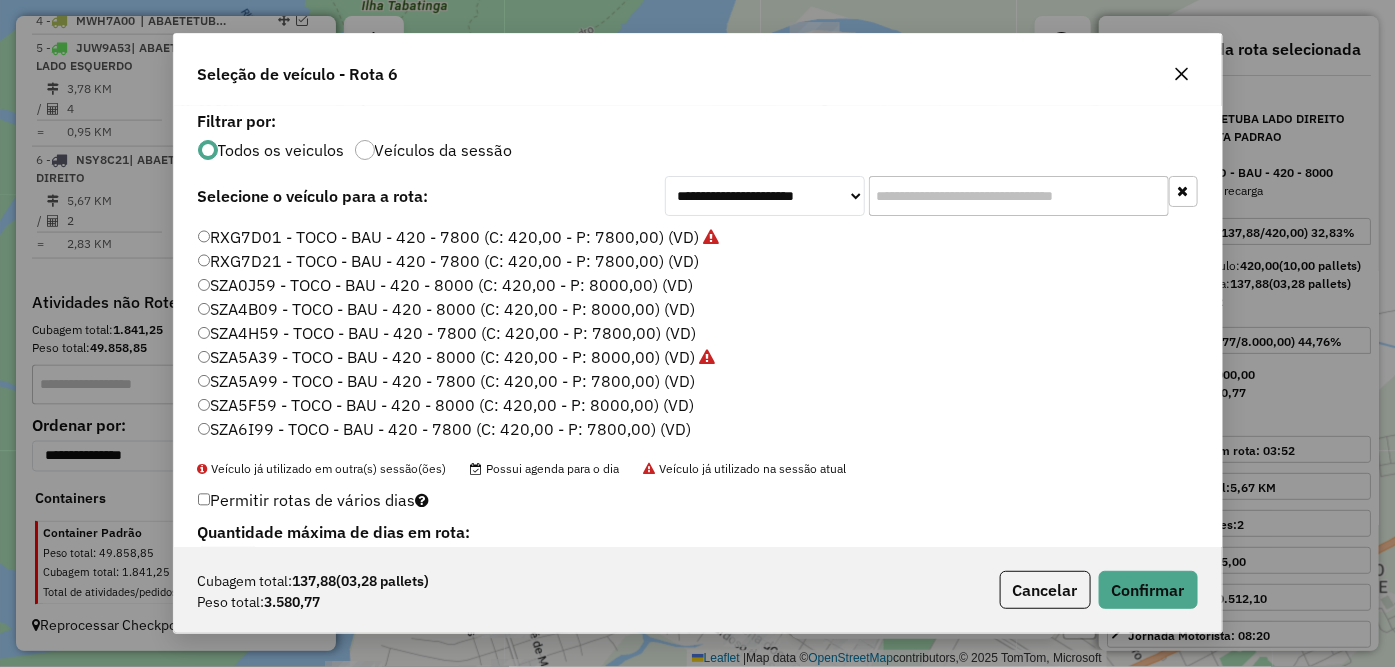 click on "RXG7D01 - TOCO - BAU - 420 - 7800 (C: 420,00 - P: 7800,00) (VD)" 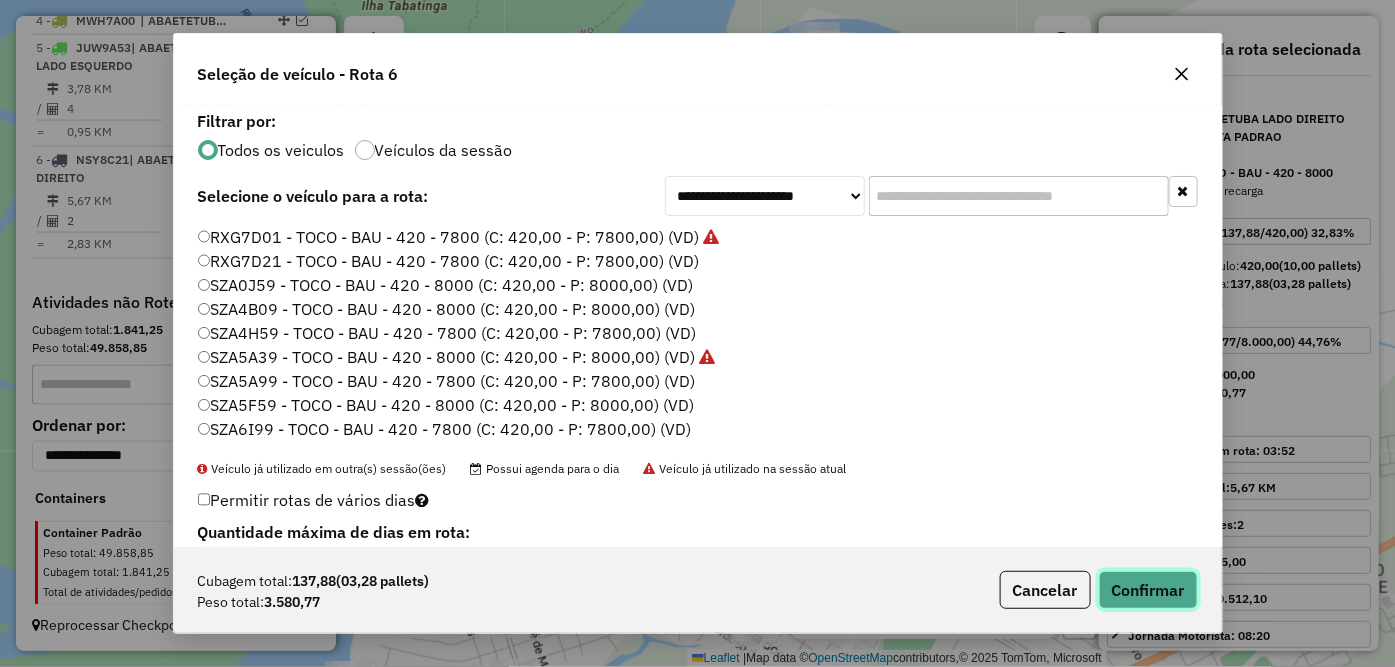 click on "Confirmar" 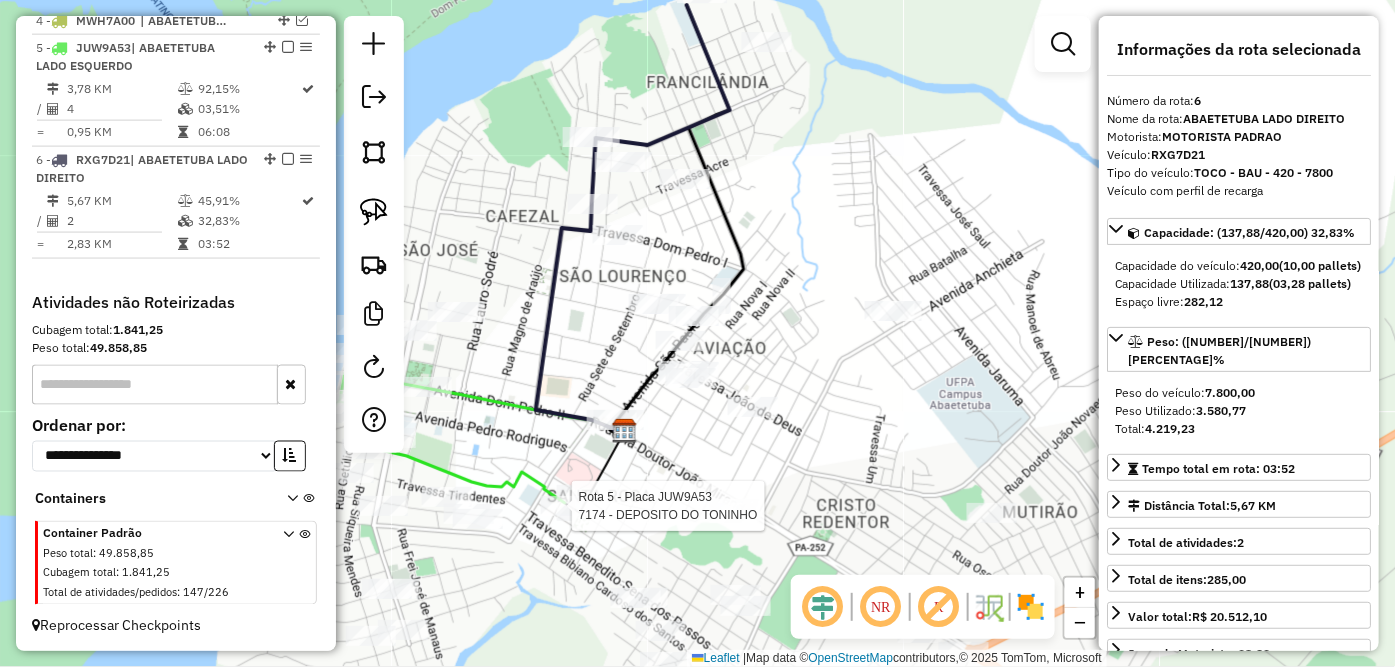 drag, startPoint x: 927, startPoint y: 394, endPoint x: 794, endPoint y: 354, distance: 138.88484 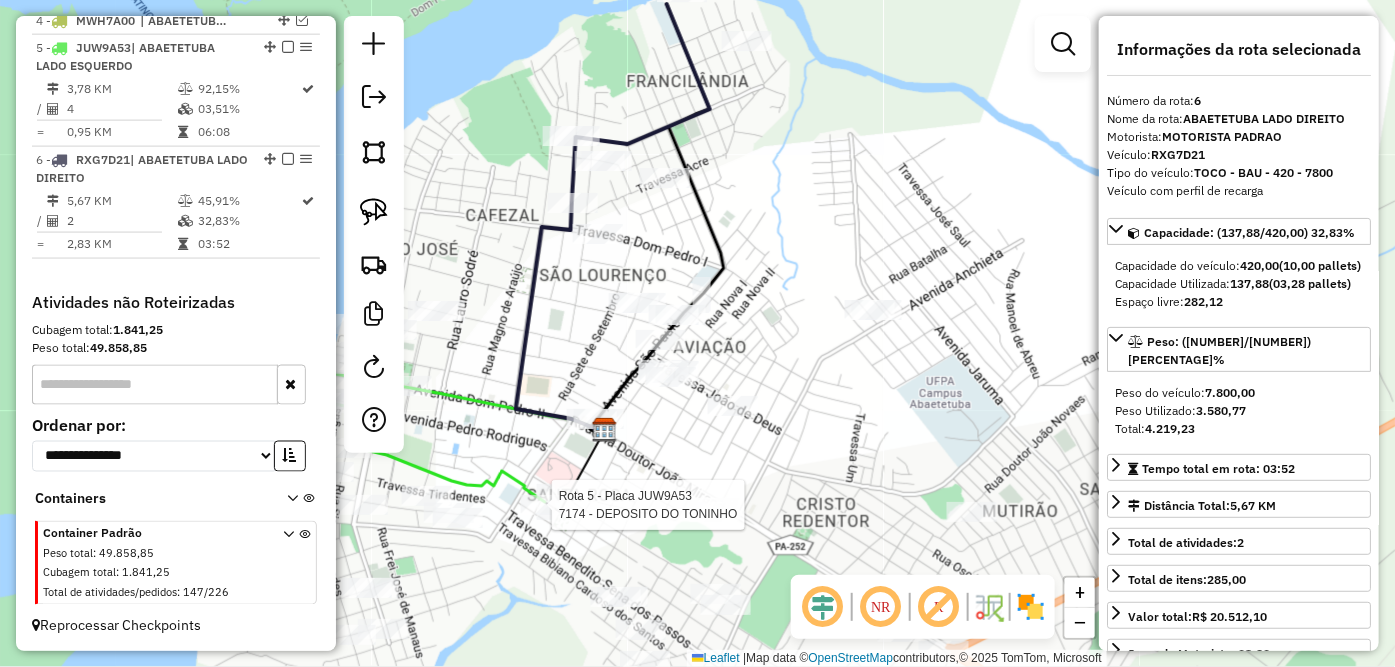 click 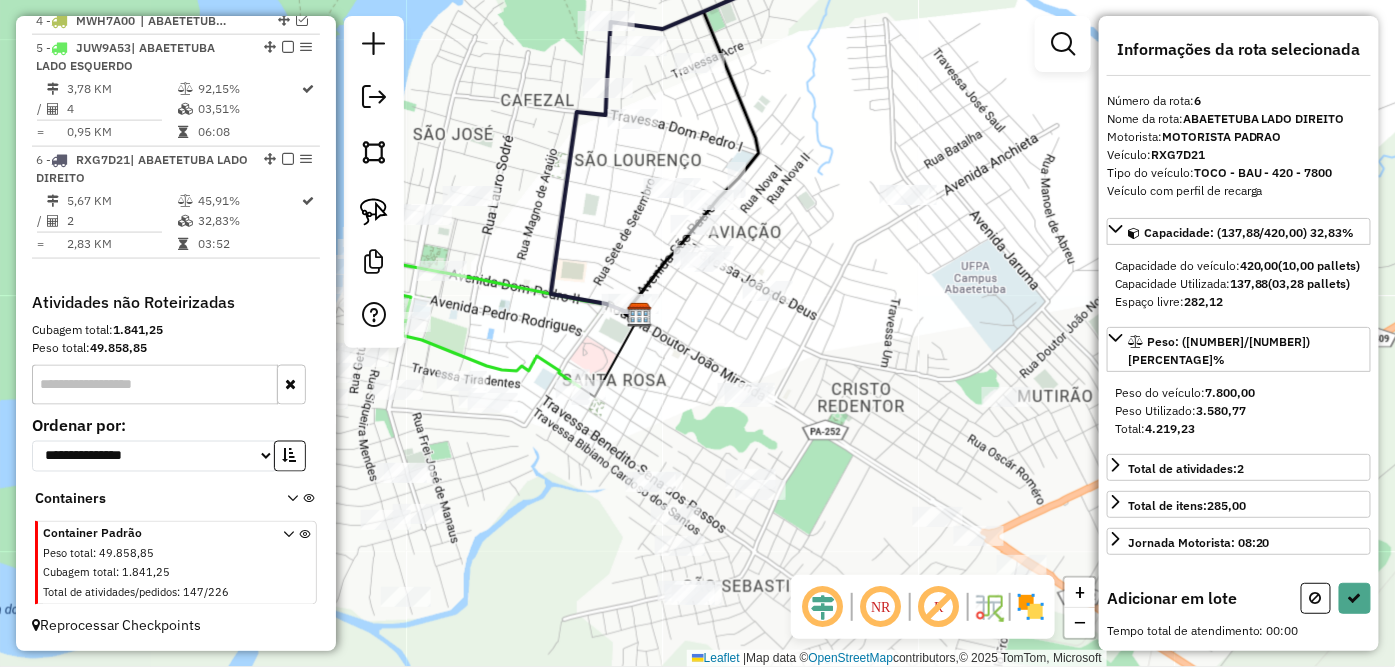 drag, startPoint x: 753, startPoint y: 356, endPoint x: 788, endPoint y: 241, distance: 120.20815 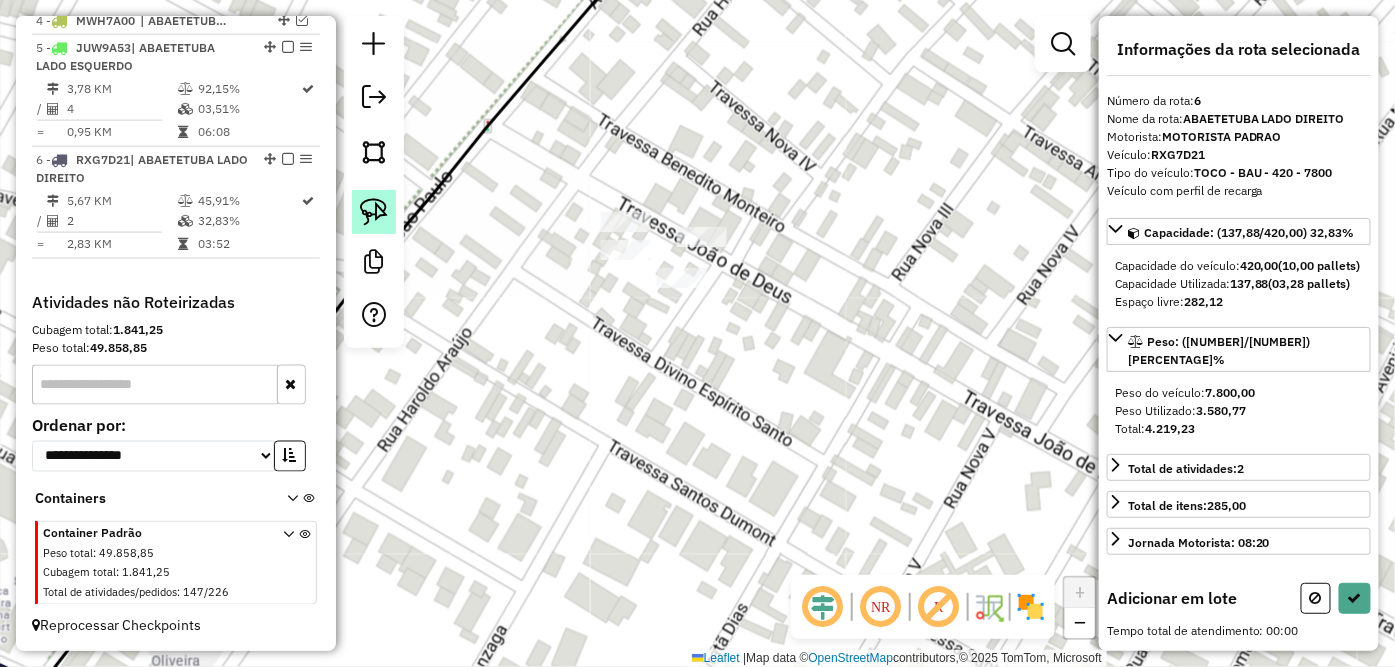 click 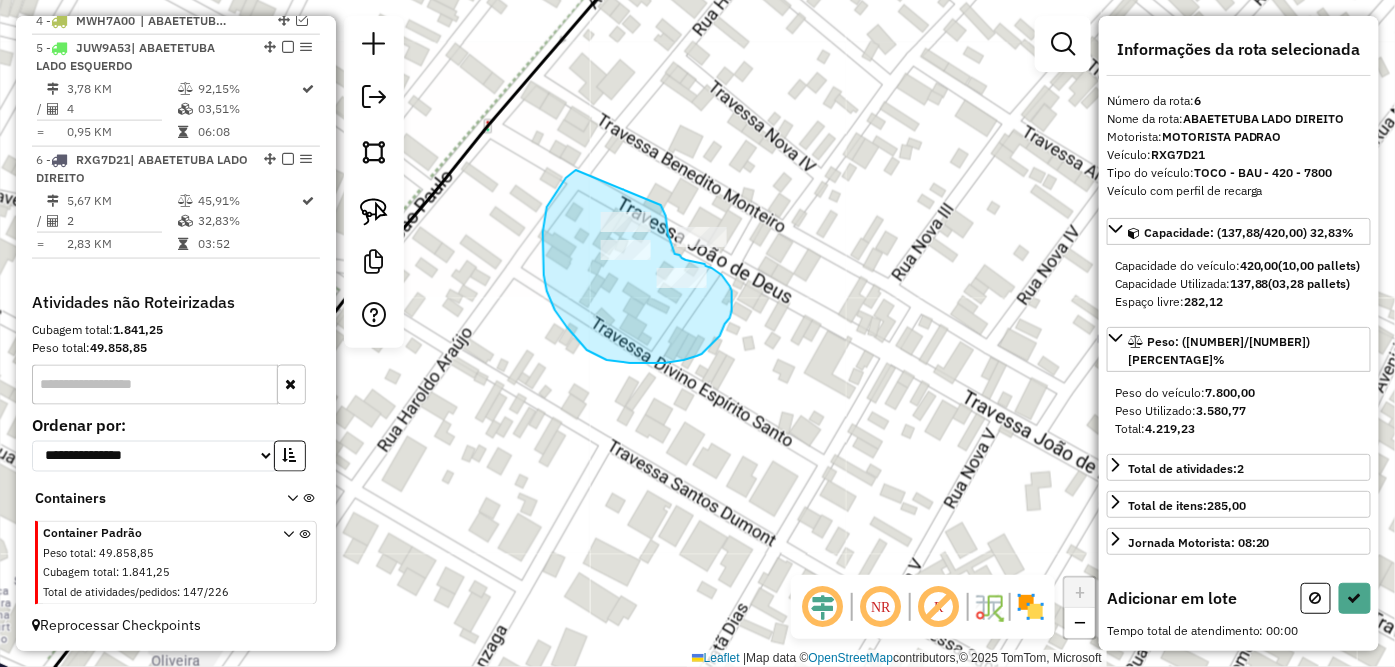 drag, startPoint x: 576, startPoint y: 170, endPoint x: 661, endPoint y: 205, distance: 91.92388 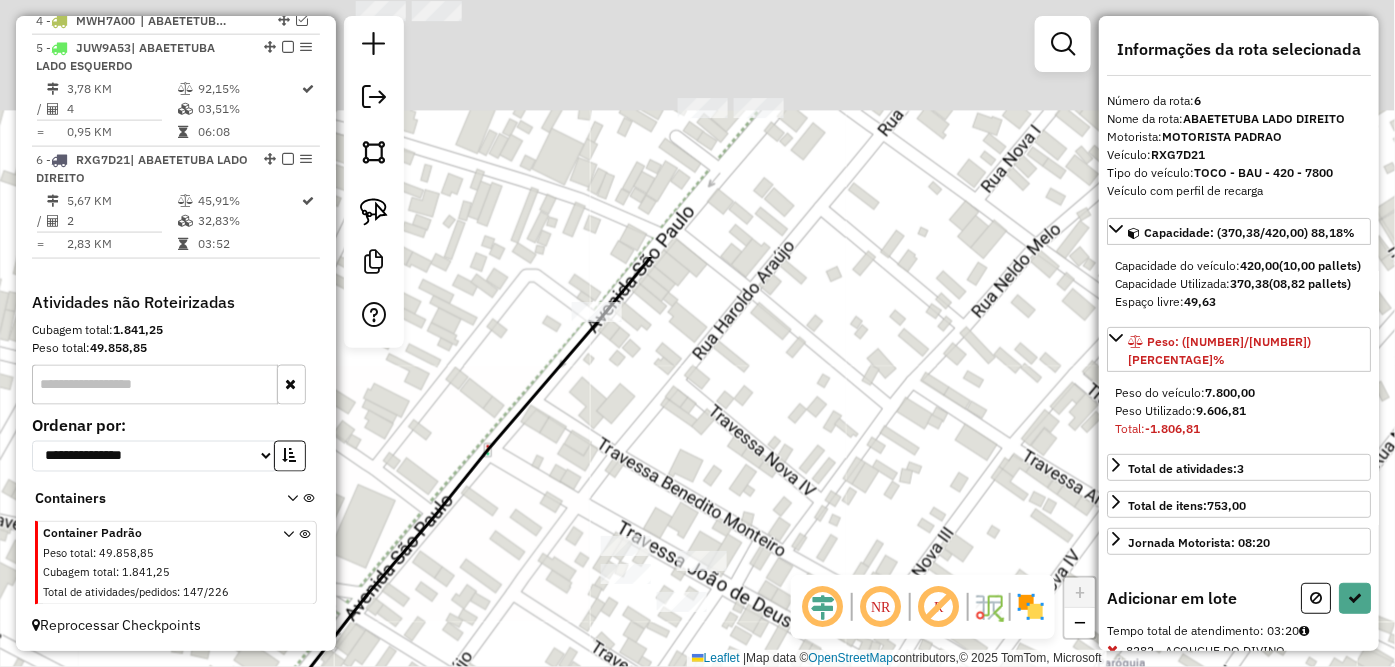drag, startPoint x: 808, startPoint y: 117, endPoint x: 808, endPoint y: 565, distance: 448 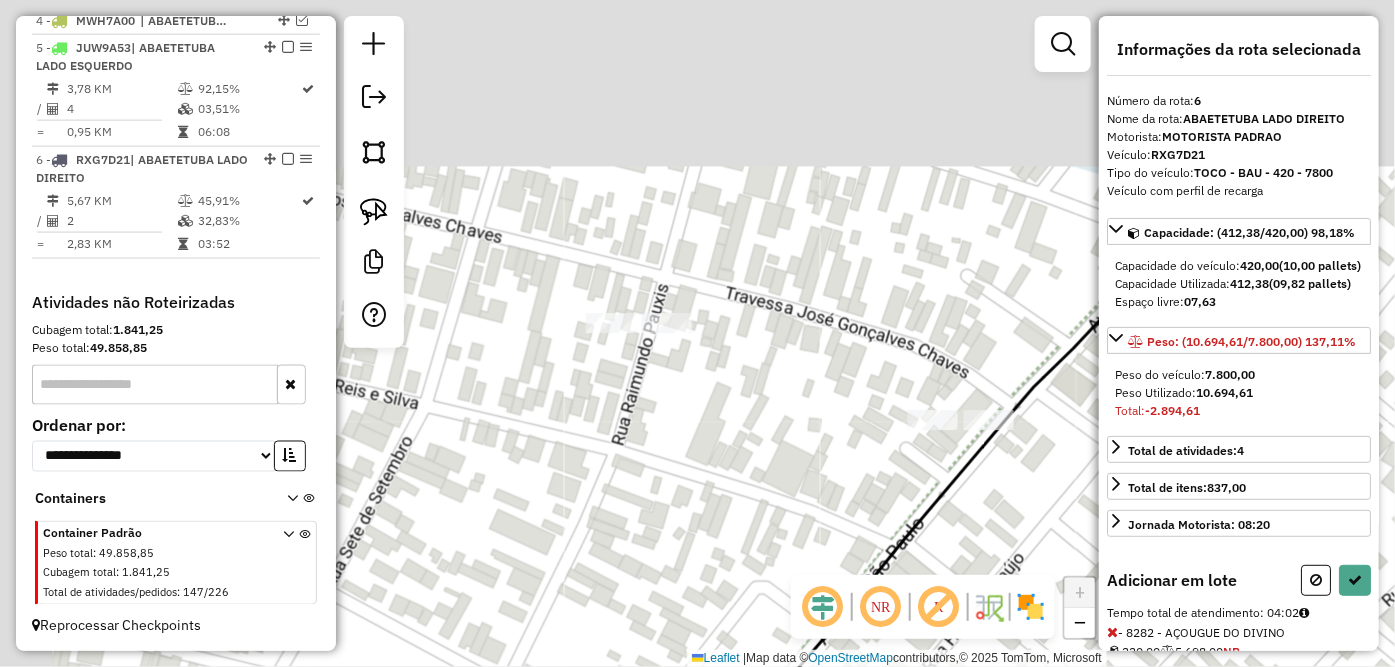 drag, startPoint x: 584, startPoint y: 220, endPoint x: 844, endPoint y: 388, distance: 309.5545 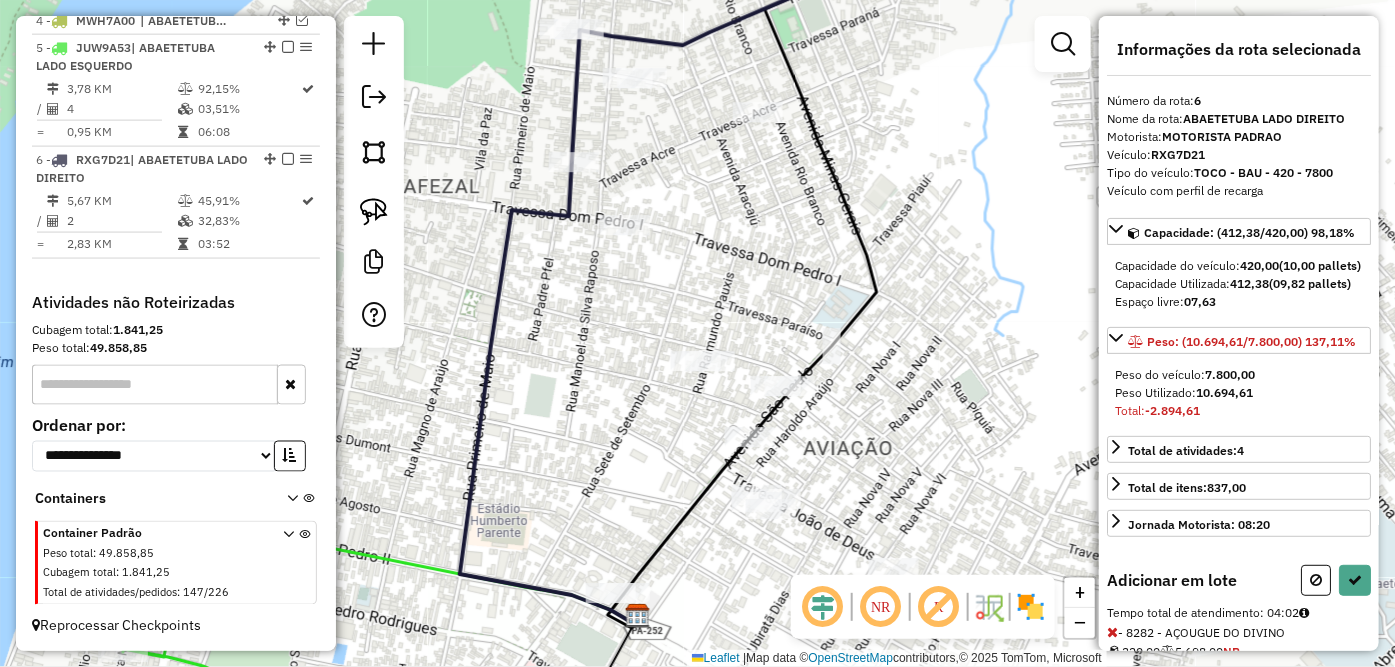 drag, startPoint x: 835, startPoint y: 221, endPoint x: 637, endPoint y: 258, distance: 201.4274 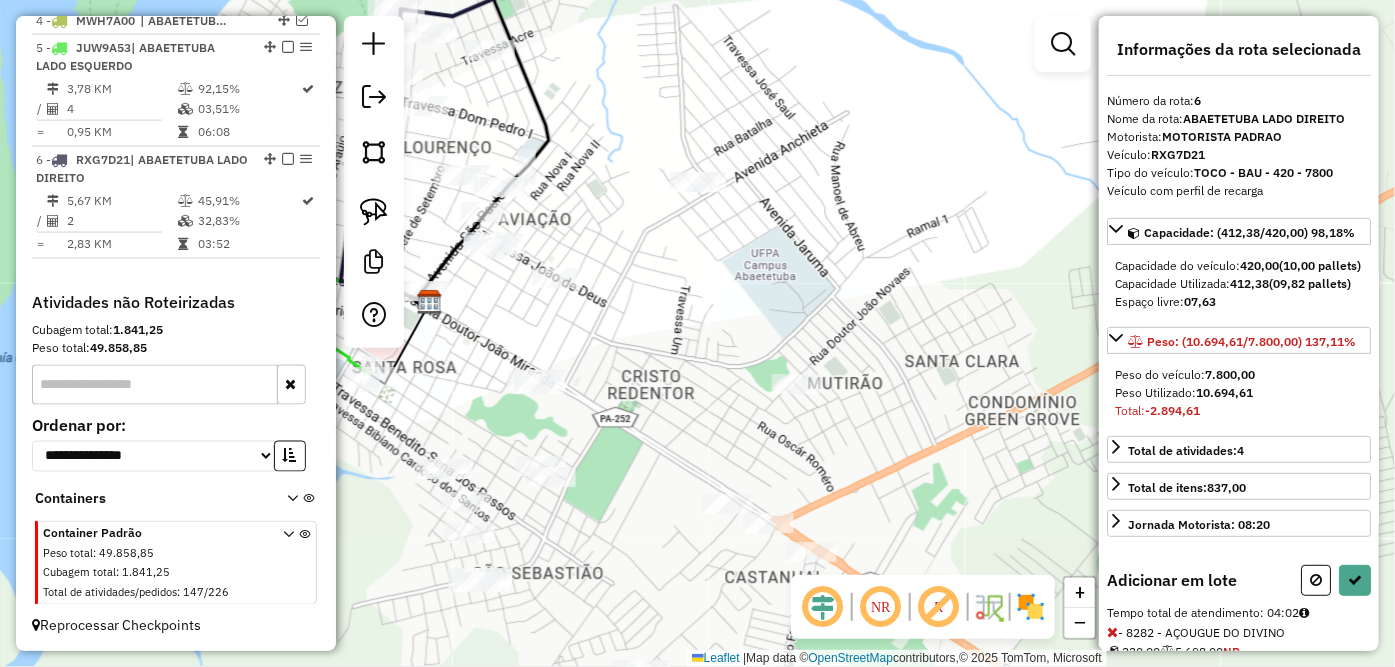 drag, startPoint x: 841, startPoint y: 260, endPoint x: 643, endPoint y: 120, distance: 242.49536 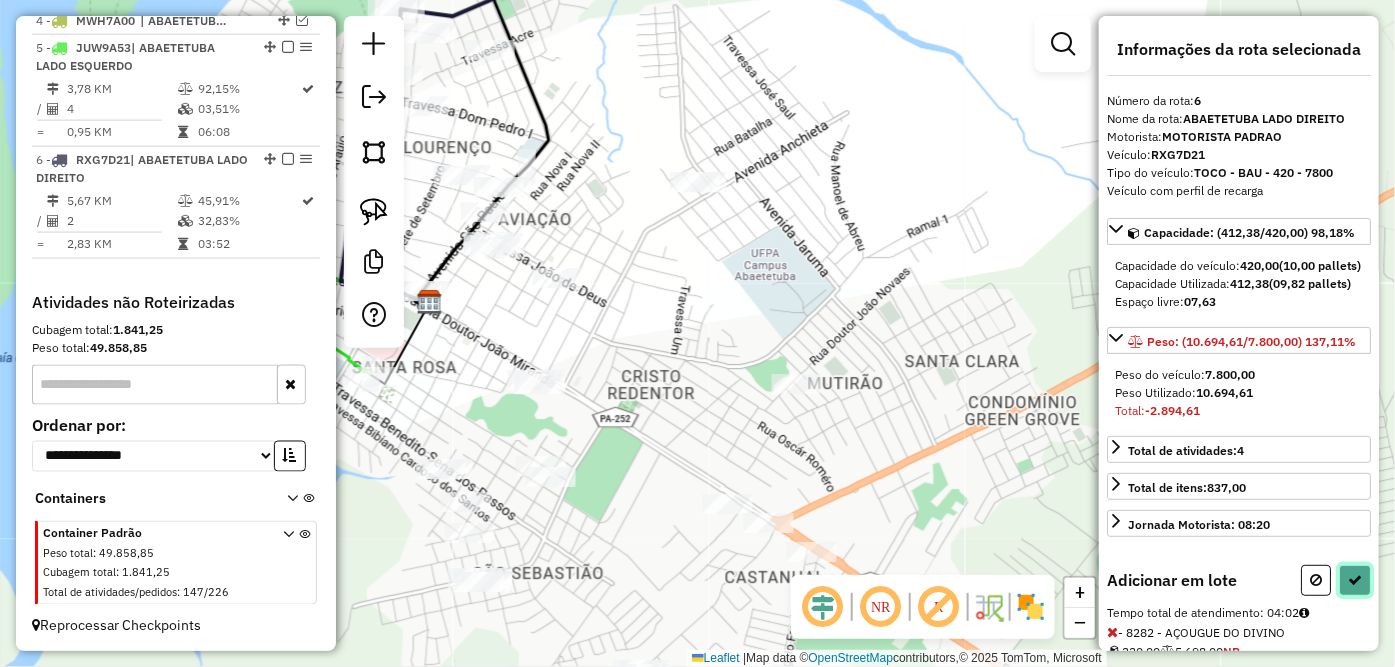 click at bounding box center [1355, 580] 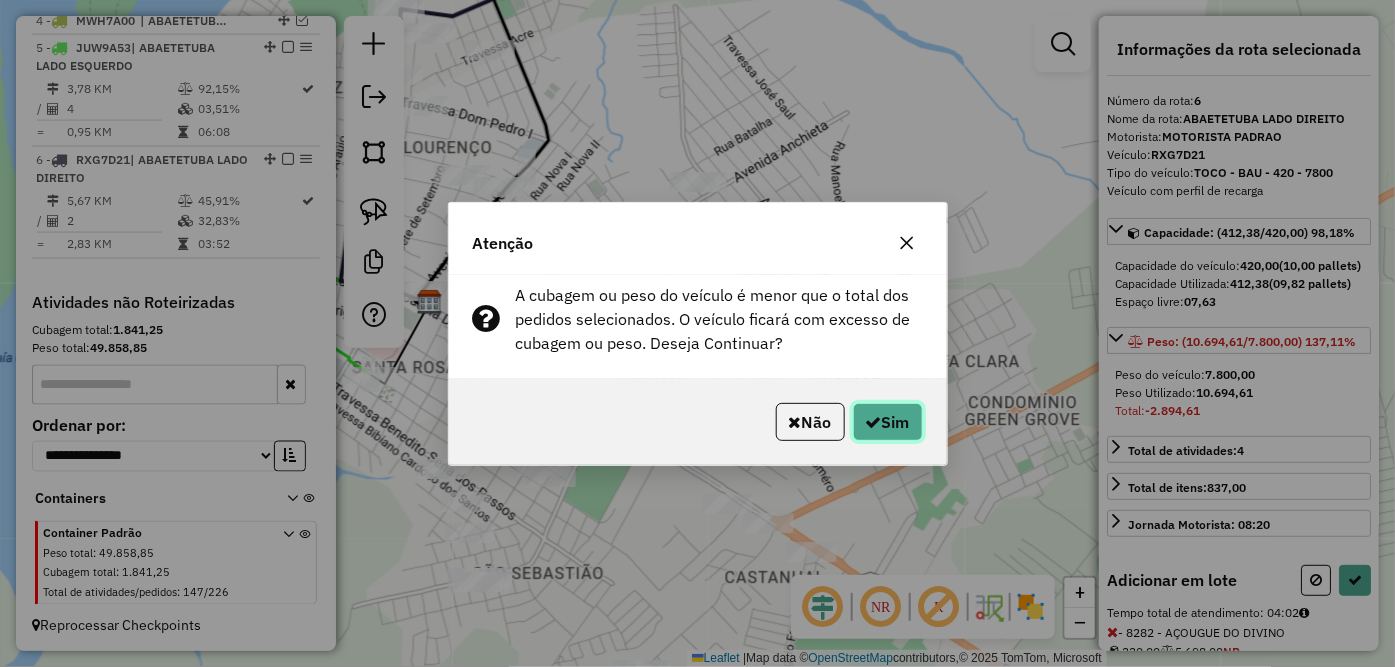 click on "Sim" 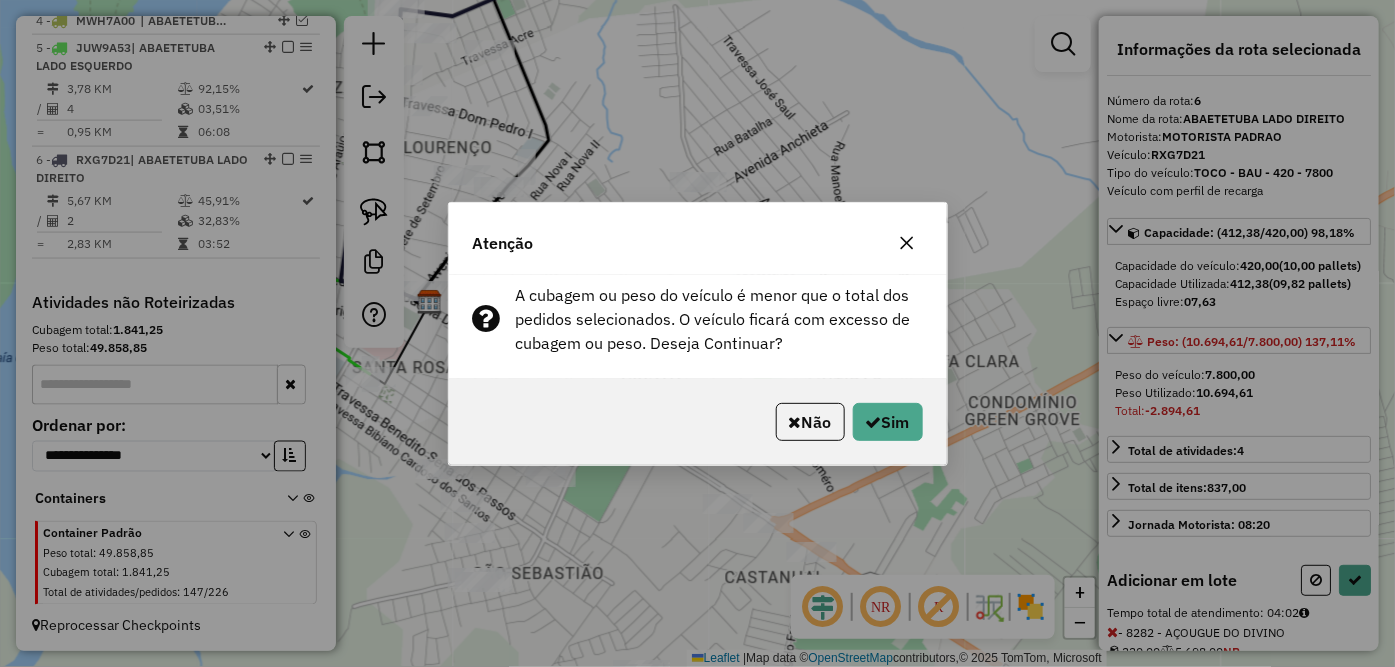 select on "**********" 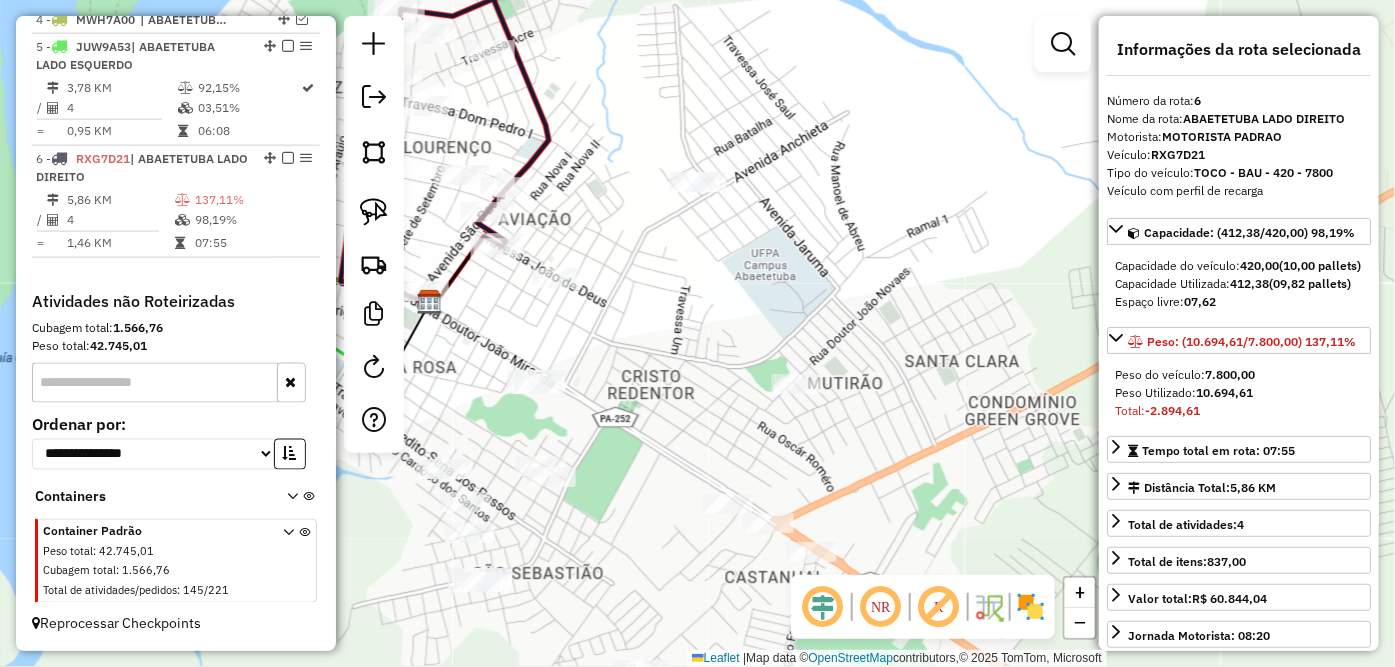 scroll, scrollTop: 838, scrollLeft: 0, axis: vertical 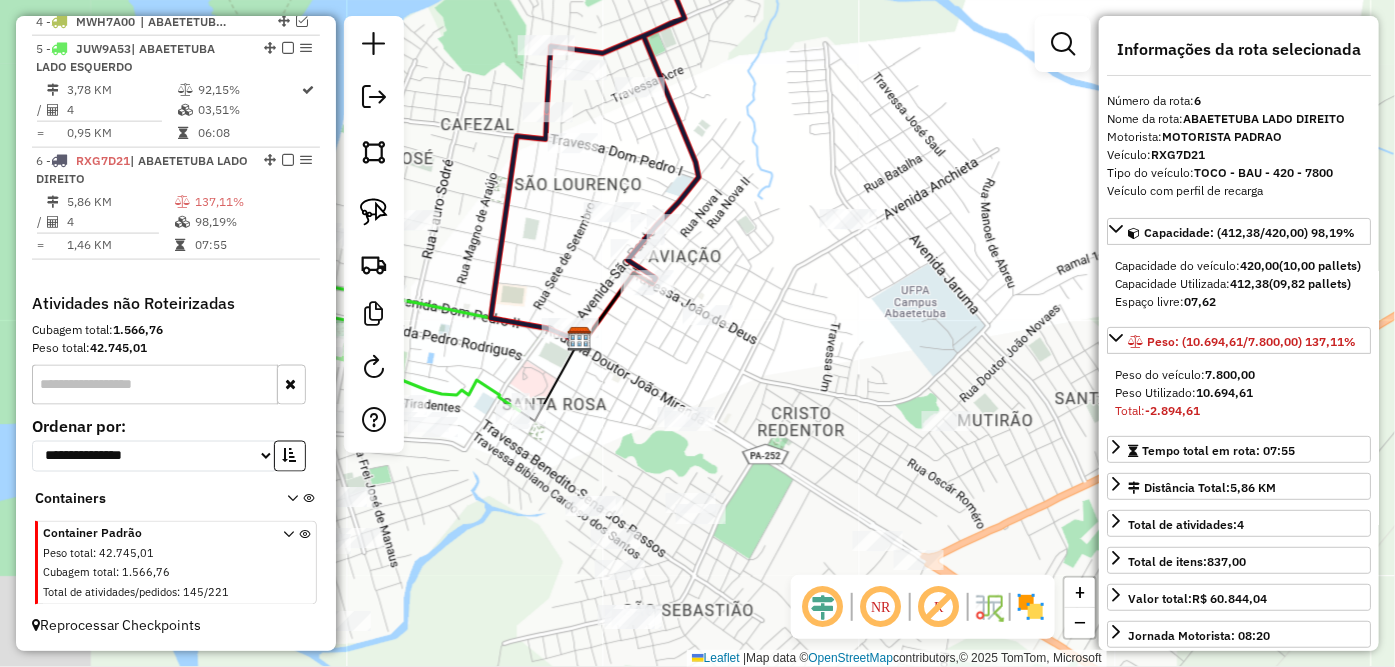 drag, startPoint x: 644, startPoint y: 263, endPoint x: 937, endPoint y: 307, distance: 296.28534 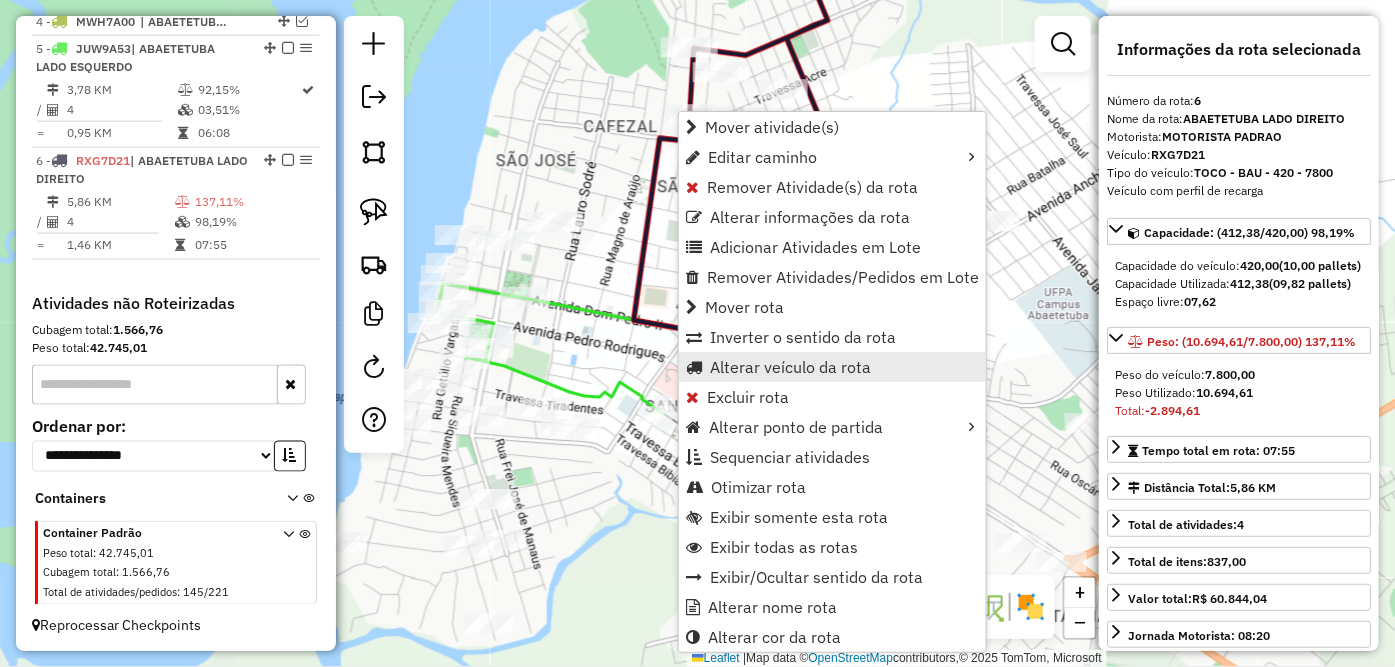click on "Alterar veículo da rota" at bounding box center (790, 367) 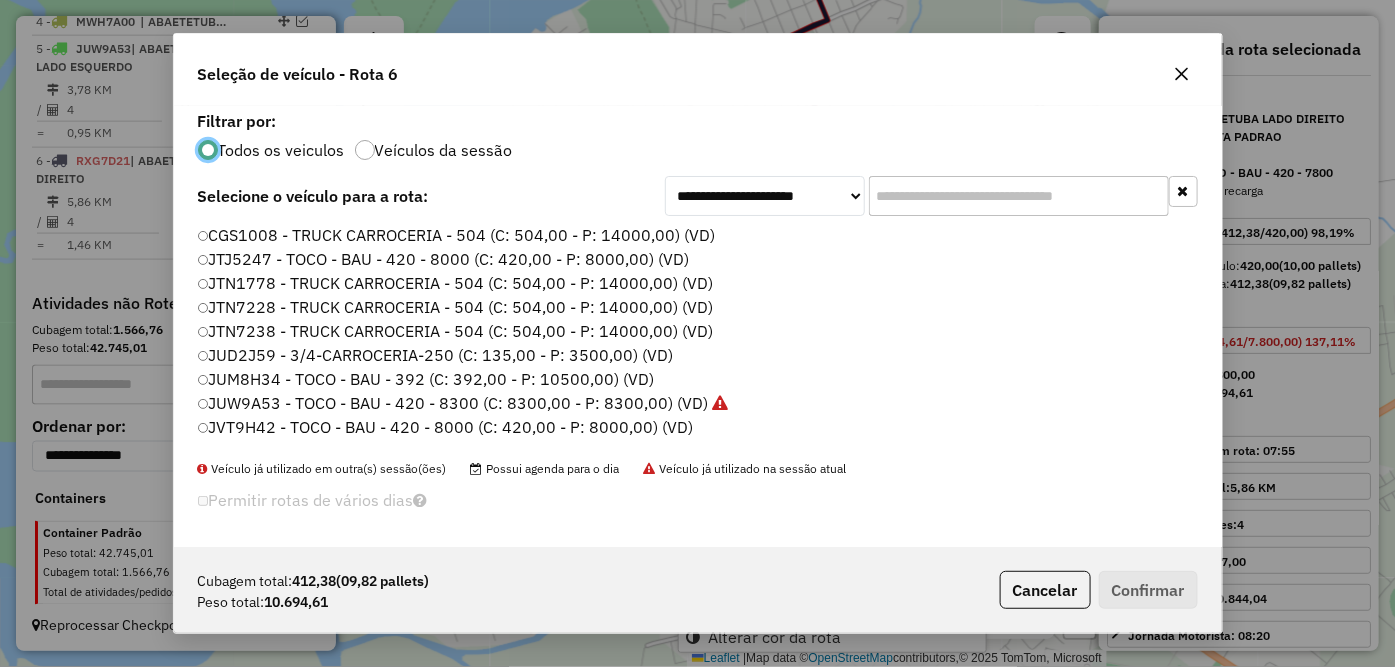scroll, scrollTop: 11, scrollLeft: 5, axis: both 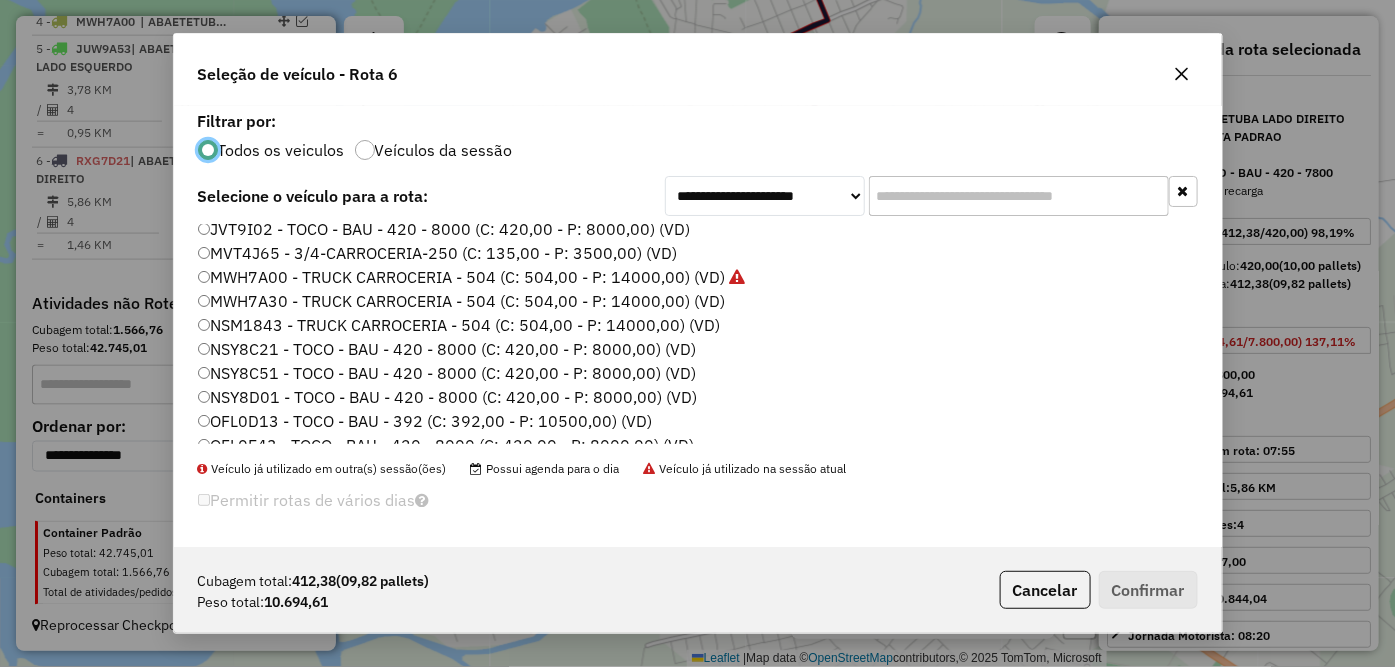 click on "NSY8C21 - TOCO - BAU - 420 - 8000 (C: 420,00 - P: 8000,00) (VD)" 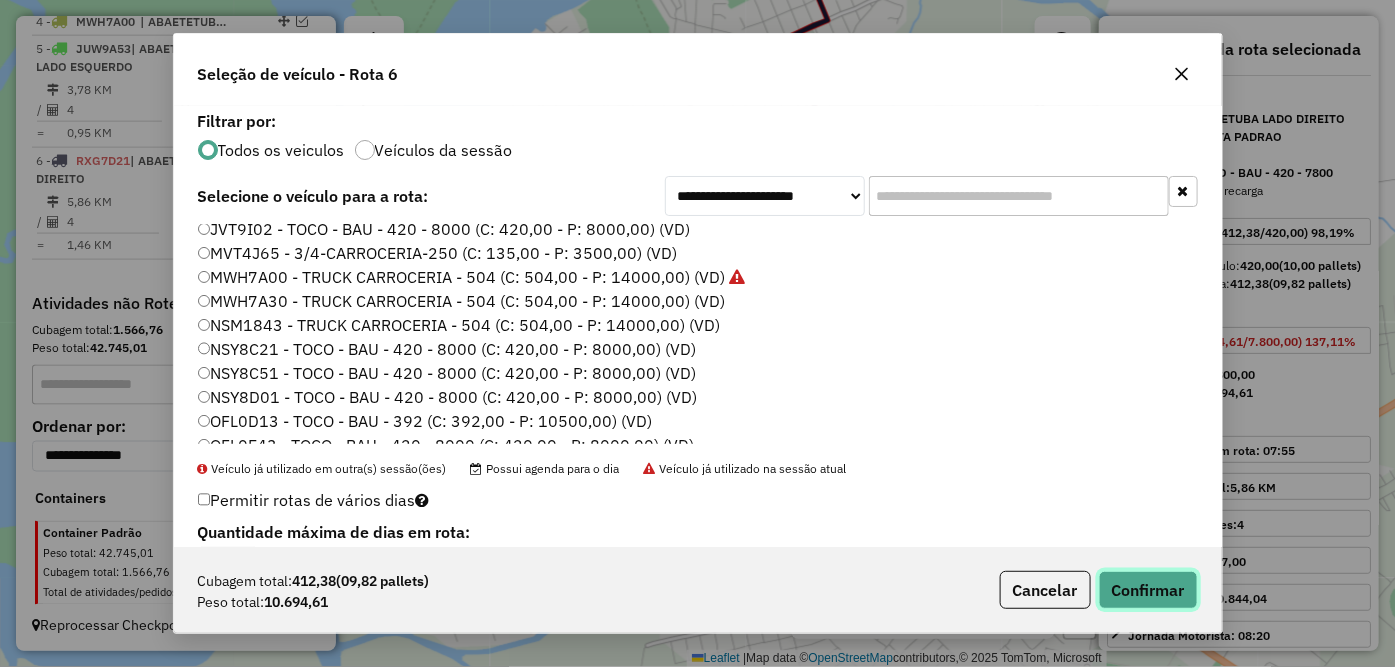 click on "Confirmar" 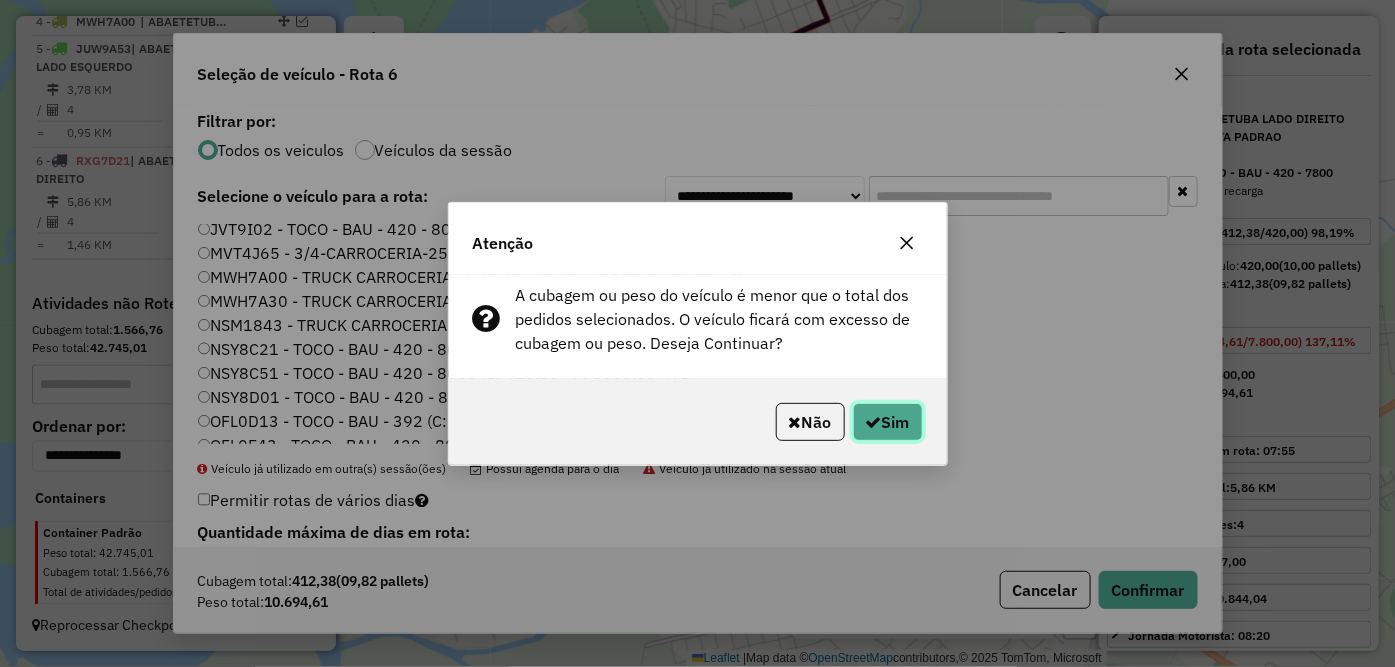 click 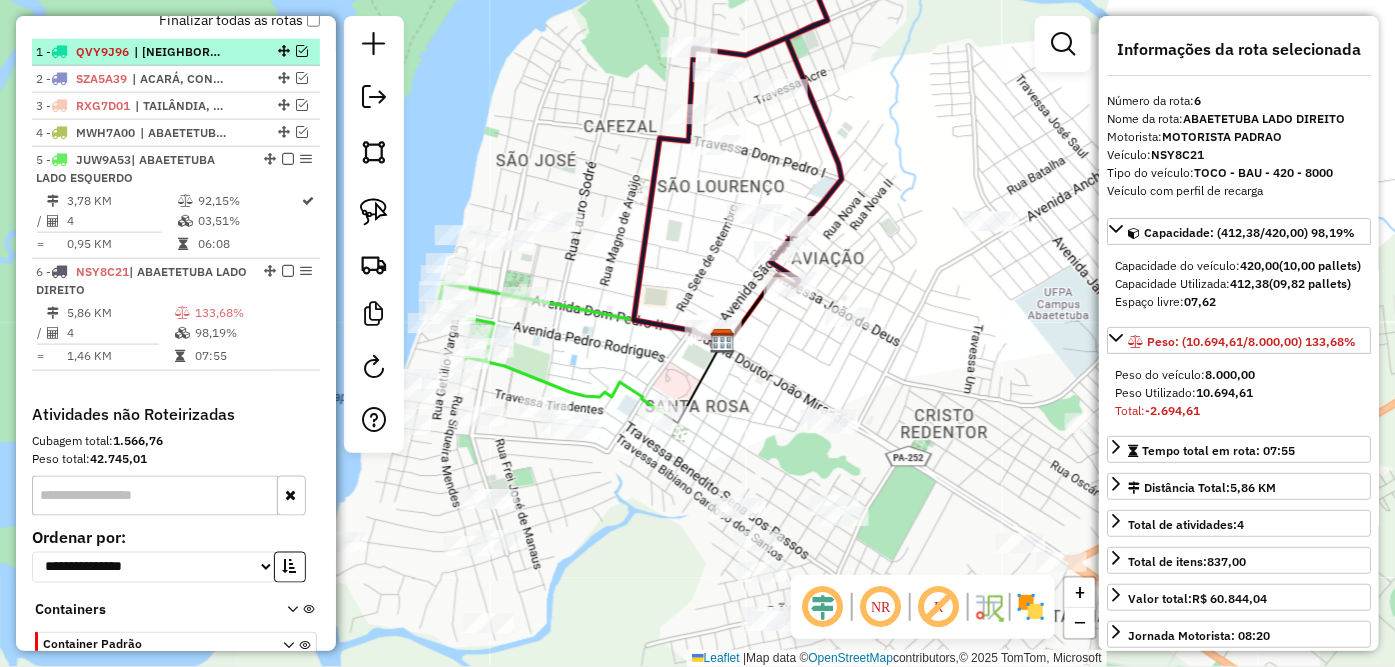 scroll, scrollTop: 616, scrollLeft: 0, axis: vertical 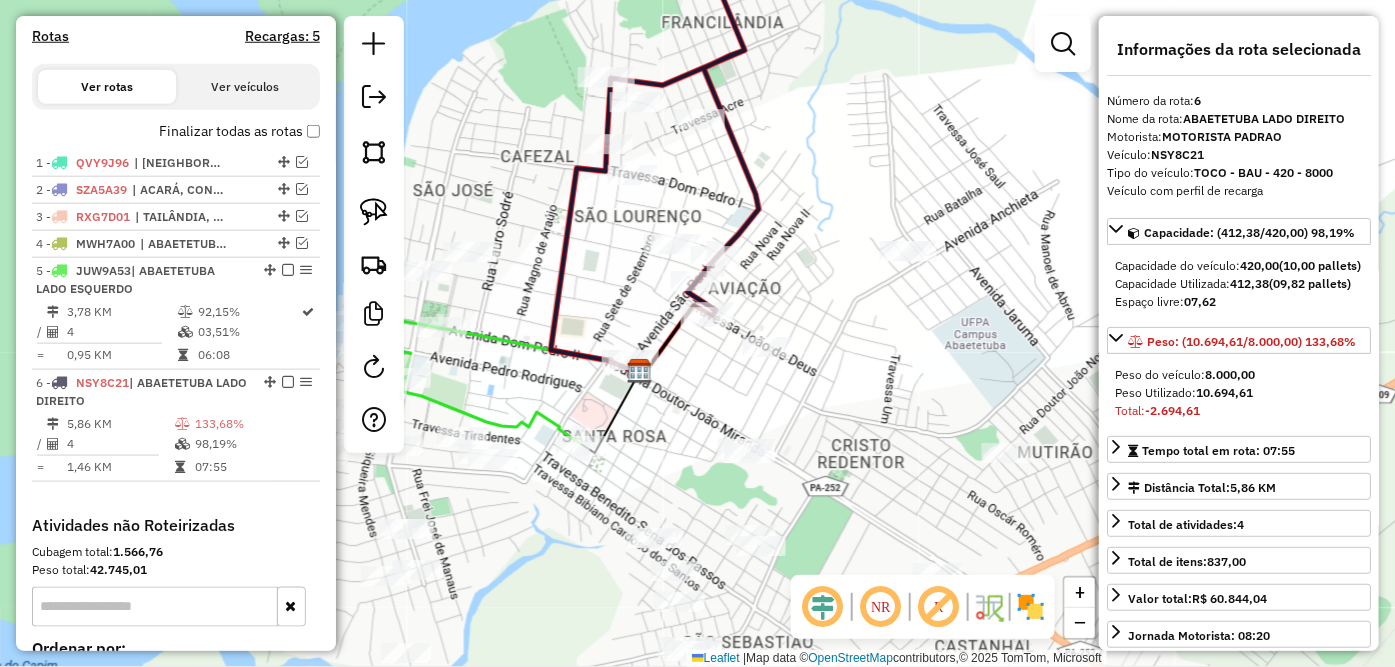 drag, startPoint x: 690, startPoint y: 245, endPoint x: 590, endPoint y: 306, distance: 117.13667 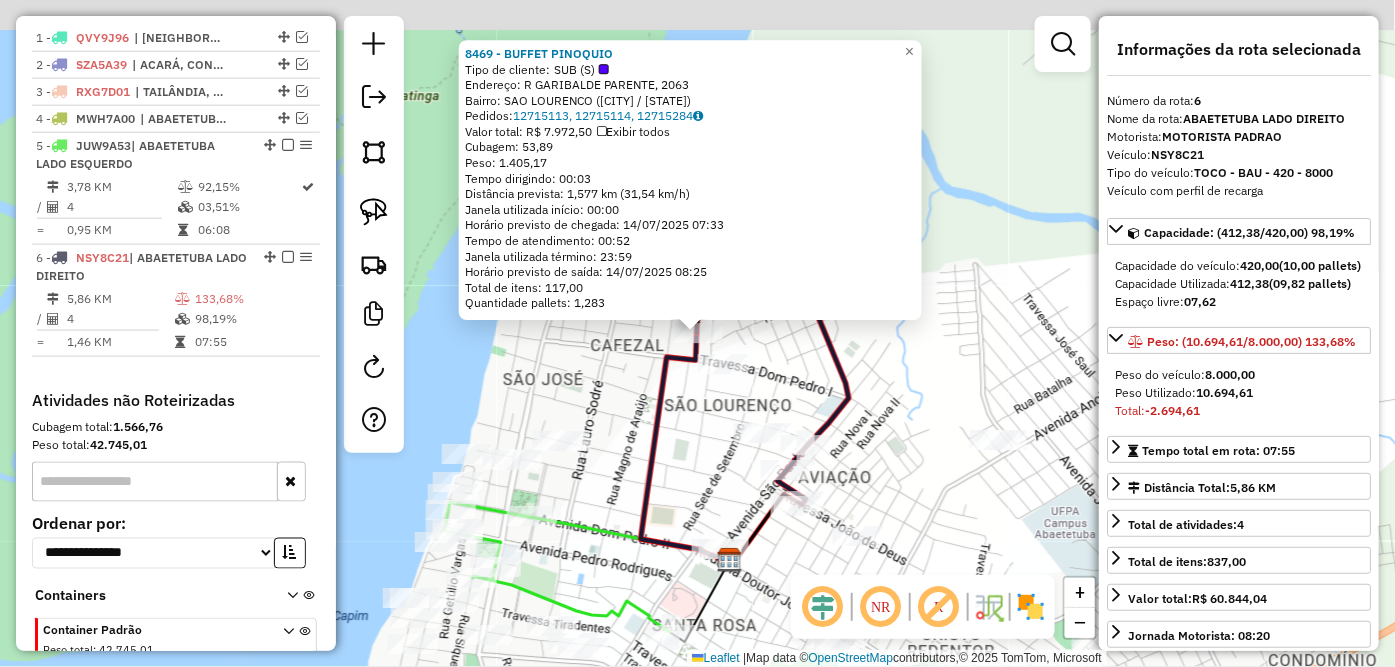 scroll, scrollTop: 838, scrollLeft: 0, axis: vertical 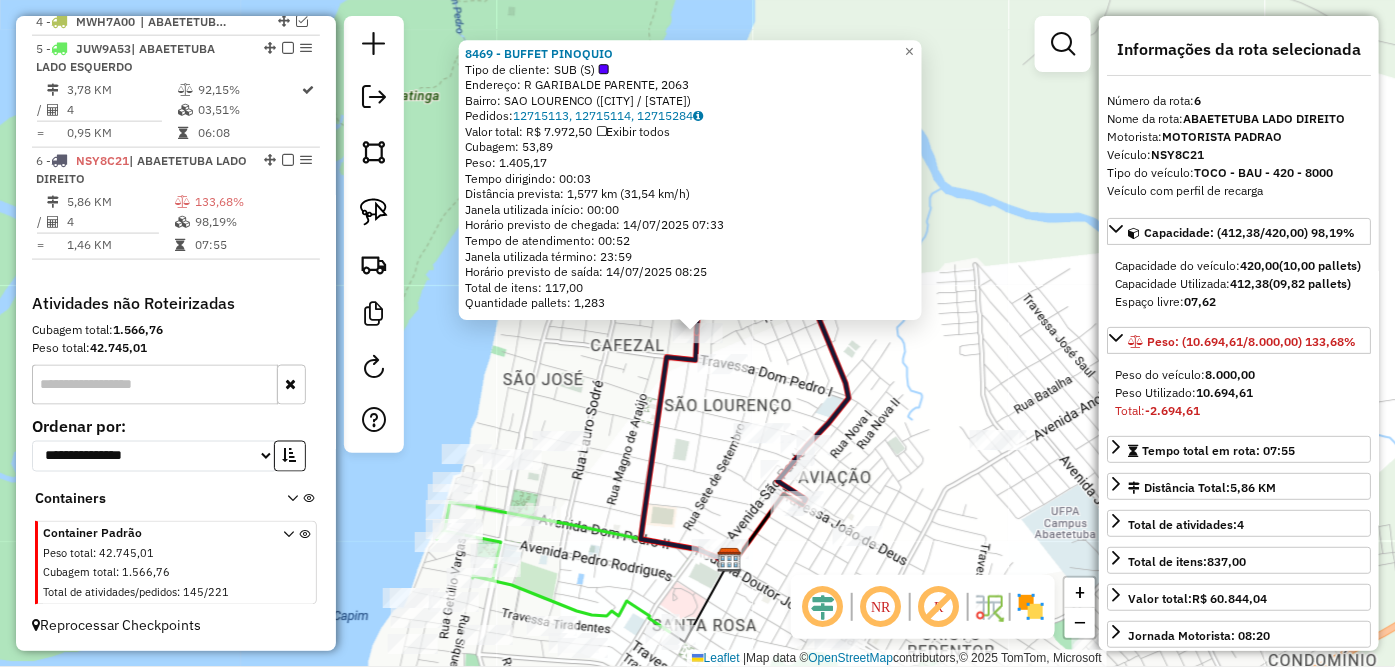 click on "8469 - BUFFET PINOQUIO  Tipo de cliente:   SUB (S)   Endereço: R   GARIBALDE PARENTE, [NUMBER]   Bairro: SAO LOURENCO ([CITY] / [STATE])   Pedidos:  12715113, 12715114, 12715284   Valor total: R$ 7.972,50   Exibir todos   Cubagem: 53,89  Peso: 1.405,17  Tempo dirigindo: 00:03   Distância prevista: 1,577 km (31,54 km/h)   Janela utilizada início: 00:00   Horário previsto de chegada: [DATE] [TIME]   Tempo de atendimento: 00:52   Janela utilizada término: 23:59   Horário previsto de saída: [DATE] [TIME]   Total de itens: 117,00   Quantidade pallets: 1,283  × Janela de atendimento Grade de atendimento Capacidade Transportadoras Veículos Cliente Pedidos  Rotas Selecione os dias de semana para filtrar as janelas de atendimento  Seg   Ter   Qua   Qui   Sex   Sáb   Dom  Informe o período da janela de atendimento: De: Até:  Filtrar exatamente a janela do cliente  Considerar janela de atendimento padrão  Selecione os dias de semana para filtrar as grades de atendimento  Seg   Ter   Qua   Qui   Sex   Sáb" 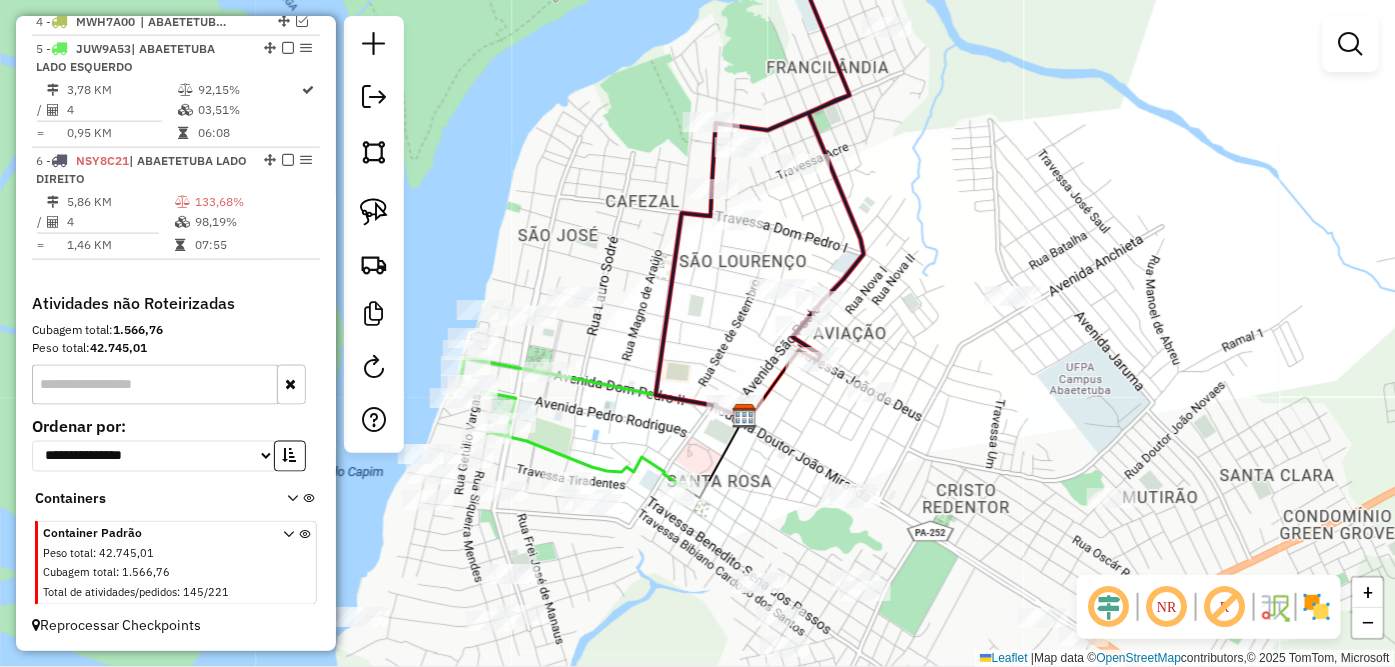 drag, startPoint x: 621, startPoint y: 440, endPoint x: 636, endPoint y: 296, distance: 144.77914 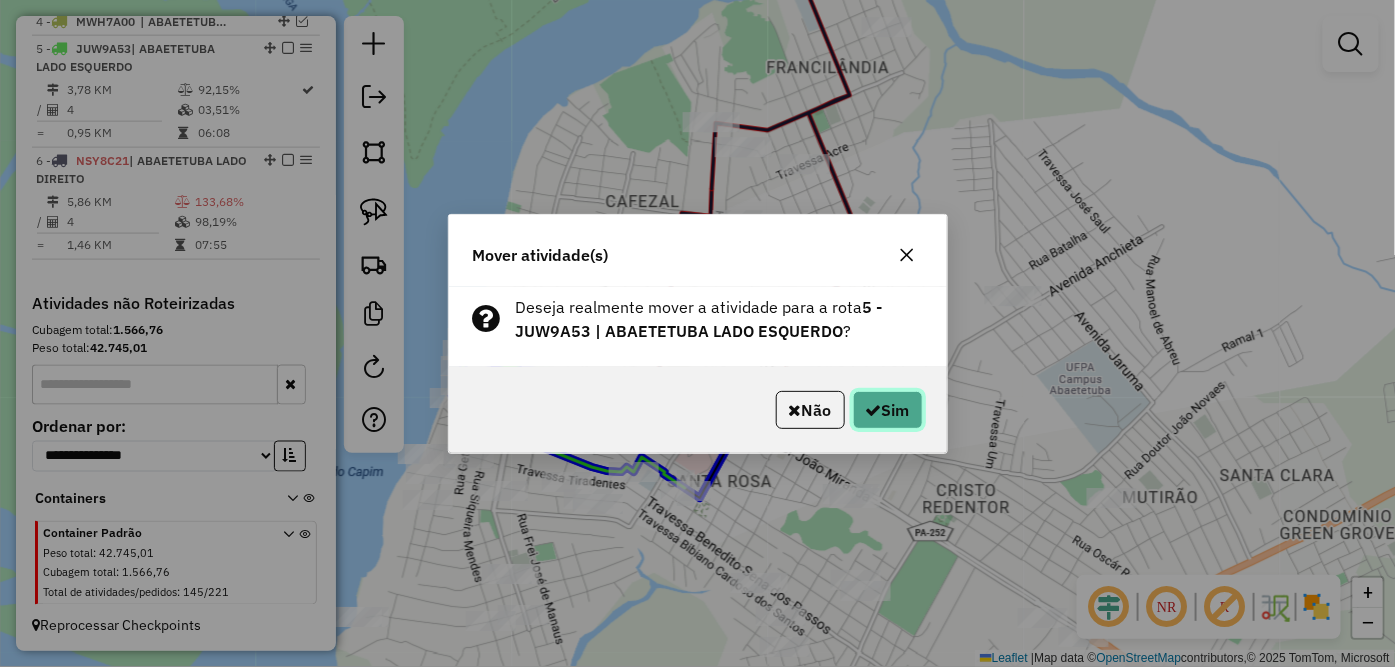 click on "Sim" 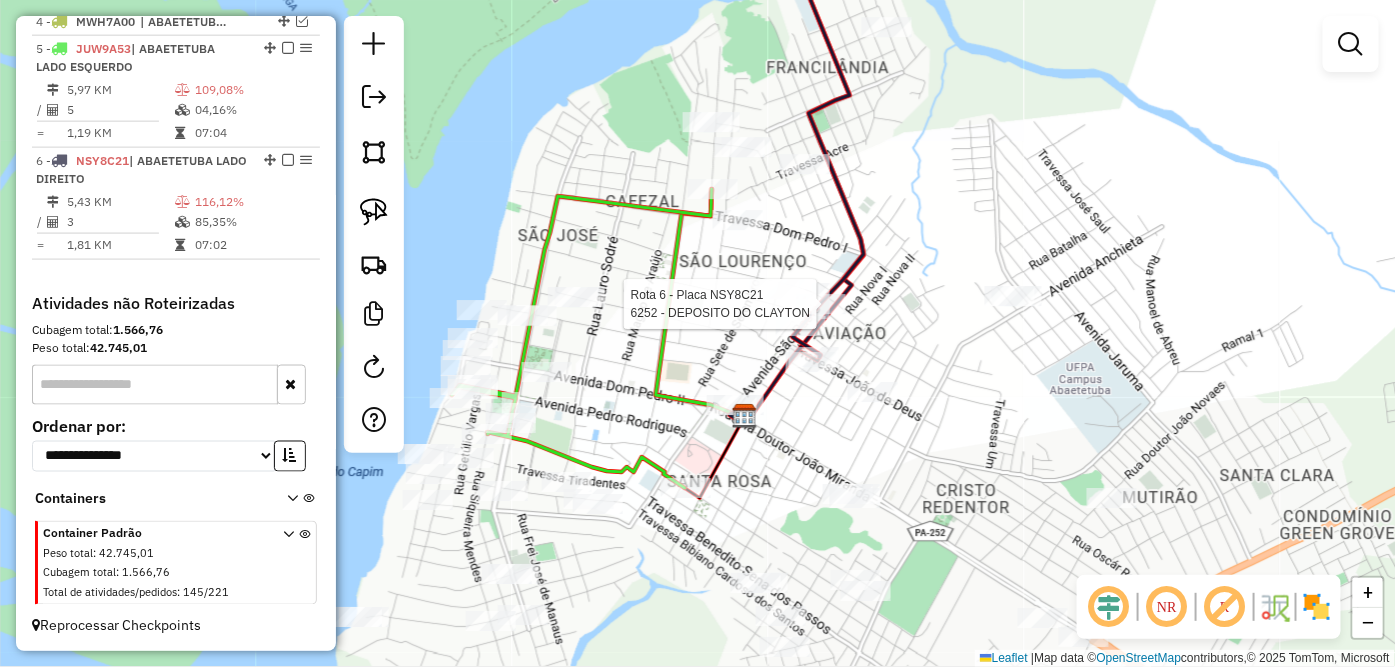 select on "**********" 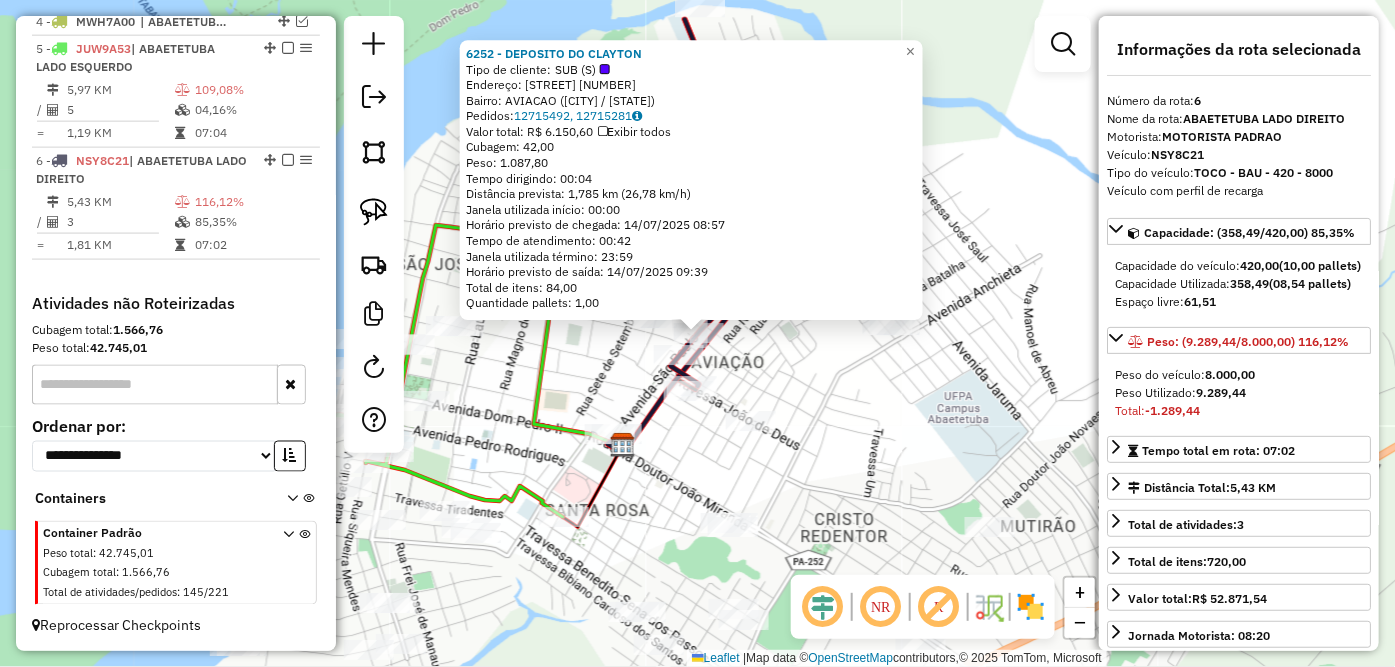 click on "[NUMBER] - DEPOSITO DO [NAME]  Tipo de cliente:   SUB (S)   Endereço: AV [STREET_NAME], [NUMBER]   Bairro: [NEIGHBORHOOD] ([CITY] / PA)   Pedidos:  [NUMBER], [NUMBER]   Valor total: R$ [AMOUNT]   Exibir todos   Cubagem: [NUMBER]  Peso: [NUMBER]  Tempo dirigindo: [TIME]   Distância prevista: [NUMBER] km ([NUMBER] km/h)   Janela utilizada início: [TIME]   Horário previsto de chegada: [DATE] [TIME]   Tempo de atendimento: [TIME]   Janela utilizada término: [TIME]   Horário previsto de saída: [DATE] [TIME]   Total de itens: [NUMBER]   Quantidade pallets: [NUMBER]  × Janela de atendimento Grade de atendimento Capacidade Transportadoras Veículos Cliente Pedidos  Rotas Selecione os dias de semana para filtrar as janelas de atendimento  Seg   Ter   Qua   Qui   Sex   Sáb   Dom  Informe o período da janela de atendimento: De: Até:  Filtrar exatamente a janela do cliente  Considerar janela de atendimento padrão  Selecione os dias de semana para filtrar as grades de atendimento  Seg   Ter   Qua   Qui   Sex   Sáb   Dom   De:   Até:" 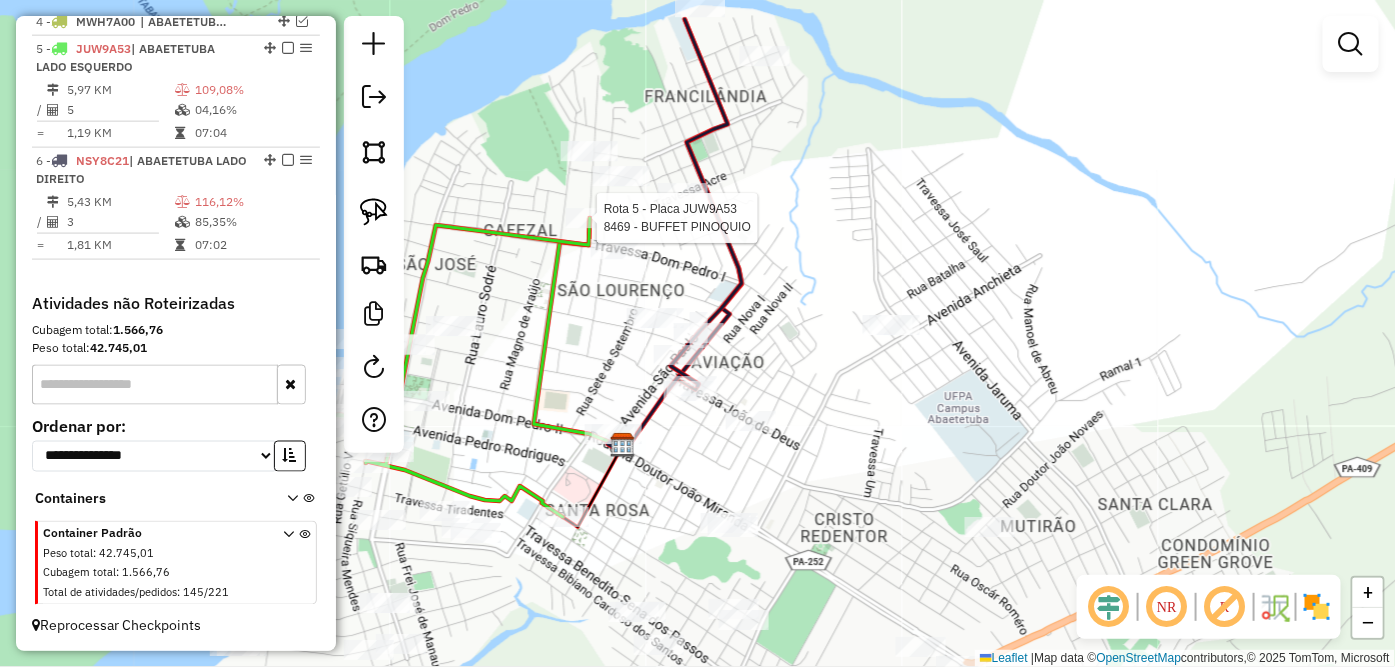 select on "**********" 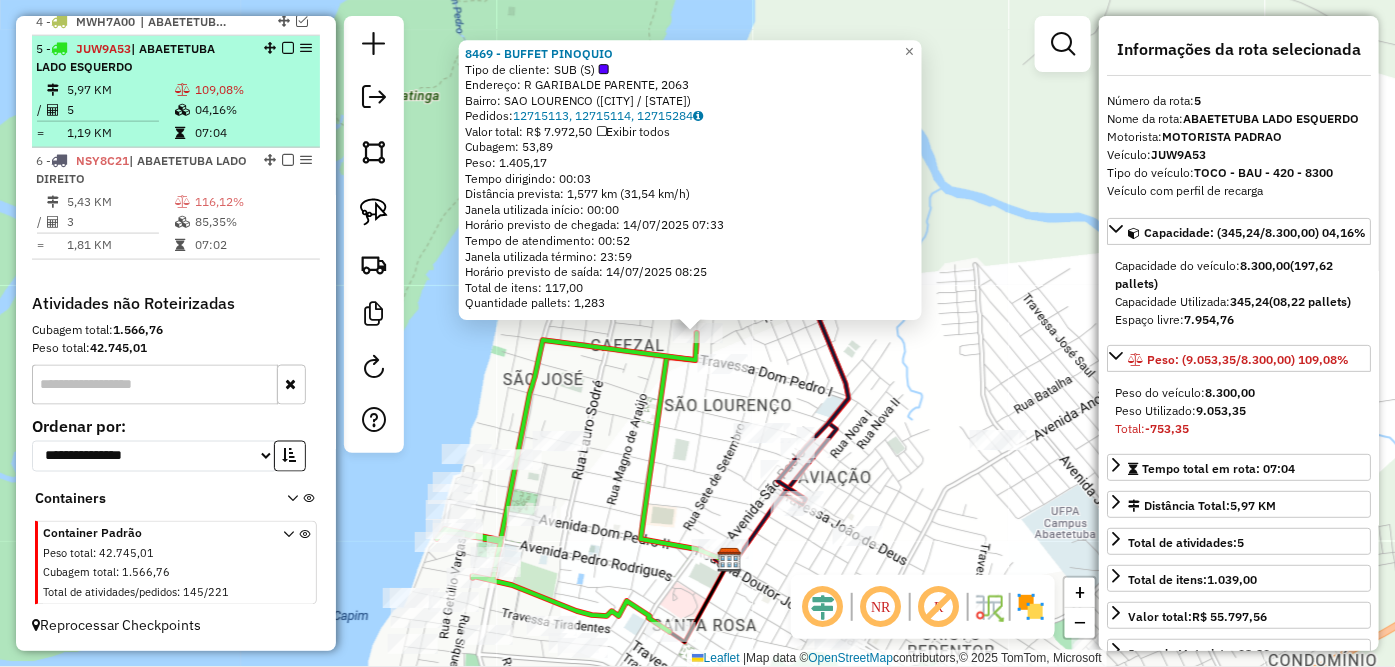 scroll, scrollTop: 616, scrollLeft: 0, axis: vertical 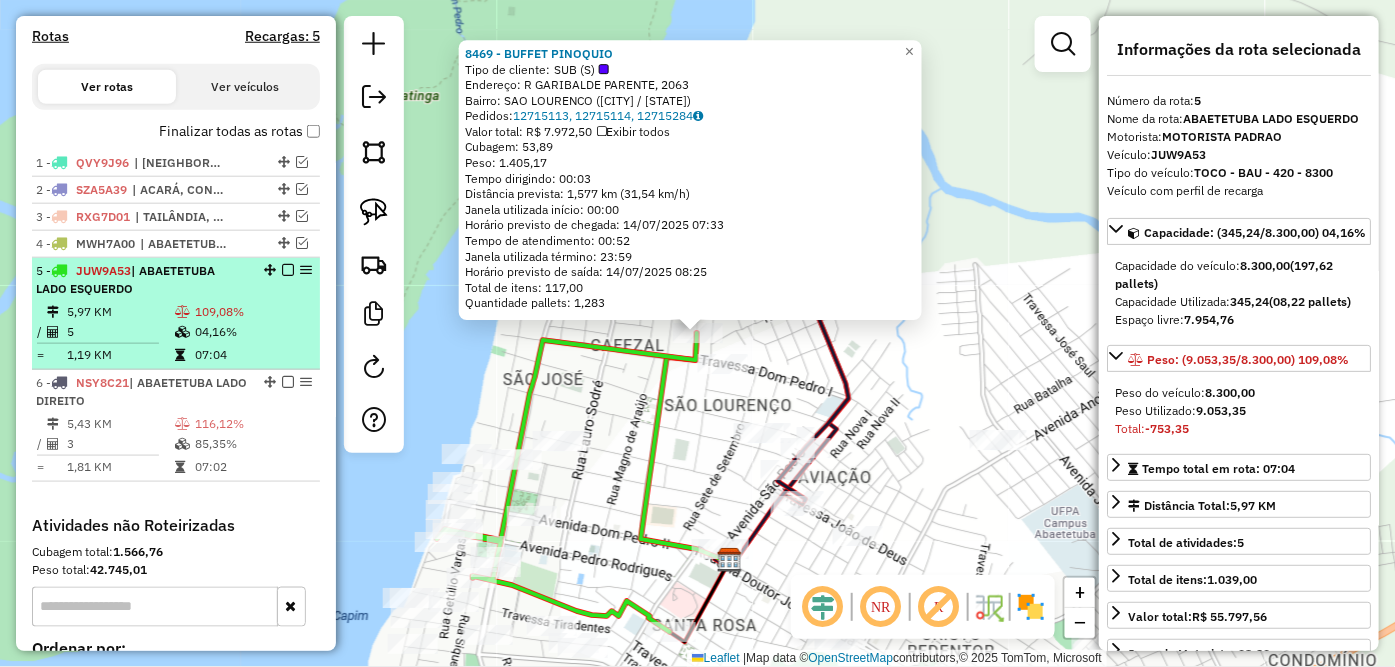 click at bounding box center [288, 270] 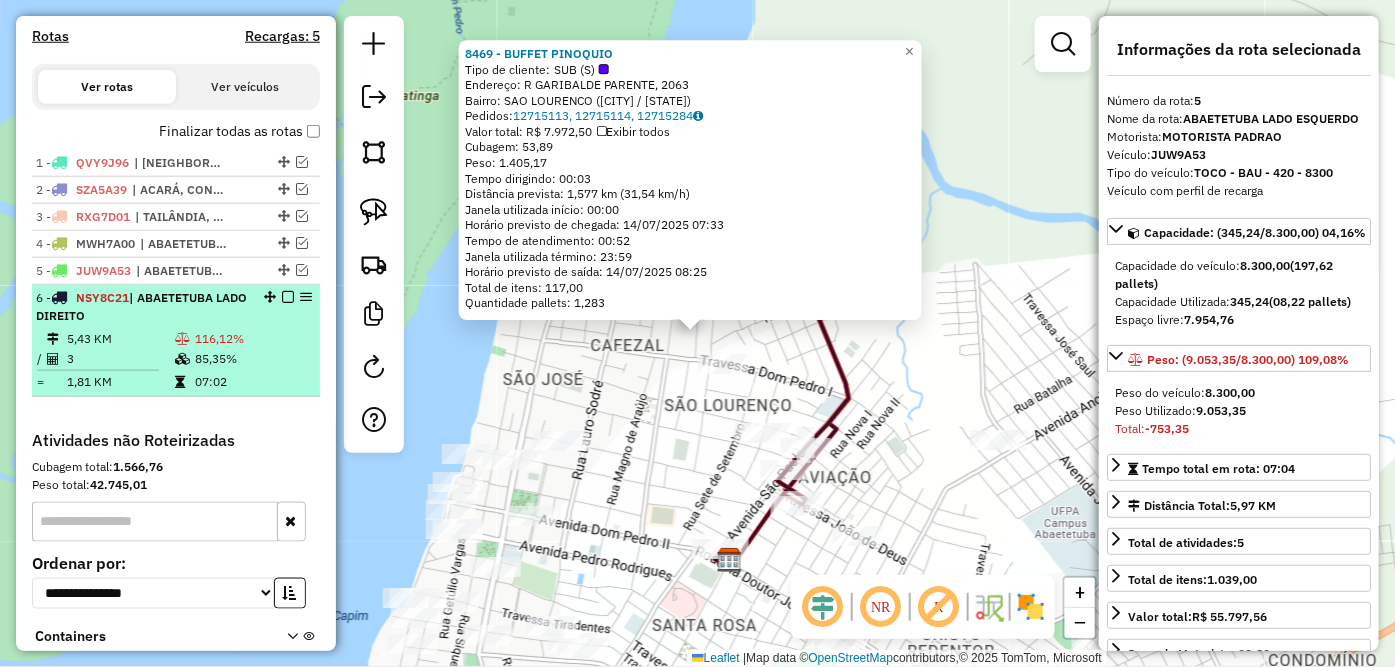 click at bounding box center [288, 297] 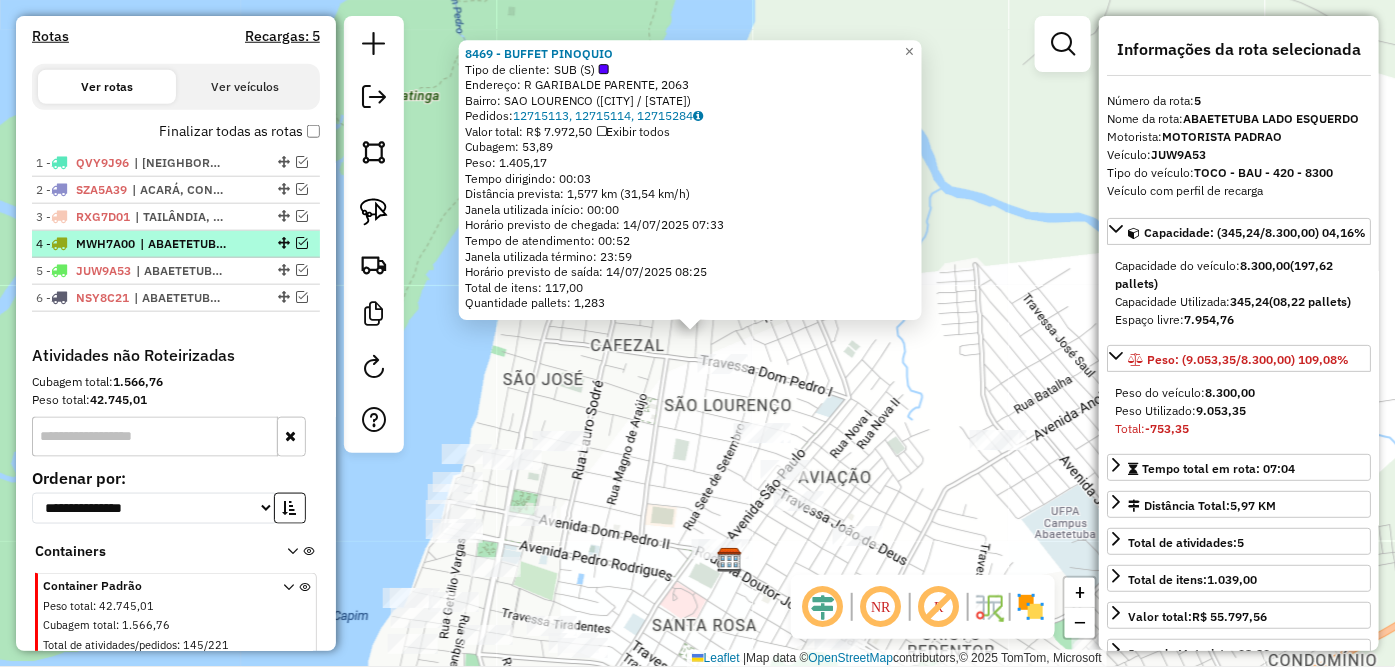 click on "4 -       MWH7A00   | ABAETETUBA LADO ESQUERDO" at bounding box center (142, 244) 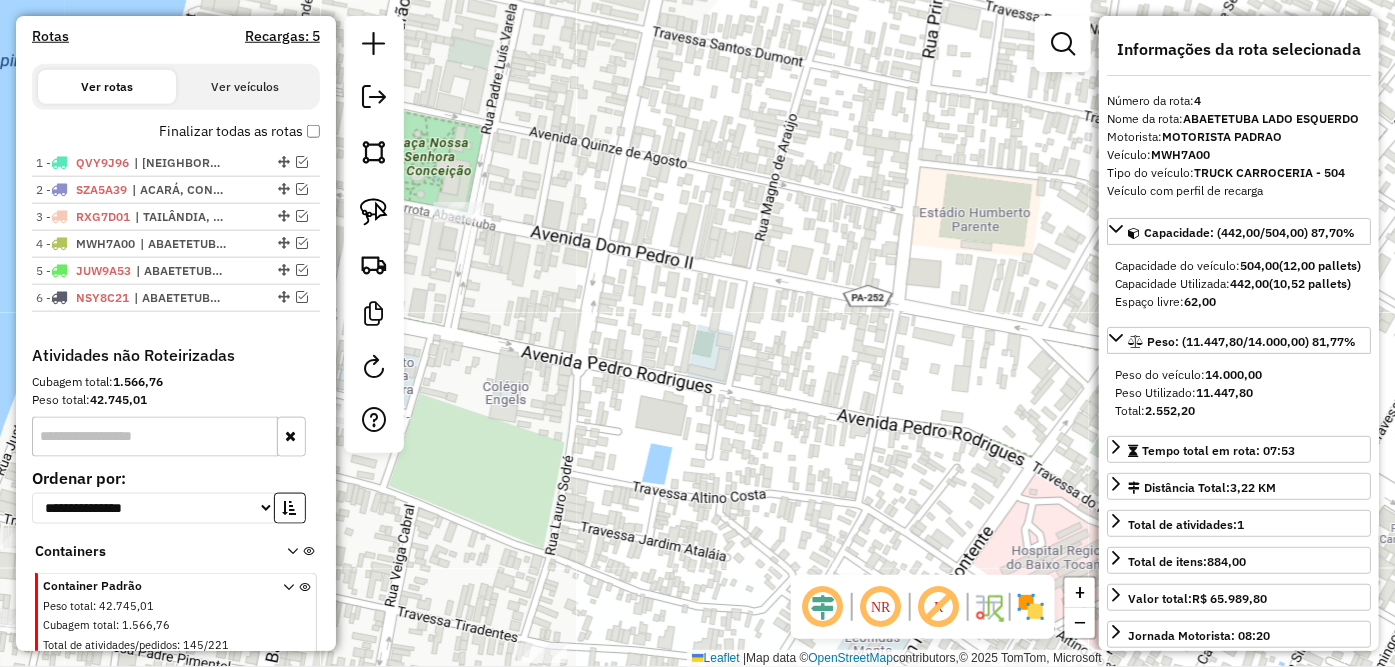 click on "Janela de atendimento Grade de atendimento Capacidade Transportadoras Veículos Cliente Pedidos  Rotas Selecione os dias de semana para filtrar as janelas de atendimento  Seg   Ter   Qua   Qui   Sex   Sáb   Dom  Informe o período da janela de atendimento: De: Até:  Filtrar exatamente a janela do cliente  Considerar janela de atendimento padrão  Selecione os dias de semana para filtrar as grades de atendimento  Seg   Ter   Qua   Qui   Sex   Sáb   Dom   Considerar clientes sem dia de atendimento cadastrado  Clientes fora do dia de atendimento selecionado Filtrar as atividades entre os valores definidos abaixo:  Peso mínimo:   Peso máximo:   Cubagem mínima:   Cubagem máxima:   De:   Até:  Filtrar as atividades entre o tempo de atendimento definido abaixo:  De:   Até:   Considerar capacidade total dos clientes não roteirizados Transportadora: Selecione um ou mais itens Tipo de veículo: Selecione um ou mais itens Veículo: Selecione um ou mais itens Motorista: Selecione um ou mais itens Nome: Rótulo:" 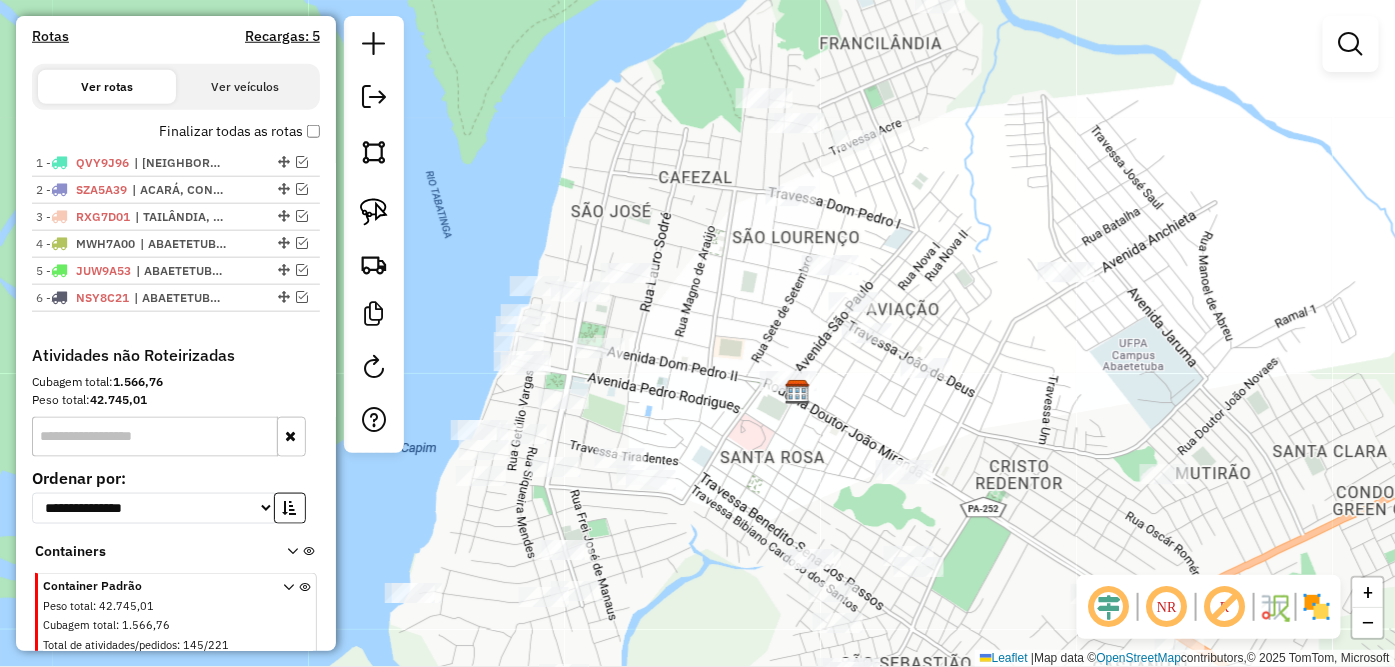drag, startPoint x: 682, startPoint y: 328, endPoint x: 706, endPoint y: 407, distance: 82.565125 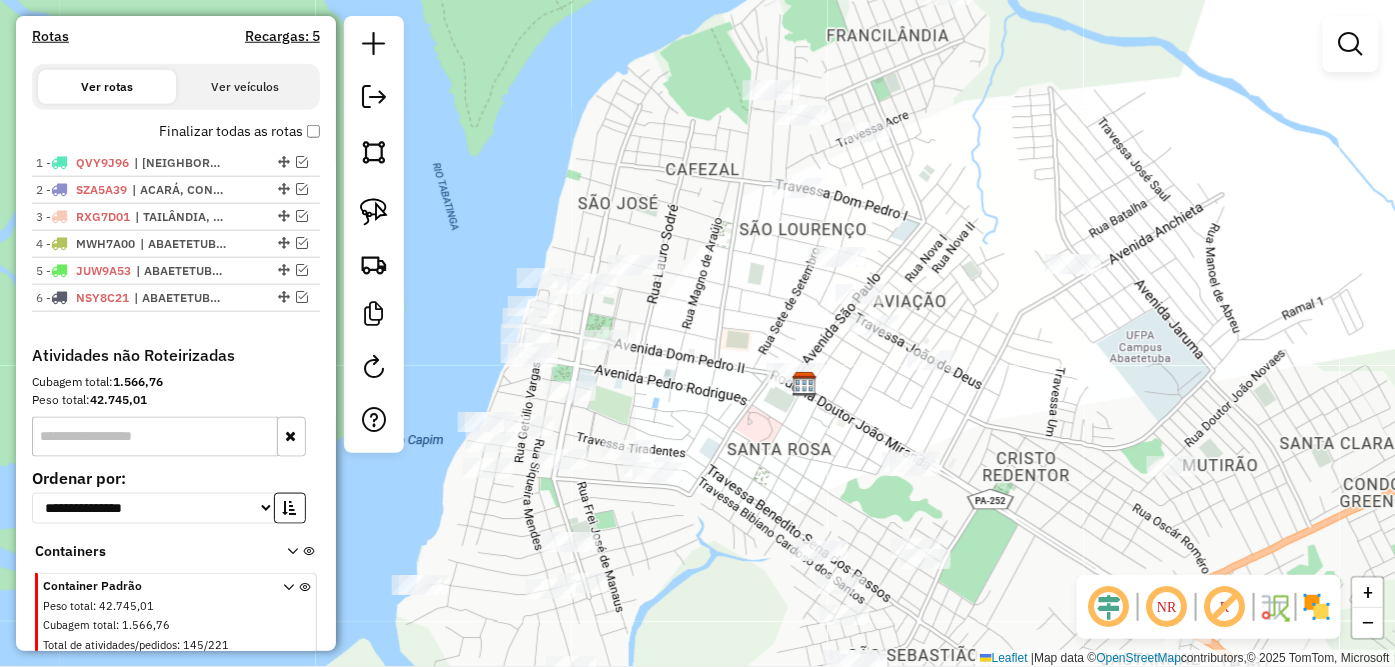 drag, startPoint x: 667, startPoint y: 425, endPoint x: 754, endPoint y: 365, distance: 105.68349 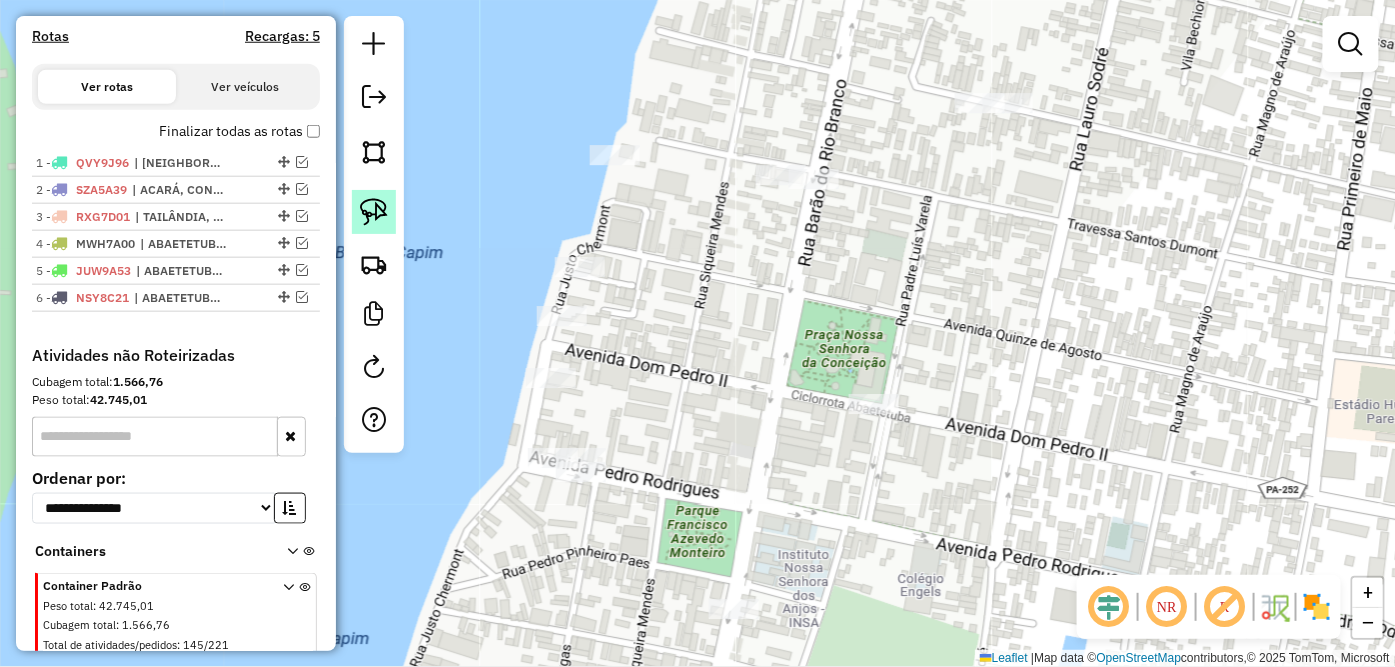 click 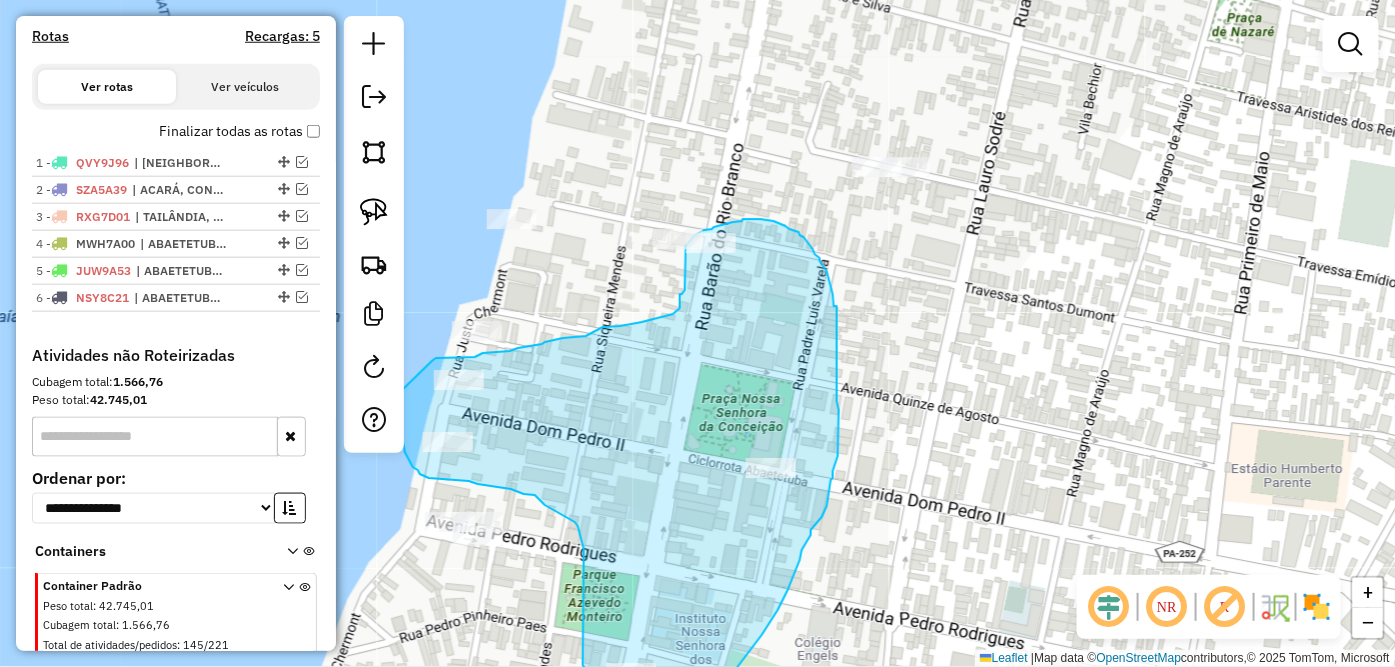 drag, startPoint x: 495, startPoint y: 336, endPoint x: 432, endPoint y: 362, distance: 68.154236 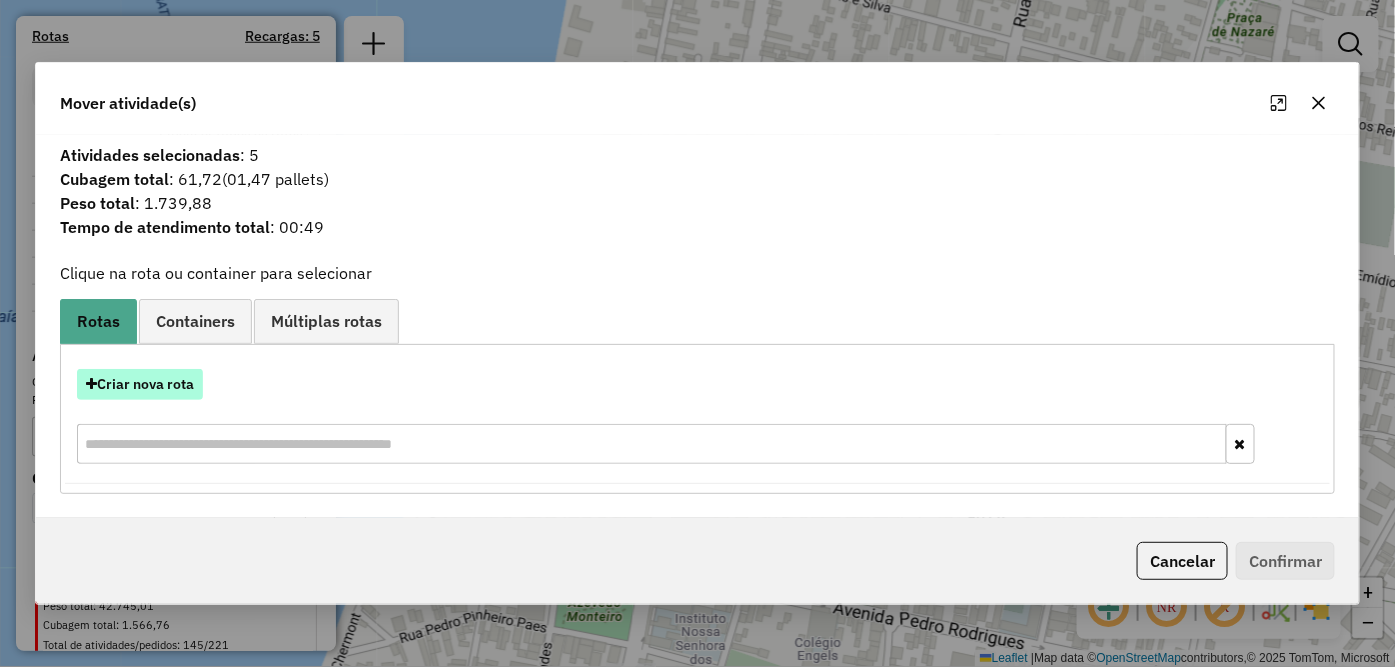 click on "Criar nova rota" at bounding box center (140, 384) 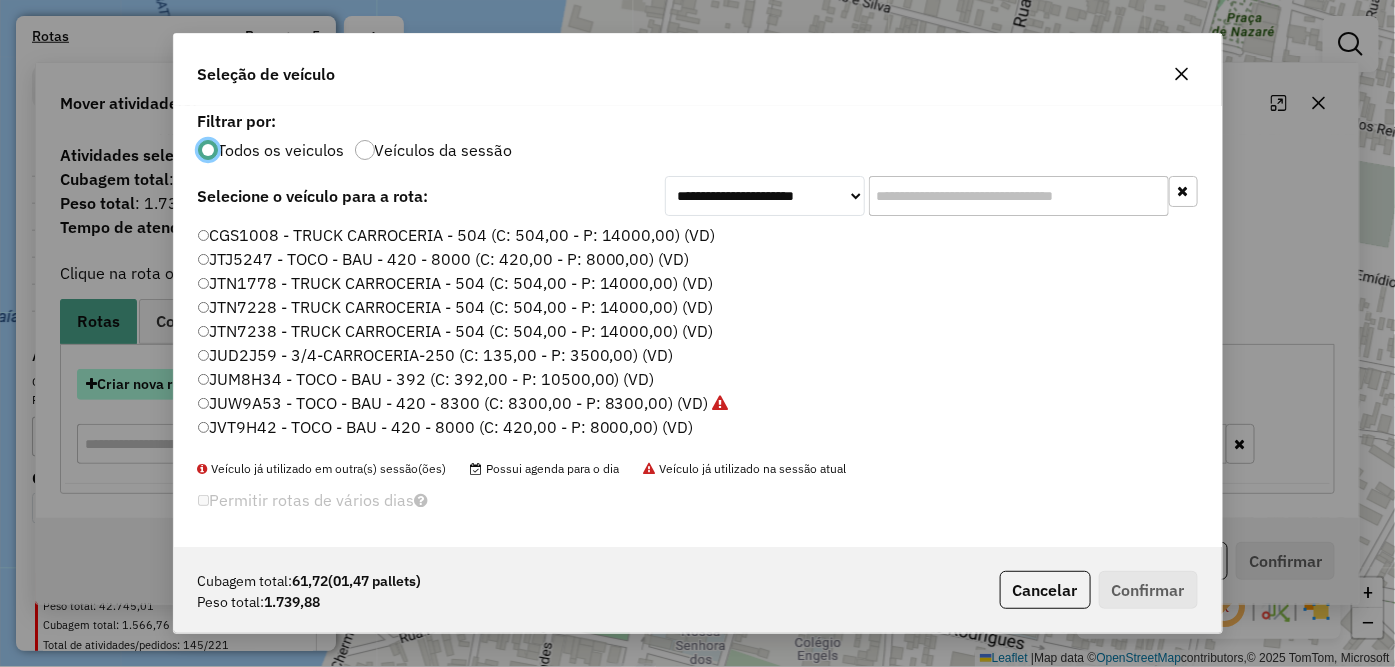 scroll, scrollTop: 11, scrollLeft: 5, axis: both 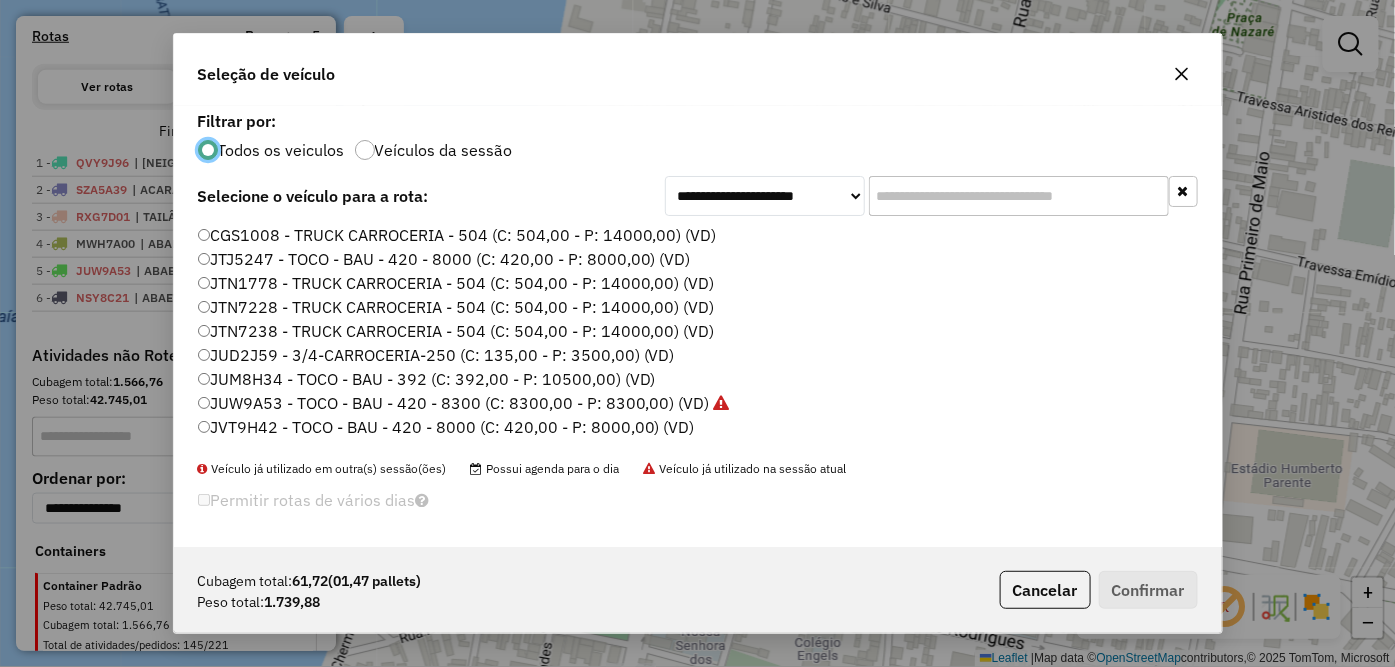 click on "JUD2J59 - 3/4-CARROCERIA-250 (C: 135,00 - P: 3500,00) (VD)" 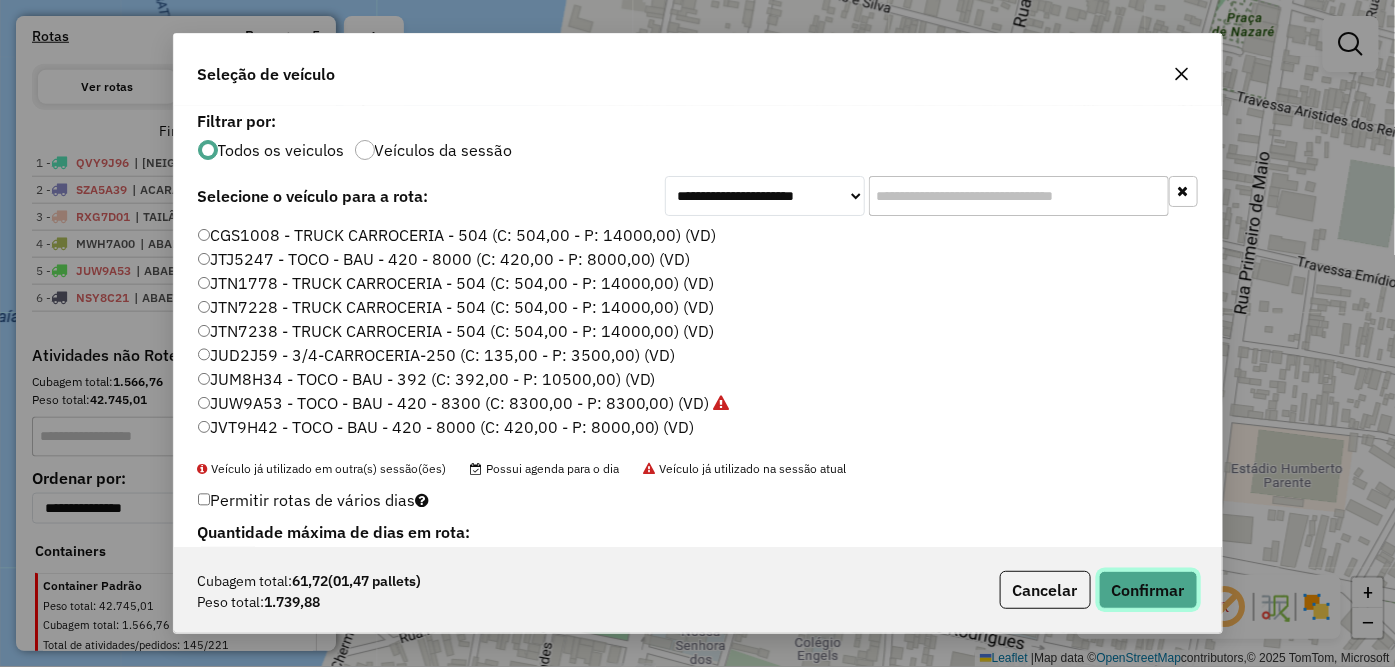 click on "Confirmar" 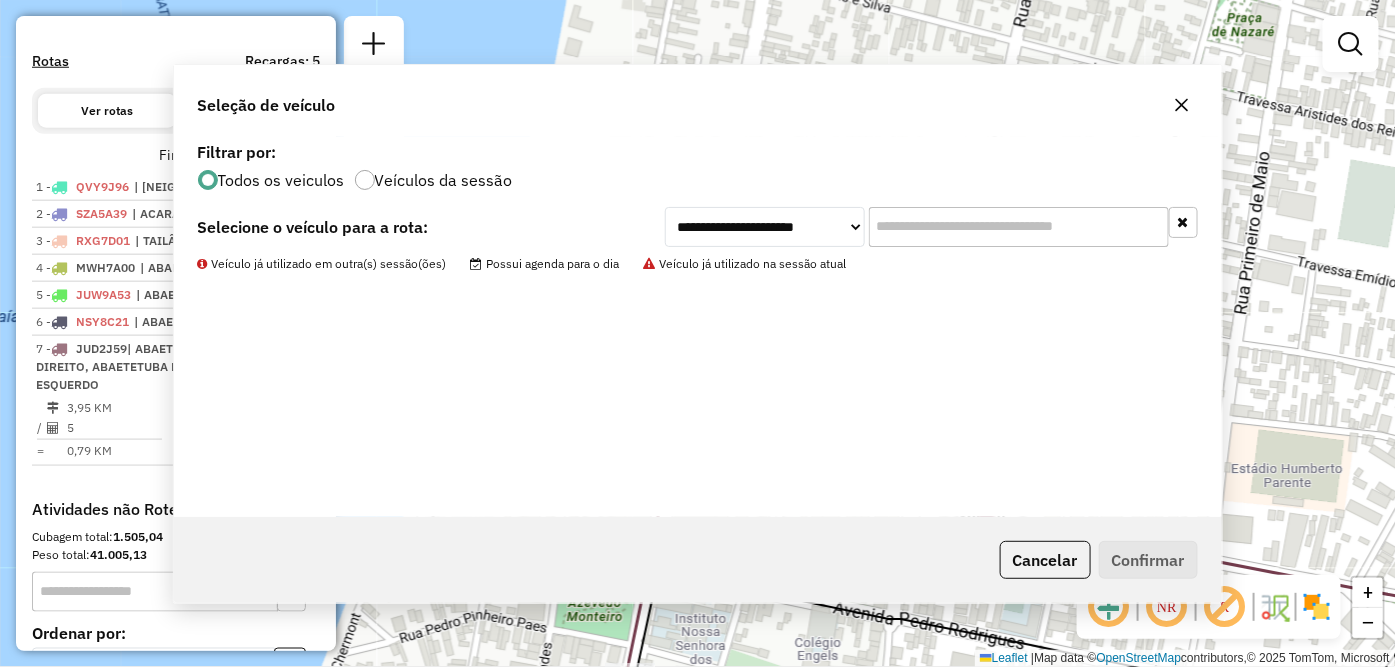 scroll, scrollTop: 641, scrollLeft: 0, axis: vertical 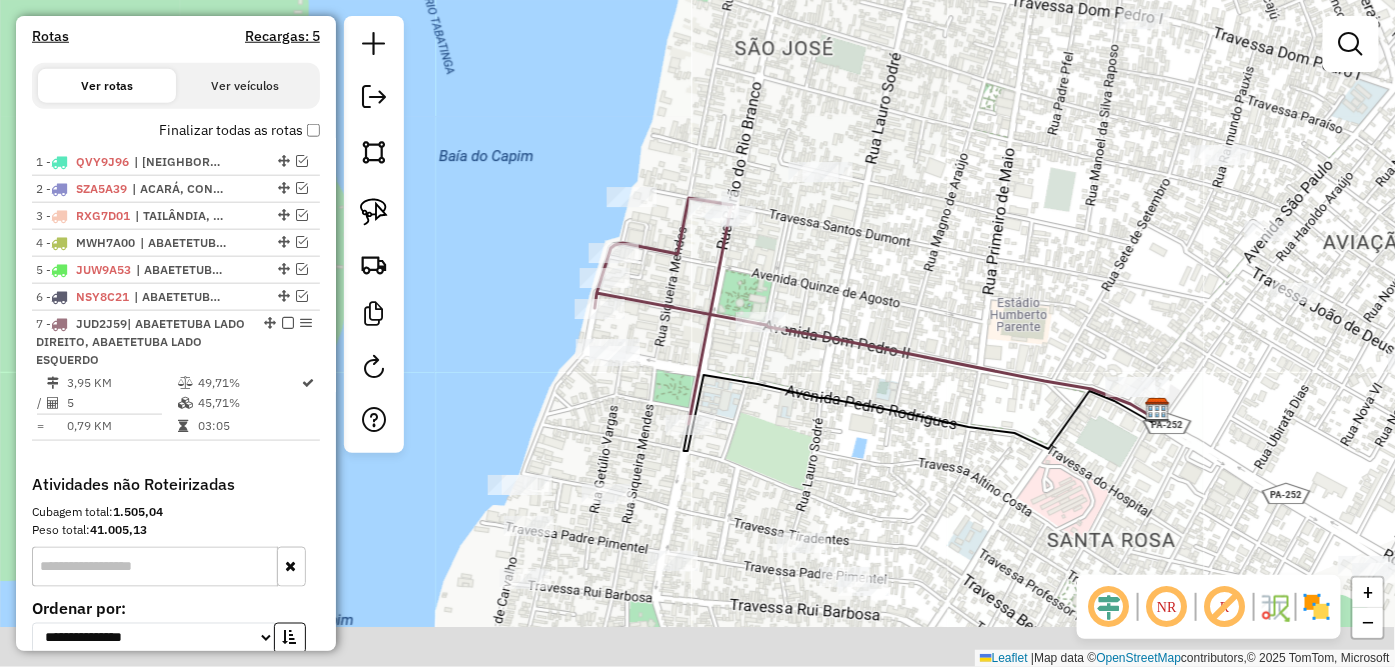 drag, startPoint x: 1034, startPoint y: 432, endPoint x: 822, endPoint y: 252, distance: 278.10788 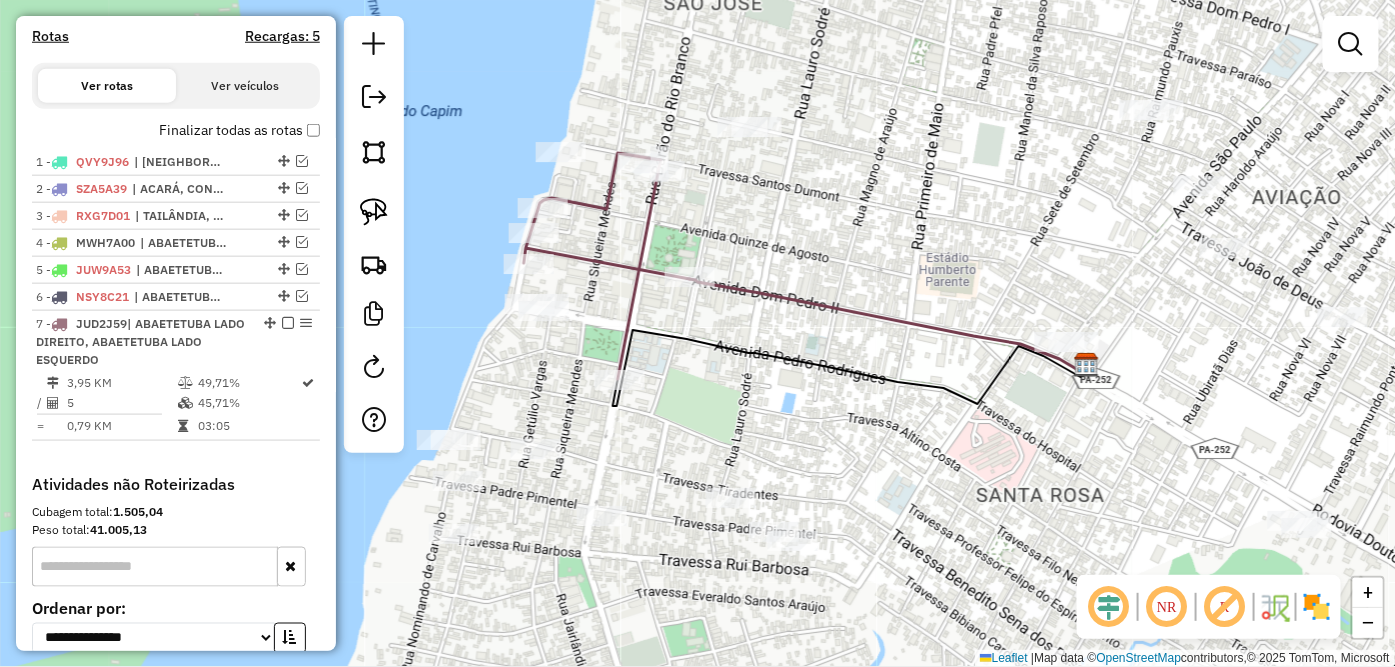 click 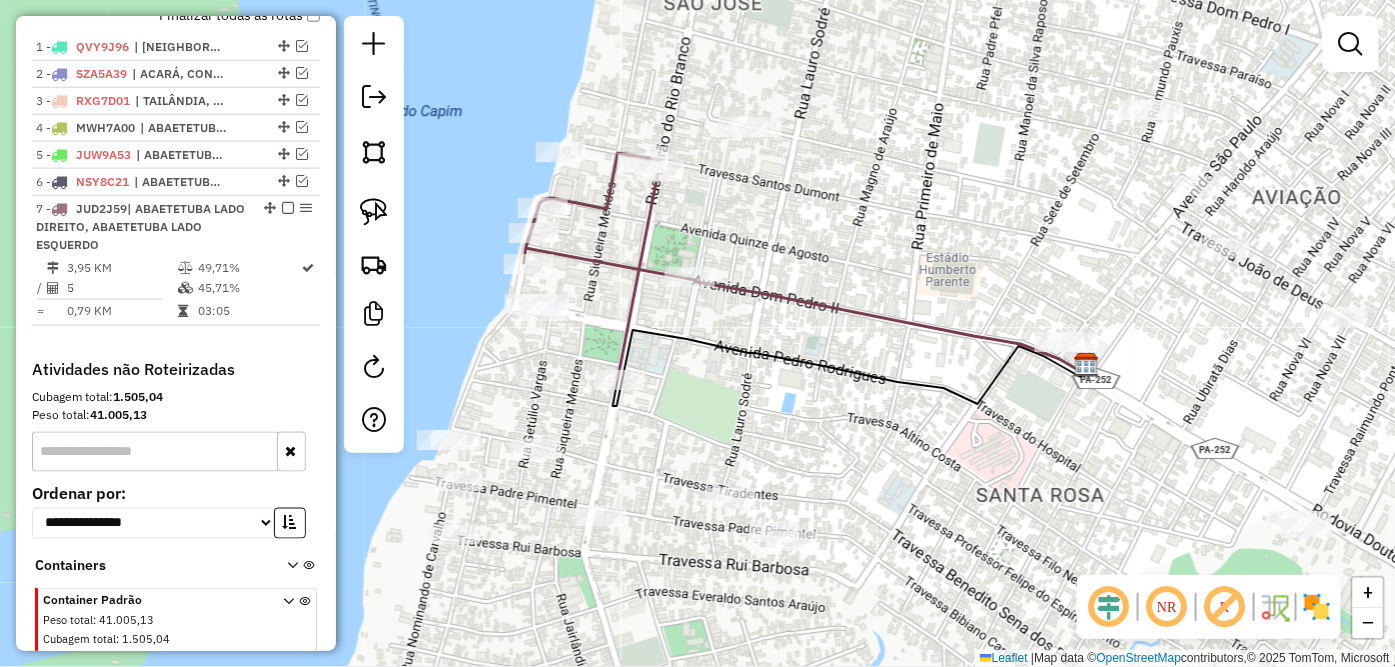select on "**********" 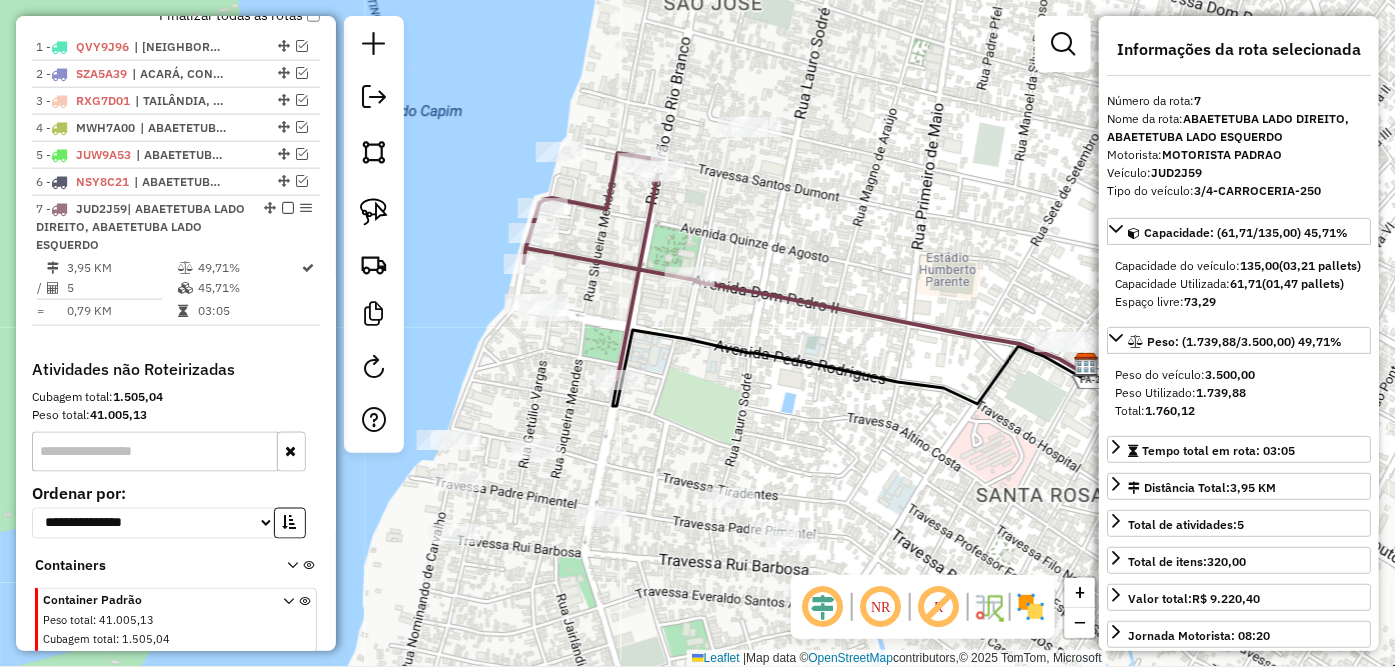 scroll, scrollTop: 824, scrollLeft: 0, axis: vertical 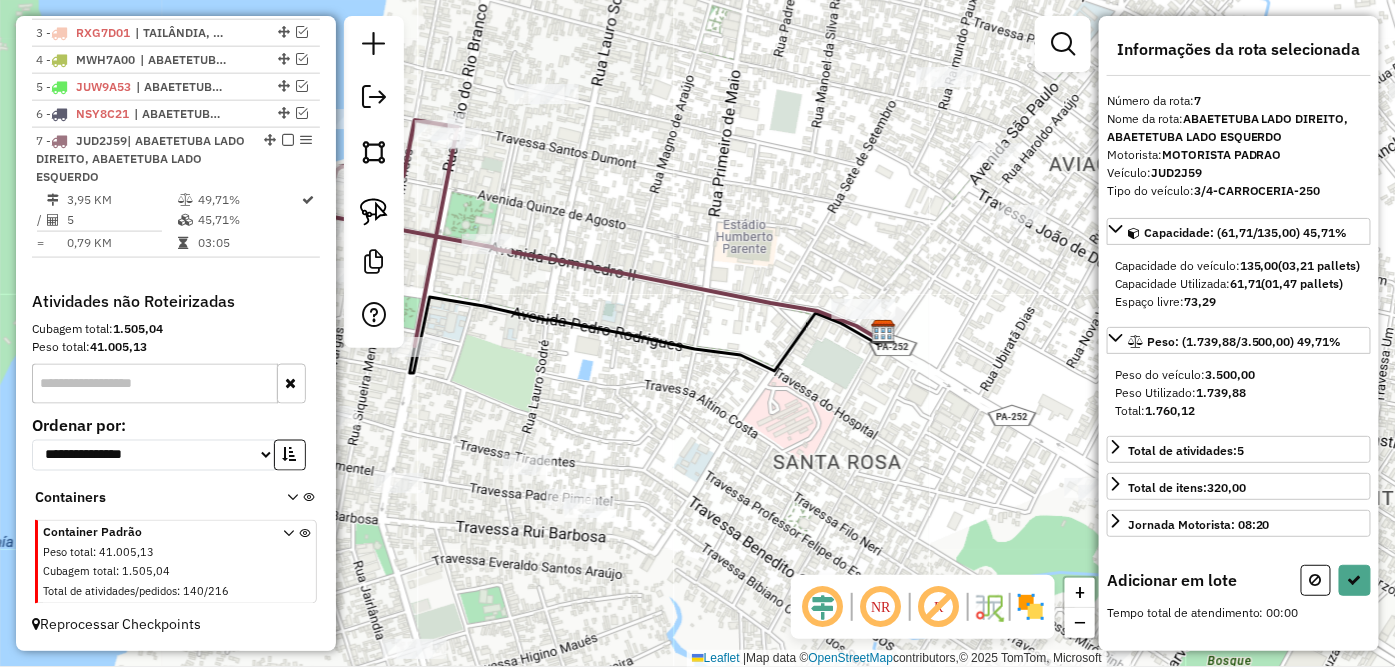 drag, startPoint x: 855, startPoint y: 445, endPoint x: 576, endPoint y: 415, distance: 280.60828 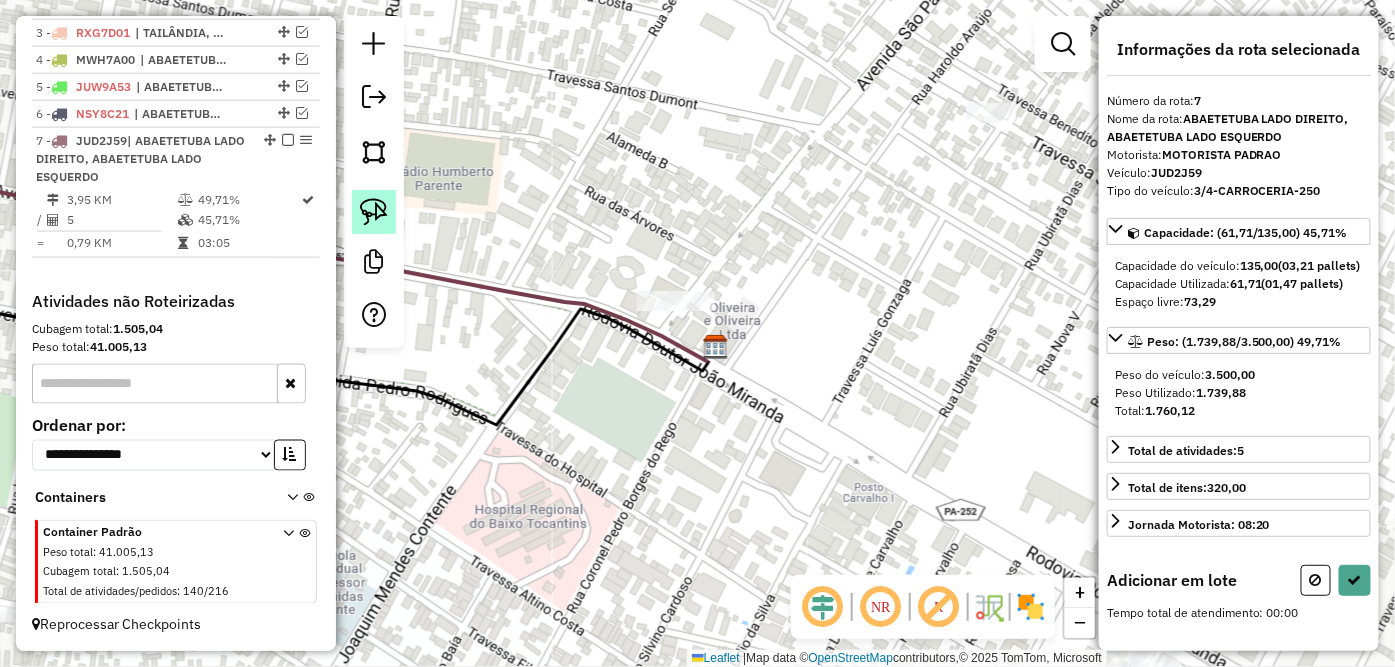click 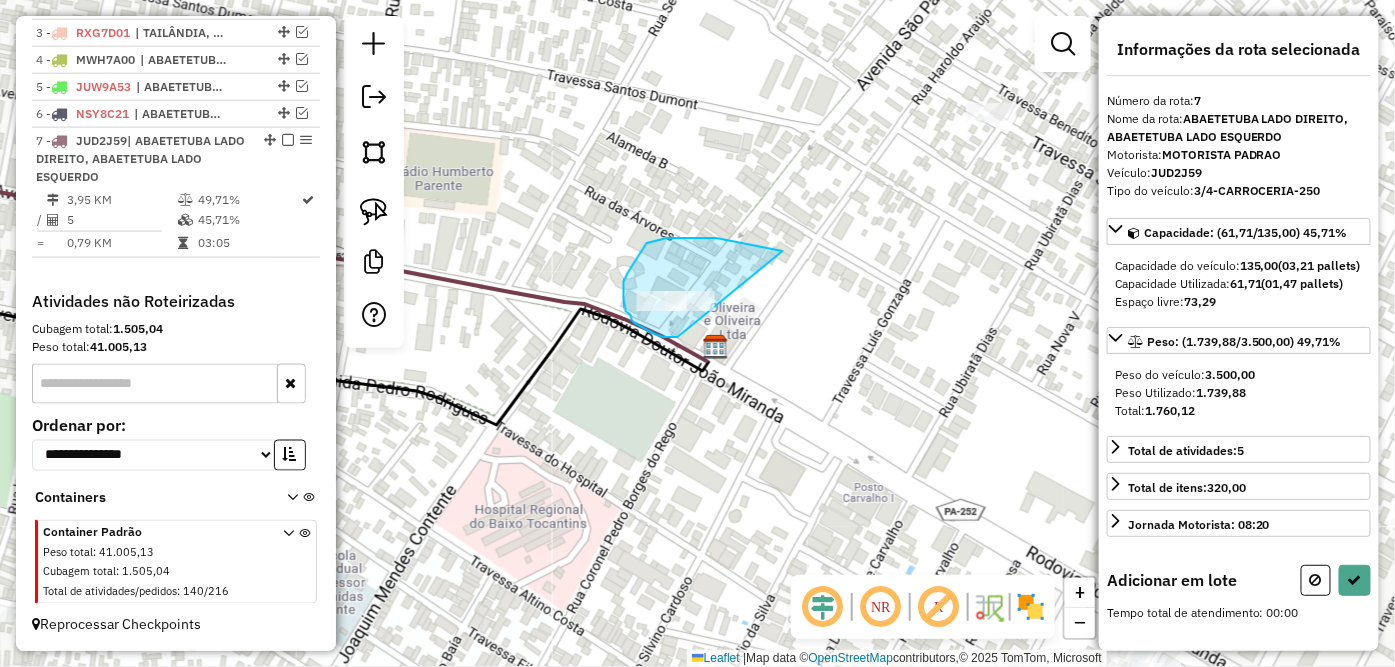 drag, startPoint x: 742, startPoint y: 244, endPoint x: 734, endPoint y: 315, distance: 71.44928 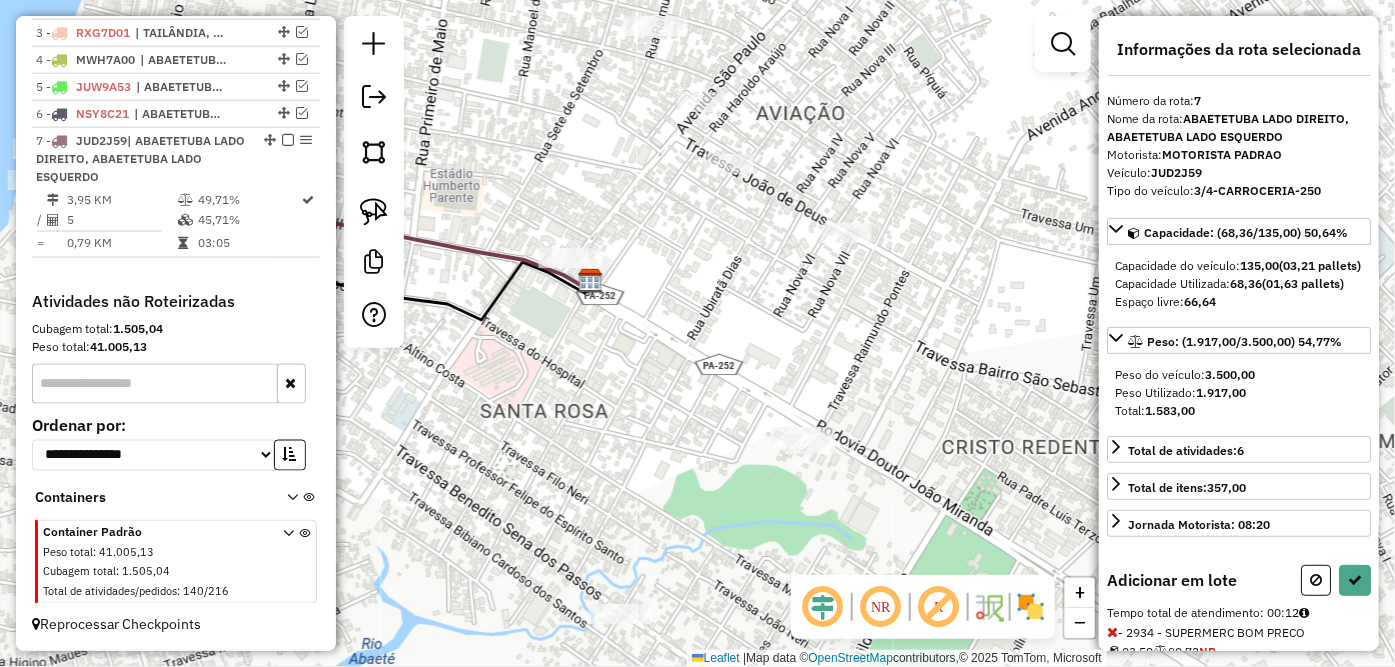 drag, startPoint x: 867, startPoint y: 446, endPoint x: 633, endPoint y: 343, distance: 255.6658 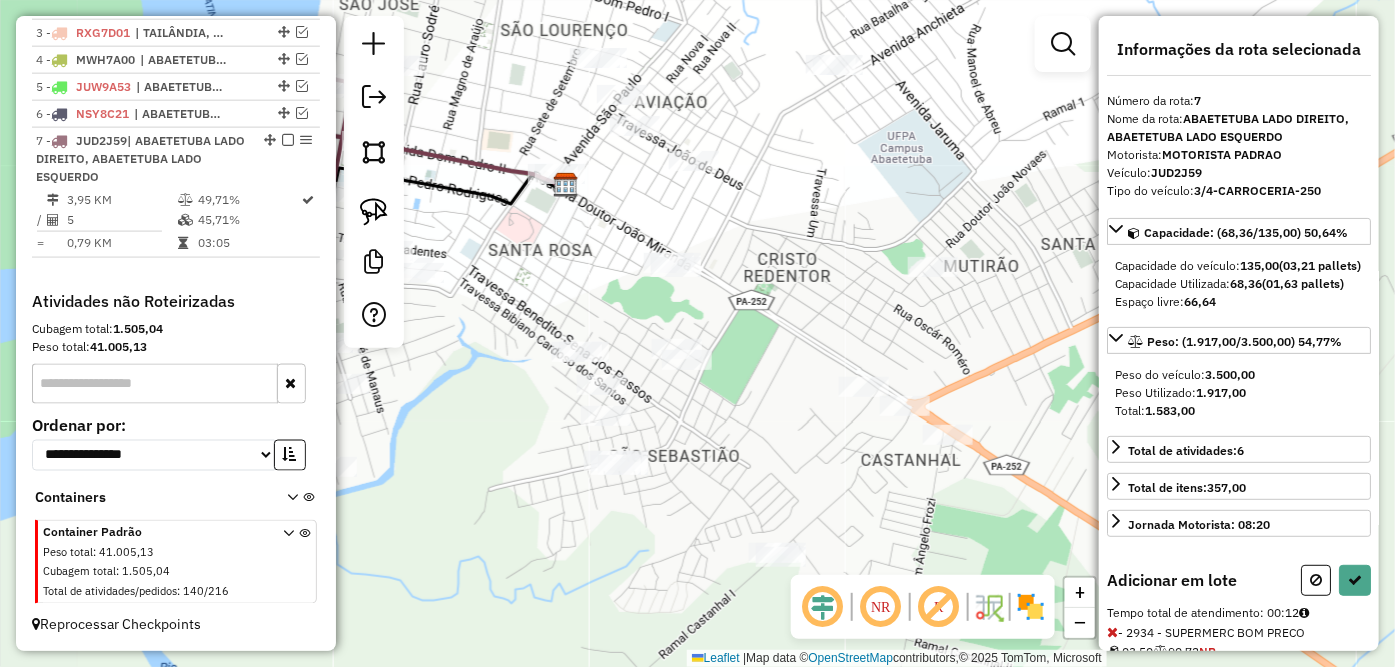drag, startPoint x: 546, startPoint y: 207, endPoint x: 505, endPoint y: 84, distance: 129.65338 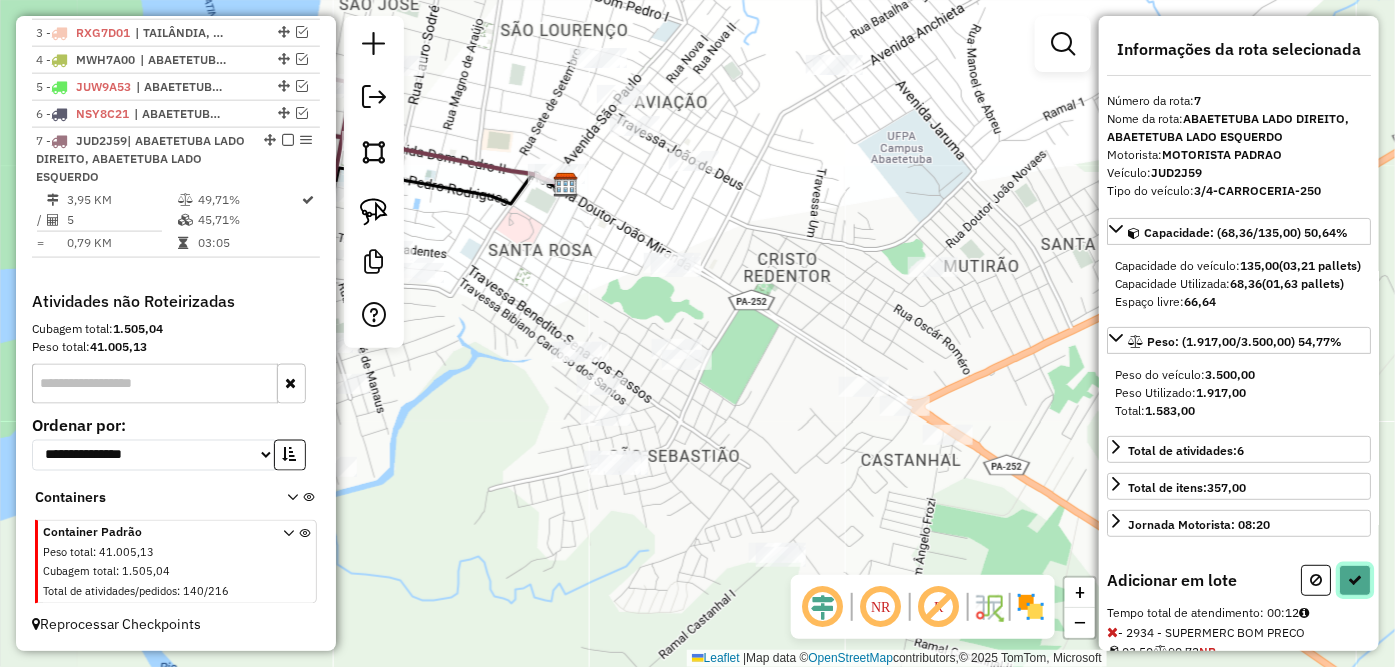 click at bounding box center [1355, 580] 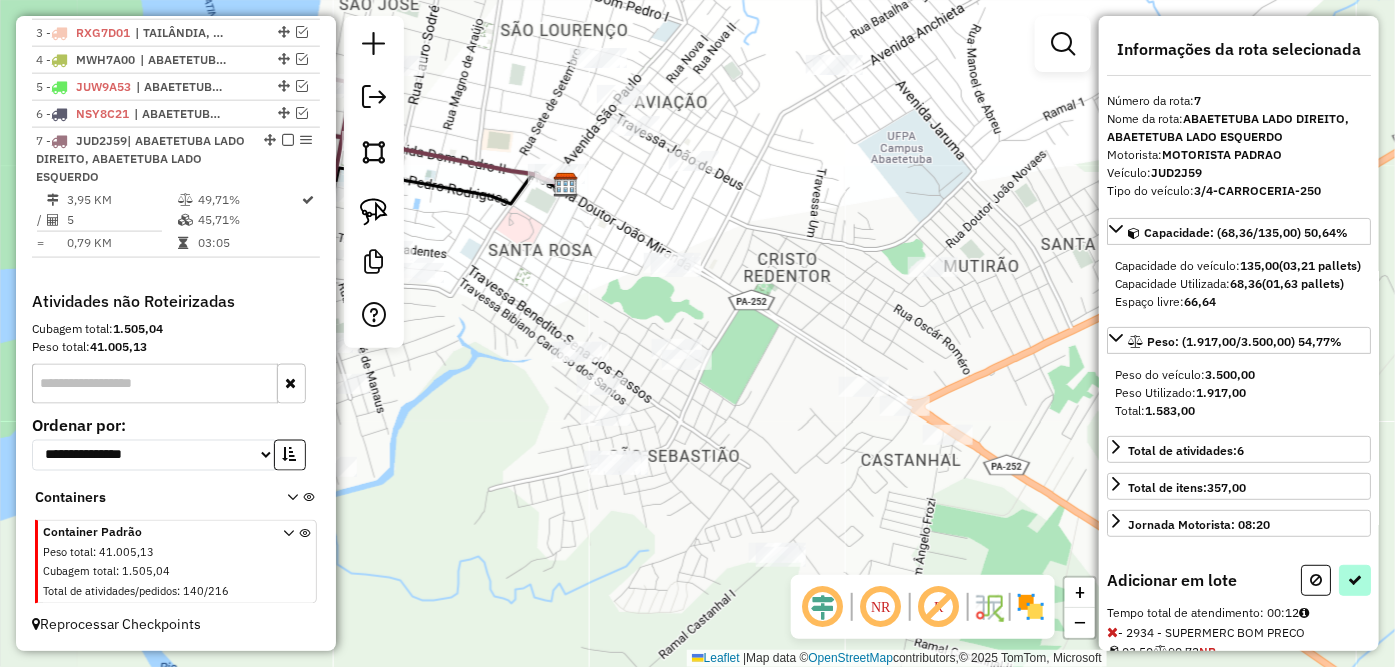 select on "**********" 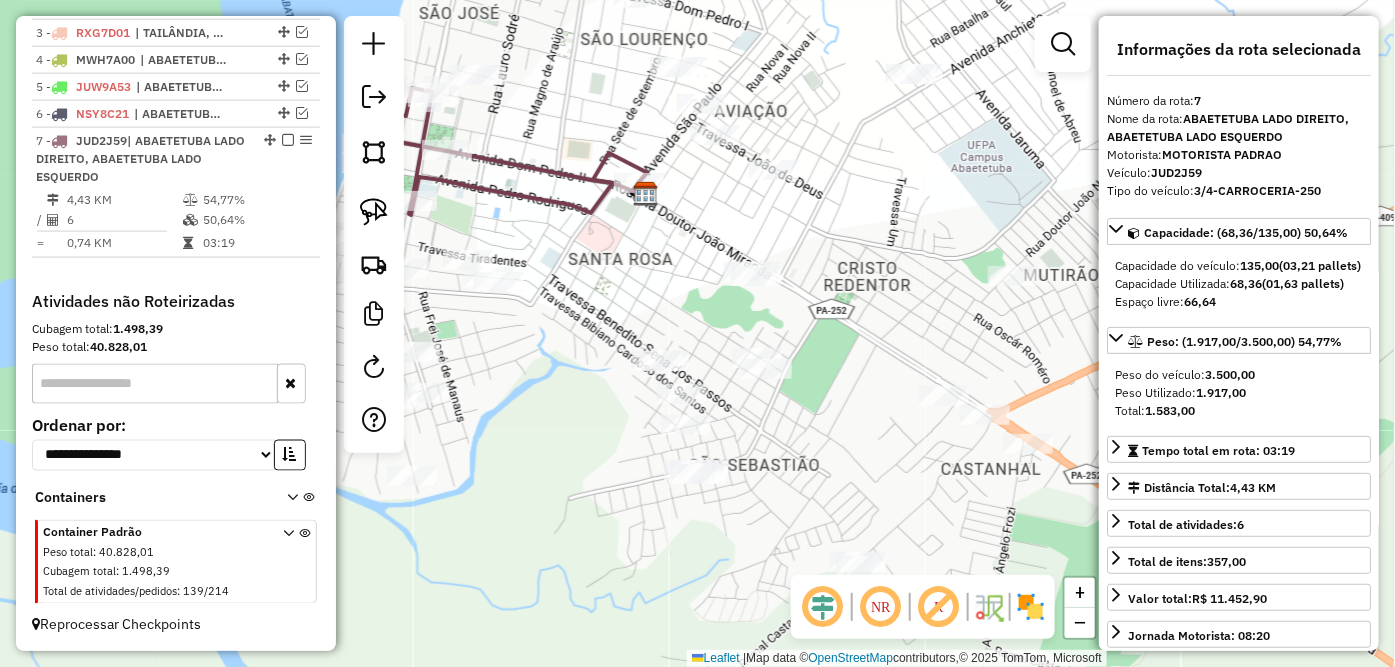 drag, startPoint x: 770, startPoint y: 428, endPoint x: 885, endPoint y: 434, distance: 115.15642 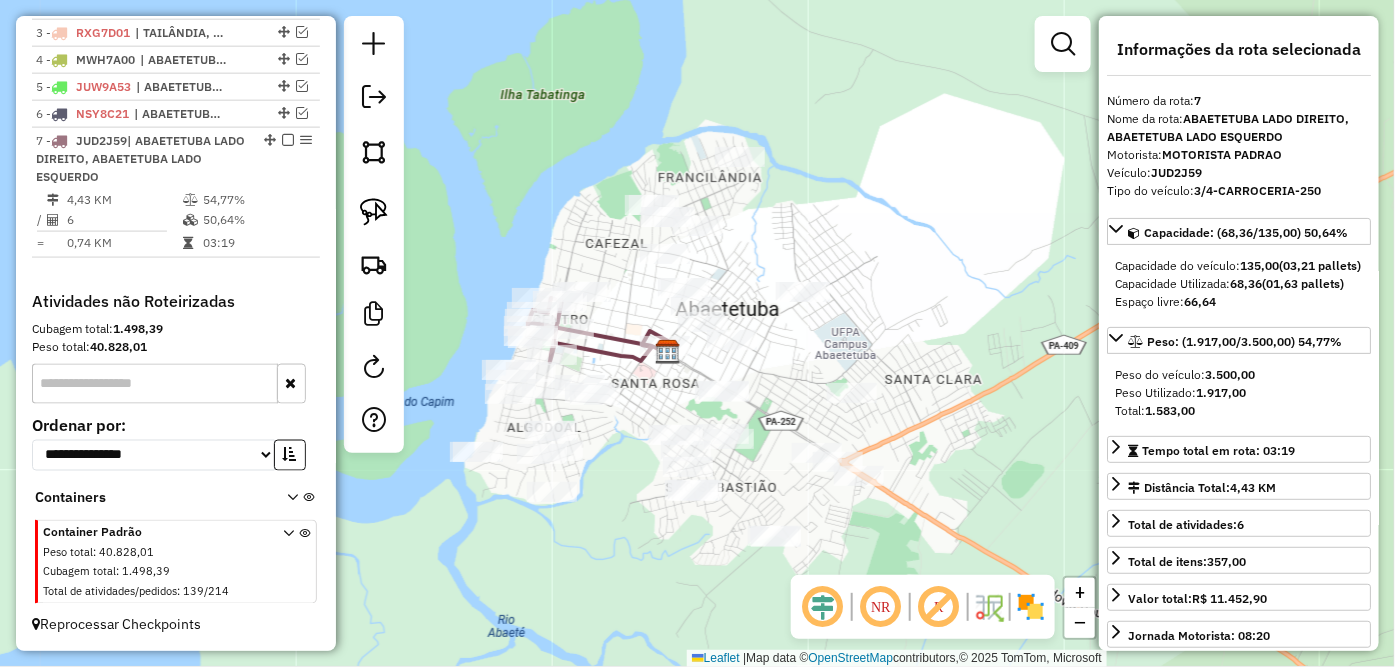 drag, startPoint x: 557, startPoint y: 365, endPoint x: 624, endPoint y: 438, distance: 99.08582 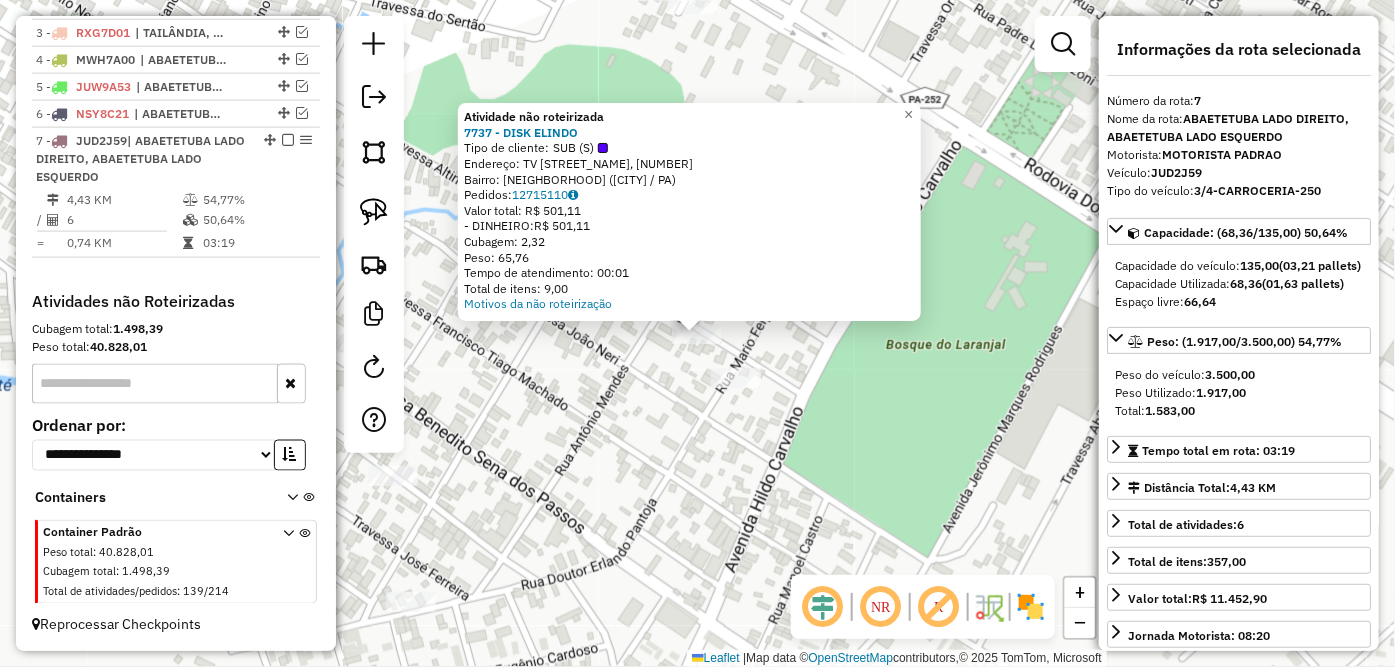 click on "Atividade não roteirizada [NUMBER] - [BRAND]  Tipo de cliente:   SUB (S)   Endereço: [STREET] [NUMBER]   Bairro: [BAIRRO] ([CITY] / [STATE])   Pedidos:  [NUMBER]   Valor total: [CURRENCY]   - DINHEIRO:  [CURRENCY]   Cubagem: [CUBAGE]   Peso: [WEIGHT]   Tempo de atendimento: [TIME]   Total de itens: [NUMBER]  Motivos da não roteirização × Janela de atendimento Grade de atendimento Capacidade Transportadoras Veículos Cliente Pedidos  Rotas Selecione os dias de semana para filtrar as janelas de atendimento  Seg   Ter   Qua   Qui   Sex   Sáb   Dom  Informe o período da janela de atendimento: De: Até:  Filtrar exatamente a janela do cliente  Considerar janela de atendimento padrão  Selecione os dias de semana para filtrar as grades de atendimento  Seg   Ter   Qua   Qui   Sex   Sáb   Dom   Considerar clientes sem dia de atendimento cadastrado  Clientes fora do dia de atendimento selecionado Filtrar as atividades entre os valores definidos abaixo:  Peso mínimo:   Peso máximo:   Cubagem mínima:   De:   Até:" 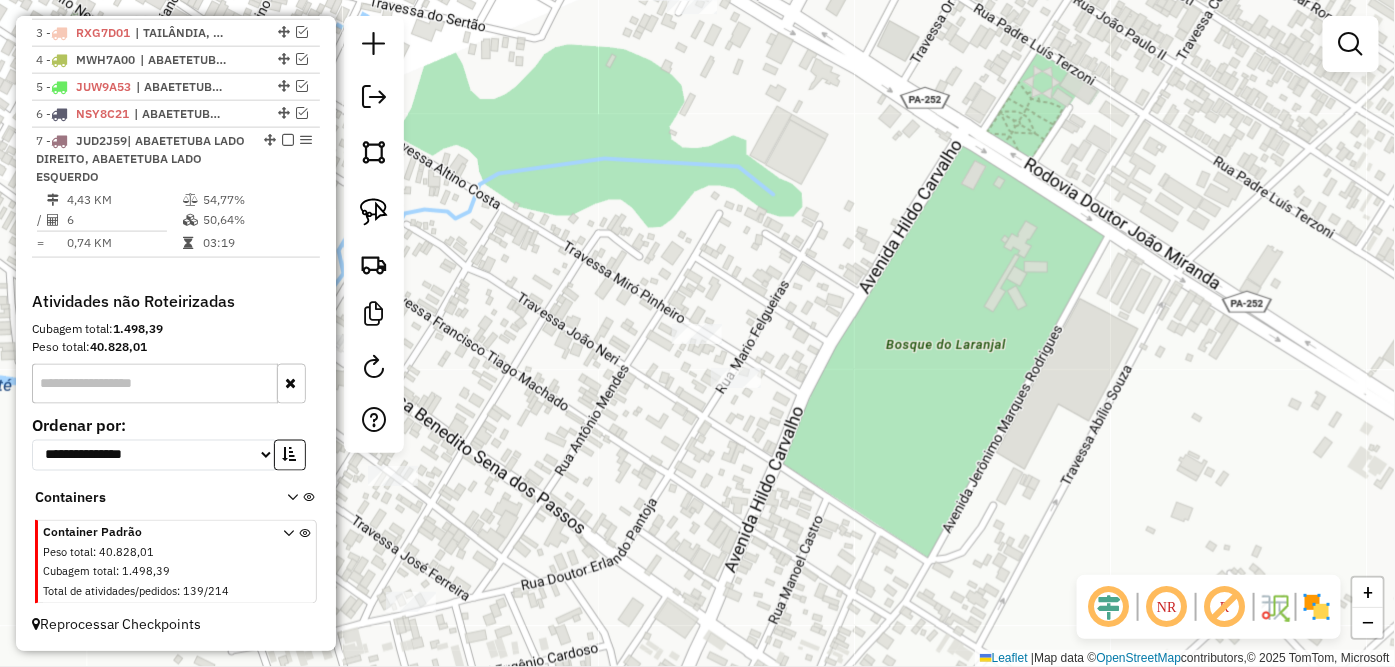 drag, startPoint x: 554, startPoint y: 410, endPoint x: 928, endPoint y: 405, distance: 374.03342 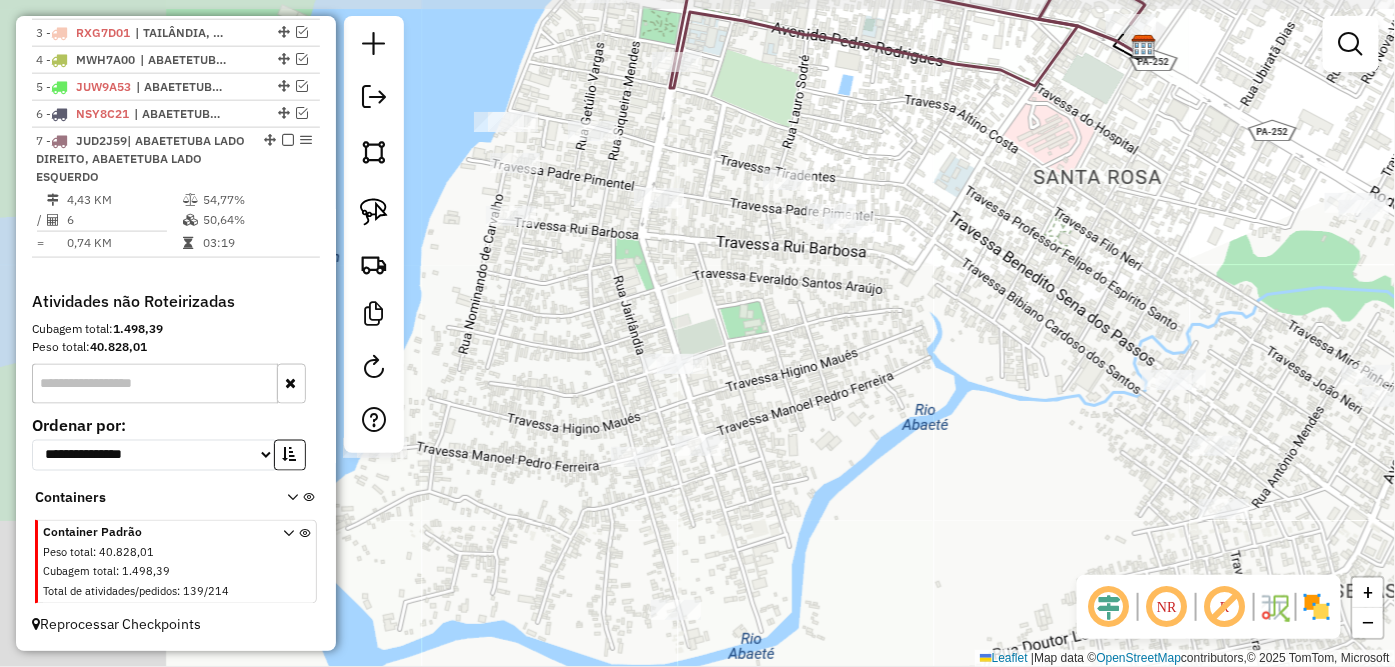 drag, startPoint x: 498, startPoint y: 345, endPoint x: 878, endPoint y: 361, distance: 380.3367 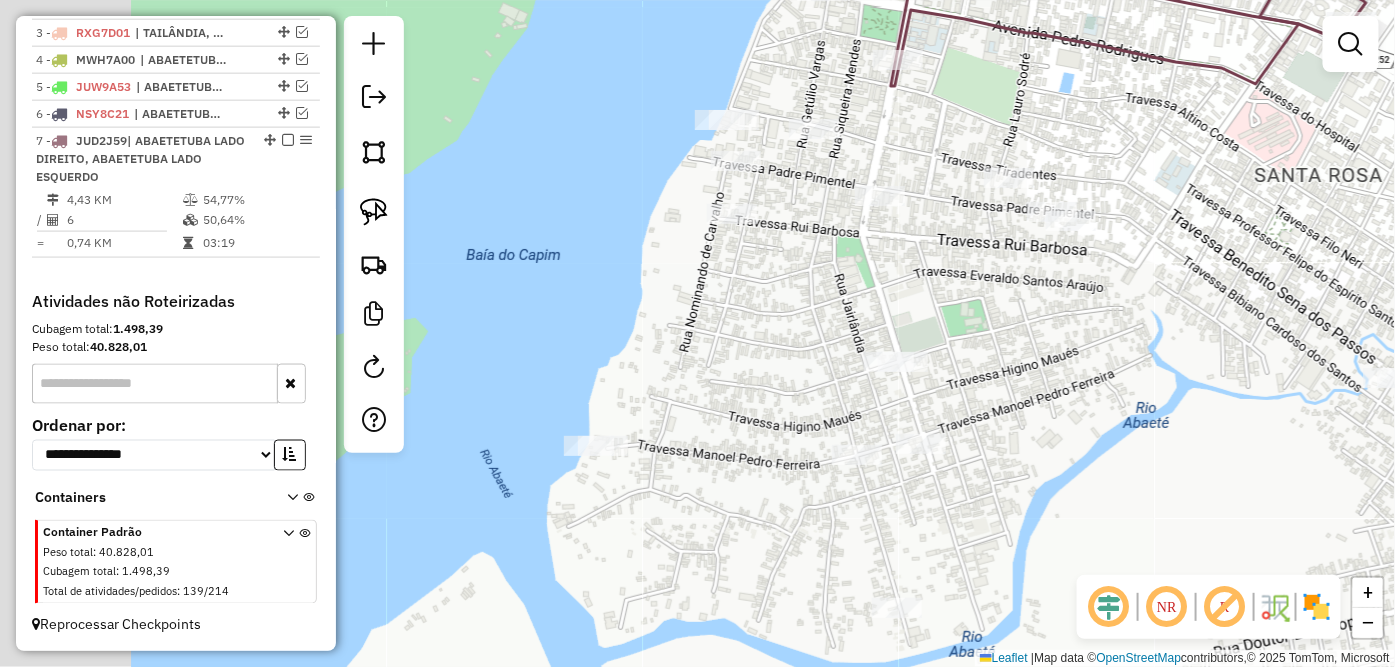 drag, startPoint x: 593, startPoint y: 441, endPoint x: 660, endPoint y: 438, distance: 67.06713 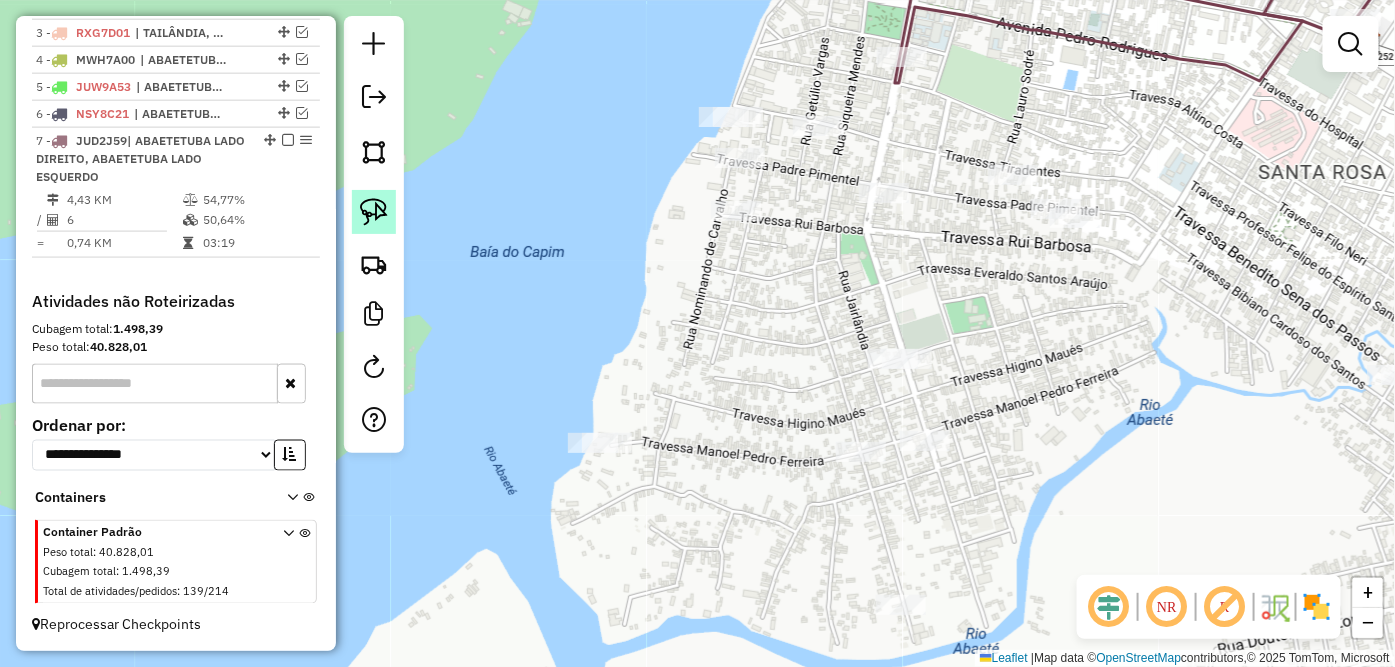 drag, startPoint x: 362, startPoint y: 207, endPoint x: 387, endPoint y: 214, distance: 25.96151 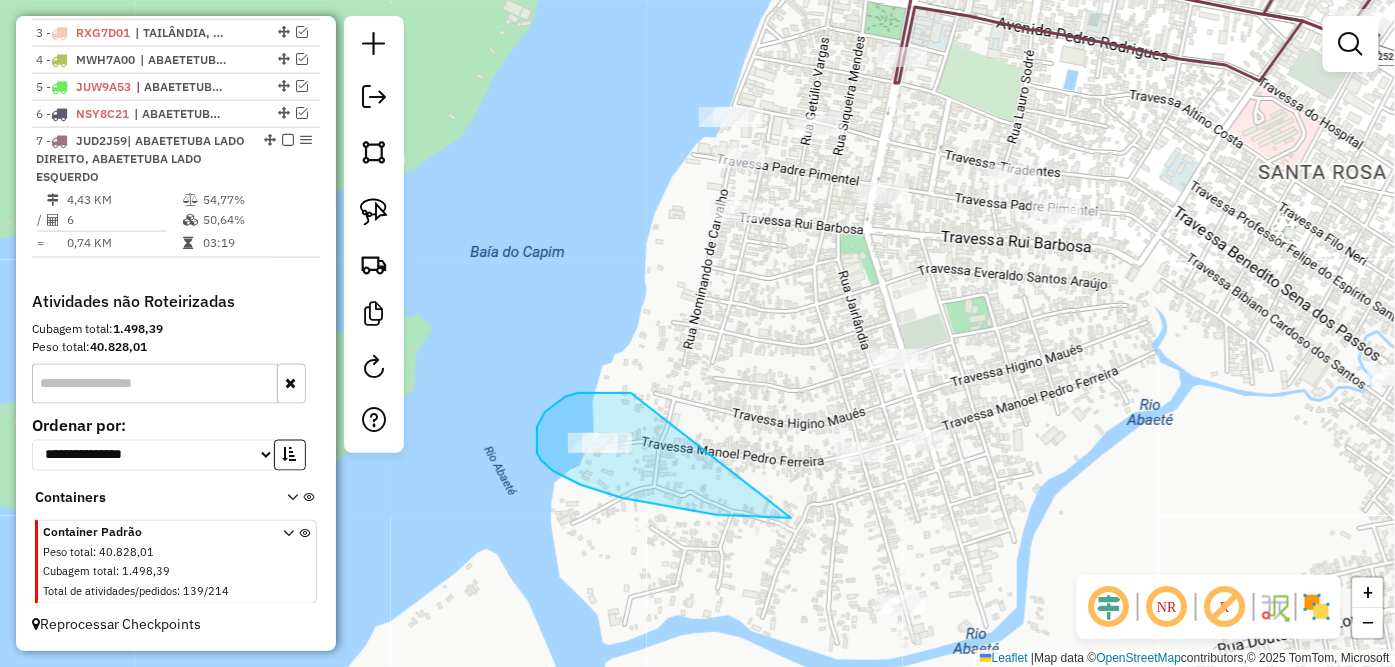drag, startPoint x: 595, startPoint y: 393, endPoint x: 791, endPoint y: 518, distance: 232.46721 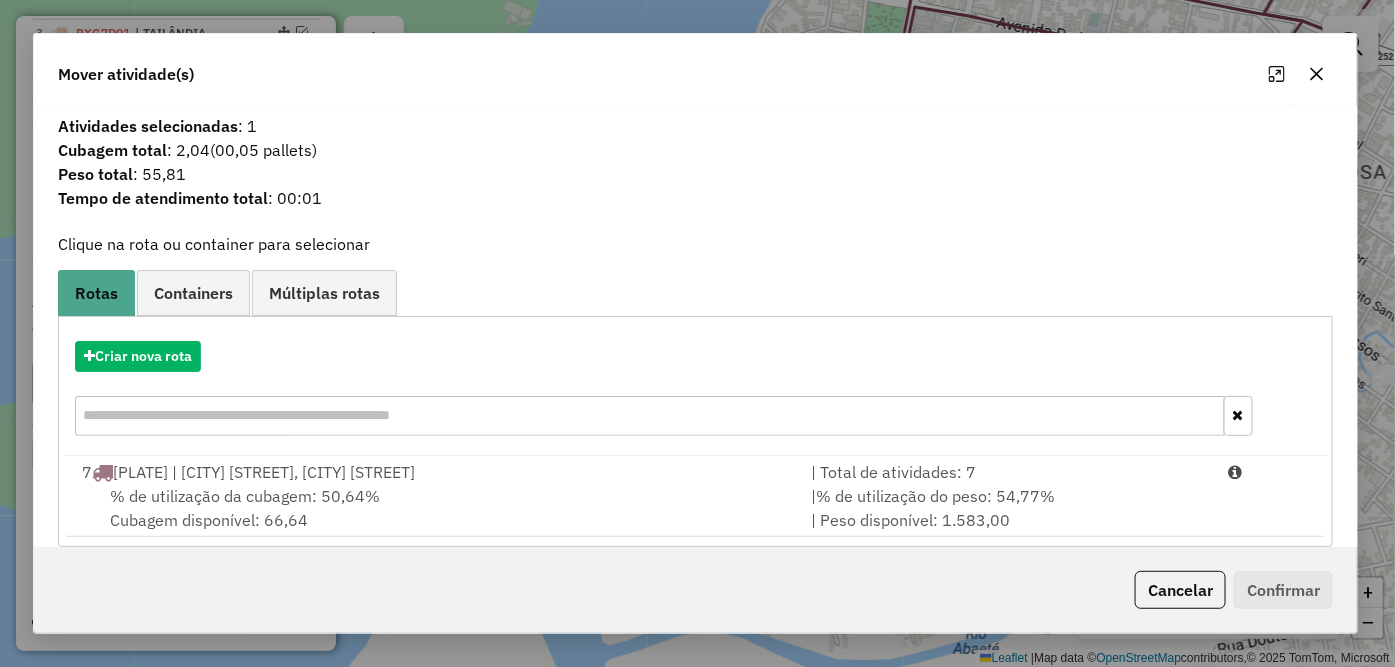 click 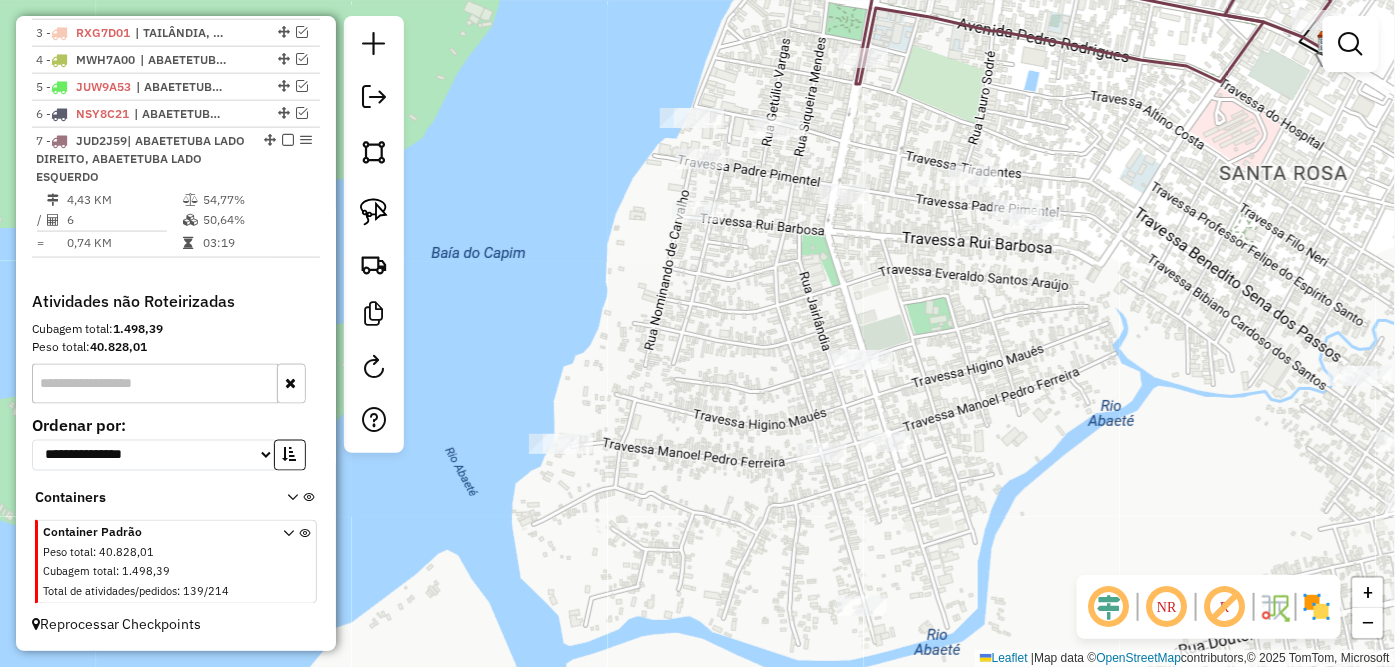 drag, startPoint x: 1012, startPoint y: 272, endPoint x: 892, endPoint y: 296, distance: 122.376465 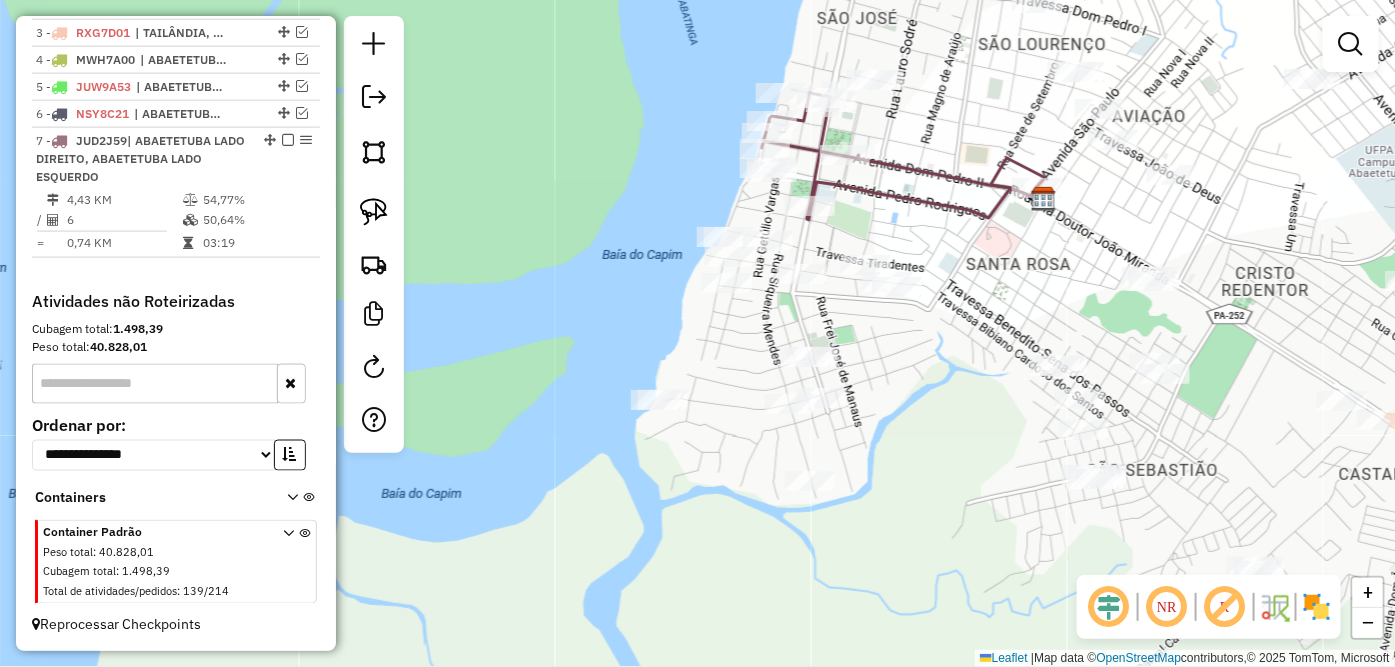 drag, startPoint x: 954, startPoint y: 366, endPoint x: 708, endPoint y: 482, distance: 271.97794 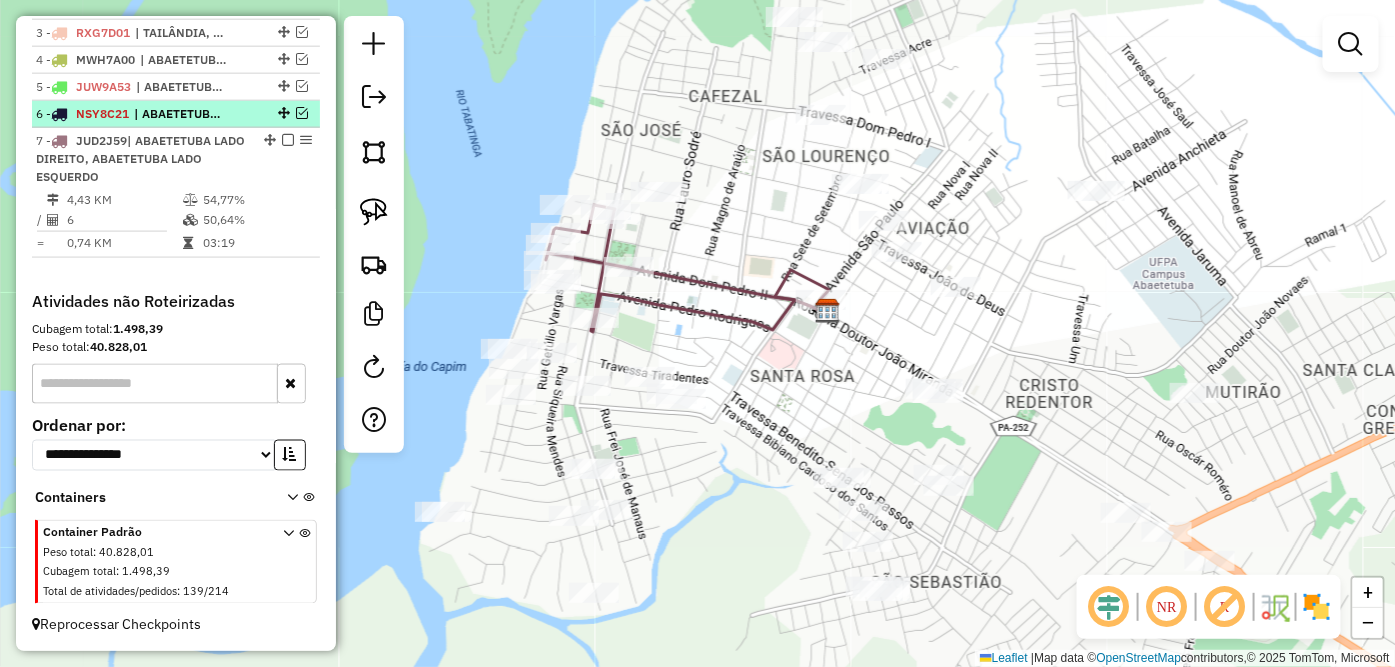 scroll, scrollTop: 602, scrollLeft: 0, axis: vertical 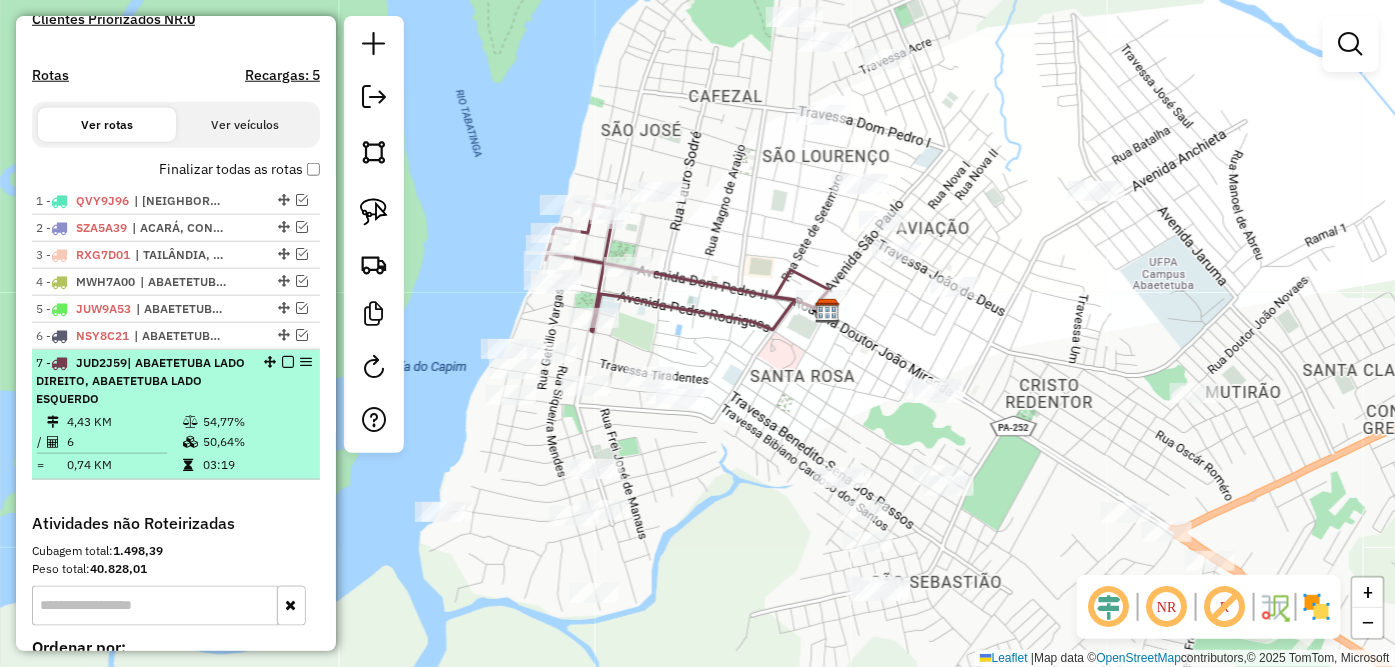 click at bounding box center (288, 362) 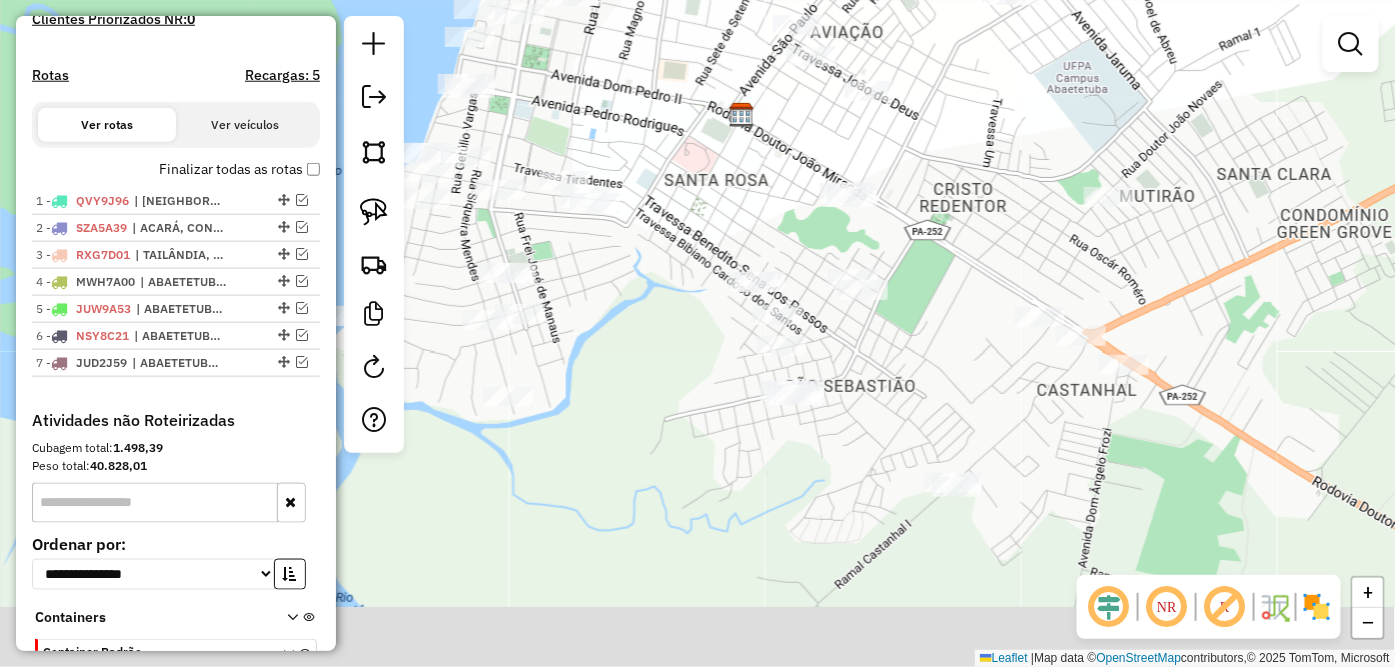 drag, startPoint x: 766, startPoint y: 370, endPoint x: 677, endPoint y: 166, distance: 222.56909 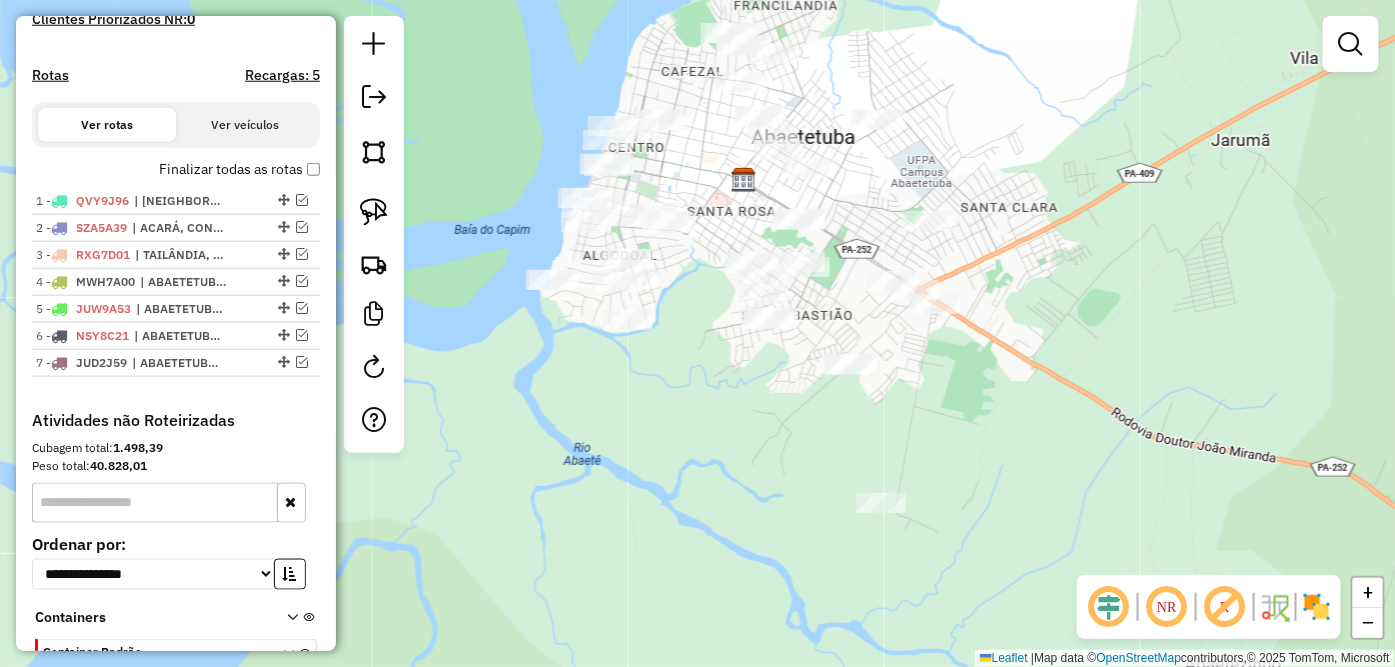 drag, startPoint x: 751, startPoint y: 442, endPoint x: 773, endPoint y: 478, distance: 42.190044 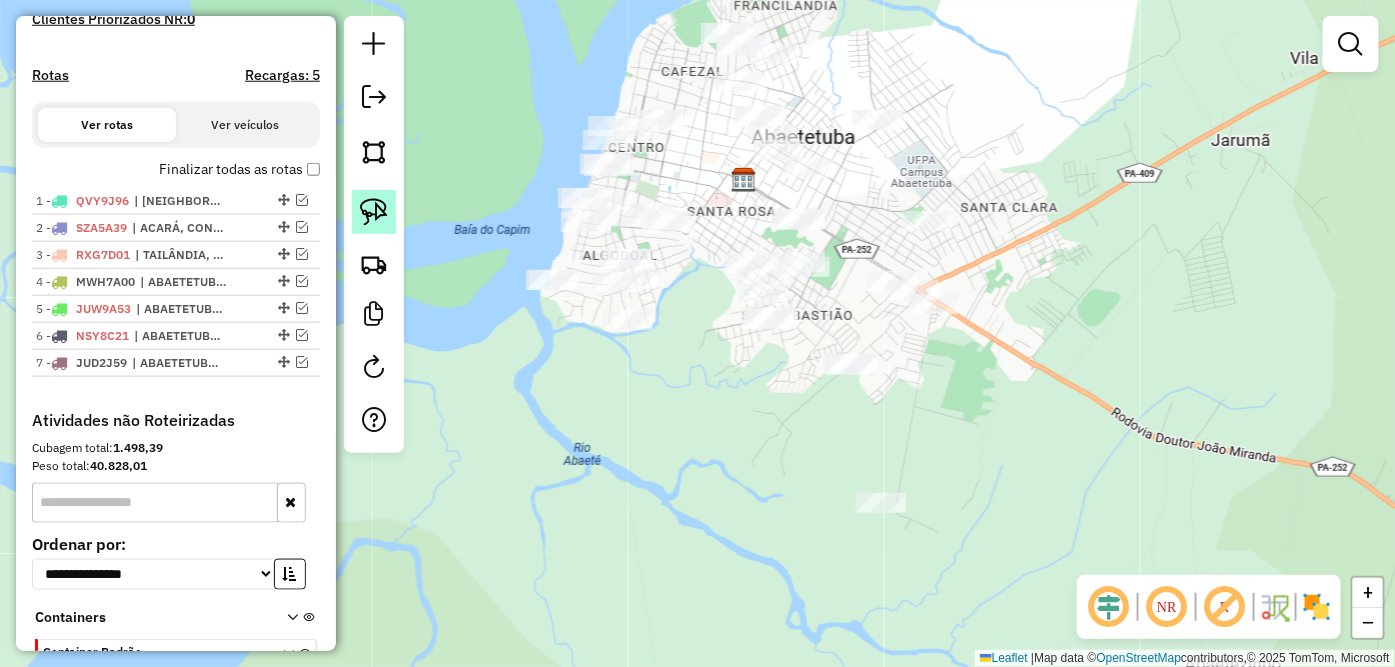 click 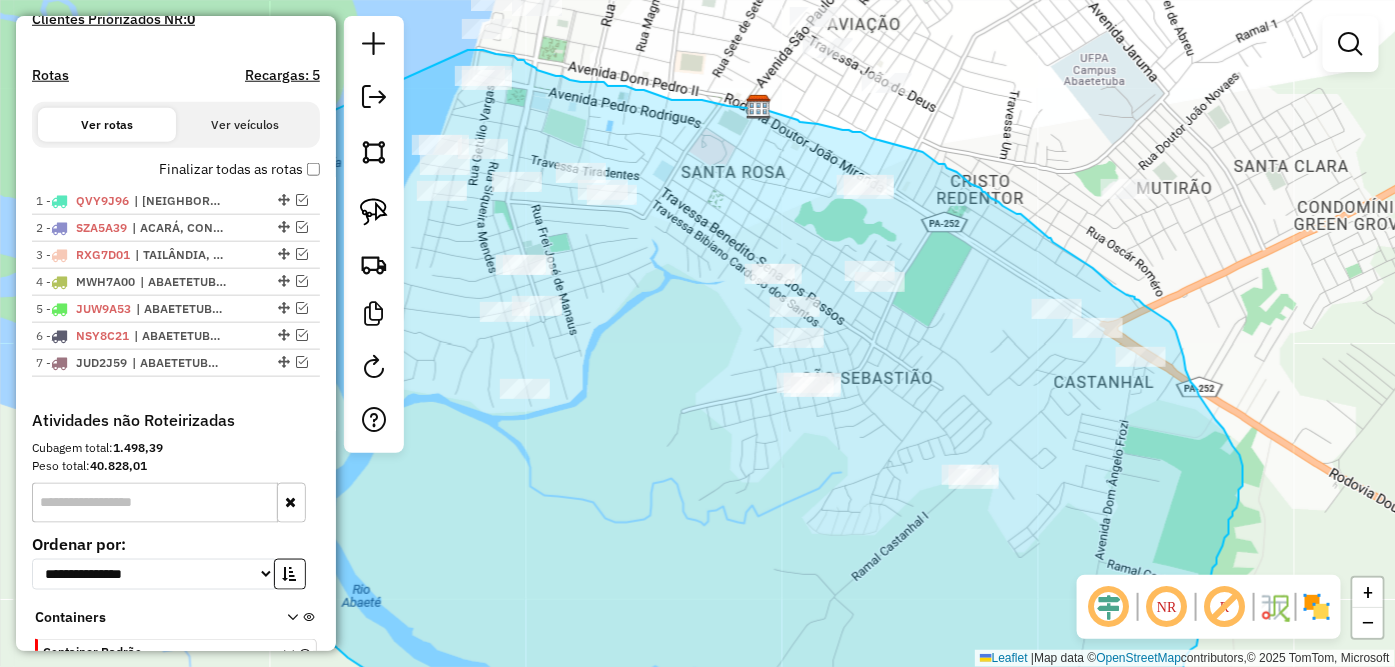 drag, startPoint x: 503, startPoint y: 195, endPoint x: 450, endPoint y: 50, distance: 154.38264 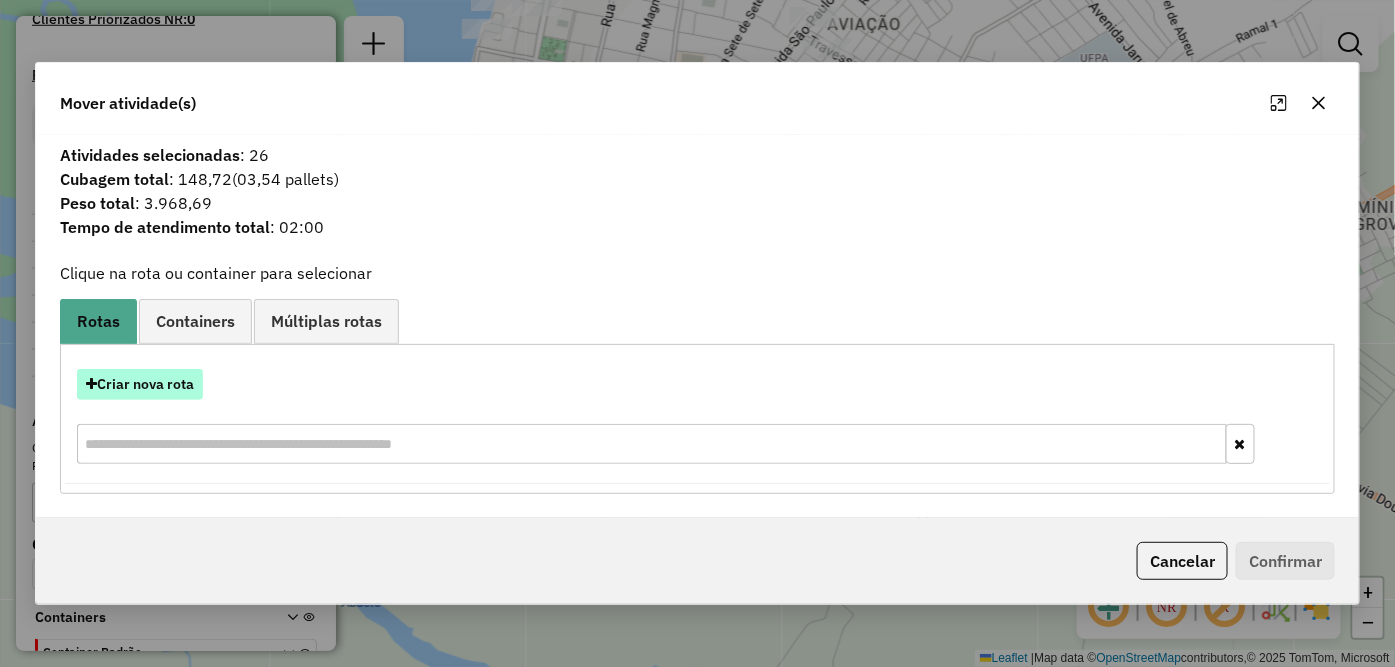 click on "Criar nova rota" at bounding box center (140, 384) 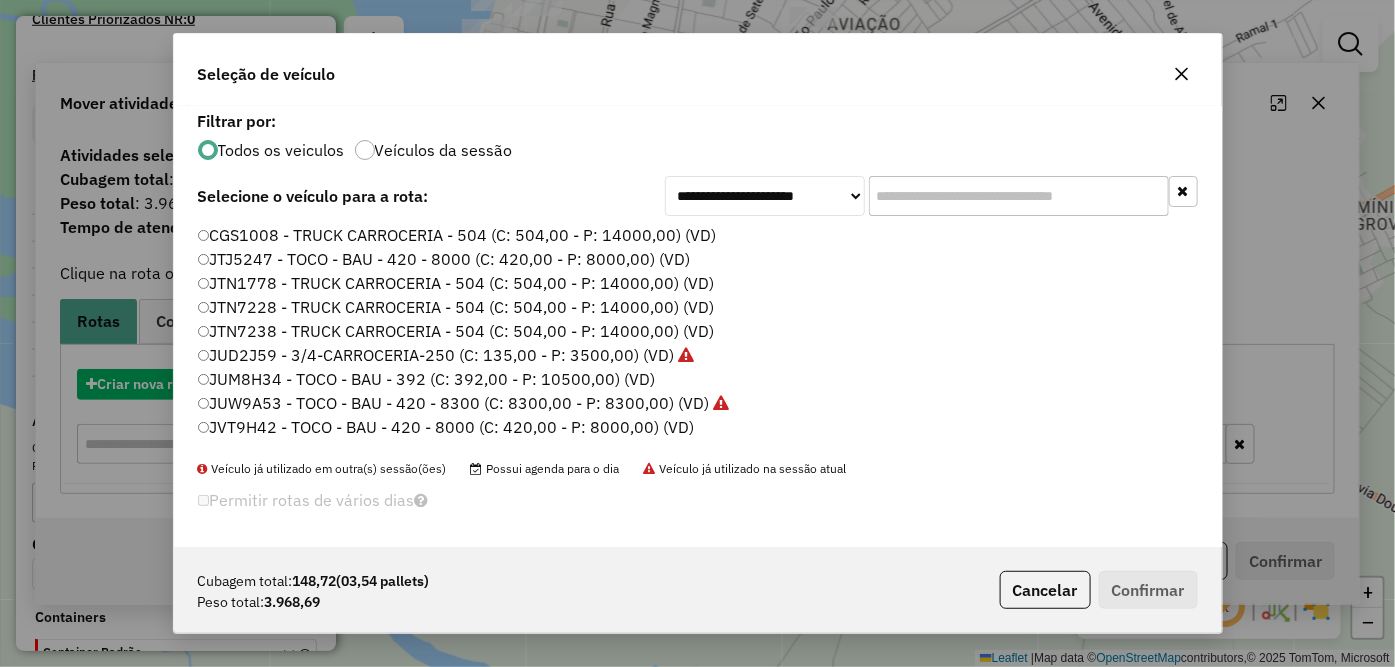 scroll, scrollTop: 11, scrollLeft: 5, axis: both 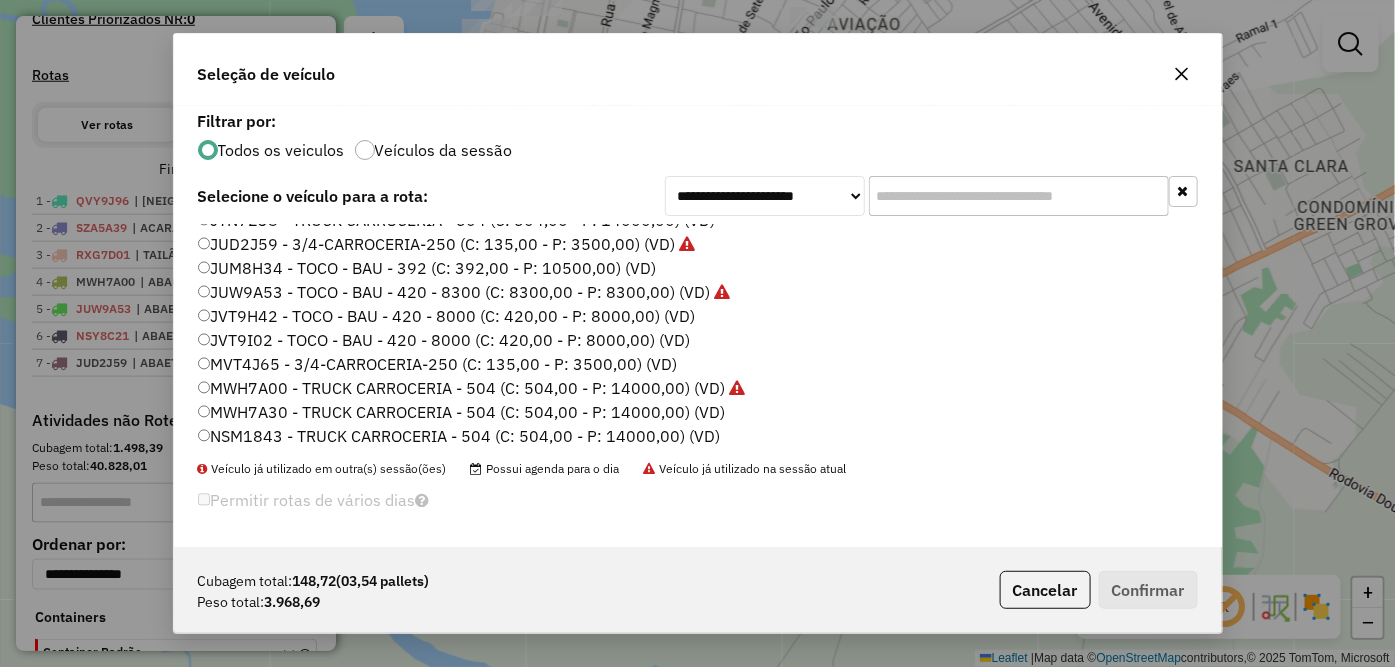 click on "JVT9I02 - TOCO - BAU - 420 - 8000 (C: 420,00 - P: 8000,00) (VD)" 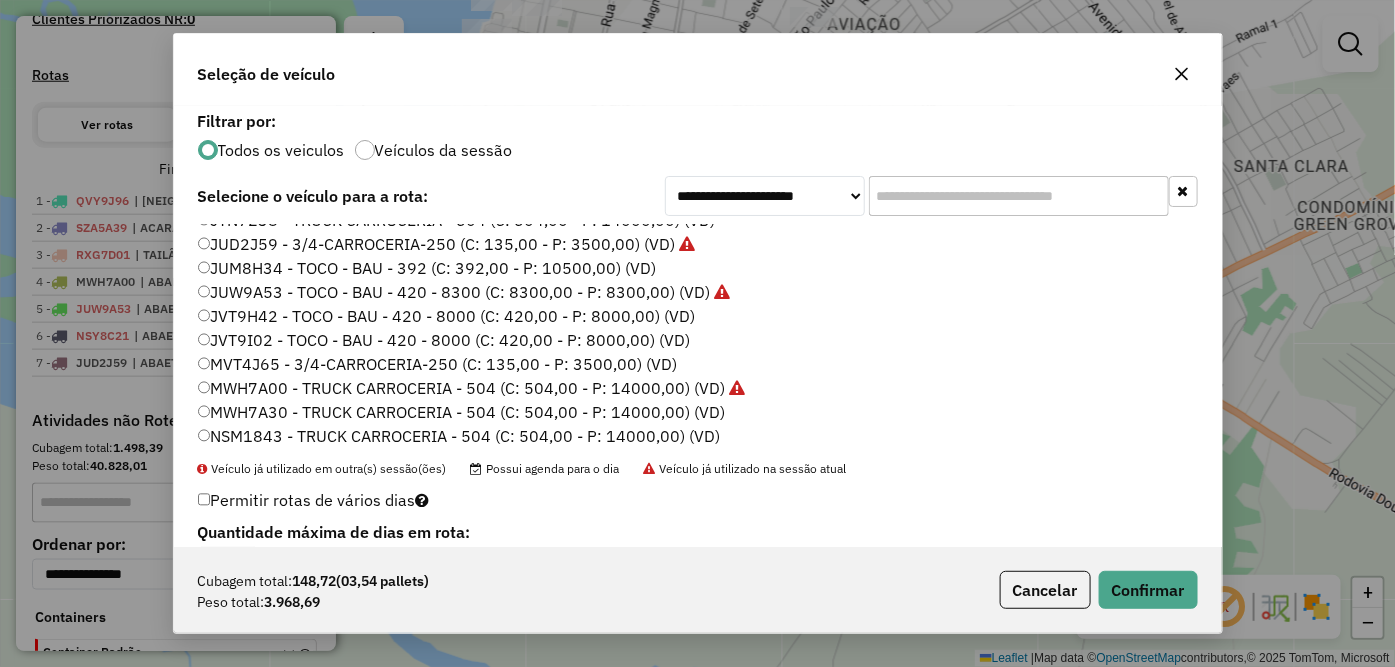 click on "JVT9H42 - TOCO - BAU - 420 - 8000 (C: 420,00 - P: 8000,00) (VD)" 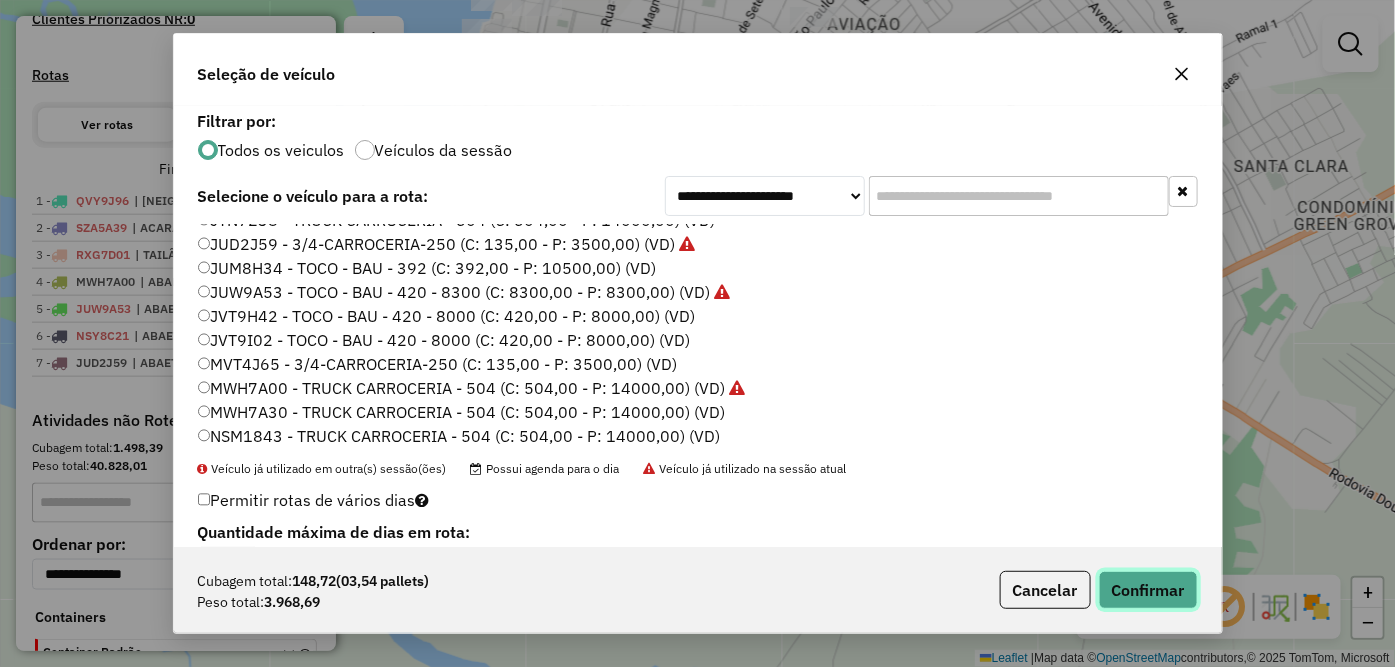 click on "Confirmar" 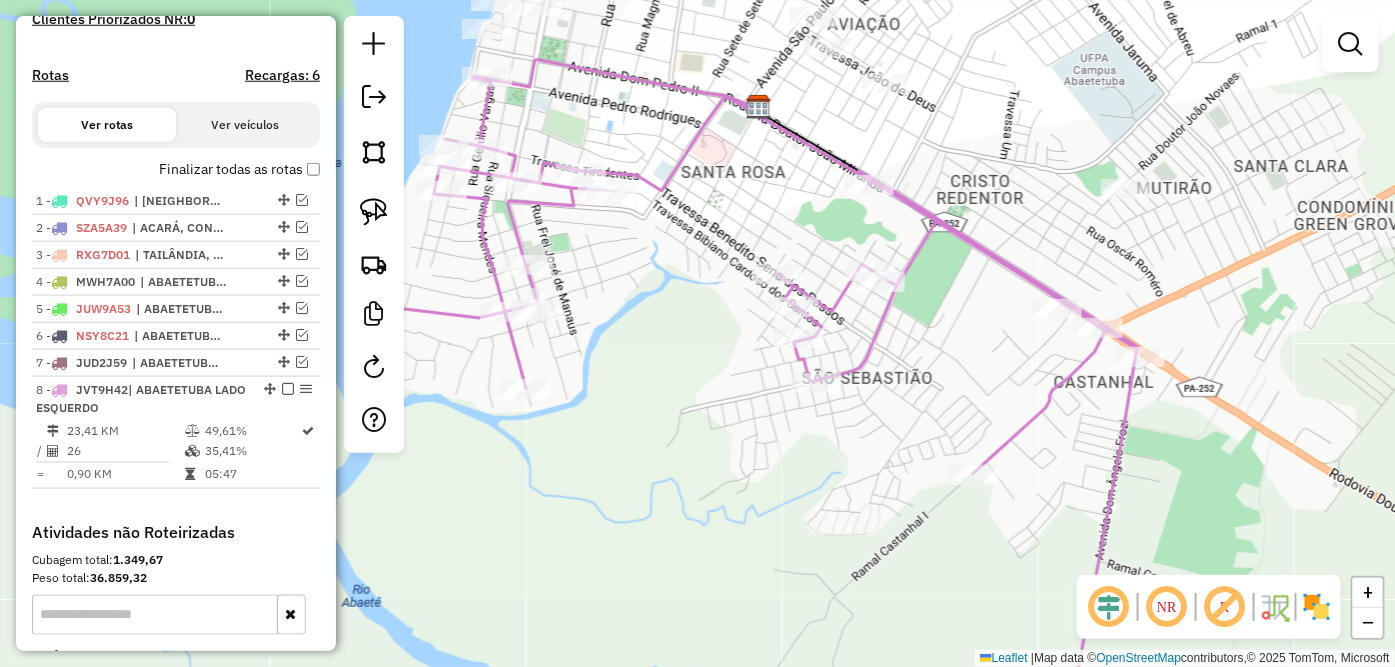 drag, startPoint x: 961, startPoint y: 352, endPoint x: 667, endPoint y: 301, distance: 298.3907 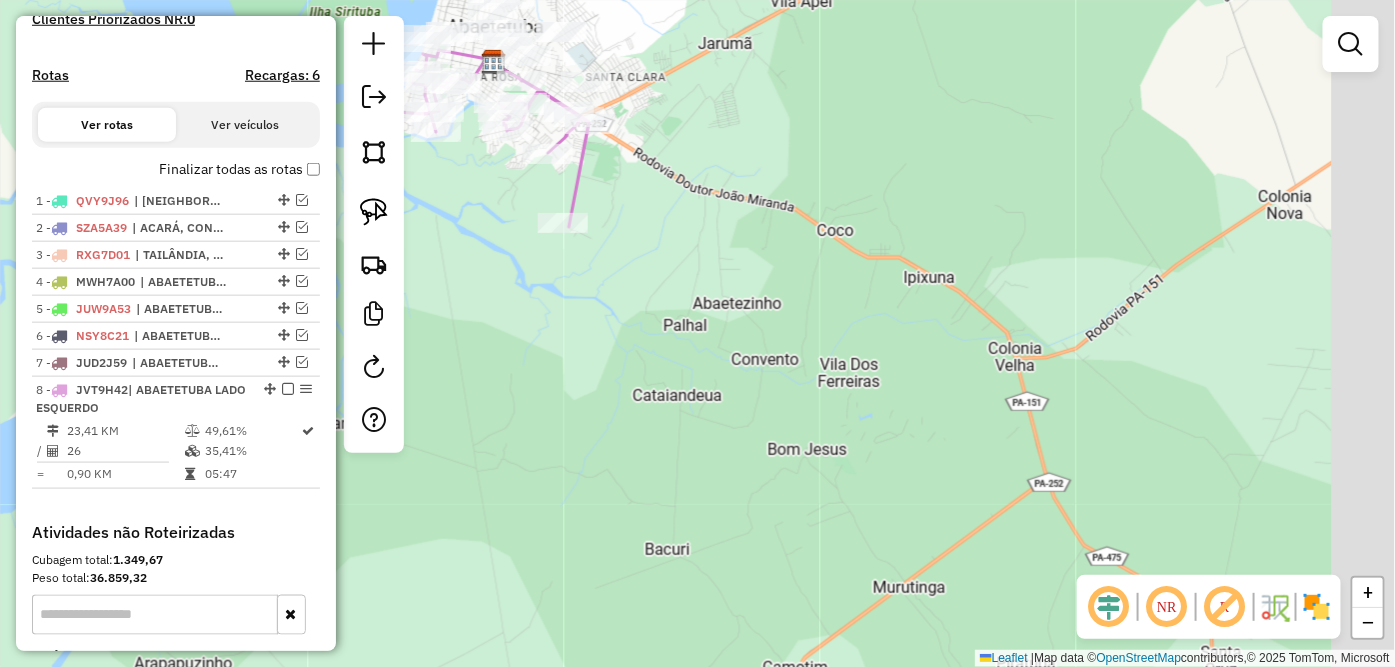 drag, startPoint x: 840, startPoint y: 432, endPoint x: 671, endPoint y: 218, distance: 272.6848 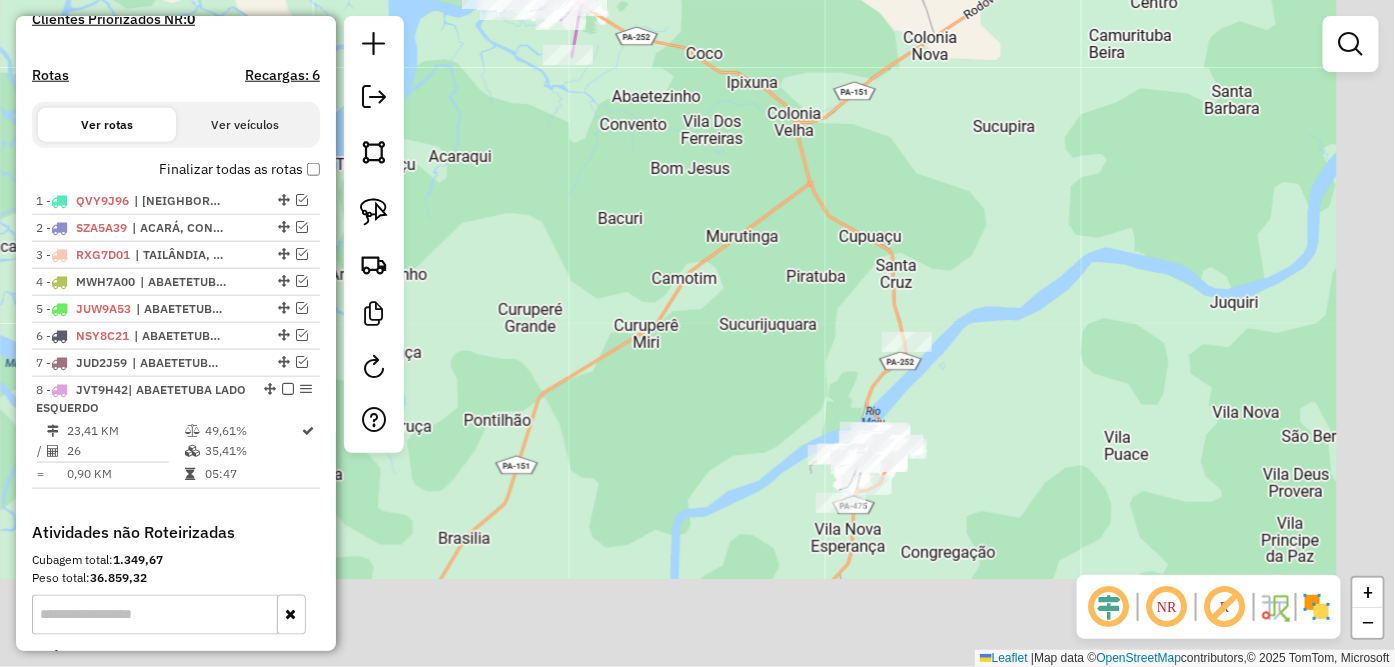 drag, startPoint x: 760, startPoint y: 397, endPoint x: 643, endPoint y: 198, distance: 230.84627 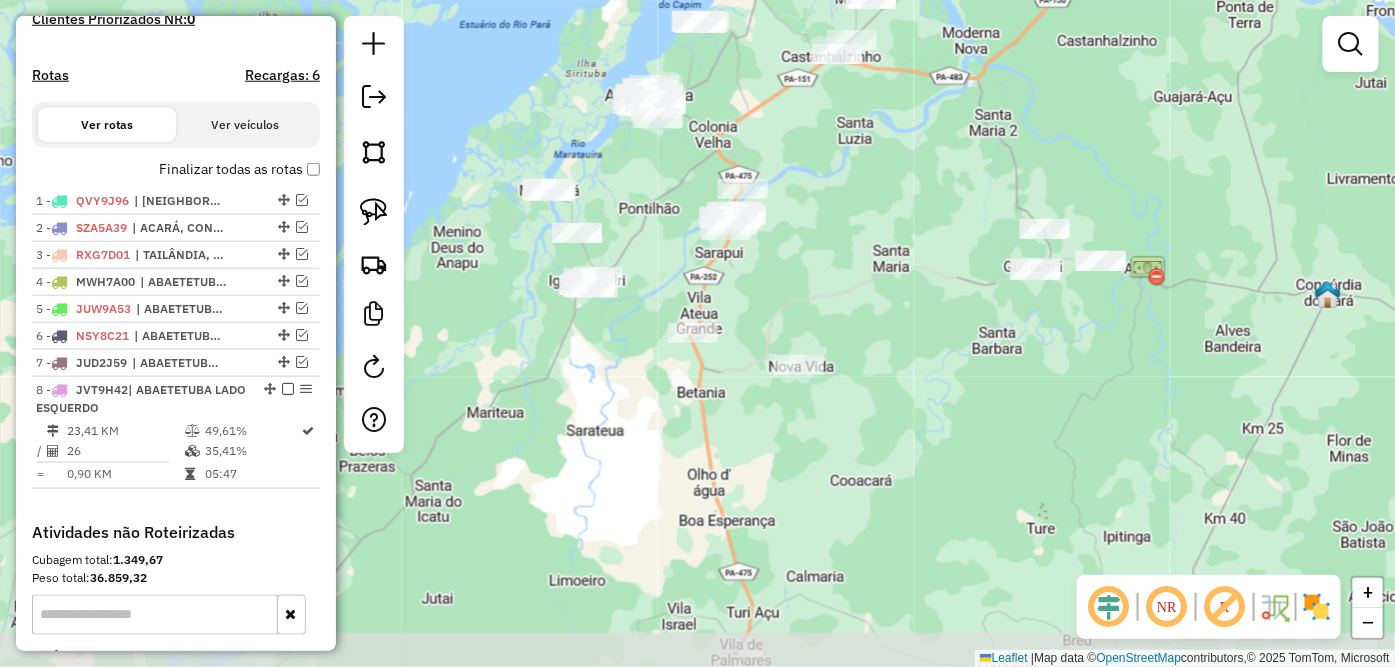 drag, startPoint x: 887, startPoint y: 456, endPoint x: 923, endPoint y: 375, distance: 88.63972 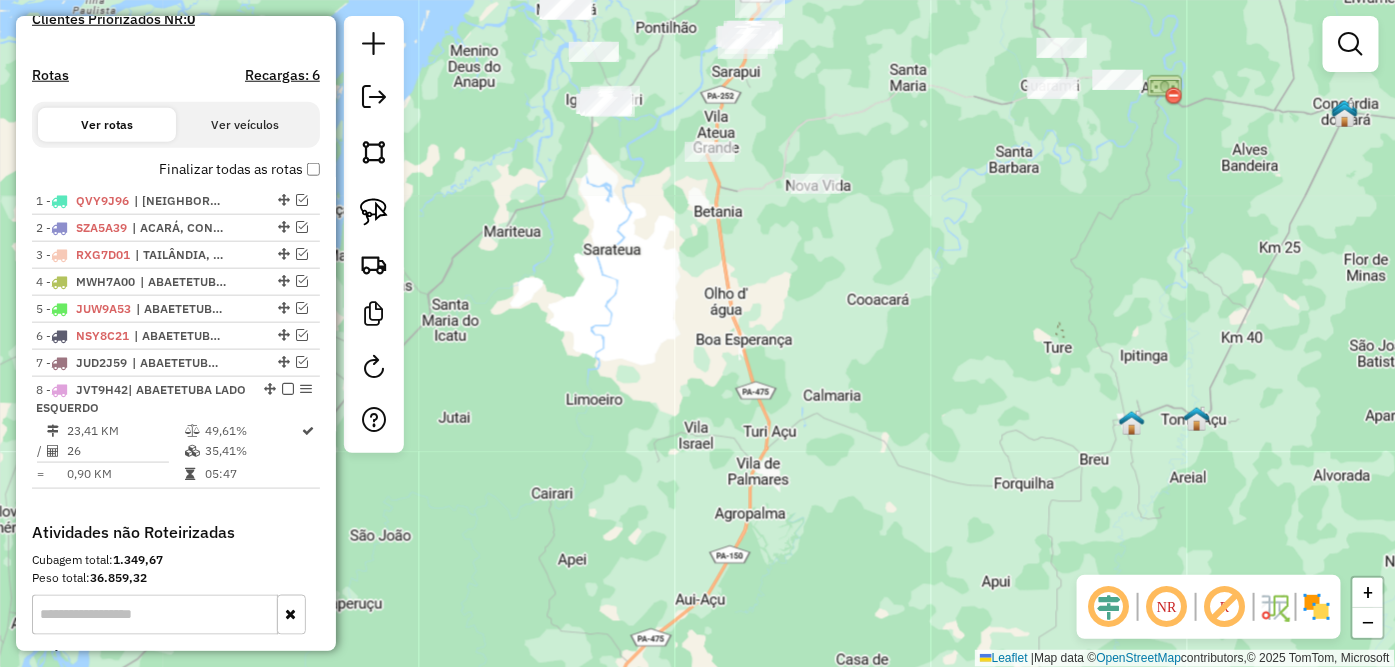 drag, startPoint x: 931, startPoint y: 450, endPoint x: 948, endPoint y: 295, distance: 155.92947 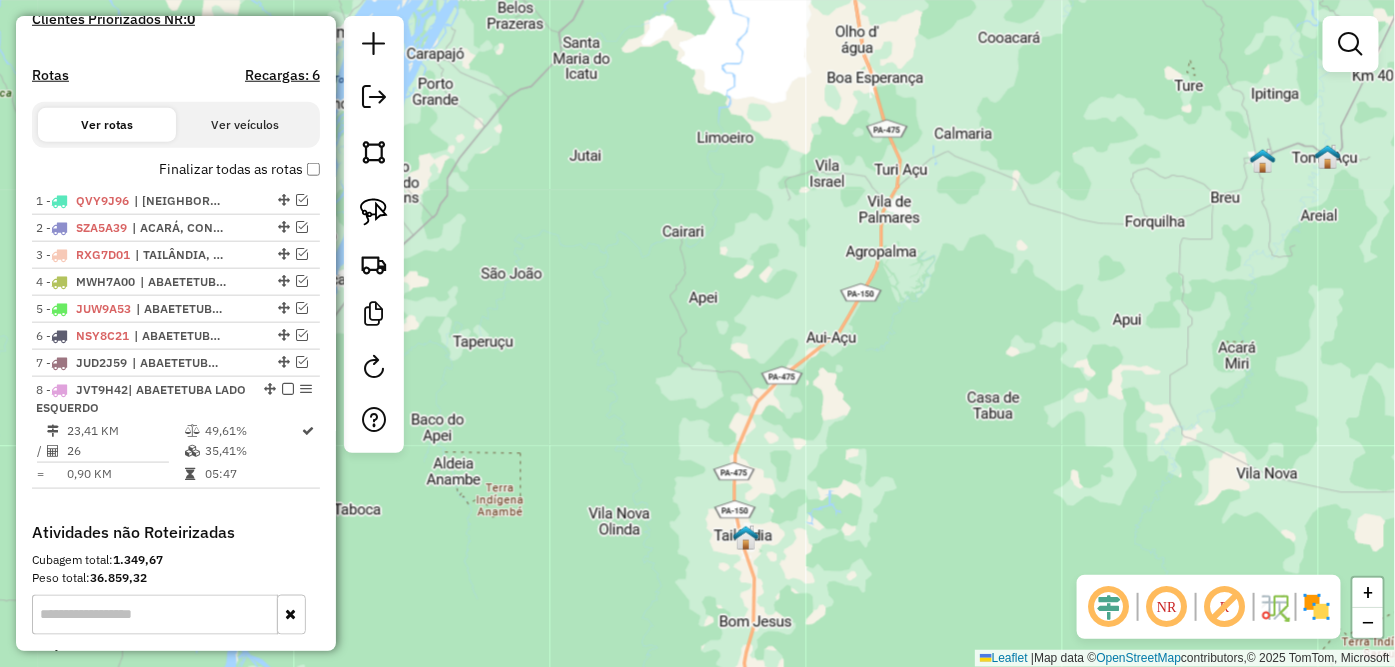 drag, startPoint x: 904, startPoint y: 404, endPoint x: 1027, endPoint y: 190, distance: 246.8299 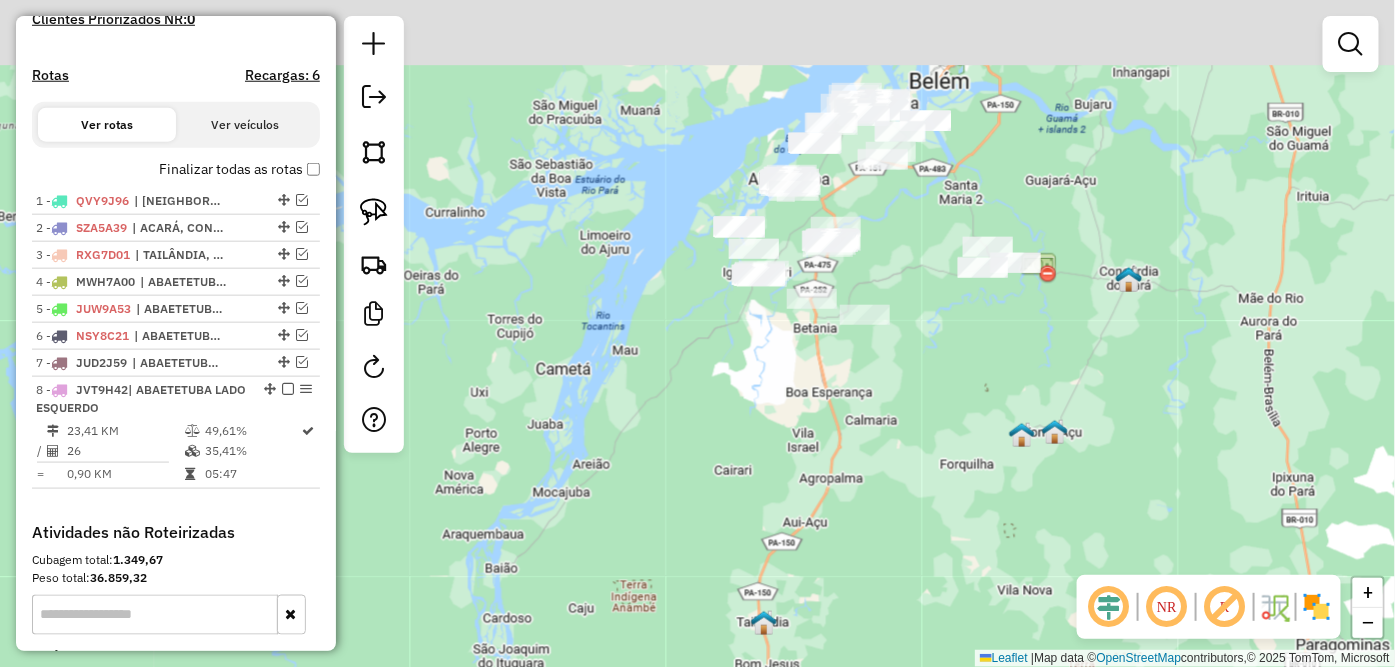 drag, startPoint x: 827, startPoint y: 283, endPoint x: 791, endPoint y: 472, distance: 192.39803 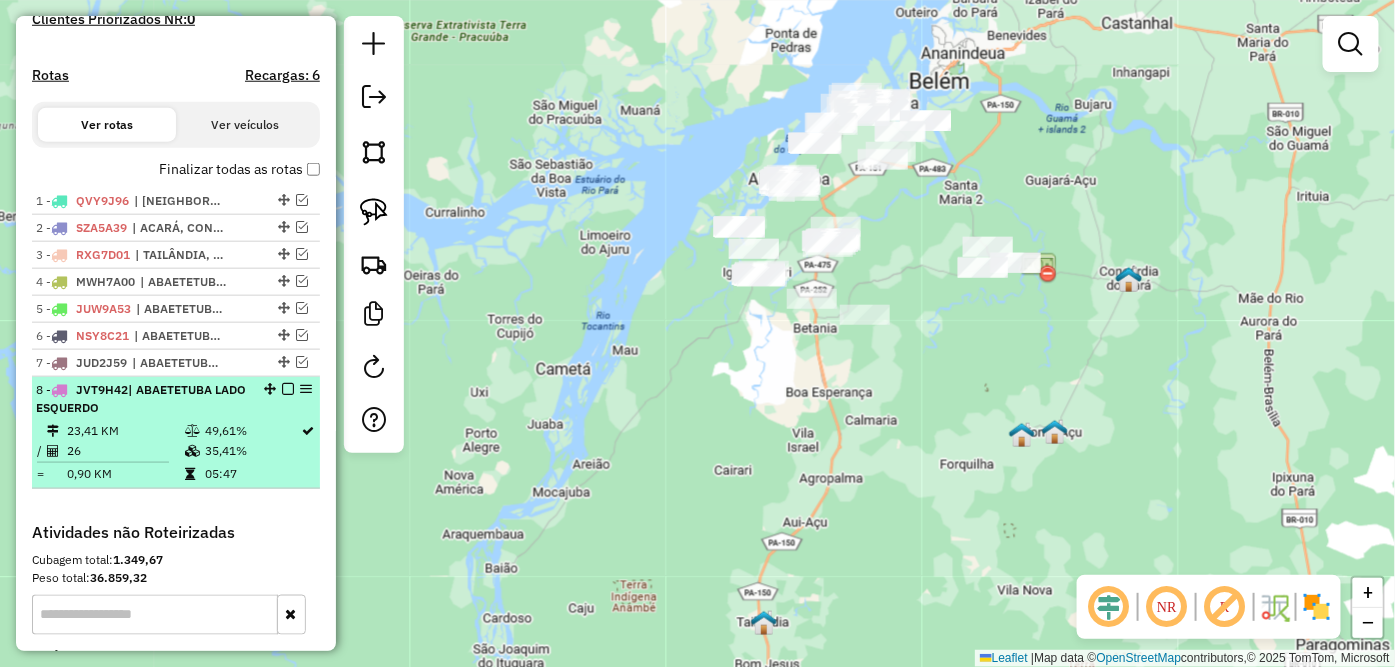 click at bounding box center [288, 389] 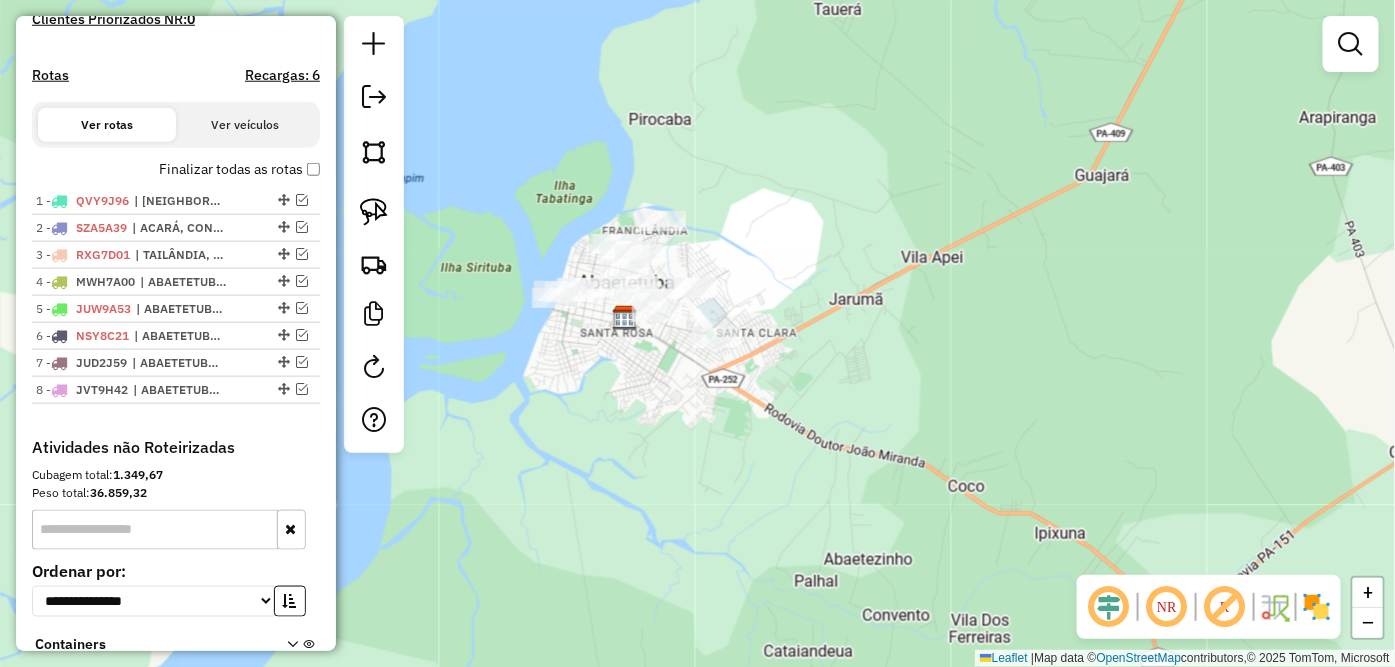 drag, startPoint x: 793, startPoint y: 315, endPoint x: 768, endPoint y: 525, distance: 211.48286 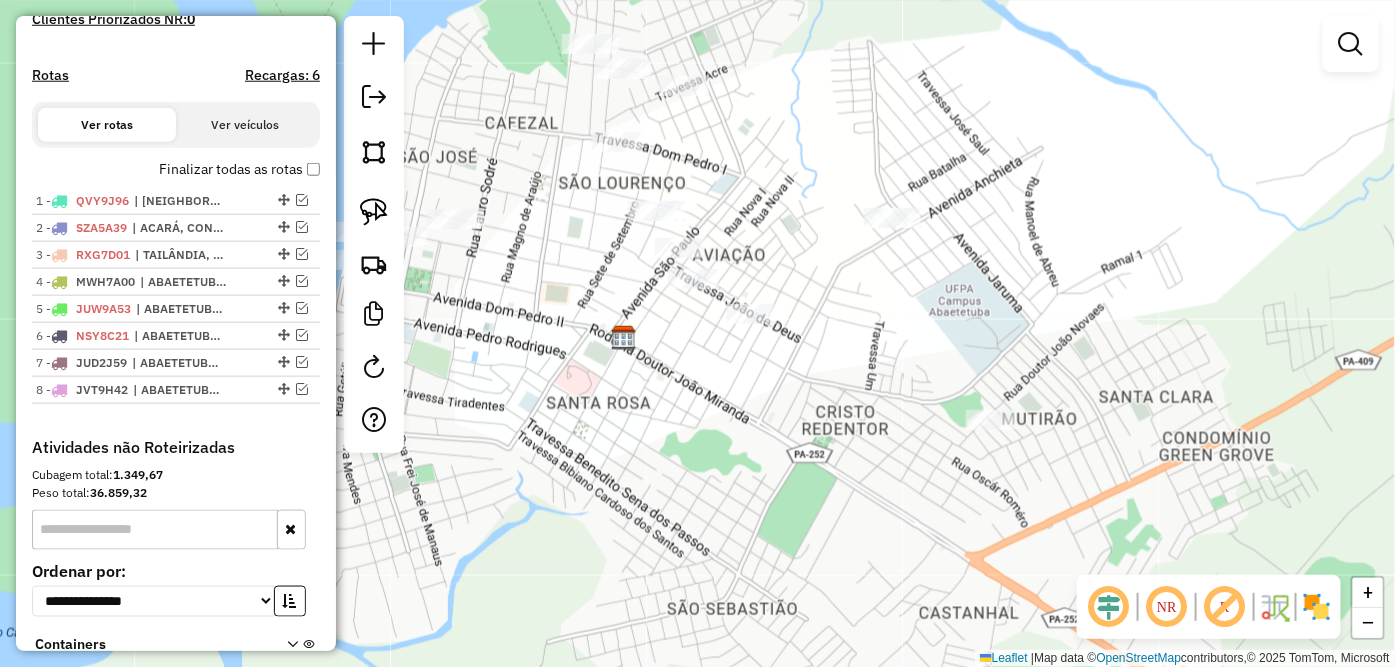 drag, startPoint x: 591, startPoint y: 380, endPoint x: 724, endPoint y: 455, distance: 152.68922 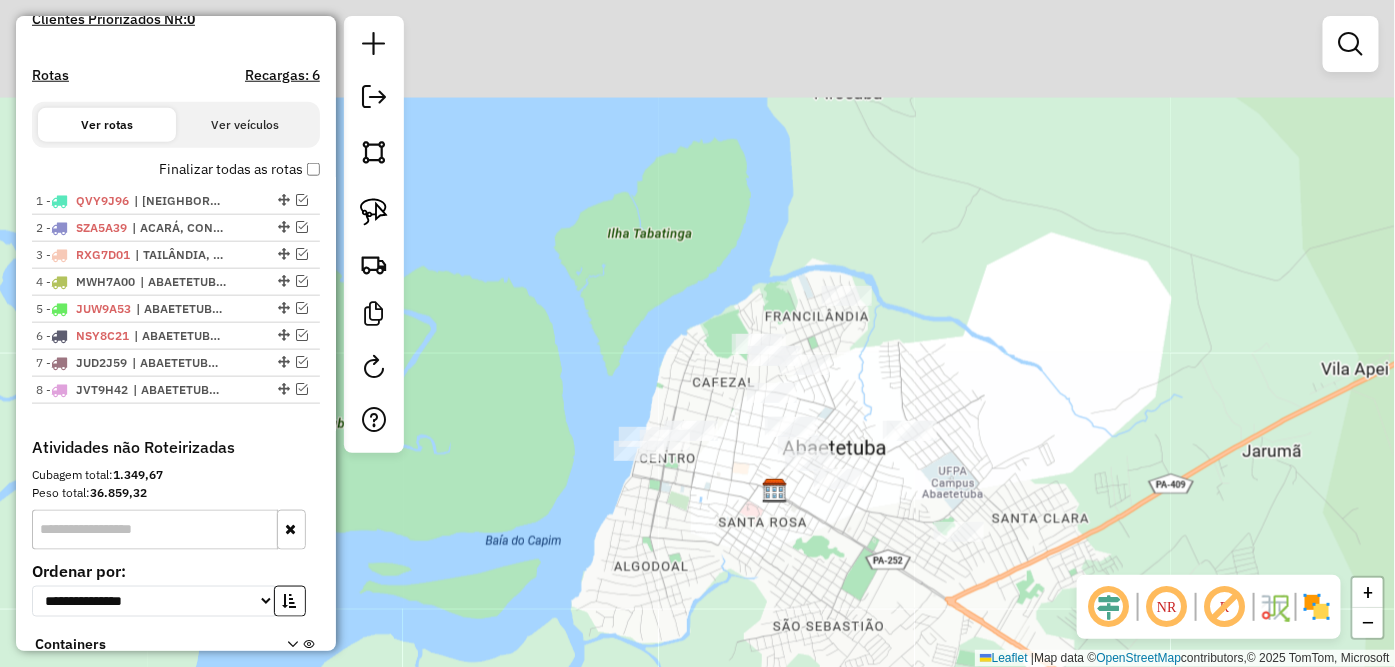 drag, startPoint x: 715, startPoint y: 416, endPoint x: 825, endPoint y: 526, distance: 155.56349 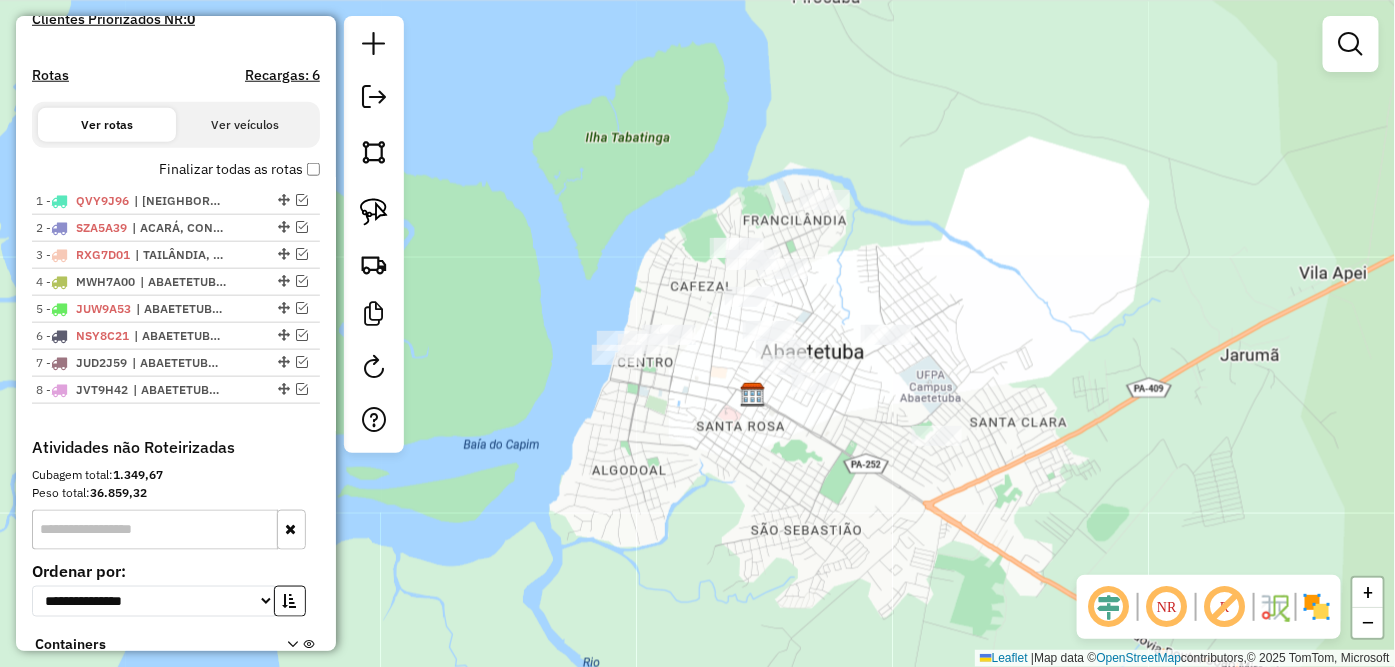drag, startPoint x: 816, startPoint y: 521, endPoint x: 786, endPoint y: 440, distance: 86.37708 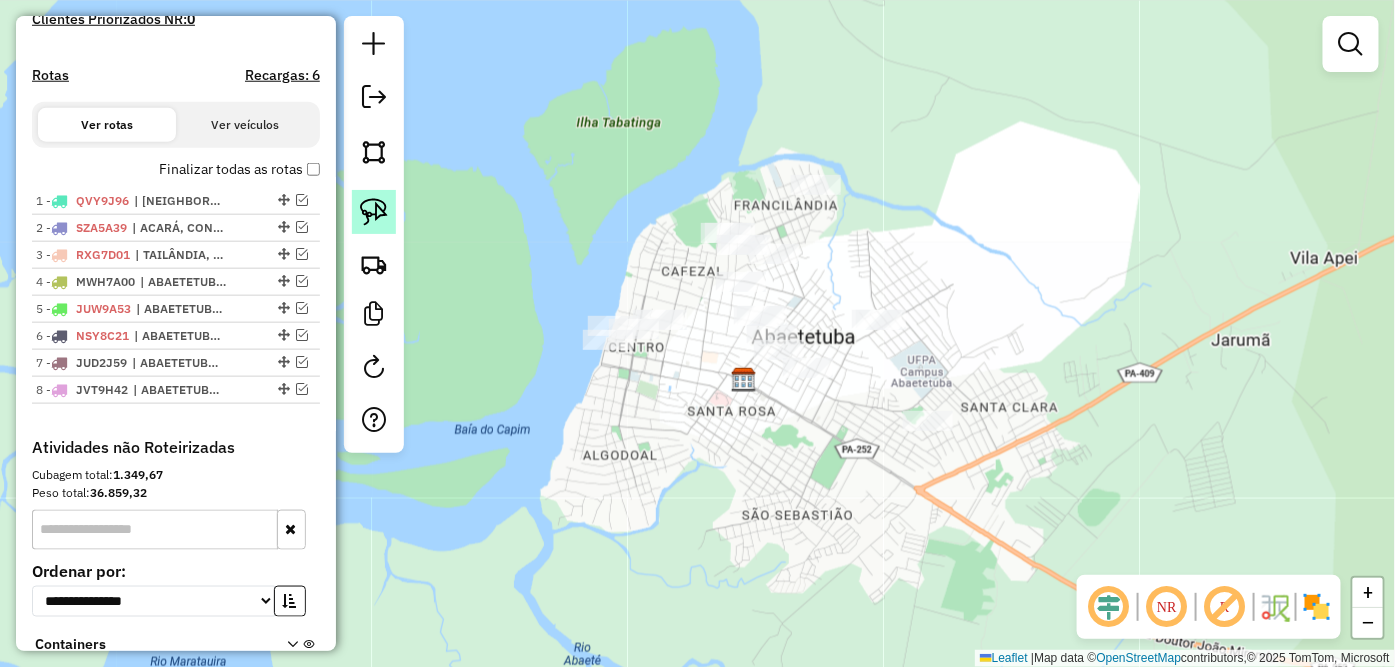 click 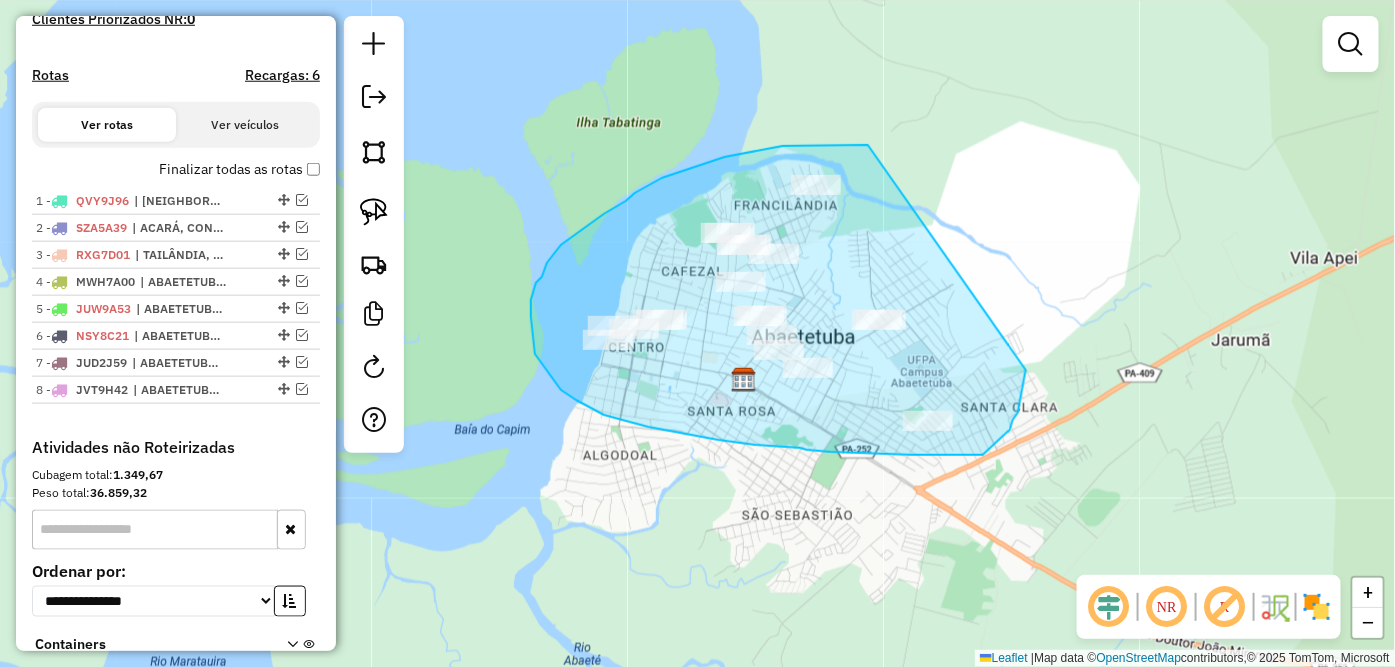 drag, startPoint x: 796, startPoint y: 145, endPoint x: 1027, endPoint y: 370, distance: 322.4686 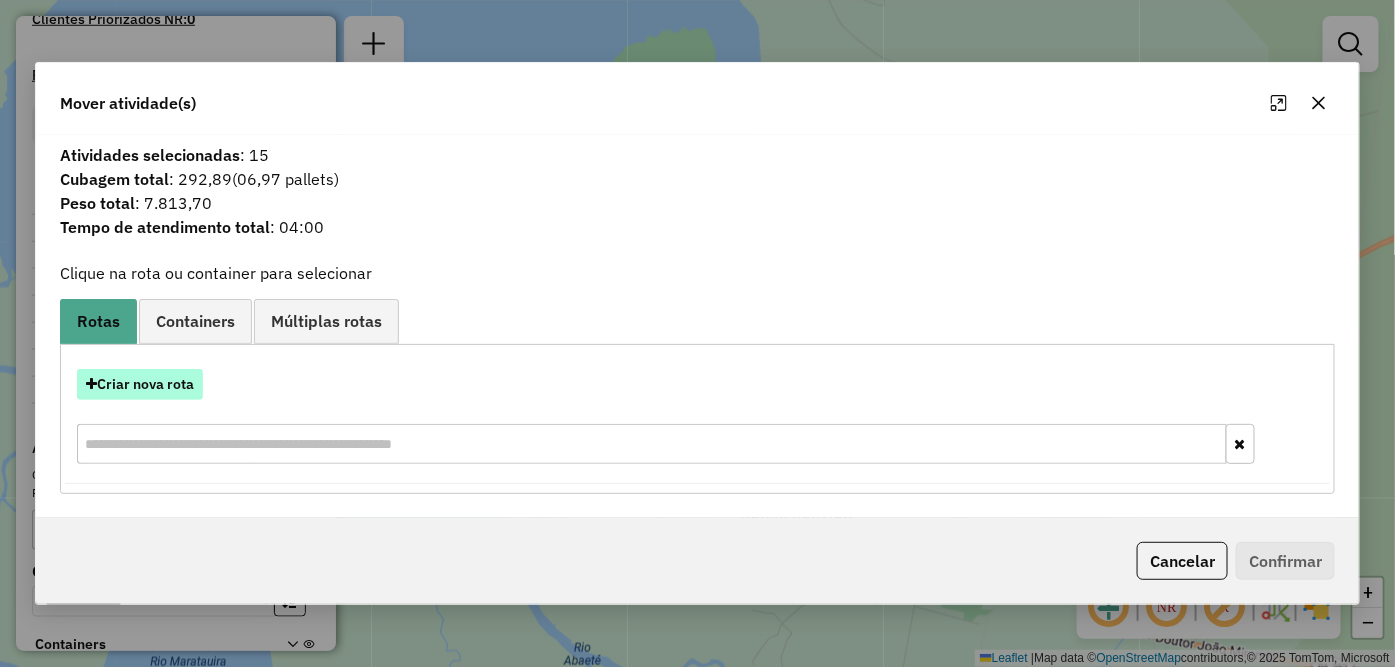click on "Criar nova rota" at bounding box center (140, 384) 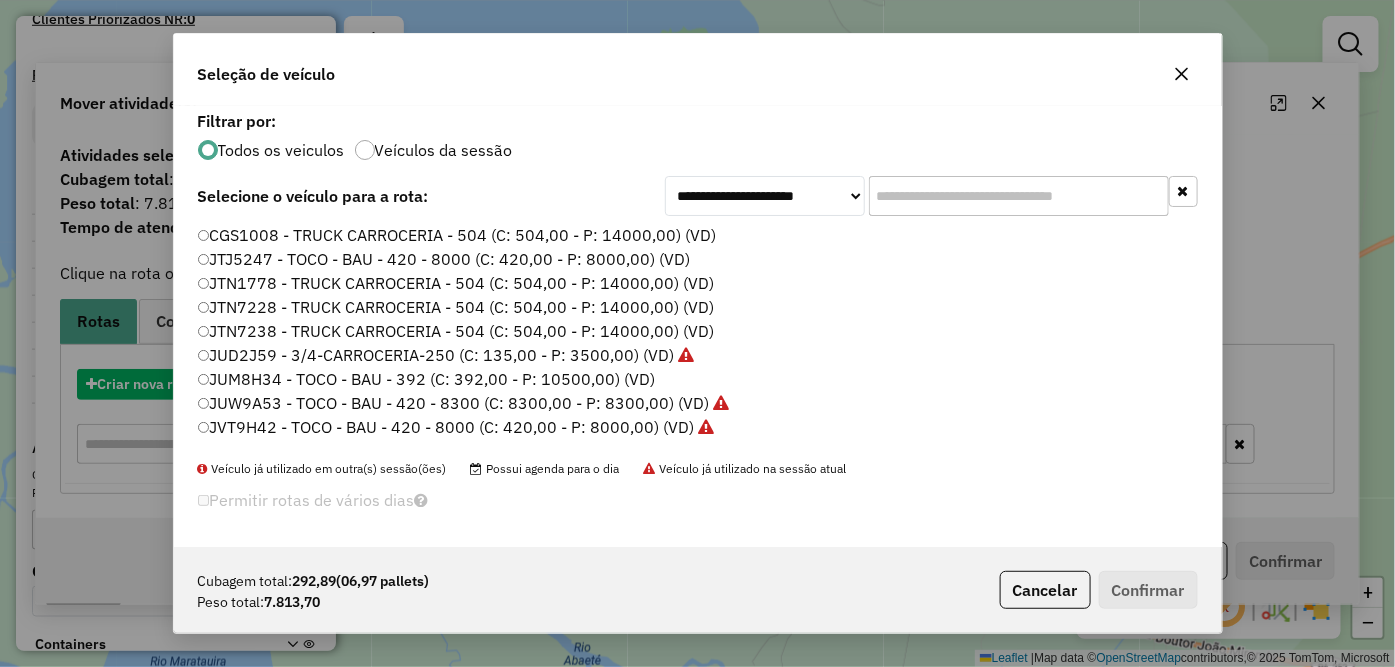 scroll, scrollTop: 11, scrollLeft: 5, axis: both 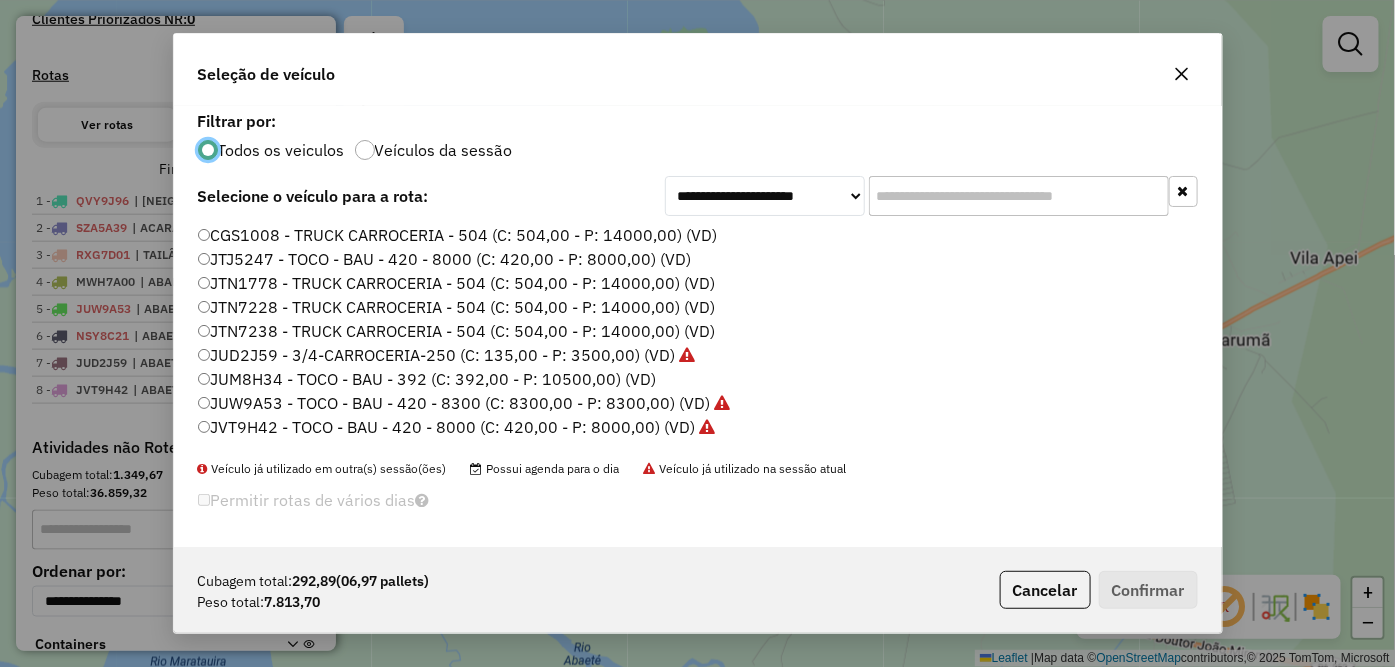 click on "JUM8H34 - TOCO - BAU - 392 (C: 392,00 - P: 10500,00) (VD)" 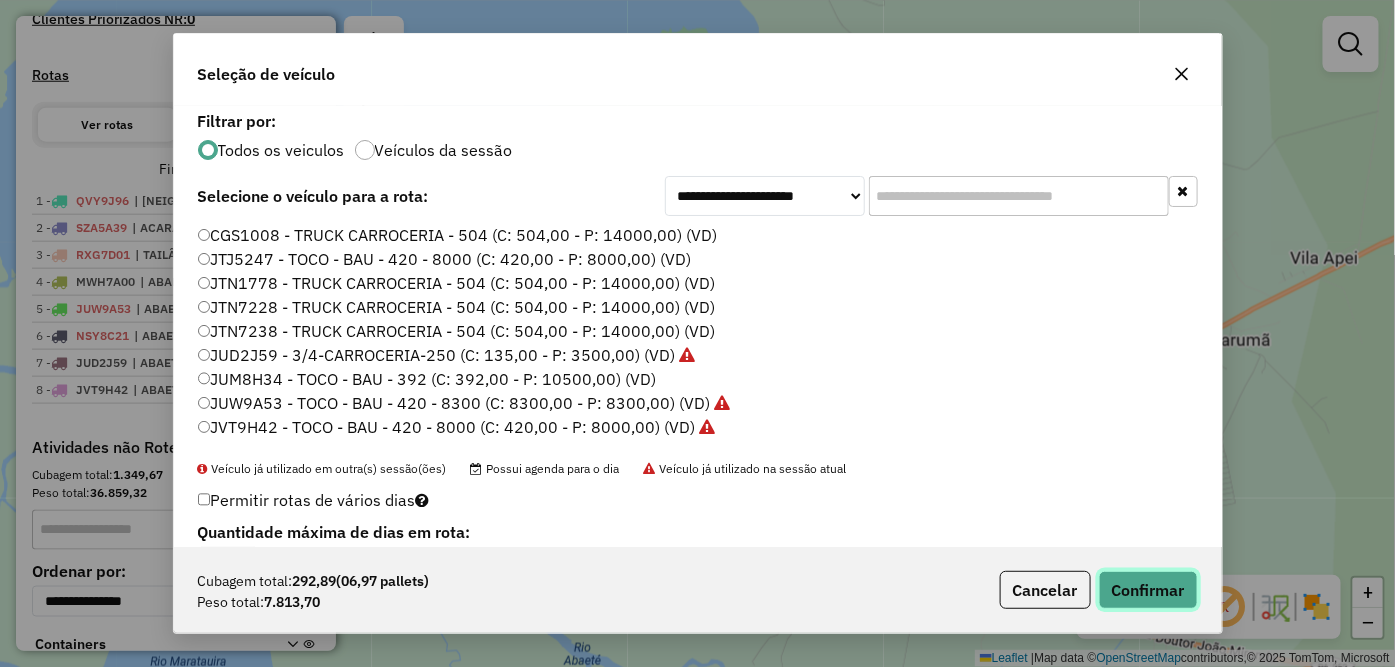 click on "Confirmar" 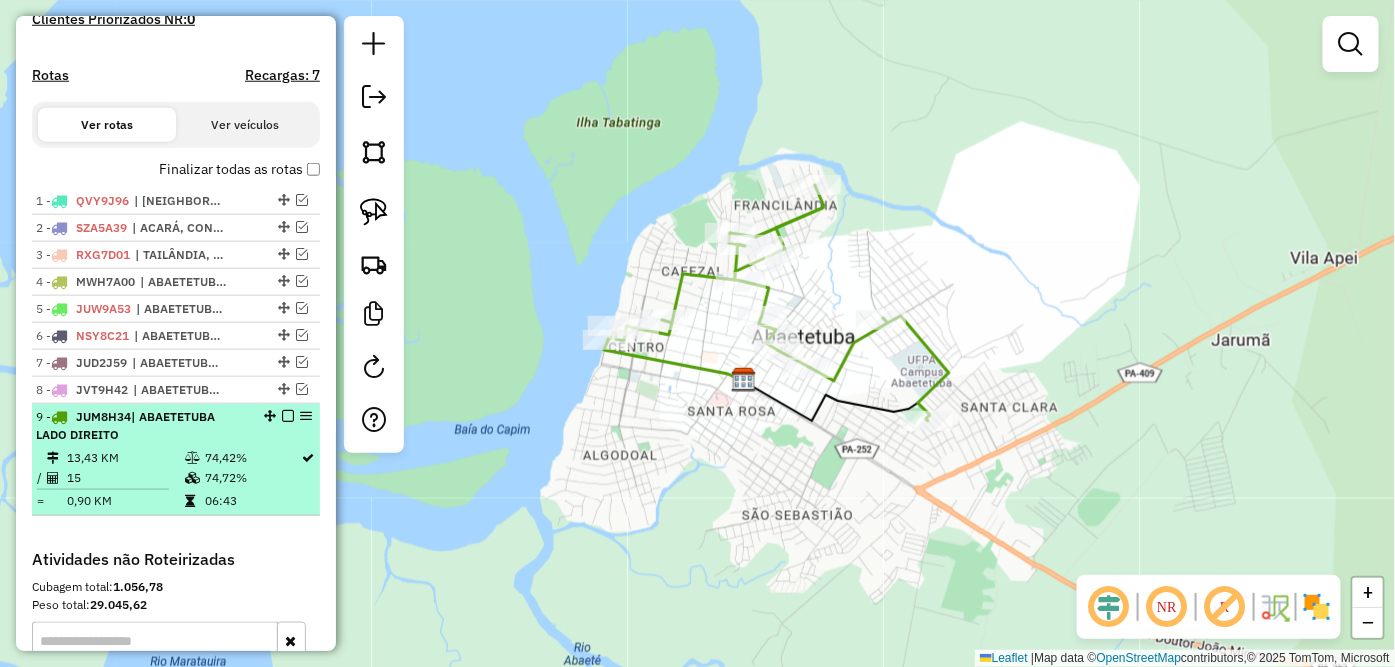click at bounding box center (288, 416) 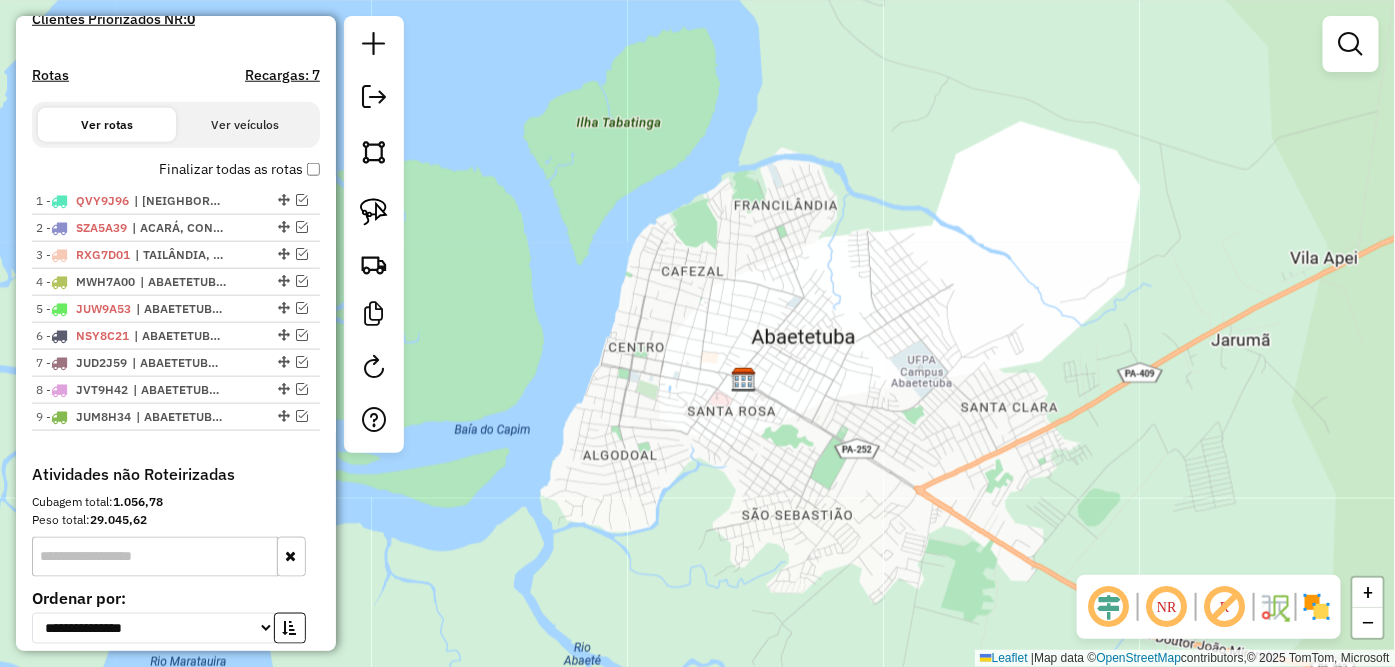 drag, startPoint x: 854, startPoint y: 401, endPoint x: 770, endPoint y: 347, distance: 99.8599 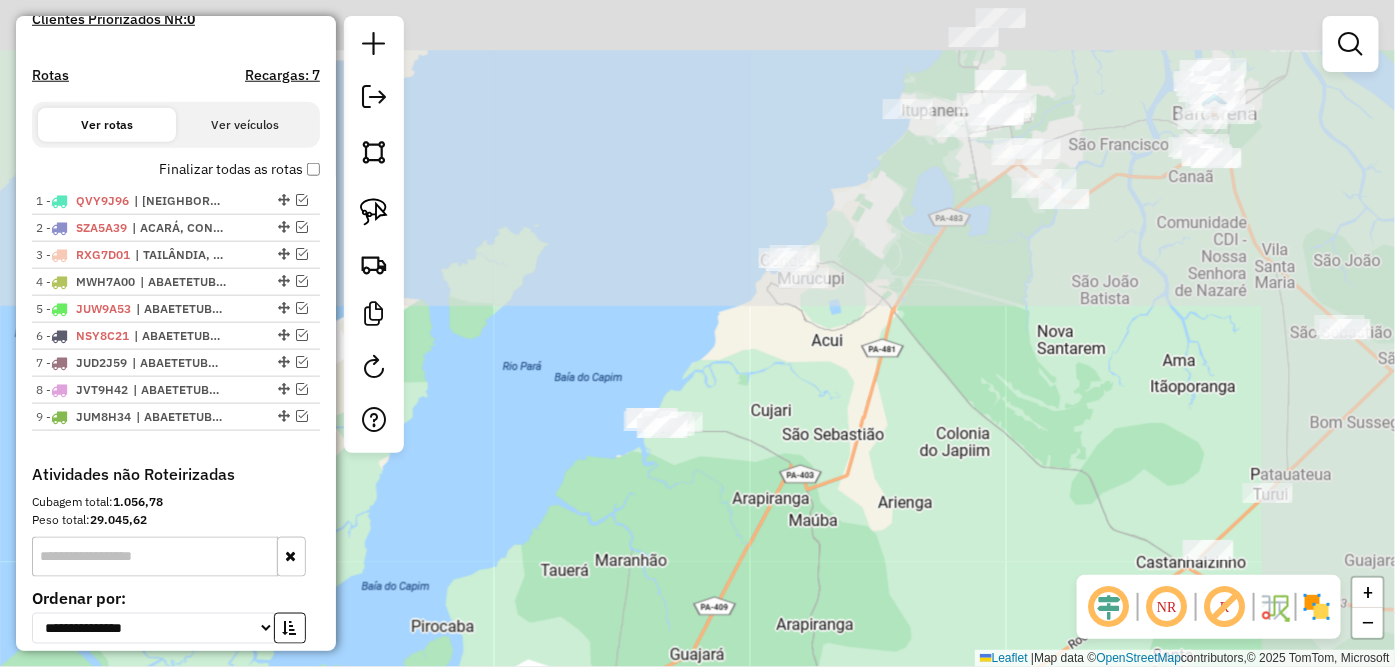 drag, startPoint x: 1061, startPoint y: 312, endPoint x: 732, endPoint y: 706, distance: 513.3001 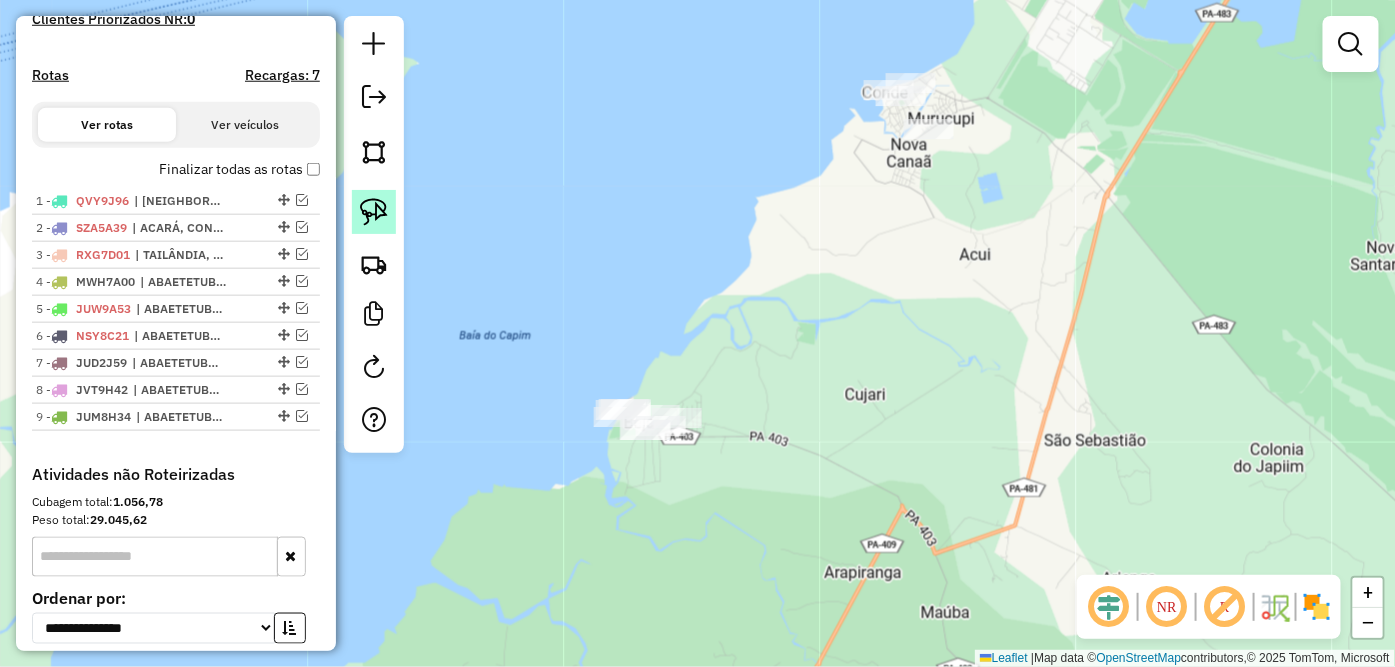 click 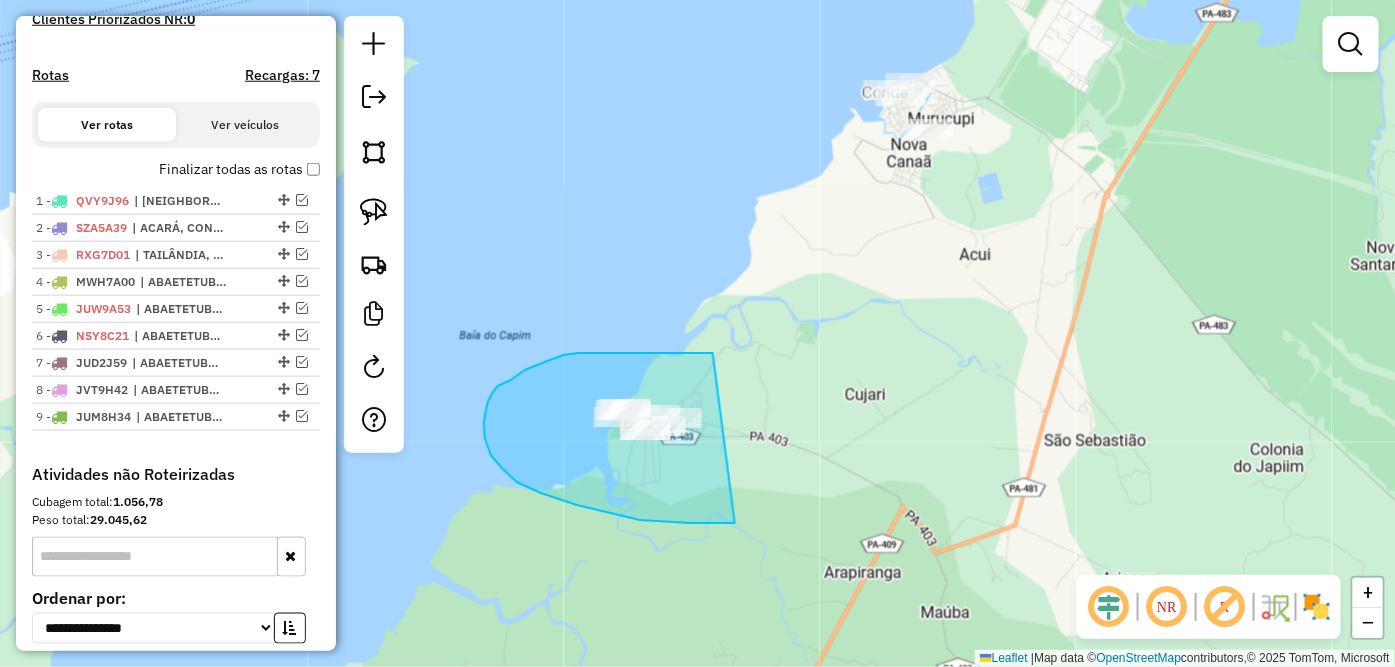drag, startPoint x: 643, startPoint y: 353, endPoint x: 863, endPoint y: 505, distance: 267.4023 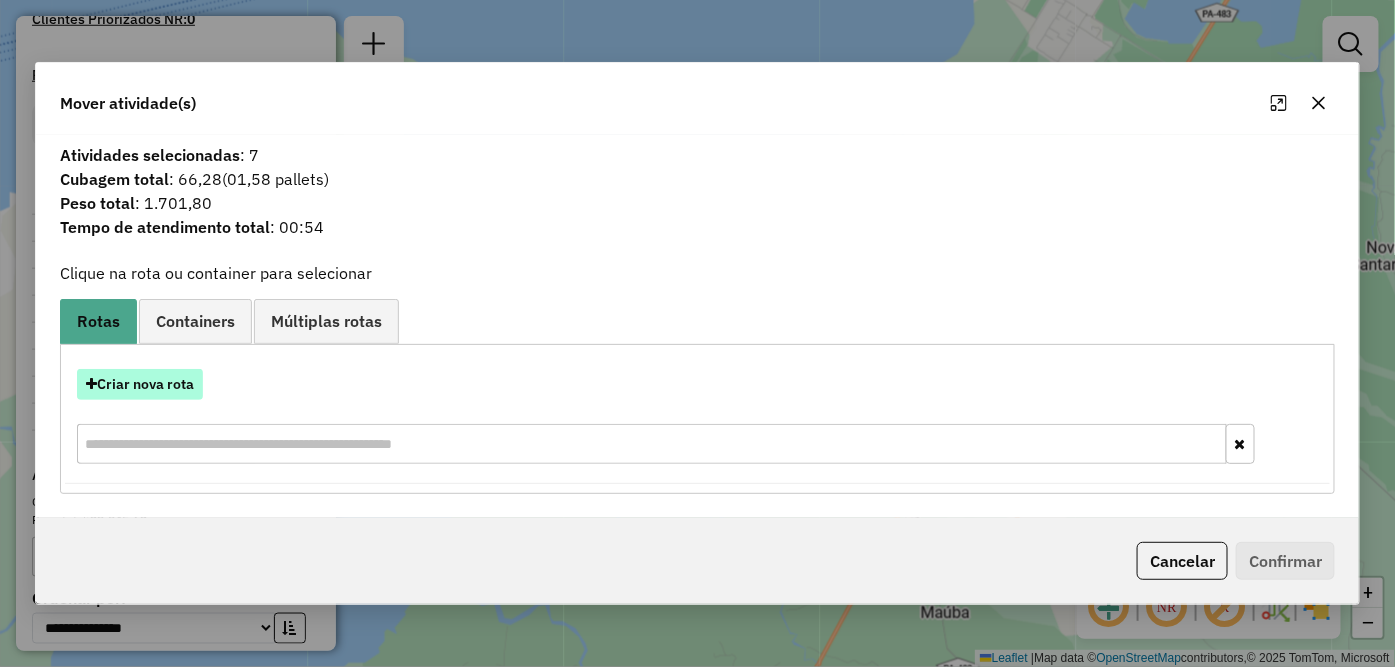 click on "Criar nova rota" at bounding box center (140, 384) 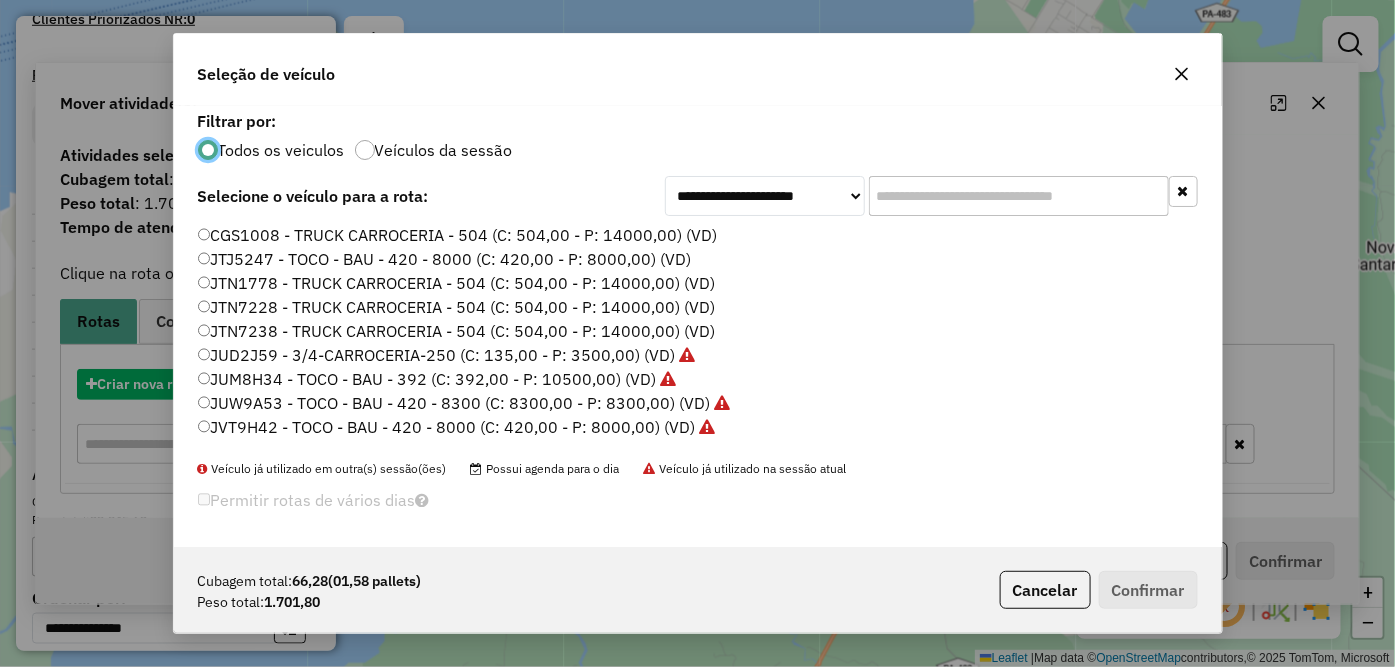 scroll, scrollTop: 11, scrollLeft: 5, axis: both 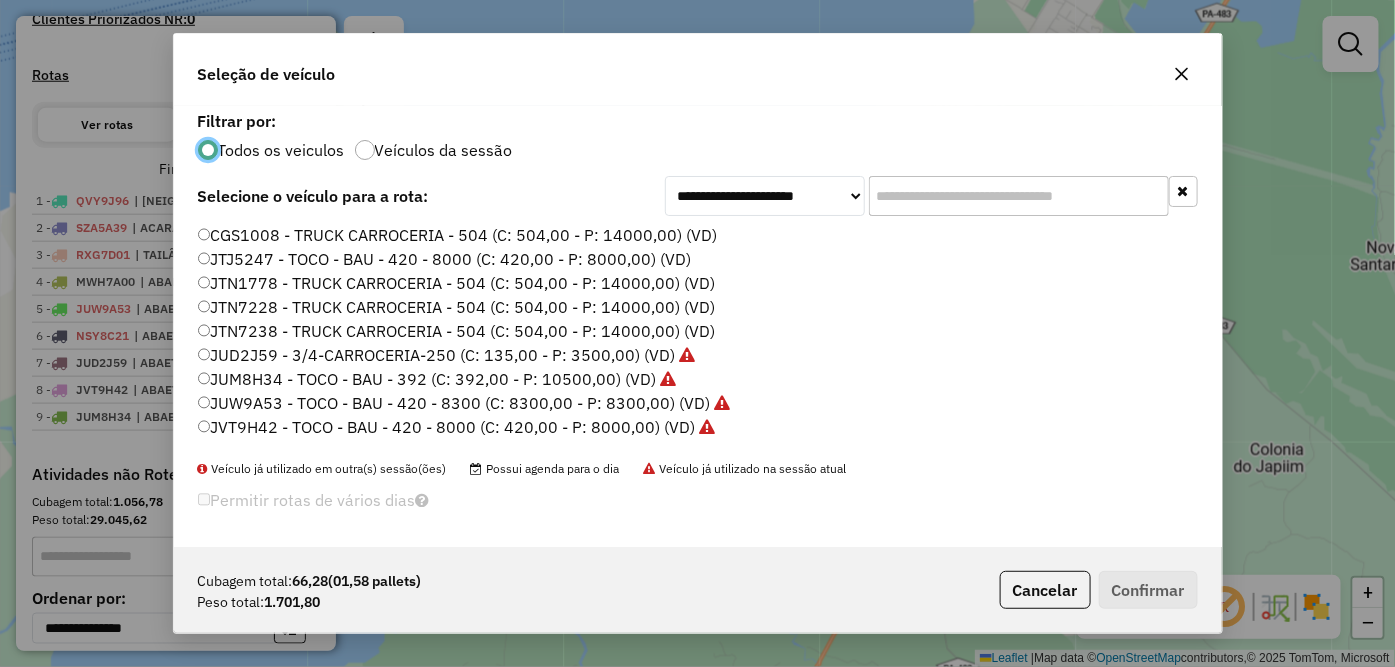 click on "JUD2J59 - 3/4-CARROCERIA-250 (C: 135,00 - P: 3500,00) (VD)" 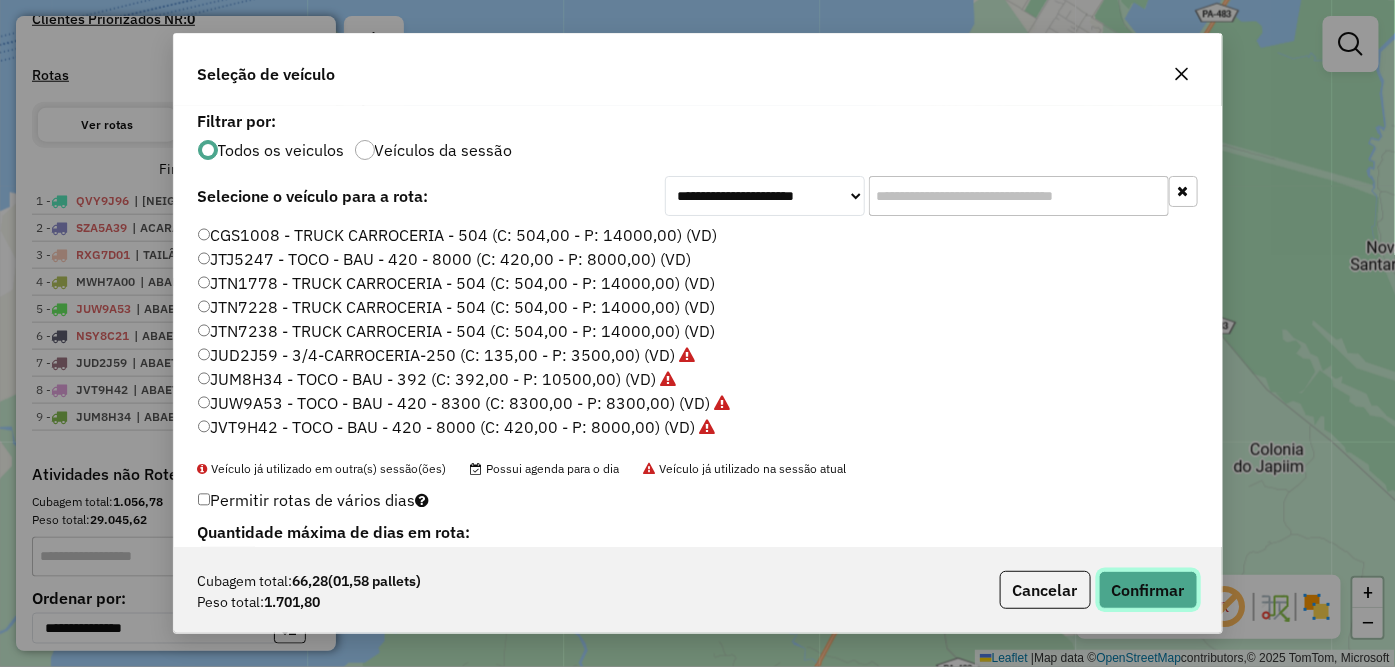 click on "Confirmar" 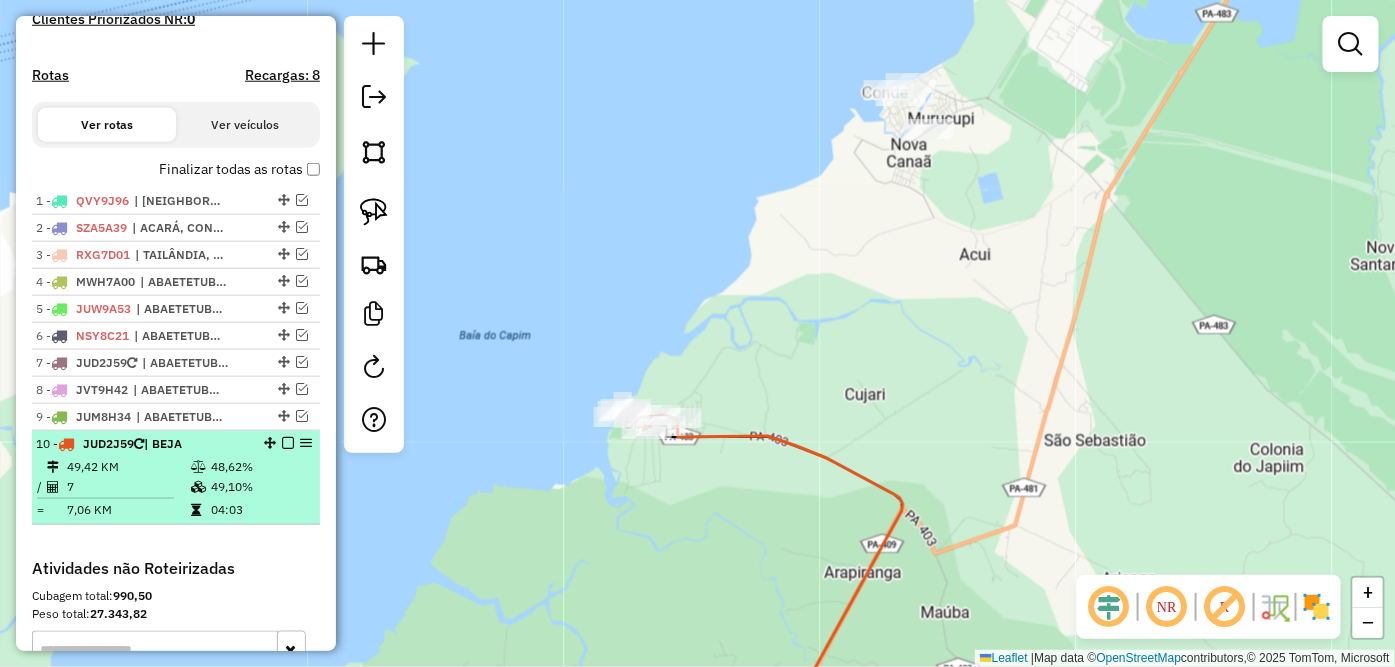 click at bounding box center (288, 443) 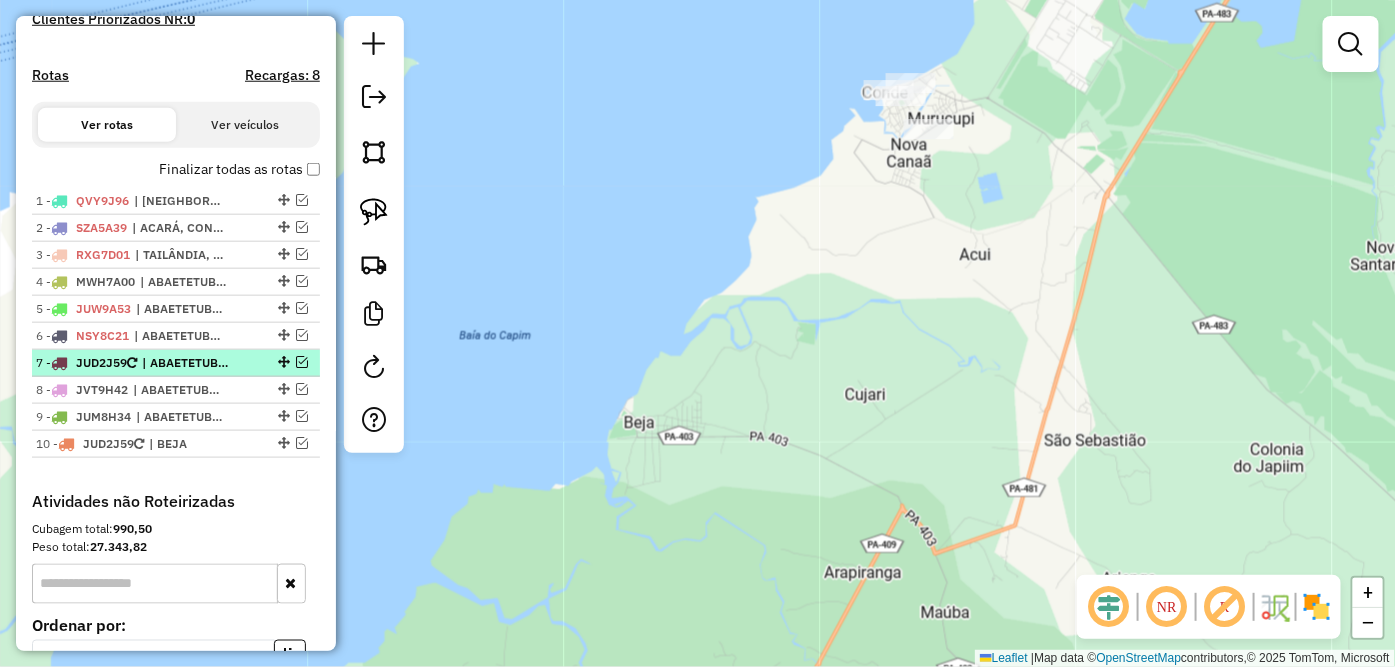 click at bounding box center [302, 362] 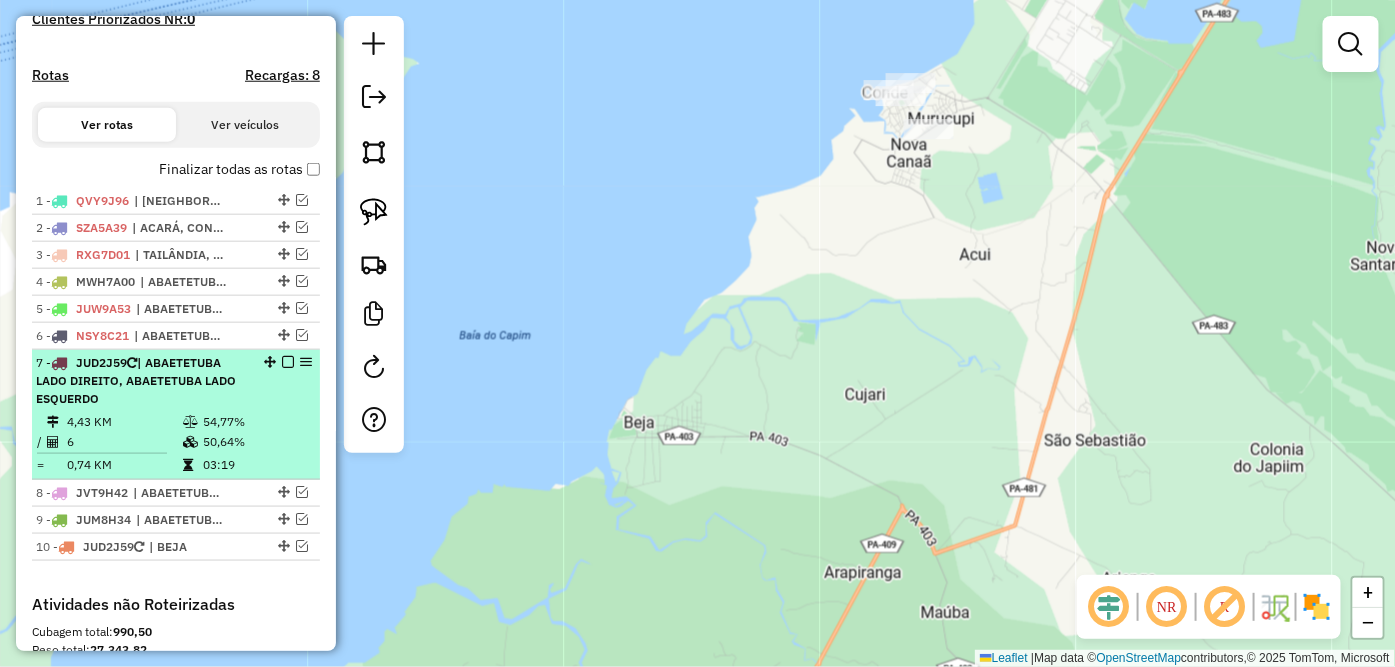 click on "| ABAETETUBA LADO DIREITO, ABAETETUBA LADO ESQUERDO" at bounding box center [136, 380] 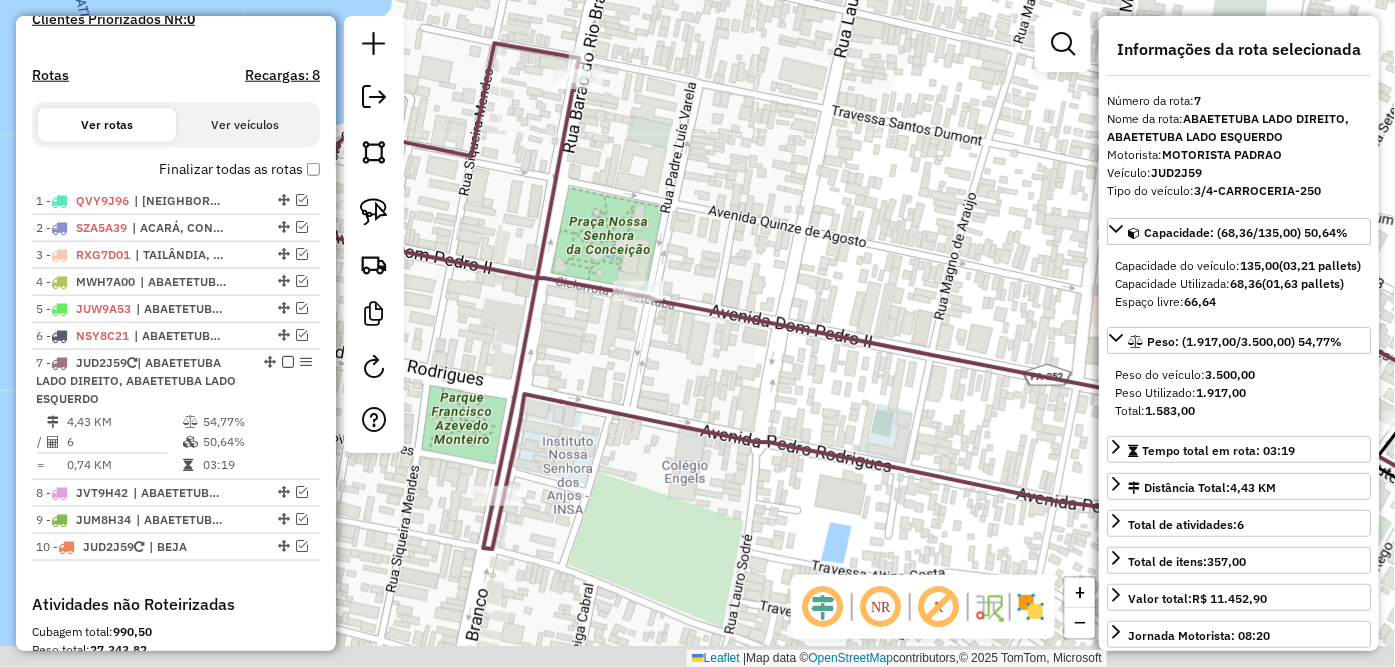 drag, startPoint x: 582, startPoint y: 462, endPoint x: 837, endPoint y: 423, distance: 257.96512 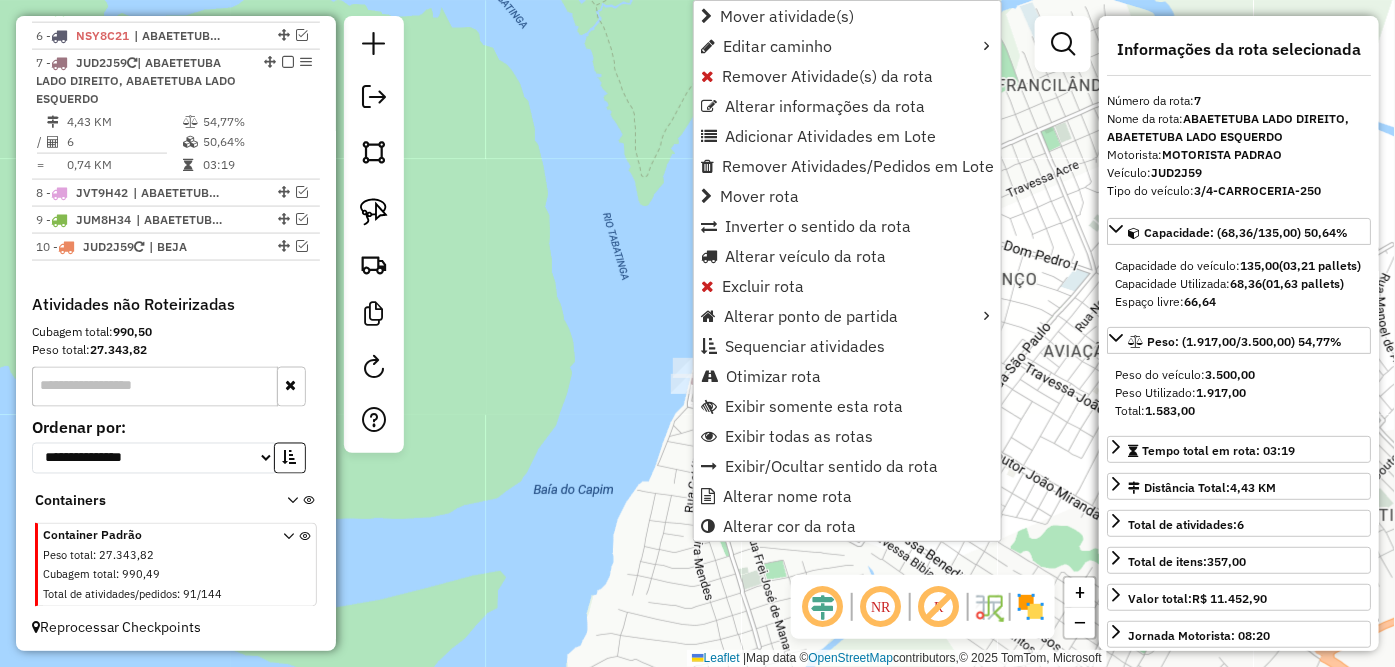 scroll, scrollTop: 905, scrollLeft: 0, axis: vertical 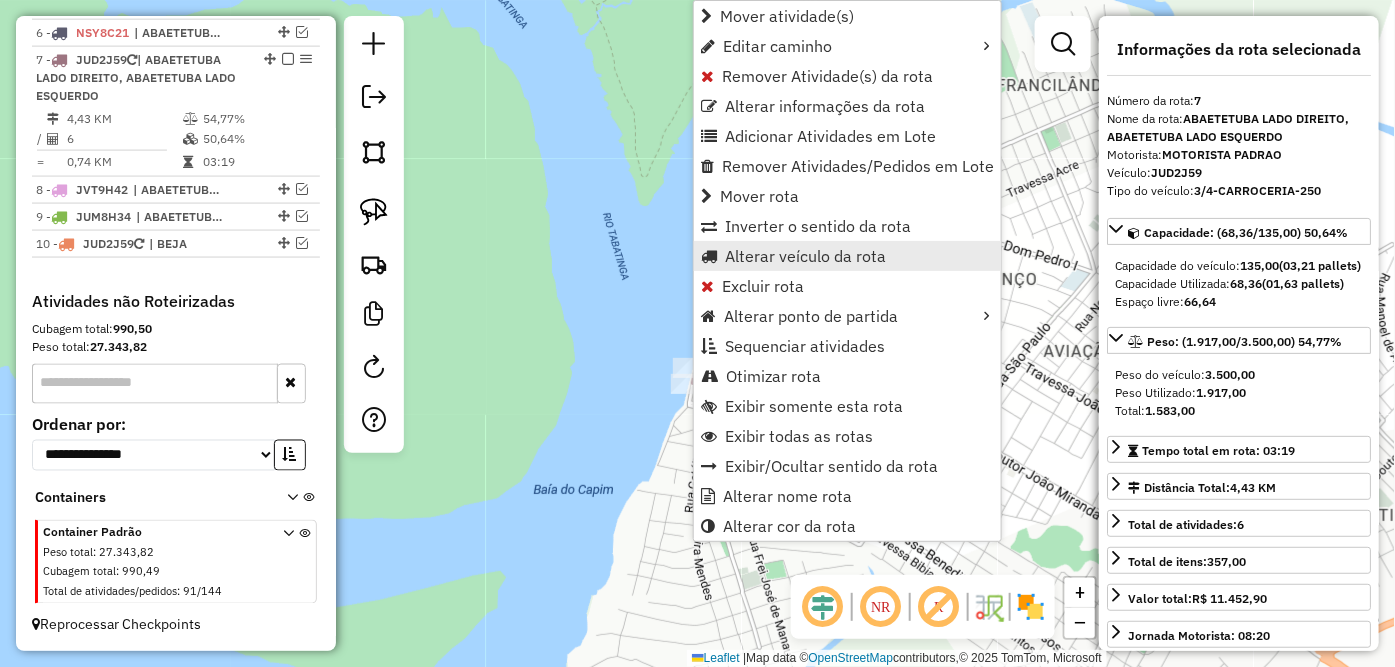 click on "Alterar veículo da rota" at bounding box center (805, 256) 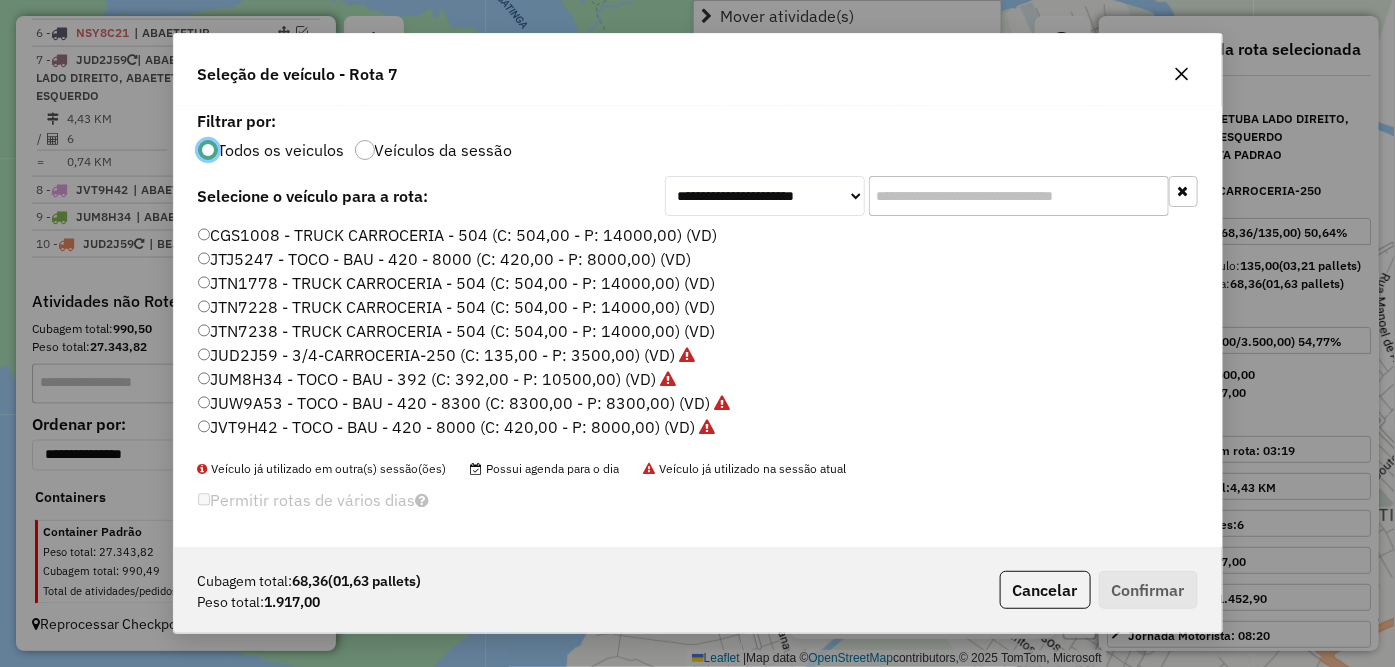 scroll, scrollTop: 11, scrollLeft: 5, axis: both 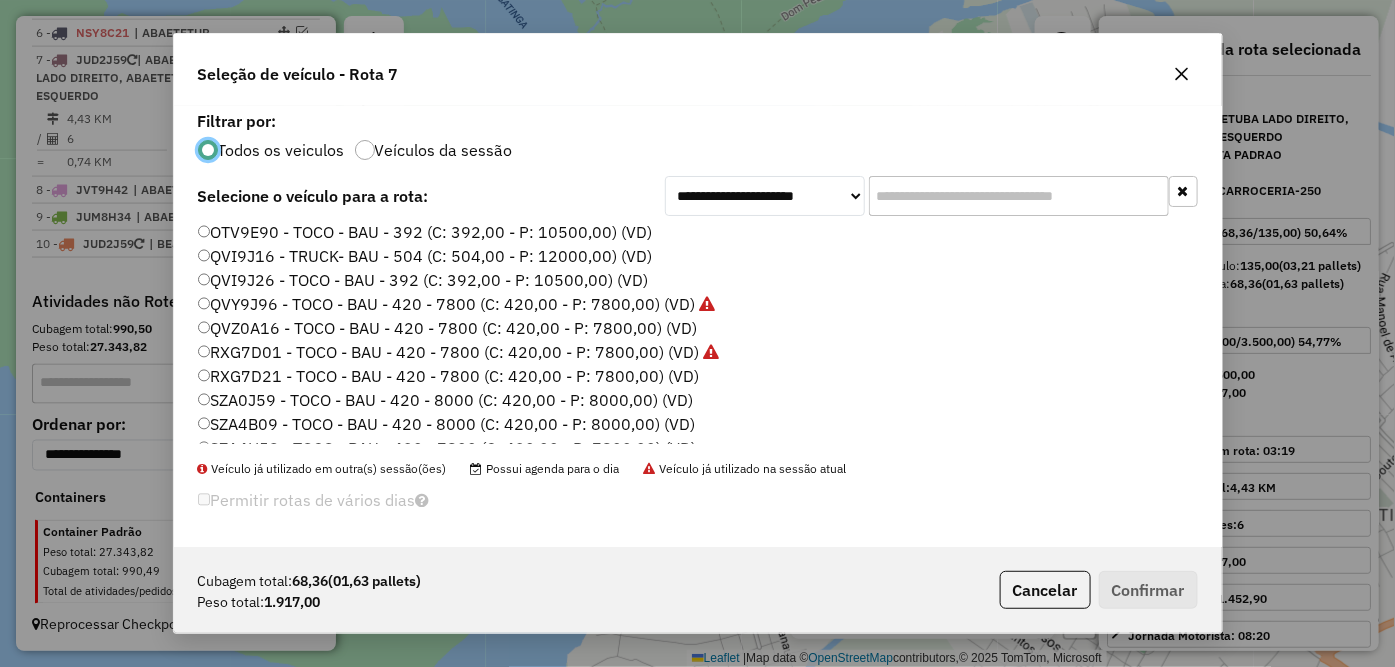 click on "RXG7D21 - TOCO - BAU - 420 - 7800 (C: 420,00 - P: 7800,00) (VD)" 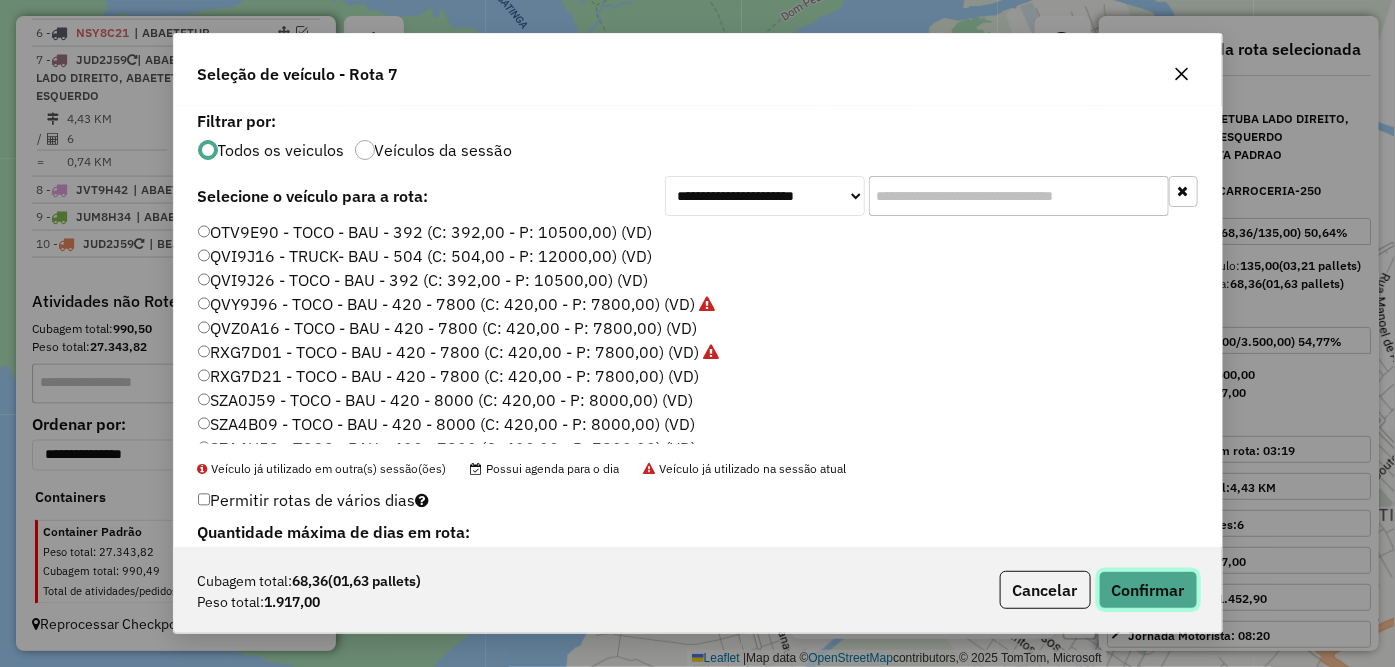 click on "Confirmar" 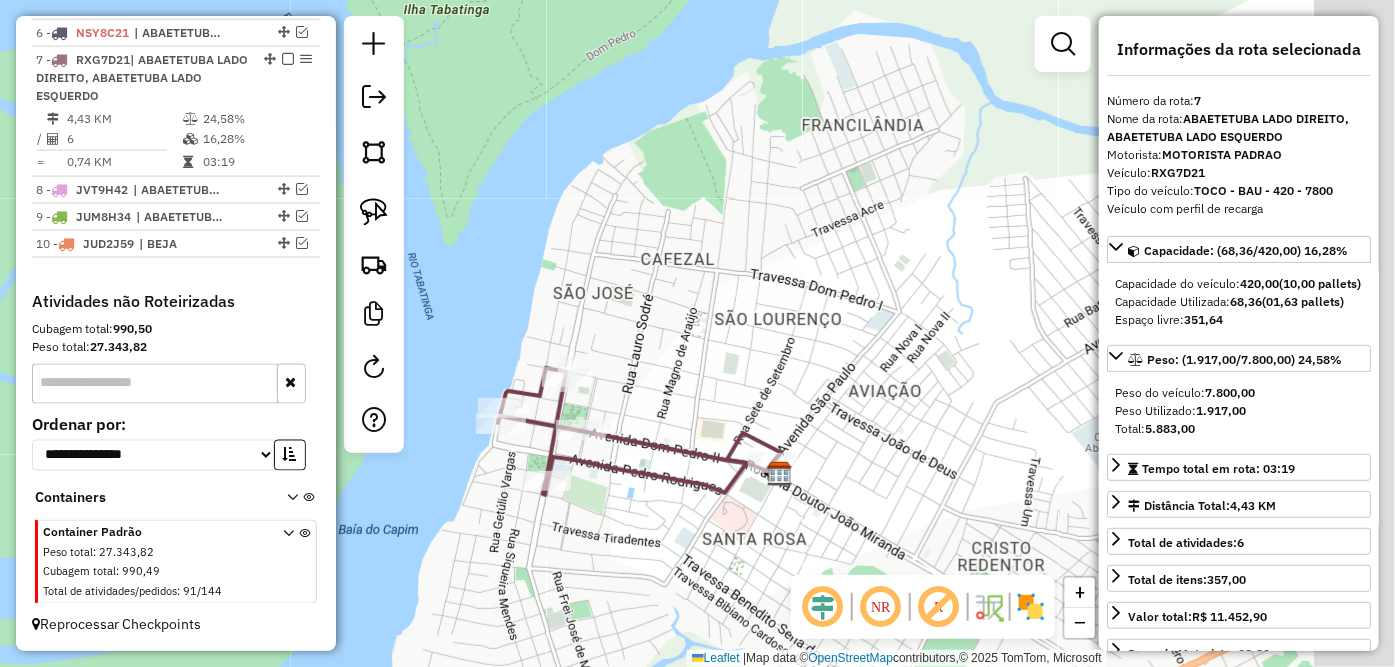 drag, startPoint x: 895, startPoint y: 326, endPoint x: 620, endPoint y: 384, distance: 281.0498 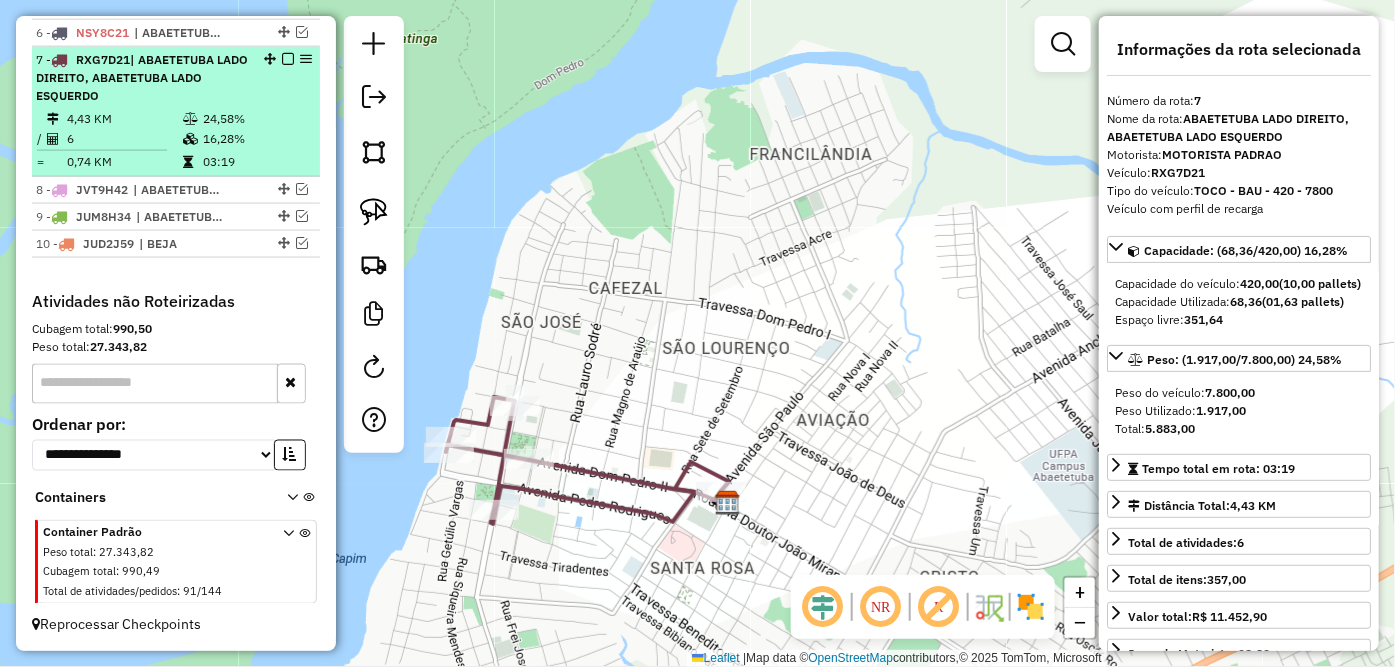 scroll, scrollTop: 794, scrollLeft: 0, axis: vertical 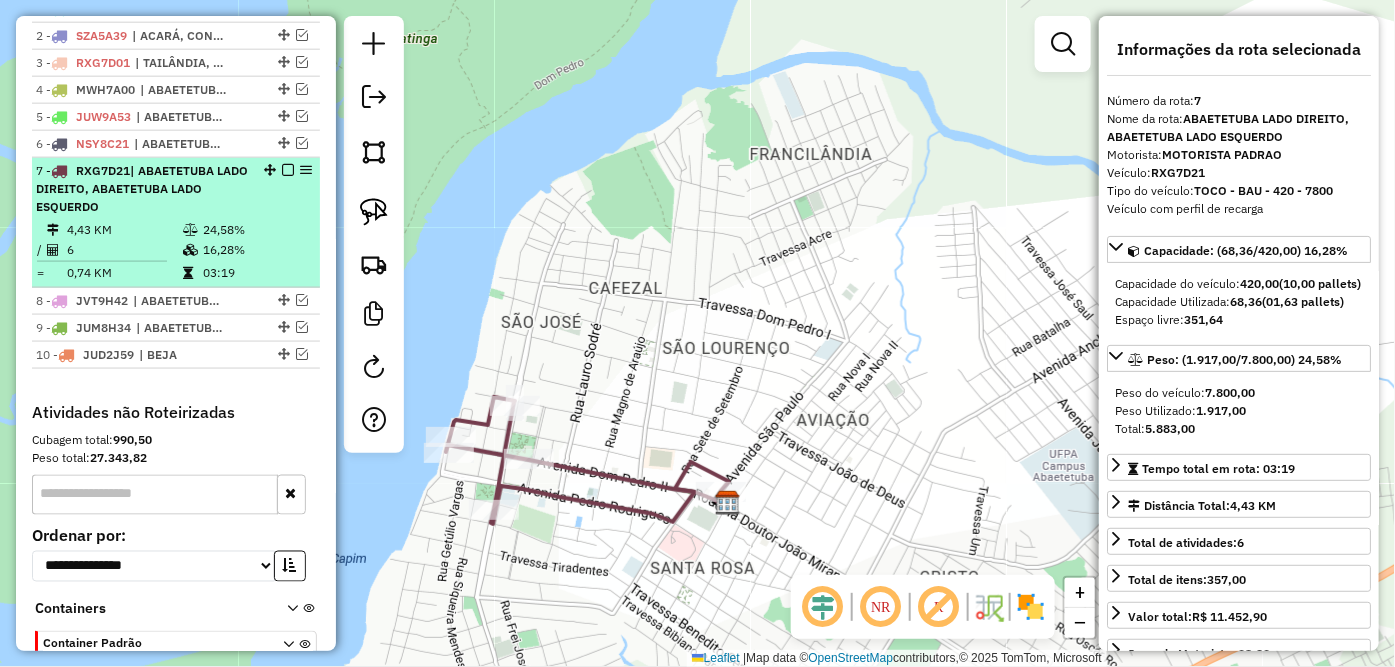 click at bounding box center [288, 170] 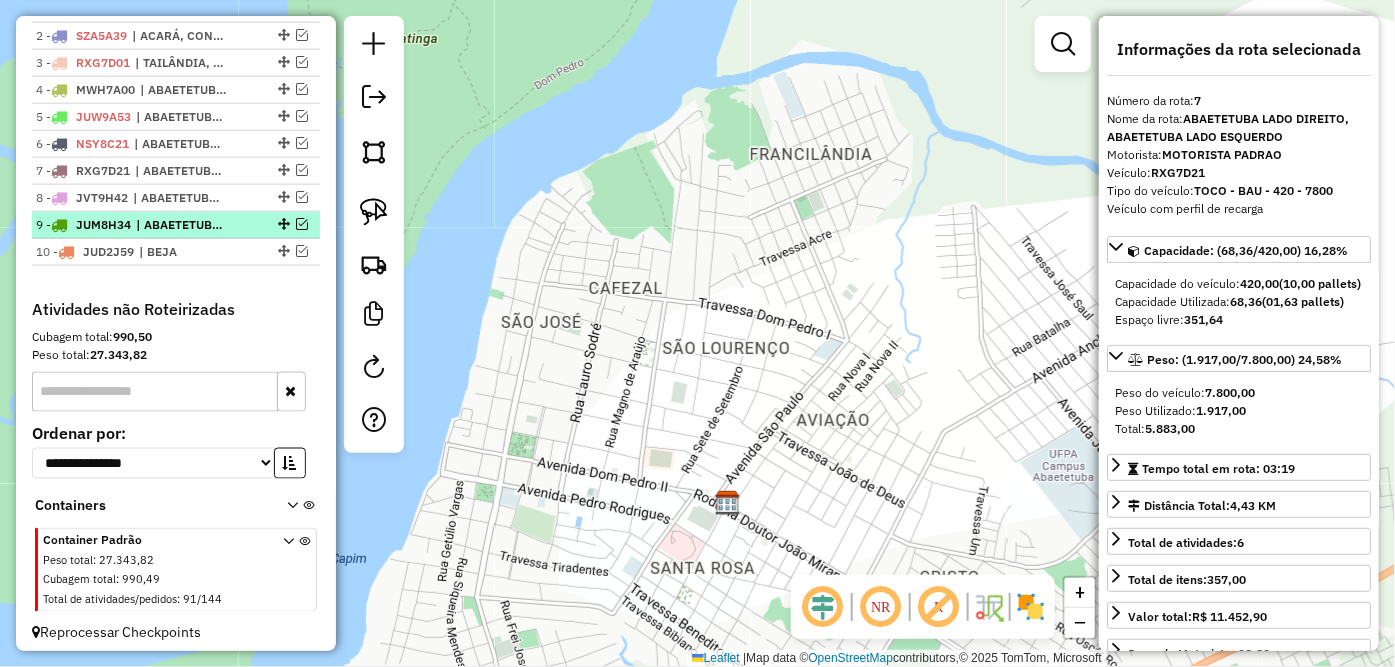 click at bounding box center [302, 224] 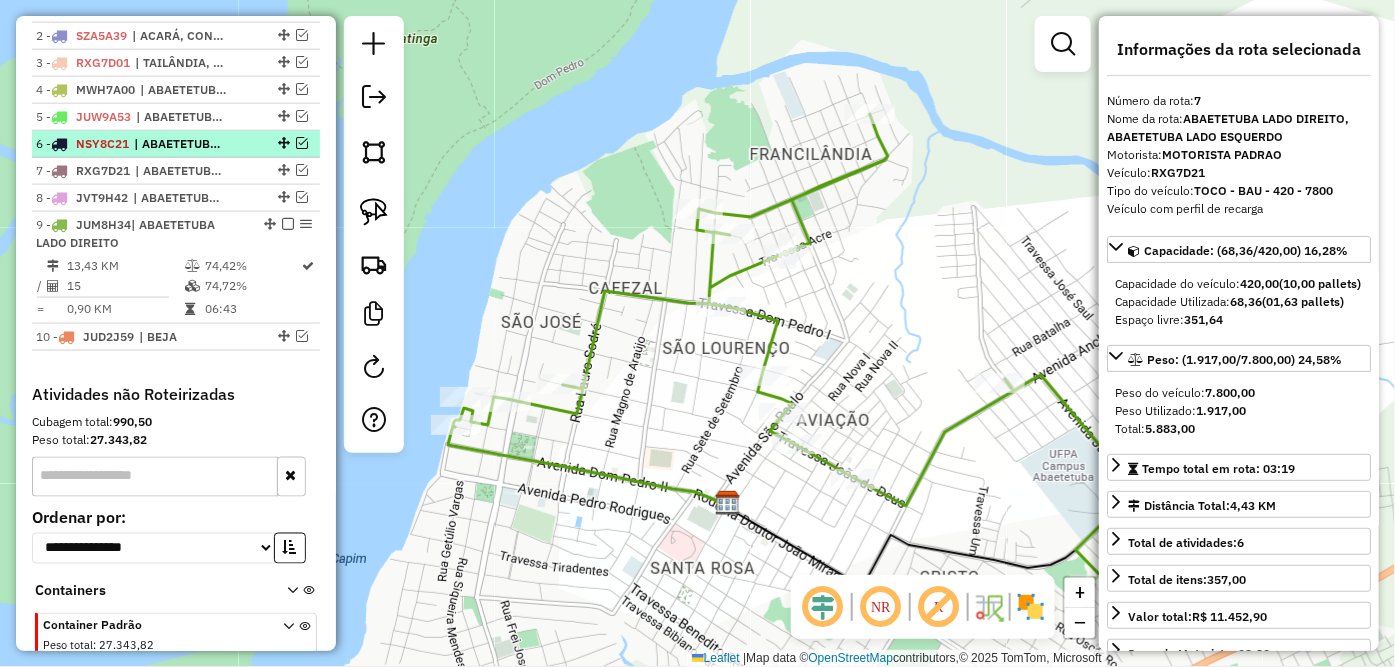 click at bounding box center (302, 143) 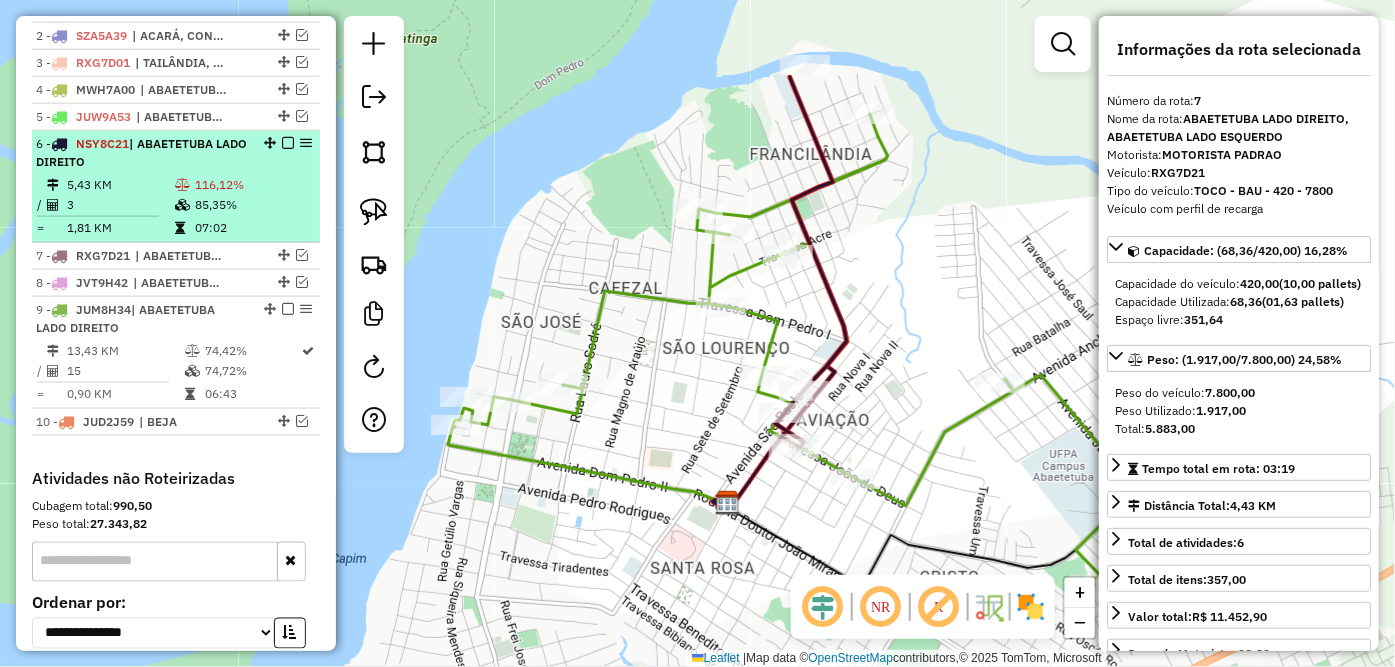 click at bounding box center (288, 143) 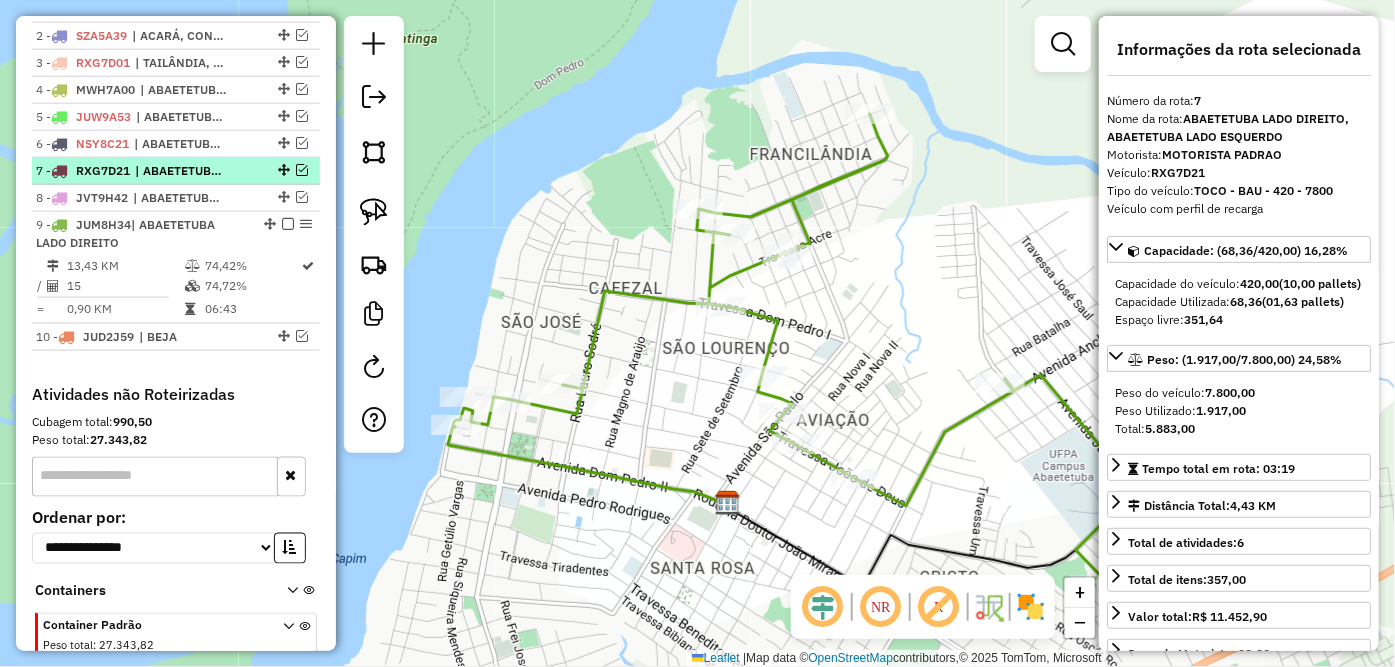 click at bounding box center (302, 170) 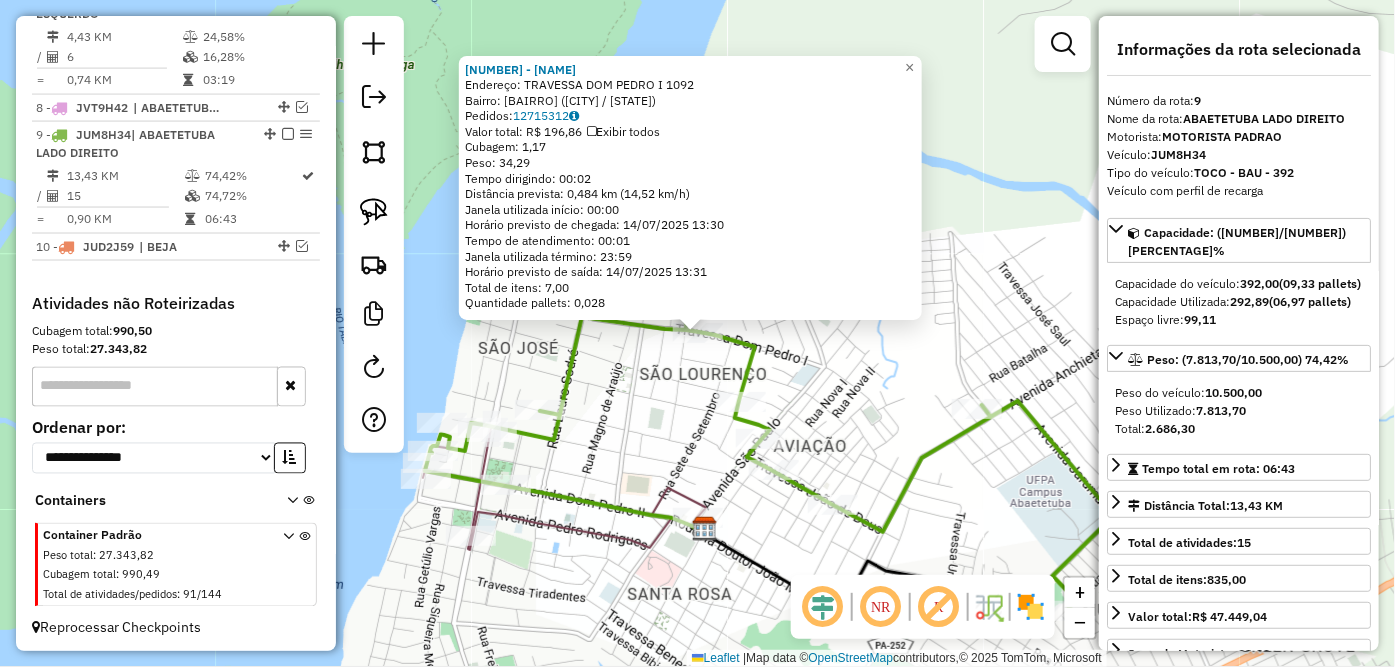 scroll, scrollTop: 990, scrollLeft: 0, axis: vertical 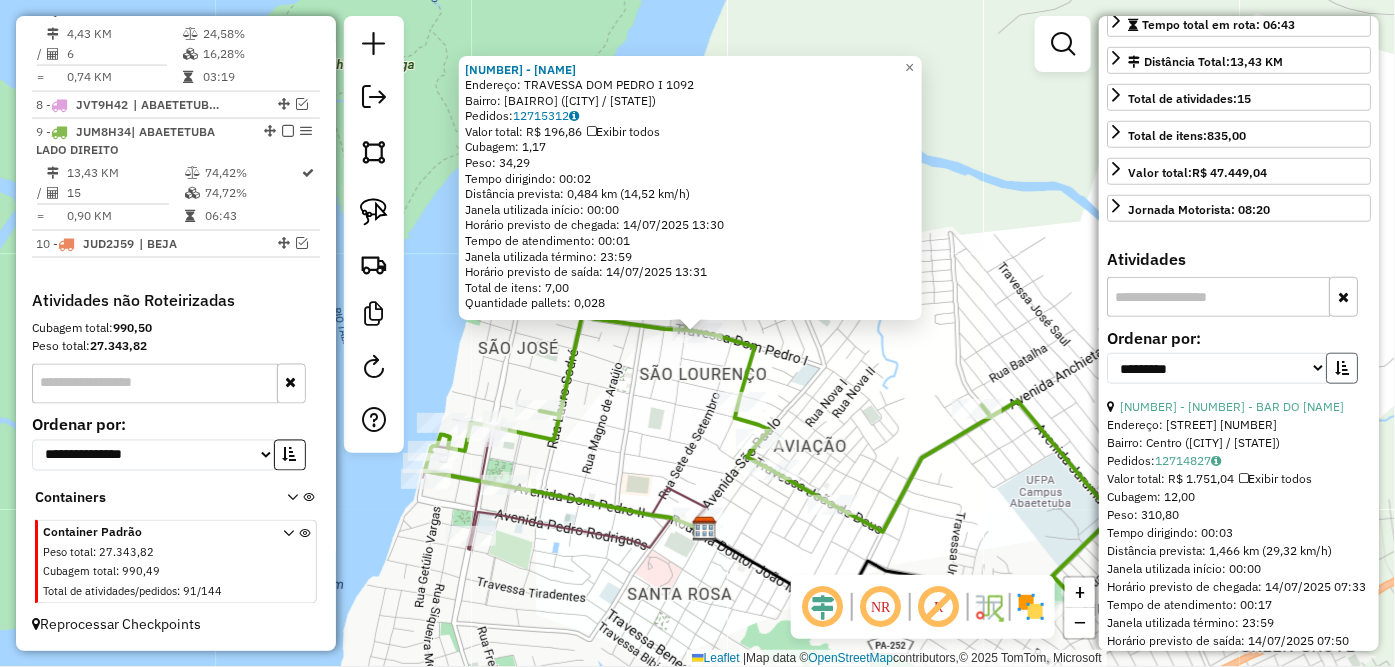 click at bounding box center (1342, 368) 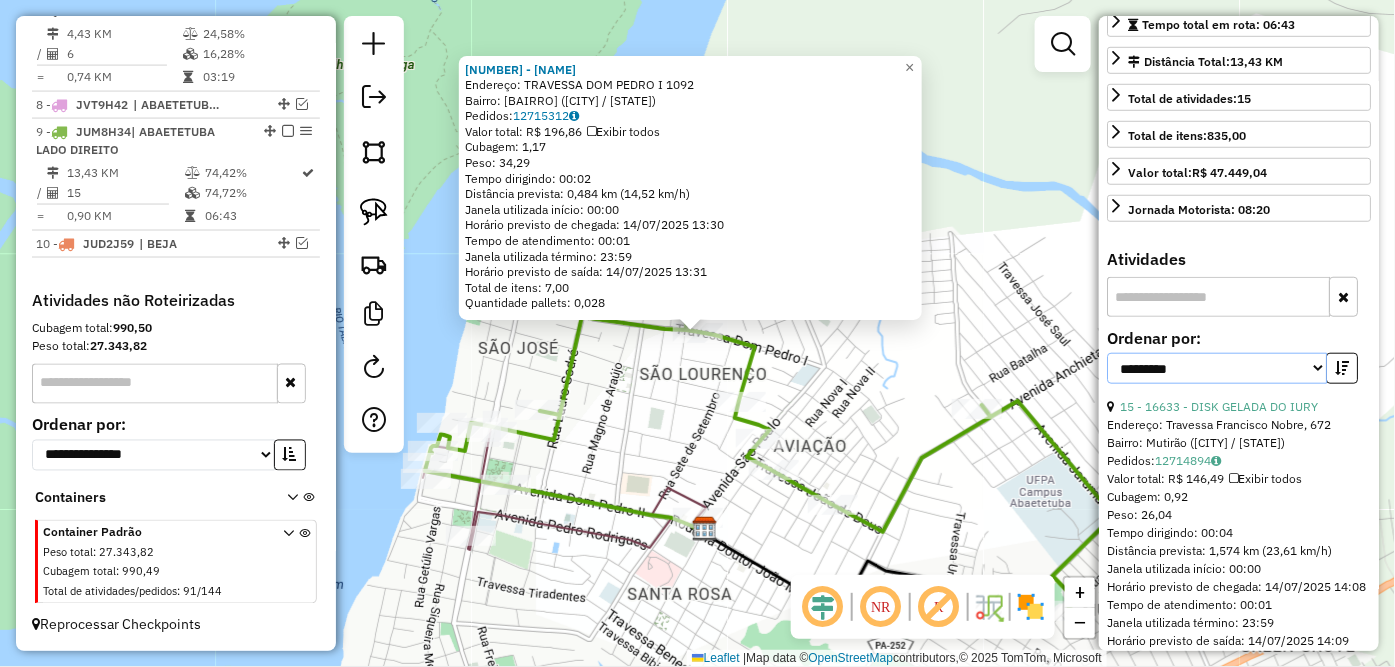 click on "**********" at bounding box center (1217, 368) 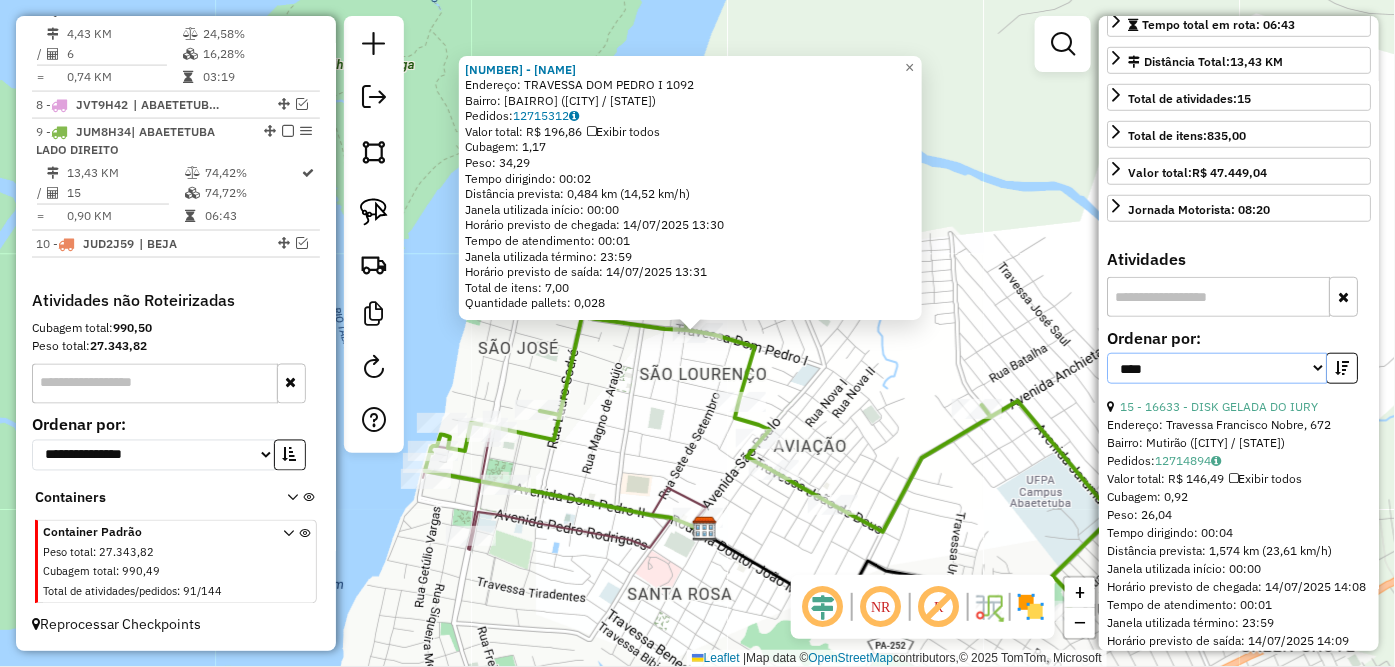 click on "**********" at bounding box center (1217, 368) 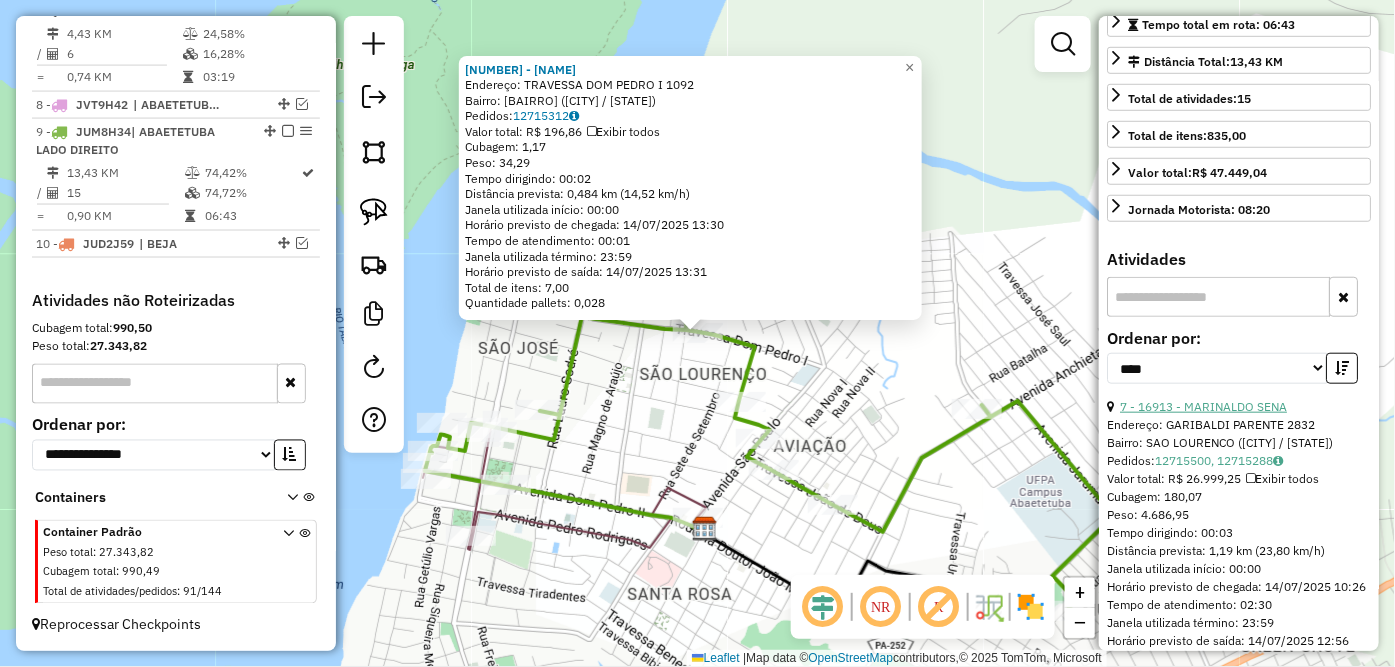 click on "7 - 16913 - MARINALDO SENA" at bounding box center [1203, 406] 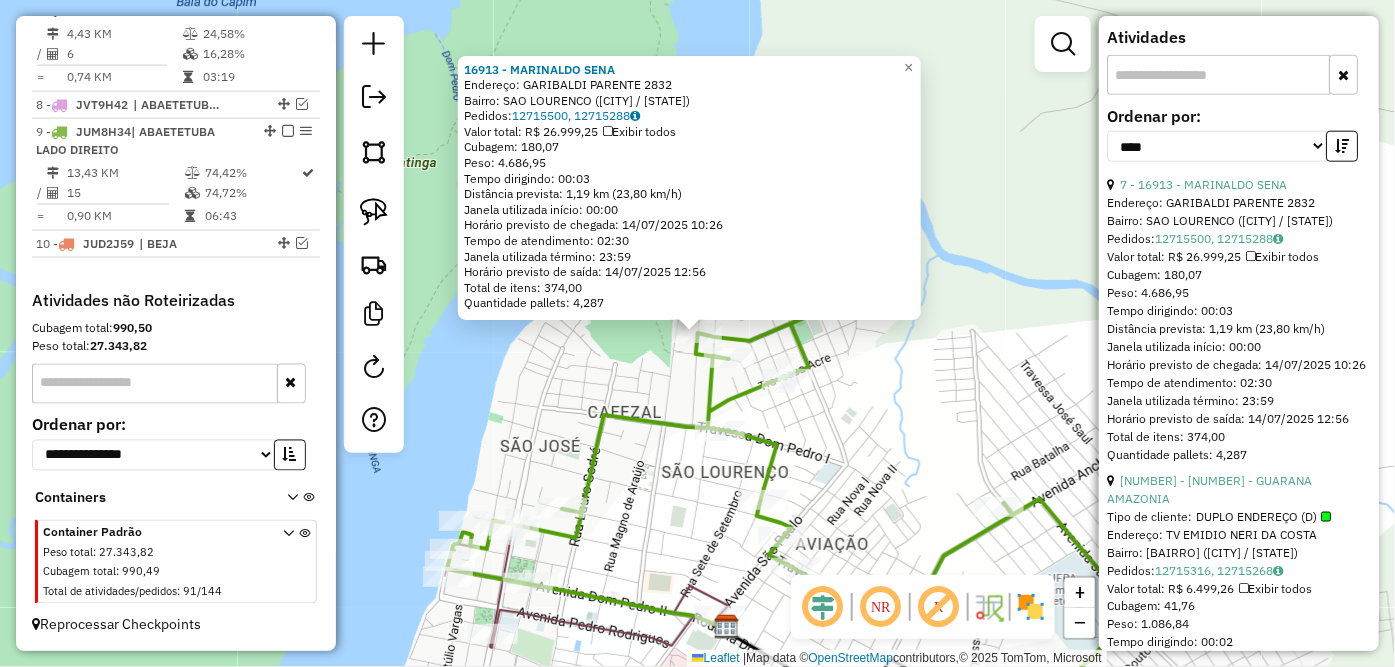 scroll, scrollTop: 777, scrollLeft: 0, axis: vertical 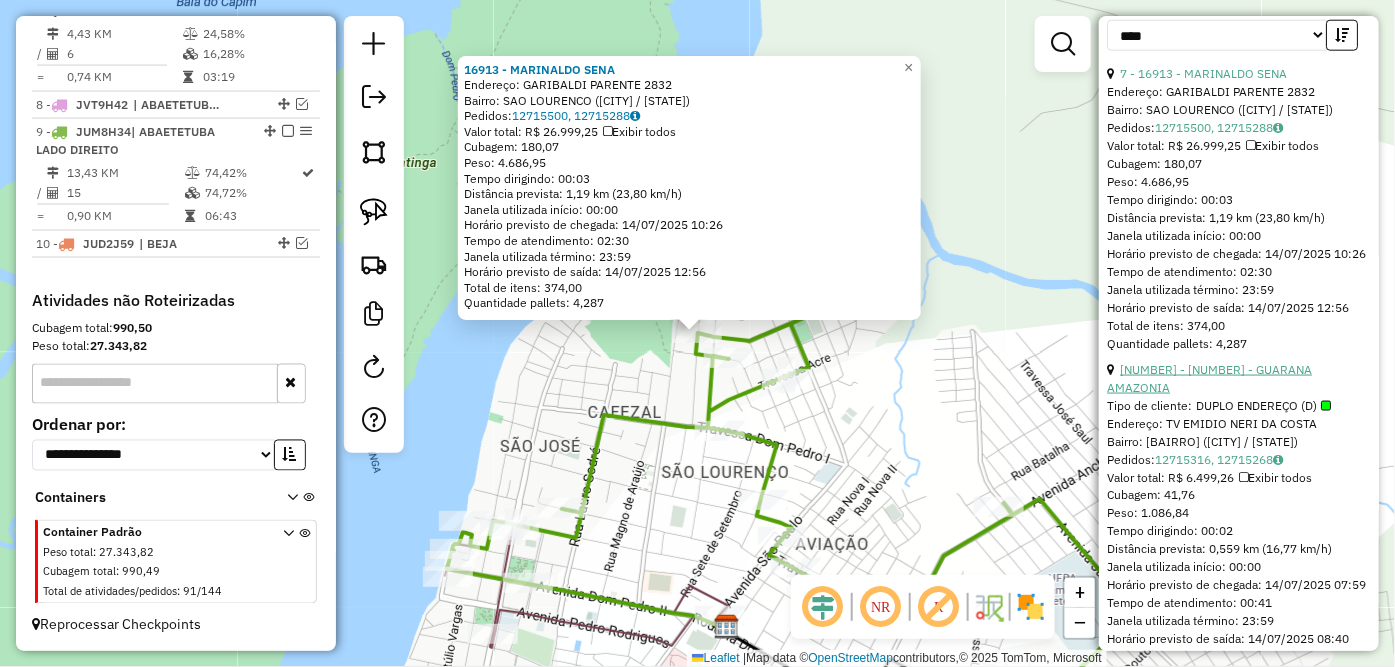 click on "[NUMBER] - [NUMBER] - GUARANA AMAZONIA" at bounding box center (1209, 378) 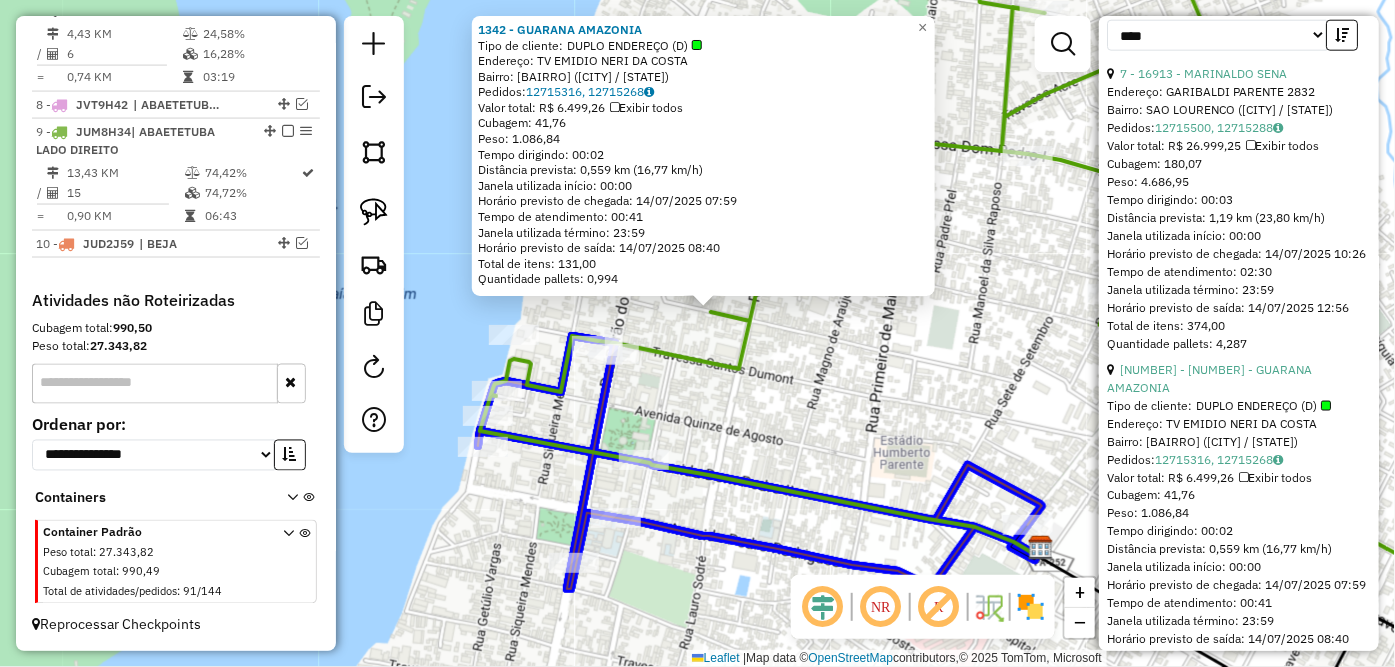 click on "[NUMBER] - [BRAND]  Tipo de cliente:   DUPLO ENDEREÇO (D)   Endereço: [STREET]   Bairro: [BAIRRO] ([CITY] / [STATE])   Pedidos:  [NUMBER], [NUMBER]   Valor total: [CURRENCY]   Exibir todos   Cubagem: [CUBAGE]  Peso: [WEIGHT]  Tempo dirigindo: [TIME]   Distância prevista: [DISTANCE] ([SPEED])   Janela utilizada início: [TIME]   Horário previsto de chegada: [DATE] [TIME]   Tempo de atendimento: [TIME]   Janela utilizada término: [TIME]   Horário previsto de saída: [DATE] [TIME]   Total de itens: [NUMBER]   Quantidade pallets: [NUMBER]  × Janela de atendimento Grade de atendimento Capacidade Transportadoras Veículos Cliente Pedidos  Rotas Selecione os dias de semana para filtrar as janelas de atendimento  Seg   Ter   Qua   Qui   Sex   Sáb   Dom  Informe o período da janela de atendimento: De: Até:  Filtrar exatamente a janela do cliente  Considerar janela de atendimento padrão  Selecione os dias de semana para filtrar as grades de atendimento  Seg   Ter   Qua   Qui   Sex   Sáb   Dom" 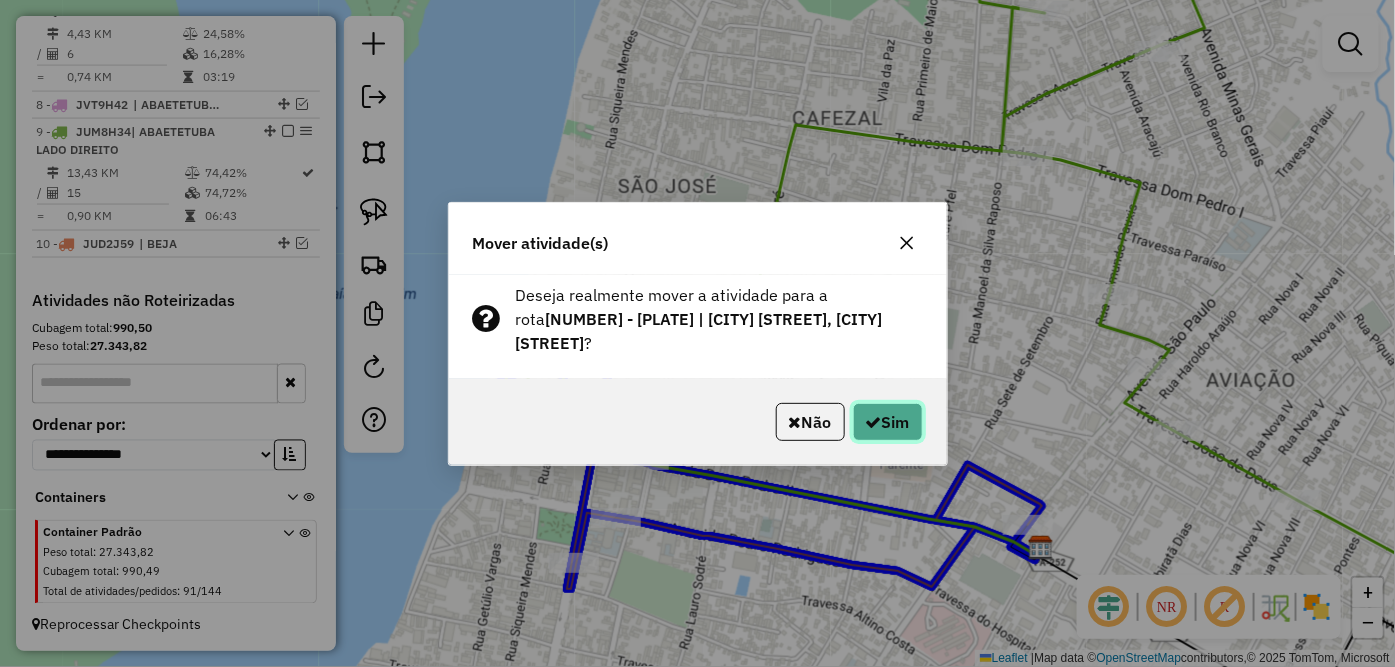 click on "Sim" 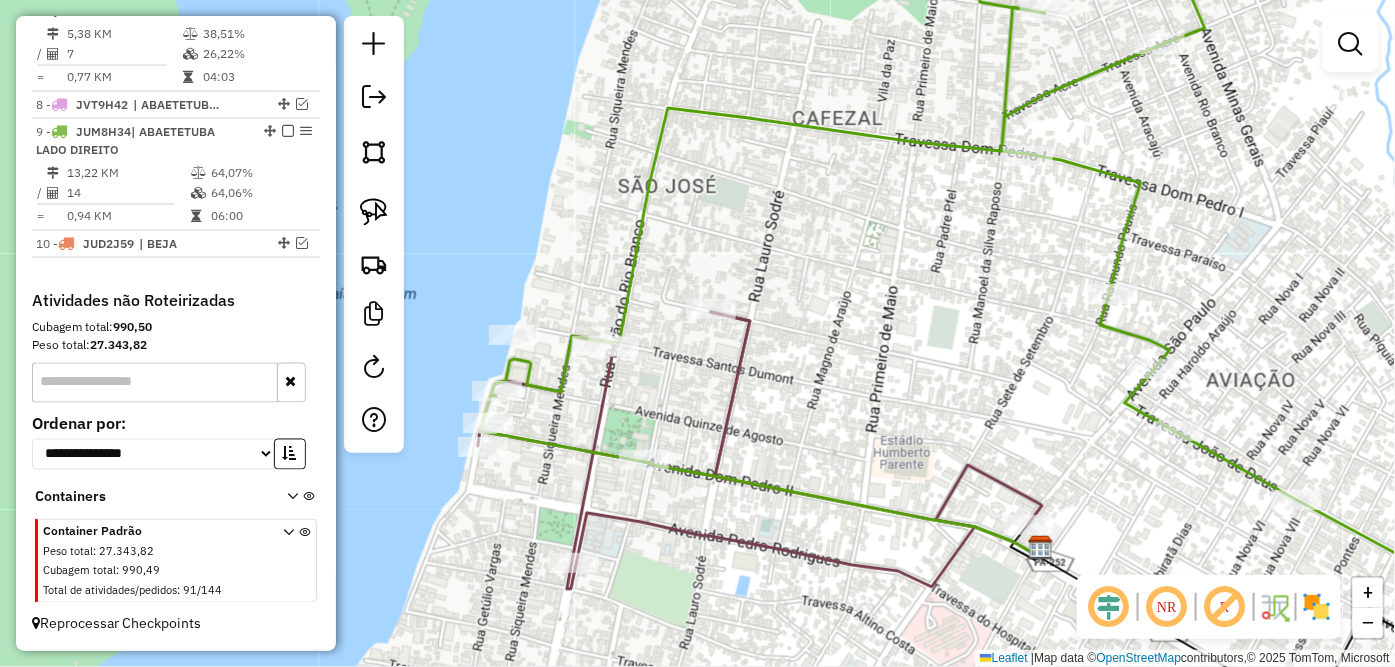 scroll, scrollTop: 965, scrollLeft: 0, axis: vertical 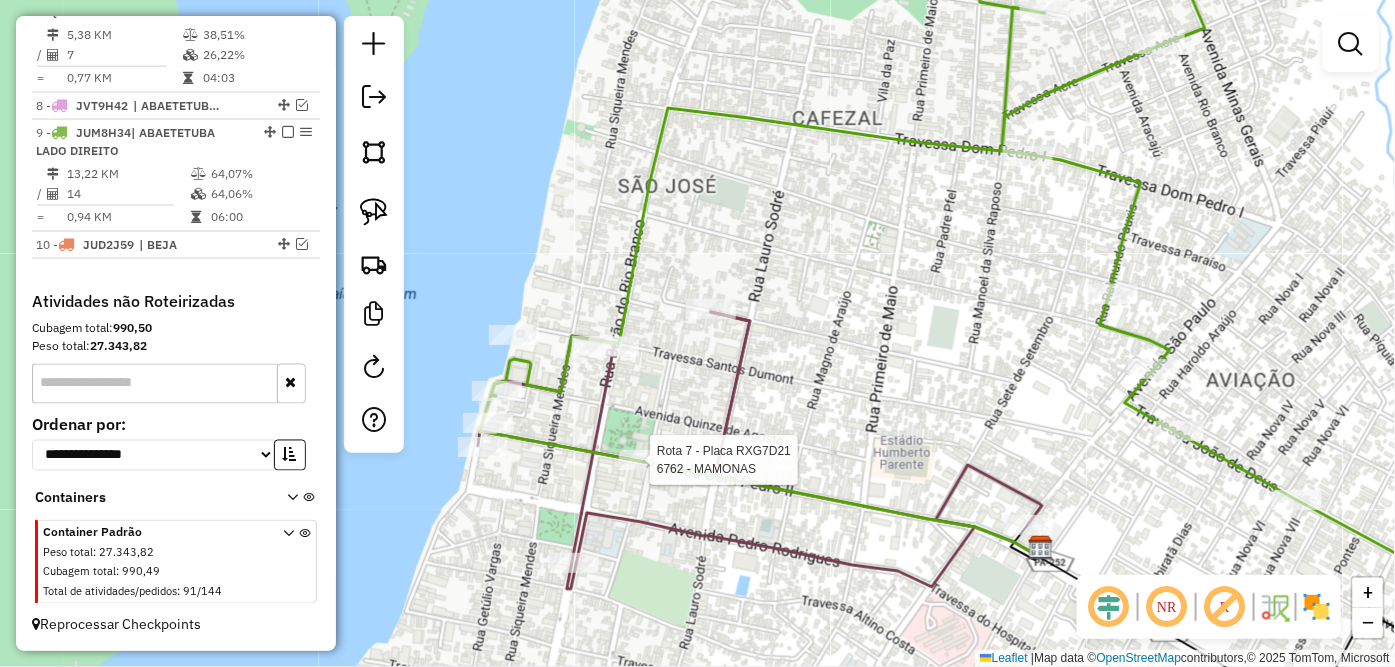 select on "*********" 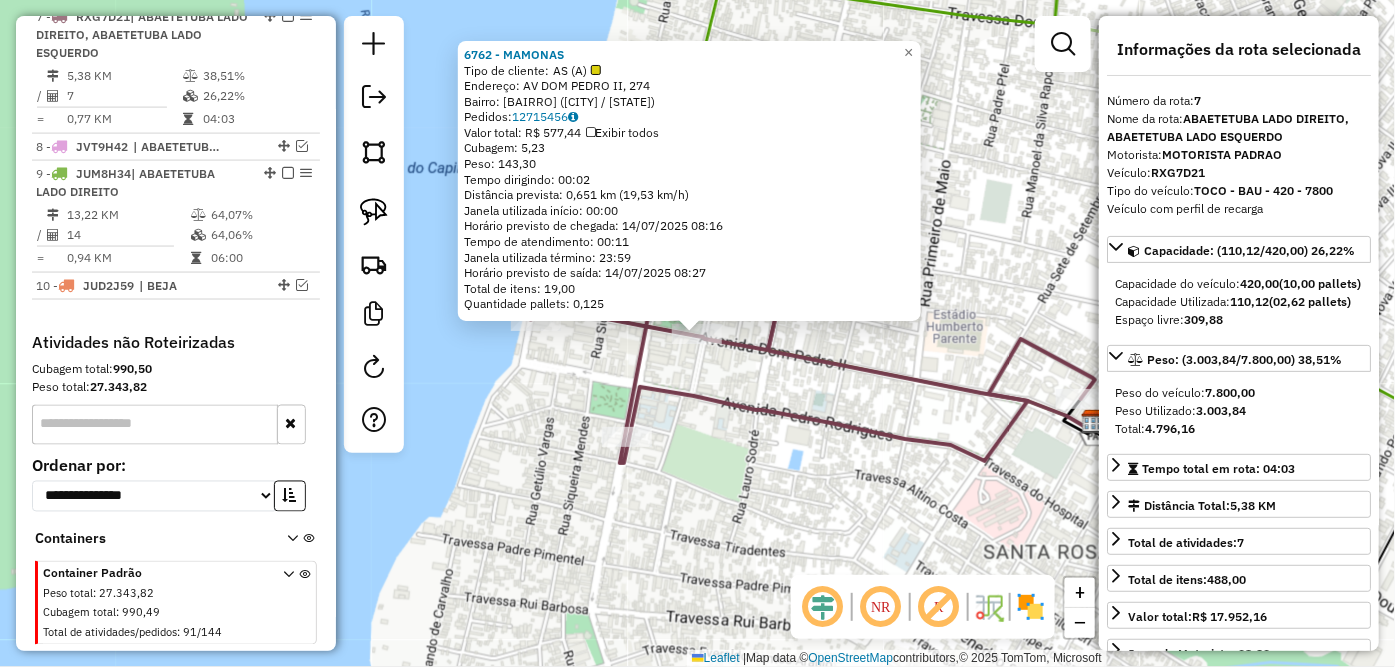 scroll, scrollTop: 911, scrollLeft: 0, axis: vertical 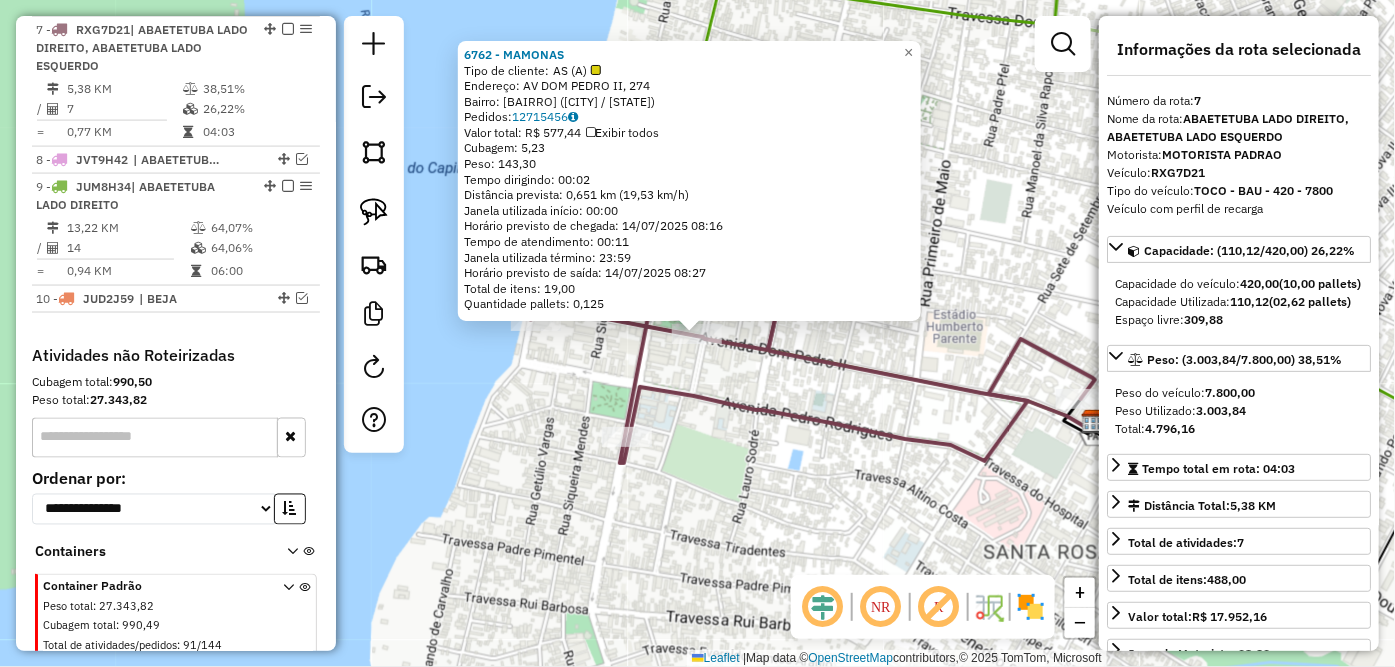 click on "[NUMBER] - [BRAND]  Tipo de cliente:   AS (A)   Endereço: [STREET] [NUMBER]   Bairro: [BAIRRO] ([CITY] / [STATE])   Pedidos:  [NUMBER]   Valor total: [CURRENCY]   Exibir todos   Cubagem: [CUBAGE]  Peso: [WEIGHT]  Tempo dirigindo: [TIME]   Distância prevista: [DISTANCE] ([SPEED])   Janela utilizada início: [TIME]   Horário previsto de chegada: [DATE] [TIME]   Tempo de atendimento: [TIME]   Janela utilizada término: [TIME]   Horário previsto de saída: [DATE] [TIME]   Total de itens: [NUMBER]   Quantidade pallets: [NUMBER]  × Janela de atendimento Grade de atendimento Capacidade Transportadoras Veículos Cliente Pedidos  Rotas Selecione os dias de semana para filtrar as janelas de atendimento  Seg   Ter   Qua   Qui   Sex   Sáb   Dom  Informe o período da janela de atendimento: De: Até:  Filtrar exatamente a janela do cliente  Considerar janela de atendimento padrão  Selecione os dias de semana para filtrar as grades de atendimento  Seg   Ter   Qua   Qui   Sex   Sáb   Dom   Peso mínimo:   Peso máximo:   De:  +" 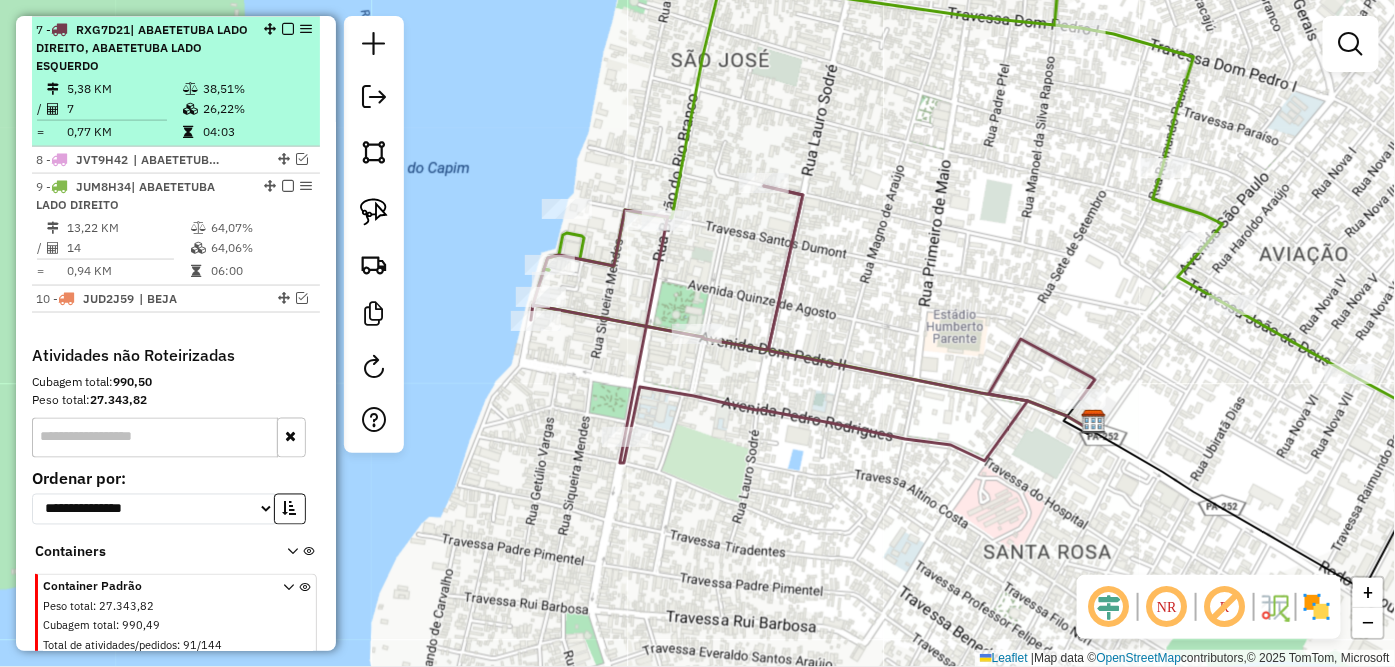 scroll, scrollTop: 800, scrollLeft: 0, axis: vertical 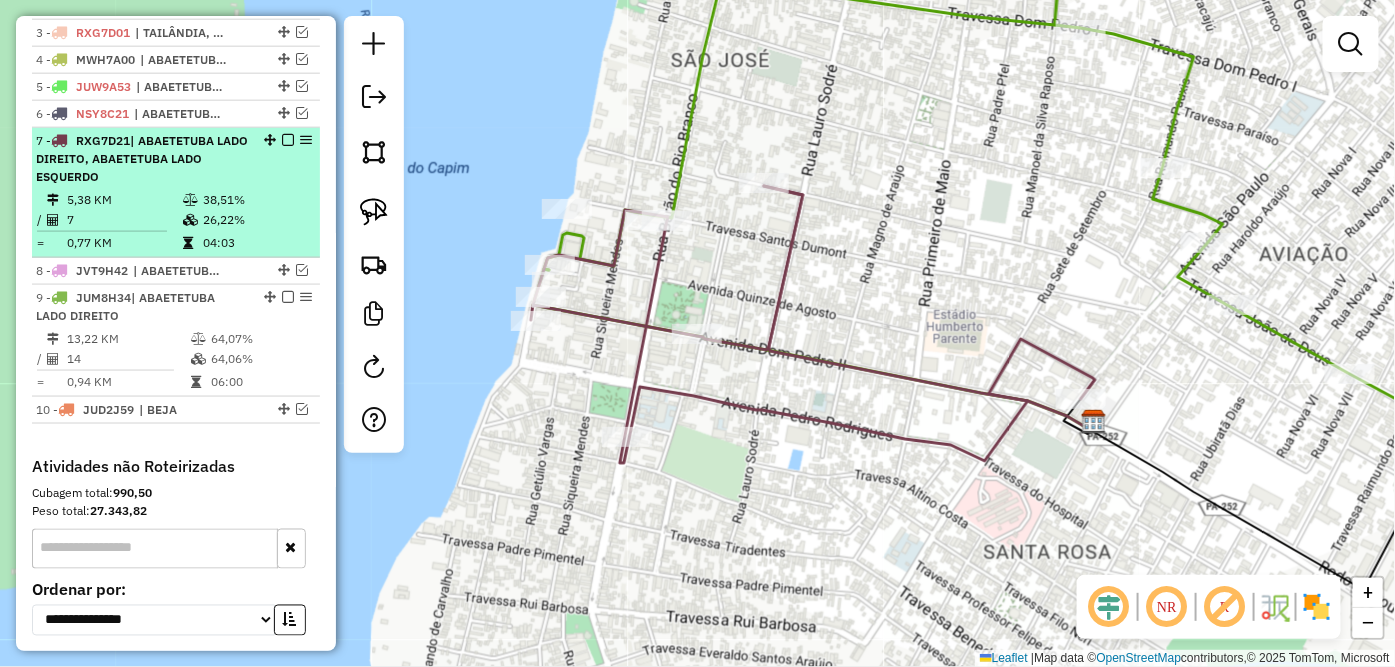 click at bounding box center [288, 140] 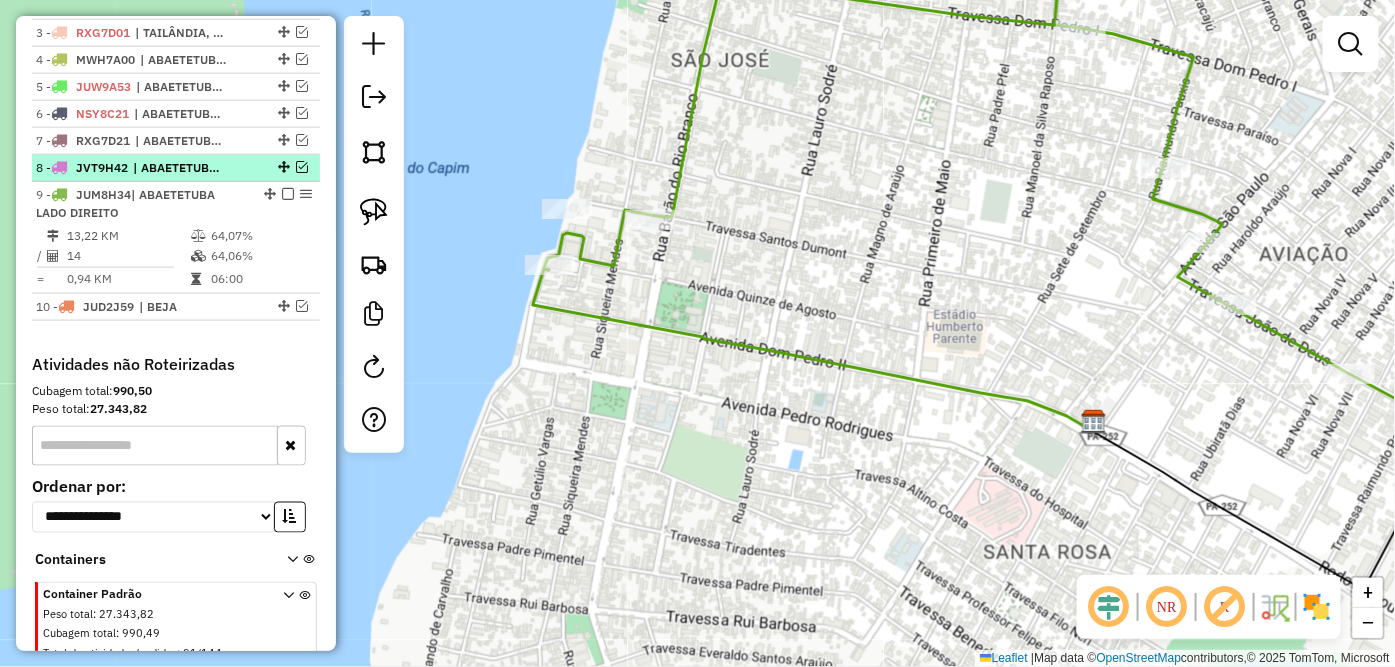 click at bounding box center [288, 194] 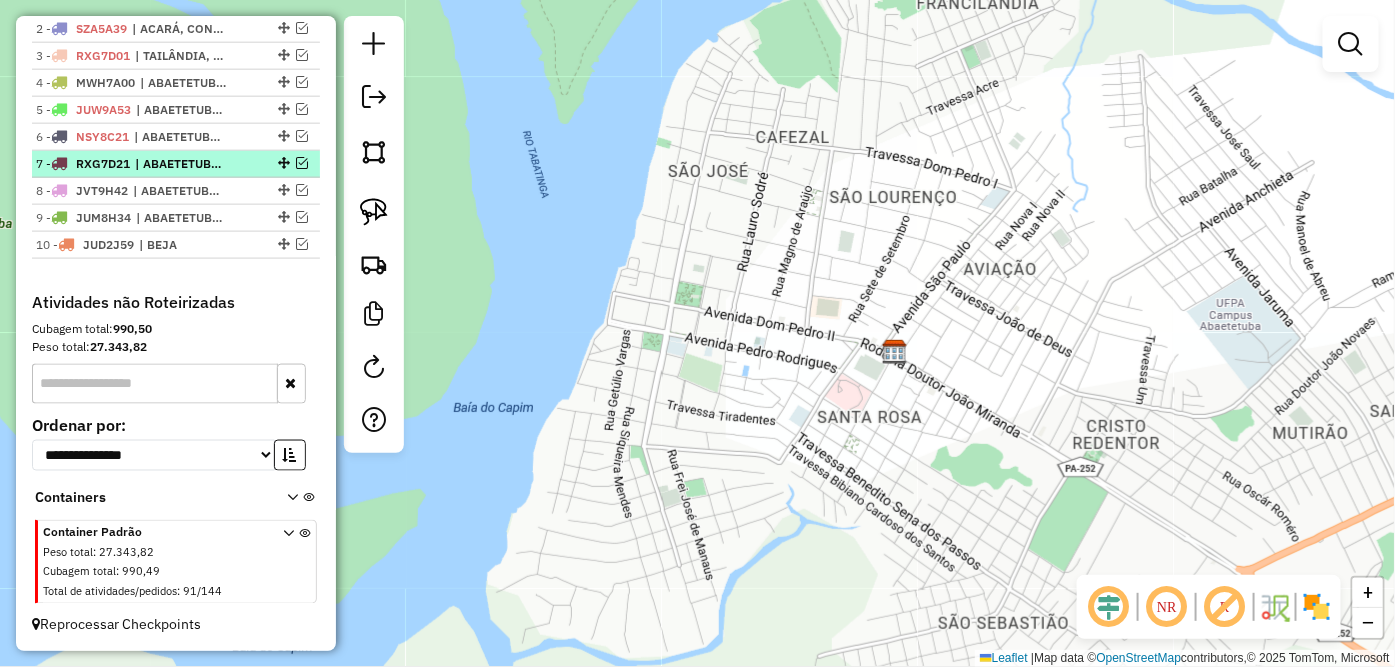 click at bounding box center [302, 163] 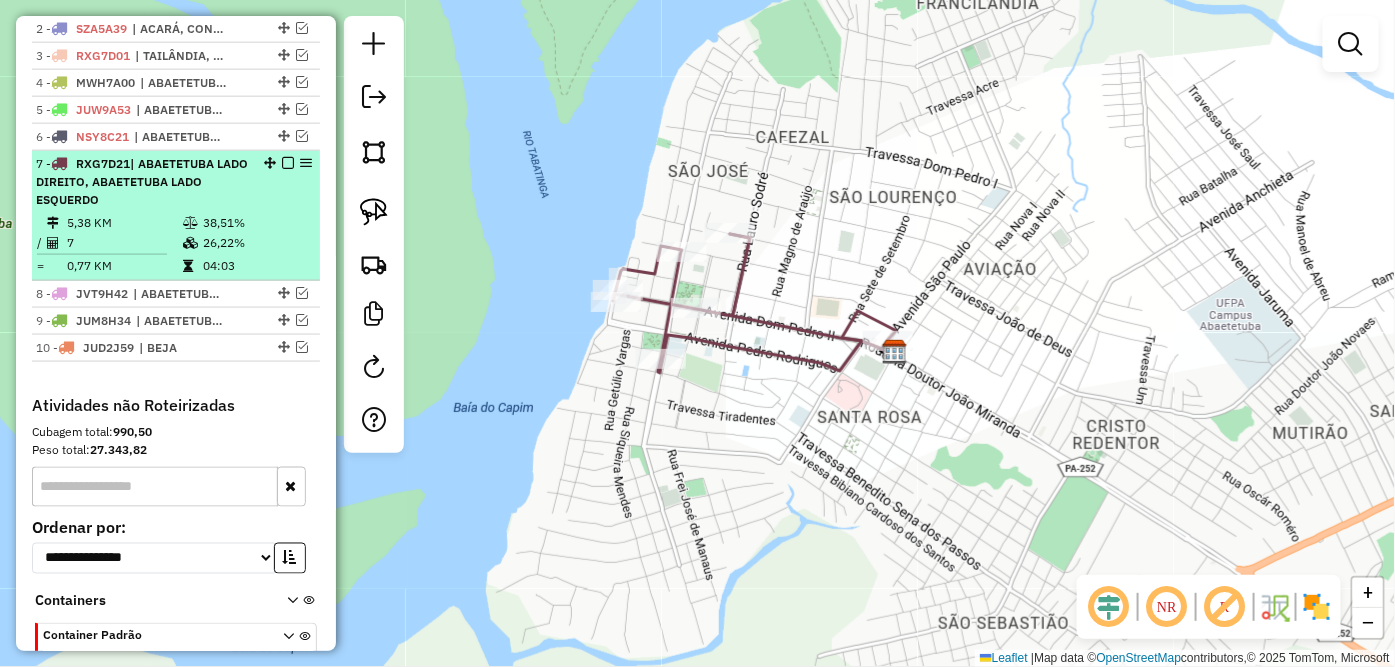 scroll, scrollTop: 800, scrollLeft: 0, axis: vertical 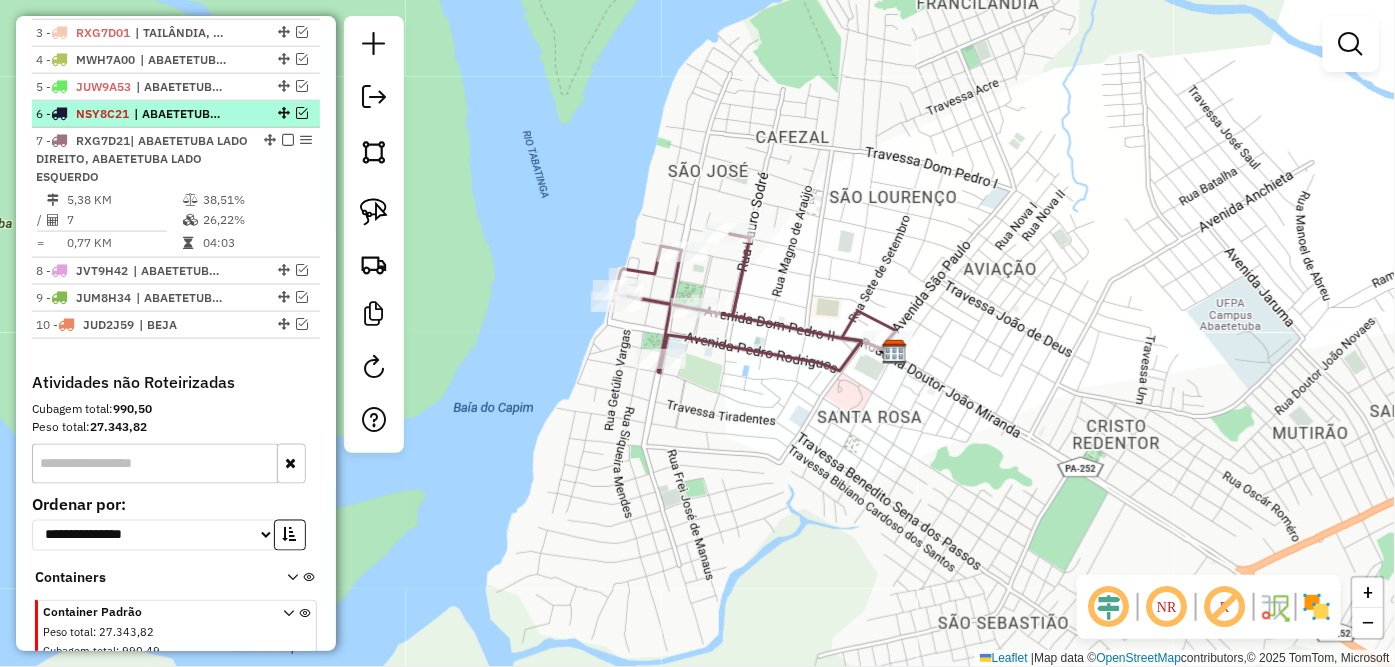 click at bounding box center [288, 140] 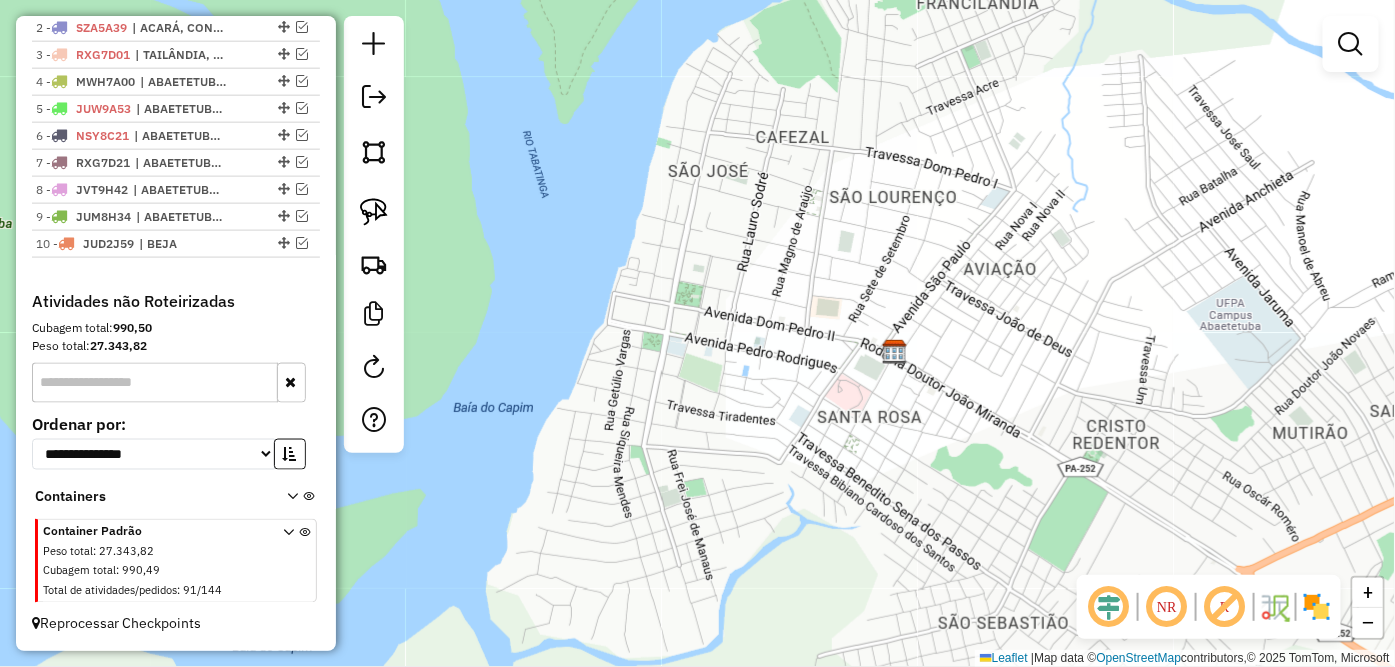 scroll, scrollTop: 777, scrollLeft: 0, axis: vertical 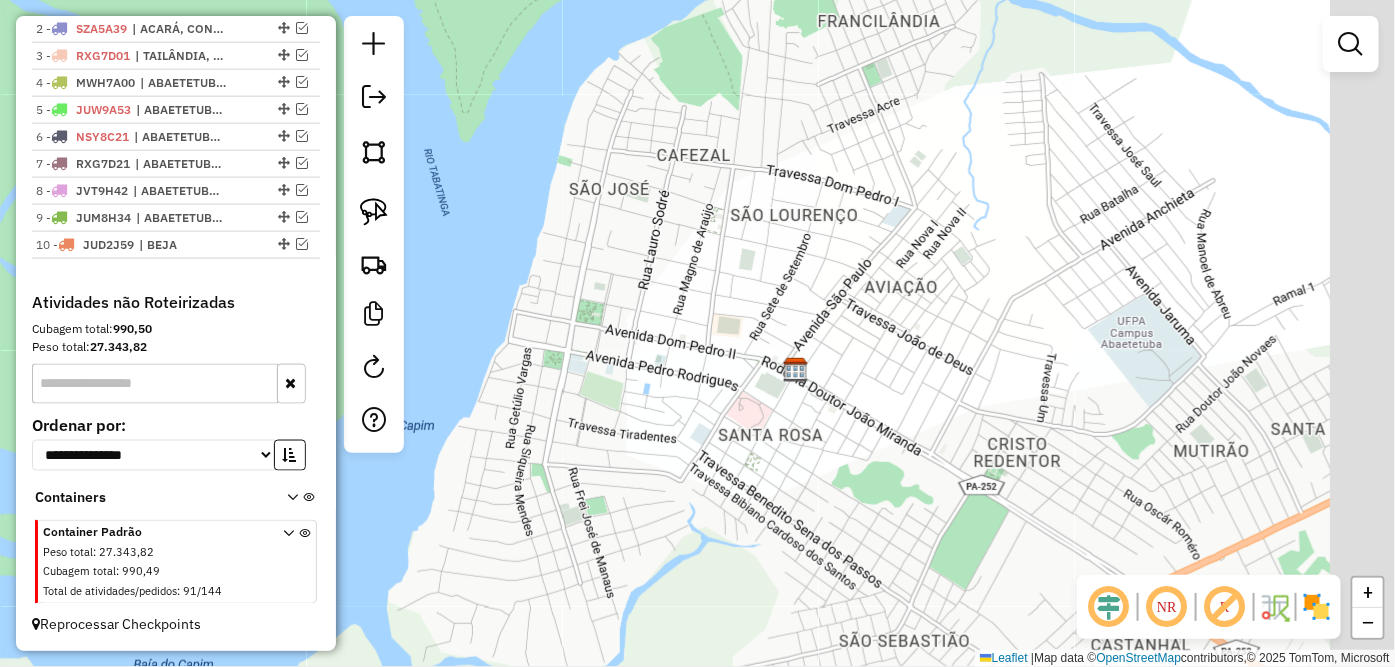 drag, startPoint x: 1053, startPoint y: 340, endPoint x: 941, endPoint y: 232, distance: 155.5892 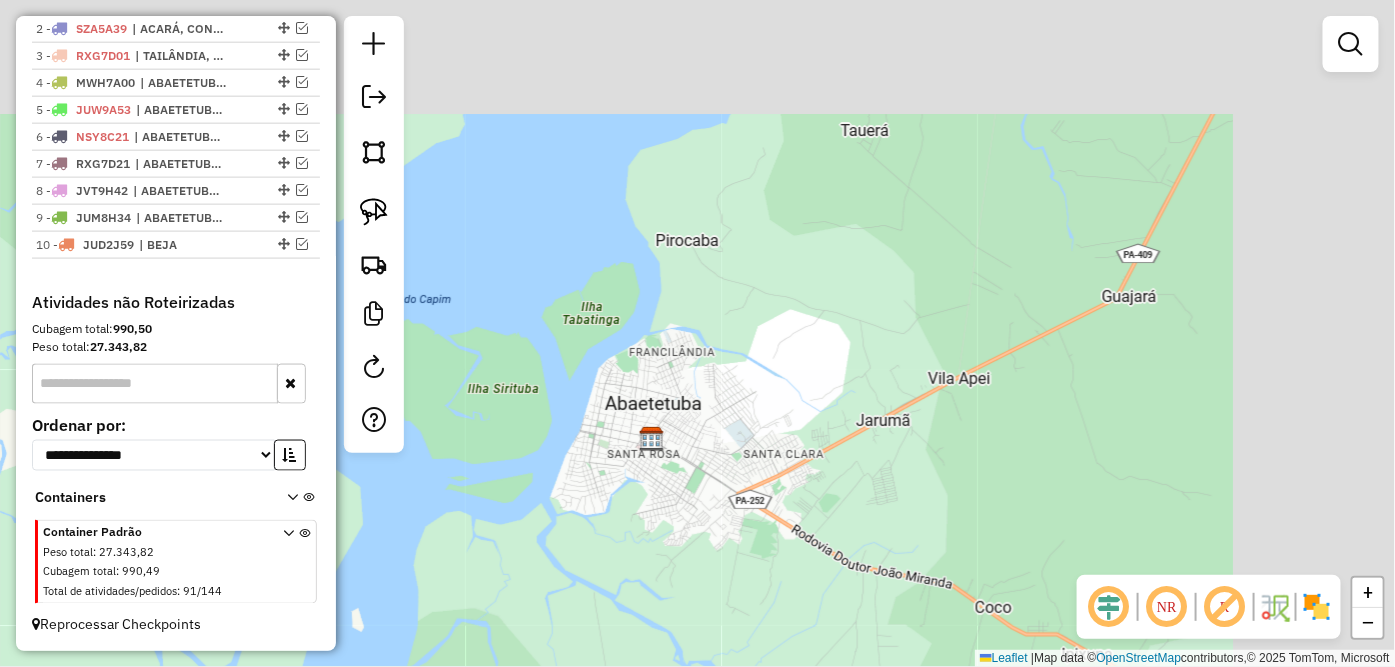 drag, startPoint x: 948, startPoint y: 424, endPoint x: 698, endPoint y: 616, distance: 315.22055 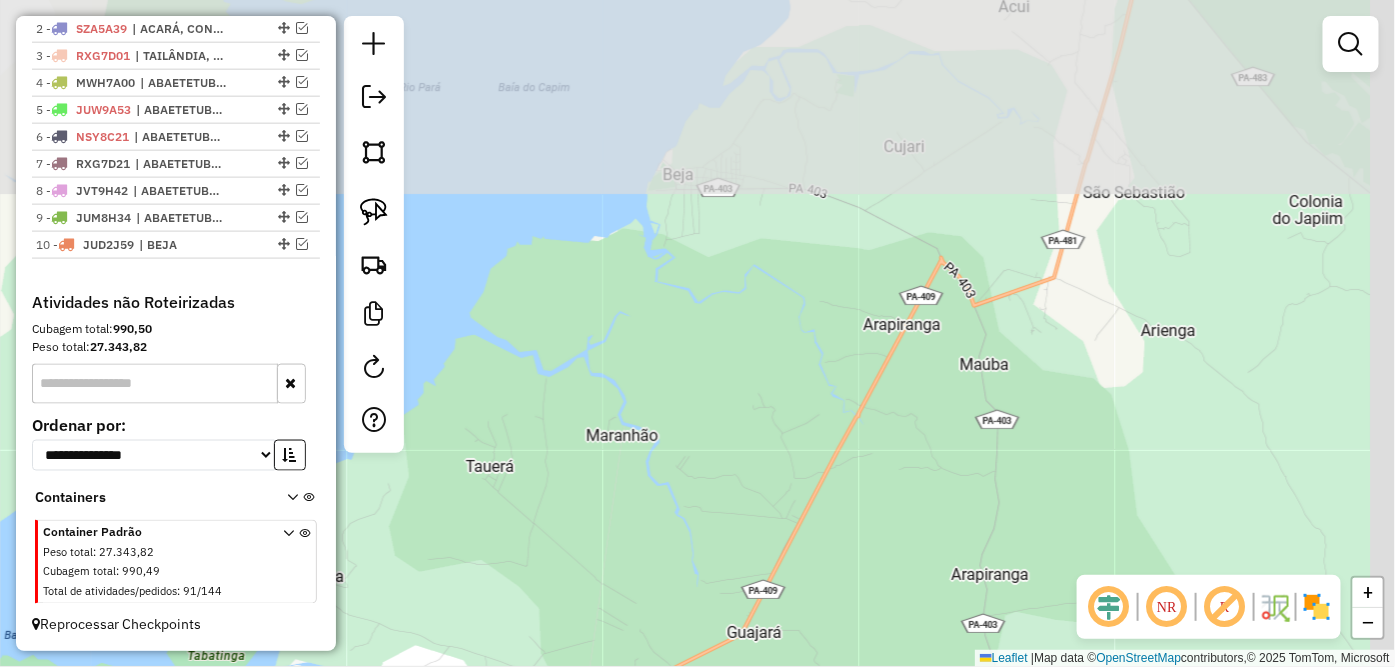 drag, startPoint x: 1134, startPoint y: 250, endPoint x: 846, endPoint y: 480, distance: 368.57022 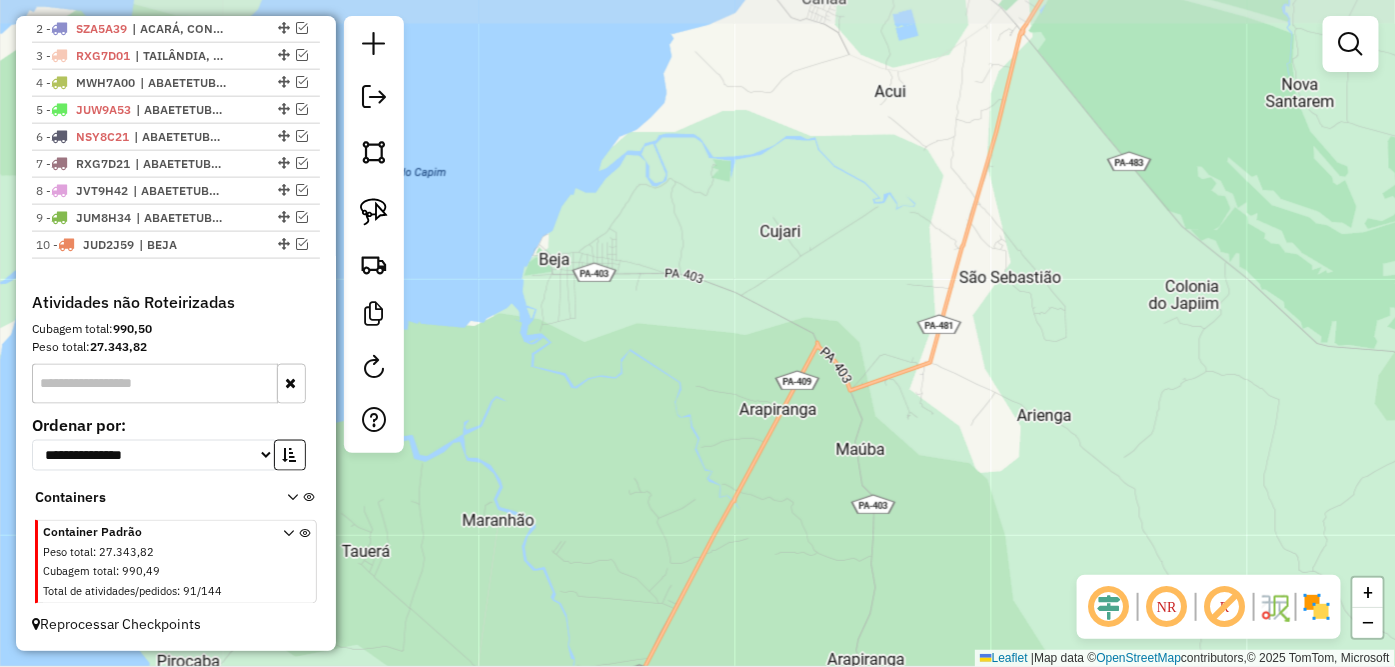 drag, startPoint x: 978, startPoint y: 236, endPoint x: 772, endPoint y: 584, distance: 404.4008 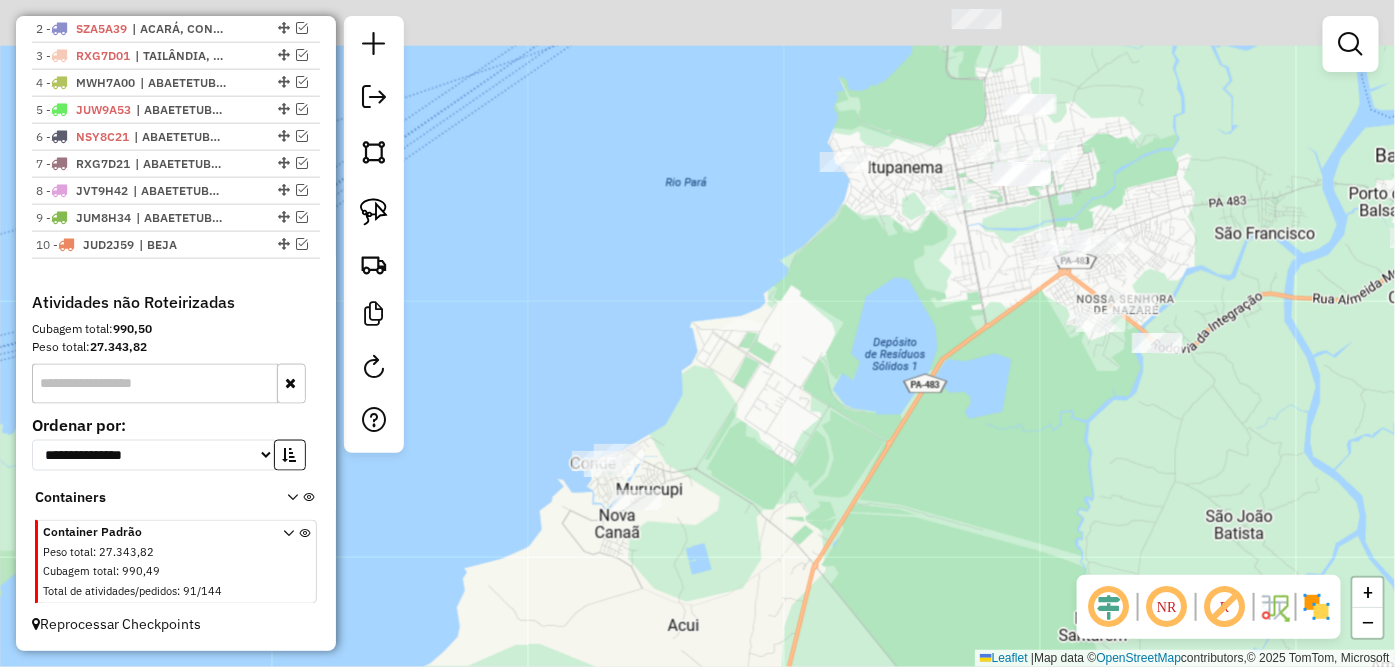 drag, startPoint x: 948, startPoint y: 422, endPoint x: 905, endPoint y: 583, distance: 166.64333 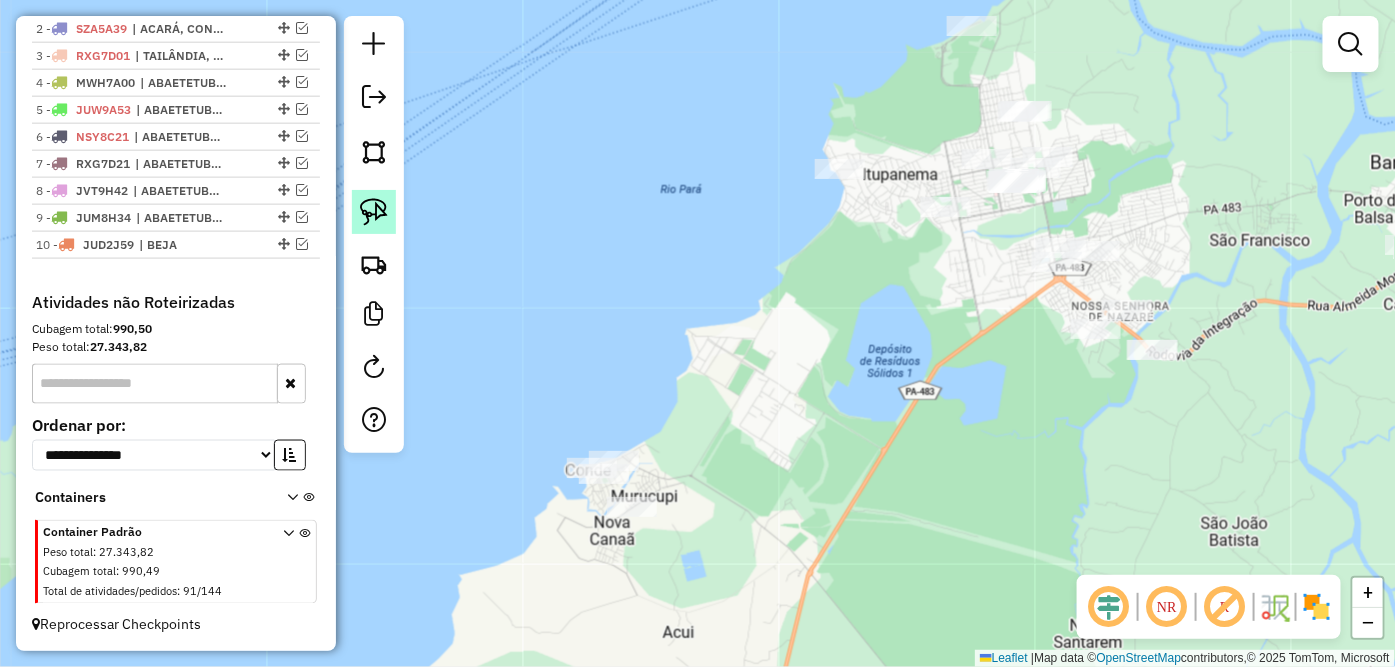 click 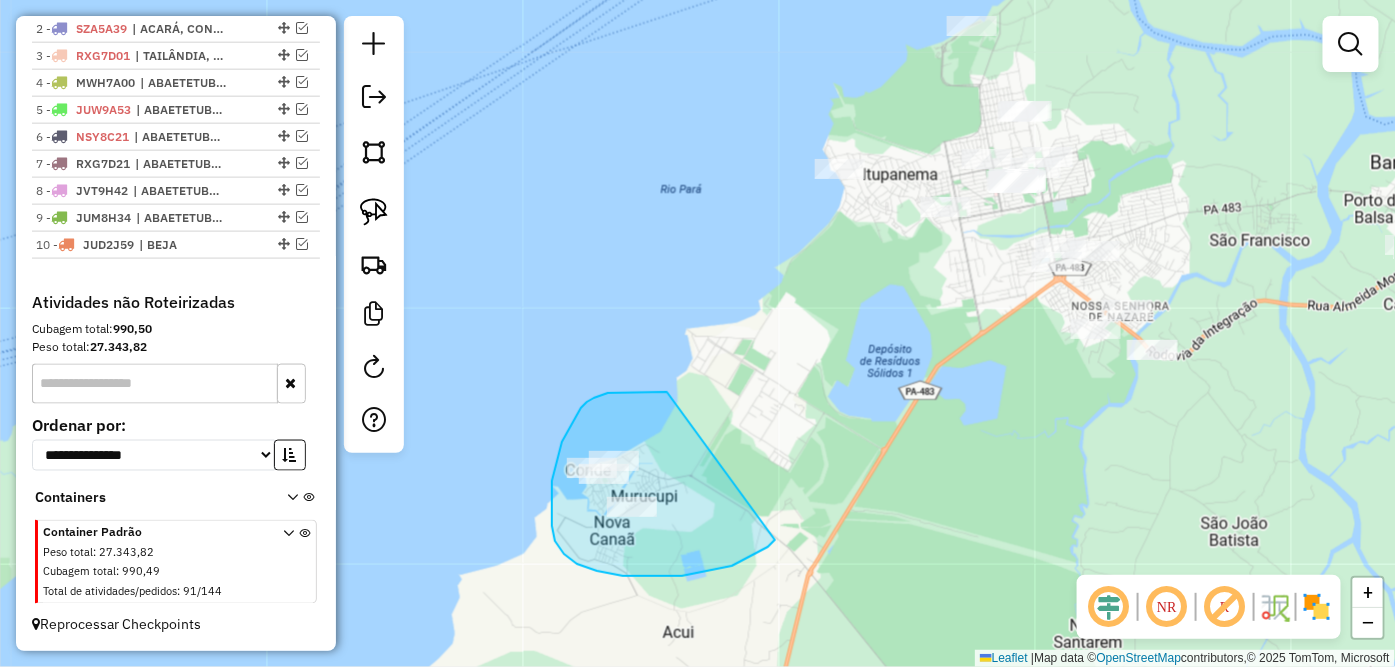 drag, startPoint x: 667, startPoint y: 392, endPoint x: 775, endPoint y: 538, distance: 181.60396 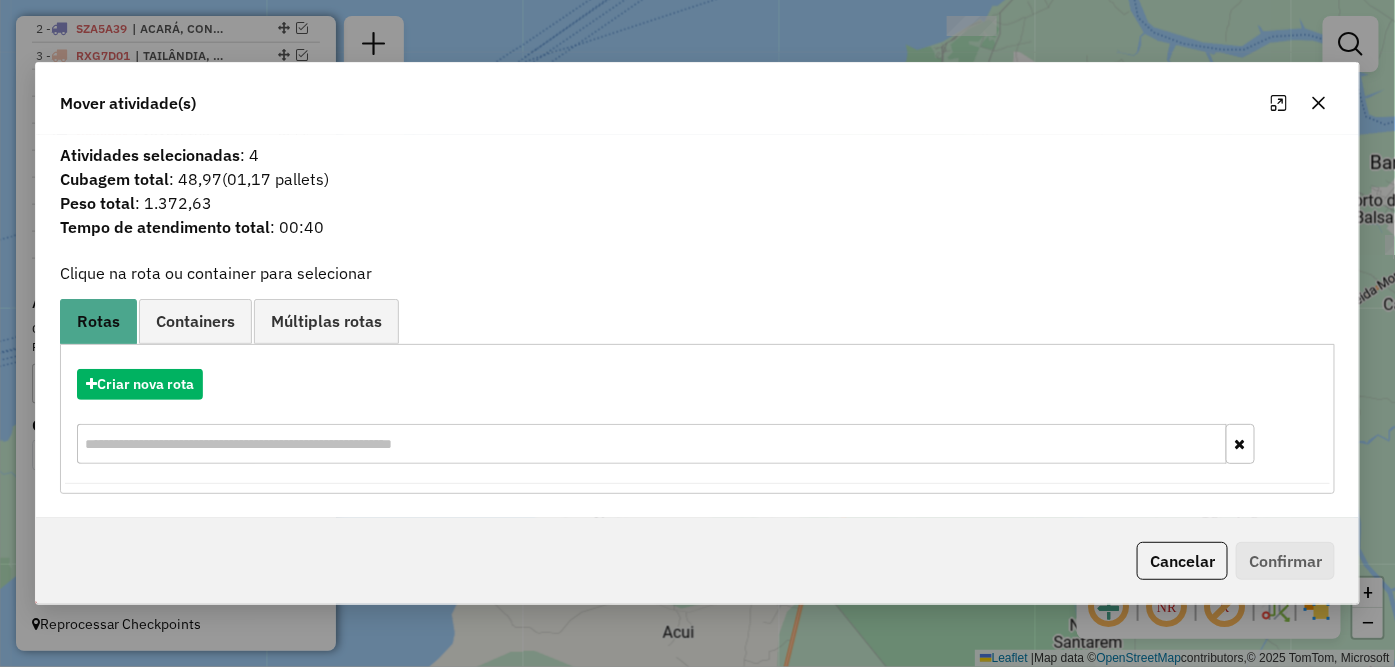 click 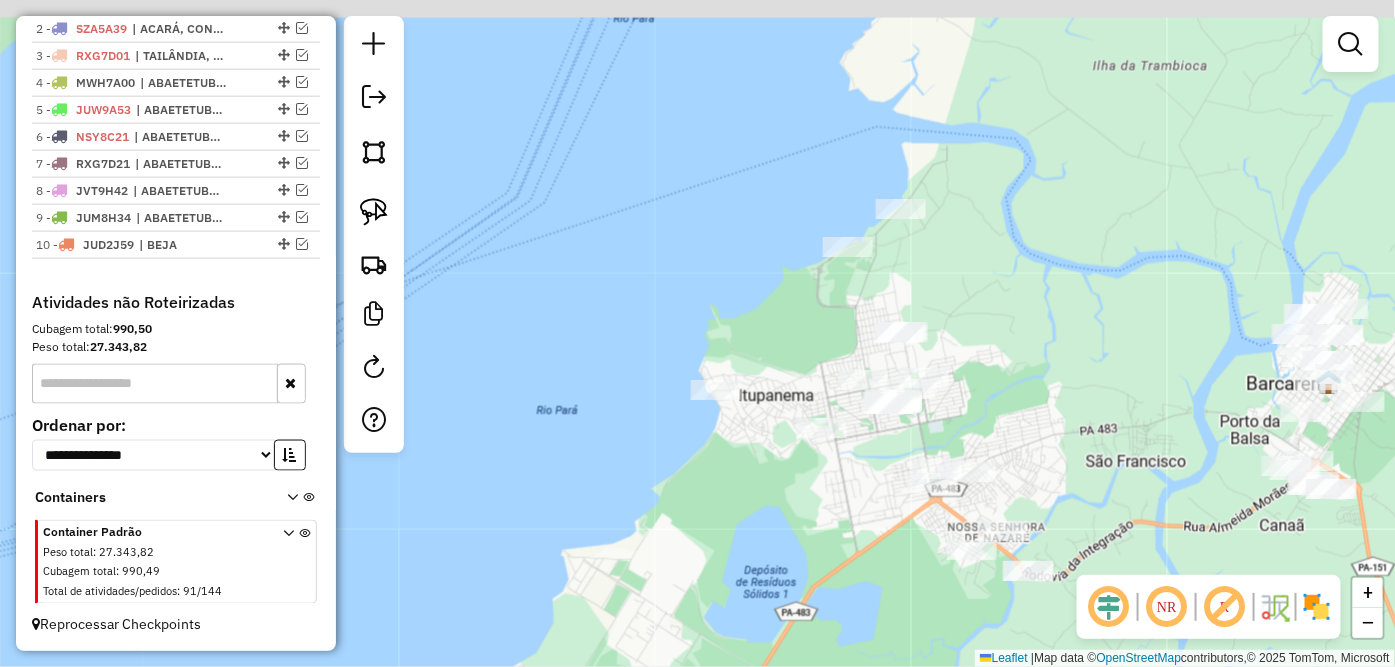 drag, startPoint x: 896, startPoint y: 320, endPoint x: 770, endPoint y: 568, distance: 278.1726 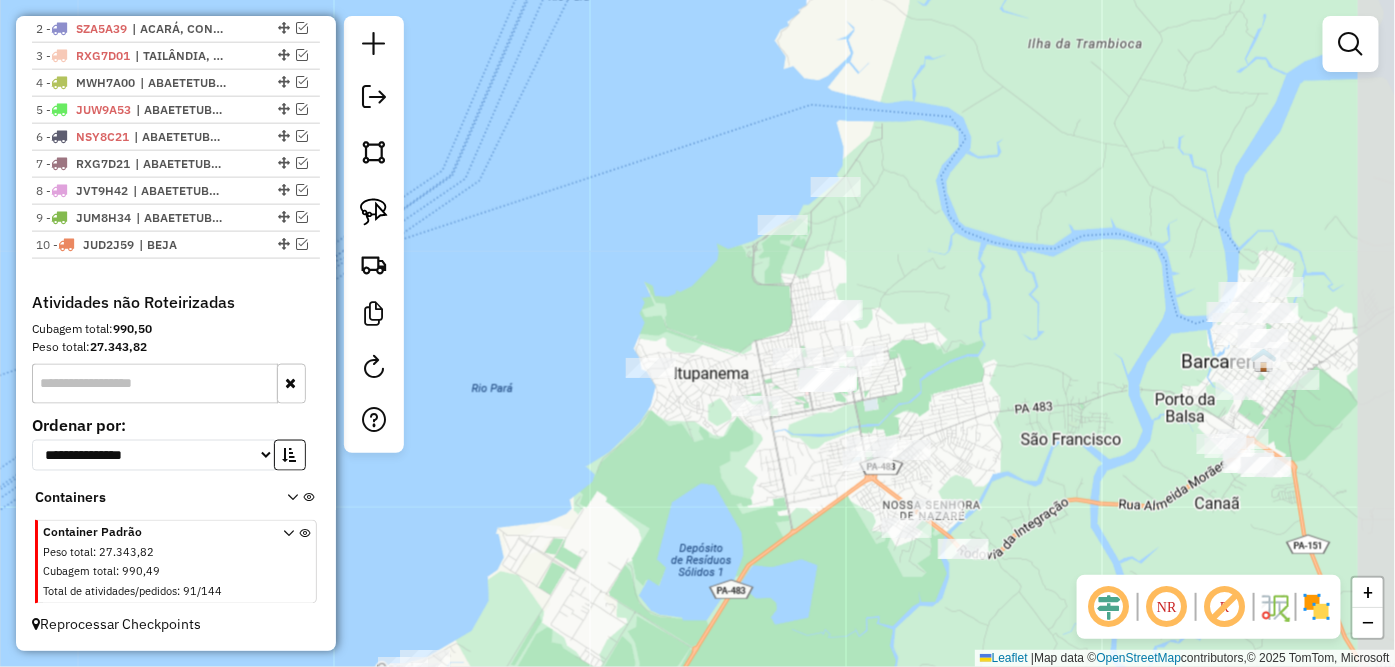 drag, startPoint x: 848, startPoint y: 535, endPoint x: 760, endPoint y: 443, distance: 127.310646 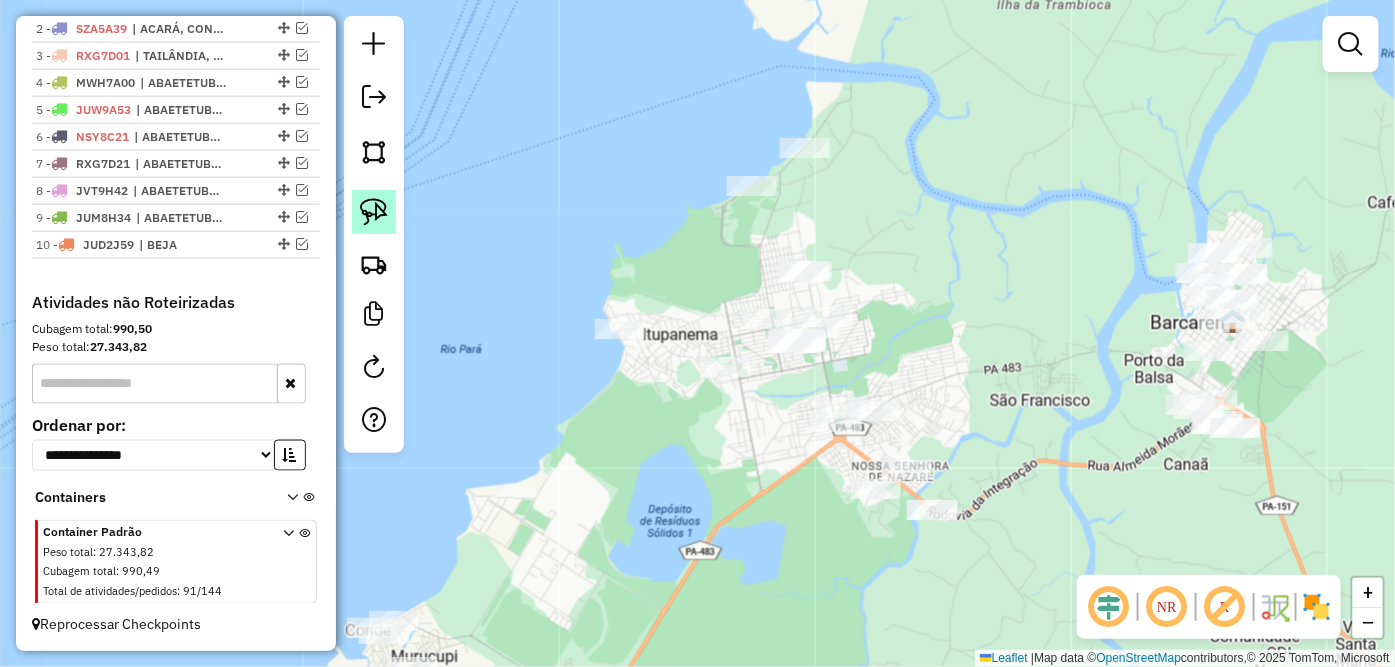 click 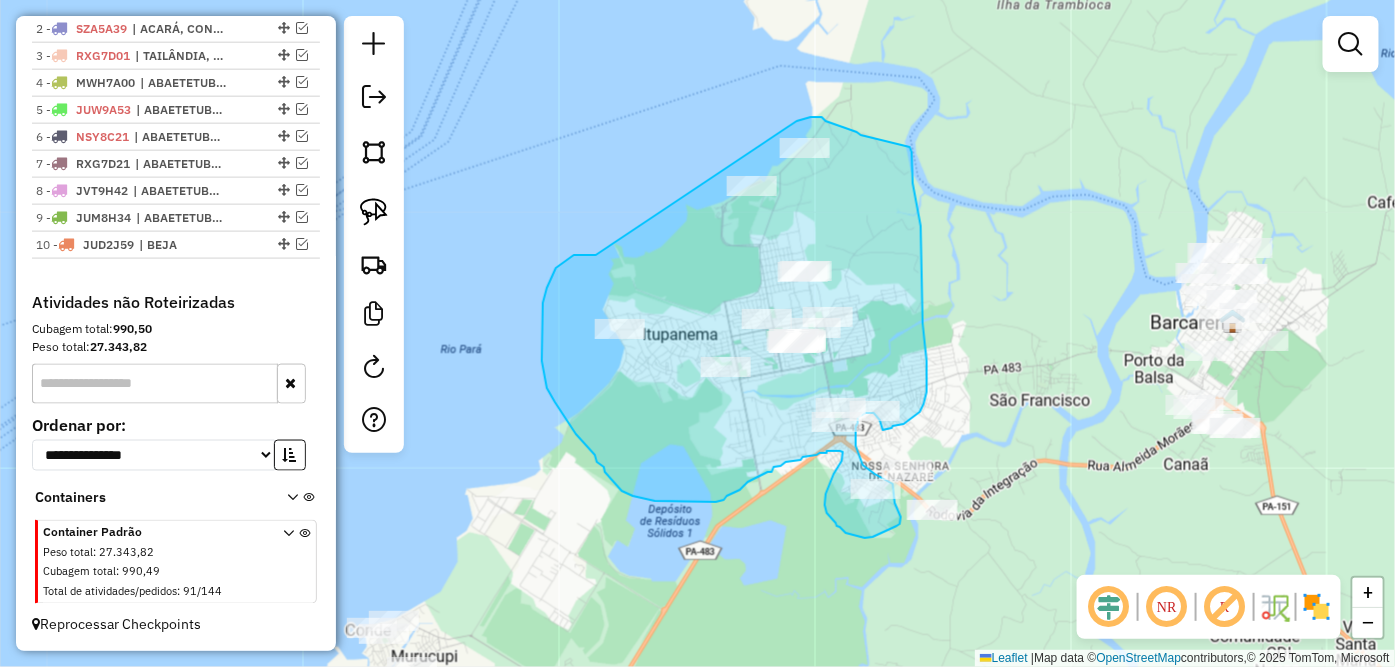 drag, startPoint x: 584, startPoint y: 255, endPoint x: 795, endPoint y: 123, distance: 248.88753 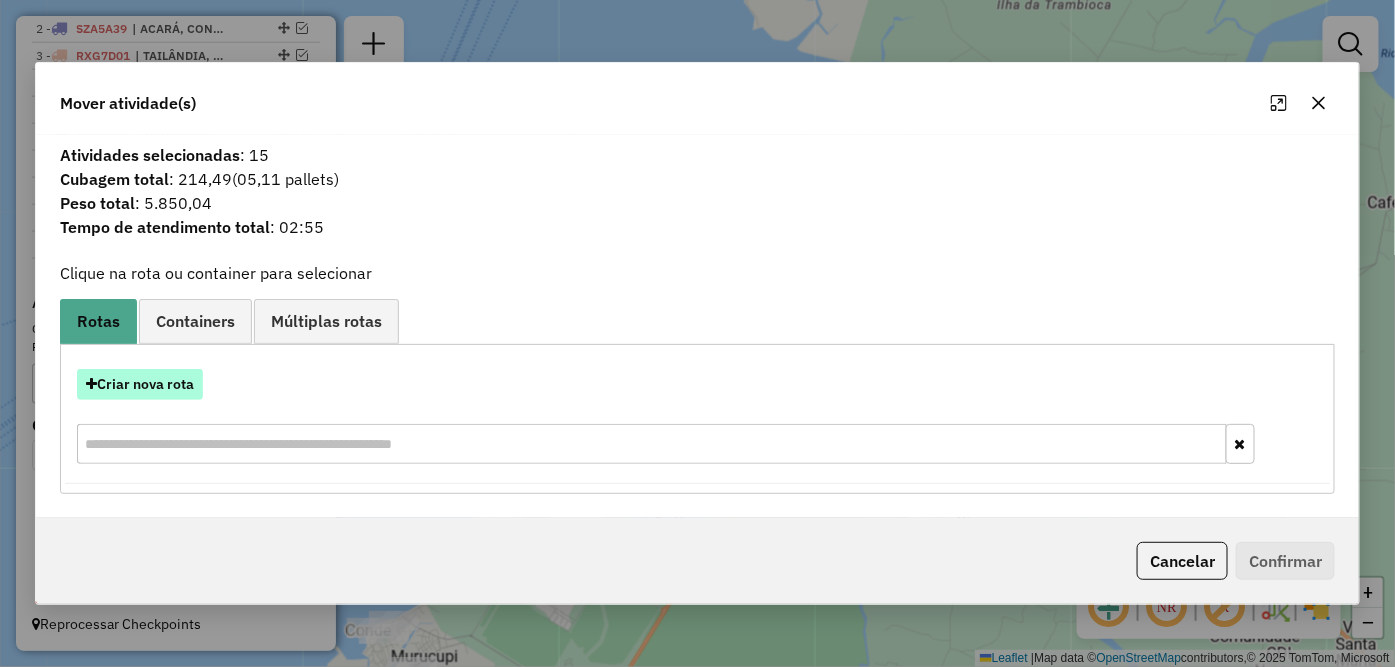 click on "Criar nova rota" at bounding box center (140, 384) 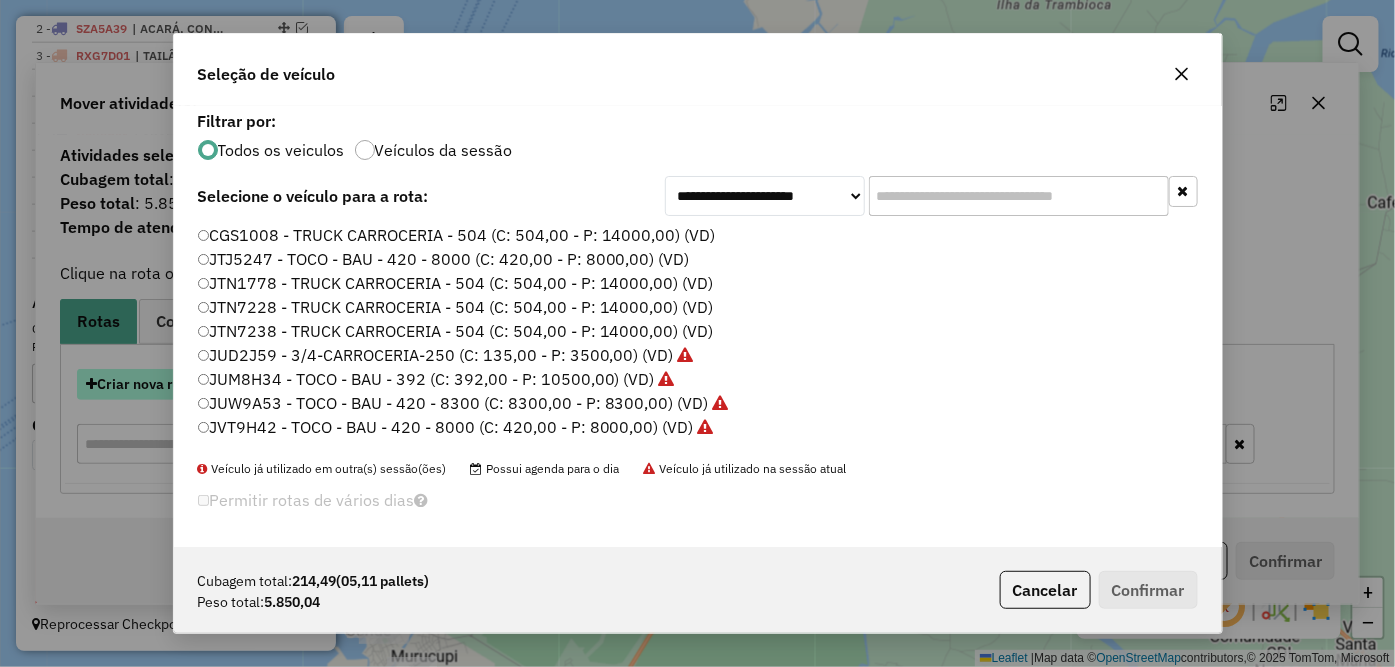scroll, scrollTop: 11, scrollLeft: 5, axis: both 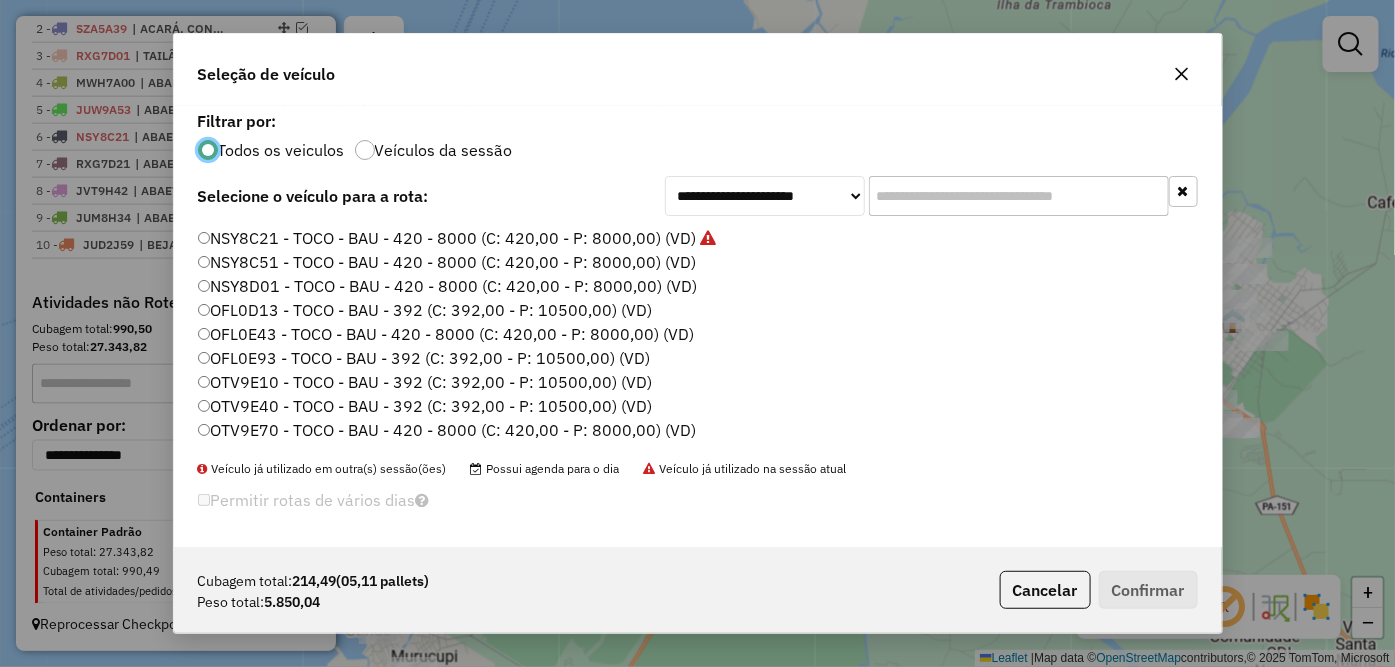 click on "OTV9E40 - TOCO - BAU - 392 (C: 392,00 - P: 10500,00) (VD)" 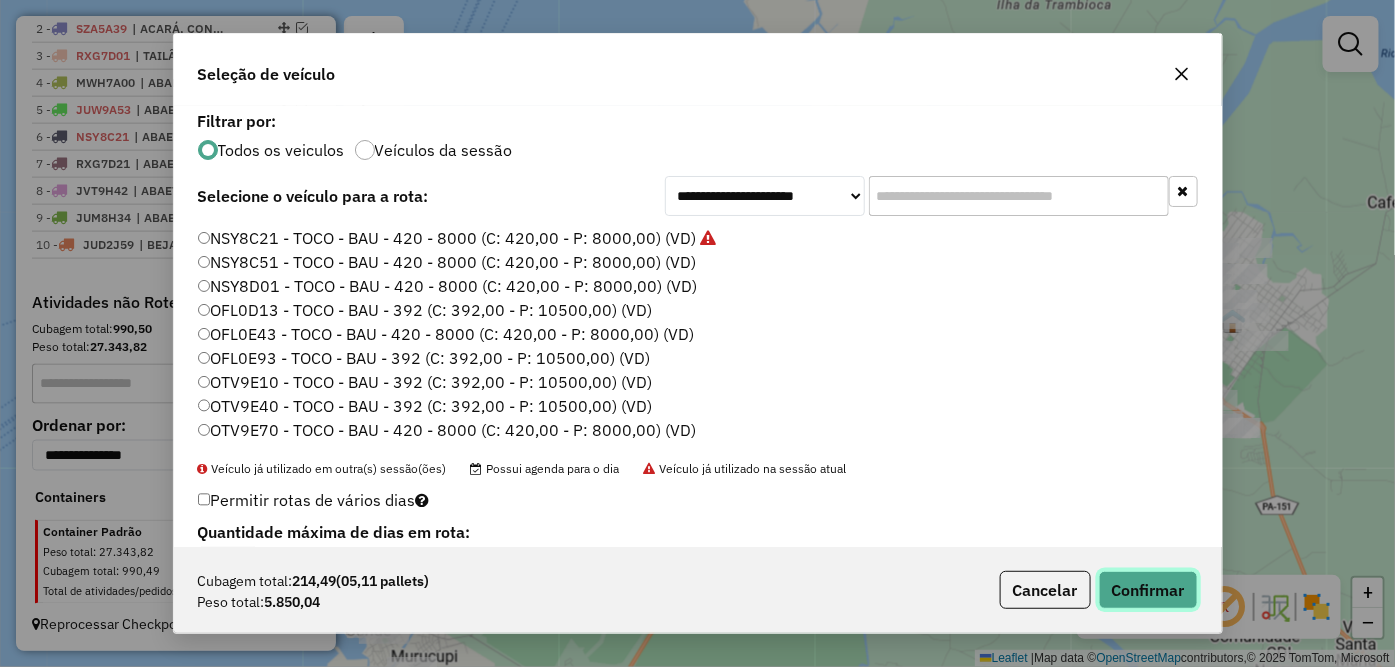 click on "Confirmar" 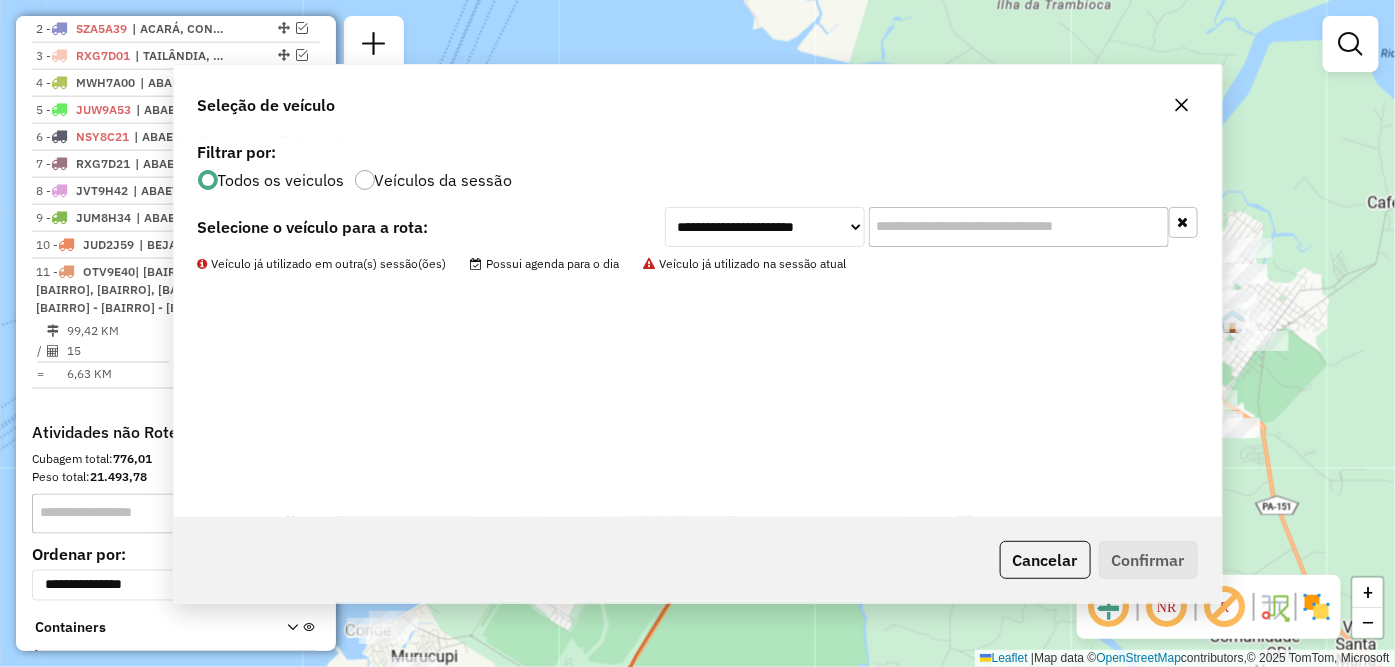 scroll, scrollTop: 800, scrollLeft: 0, axis: vertical 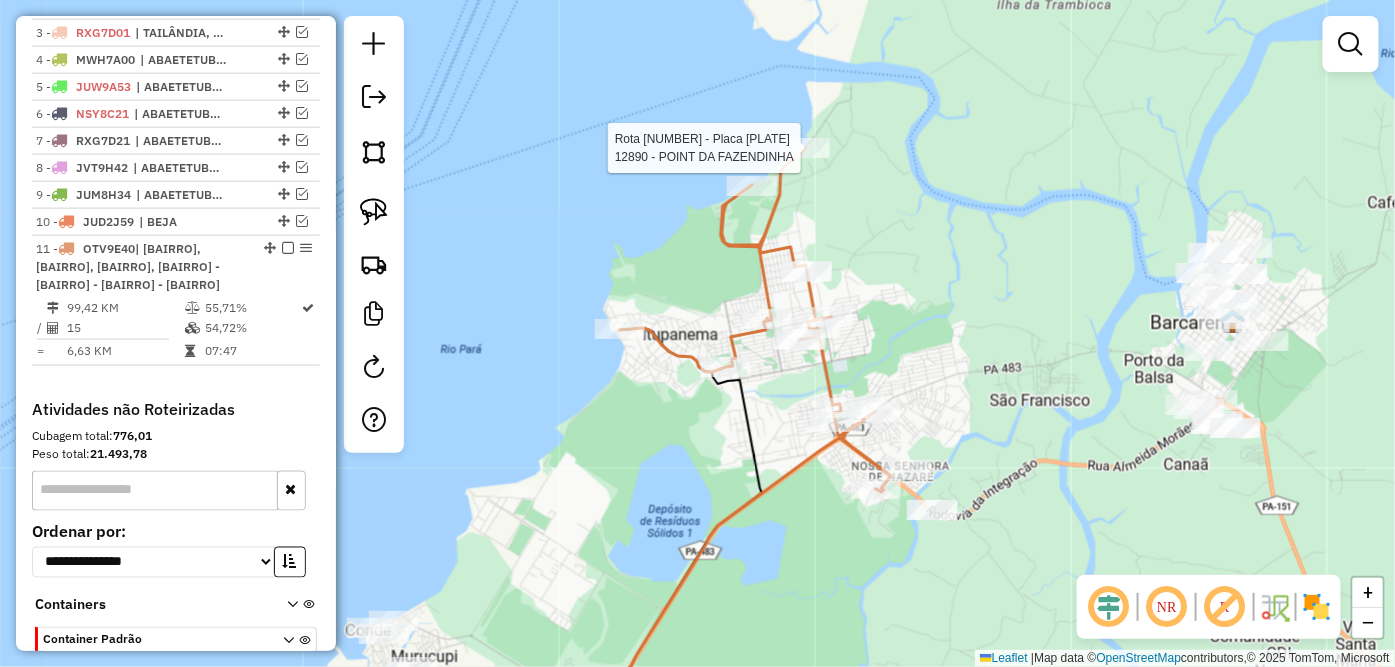 select on "*********" 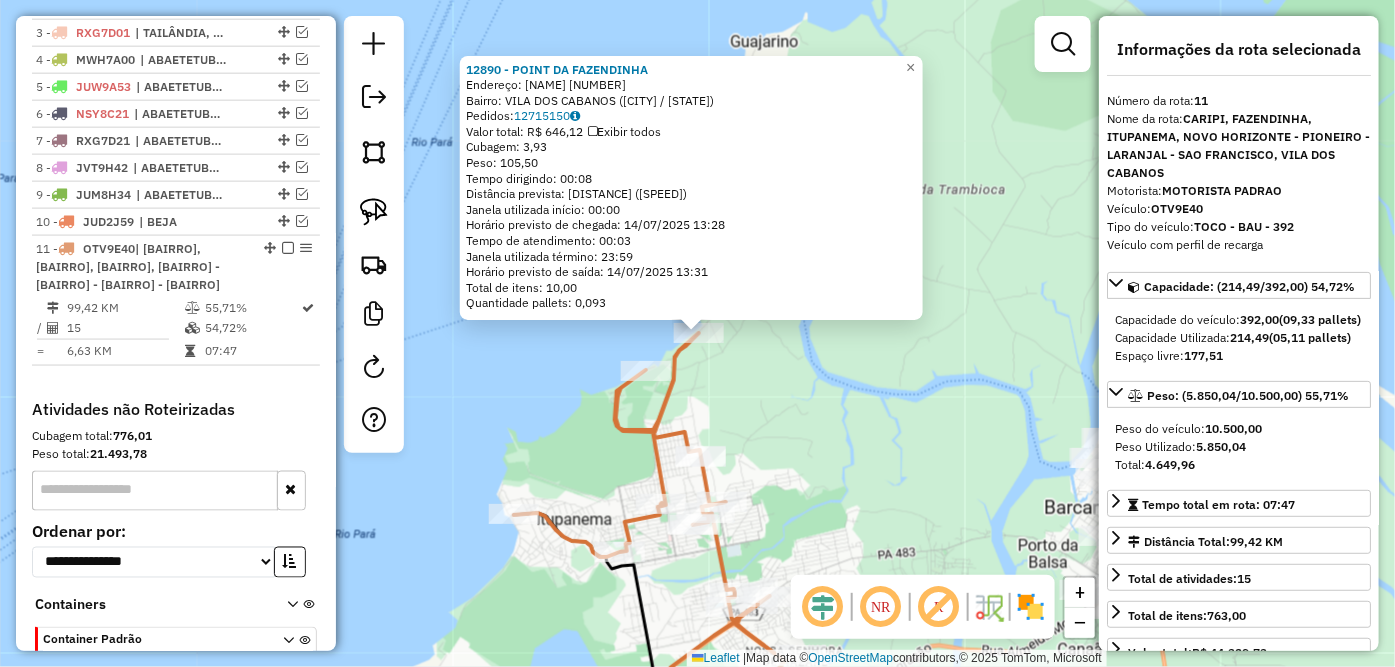 scroll, scrollTop: 943, scrollLeft: 0, axis: vertical 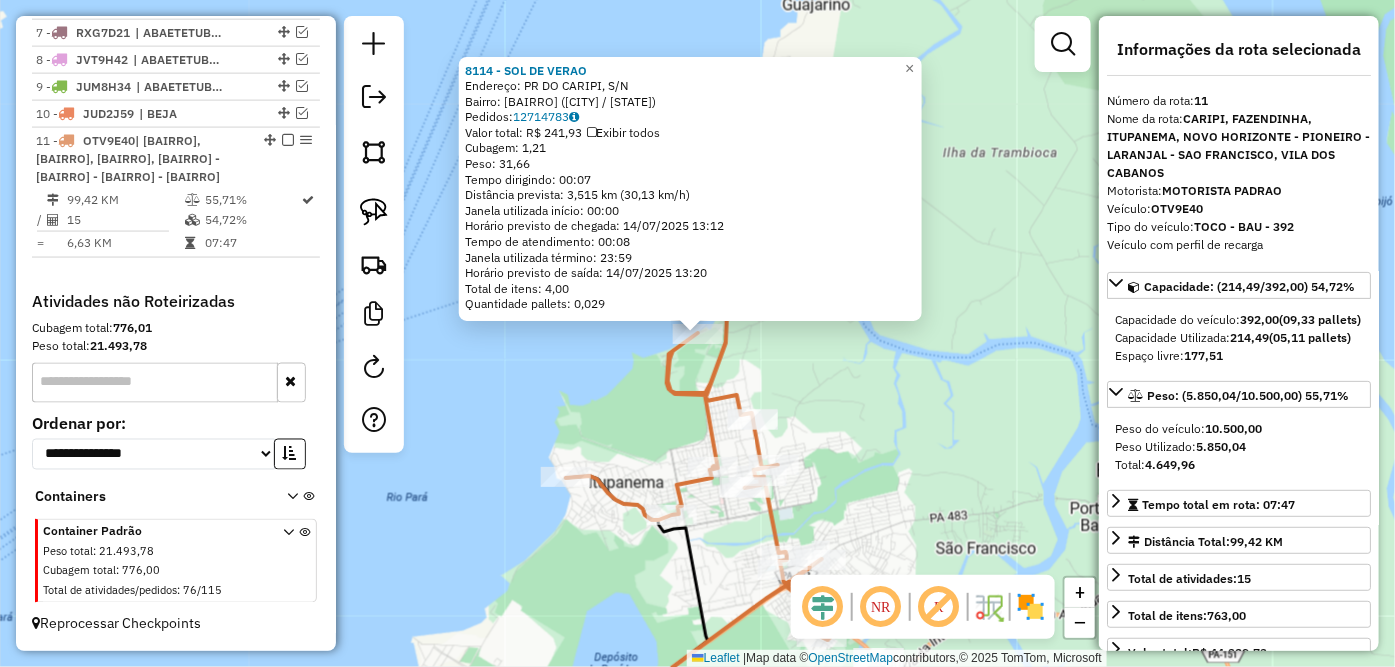 click on "8114 - SOL DE VERAO  Endereço: PR  DO CARIPI, S/N   Bairro: CARIPI ([CITY] / [STATE])   Pedidos:  12714783   Valor total: R$ 241,93   Exibir todos   Cubagem: 1,21  Peso: 31,66  Tempo dirigindo: 00:07   Distância prevista: 3,515 km (30,13 km/h)   Janela utilizada início: 00:00   Horário previsto de chegada: [DATE] [TIME]   Tempo de atendimento: 00:08   Janela utilizada término: 23:59   Horário previsto de saída: [DATE] [TIME]   Total de itens: 4,00   Quantidade pallets: 0,029  × Janela de atendimento Grade de atendimento Capacidade Transportadoras Veículos Cliente Pedidos  Rotas Selecione os dias de semana para filtrar as janelas de atendimento  Seg   Ter   Qua   Qui   Sex   Sáb   Dom  Informe o período da janela de atendimento: De: Até:  Filtrar exatamente a janela do cliente  Considerar janela de atendimento padrão  Selecione os dias de semana para filtrar as grades de atendimento  Seg   Ter   Qua   Qui   Sex   Sáb   Dom   Considerar clientes sem dia de atendimento cadastrado  De:   Até:" 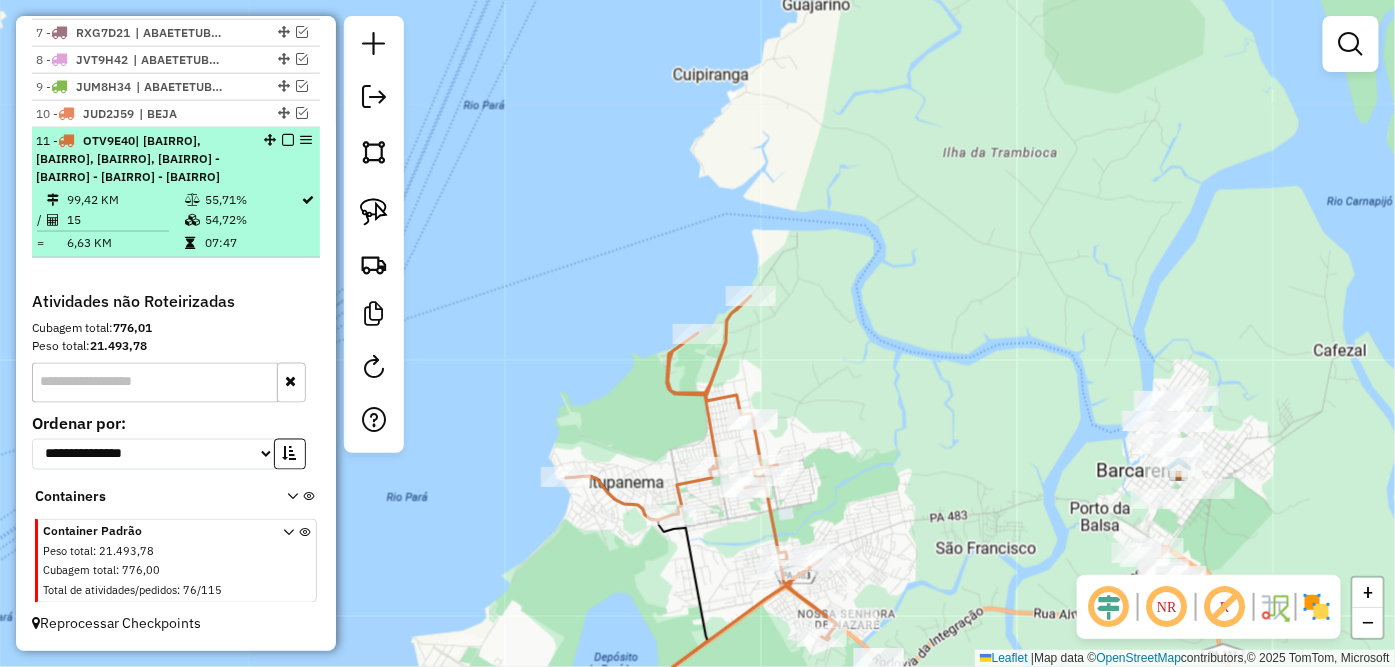 click at bounding box center [288, 140] 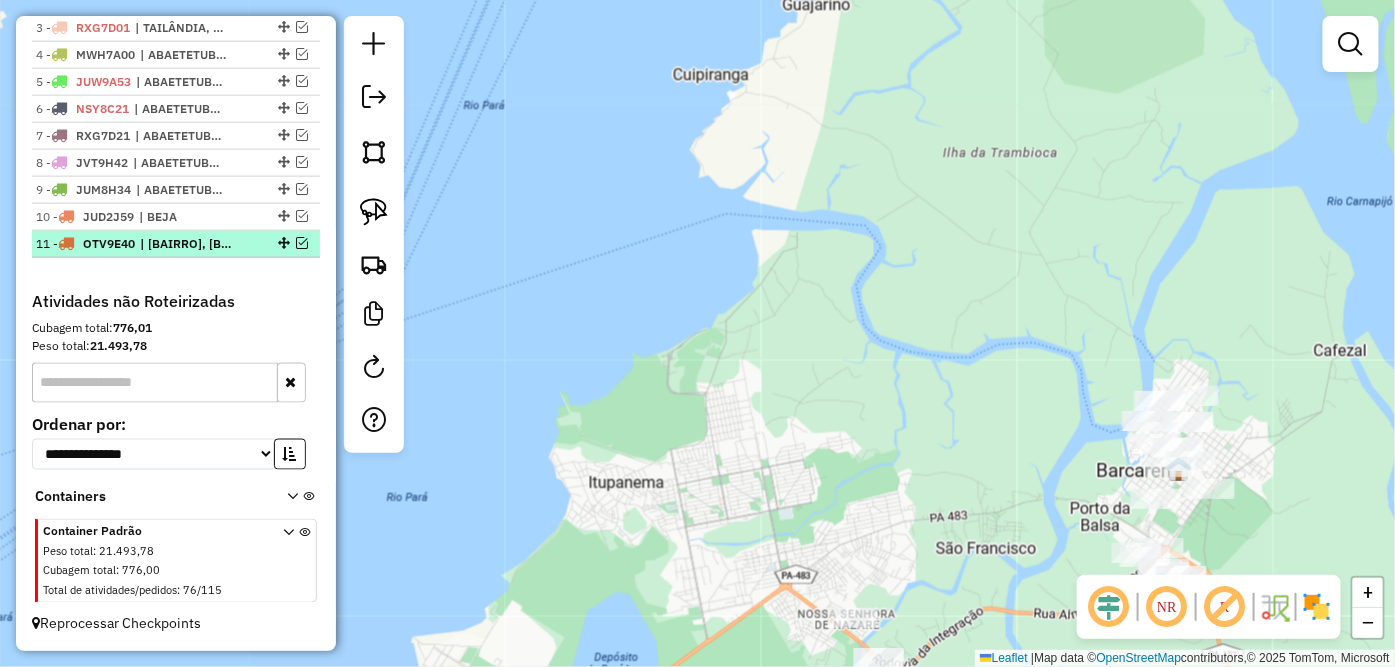 scroll, scrollTop: 804, scrollLeft: 0, axis: vertical 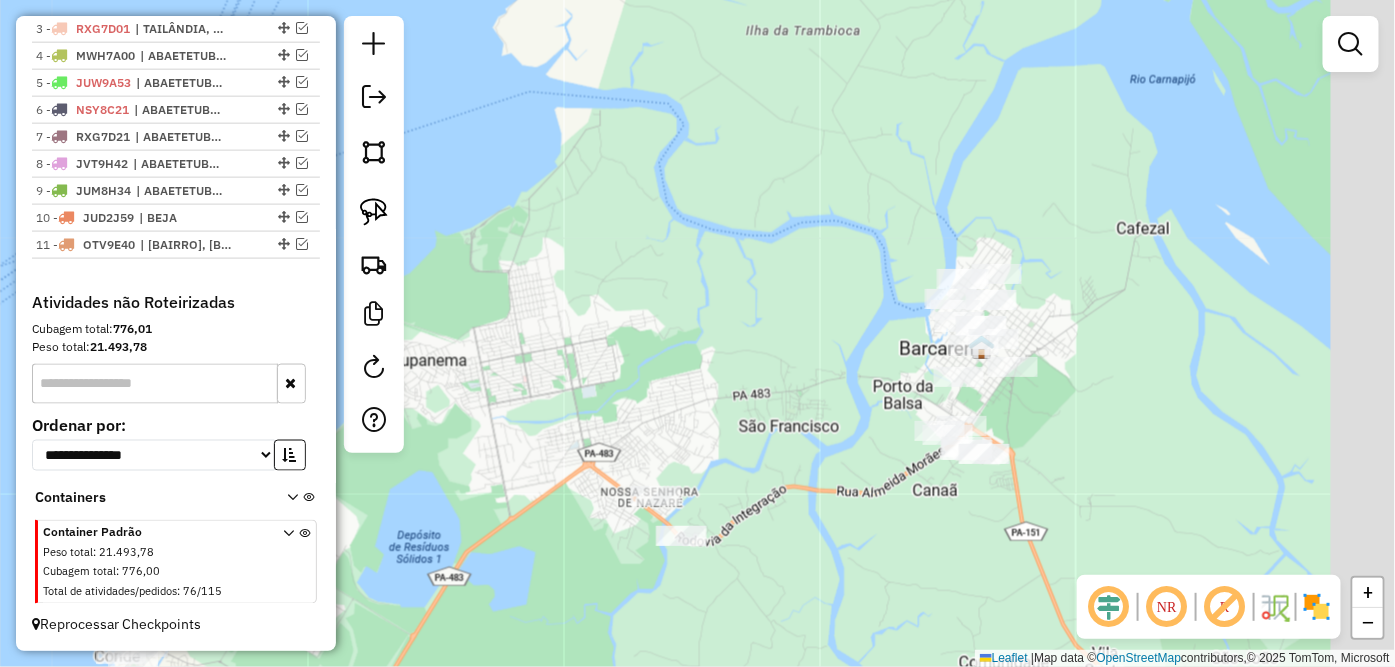 drag, startPoint x: 723, startPoint y: 400, endPoint x: 480, endPoint y: 255, distance: 282.9735 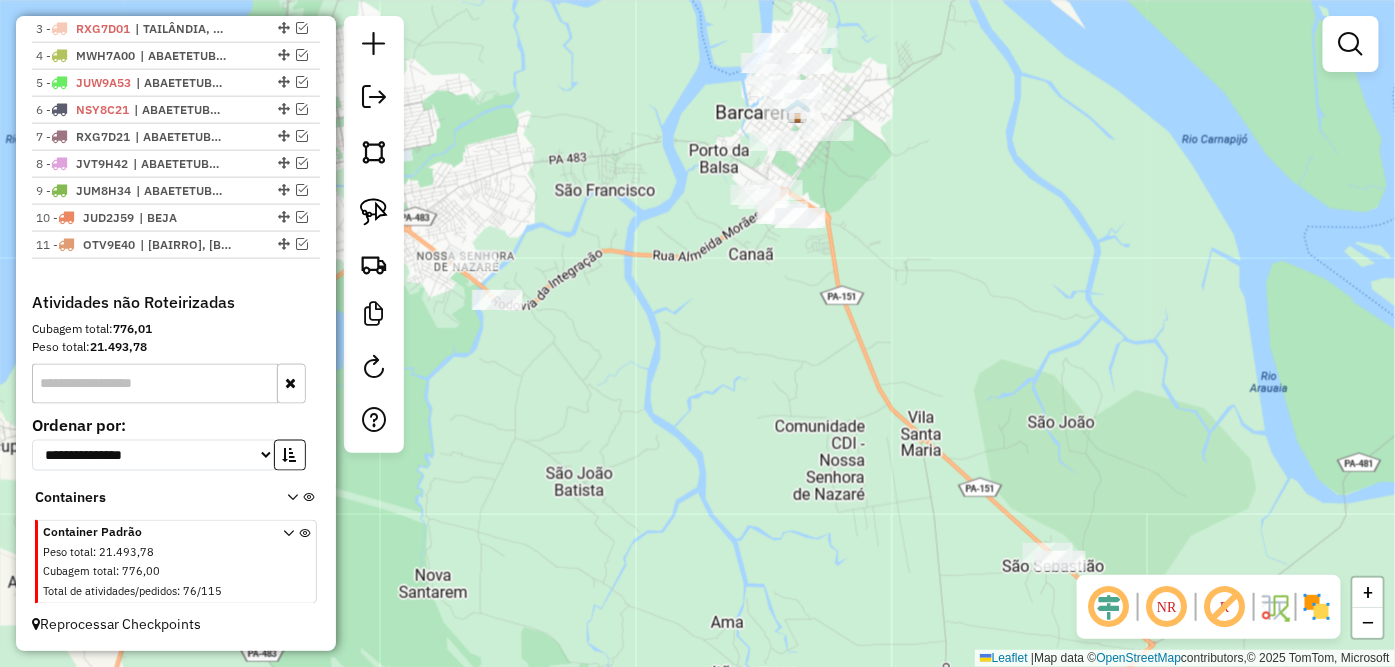 drag, startPoint x: 685, startPoint y: 367, endPoint x: 738, endPoint y: 306, distance: 80.80842 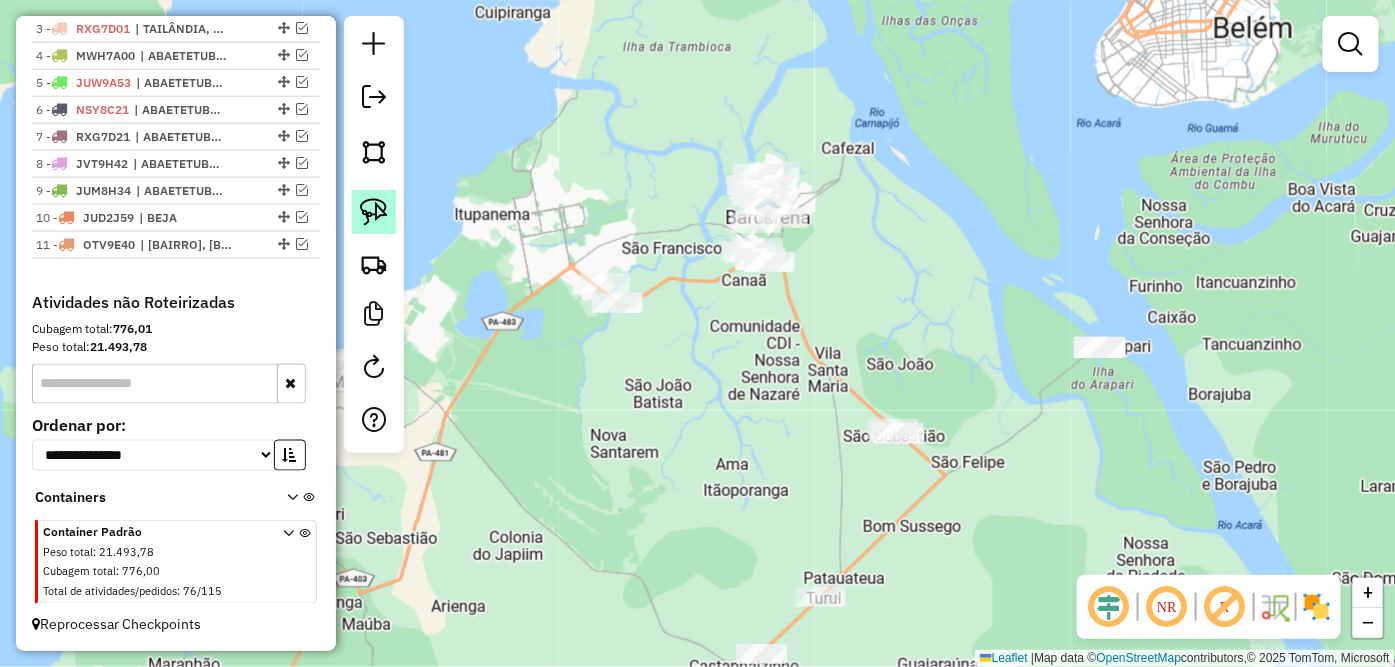 click 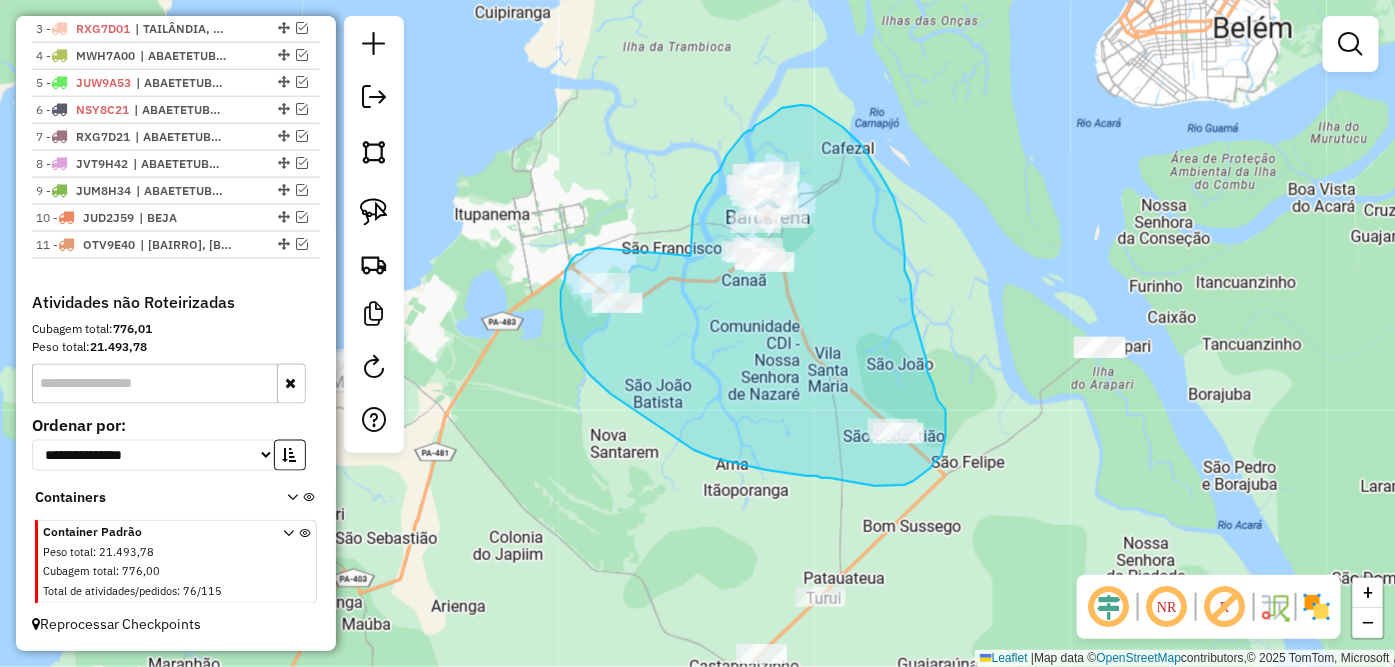 drag, startPoint x: 598, startPoint y: 248, endPoint x: 691, endPoint y: 263, distance: 94.20191 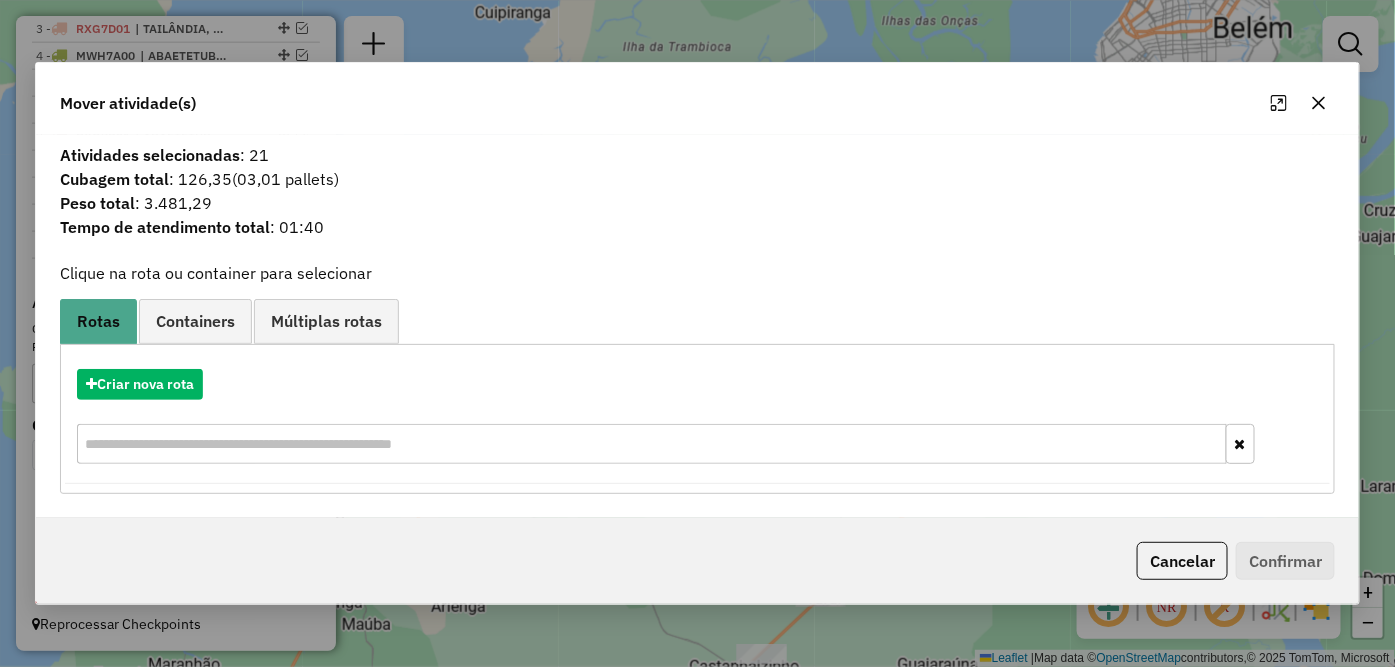 click 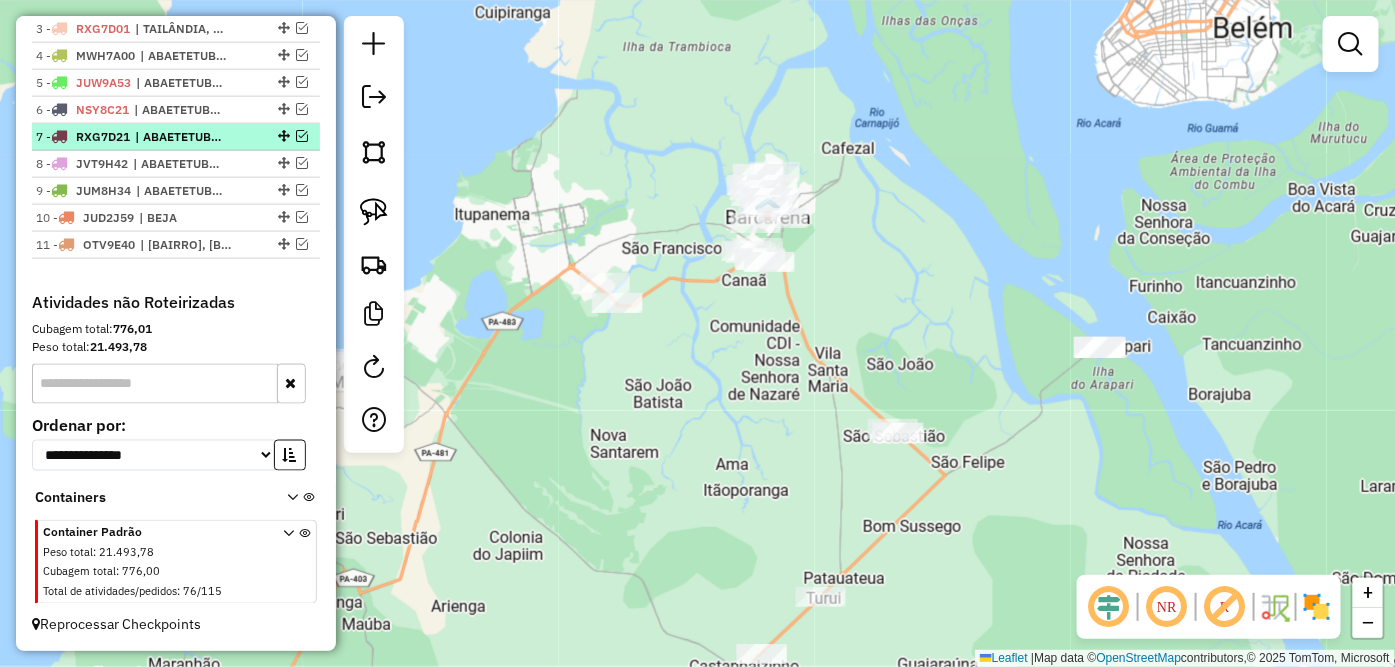 click at bounding box center (302, 136) 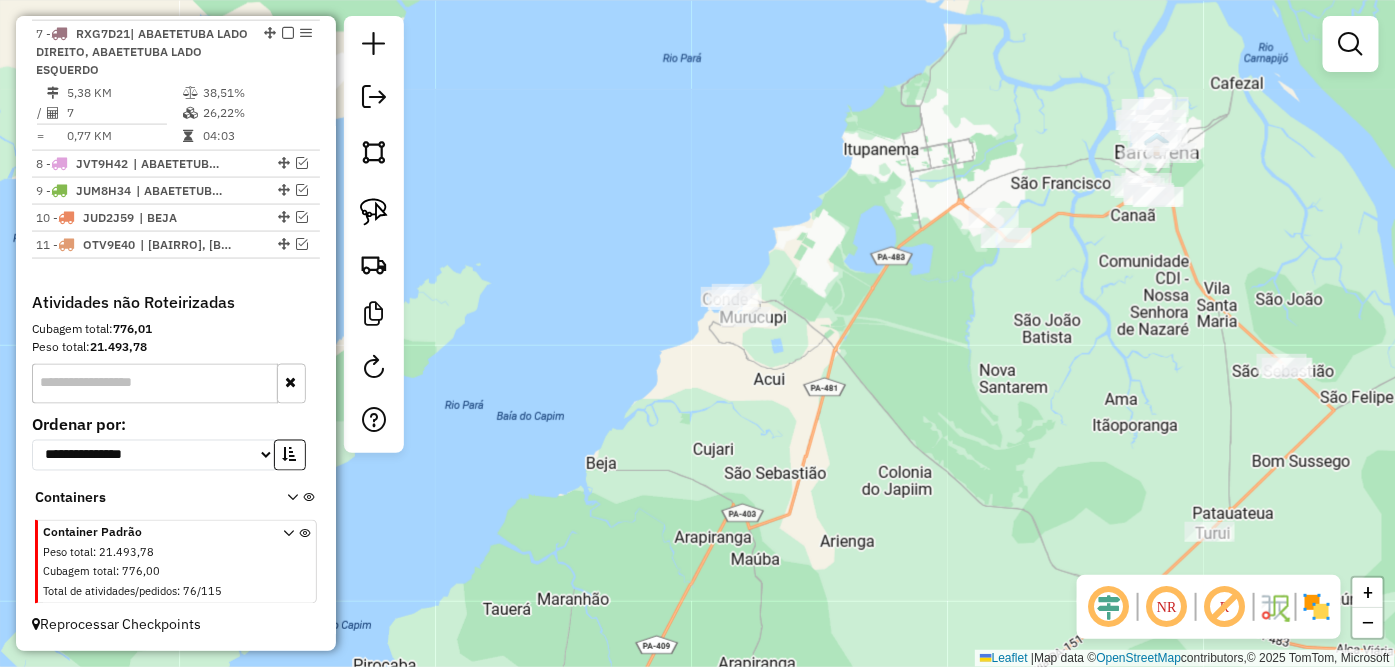 drag, startPoint x: 558, startPoint y: 465, endPoint x: 947, endPoint y: 400, distance: 394.39322 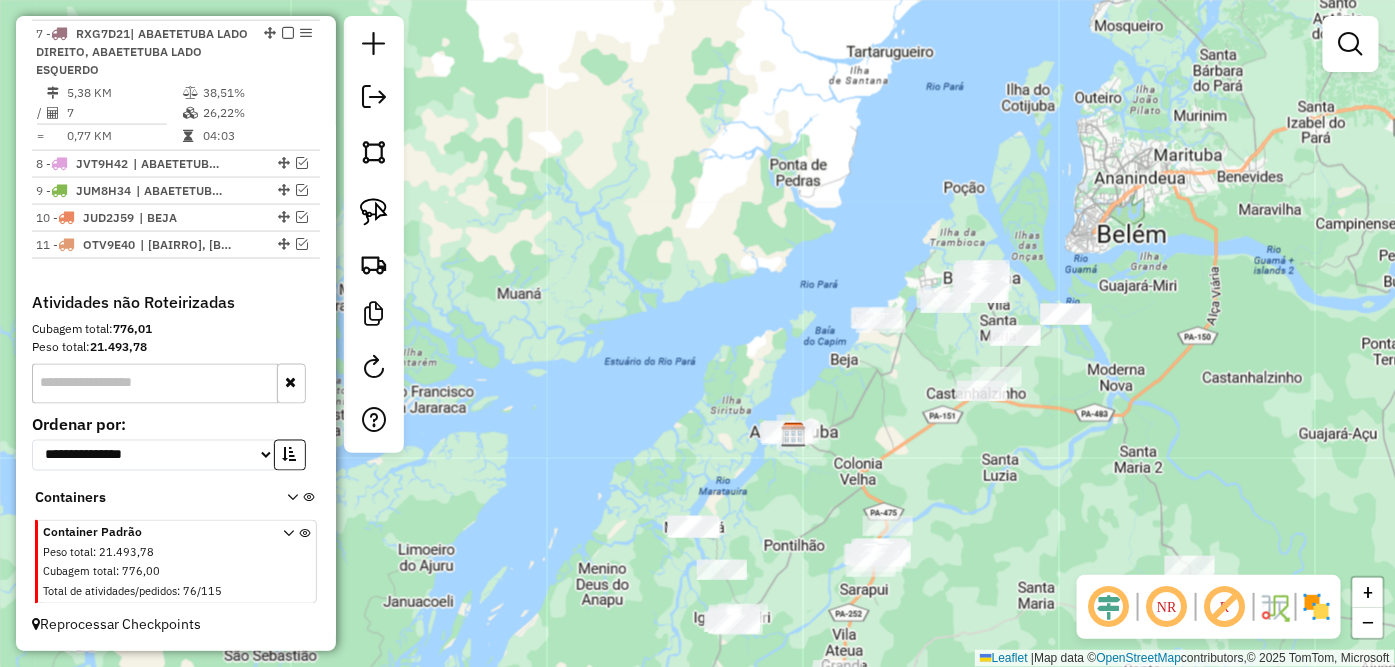 drag, startPoint x: 845, startPoint y: 521, endPoint x: 867, endPoint y: 431, distance: 92.64988 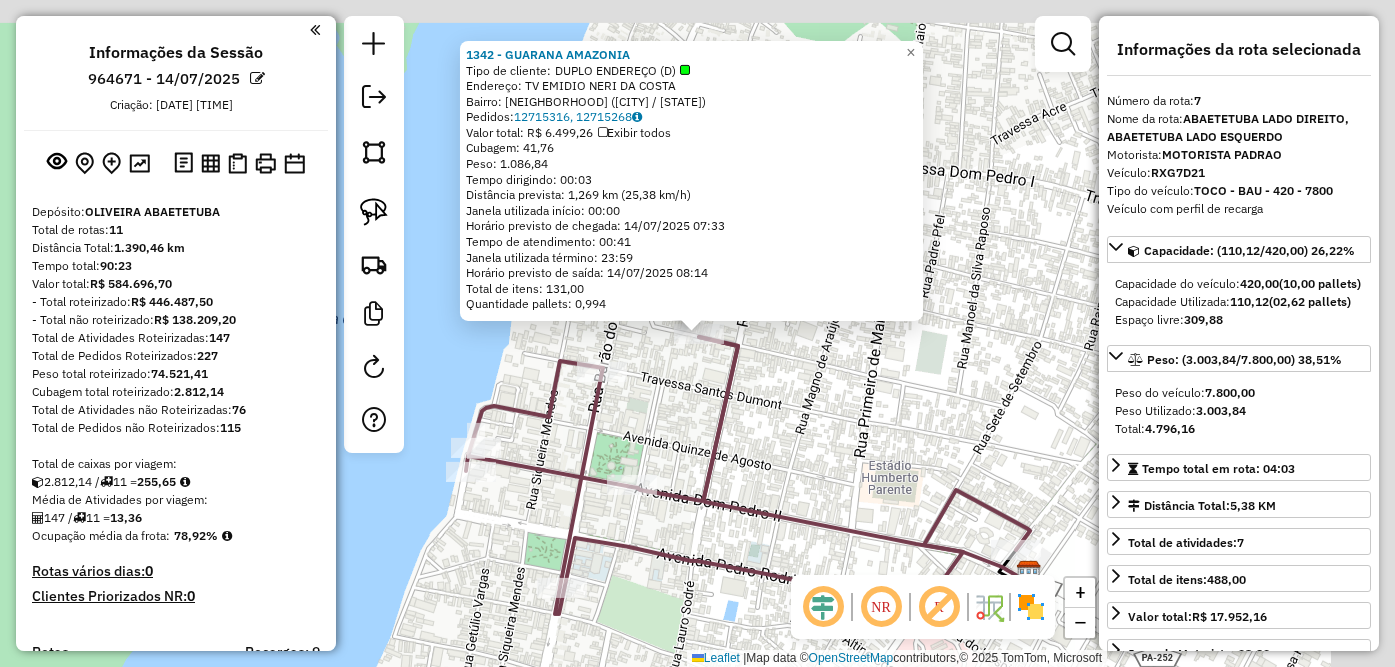 select on "*********" 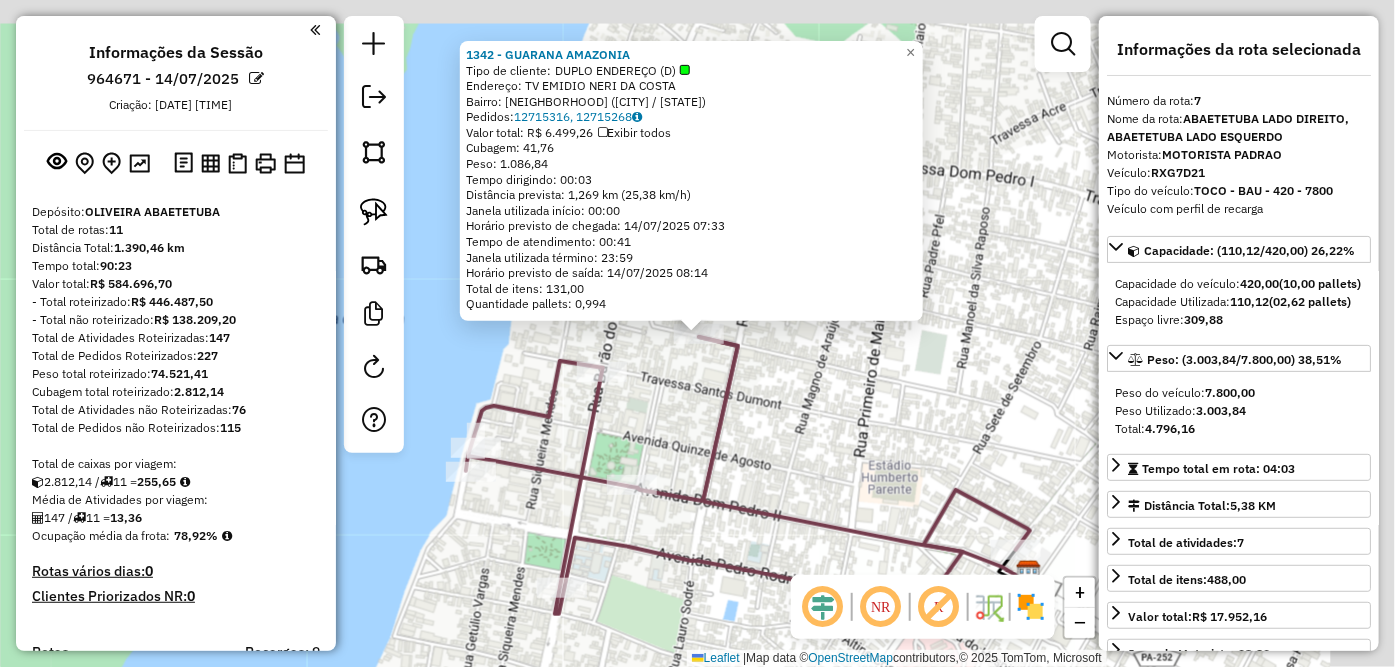 scroll, scrollTop: 907, scrollLeft: 0, axis: vertical 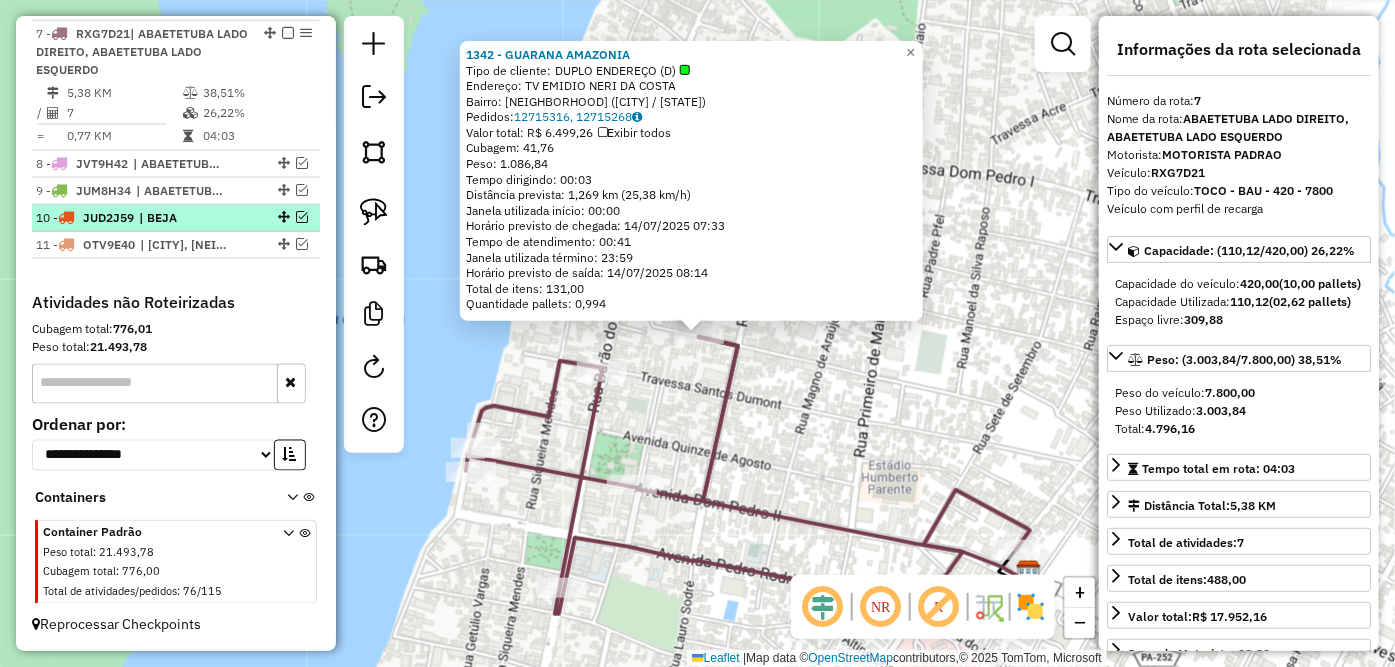 click at bounding box center [302, 217] 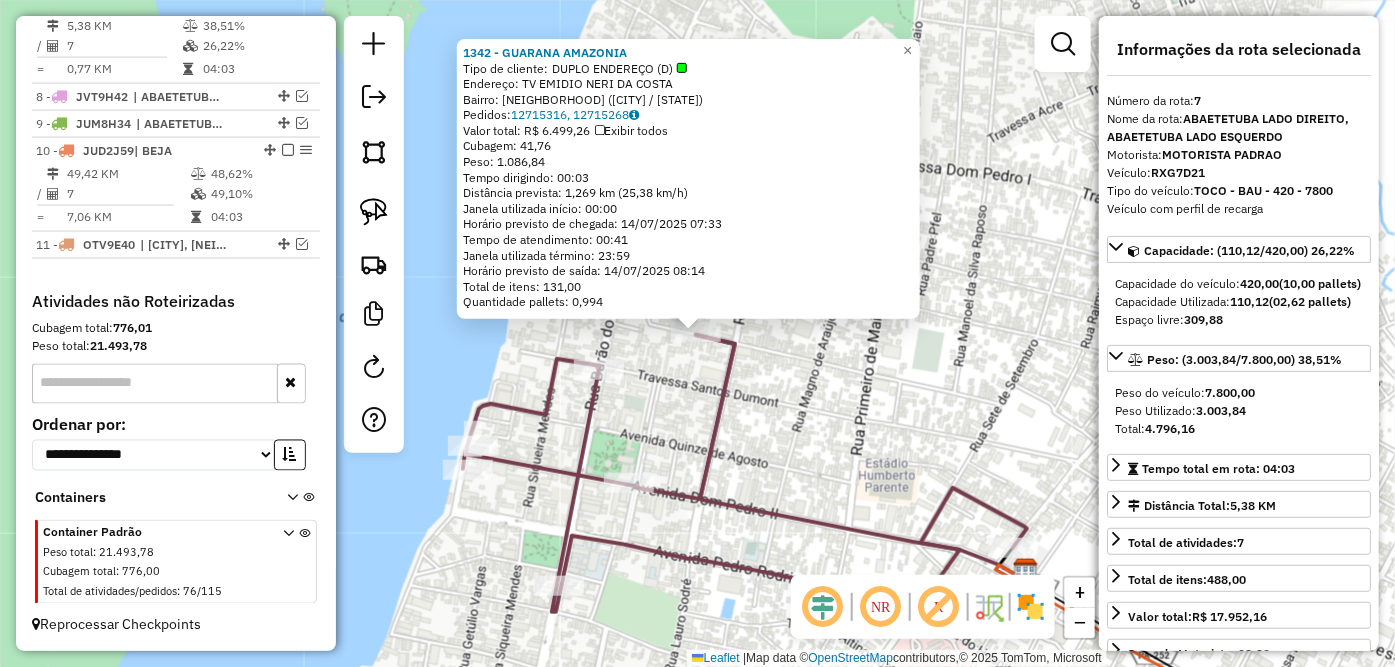 drag, startPoint x: 792, startPoint y: 424, endPoint x: 741, endPoint y: 406, distance: 54.08327 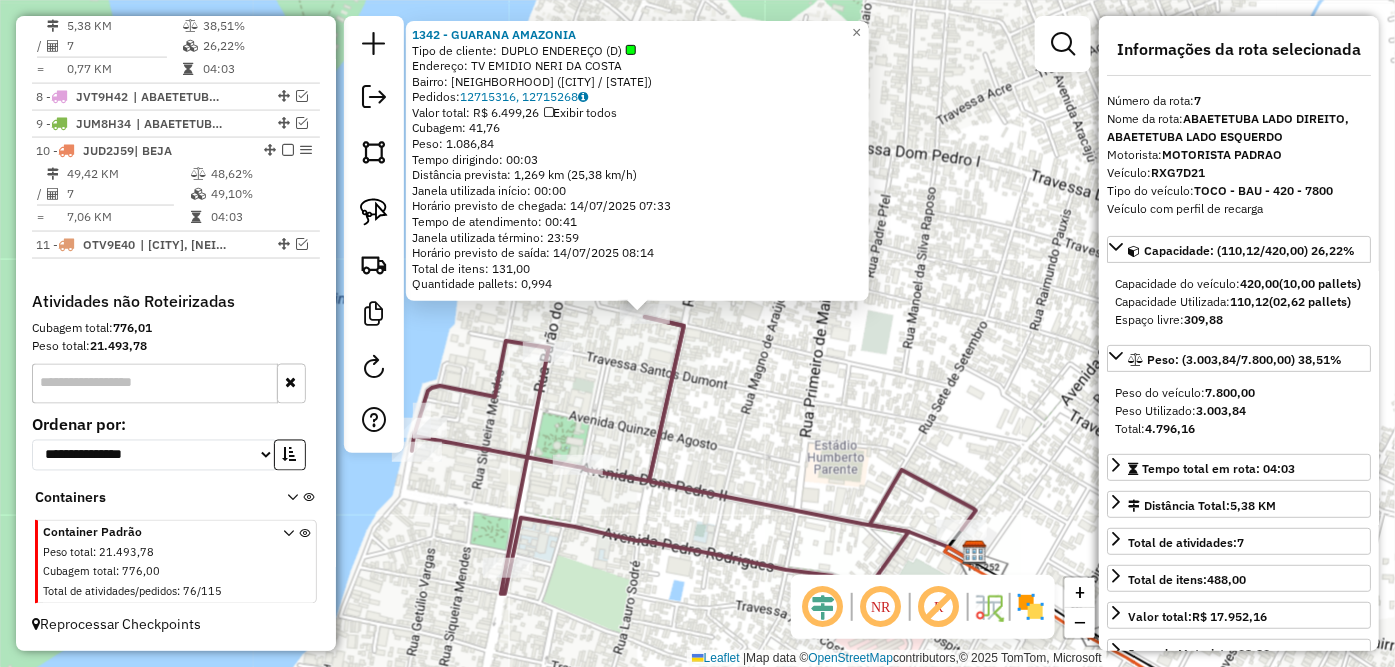 click on "[NUMBER] - [NAME] Tipo de cliente: [CLIENT_TYPE] Endereço: [STREET_NAME] Bairro: [NEIGHBORHOOD] ([CITY] / [STATE]) Pedidos: [ORDER_NUMBERS] Valor total: R$ [PRICE] Exibir todos Cubagem: [CUBAGE] Peso: [WEIGHT] Tempo dirigindo: [DRIVING_TIME] Distância prevista: [DISTANCE] km ([SPEED] km/h) Janela utilizada início: [WINDOW_START] Horário previsto de chegada: [ARRIVAL_DATE] [ARRIVAL_TIME] Tempo de atendimento: [SERVICE_TIME] Janela utilizada término: [WINDOW_END] Horário previsto de saída: [DEPARTURE_DATE] [DEPARTURE_TIME] Total de itens: [TOTAL_ITEMS] Quantidade pallets: [PALLET_QUANTITY] × Janela de atendimento Grade de atendimento Capacidade Transportadoras Veículos Cliente Pedidos Rotas Selecione os dias de semana para filtrar as janelas de atendimento Seg Ter Qua Qui Sex Sáb Dom Informe o período da janela de atendimento: De: Até: Filtrar exatamente a janela do cliente Considerar janela de atendimento padrão Selecione os dias de semana para filtrar as grades de atendimento Seg Ter Qua Qui Sex Sáb Dom" 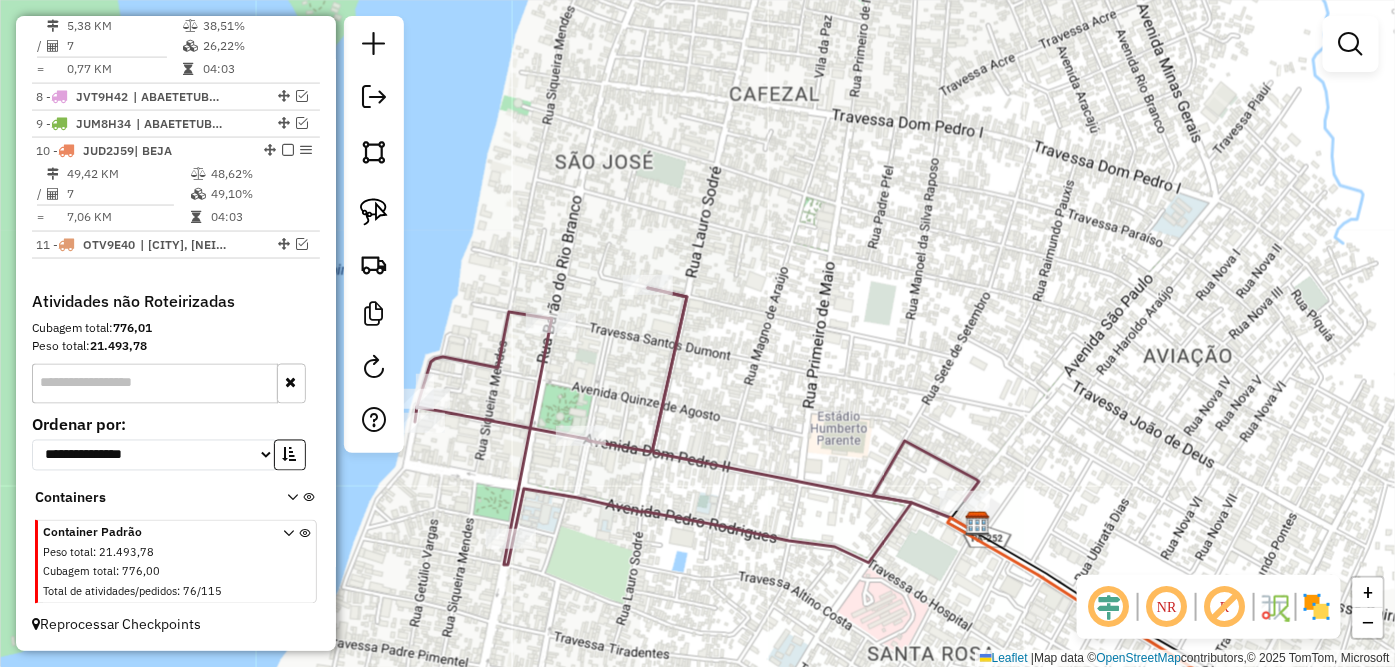 drag, startPoint x: 772, startPoint y: 334, endPoint x: 777, endPoint y: 294, distance: 40.311287 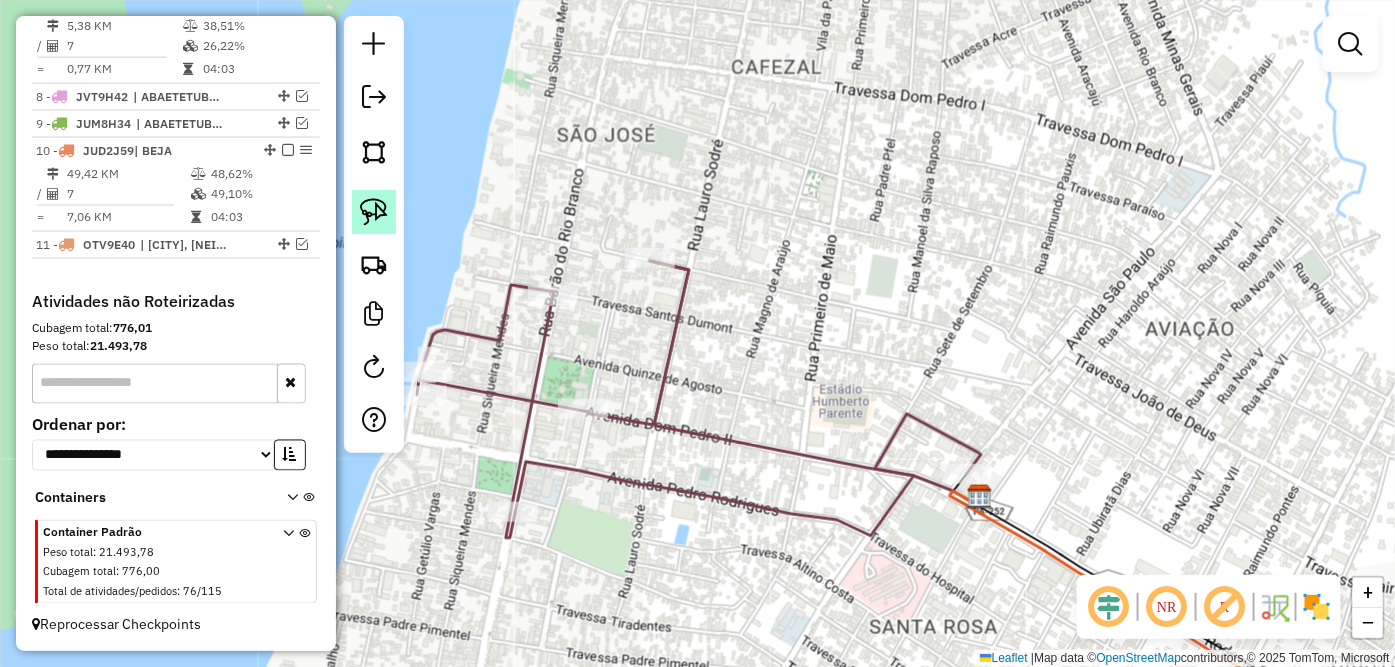 click 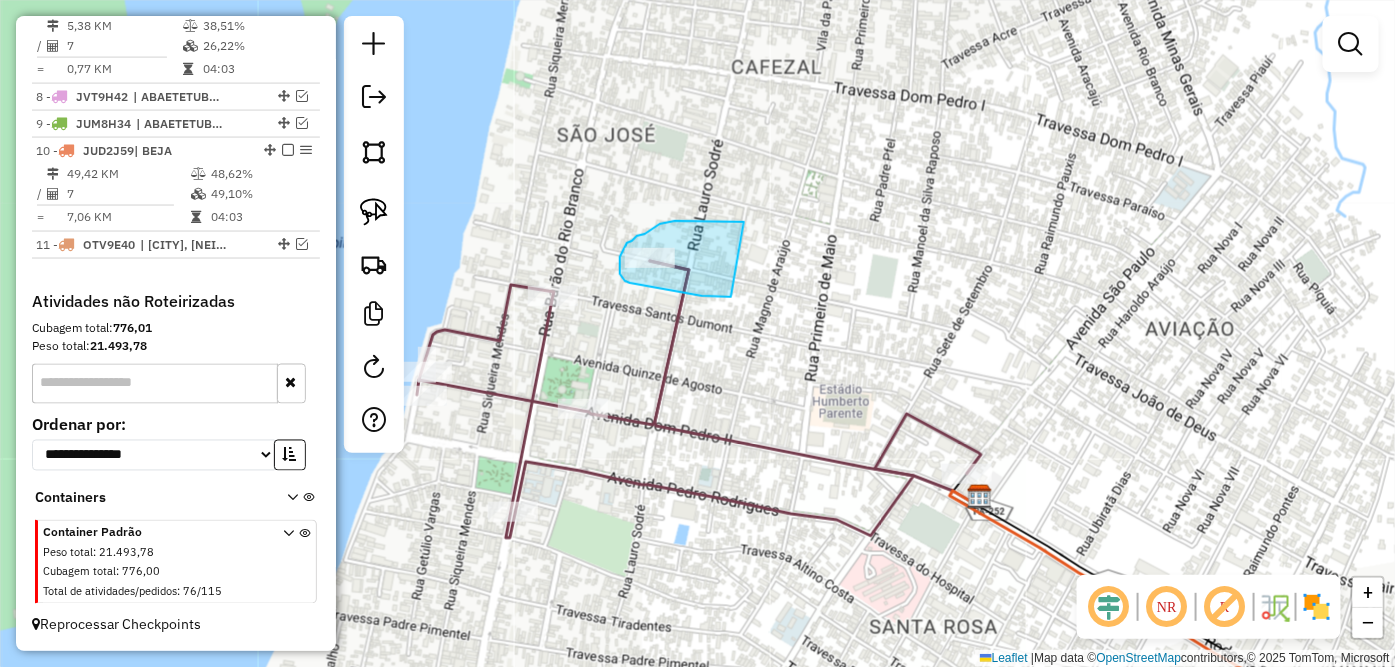drag, startPoint x: 744, startPoint y: 222, endPoint x: 733, endPoint y: 297, distance: 75.802376 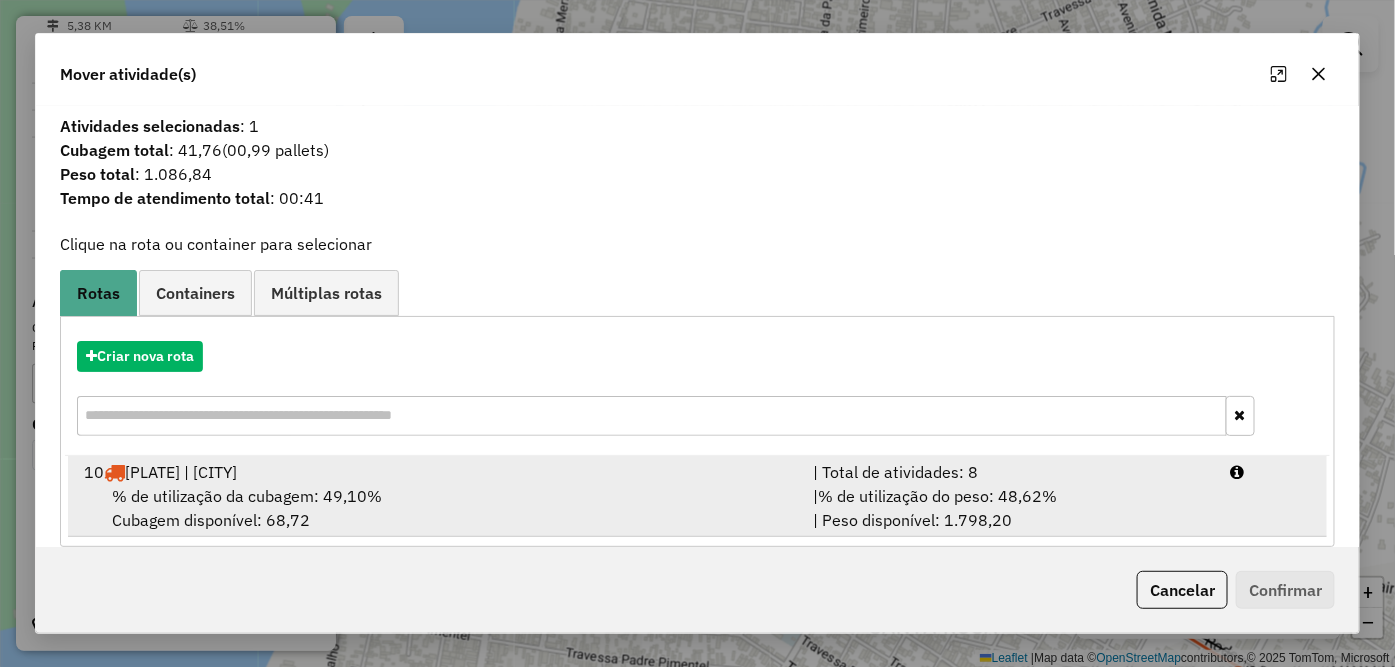 click on "10  JUD2J59 | BEJA" at bounding box center [437, 472] 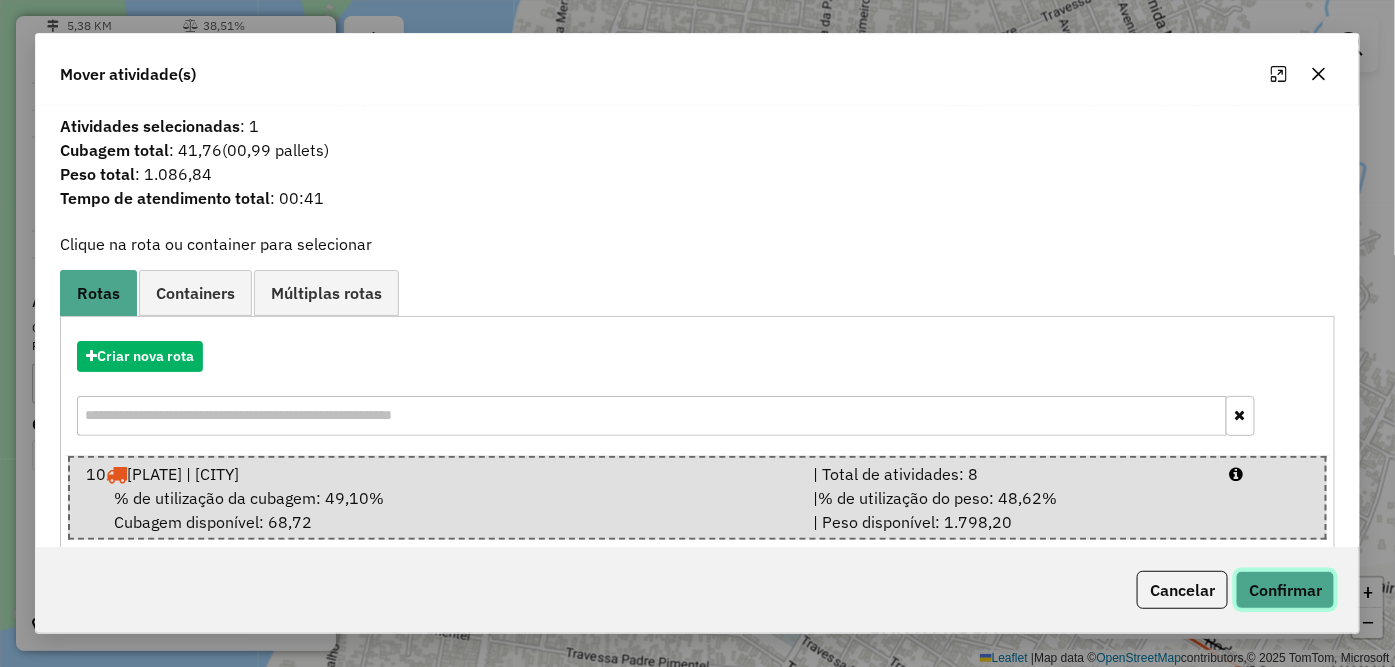 click on "Confirmar" 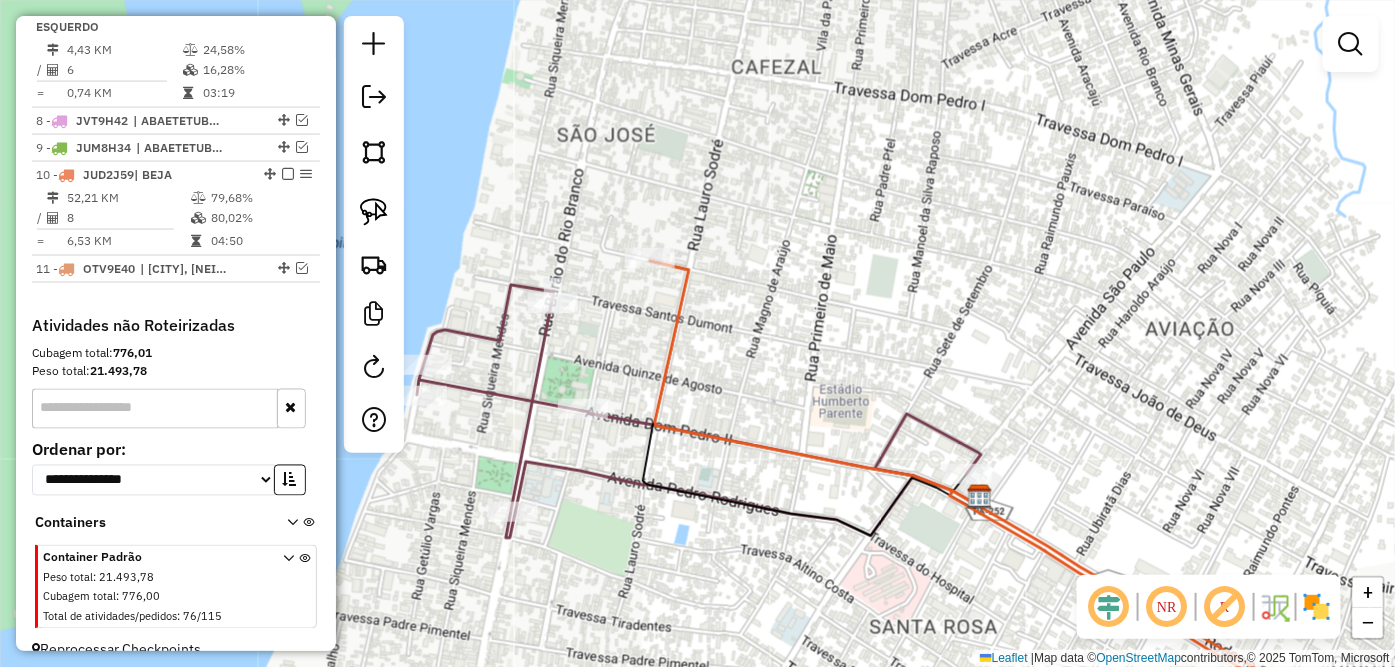 scroll, scrollTop: 998, scrollLeft: 0, axis: vertical 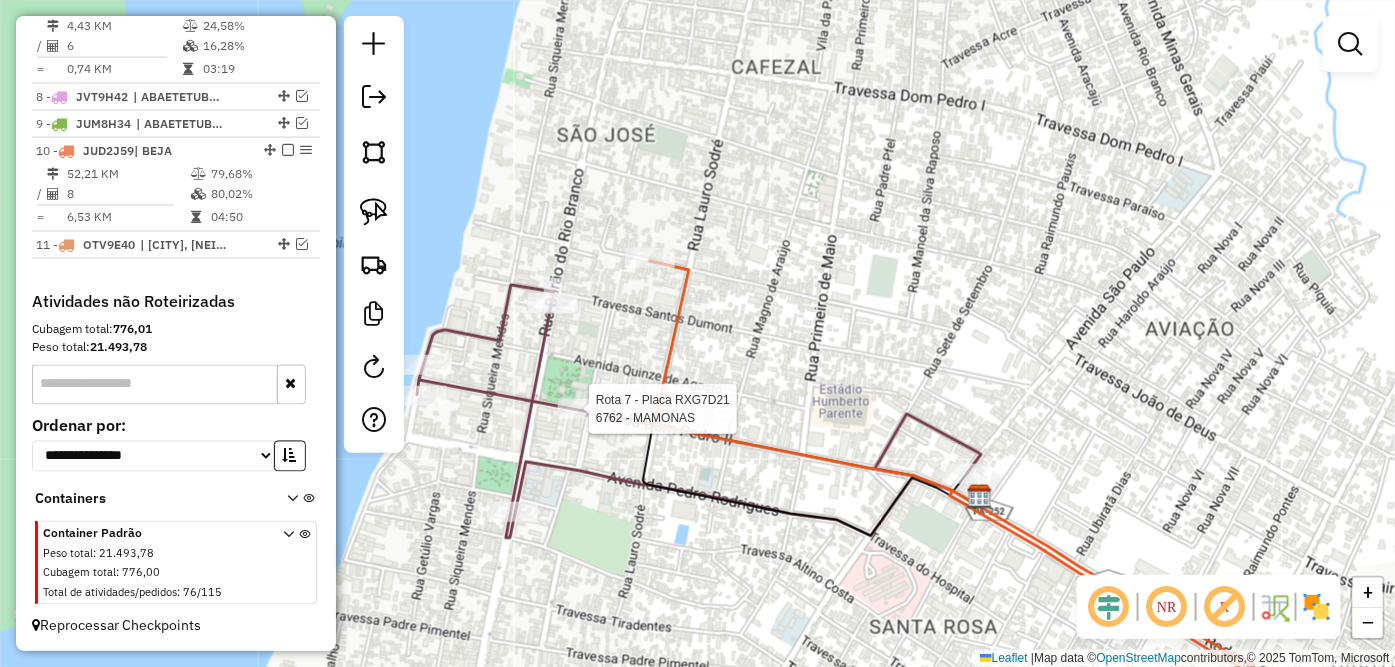 select on "*********" 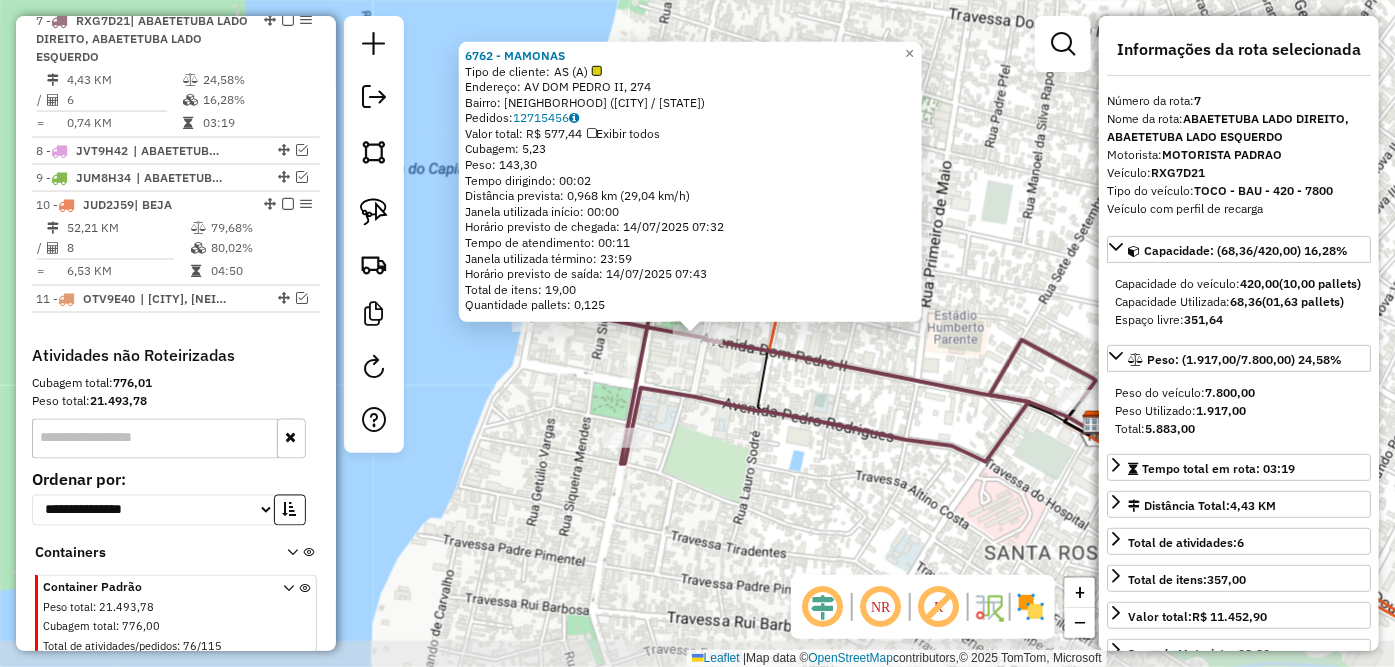 scroll, scrollTop: 935, scrollLeft: 0, axis: vertical 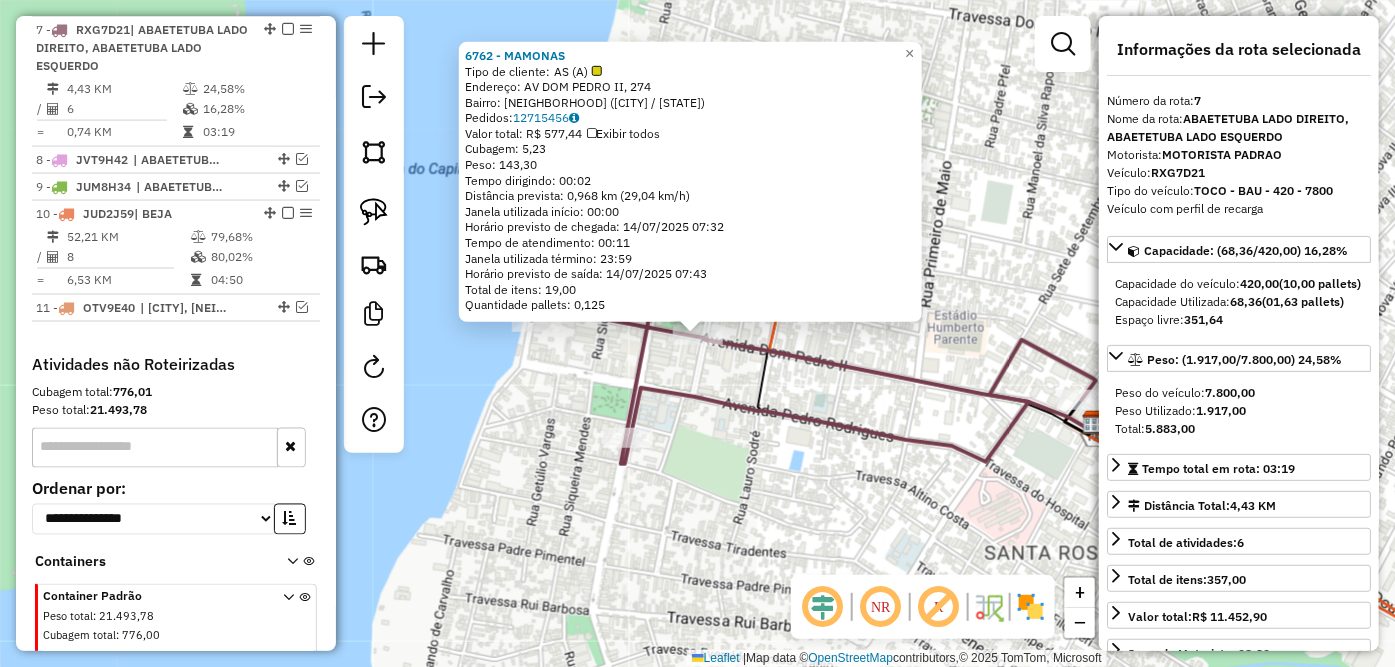 click on "6762 - MAMONAS  Tipo de cliente:   AS (A)   Endereço: AV  DOM PEDRO II, 274   Bairro: CENTRO (ABAETETUBA / PA)   Pedidos:  12715456   Valor total: R$ 577,44   Exibir todos   Cubagem: 5,23  Peso: 143,30  Tempo dirigindo: 00:02   Distância prevista: 0,968 km (29,04 km/h)   Janela utilizada início: 00:00   Horário previsto de chegada: 14/07/2025 07:32   Tempo de atendimento: 00:11   Janela utilizada término: 23:59   Horário previsto de saída: 14/07/2025 07:43   Total de itens: 19,00   Quantidade pallets: 0,125  × Janela de atendimento Grade de atendimento Capacidade Transportadoras Veículos Cliente Pedidos  Rotas Selecione os dias de semana para filtrar as janelas de atendimento  Seg   Ter   Qua   Qui   Sex   Sáb   Dom  Informe o período da janela de atendimento: De: Até:  Filtrar exatamente a janela do cliente  Considerar janela de atendimento padrão  Selecione os dias de semana para filtrar as grades de atendimento  Seg   Ter   Qua   Qui   Sex   Sáb   Dom   Peso mínimo:   Peso máximo:   De:  +" 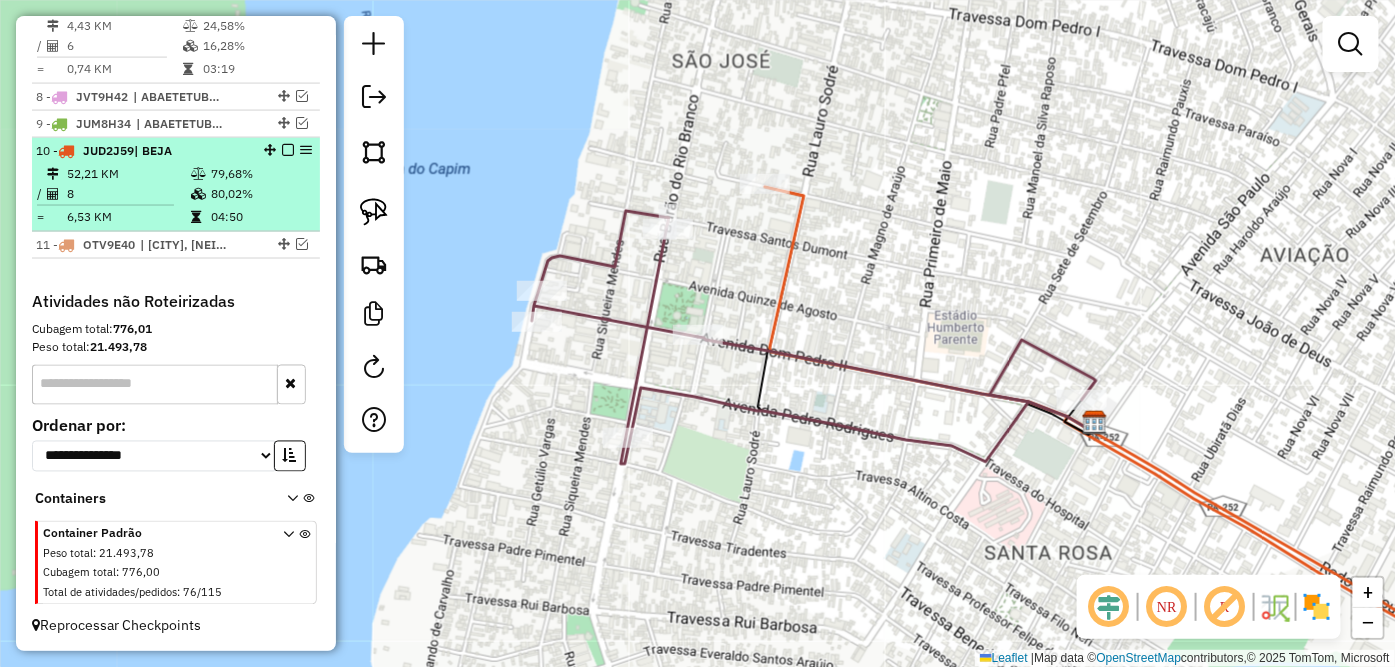 scroll, scrollTop: 665, scrollLeft: 0, axis: vertical 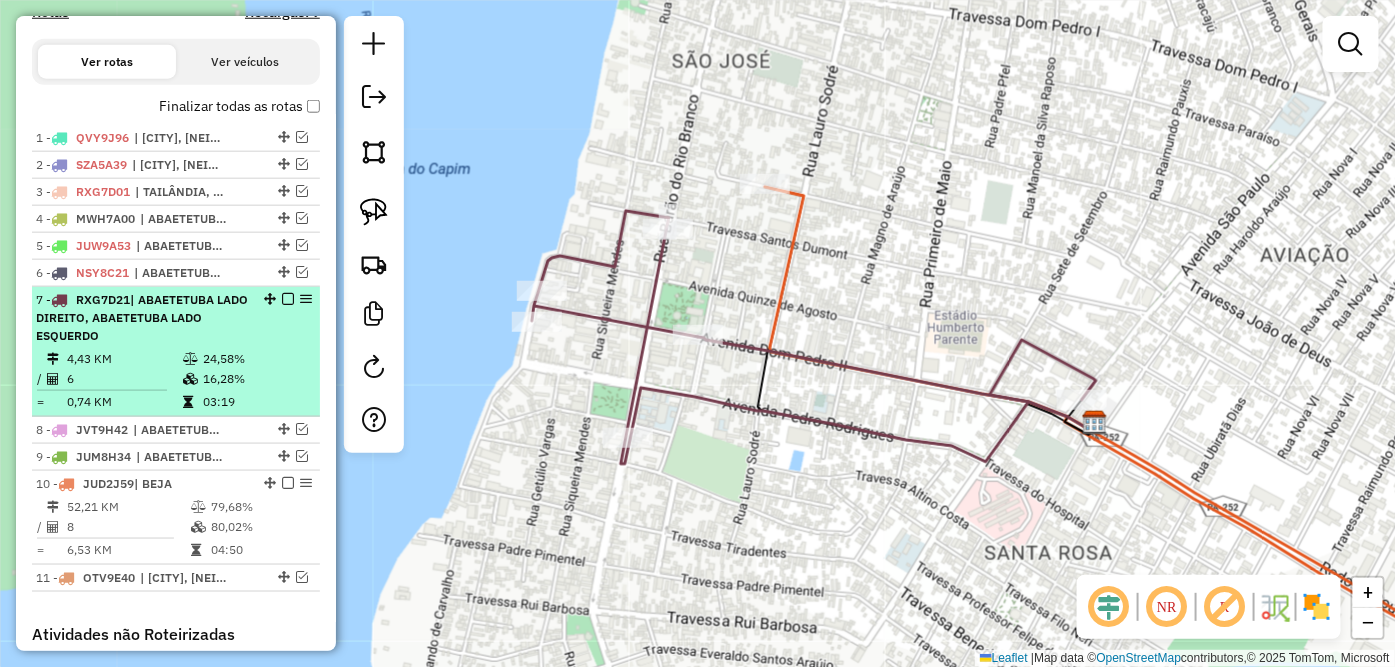 click on "| ABAETETUBA LADO DIREITO, ABAETETUBA LADO ESQUERDO" at bounding box center (142, 317) 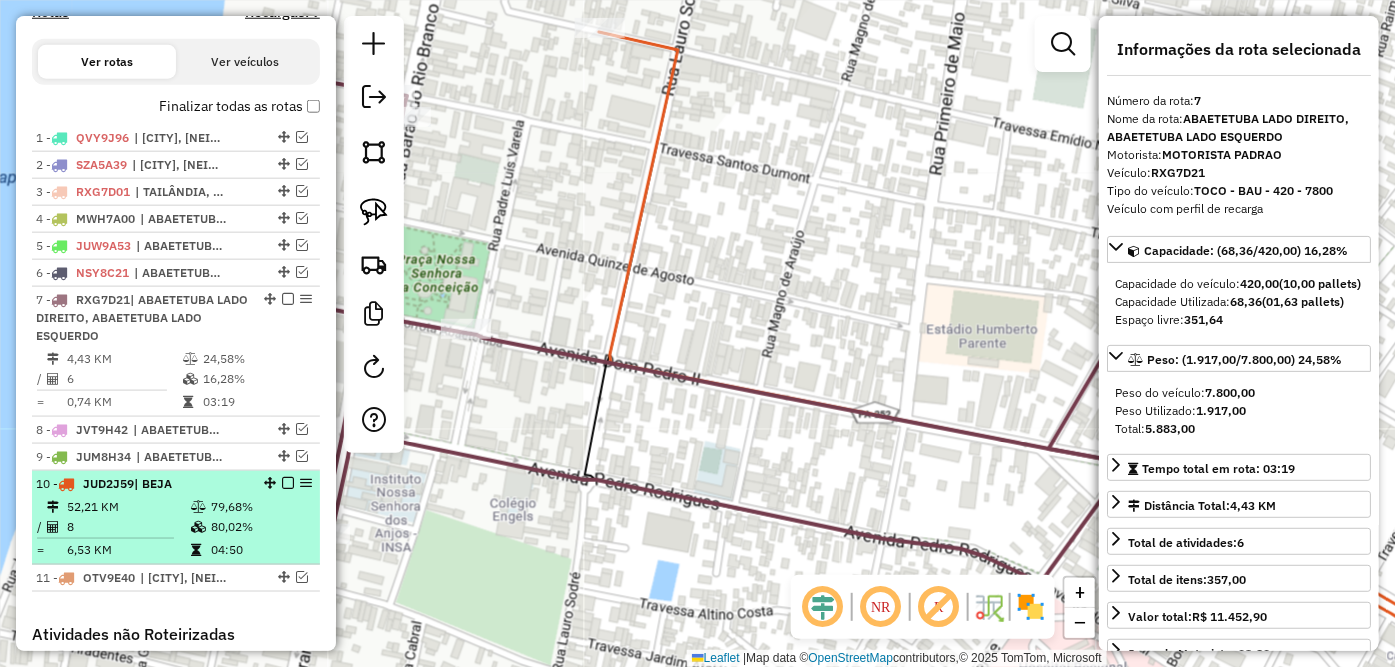 click on "10 -       JUD2J59   | BEJA" at bounding box center [142, 484] 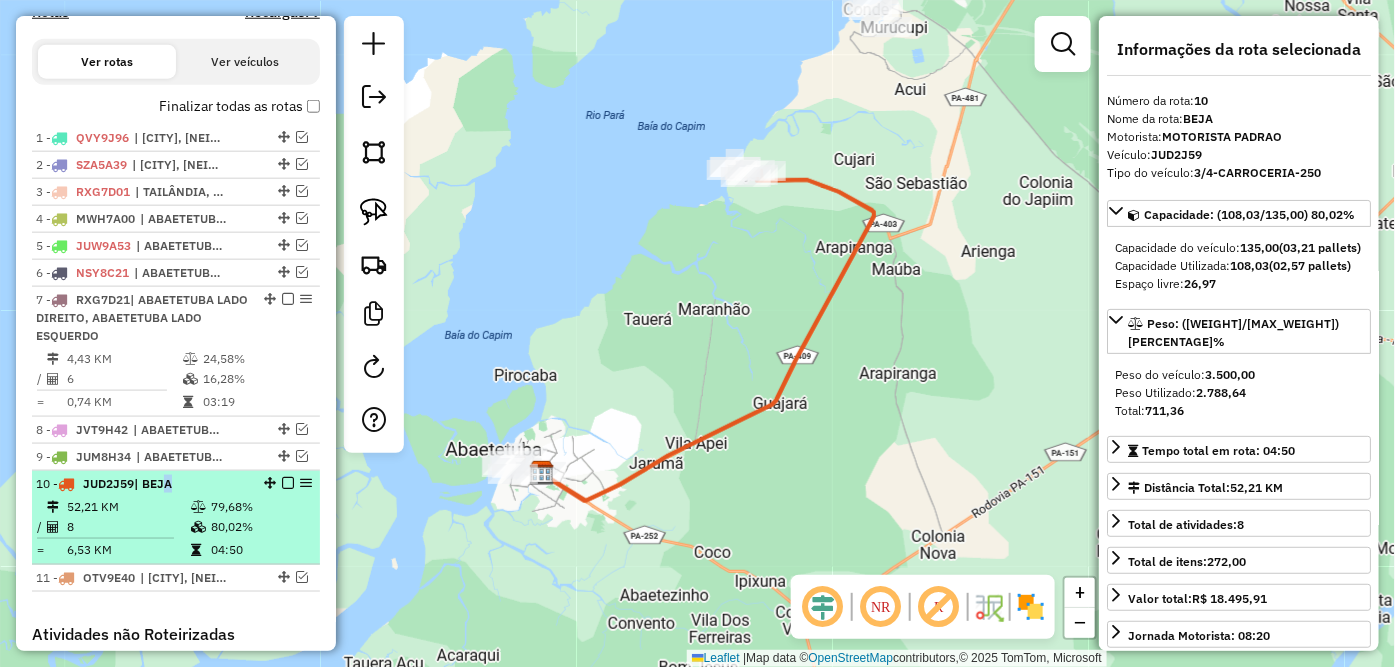 click on "| BEJA" at bounding box center (153, 483) 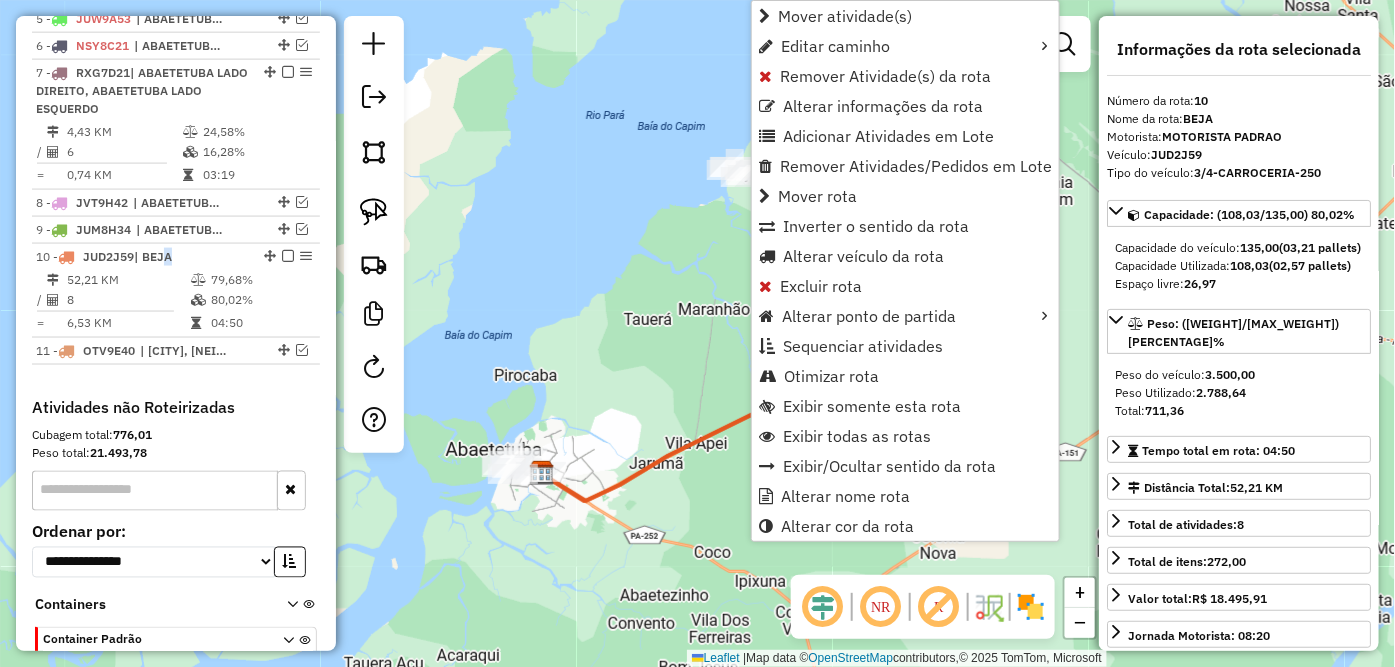 scroll, scrollTop: 998, scrollLeft: 0, axis: vertical 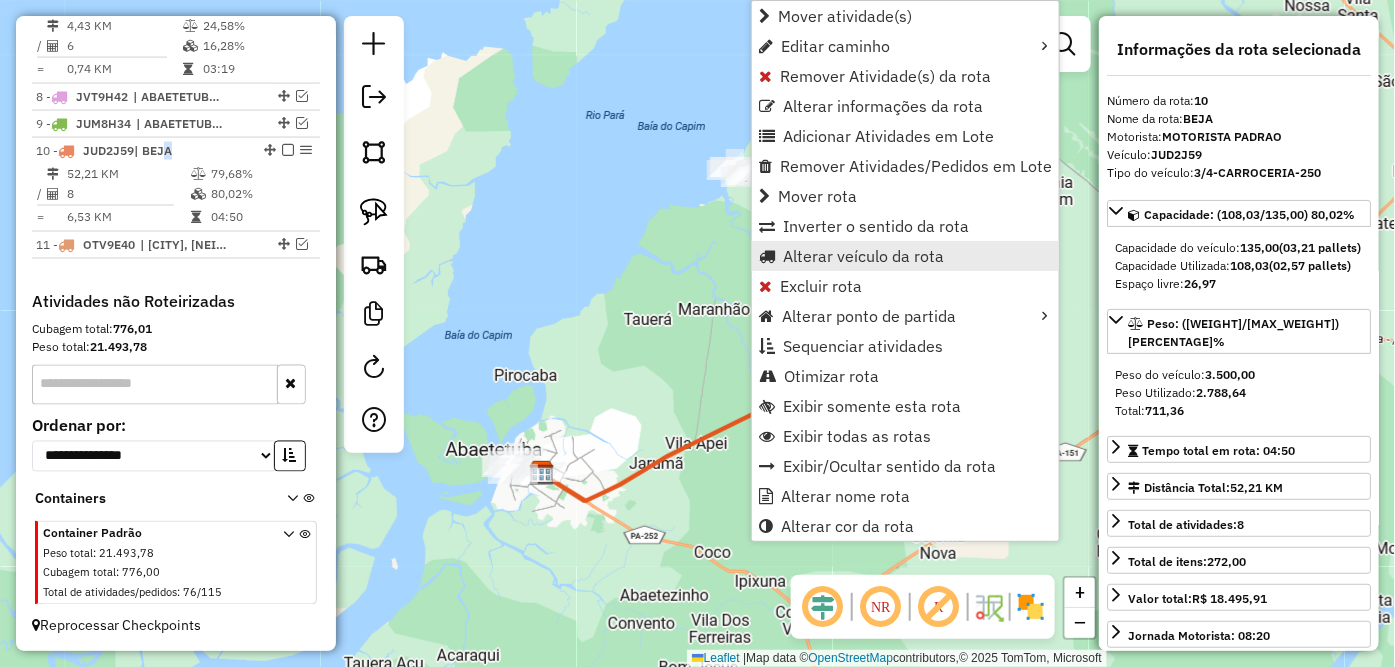 click on "Alterar veículo da rota" at bounding box center [863, 256] 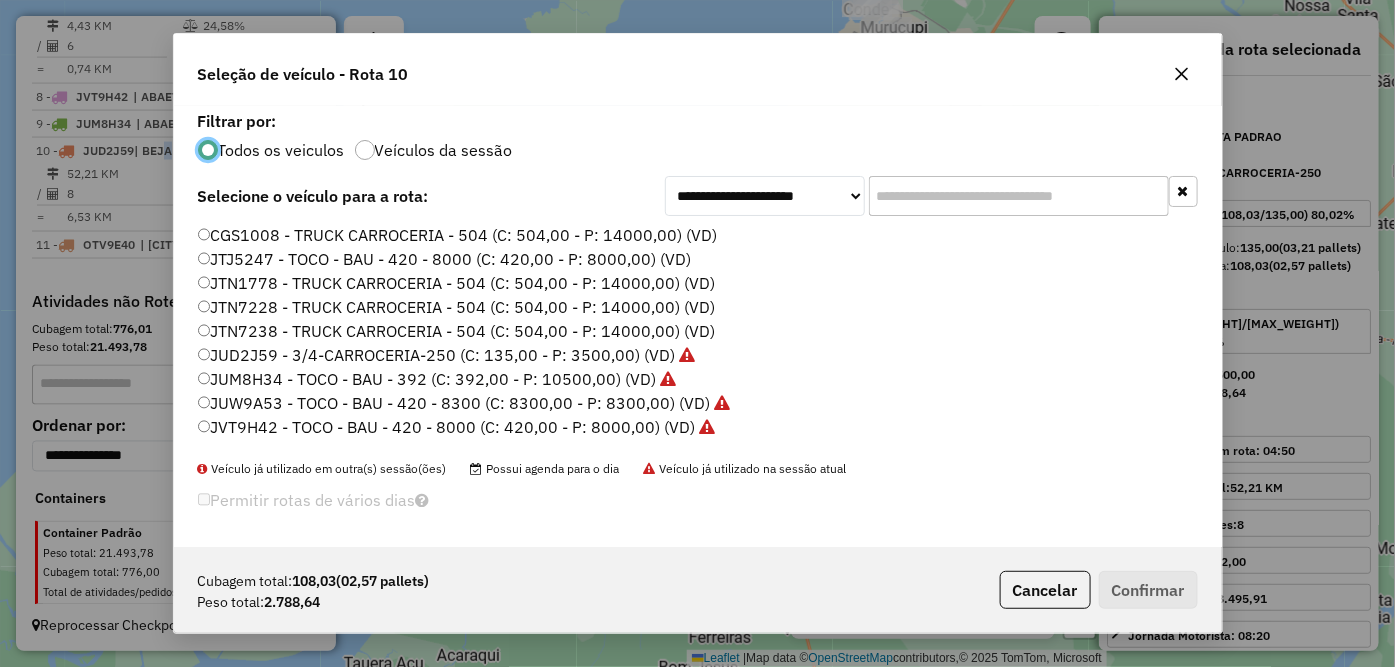 scroll, scrollTop: 11, scrollLeft: 5, axis: both 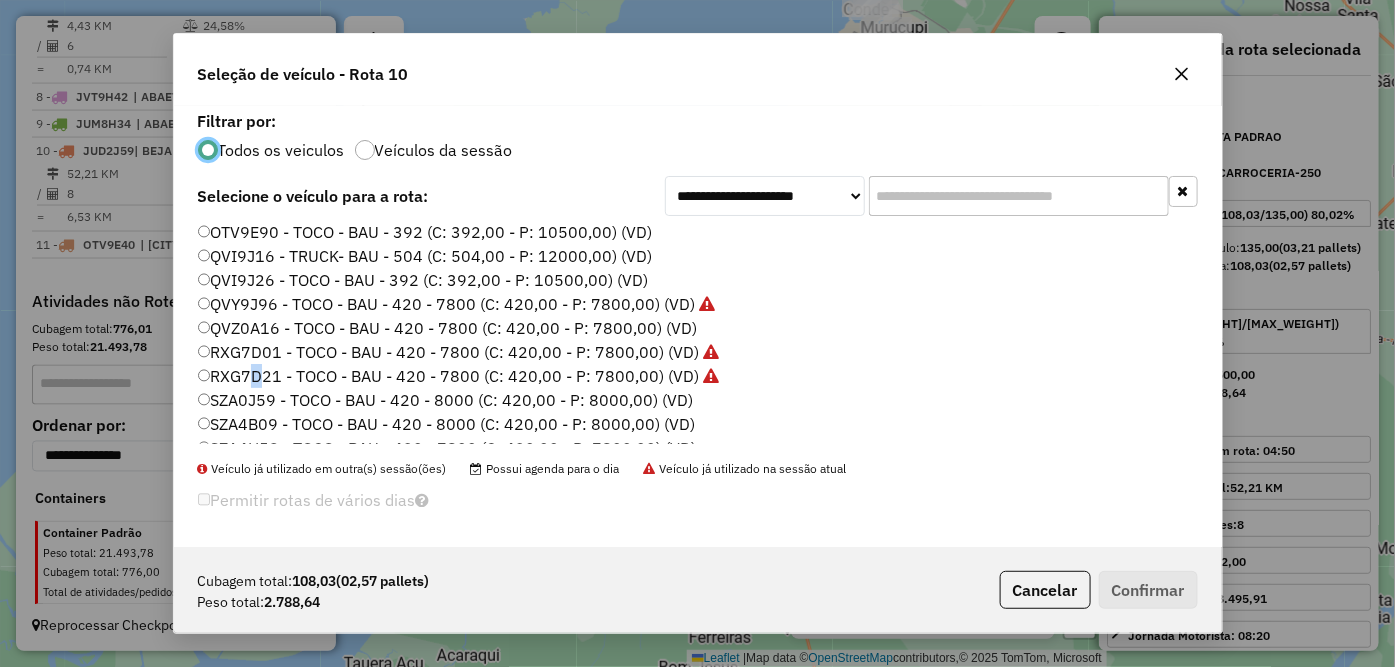 click on "RXG7D21 - TOCO - BAU - 420 - 7800 (C: 420,00 - P: 7800,00) (VD)" 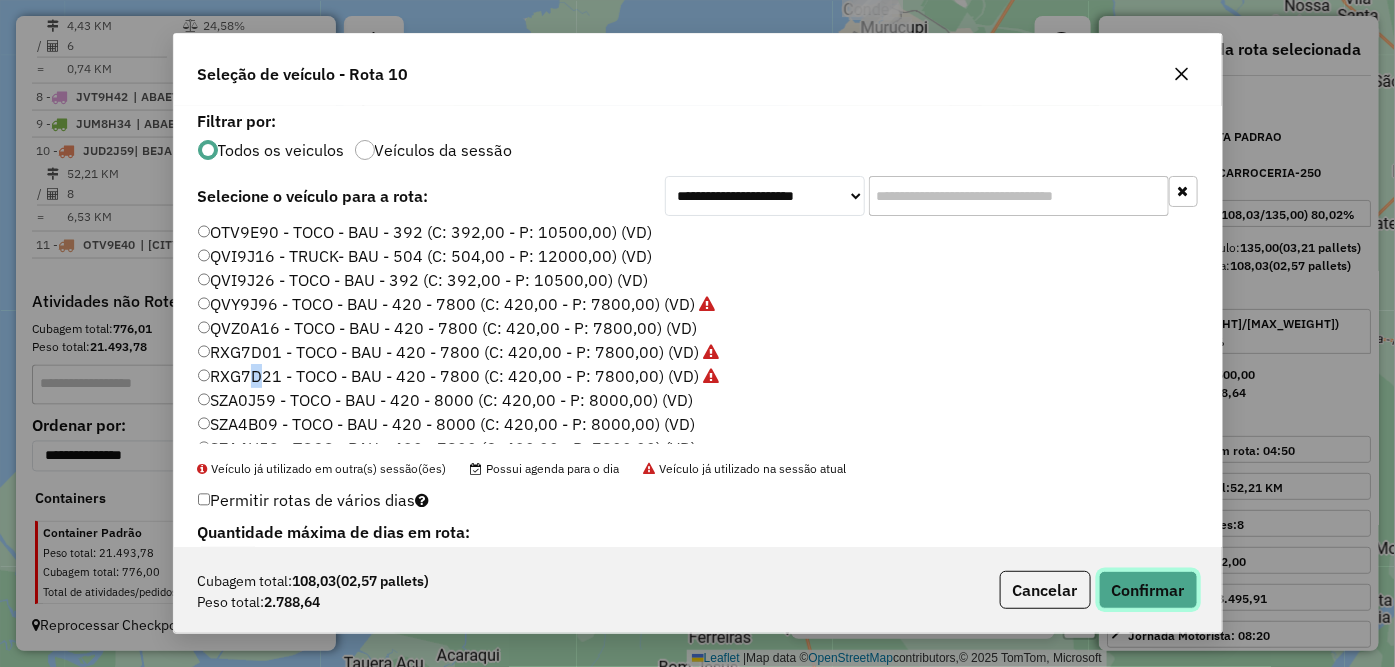 click on "Confirmar" 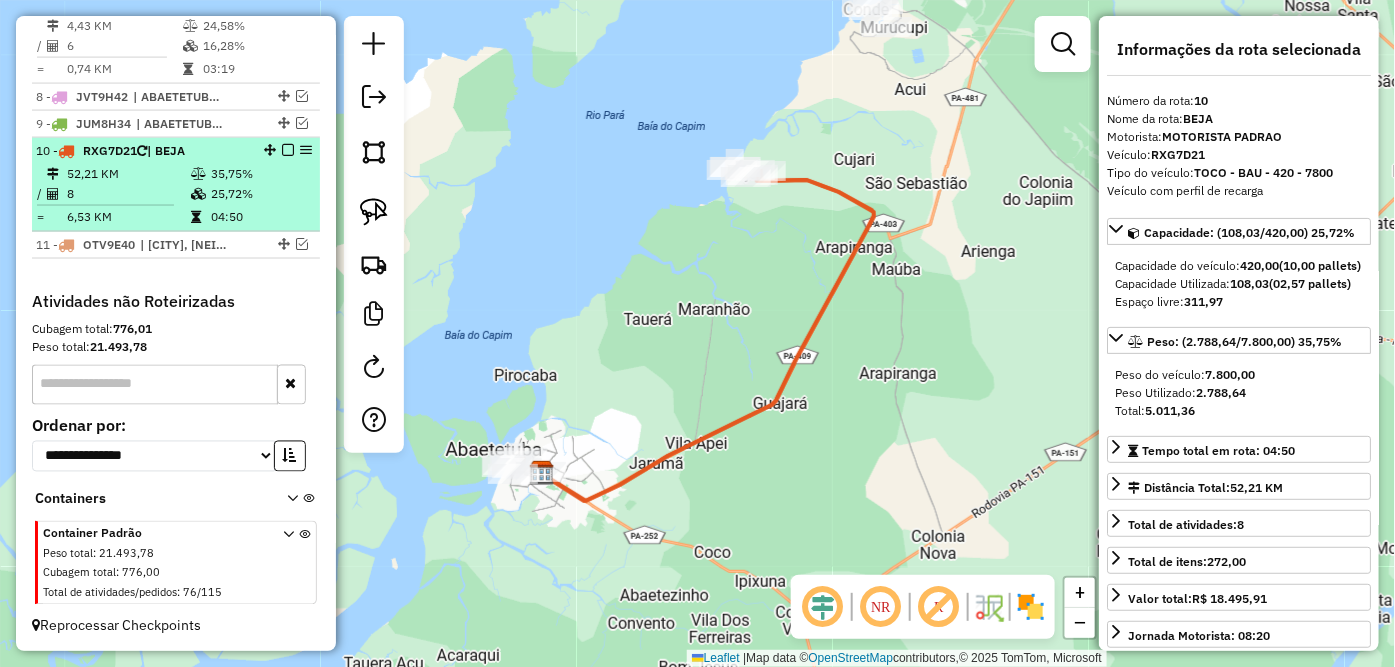 click at bounding box center [288, 150] 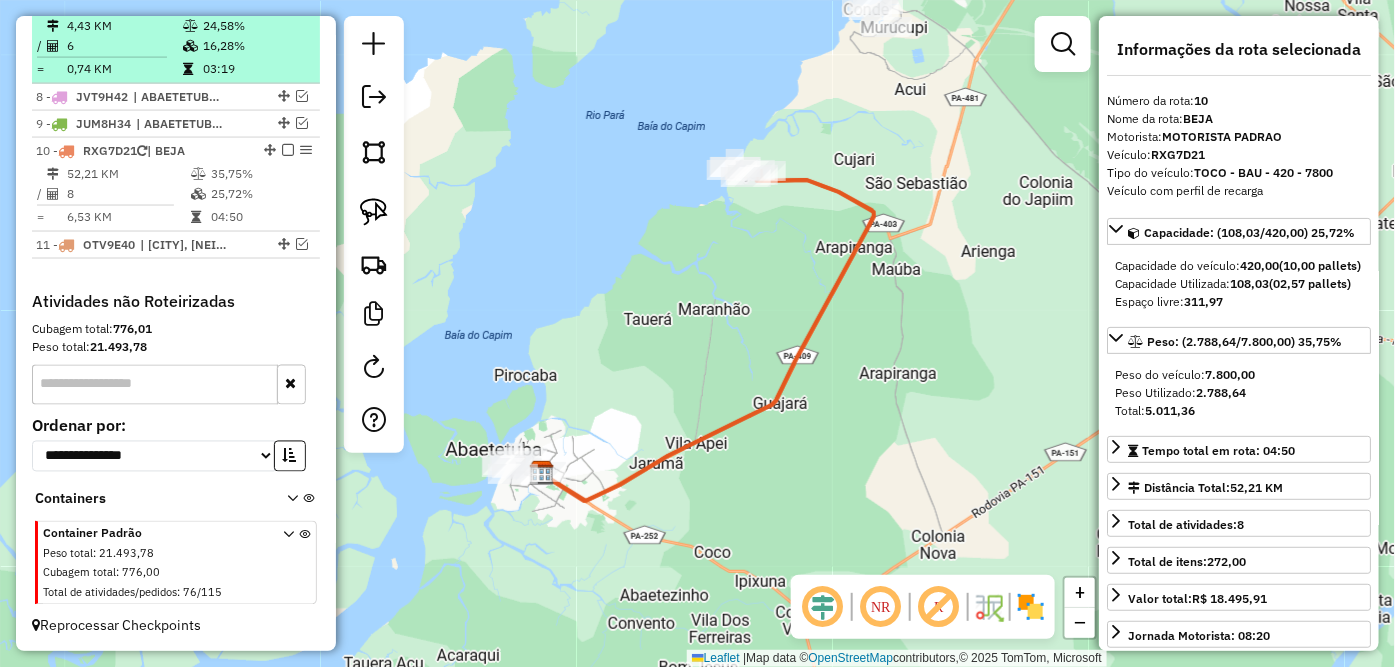 scroll, scrollTop: 932, scrollLeft: 0, axis: vertical 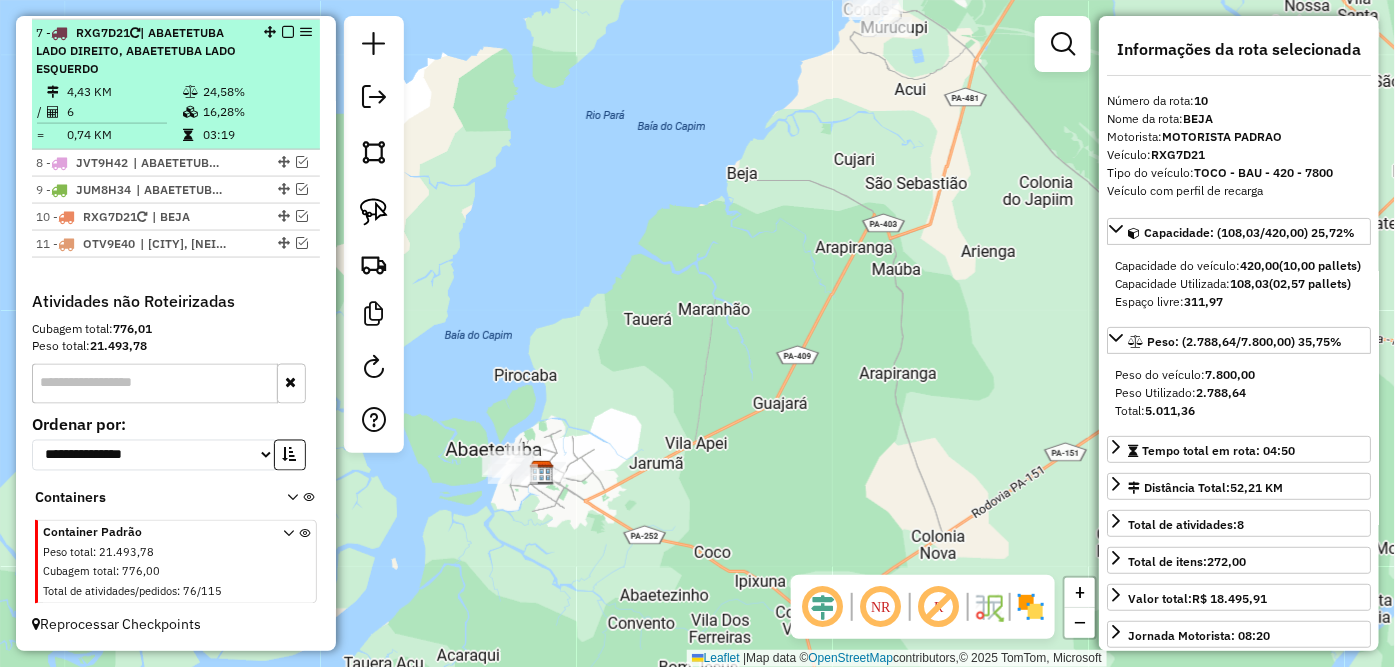 click on "| ABAETETUBA LADO DIREITO, ABAETETUBA LADO ESQUERDO" at bounding box center (136, 50) 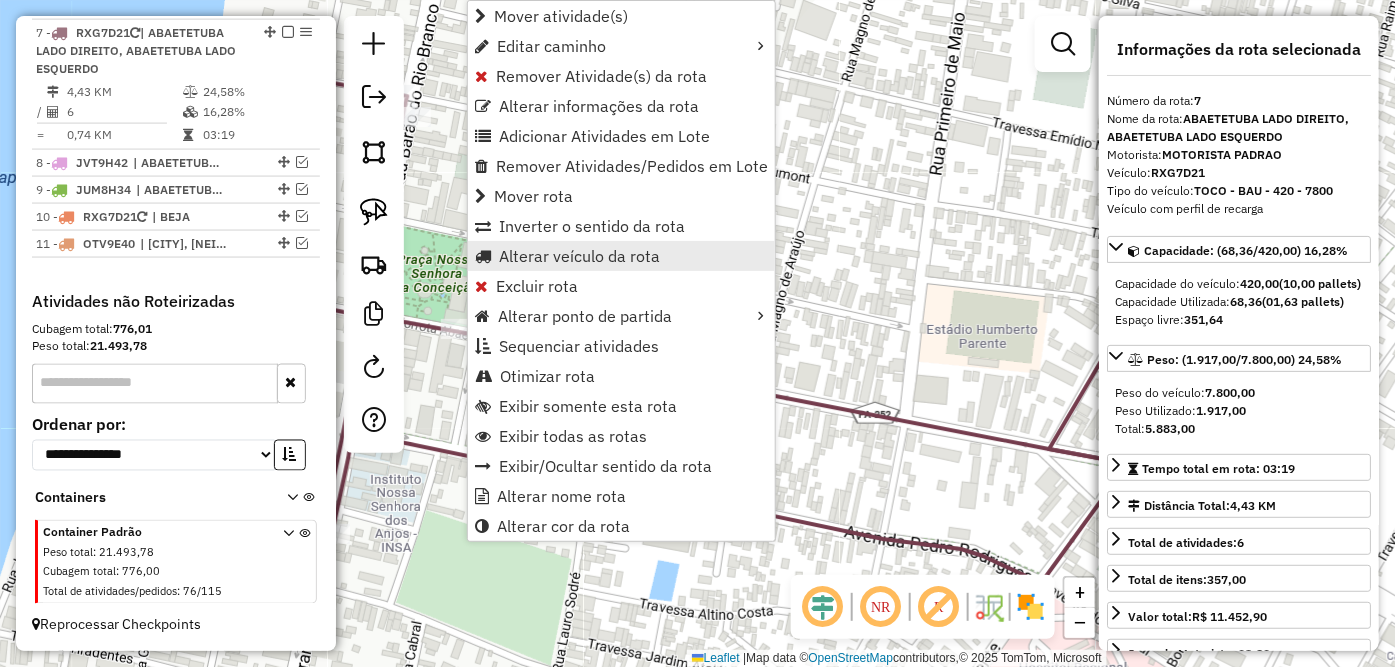 click on "Alterar veículo da rota" at bounding box center (579, 256) 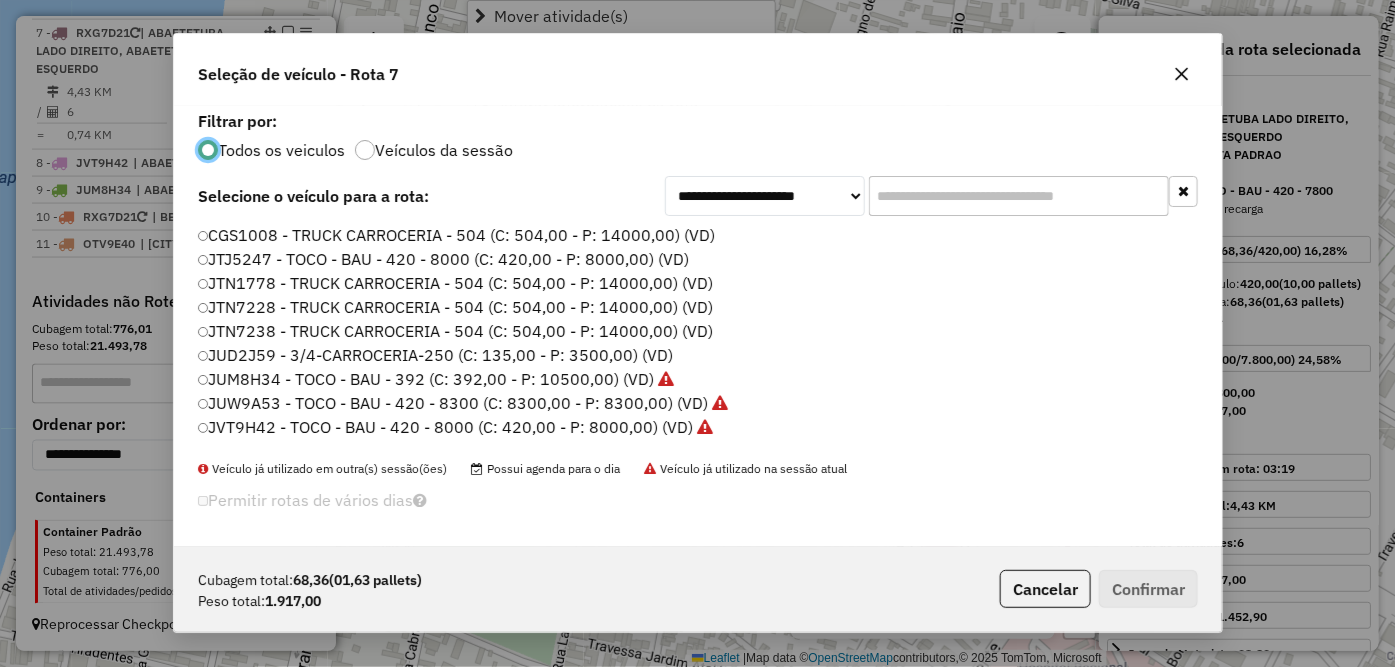 scroll, scrollTop: 11, scrollLeft: 5, axis: both 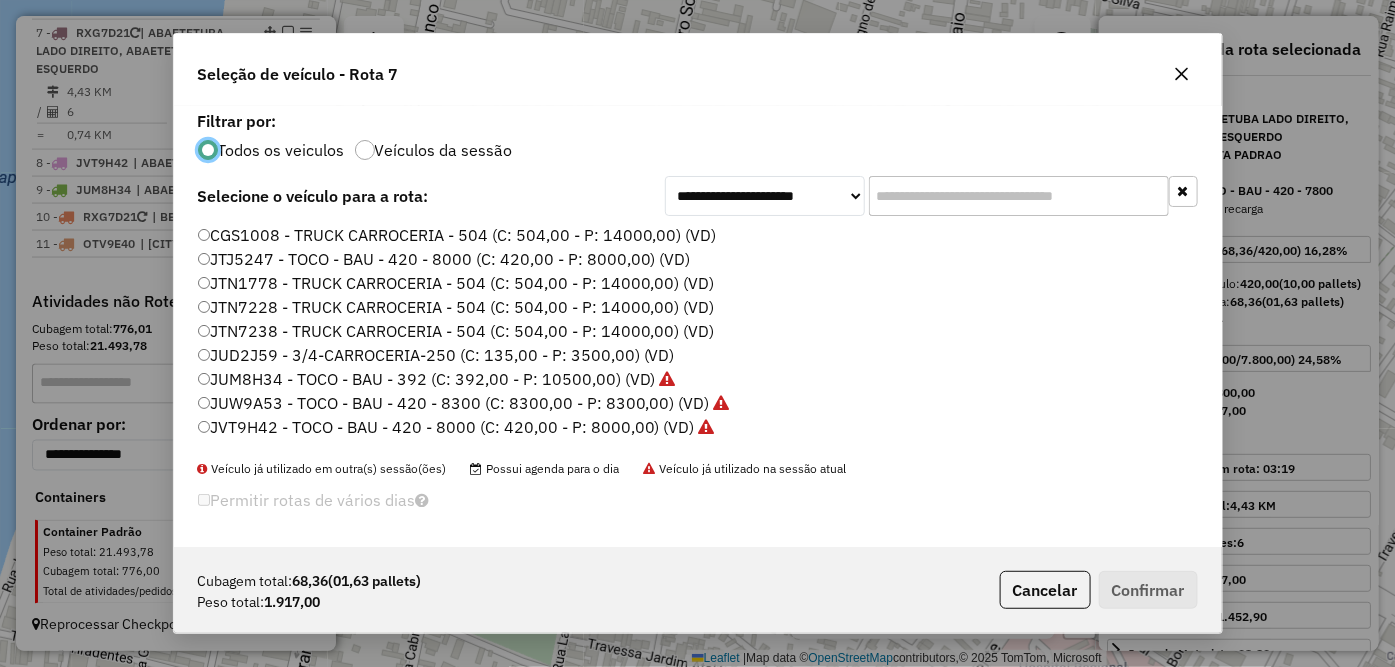 click on "JUD2J59 - 3/4-CARROCERIA-250 (C: 135,00 - P: 3500,00) (VD)" 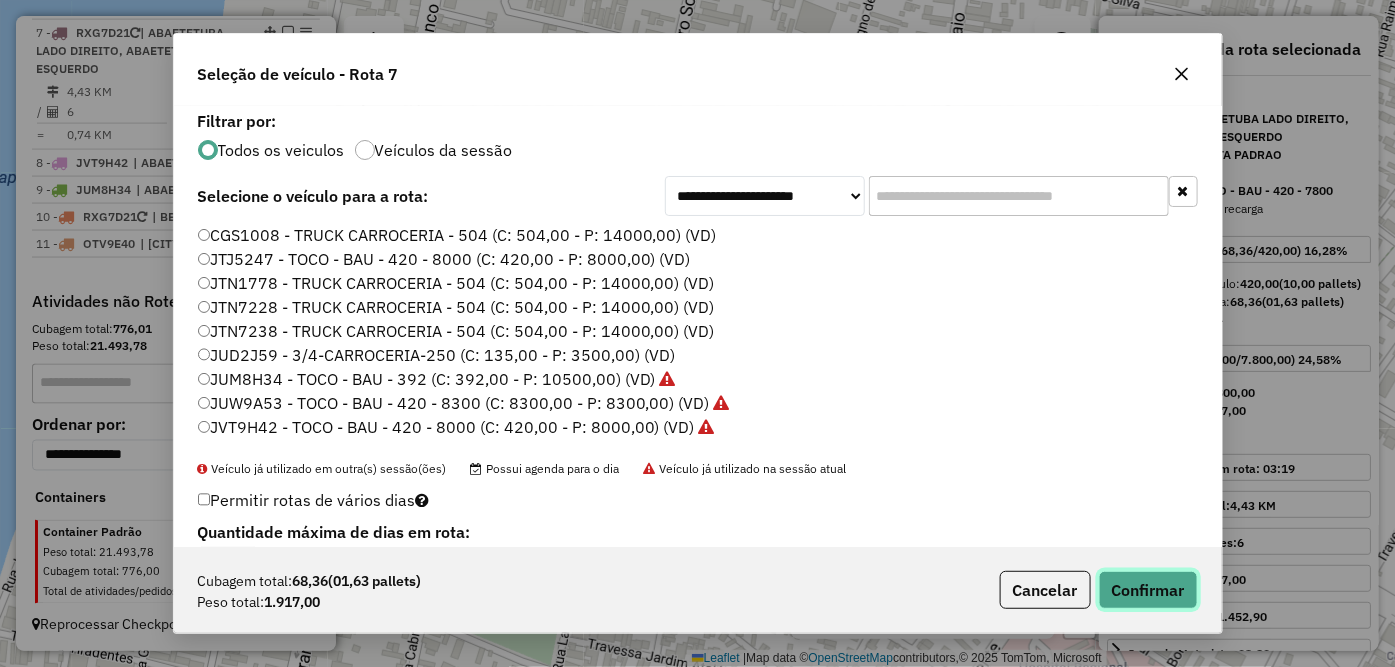 click on "Confirmar" 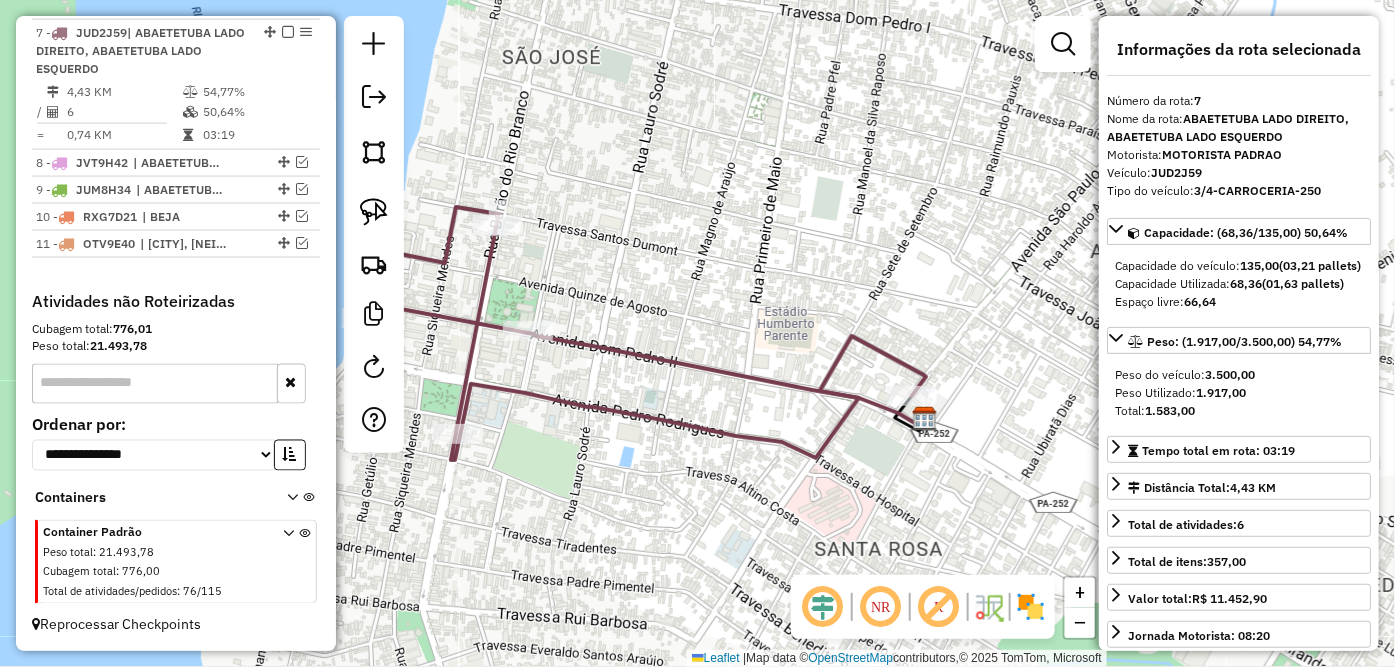drag, startPoint x: 598, startPoint y: 186, endPoint x: 655, endPoint y: 274, distance: 104.84751 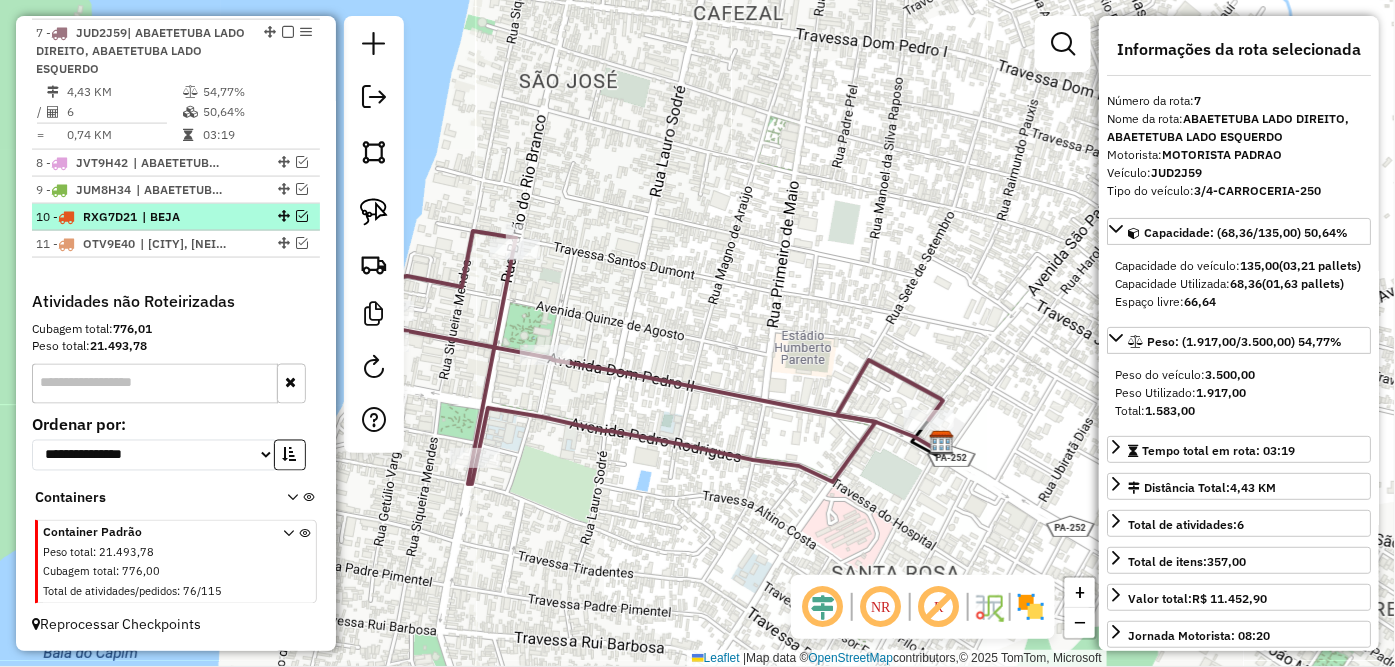 scroll, scrollTop: 710, scrollLeft: 0, axis: vertical 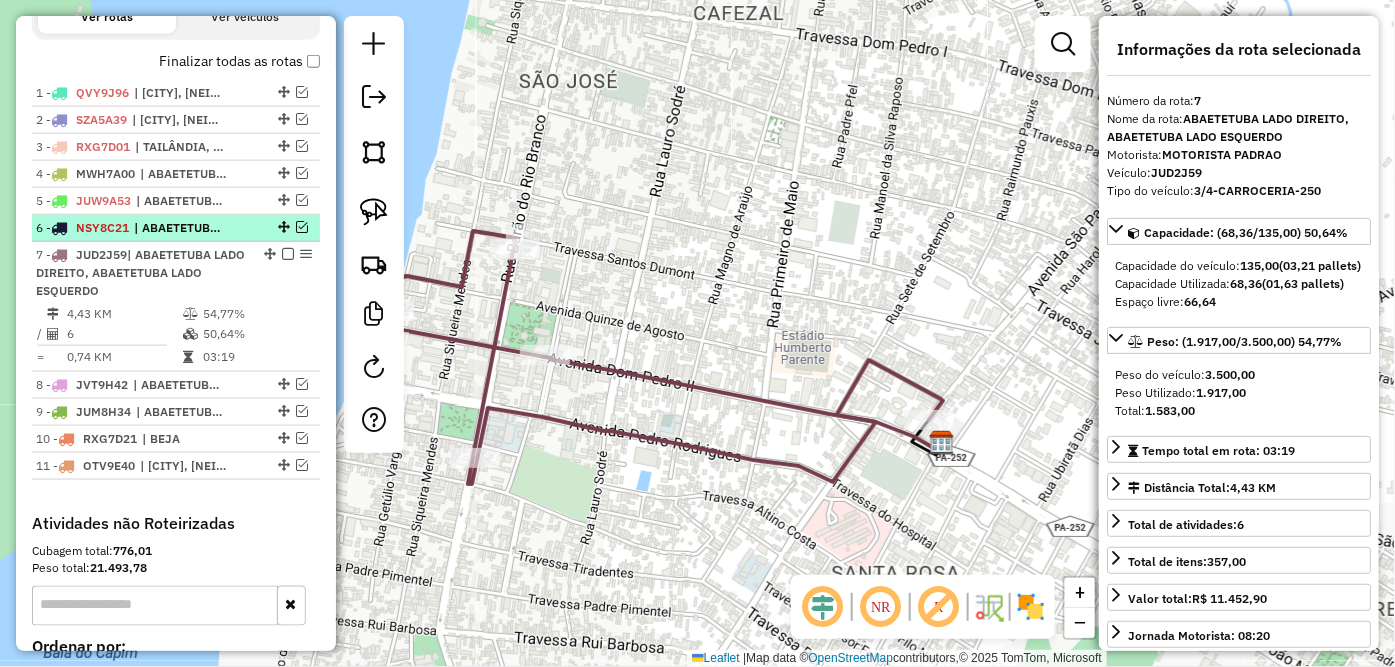 click at bounding box center (302, 227) 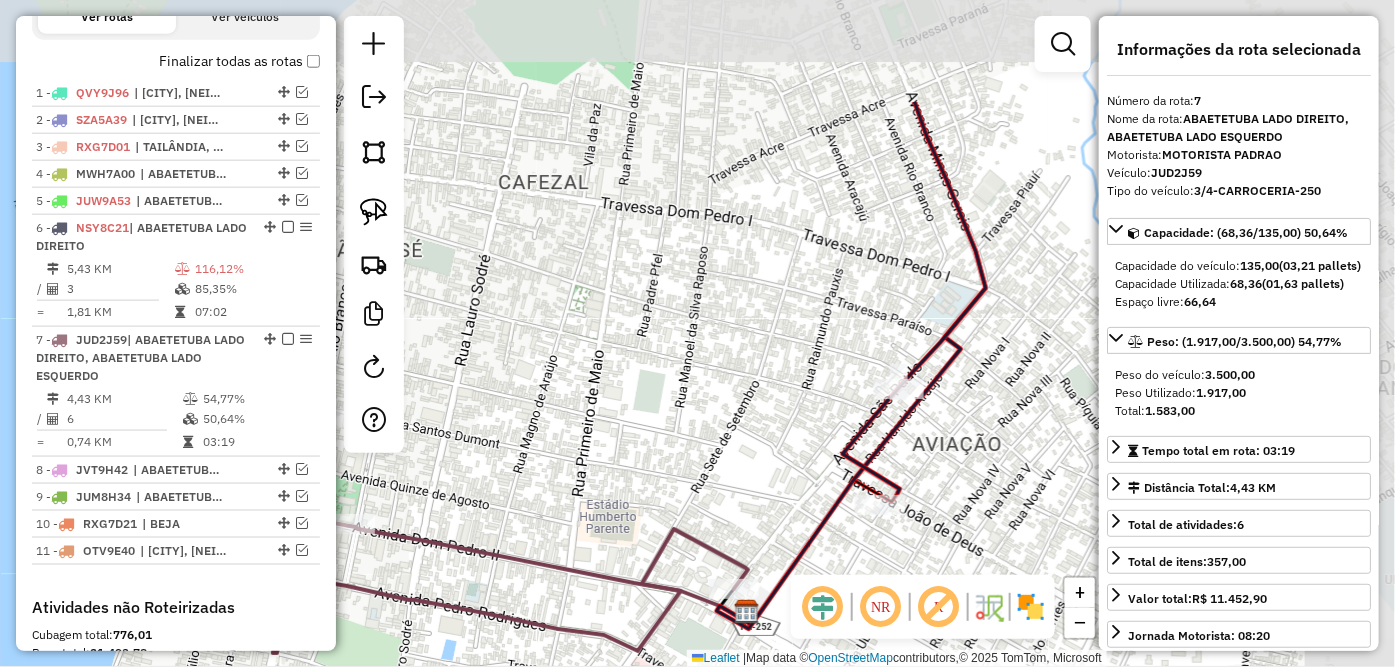 drag, startPoint x: 667, startPoint y: 212, endPoint x: 475, endPoint y: 381, distance: 255.78311 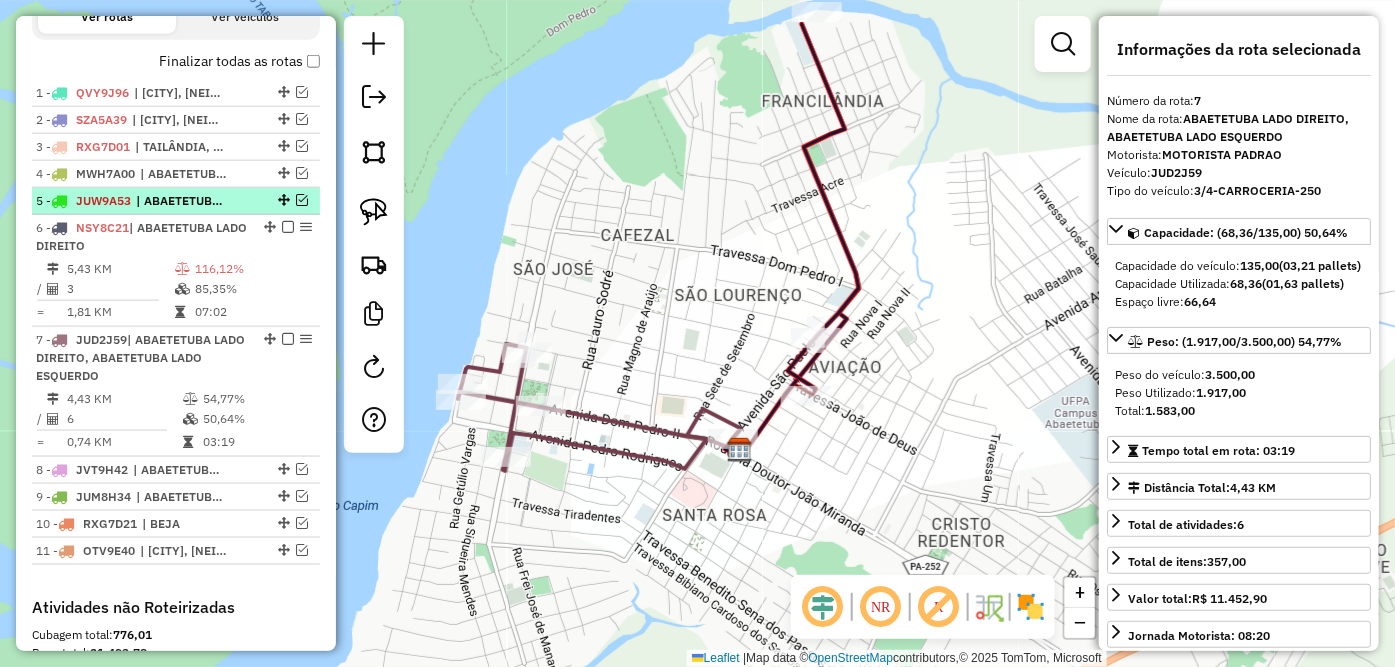 click at bounding box center (302, 200) 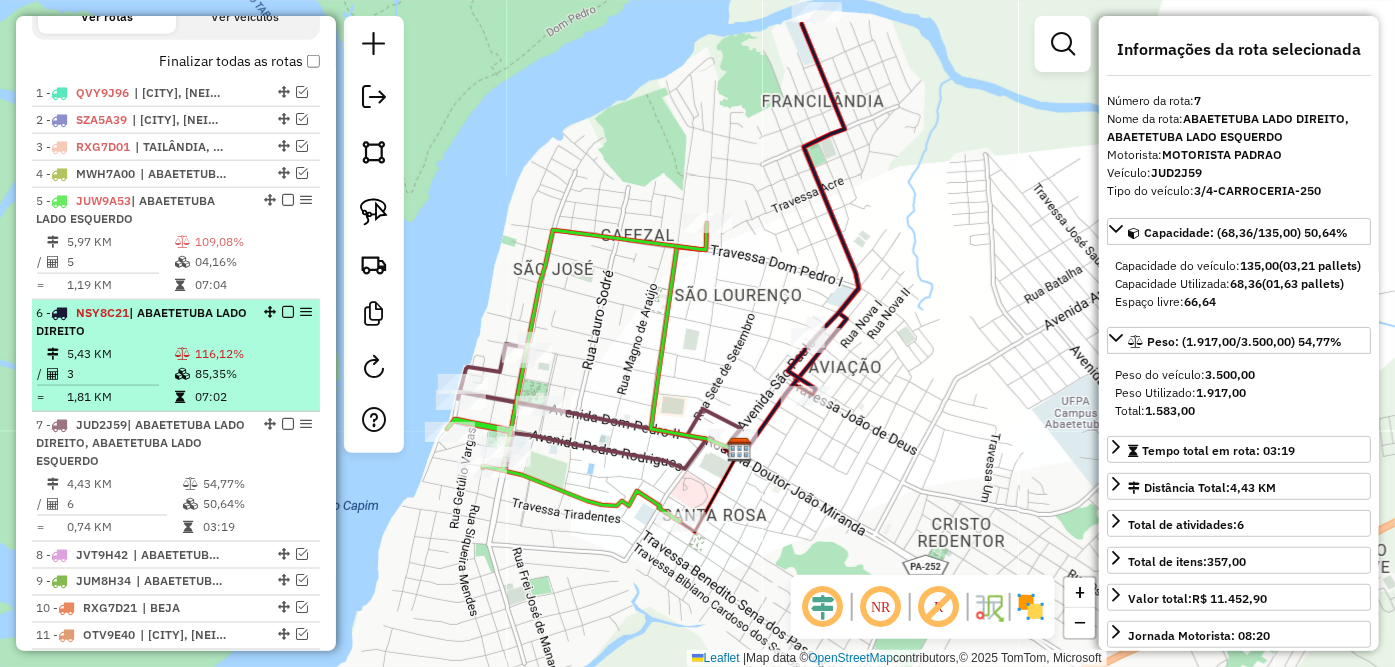 click at bounding box center [288, 312] 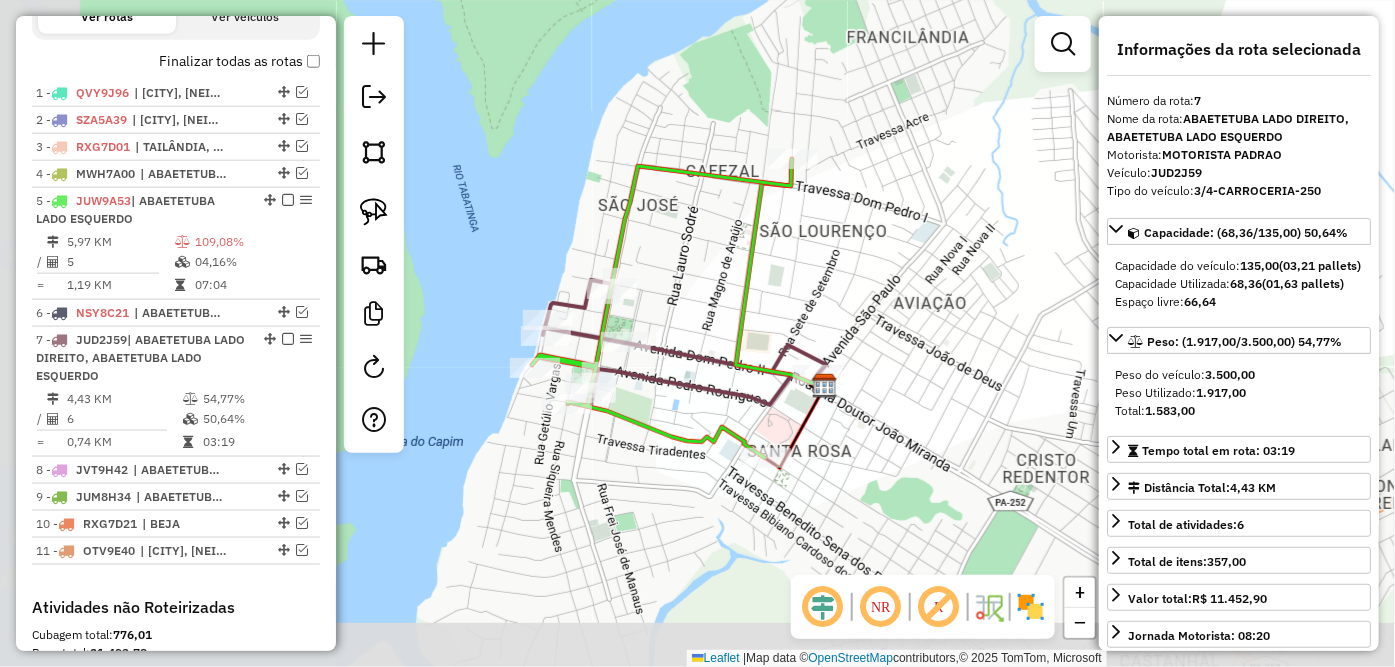 drag, startPoint x: 631, startPoint y: 386, endPoint x: 740, endPoint y: 304, distance: 136.40015 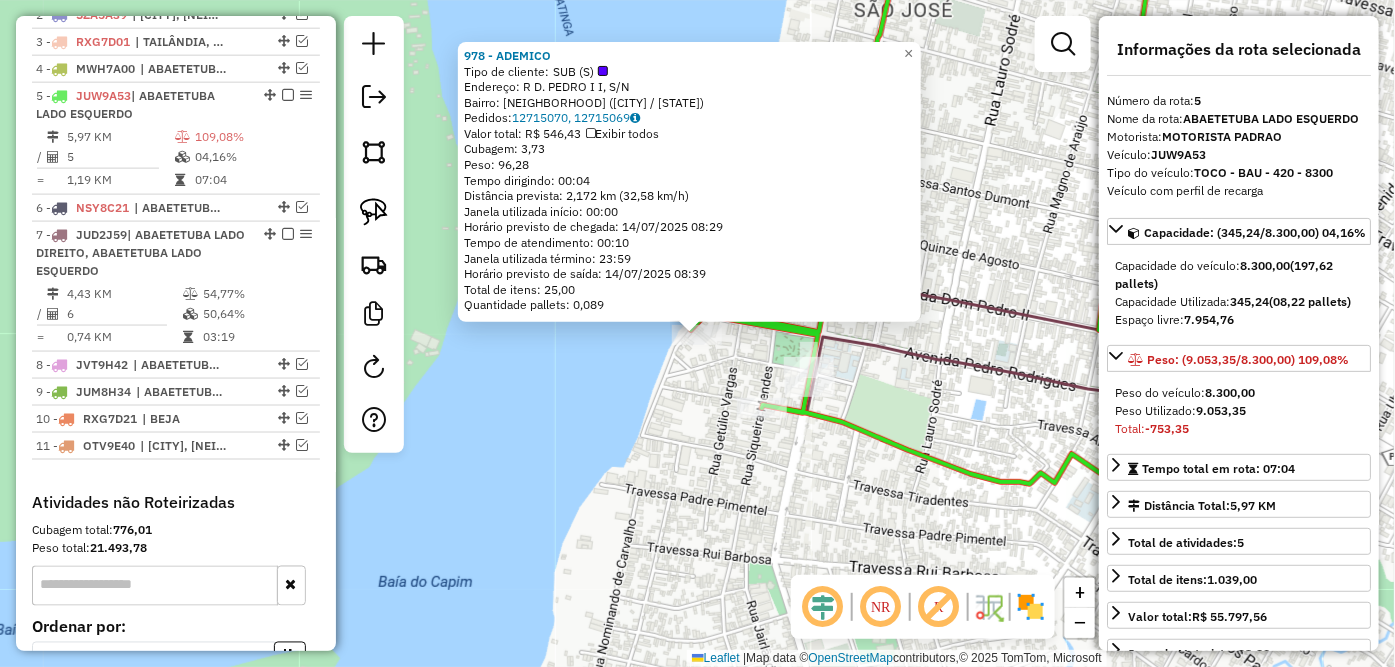 scroll, scrollTop: 882, scrollLeft: 0, axis: vertical 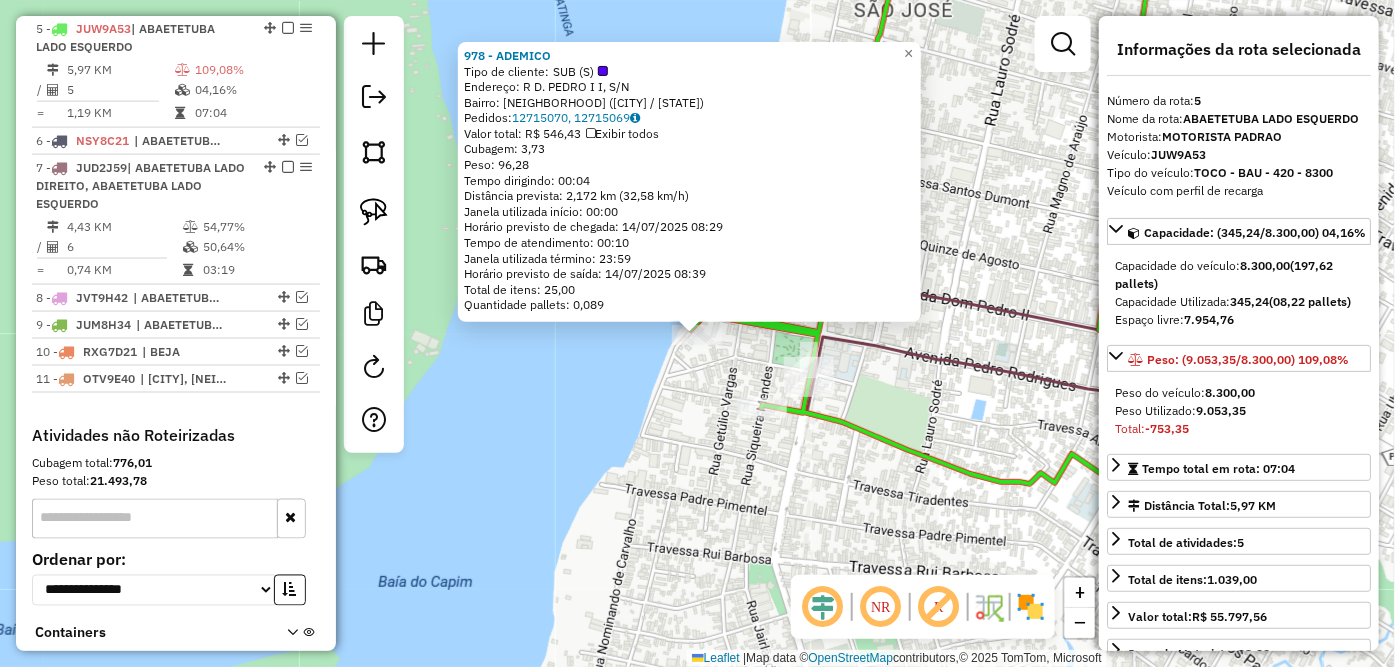 click on "978 - ADEMICO  Tipo de cliente:   SUB (S)   Endereço: R   D. PEDRO I I, S/N   Bairro: CENTRO (ABAETETUBA / PA)   Pedidos:  12715070, 12715069   Valor total: R$ 546,43   Exibir todos   Cubagem: 3,73  Peso: 96,28  Tempo dirigindo: 00:04   Distância prevista: 2,172 km (32,58 km/h)   Janela utilizada início: 00:00   Horário previsto de chegada: 14/07/2025 08:29   Tempo de atendimento: 00:10   Janela utilizada término: 23:59   Horário previsto de saída: 14/07/2025 08:39   Total de itens: 25,00   Quantidade pallets: 0,089  × Janela de atendimento Grade de atendimento Capacidade Transportadoras Veículos Cliente Pedidos  Rotas Selecione os dias de semana para filtrar as janelas de atendimento  Seg   Ter   Qua   Qui   Sex   Sáb   Dom  Informe o período da janela de atendimento: De: Até:  Filtrar exatamente a janela do cliente  Considerar janela de atendimento padrão  Selecione os dias de semana para filtrar as grades de atendimento  Seg   Ter   Qua   Qui   Sex   Sáb   Dom   Peso mínimo:   Peso máximo:" 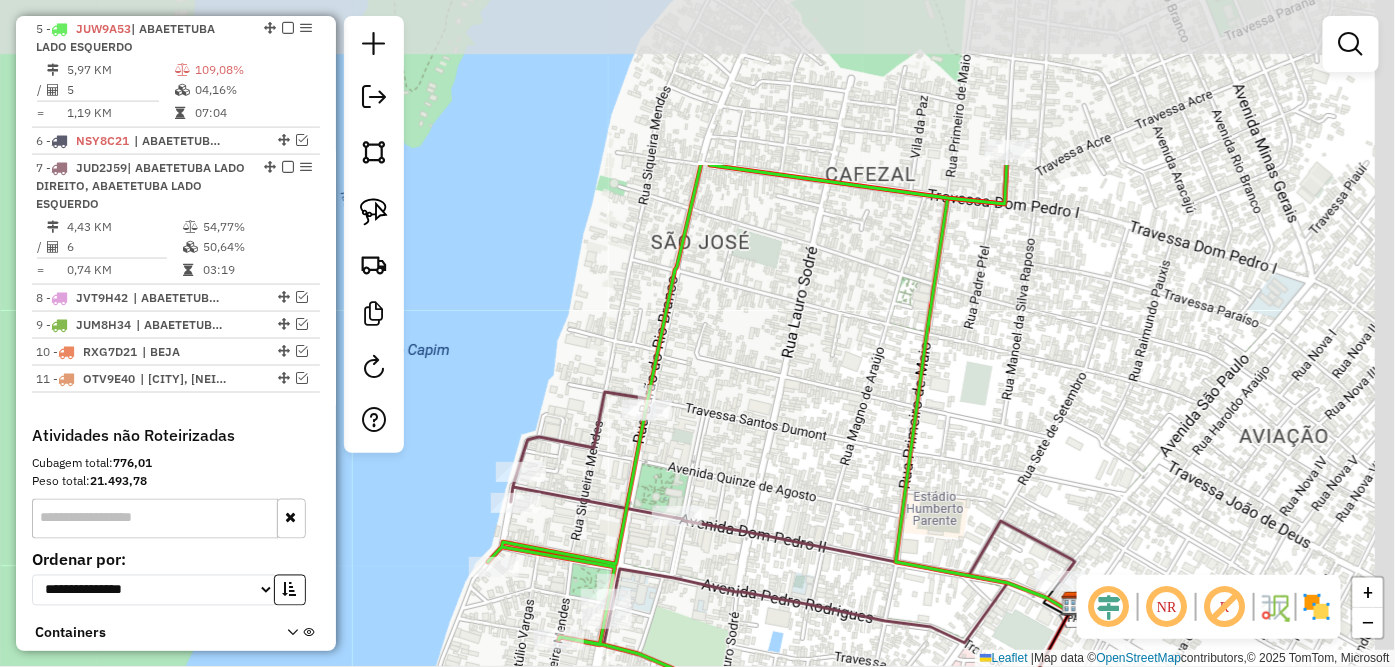 drag, startPoint x: 884, startPoint y: 453, endPoint x: 702, endPoint y: 662, distance: 277.13715 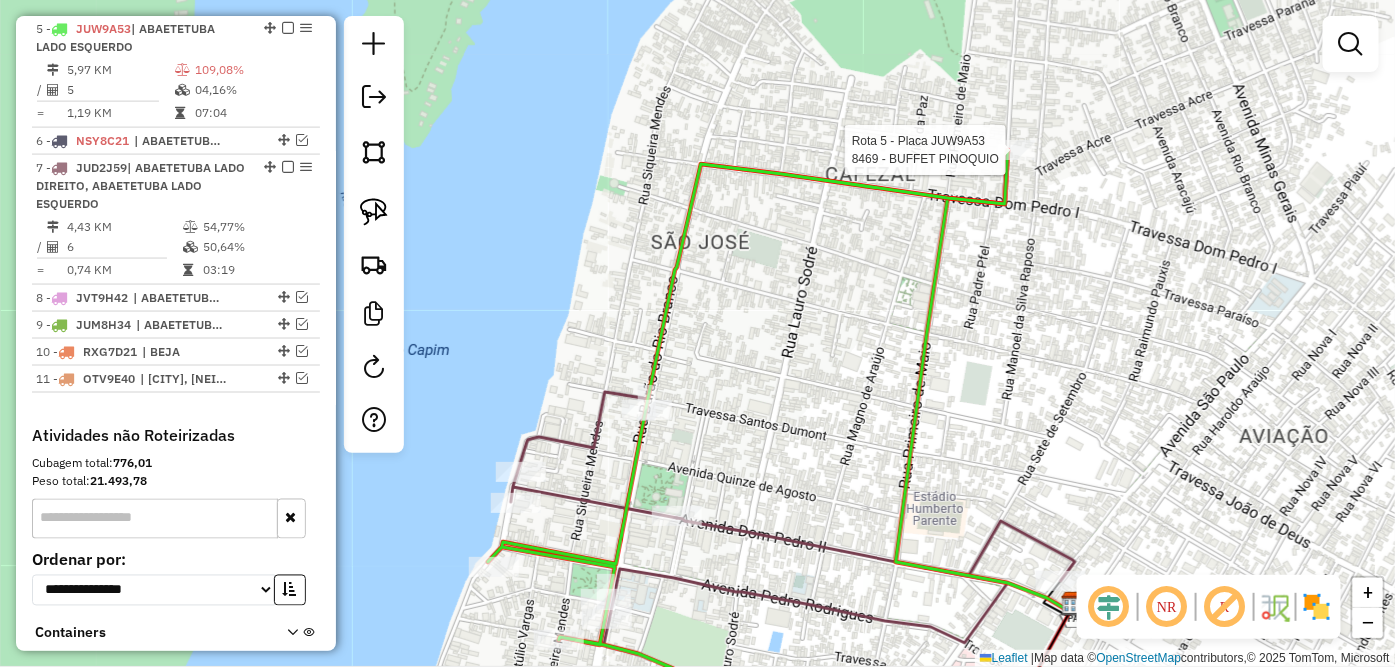 select on "*********" 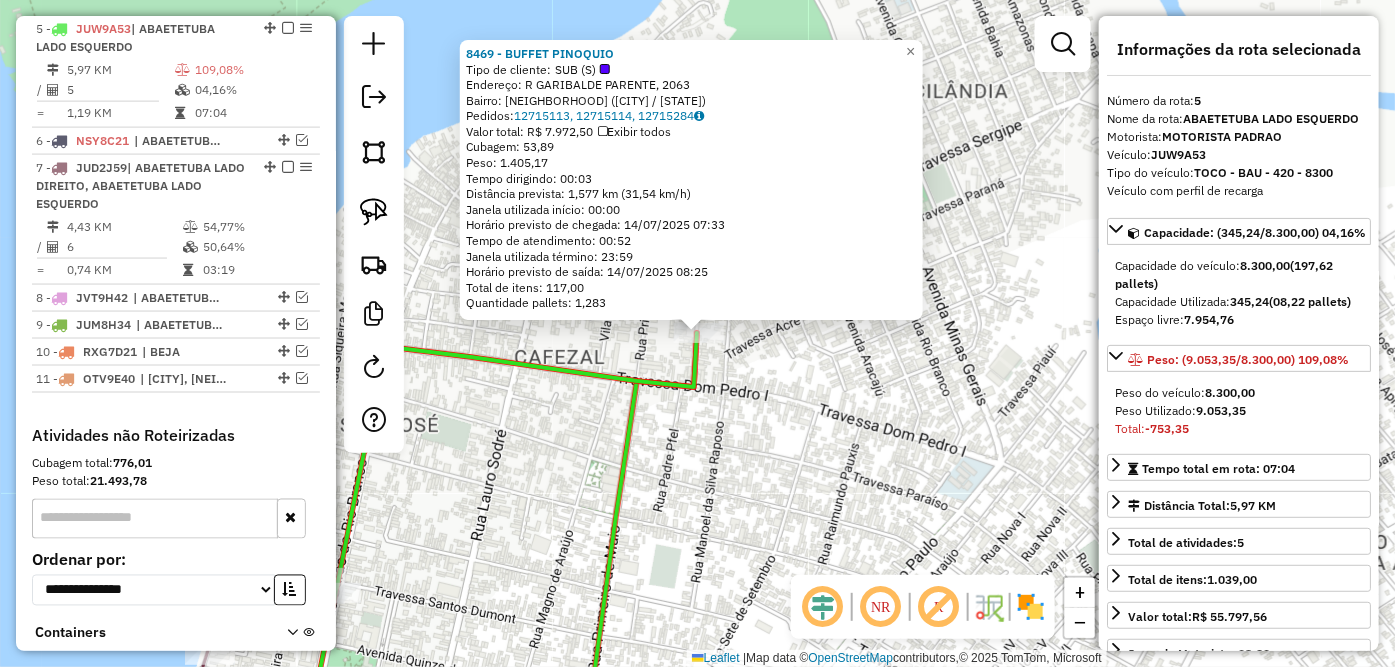 click on "8469 - BUFFET PINOQUIO  Tipo de cliente:   SUB (S)   Endereço: R   GARIBALDE PARENTE, [NUMBER]   Bairro: SAO LOURENCO ([CITY] / [STATE])   Pedidos:  12715113, 12715114, 12715284   Valor total: R$ 7.972,50   Exibir todos   Cubagem: 53,89  Peso: 1.405,17  Tempo dirigindo: 00:03   Distância prevista: 1,577 km (31,54 km/h)   Janela utilizada início: 00:00   Horário previsto de chegada: [DATE] [TIME]   Tempo de atendimento: 00:52   Janela utilizada término: 23:59   Horário previsto de saída: [DATE] [TIME]   Total de itens: 117,00   Quantidade pallets: 1,283  × Janela de atendimento Grade de atendimento Capacidade Transportadoras Veículos Cliente Pedidos  Rotas Selecione os dias de semana para filtrar as janelas de atendimento  Seg   Ter   Qua   Qui   Sex   Sáb   Dom  Informe o período da janela de atendimento: De: Até:  Filtrar exatamente a janela do cliente  Considerar janela de atendimento padrão  Selecione os dias de semana para filtrar as grades de atendimento  Seg   Ter   Qua   Qui   Sex   Sáb" 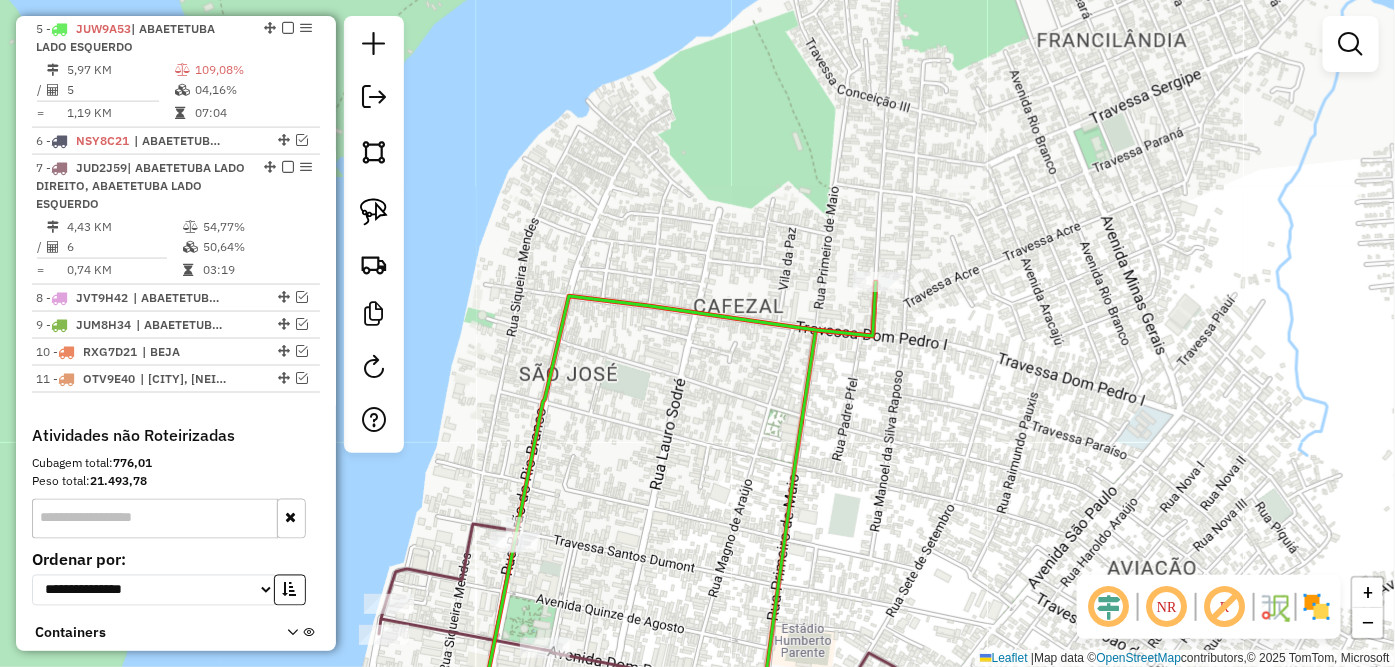 drag, startPoint x: 780, startPoint y: 420, endPoint x: 1112, endPoint y: 326, distance: 345.05072 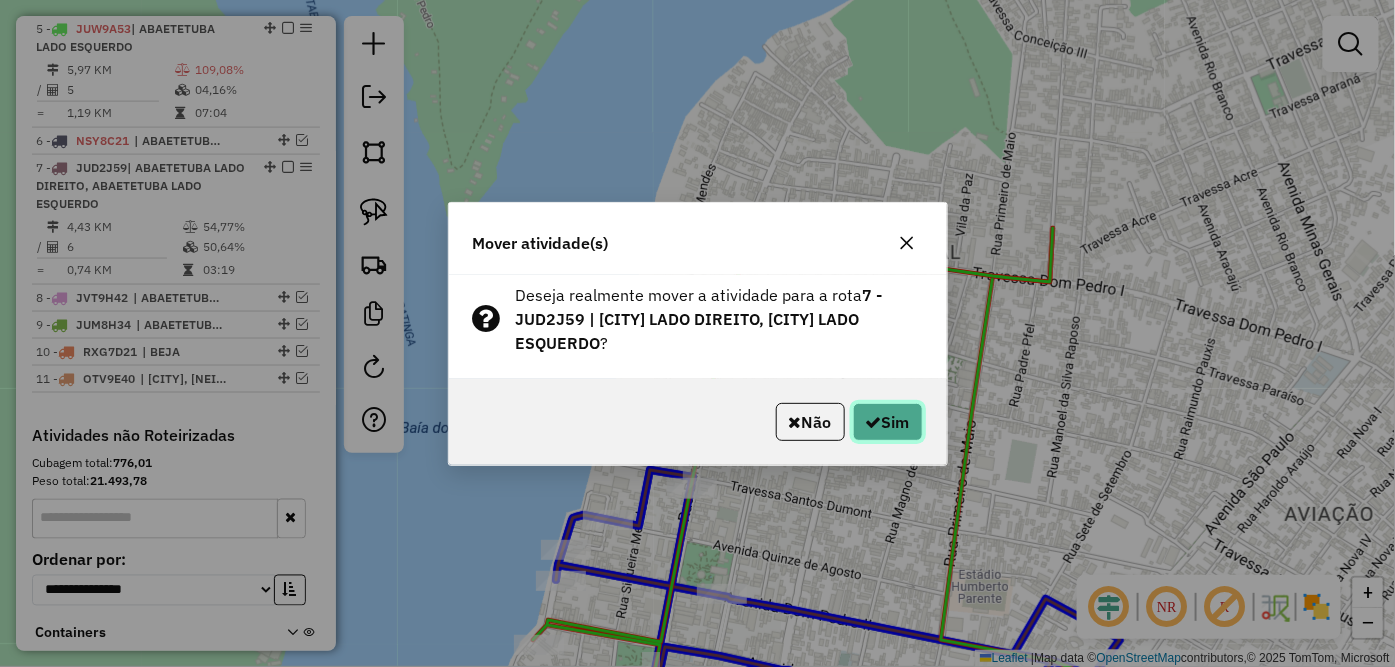 click on "Sim" 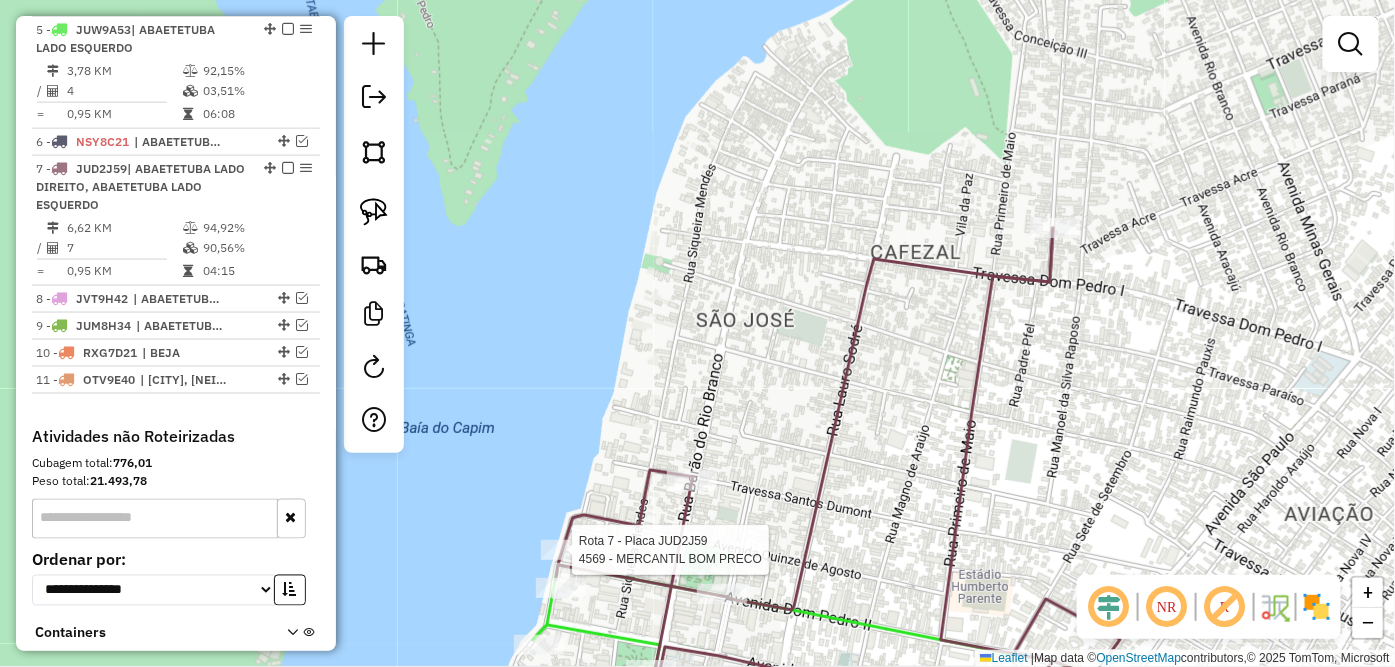select on "*********" 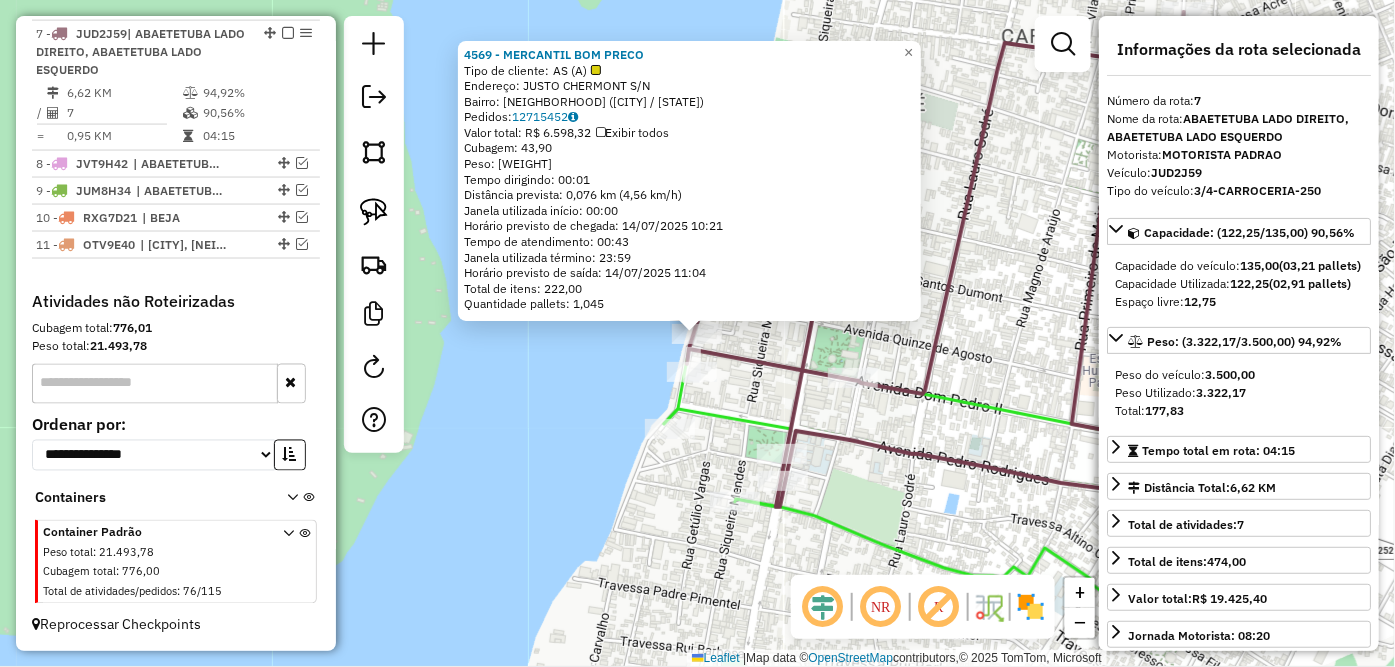 scroll, scrollTop: 770, scrollLeft: 0, axis: vertical 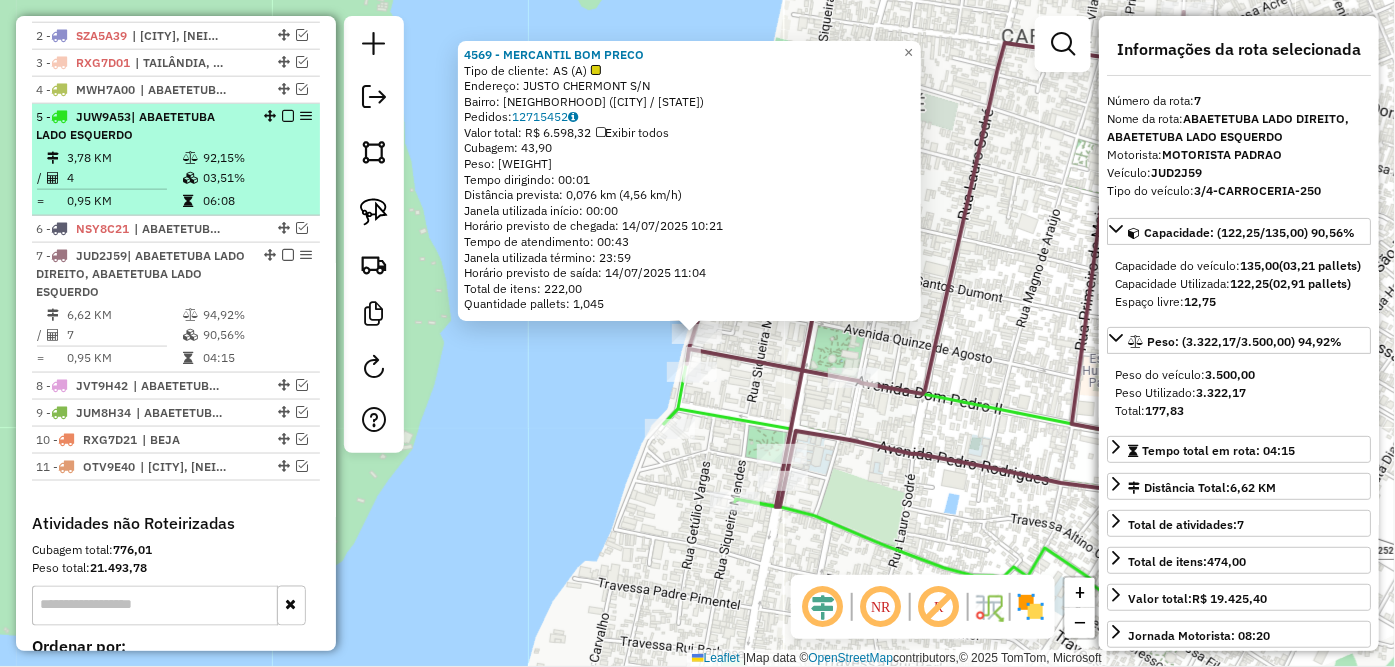 click at bounding box center [288, 116] 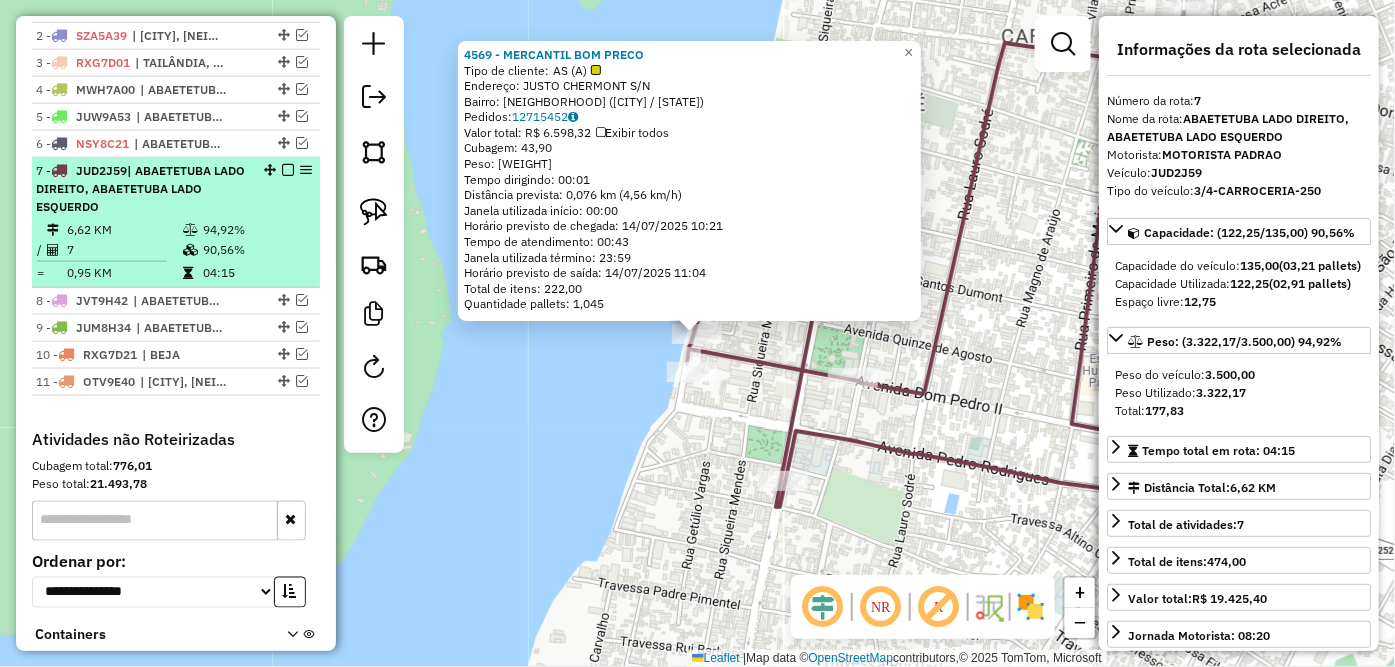 click at bounding box center [288, 170] 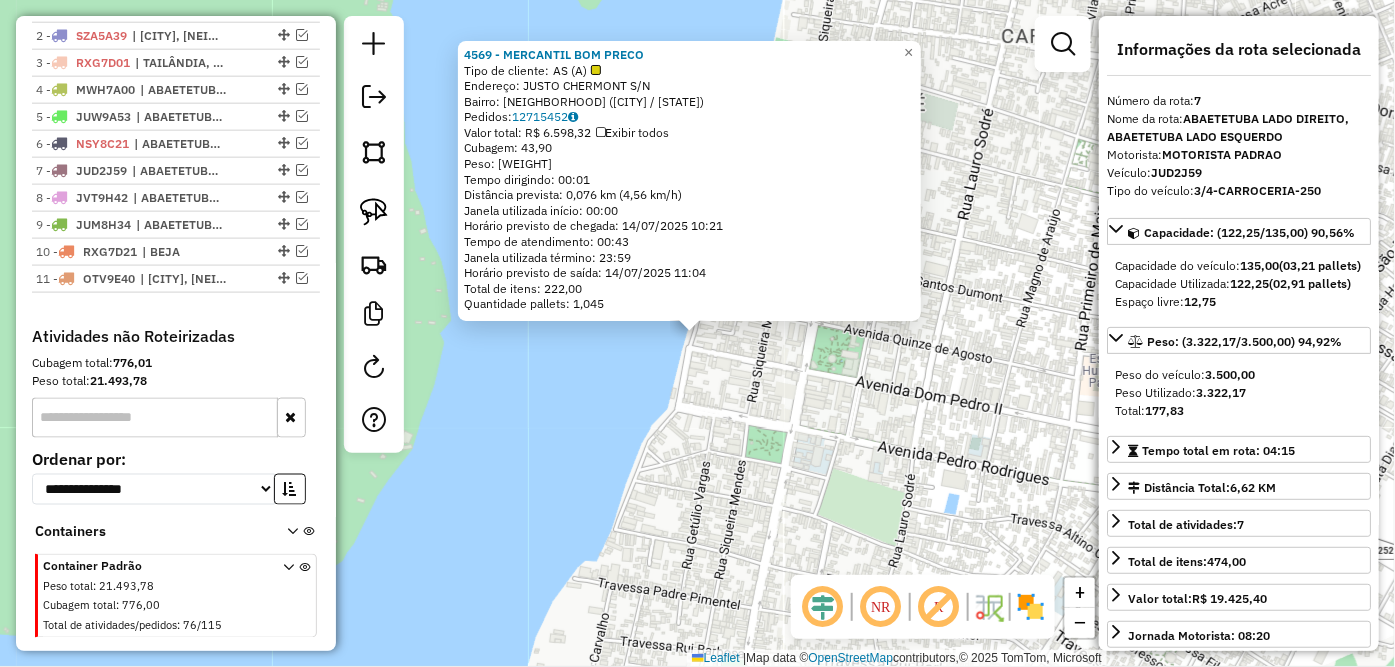 scroll, scrollTop: 547, scrollLeft: 0, axis: vertical 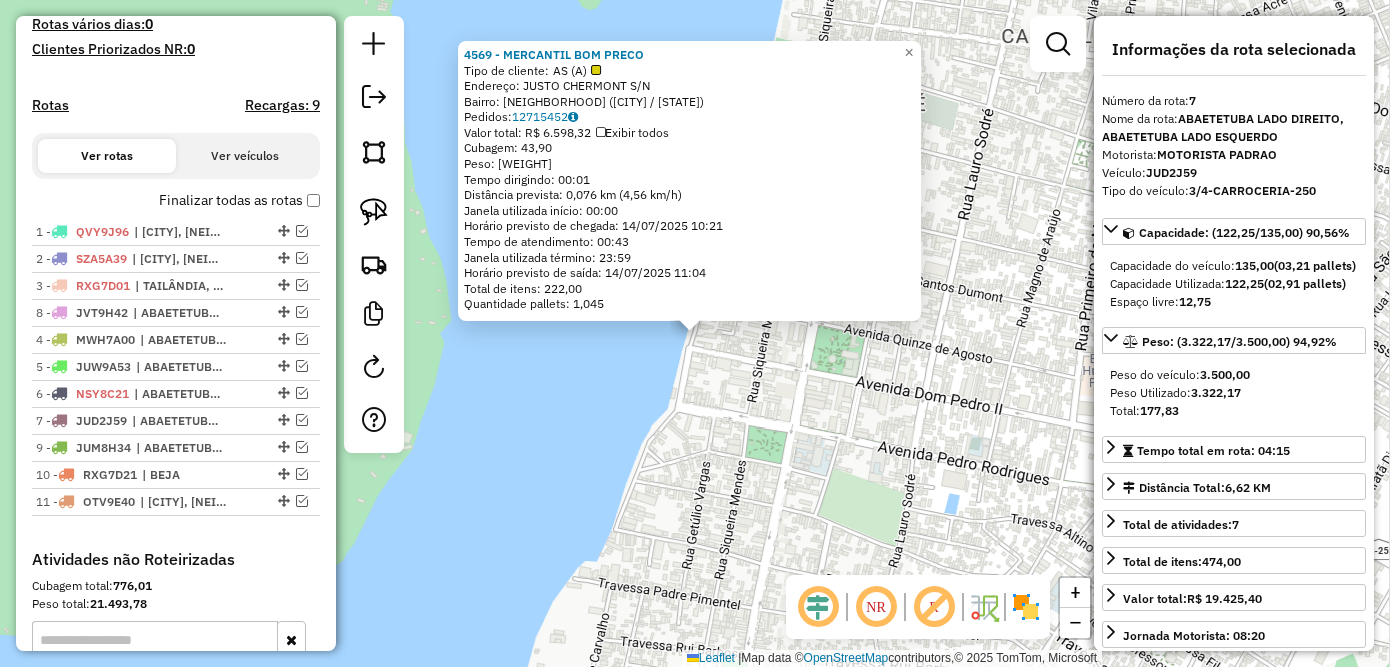 drag, startPoint x: 276, startPoint y: 417, endPoint x: 275, endPoint y: 305, distance: 112.00446 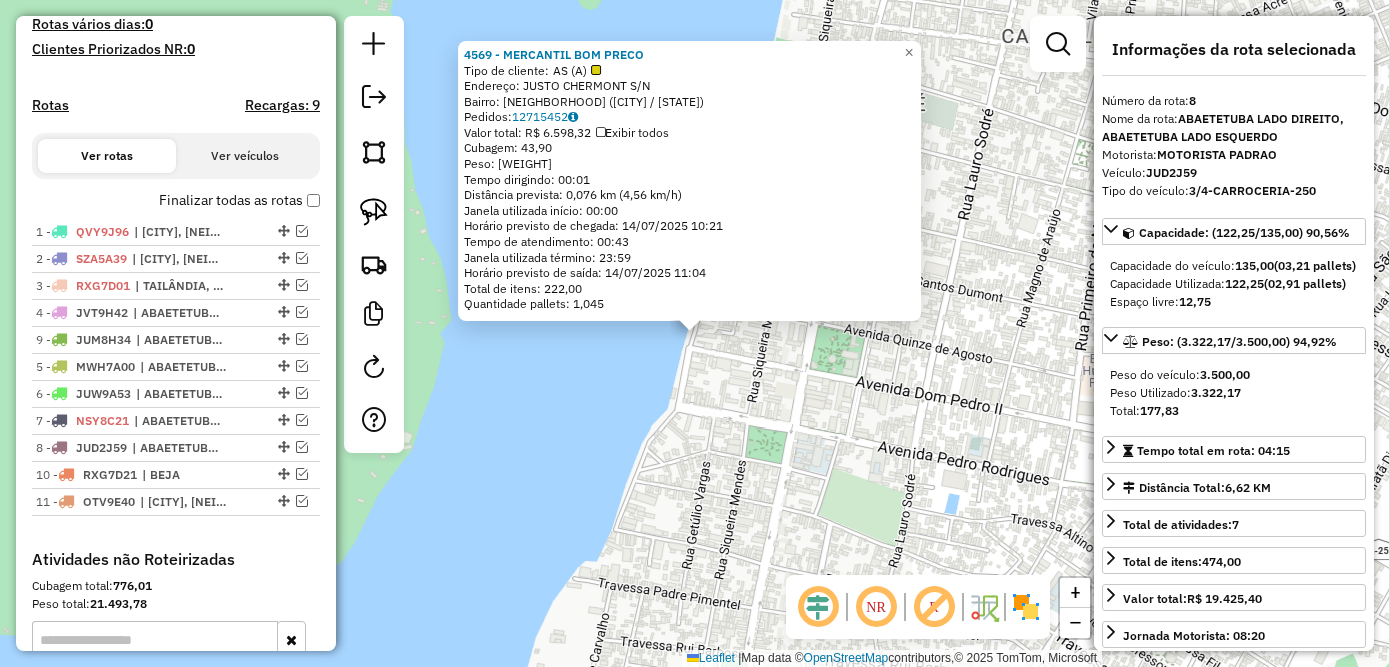 drag, startPoint x: 277, startPoint y: 442, endPoint x: 282, endPoint y: 336, distance: 106.11786 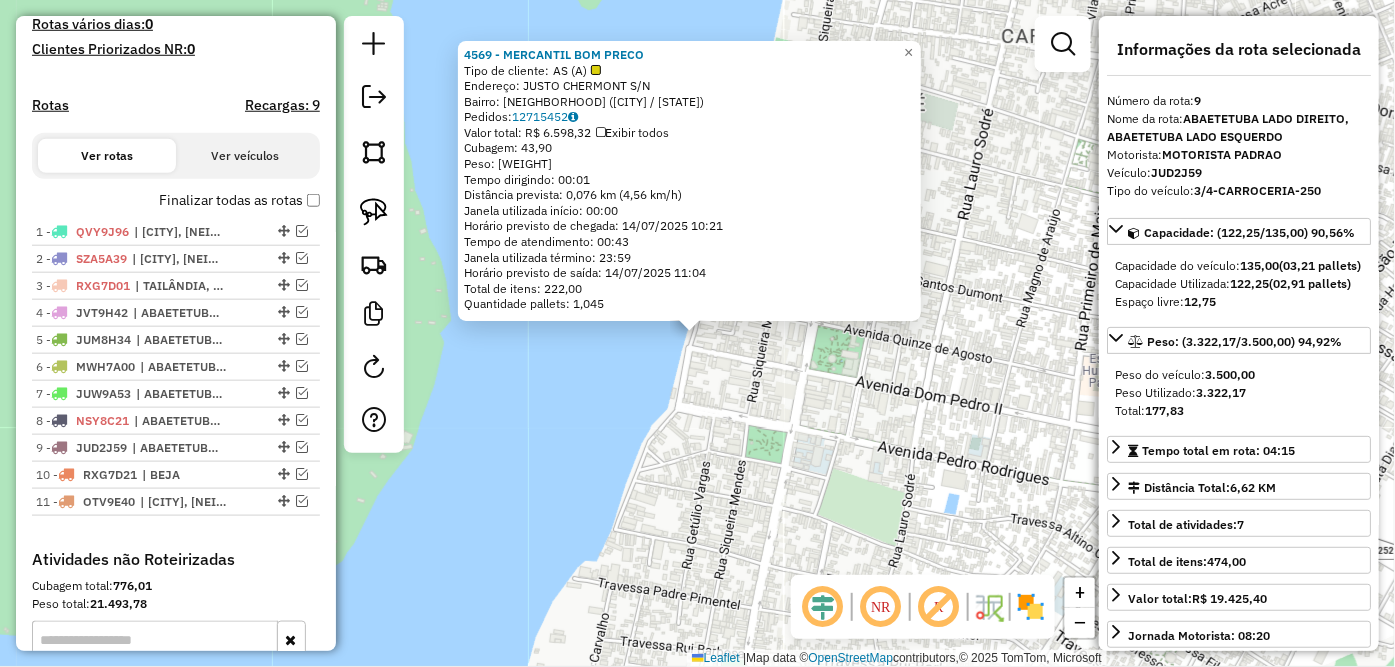 click on "4569 - MERCANTIL BOM PRECO  Tipo de cliente:   AS (A)   Endereço:  JUSTO CHERMONT S/N   Bairro: CENTRO (ABAETETUBA / PA)   Pedidos:  12715452   Valor total: R$ 6.598,32   Exibir todos   Cubagem: 43,90  Peso: 1.249,96  Tempo dirigindo: 00:01   Distância prevista: 0,076 km (4,56 km/h)   Janela utilizada início: 00:00   Horário previsto de chegada: 14/07/2025 10:21   Tempo de atendimento: 00:43   Janela utilizada término: 23:59   Horário previsto de saída: 14/07/2025 11:04   Total de itens: 222,00   Quantidade pallets: 1,045  × Janela de atendimento Grade de atendimento Capacidade Transportadoras Veículos Cliente Pedidos  Rotas Selecione os dias de semana para filtrar as janelas de atendimento  Seg   Ter   Qua   Qui   Sex   Sáb   Dom  Informe o período da janela de atendimento: De: Até:  Filtrar exatamente a janela do cliente  Considerar janela de atendimento padrão  Selecione os dias de semana para filtrar as grades de atendimento  Seg   Ter   Qua   Qui   Sex   Sáb   Dom   Peso mínimo:   De:  De:" 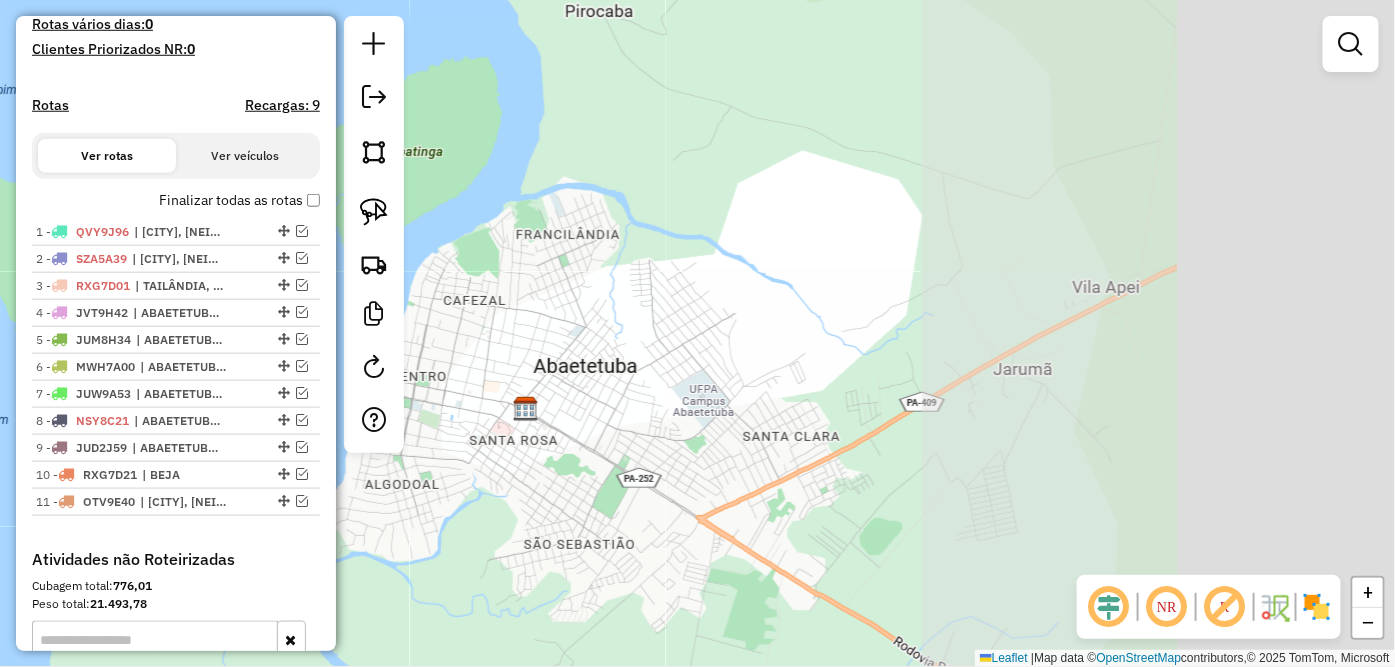 drag, startPoint x: 1185, startPoint y: 384, endPoint x: 691, endPoint y: 368, distance: 494.25903 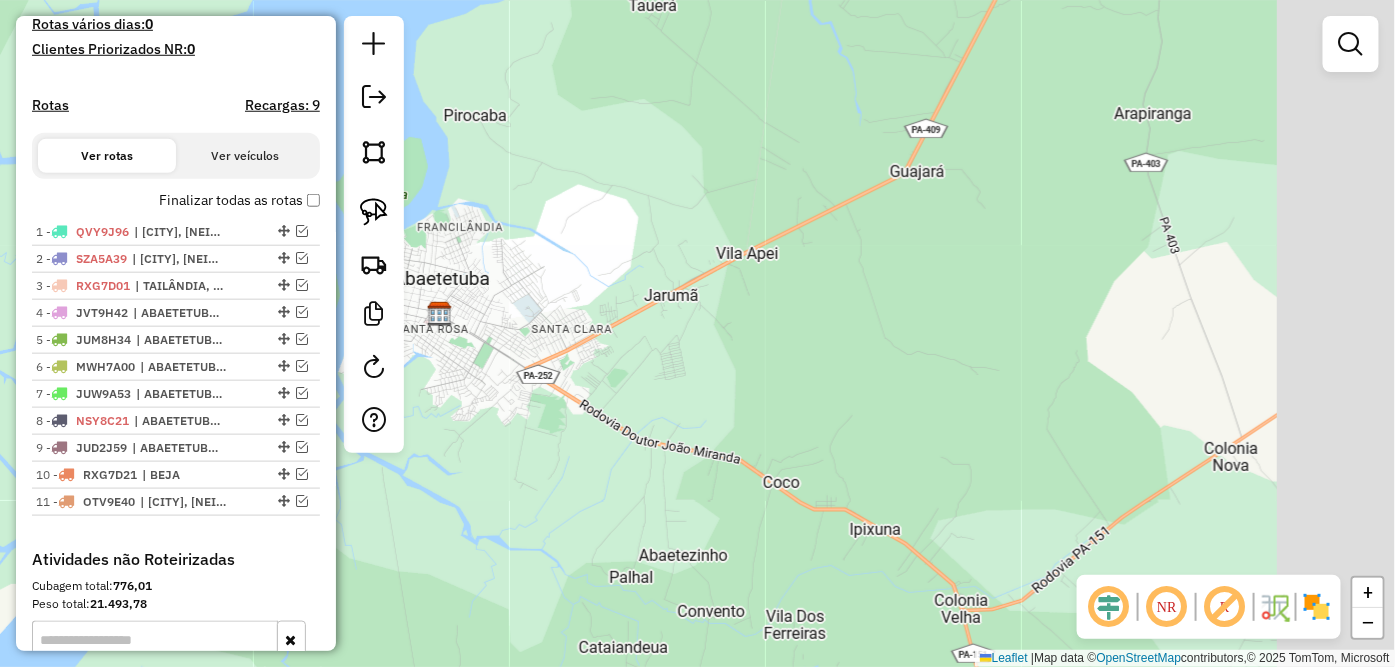 drag, startPoint x: 870, startPoint y: 396, endPoint x: 613, endPoint y: 336, distance: 263.91098 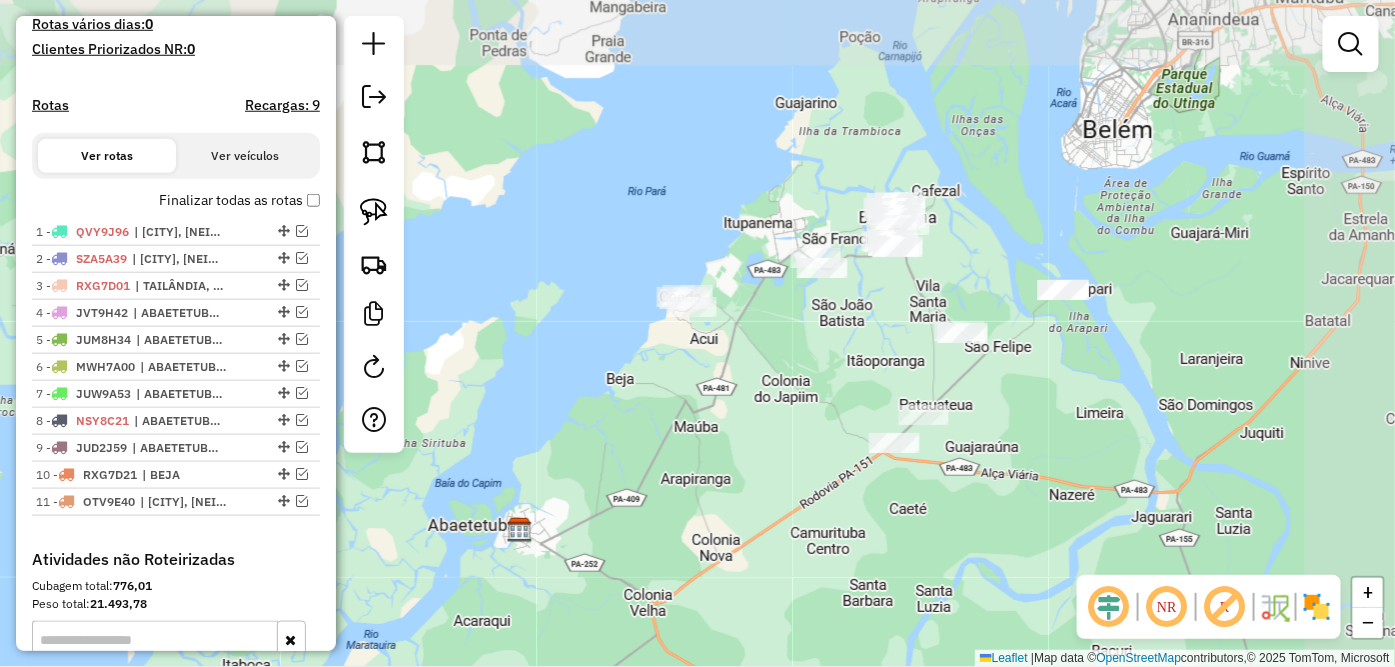 drag, startPoint x: 871, startPoint y: 246, endPoint x: 701, endPoint y: 496, distance: 302.32434 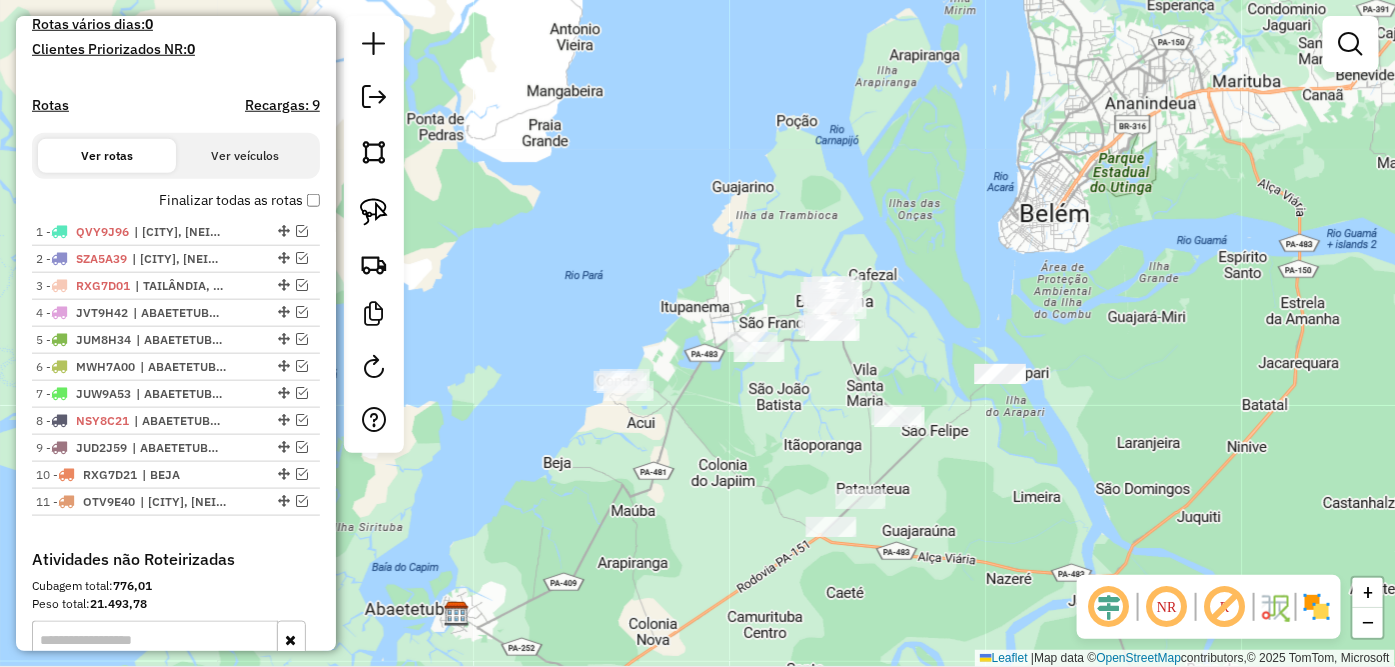 drag, startPoint x: 796, startPoint y: 371, endPoint x: 705, endPoint y: 496, distance: 154.61565 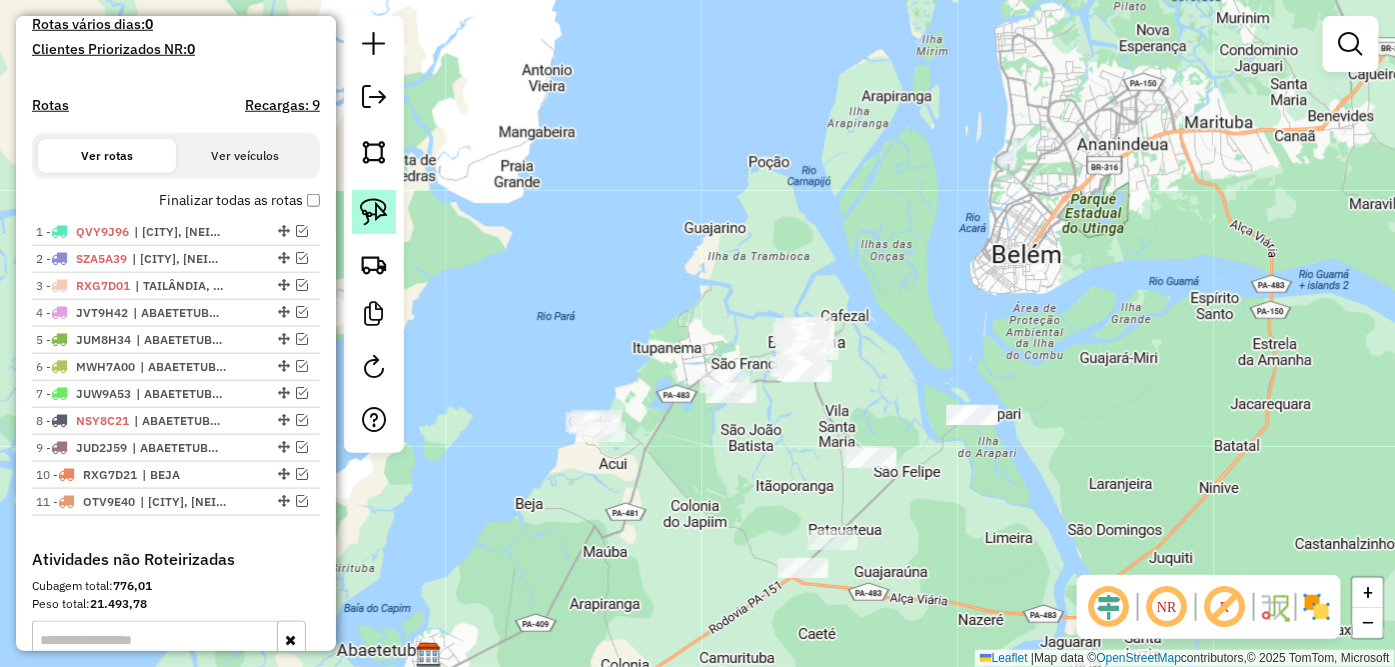 click 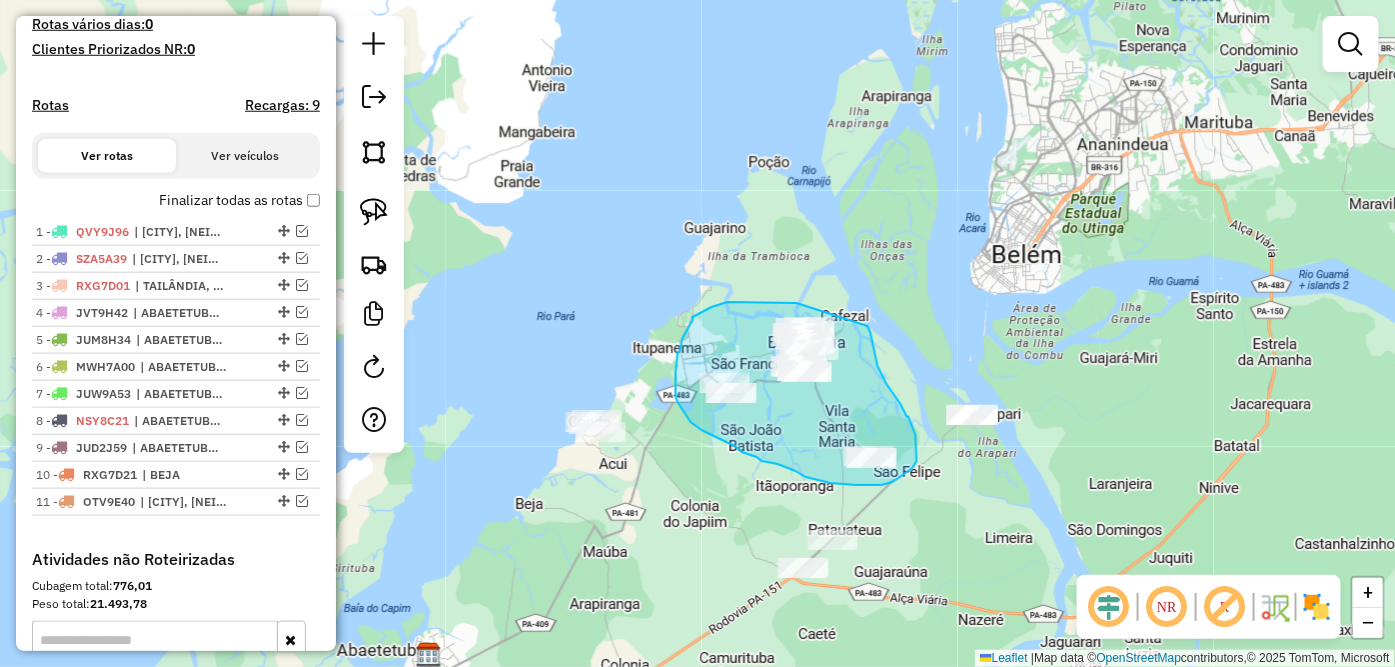 drag, startPoint x: 772, startPoint y: 303, endPoint x: 862, endPoint y: 310, distance: 90.27181 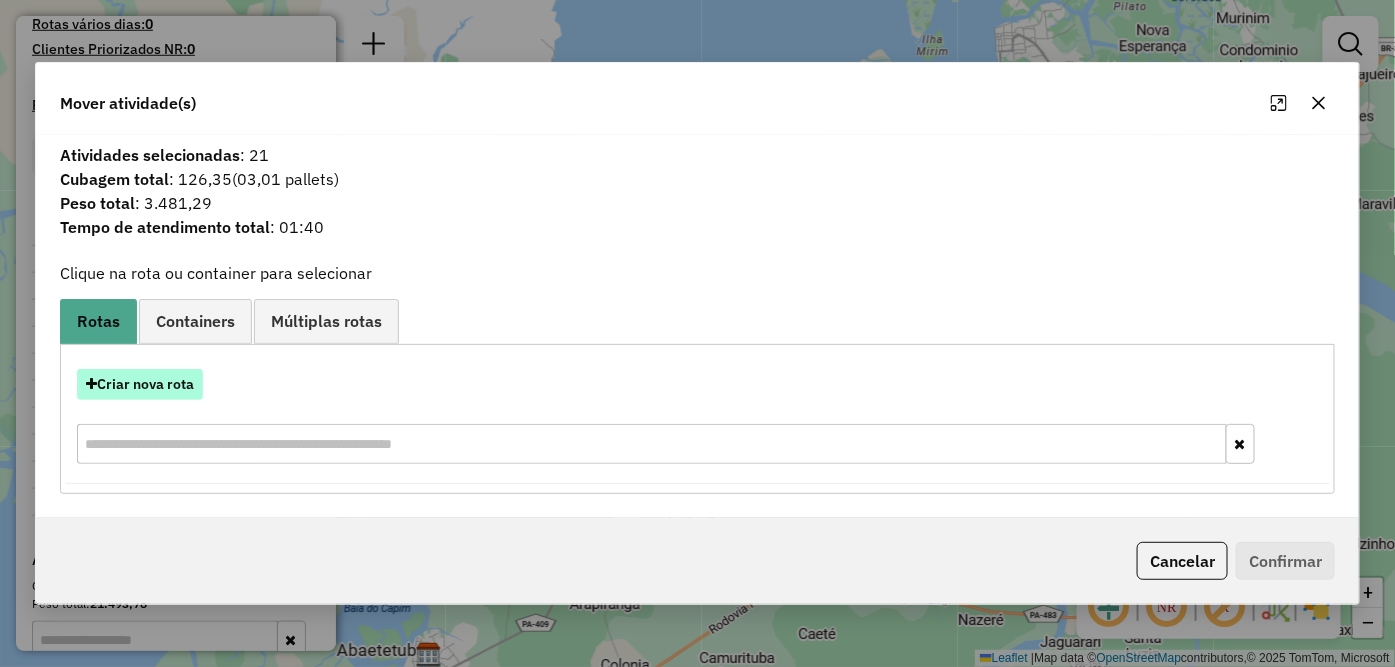 click on "Criar nova rota" at bounding box center [140, 384] 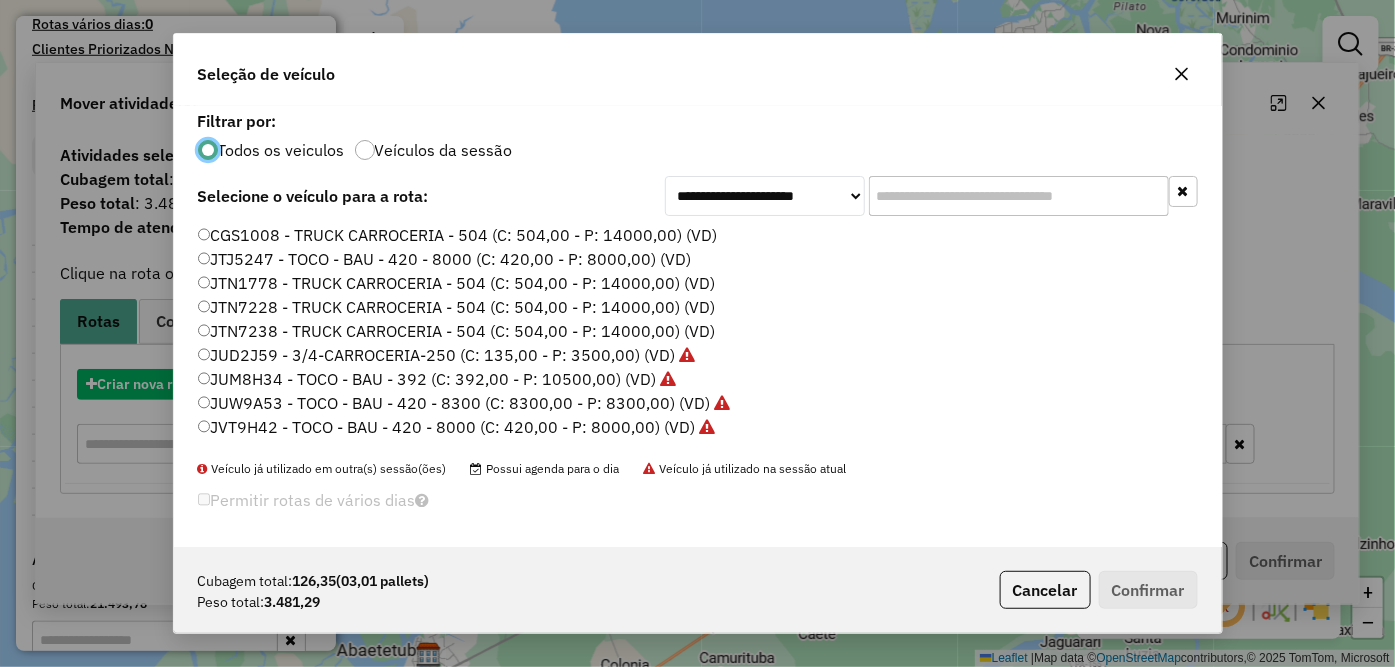 scroll, scrollTop: 11, scrollLeft: 5, axis: both 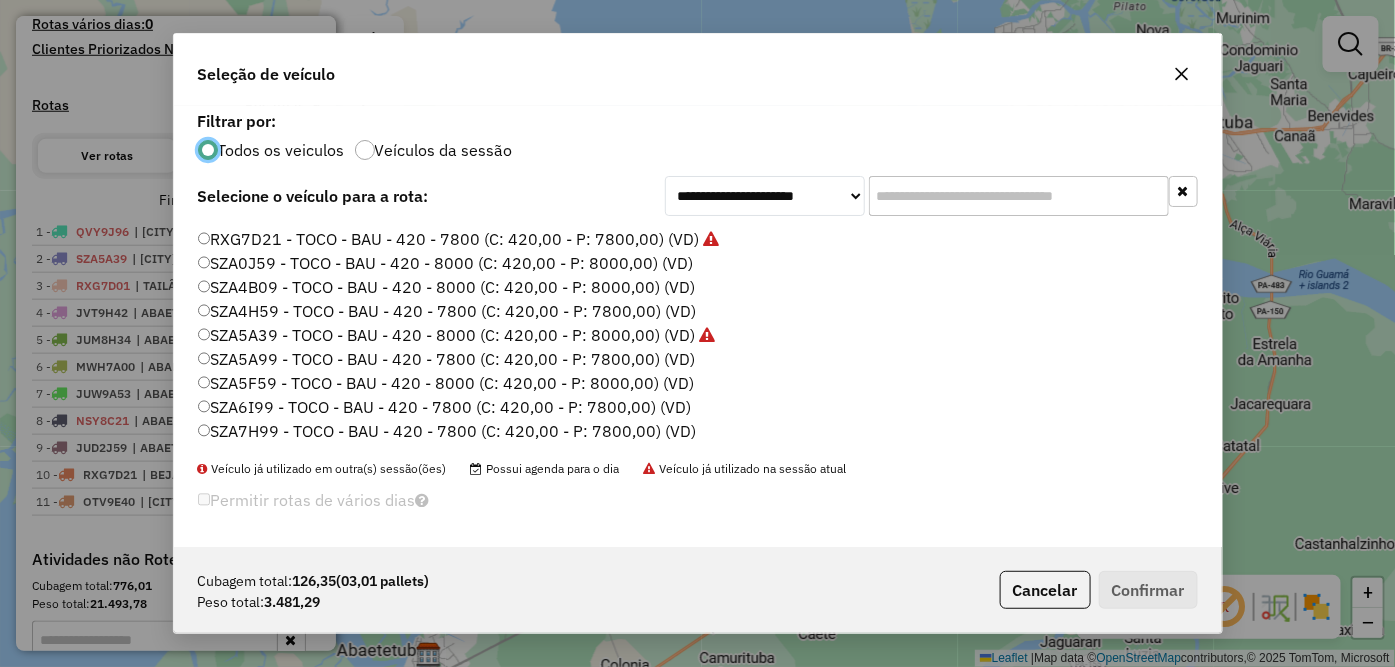 click on "SZA4H59 - TOCO - BAU - 420 - 7800 (C: 420,00 - P: 7800,00) (VD)" 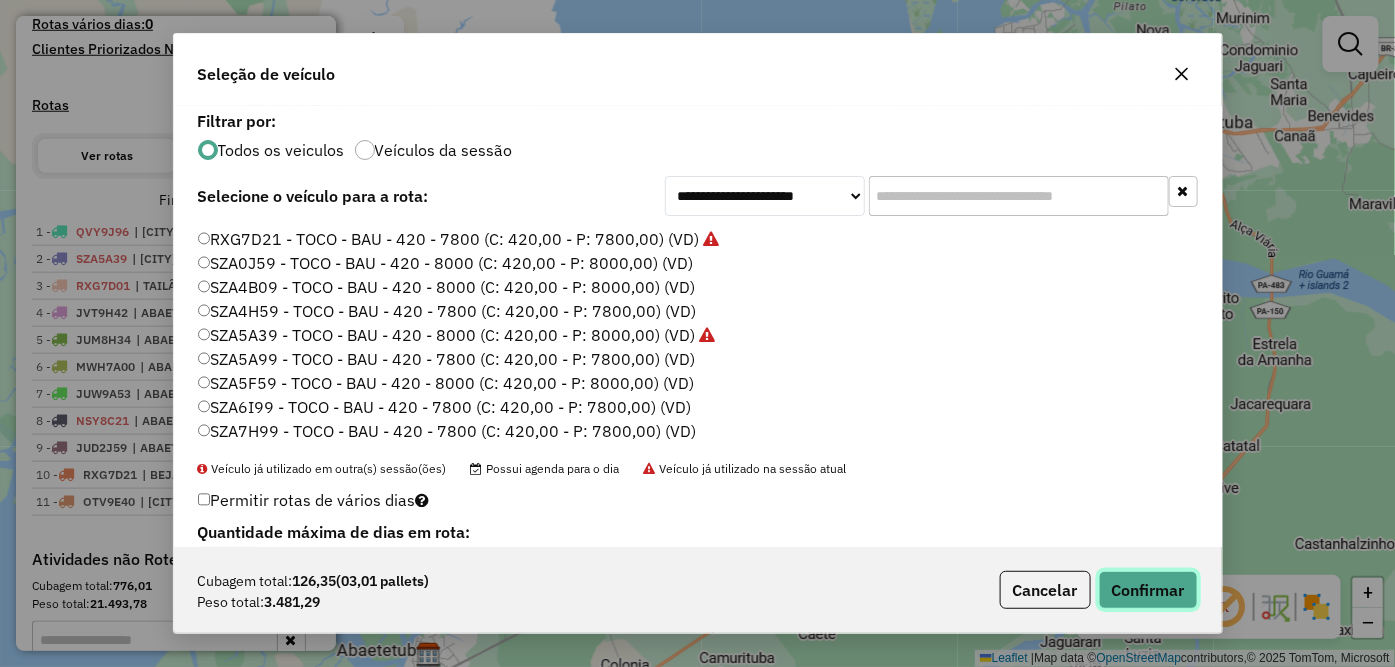 click on "Confirmar" 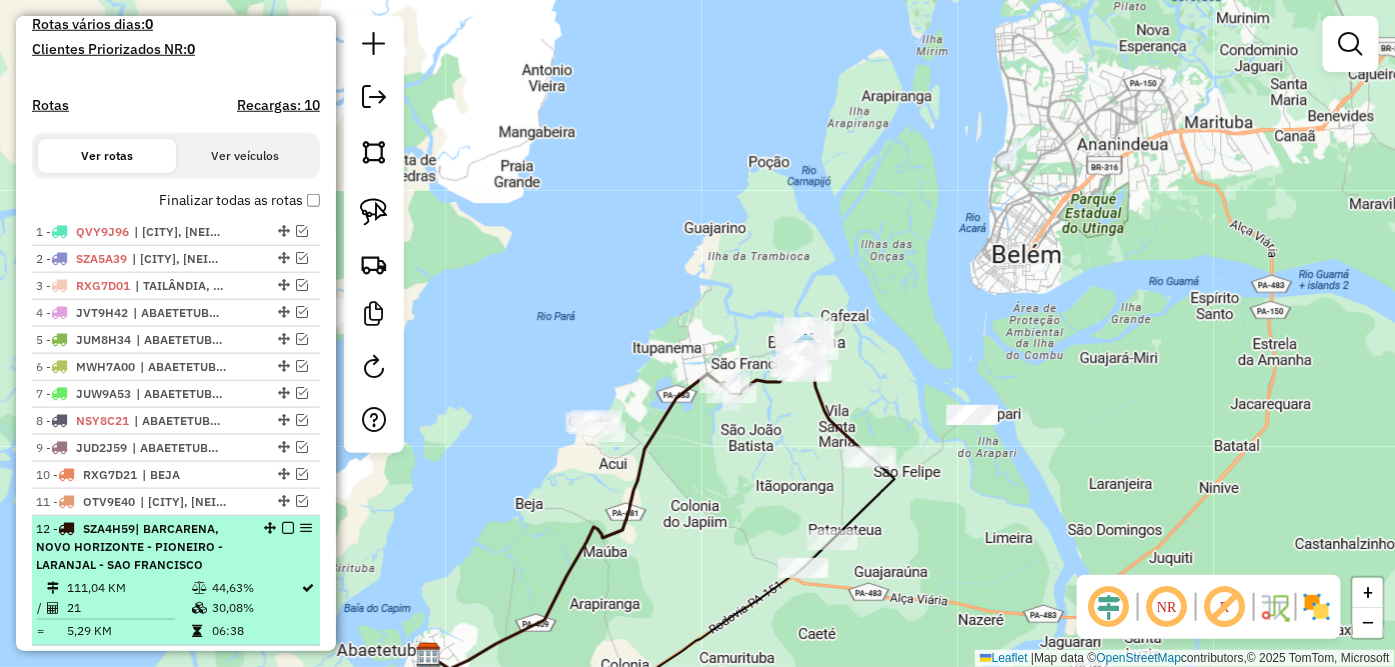 click at bounding box center (288, 528) 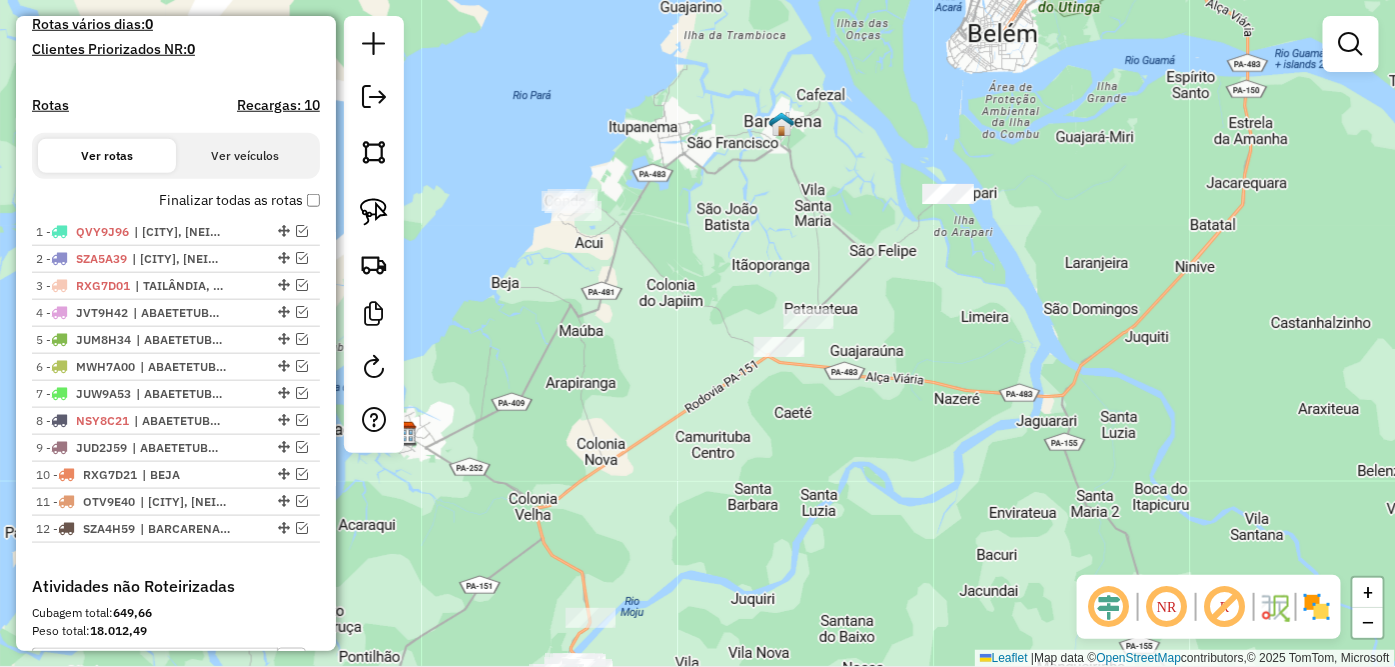 drag, startPoint x: 708, startPoint y: 431, endPoint x: 688, endPoint y: 208, distance: 223.89507 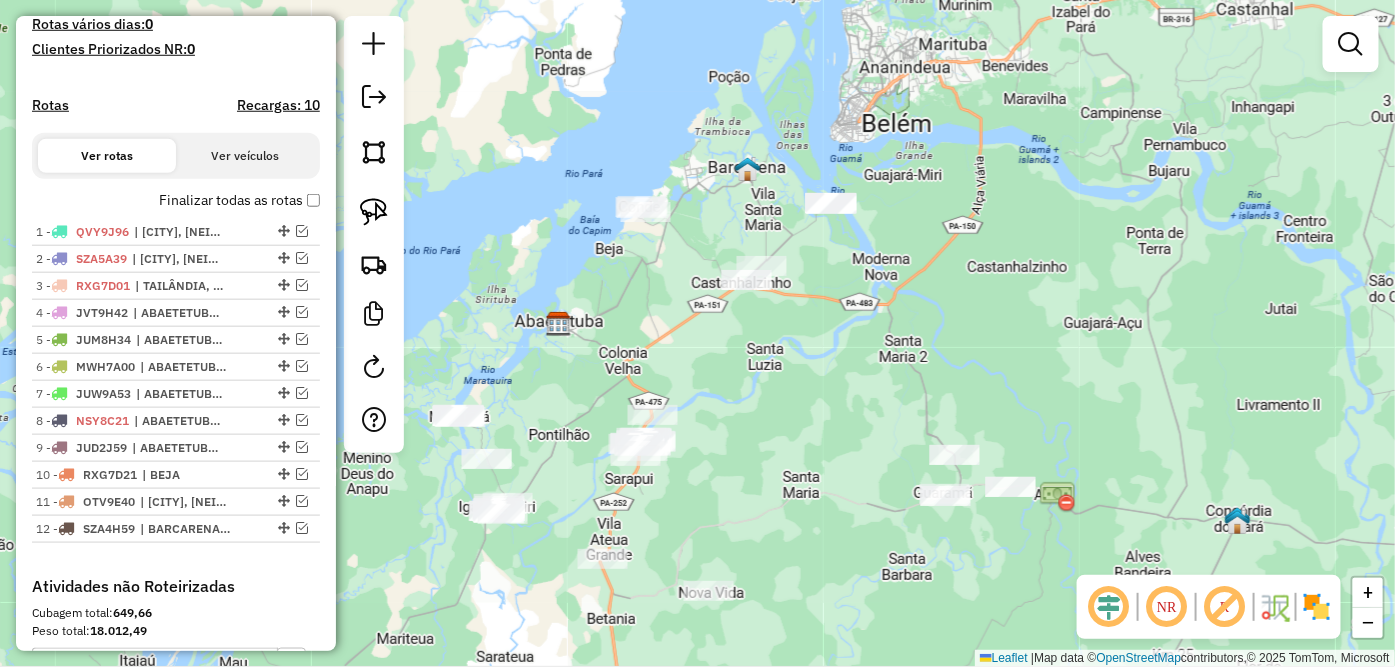 drag, startPoint x: 766, startPoint y: 335, endPoint x: 713, endPoint y: 416, distance: 96.79876 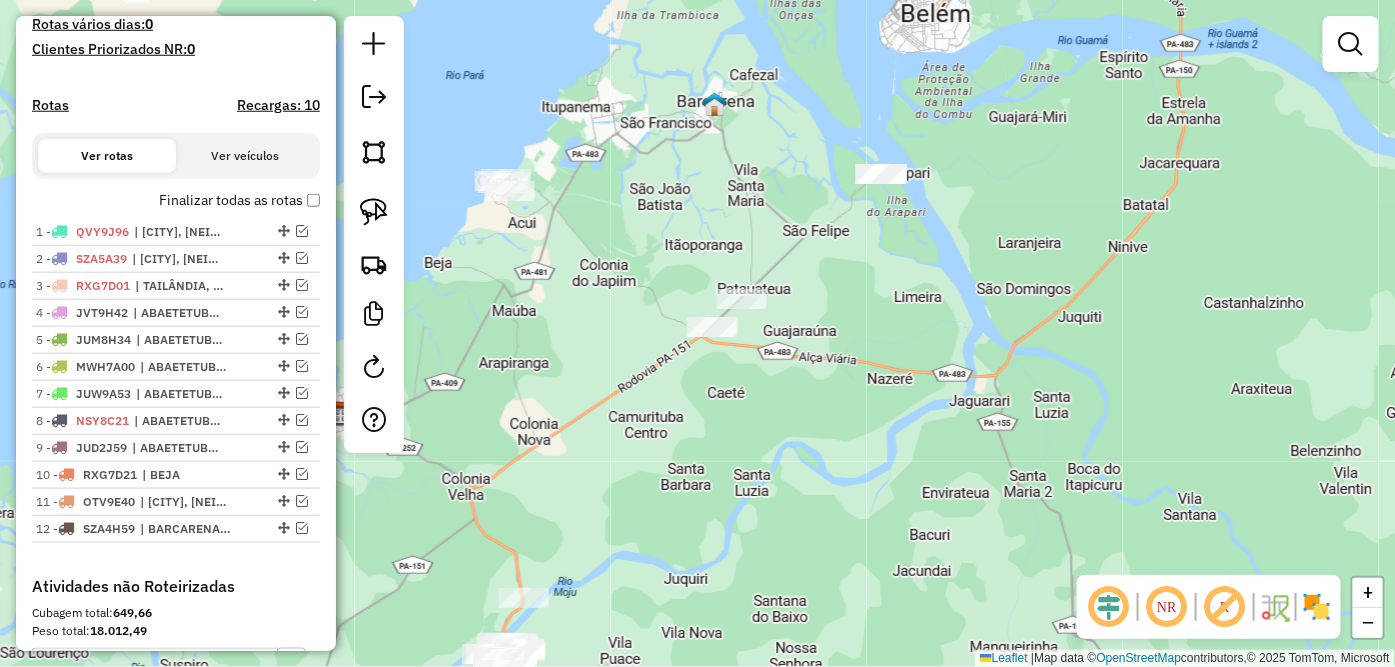 drag, startPoint x: 692, startPoint y: 425, endPoint x: 650, endPoint y: 476, distance: 66.068146 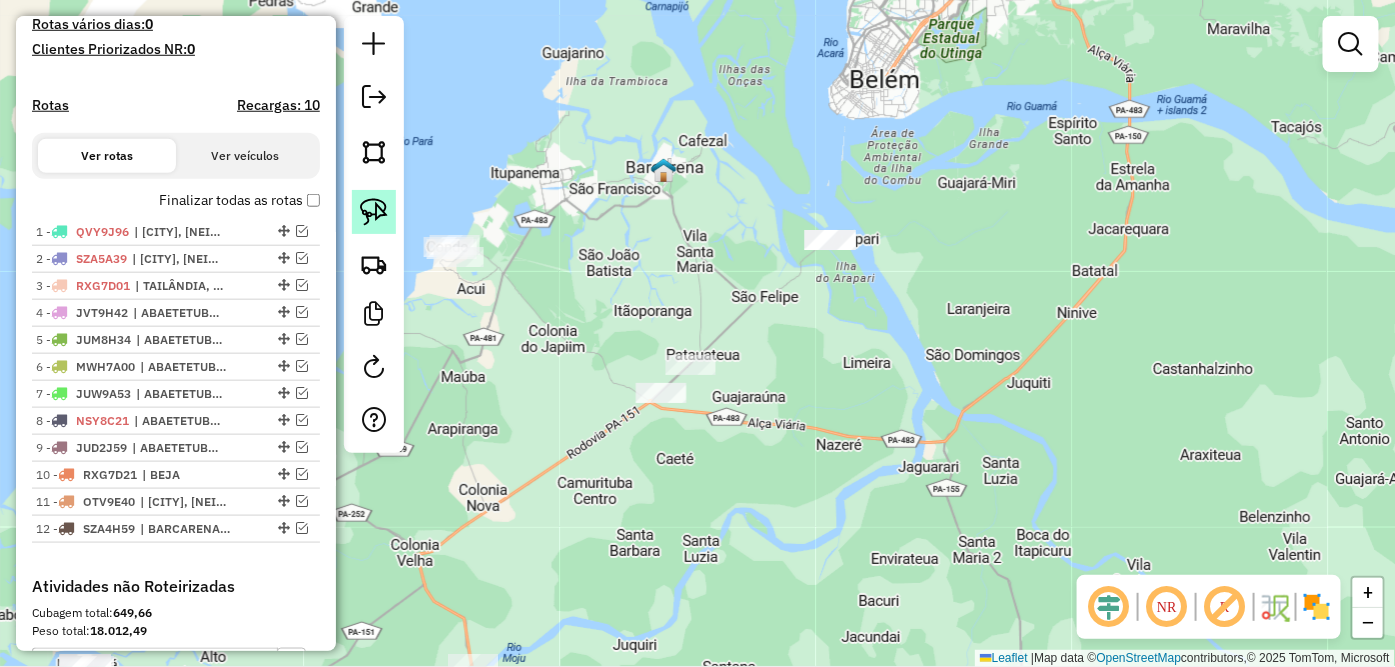 click 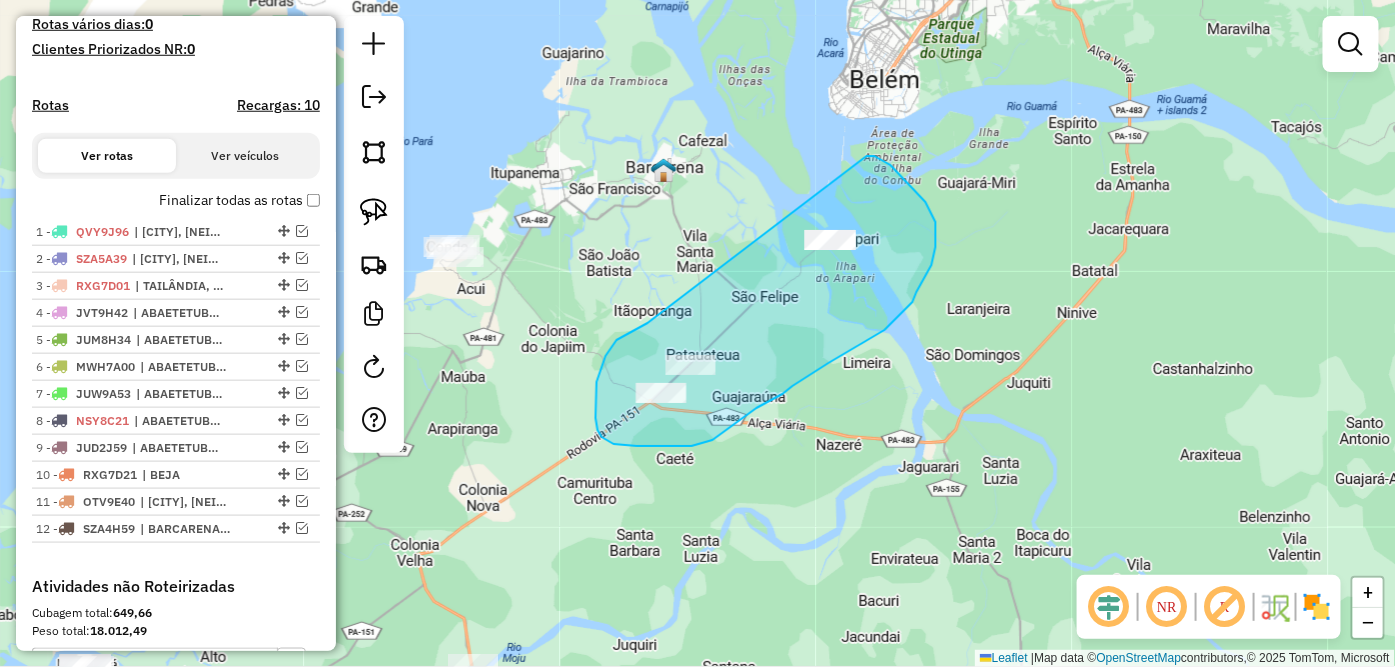 drag, startPoint x: 648, startPoint y: 323, endPoint x: 865, endPoint y: 156, distance: 273.8211 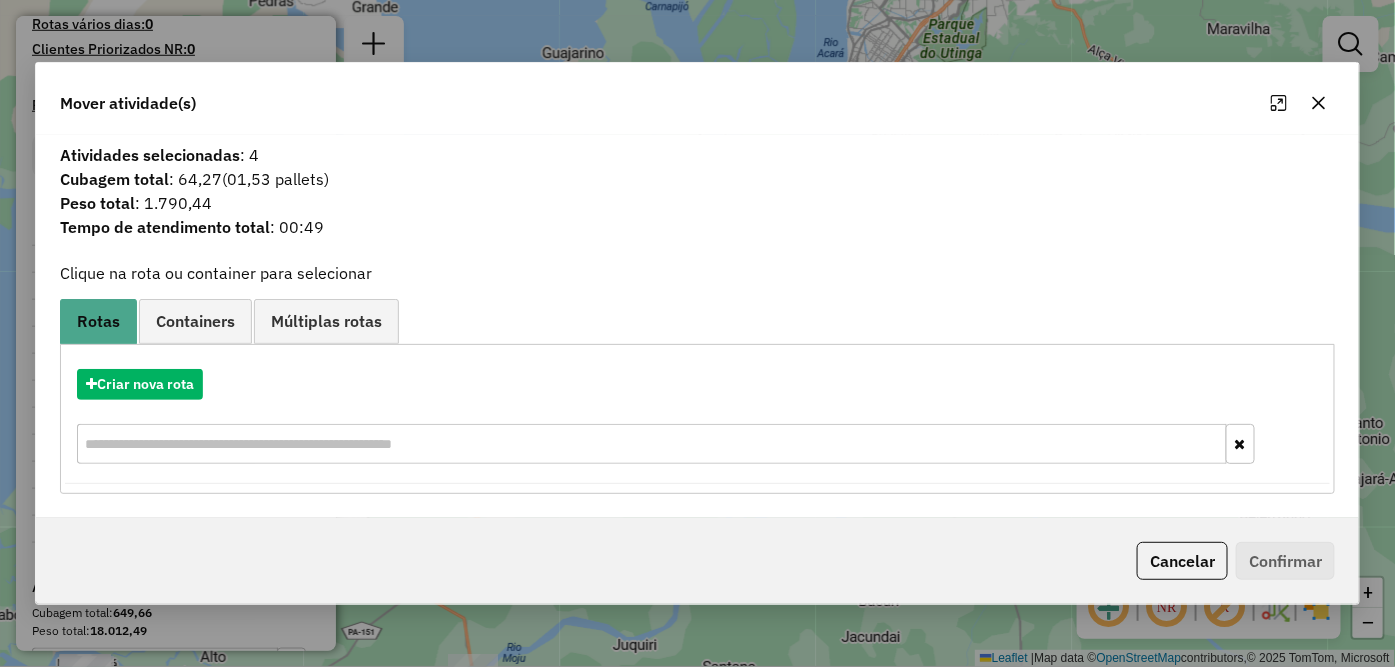click 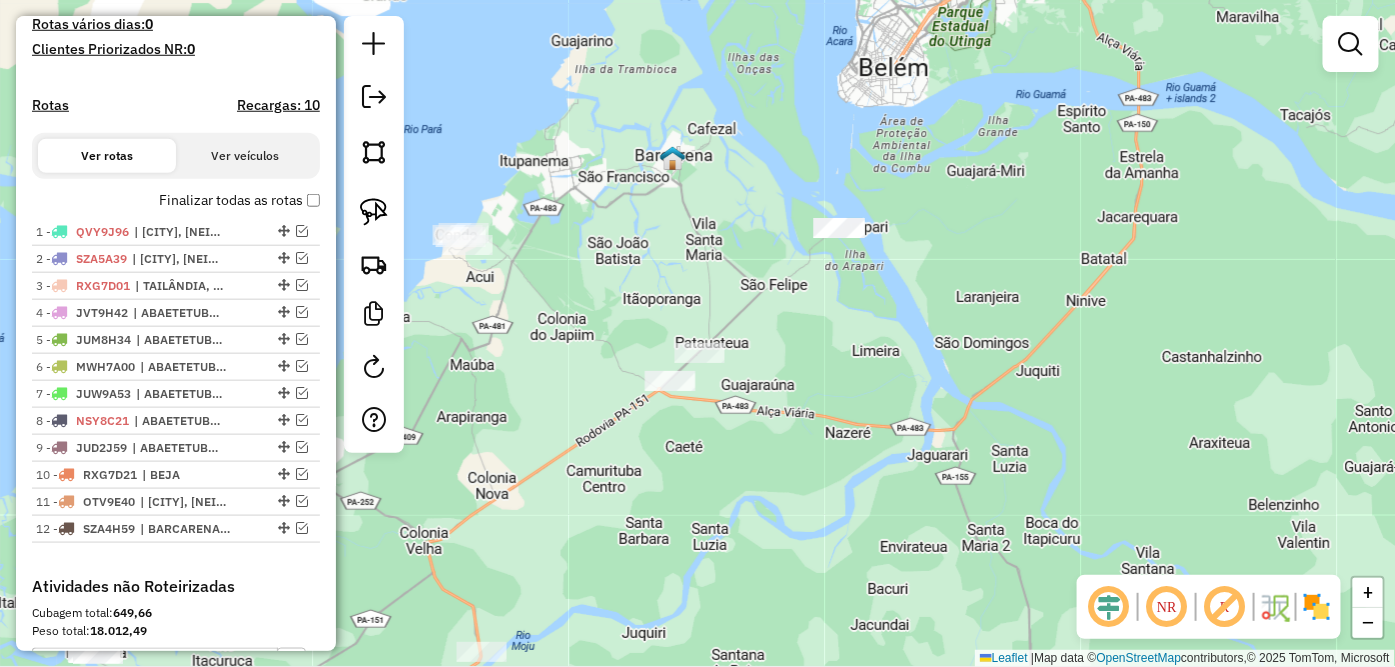 drag, startPoint x: 786, startPoint y: 480, endPoint x: 966, endPoint y: 134, distance: 390.0205 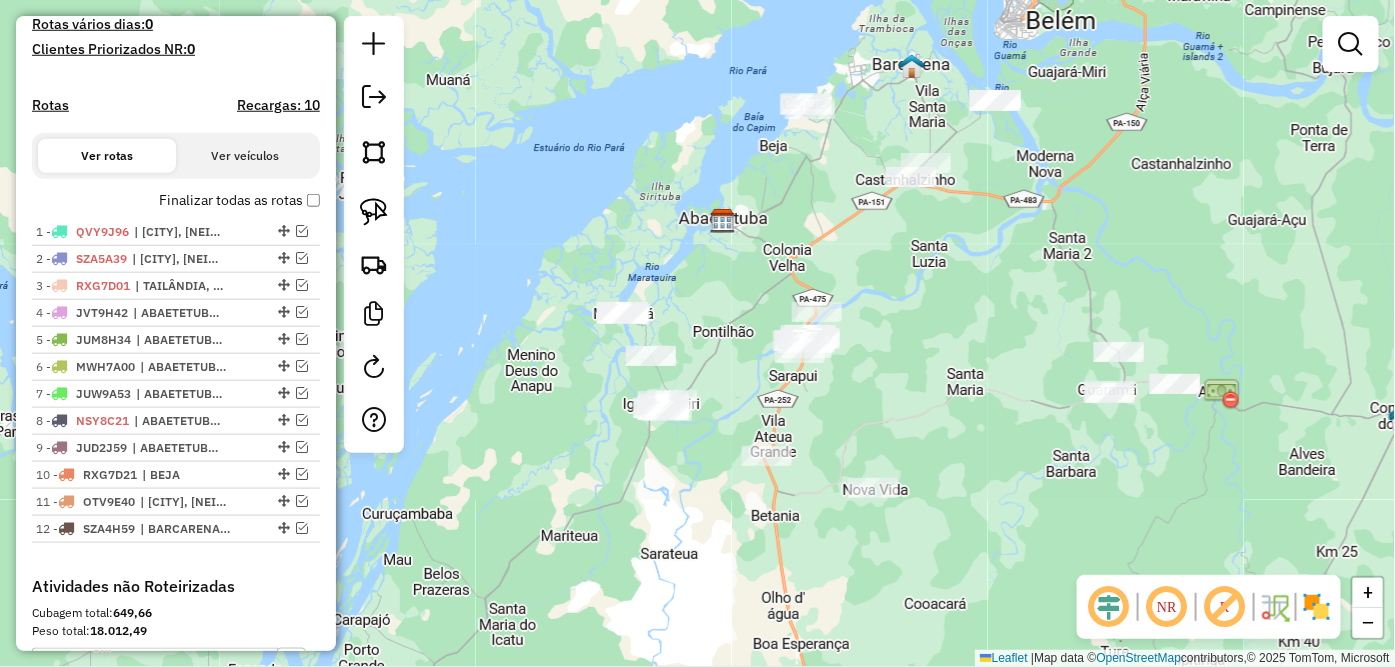 drag, startPoint x: 852, startPoint y: 314, endPoint x: 874, endPoint y: 398, distance: 86.833176 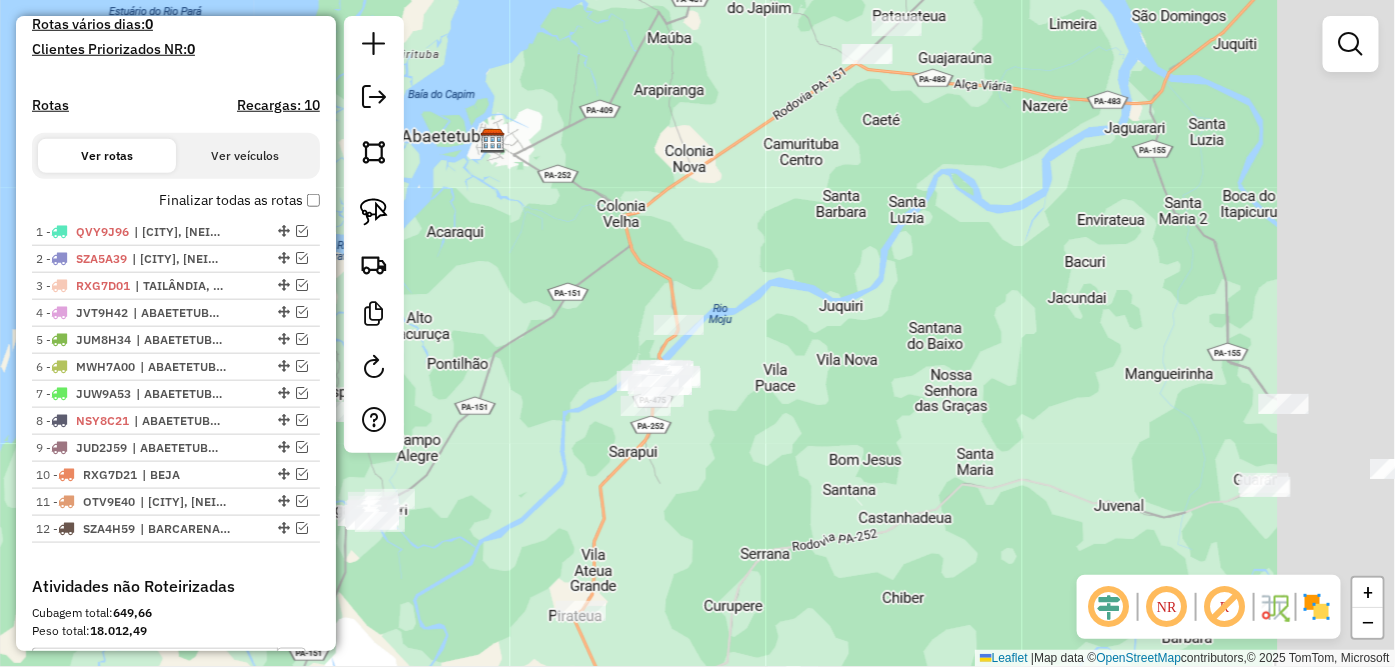 drag, startPoint x: 827, startPoint y: 455, endPoint x: 652, endPoint y: 437, distance: 175.92328 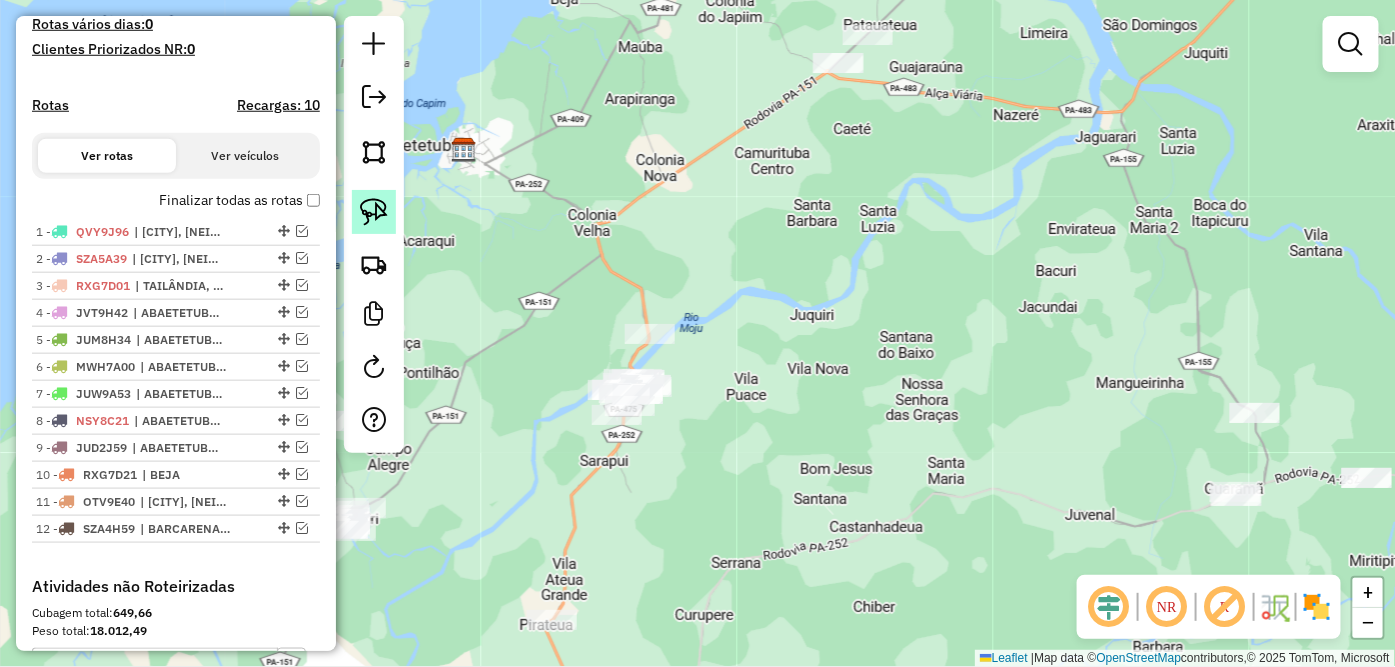 click 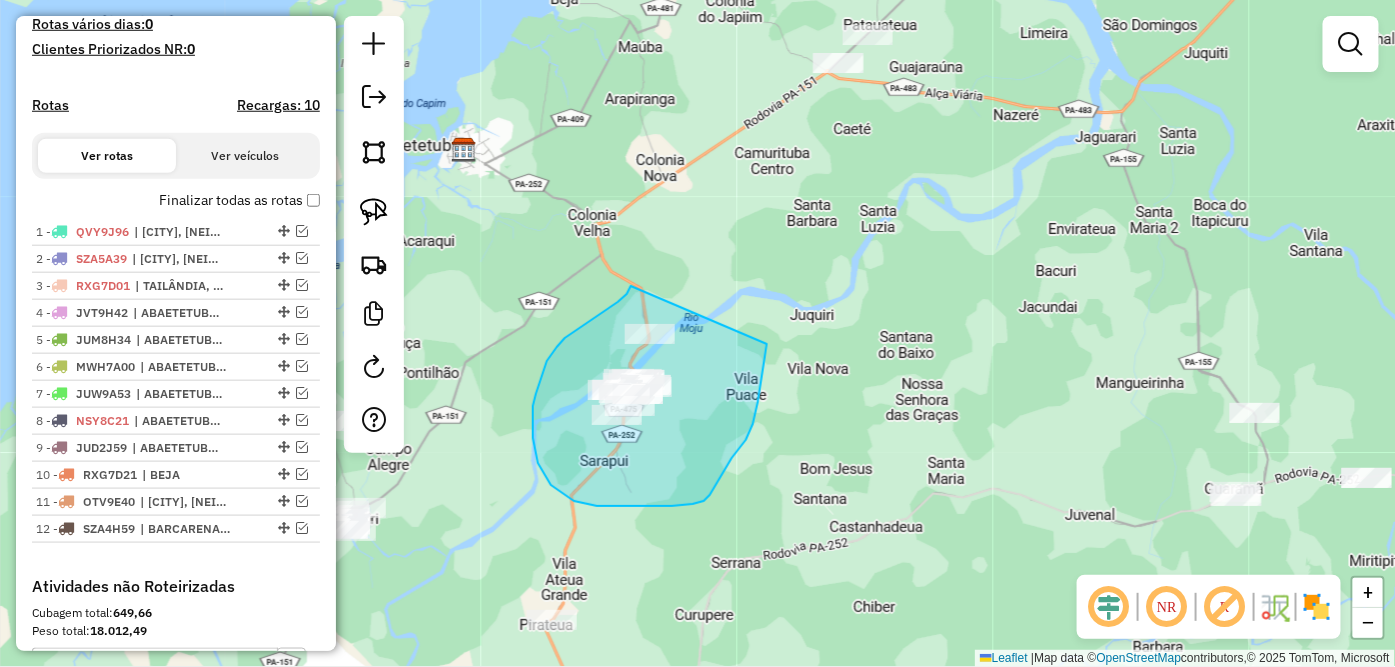 drag, startPoint x: 627, startPoint y: 294, endPoint x: 772, endPoint y: 312, distance: 146.11298 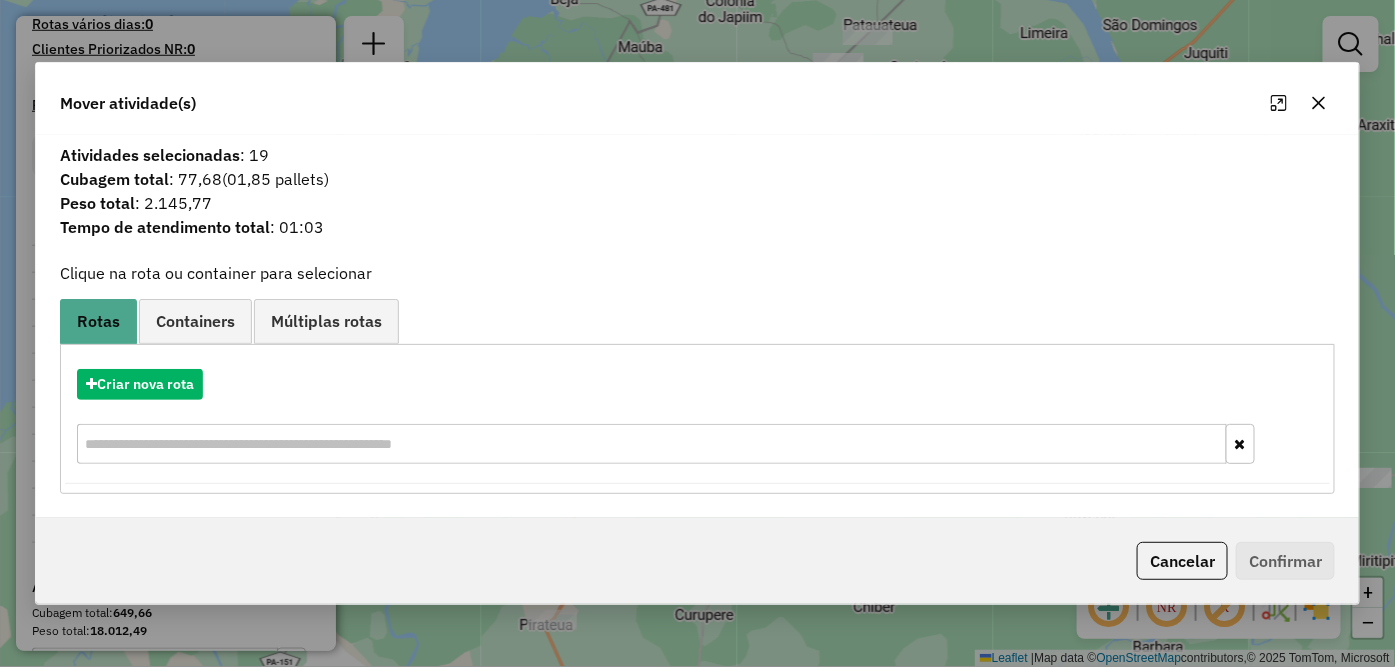 click 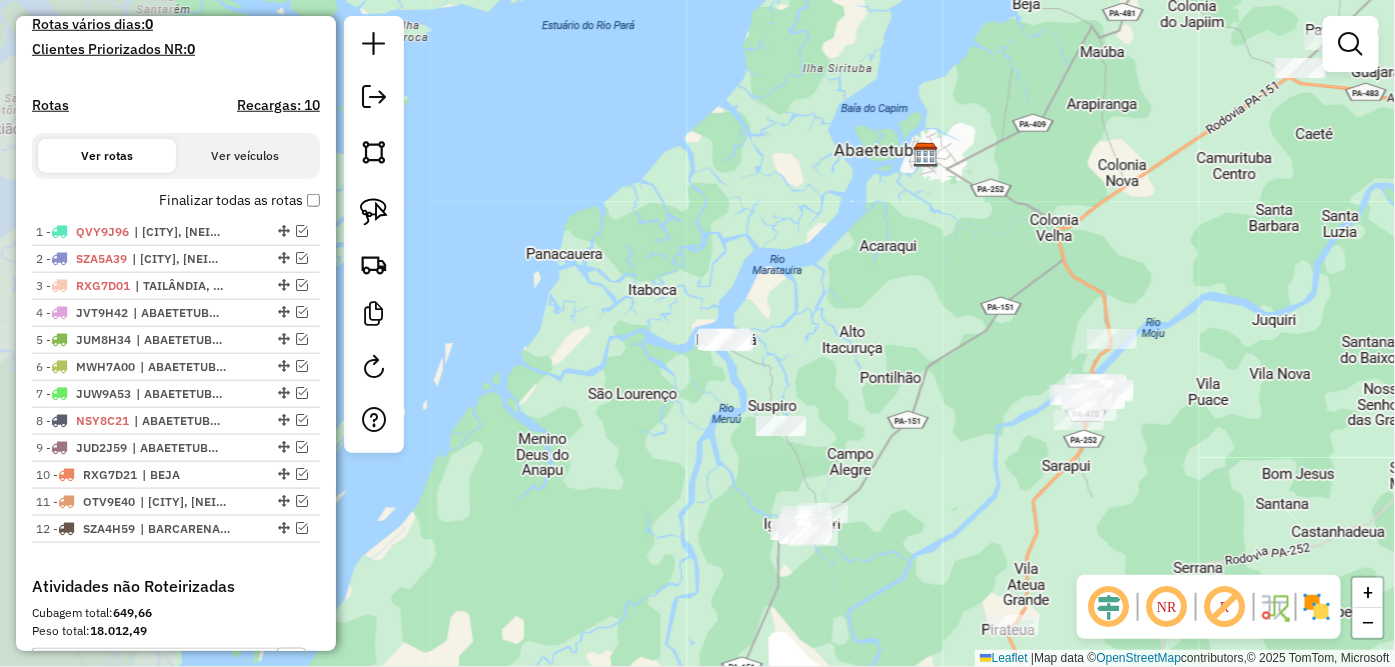 drag, startPoint x: 695, startPoint y: 517, endPoint x: 1164, endPoint y: 518, distance: 469.00107 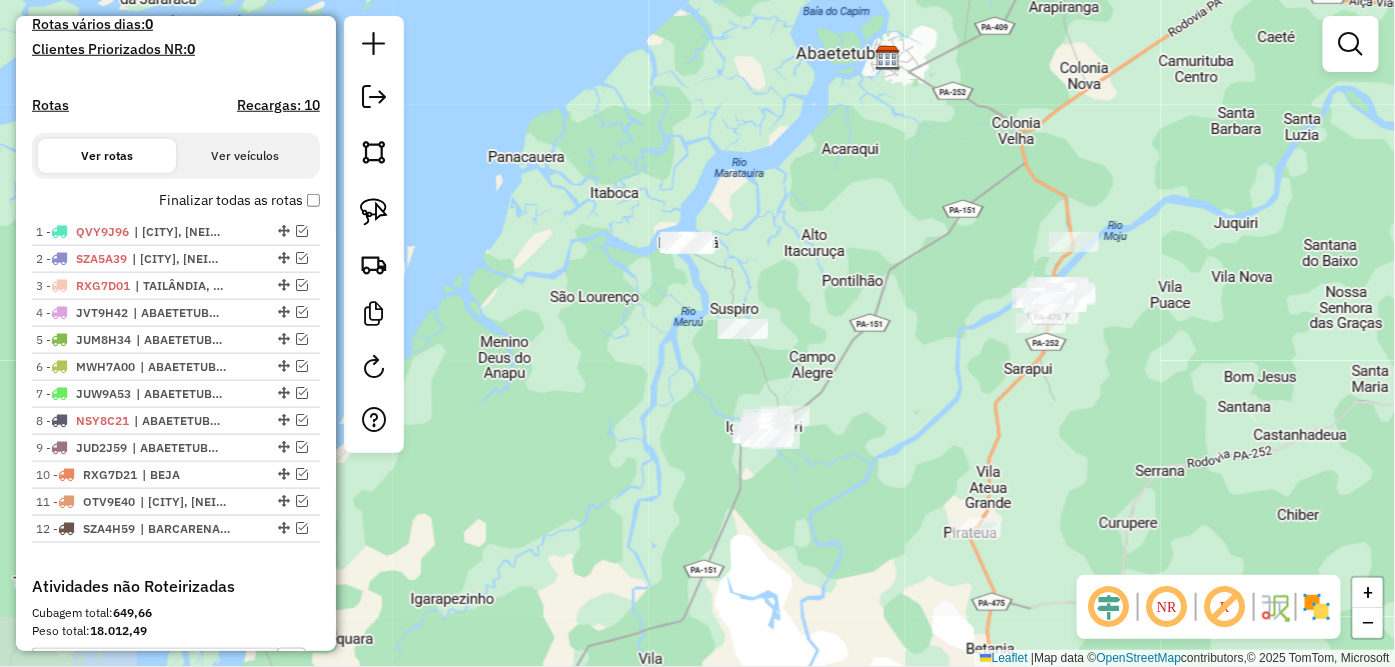 drag, startPoint x: 993, startPoint y: 488, endPoint x: 948, endPoint y: 394, distance: 104.21612 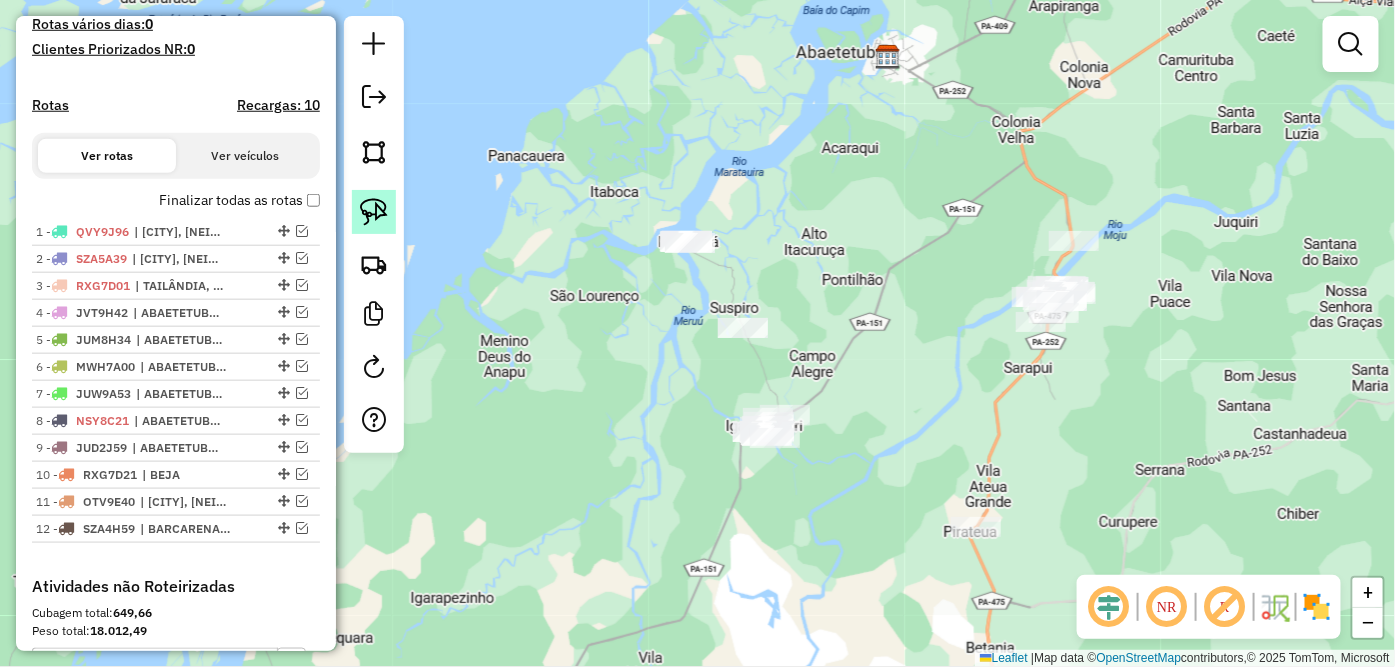click 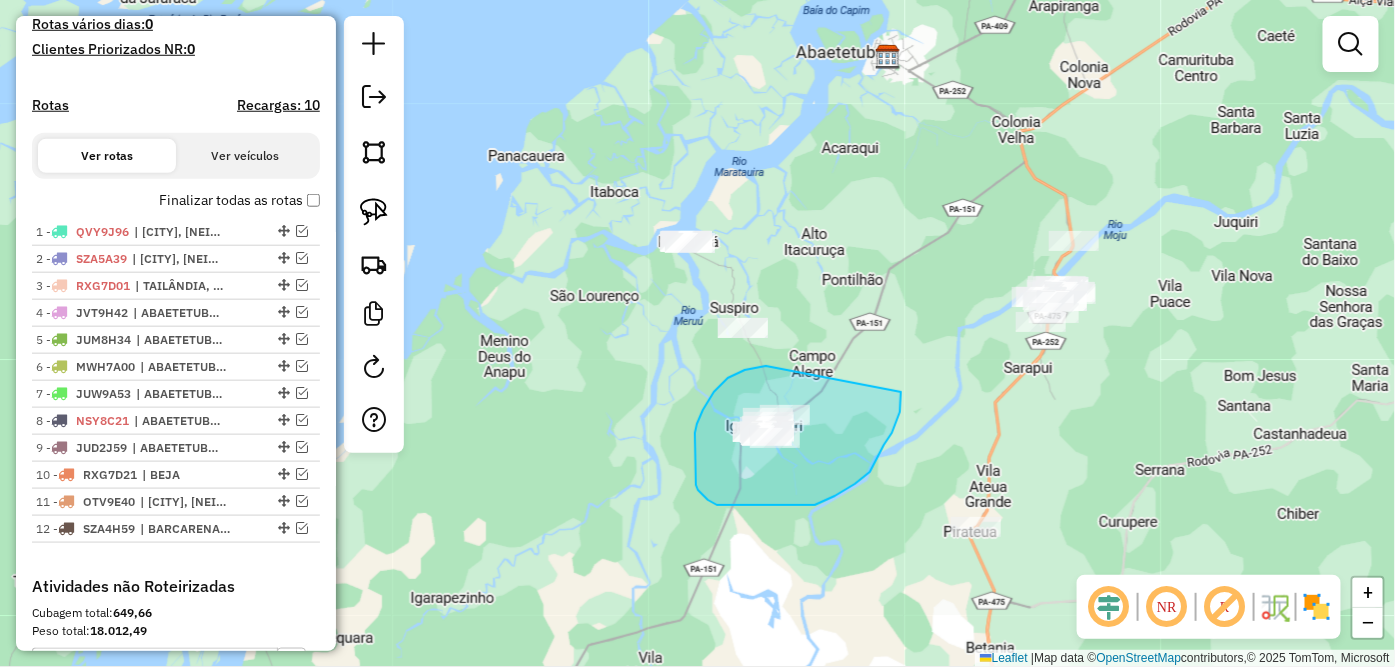drag, startPoint x: 764, startPoint y: 366, endPoint x: 901, endPoint y: 392, distance: 139.44533 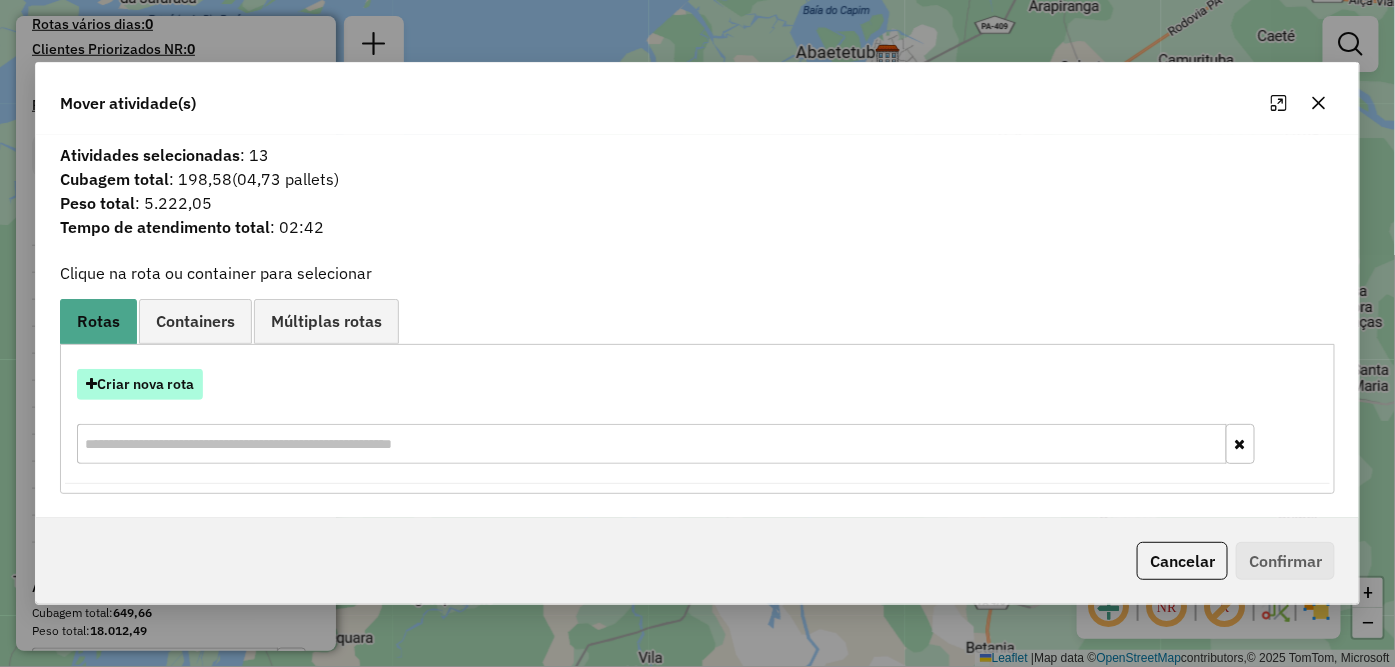 click on "Criar nova rota" at bounding box center [140, 384] 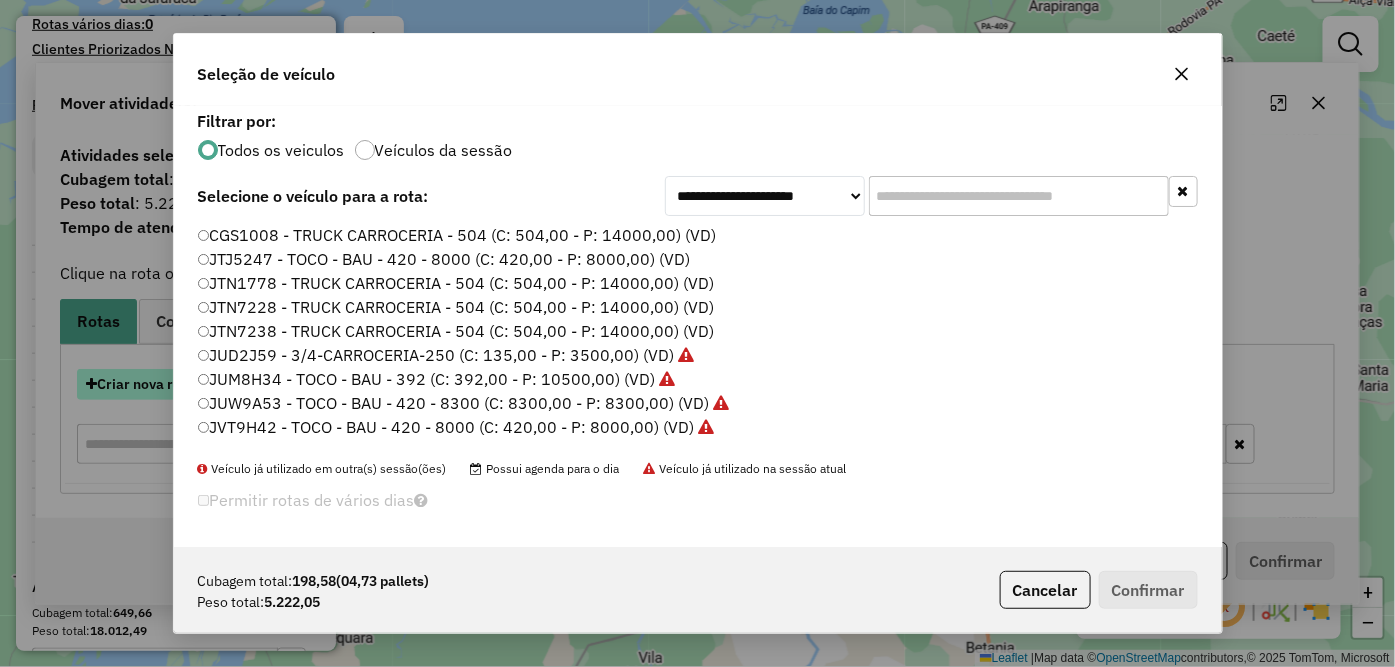 scroll, scrollTop: 11, scrollLeft: 5, axis: both 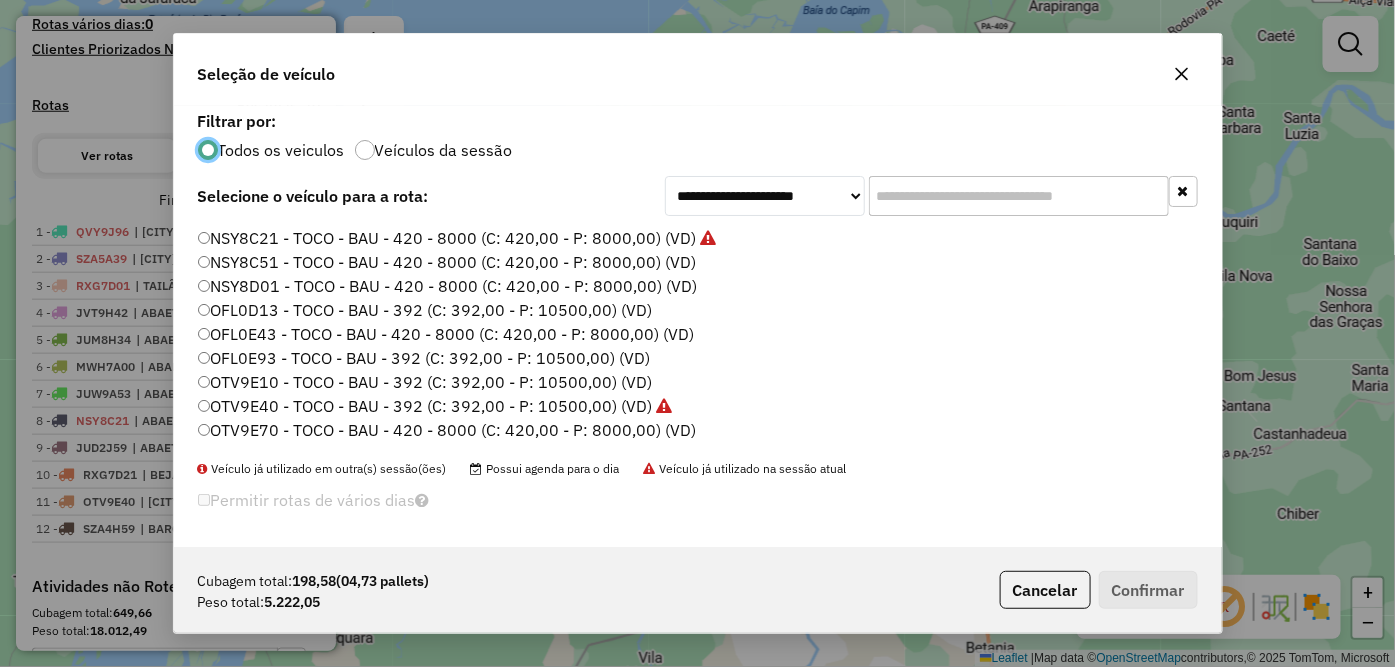 click on "**********" 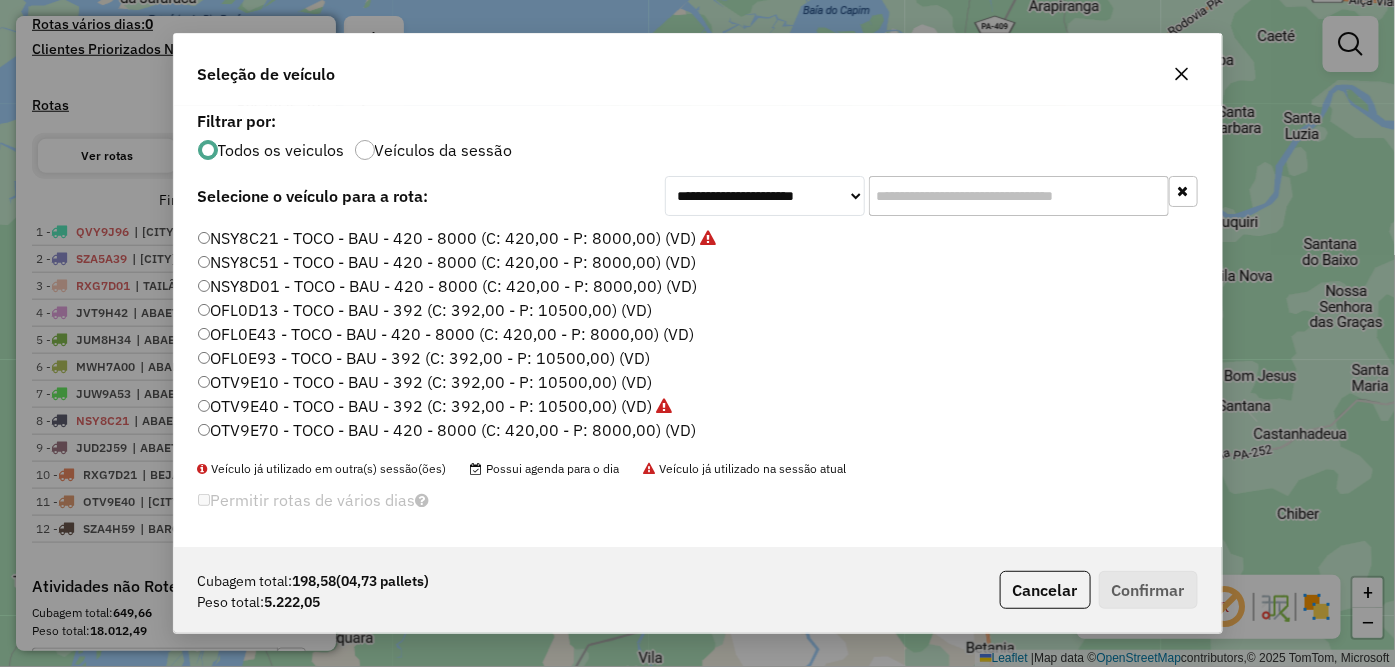 click on "OFL0D13 - TOCO - BAU - 392 (C: 392,00 - P: 10500,00) (VD)" 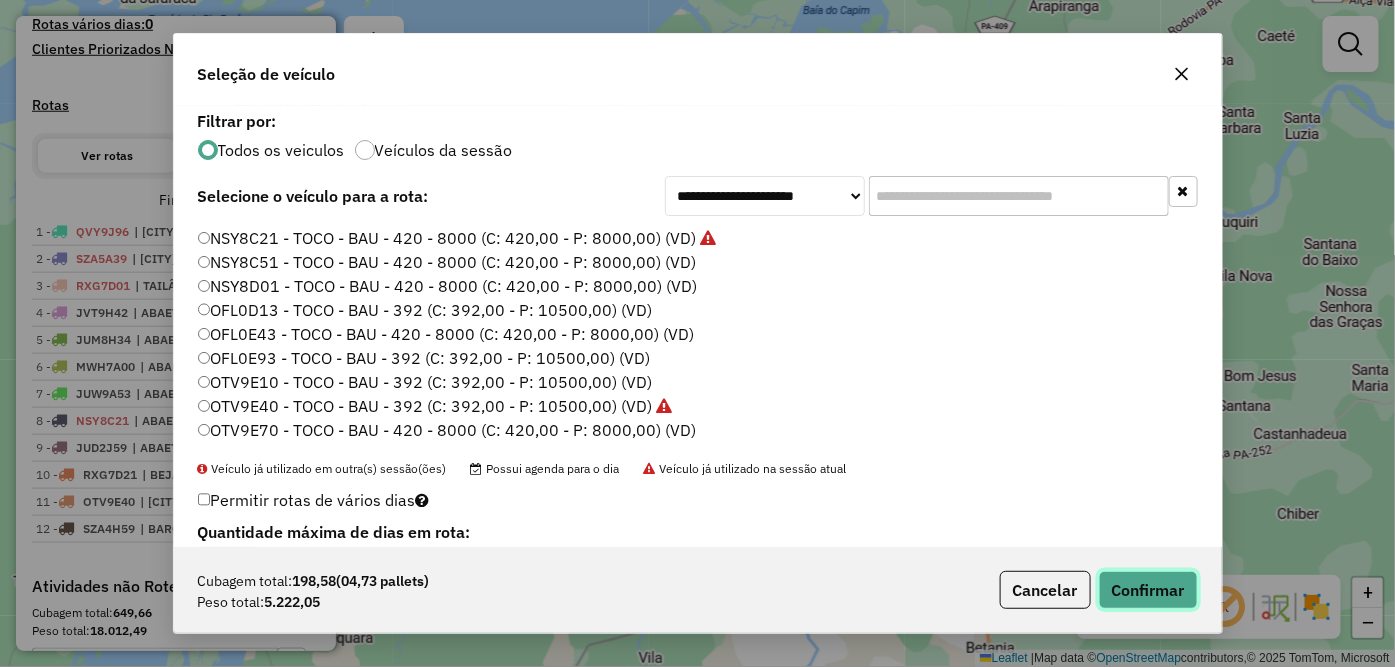 click on "Confirmar" 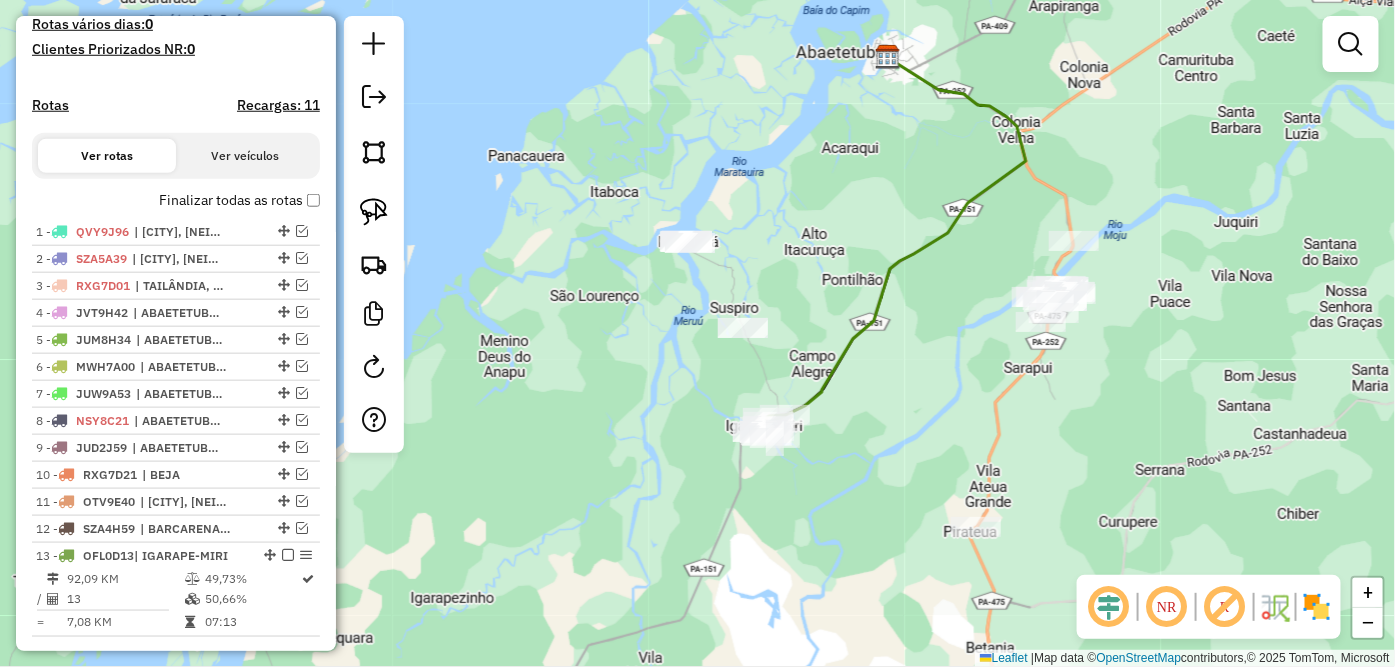scroll, scrollTop: 658, scrollLeft: 0, axis: vertical 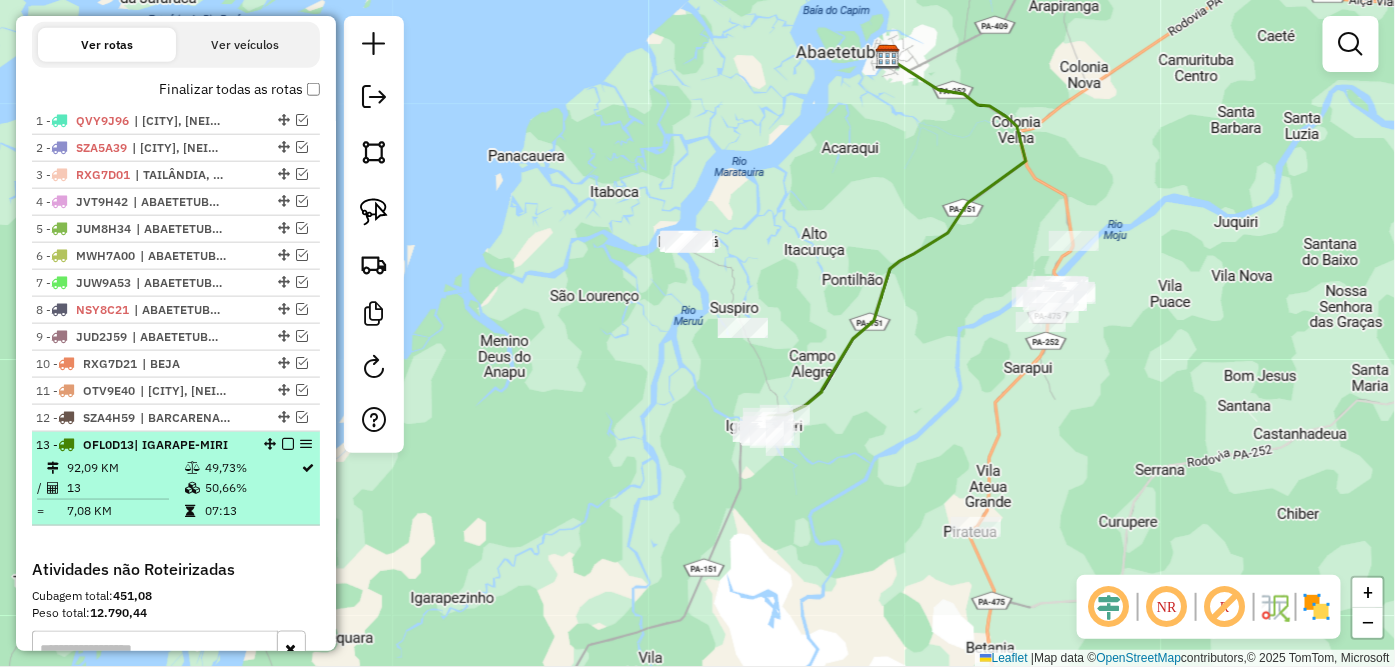 click at bounding box center (288, 444) 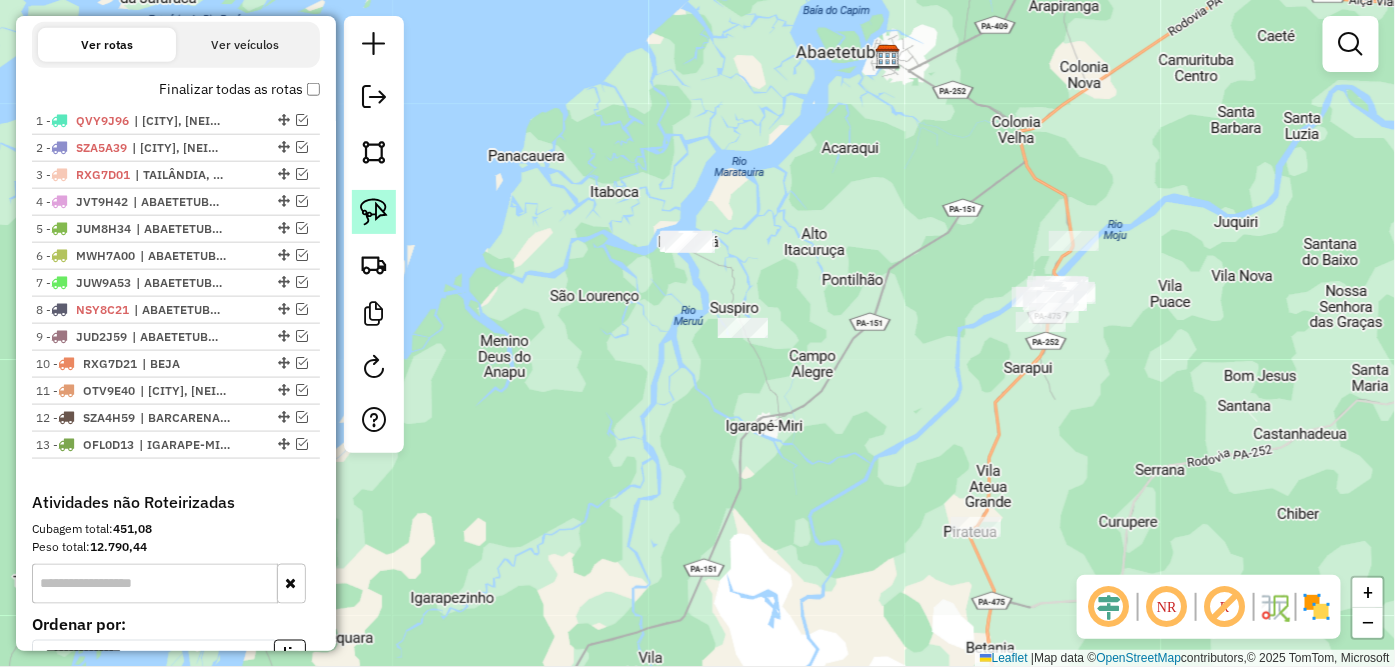 click 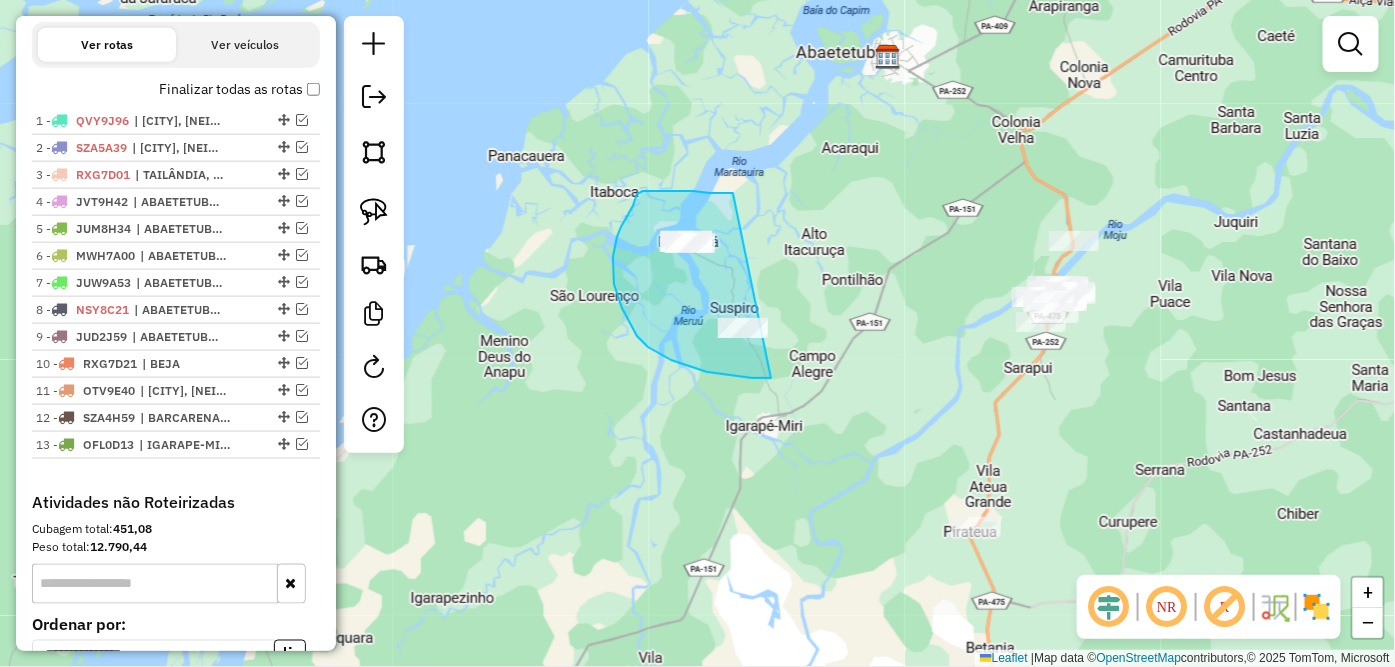 drag, startPoint x: 655, startPoint y: 191, endPoint x: 843, endPoint y: 334, distance: 236.20541 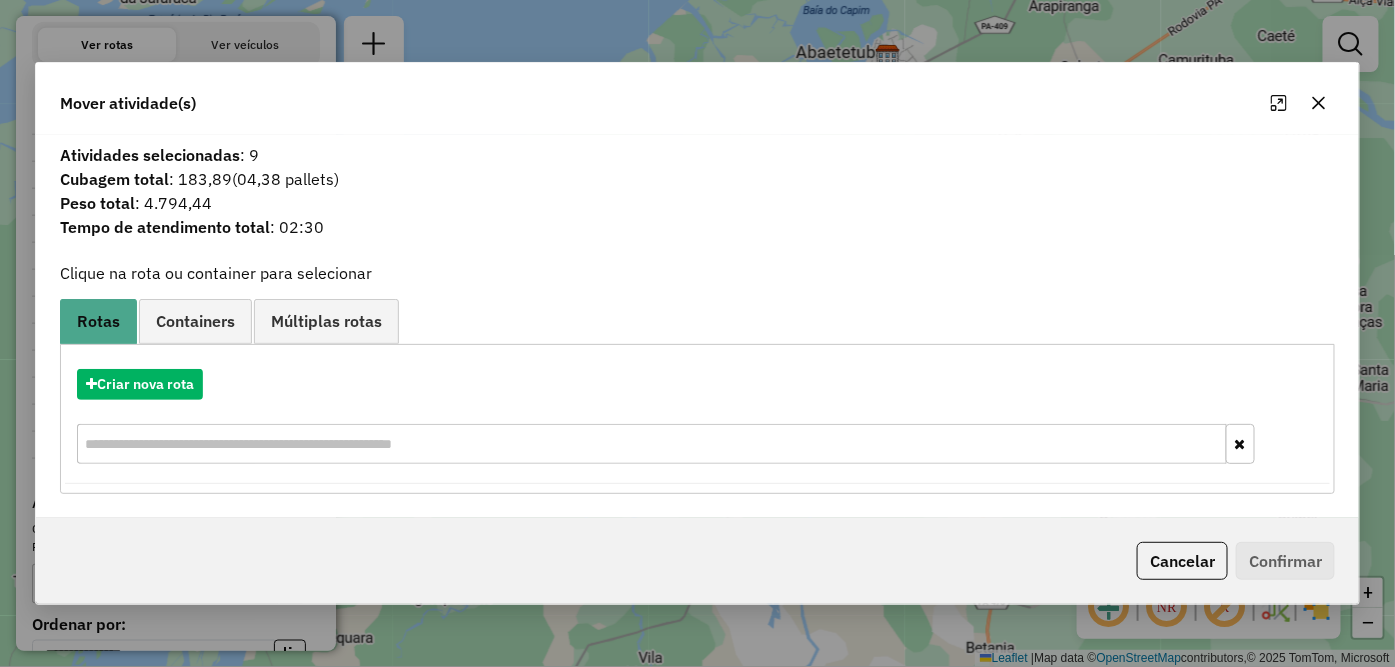 click 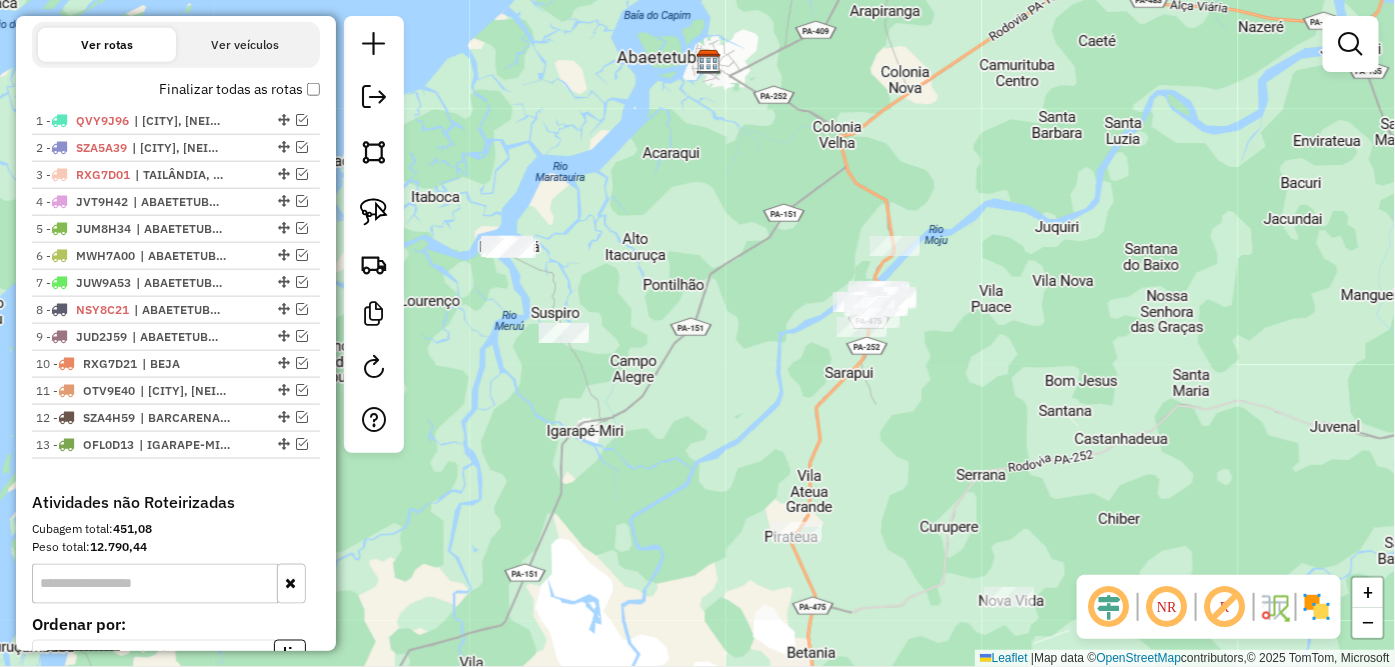 drag, startPoint x: 762, startPoint y: 426, endPoint x: 660, endPoint y: 497, distance: 124.277916 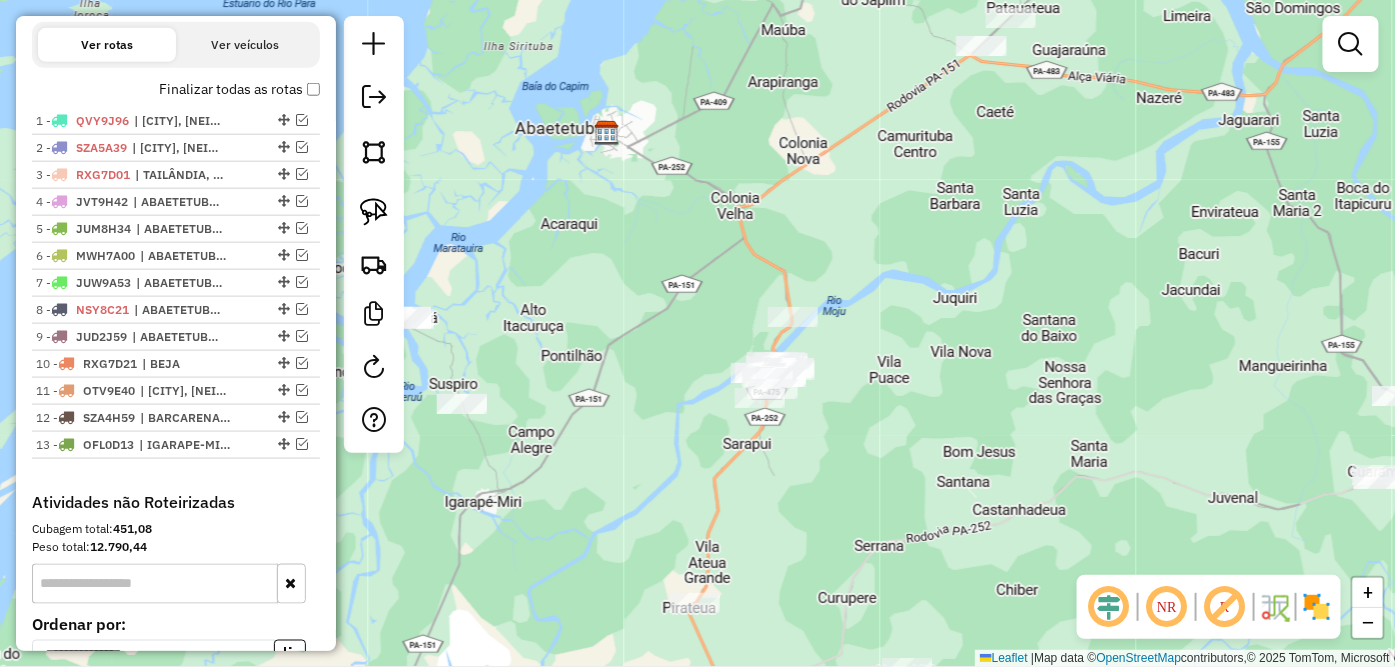 drag, startPoint x: 1065, startPoint y: 265, endPoint x: 854, endPoint y: 581, distance: 379.96973 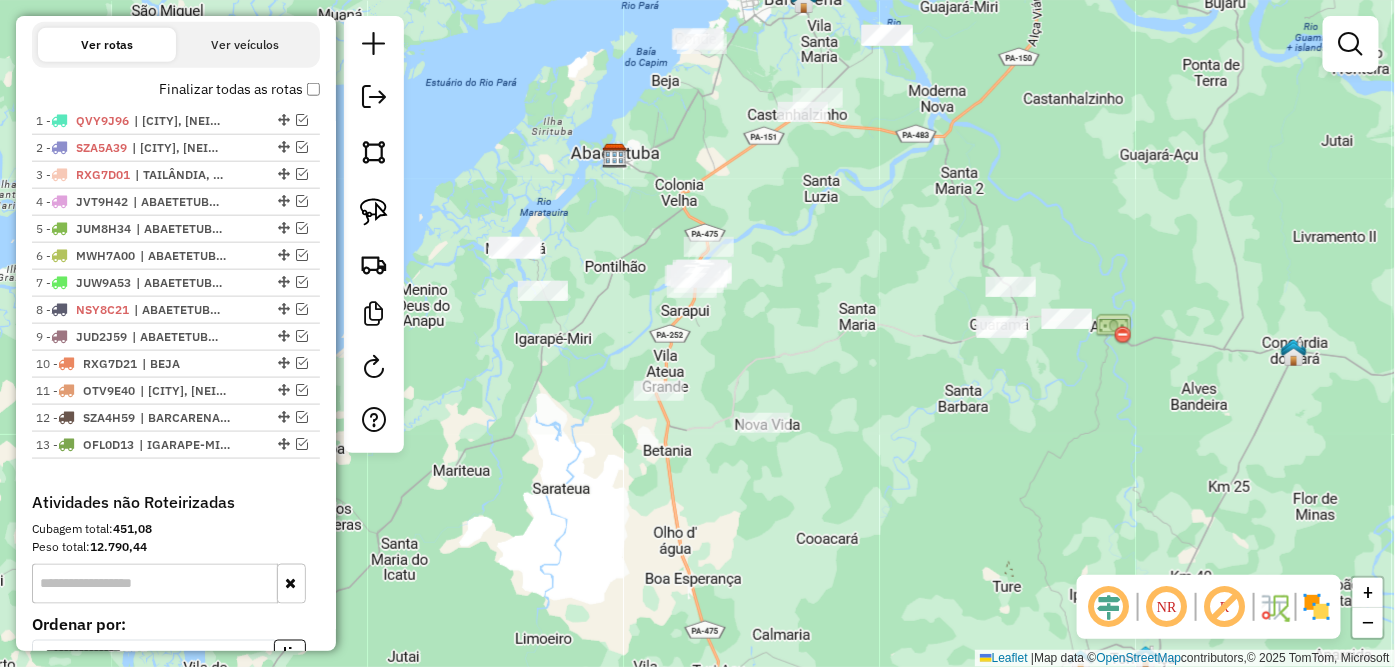 drag, startPoint x: 804, startPoint y: 540, endPoint x: 795, endPoint y: 240, distance: 300.13498 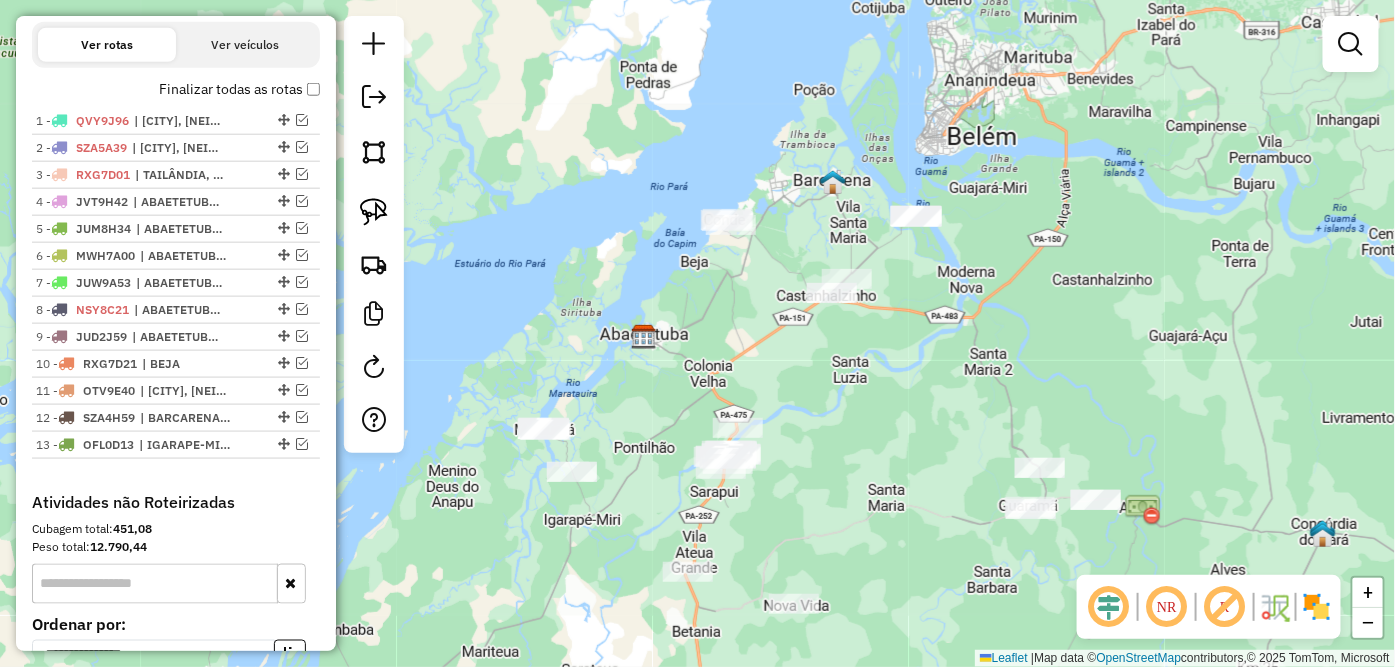 drag, startPoint x: 817, startPoint y: 302, endPoint x: 851, endPoint y: 495, distance: 195.97194 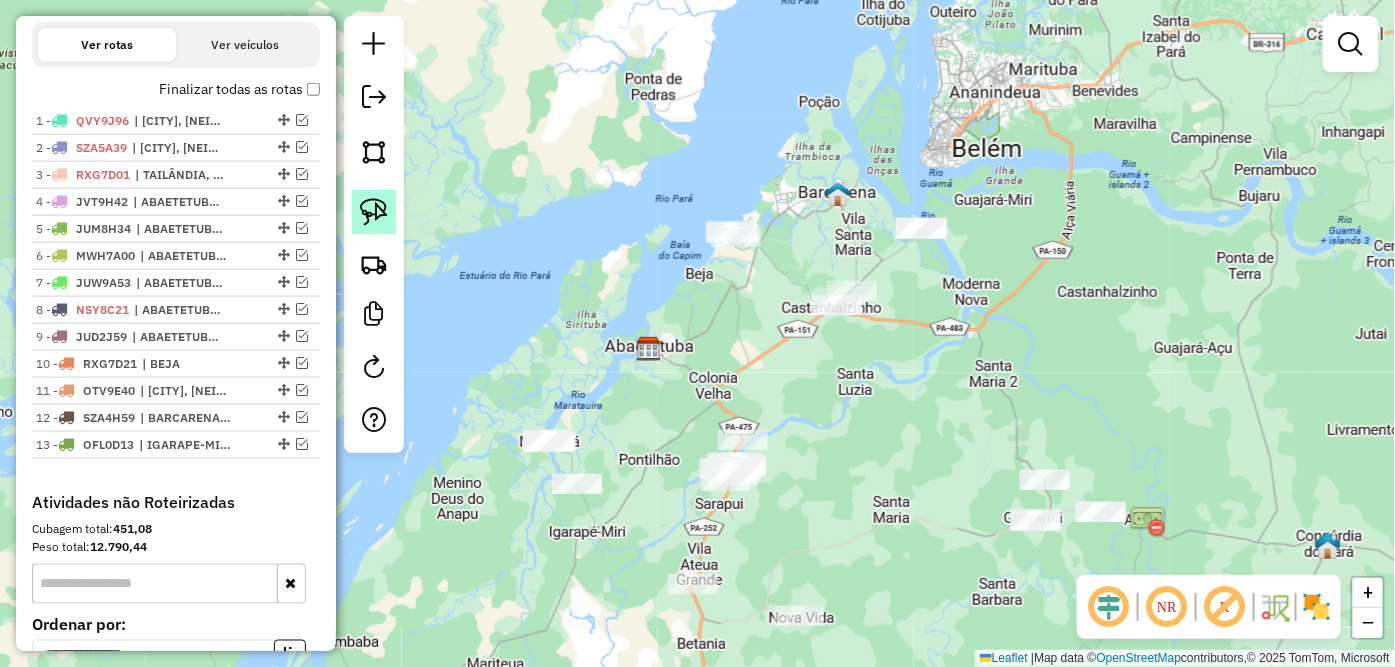 click 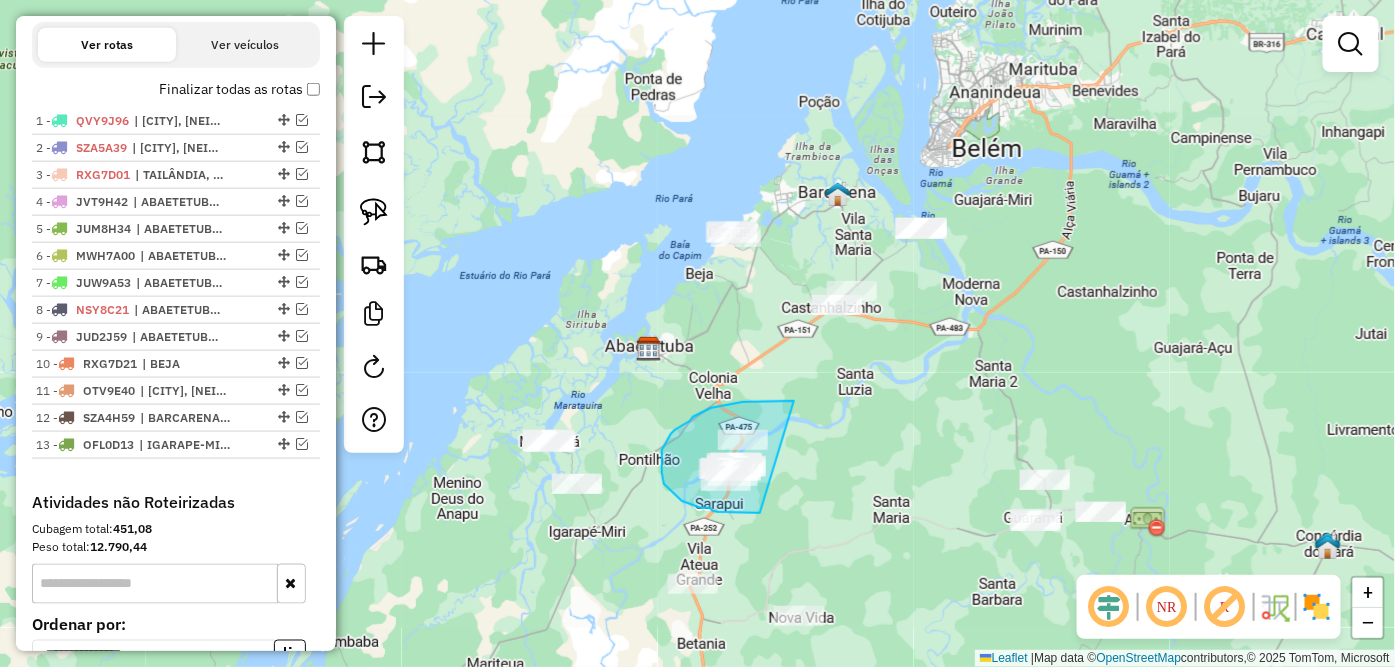 drag, startPoint x: 794, startPoint y: 401, endPoint x: 770, endPoint y: 510, distance: 111.61093 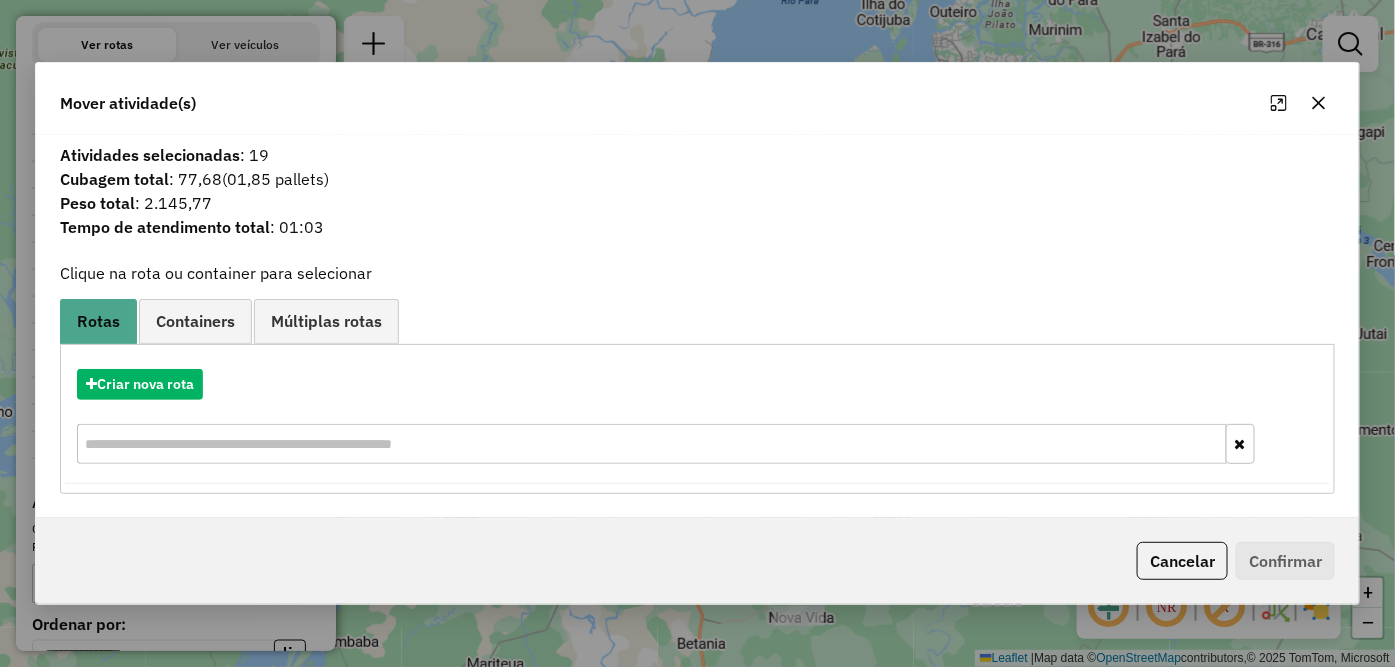 click 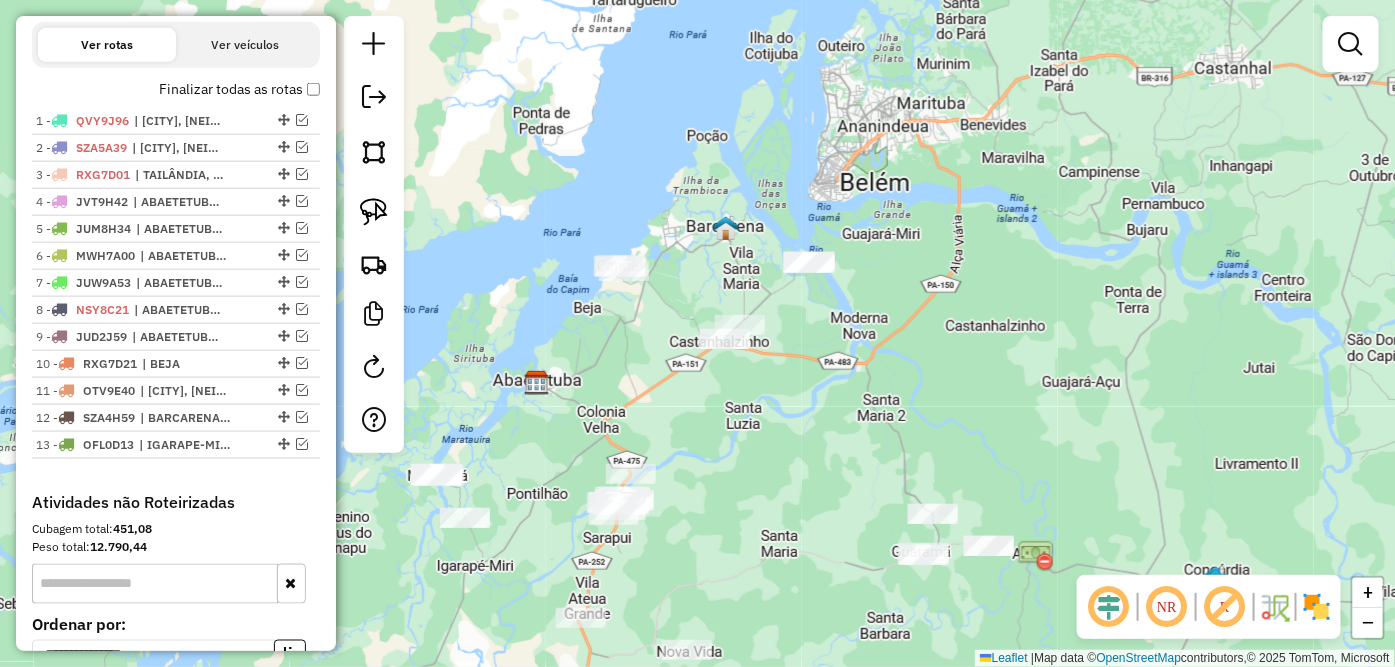 drag, startPoint x: 937, startPoint y: 414, endPoint x: 841, endPoint y: 482, distance: 117.64353 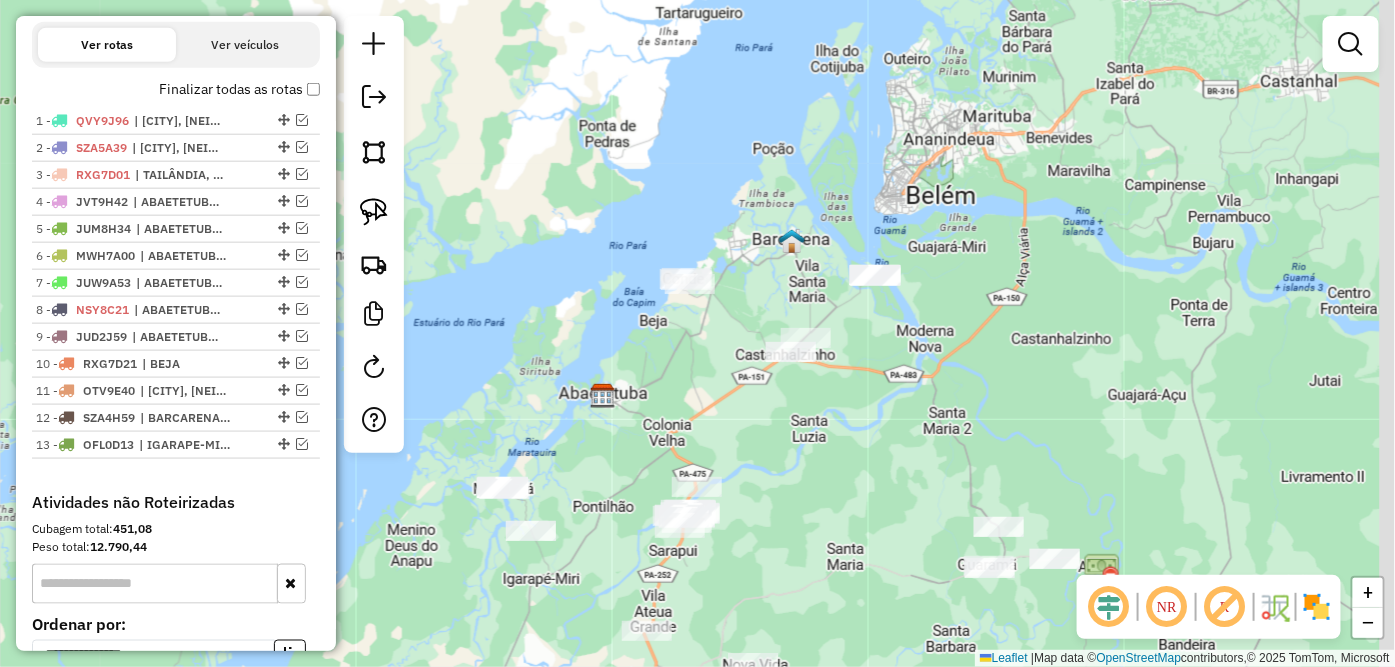 drag, startPoint x: 942, startPoint y: 322, endPoint x: 890, endPoint y: 407, distance: 99.64437 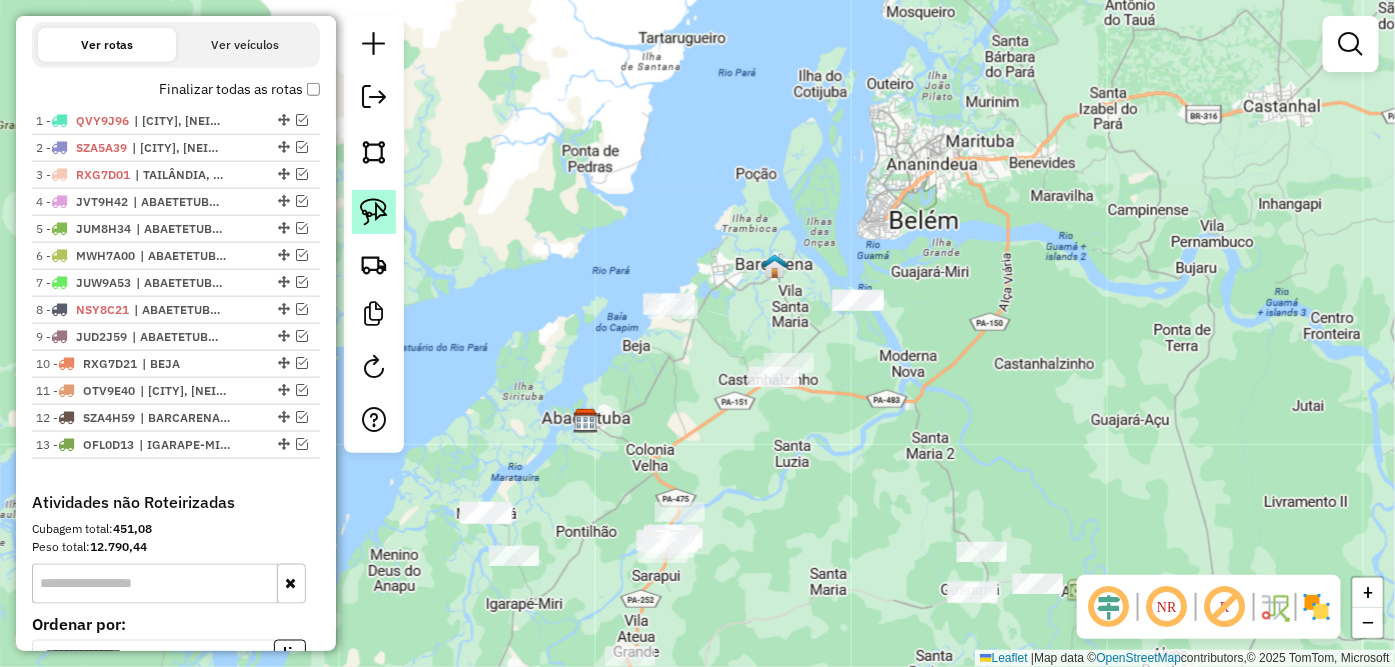 click 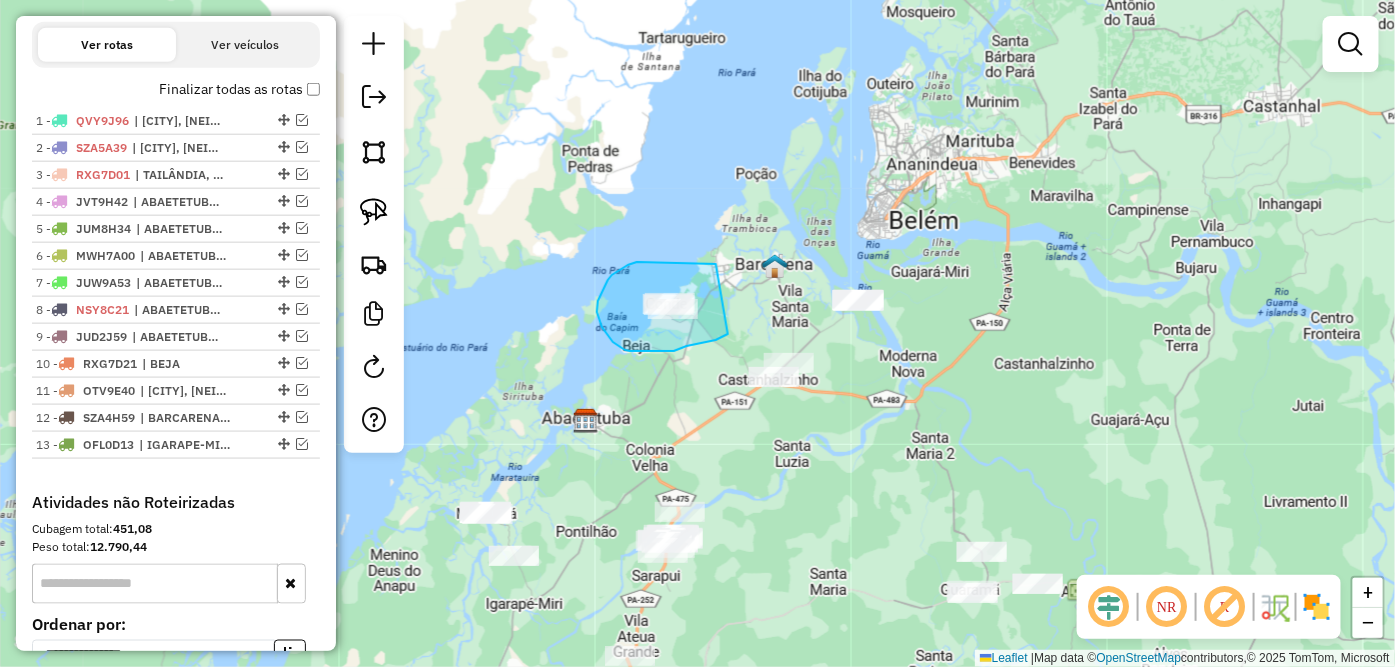 drag, startPoint x: 637, startPoint y: 262, endPoint x: 731, endPoint y: 333, distance: 117.80068 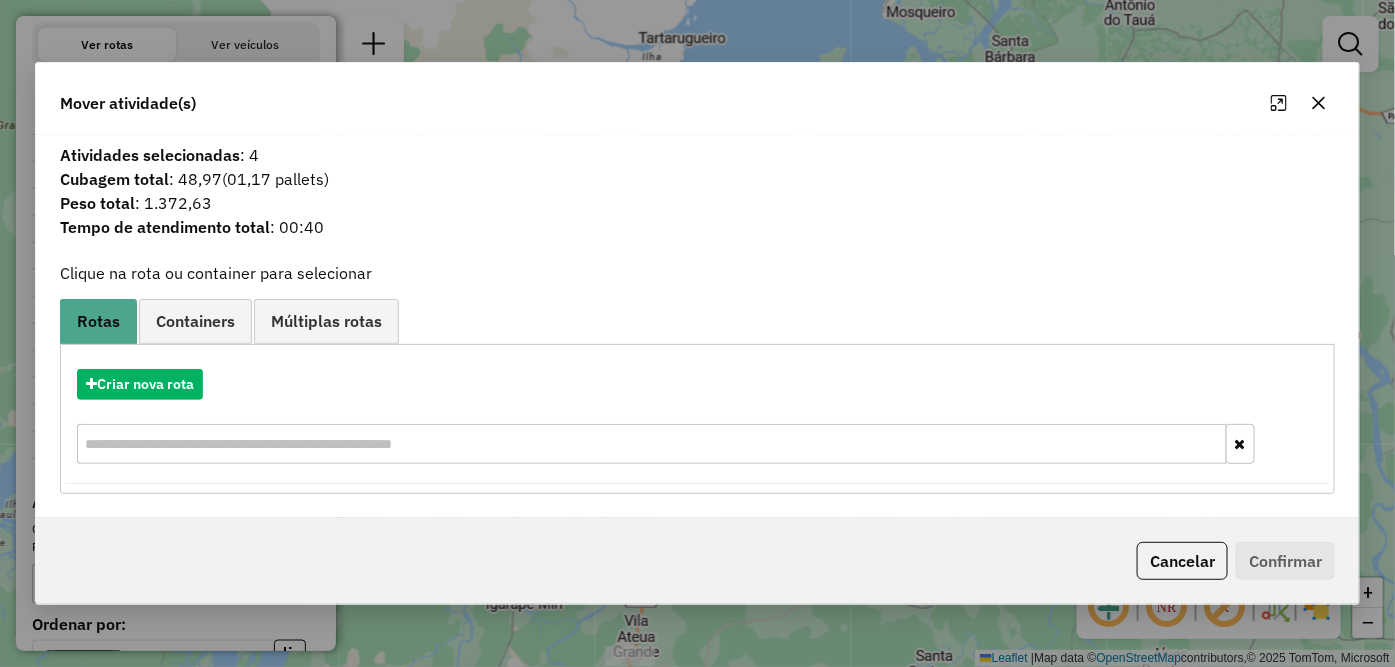 click 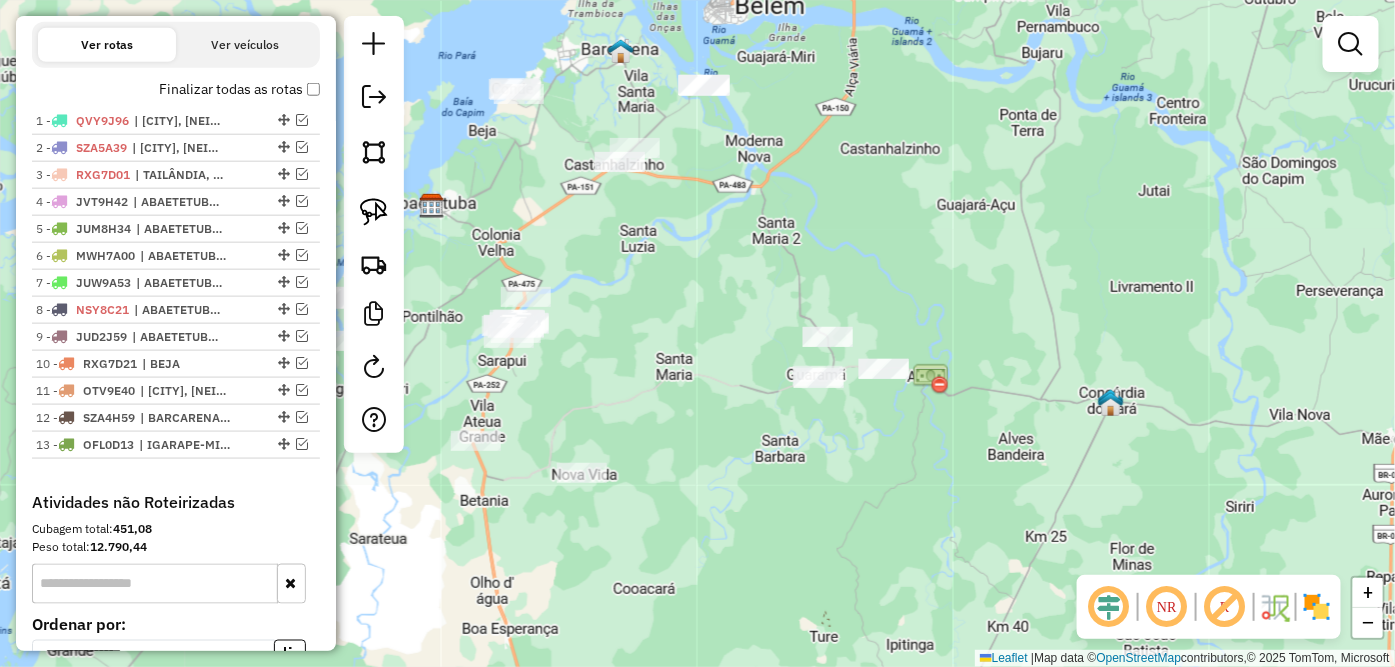 drag, startPoint x: 815, startPoint y: 515, endPoint x: 662, endPoint y: 321, distance: 247.07286 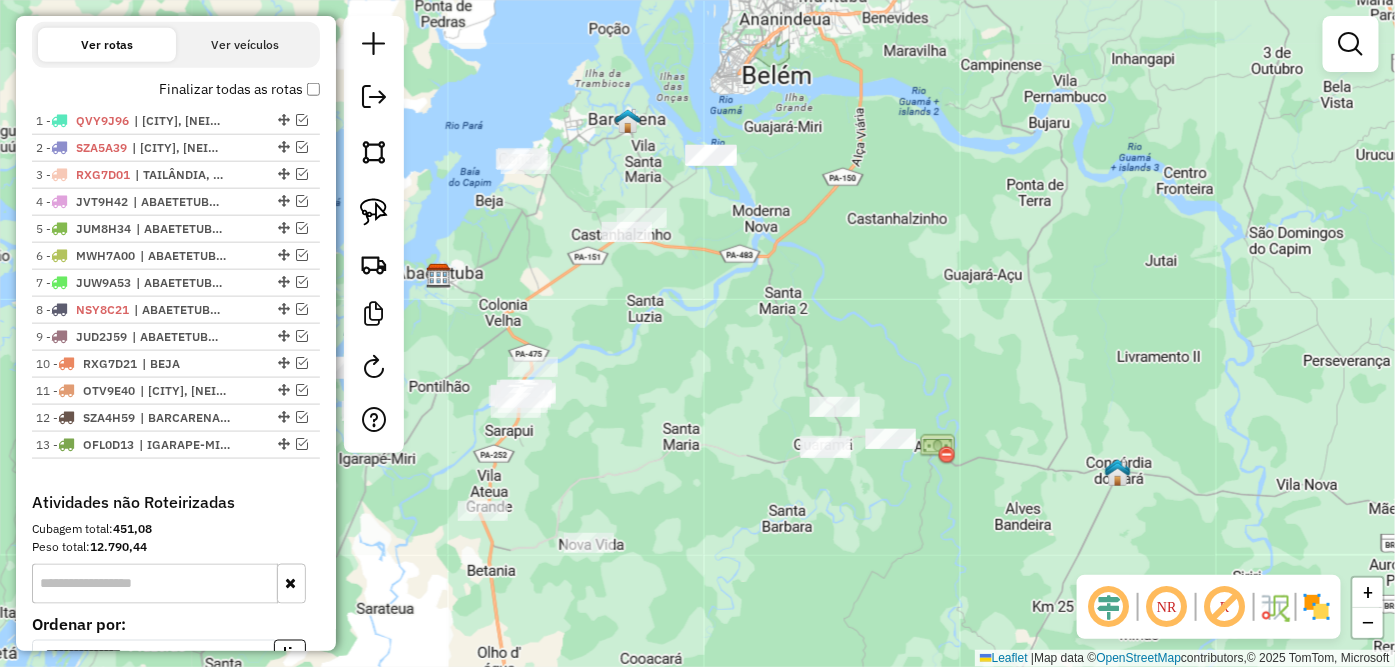 drag, startPoint x: 653, startPoint y: 353, endPoint x: 618, endPoint y: 344, distance: 36.138622 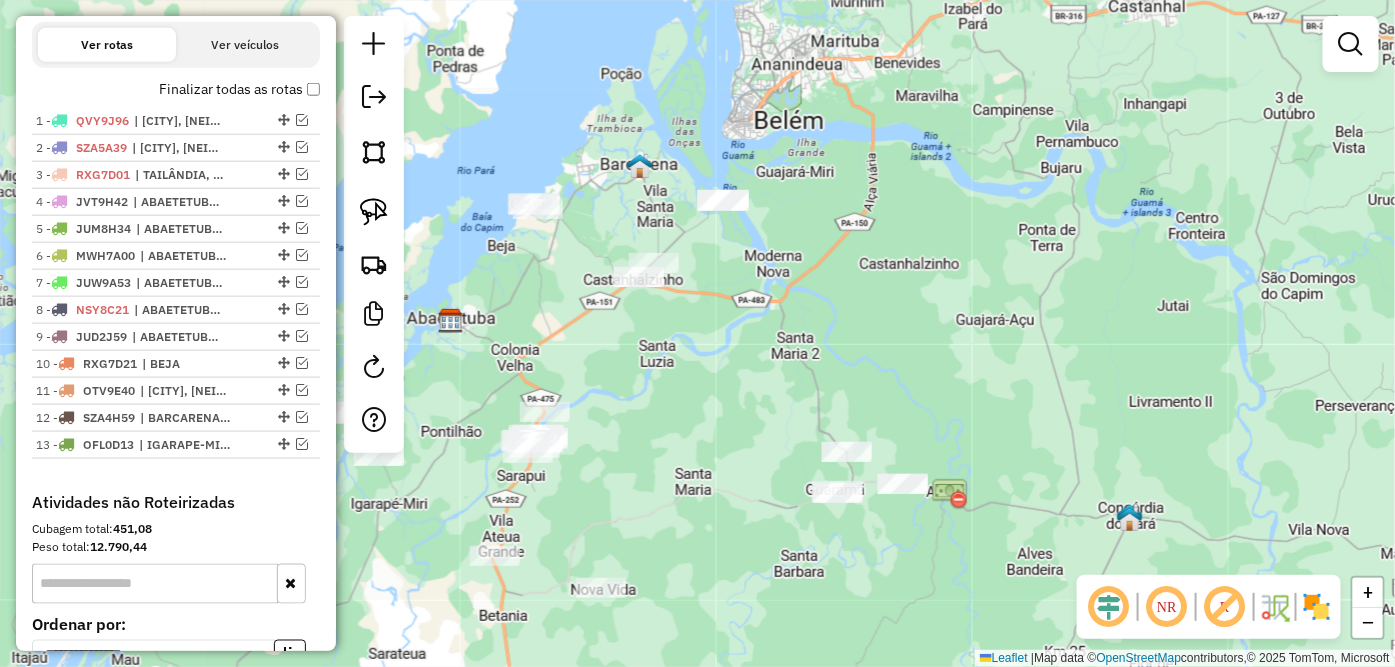 click 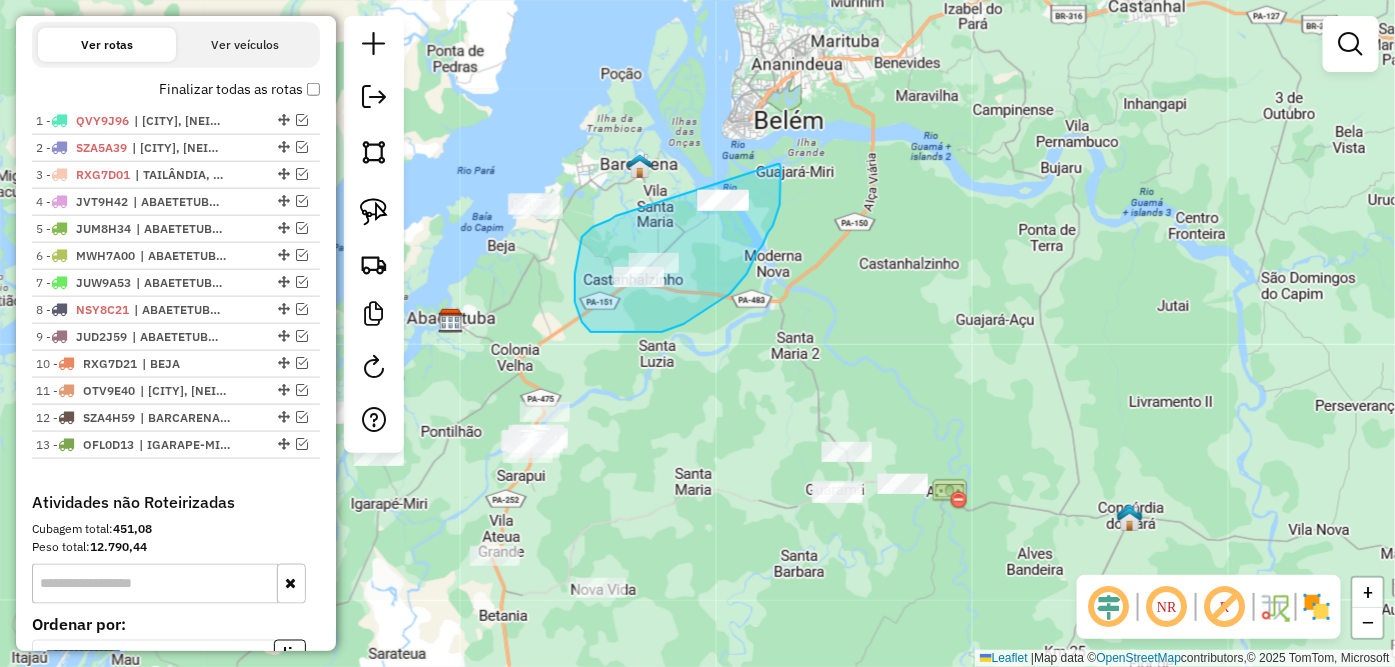 drag, startPoint x: 575, startPoint y: 274, endPoint x: 778, endPoint y: 164, distance: 230.88742 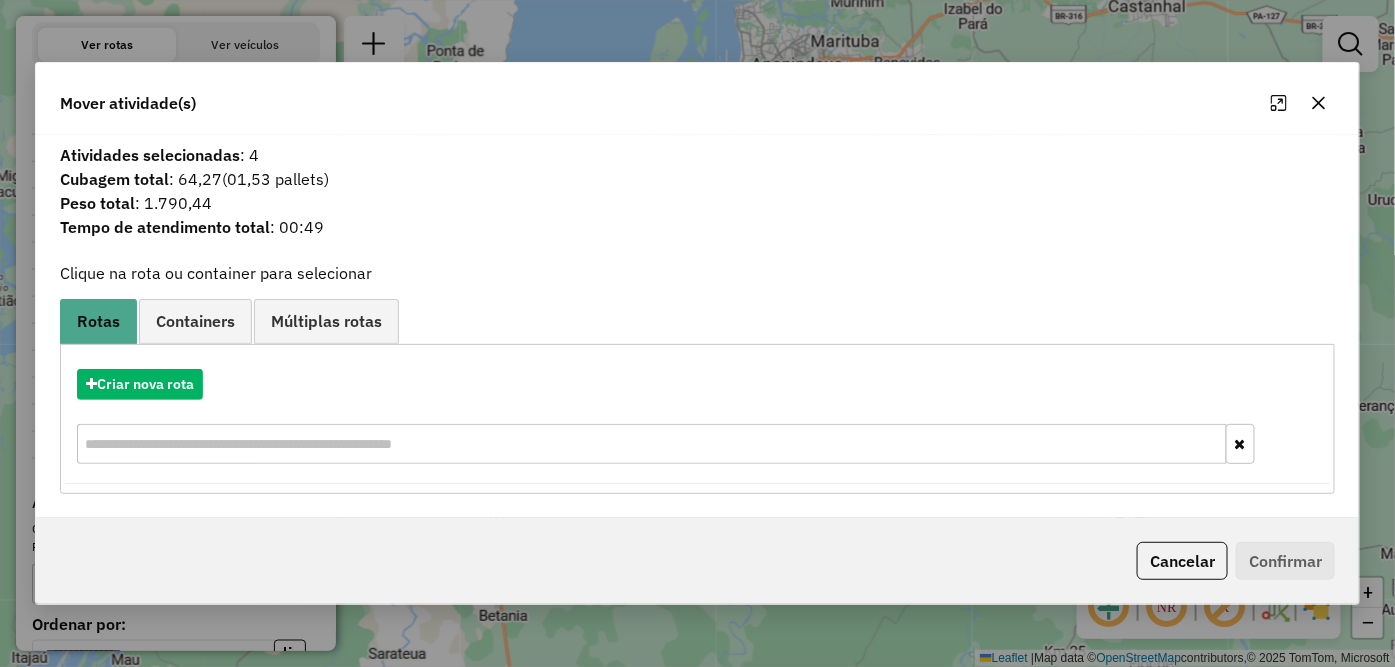 click 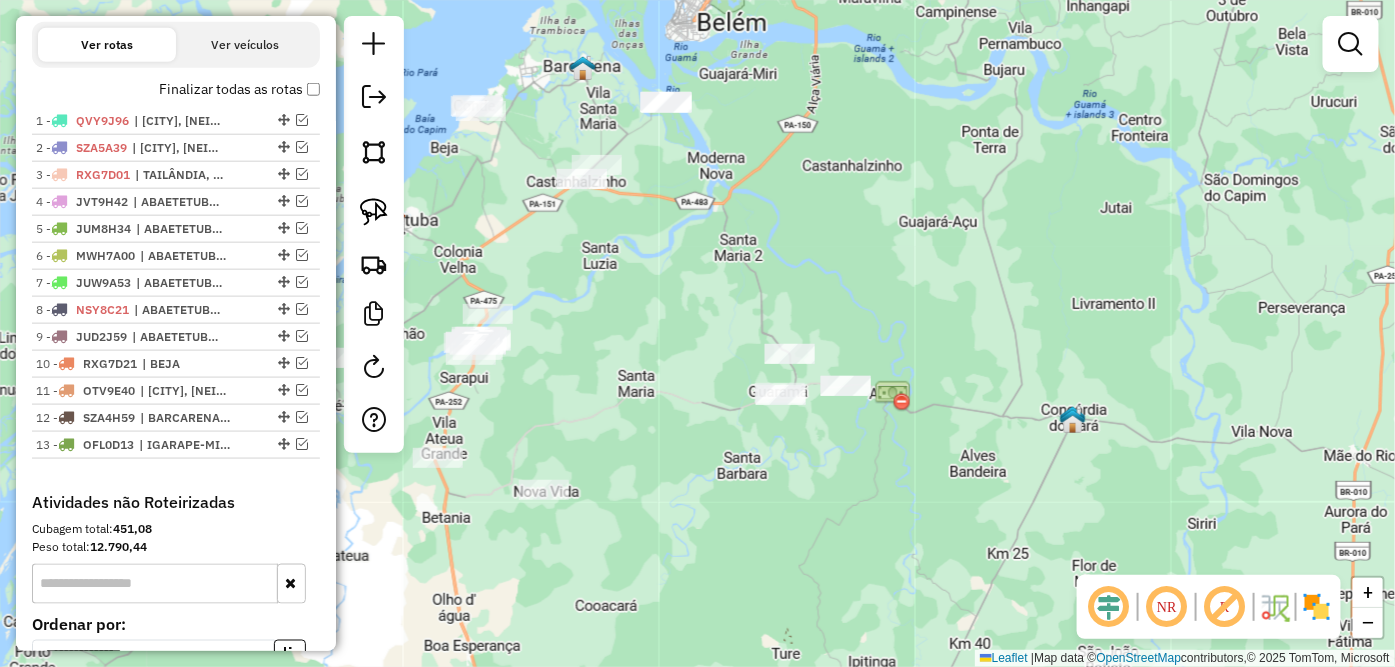 drag, startPoint x: 757, startPoint y: 355, endPoint x: 712, endPoint y: 283, distance: 84.90583 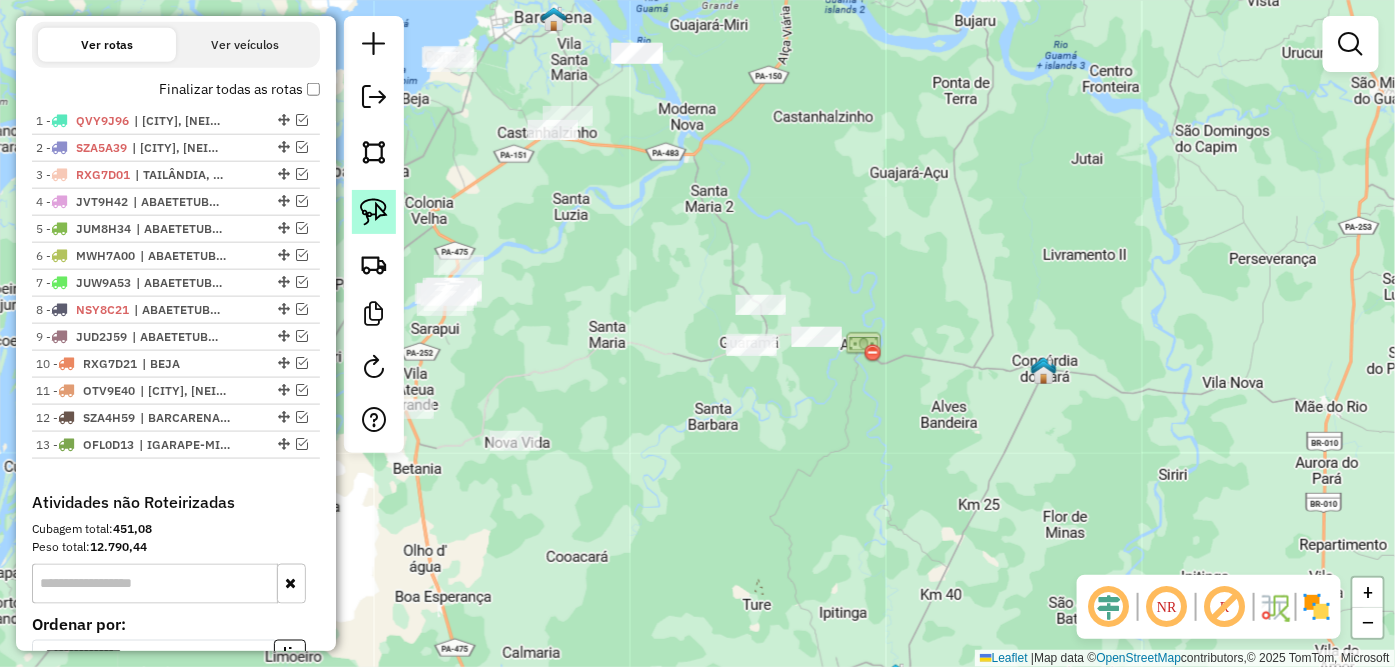 drag, startPoint x: 373, startPoint y: 205, endPoint x: 387, endPoint y: 205, distance: 14 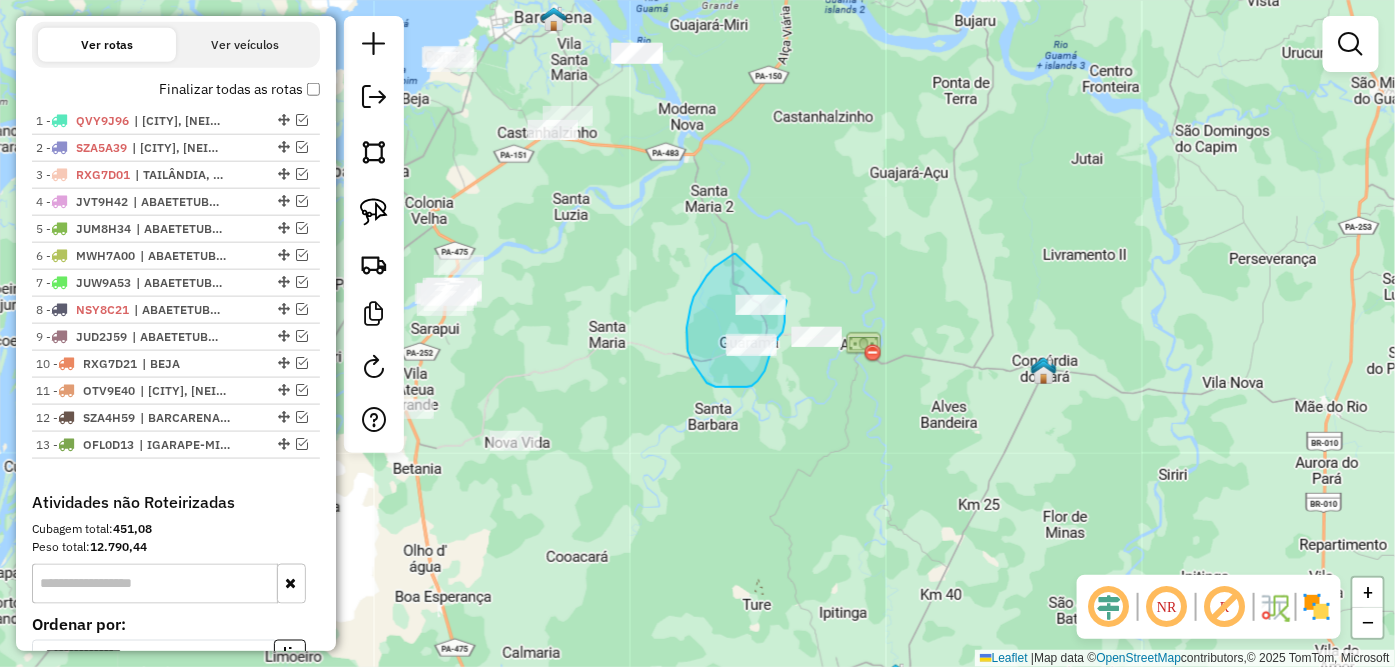 drag, startPoint x: 715, startPoint y: 267, endPoint x: 790, endPoint y: 270, distance: 75.059975 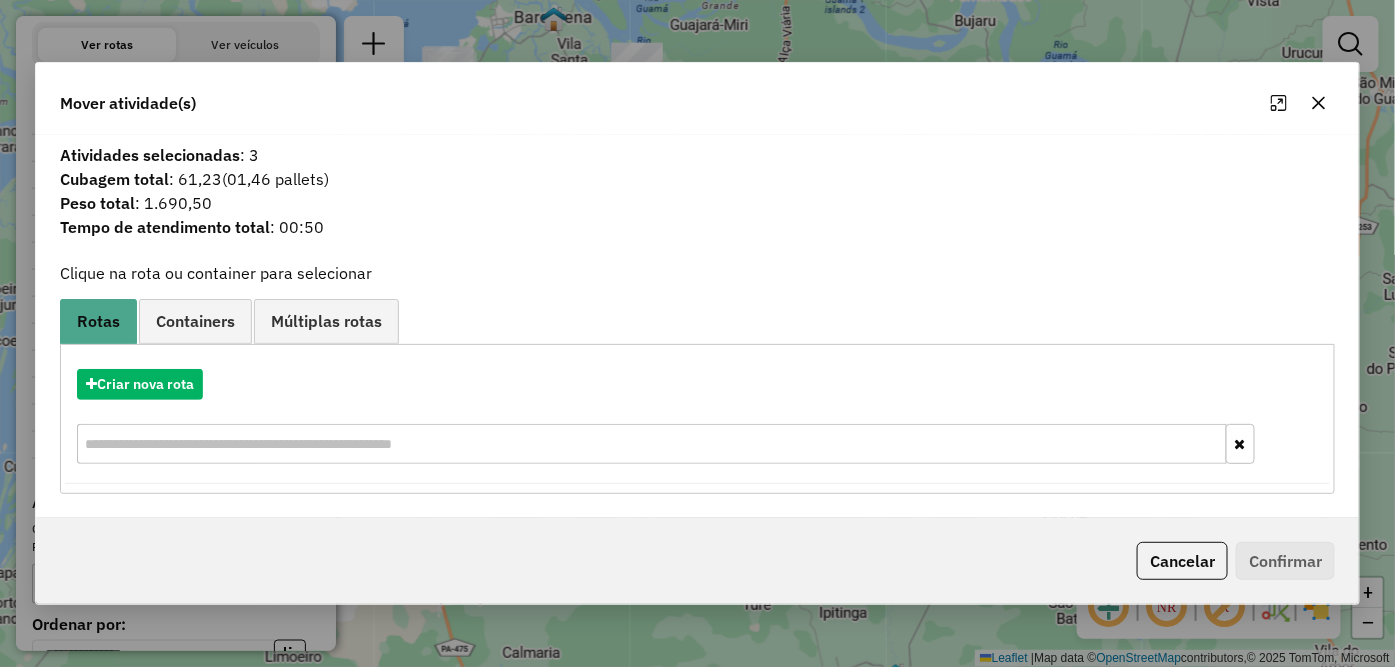 click 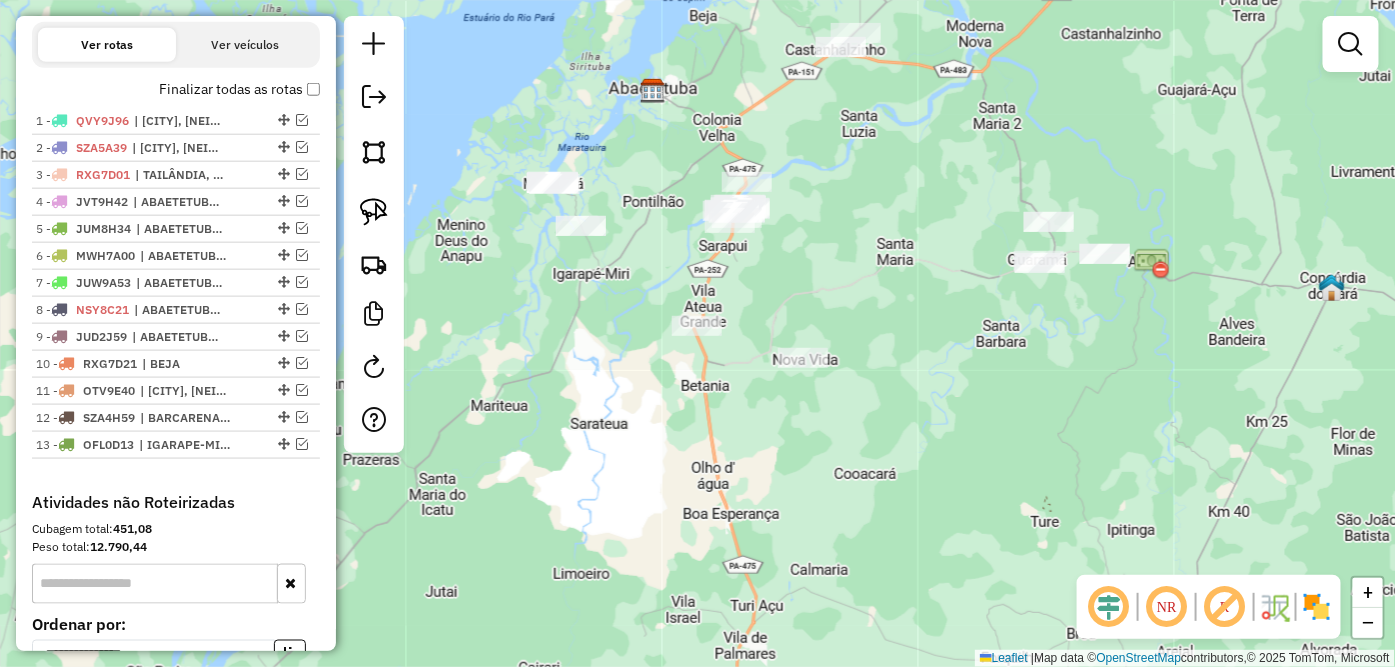 drag, startPoint x: 724, startPoint y: 478, endPoint x: 1012, endPoint y: 395, distance: 299.72153 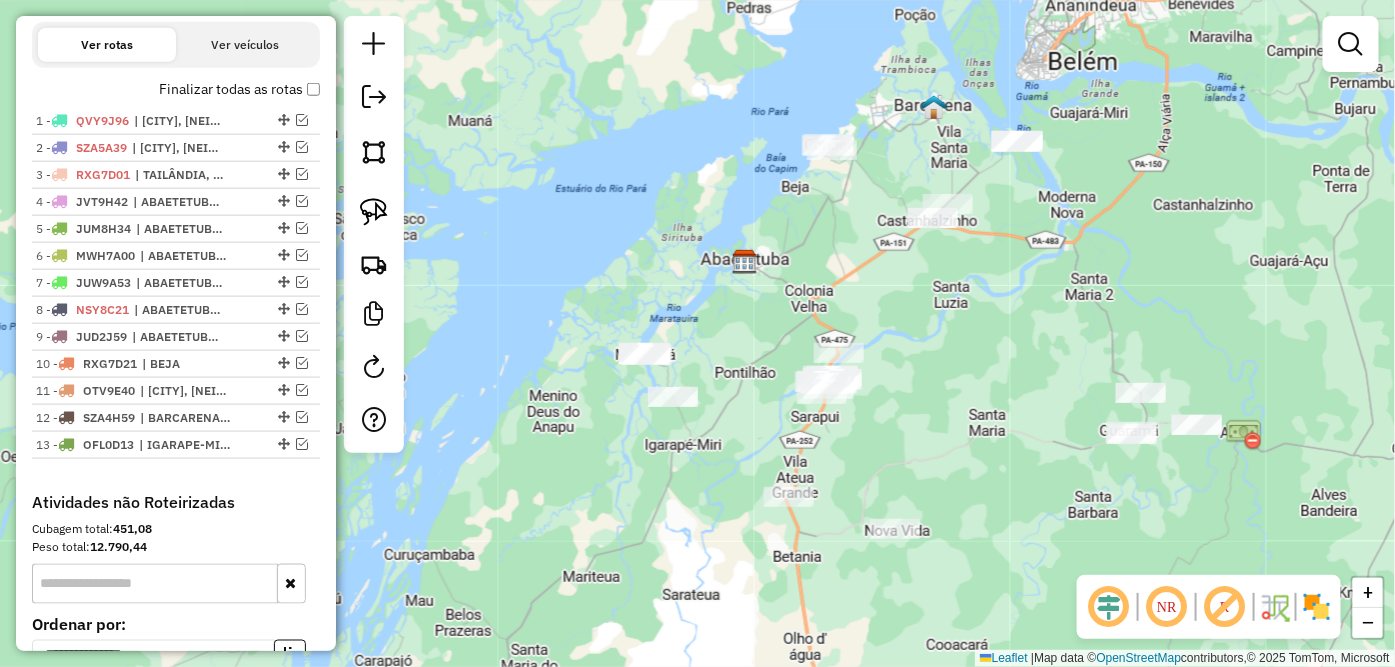 drag, startPoint x: 786, startPoint y: 303, endPoint x: 803, endPoint y: 494, distance: 191.75505 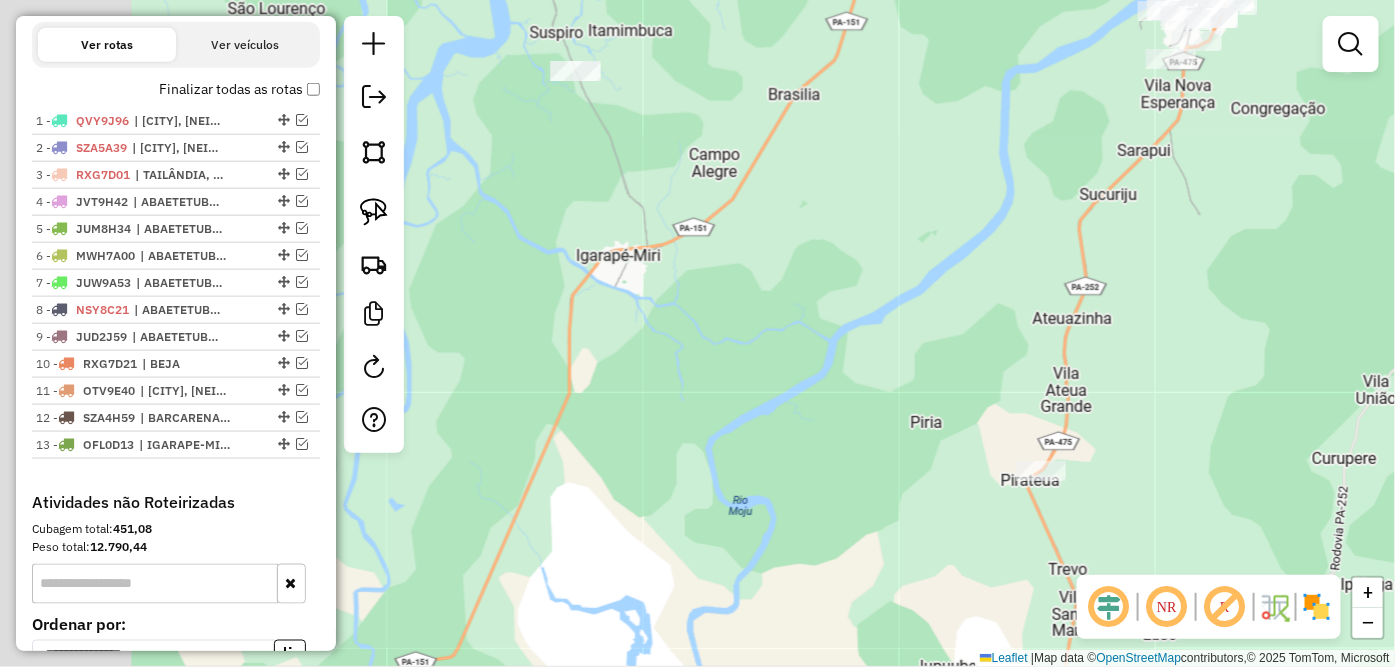 drag, startPoint x: 643, startPoint y: 321, endPoint x: 915, endPoint y: 373, distance: 276.926 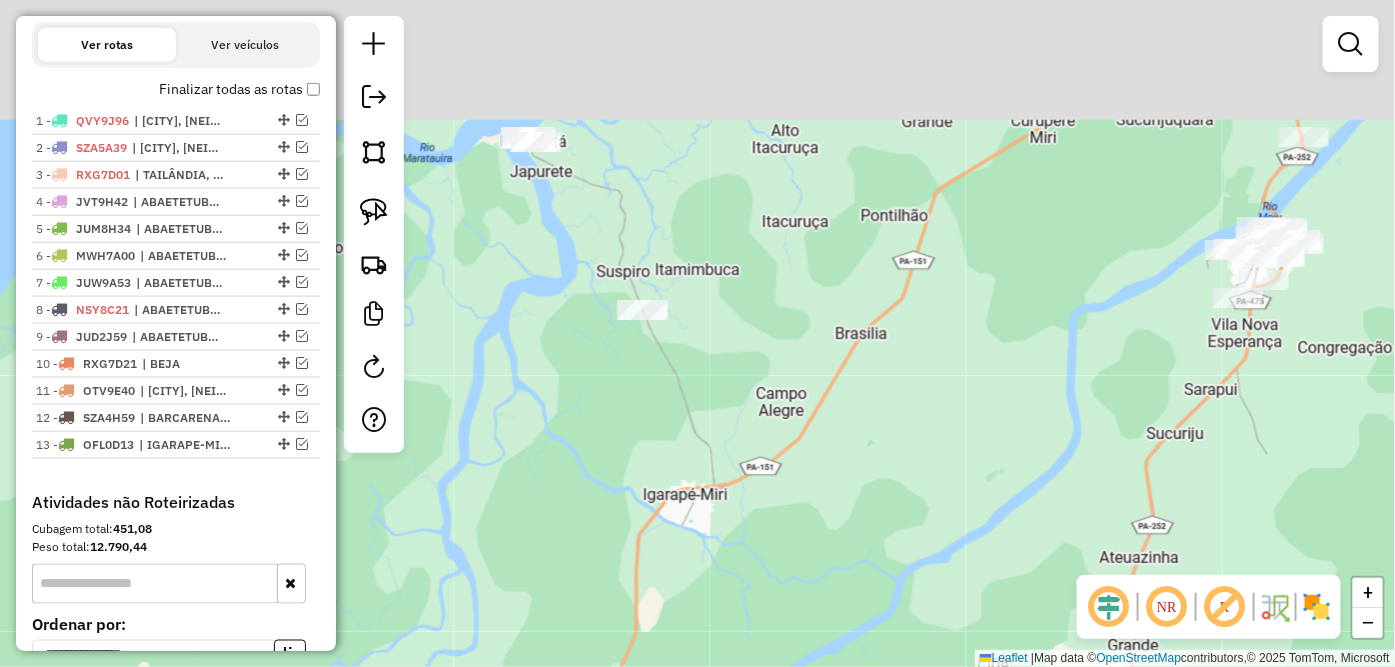 drag, startPoint x: 796, startPoint y: 325, endPoint x: 860, endPoint y: 574, distance: 257.09335 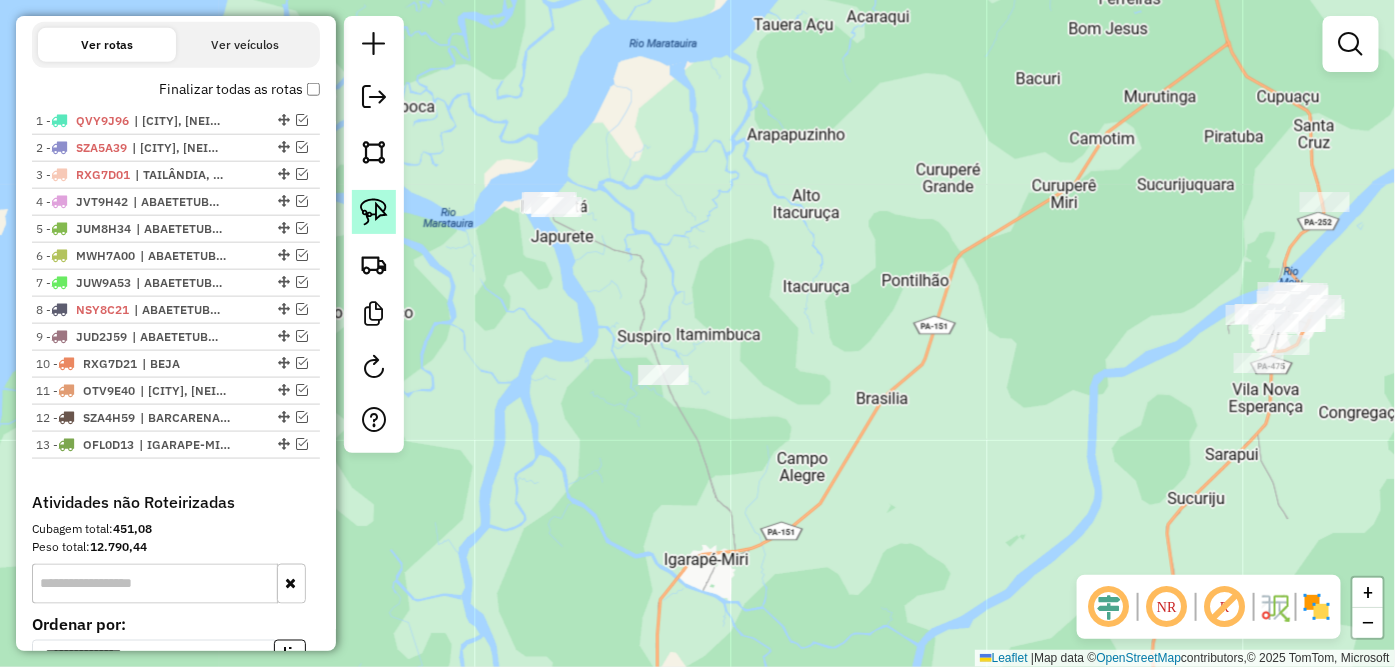 click 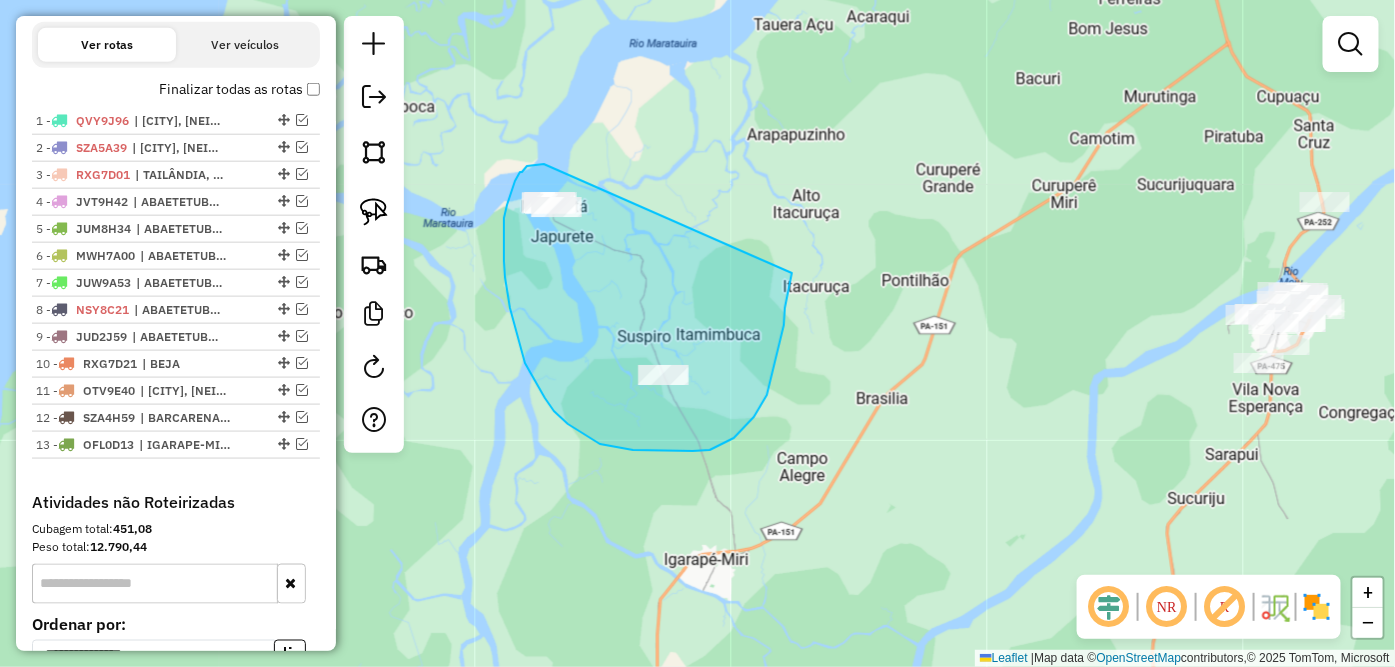 drag, startPoint x: 542, startPoint y: 164, endPoint x: 792, endPoint y: 272, distance: 272.3307 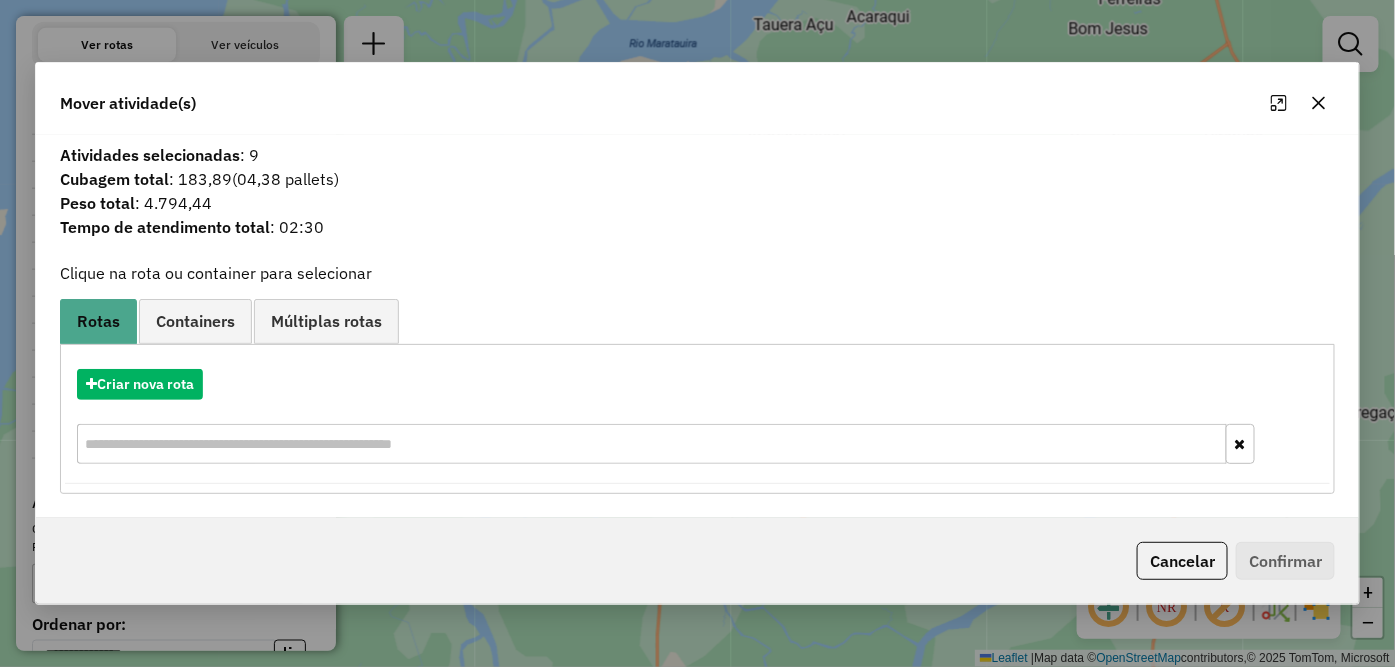 click 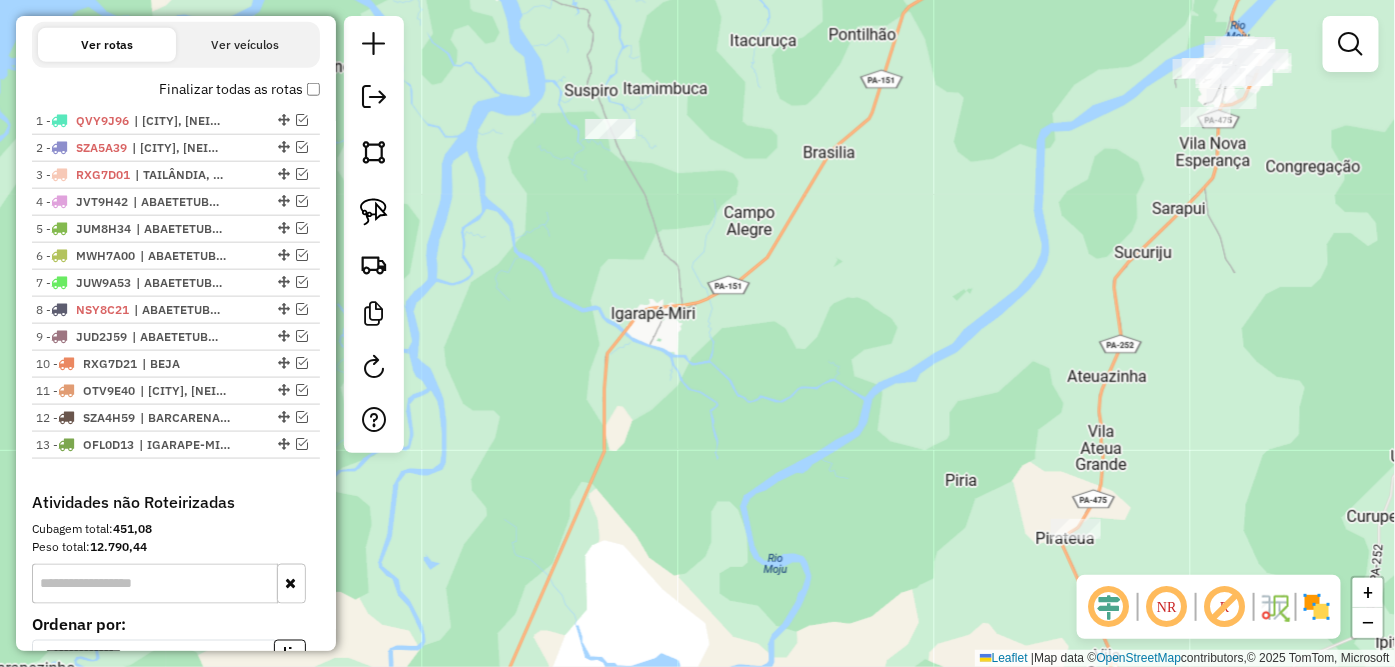drag, startPoint x: 791, startPoint y: 472, endPoint x: 736, endPoint y: 224, distance: 254.02559 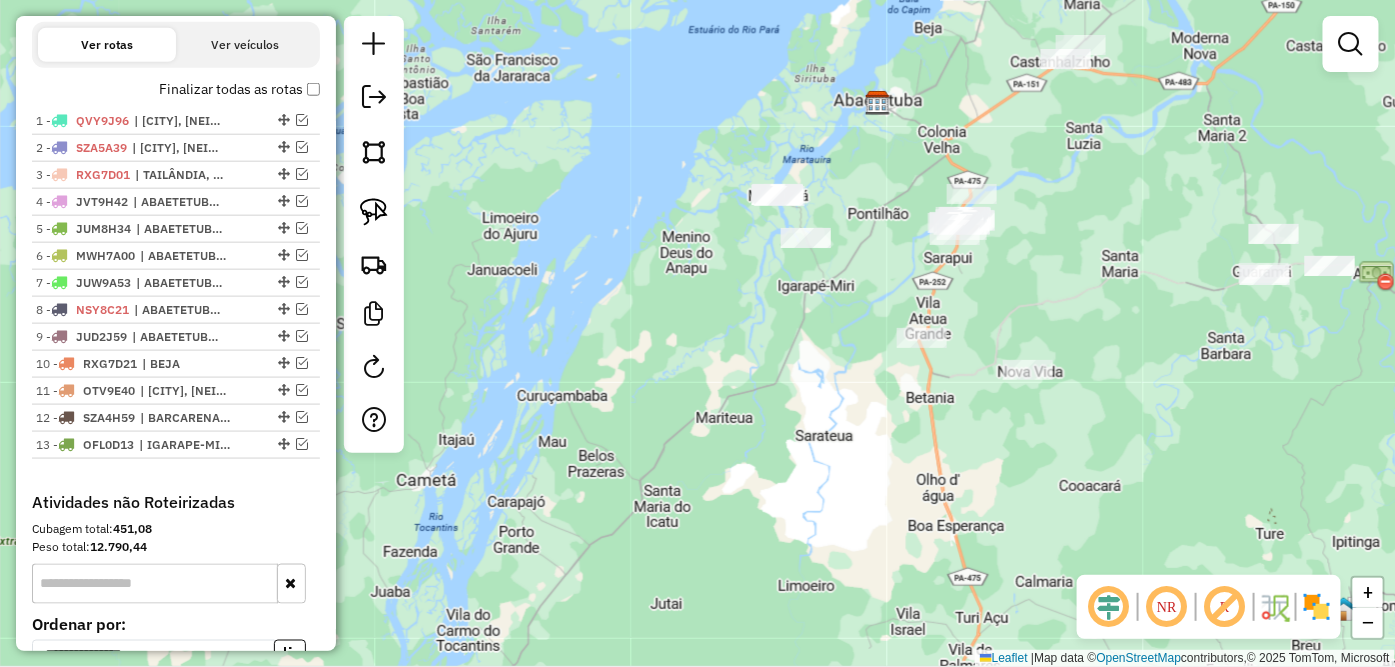 drag, startPoint x: 806, startPoint y: 387, endPoint x: 705, endPoint y: 453, distance: 120.65239 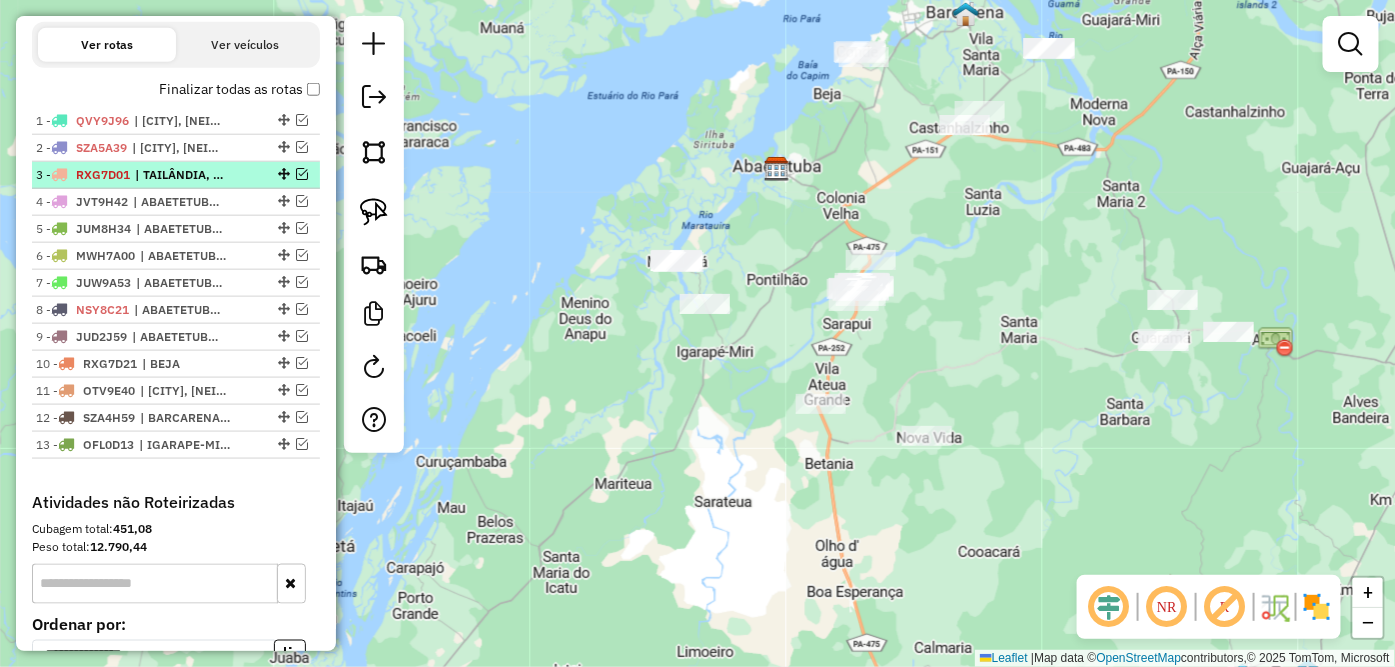 click at bounding box center (302, 174) 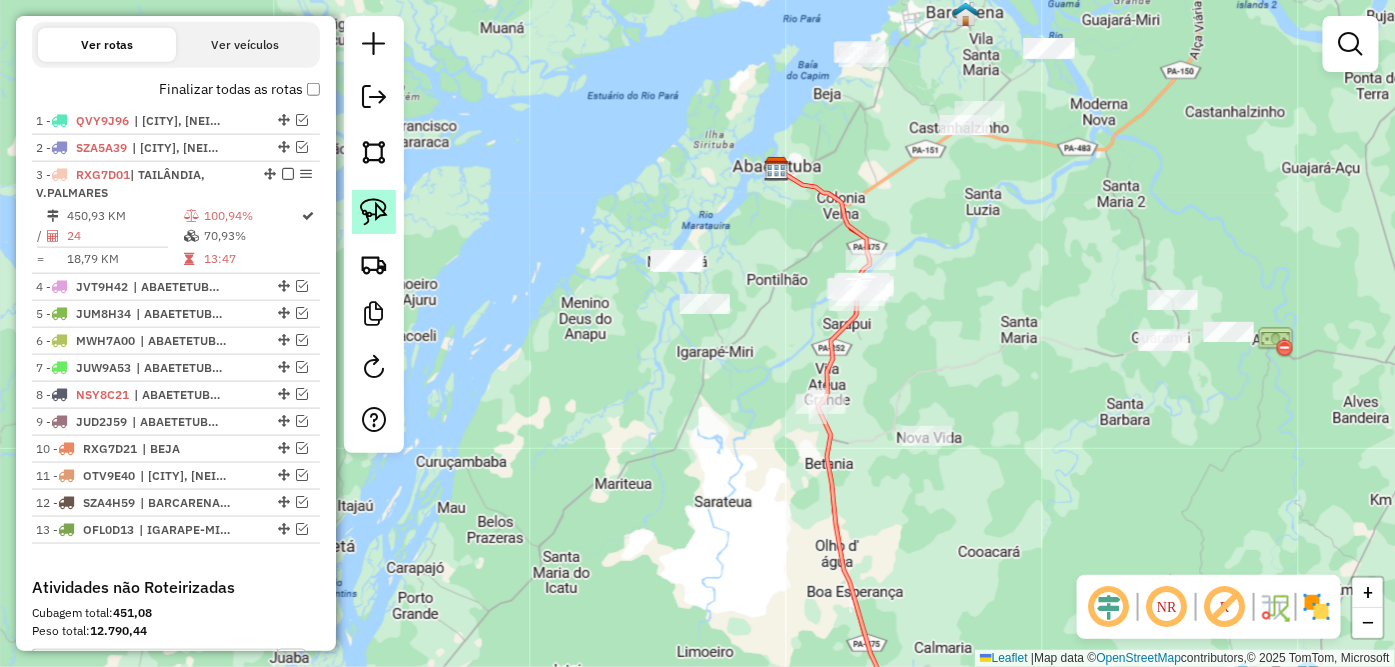 click 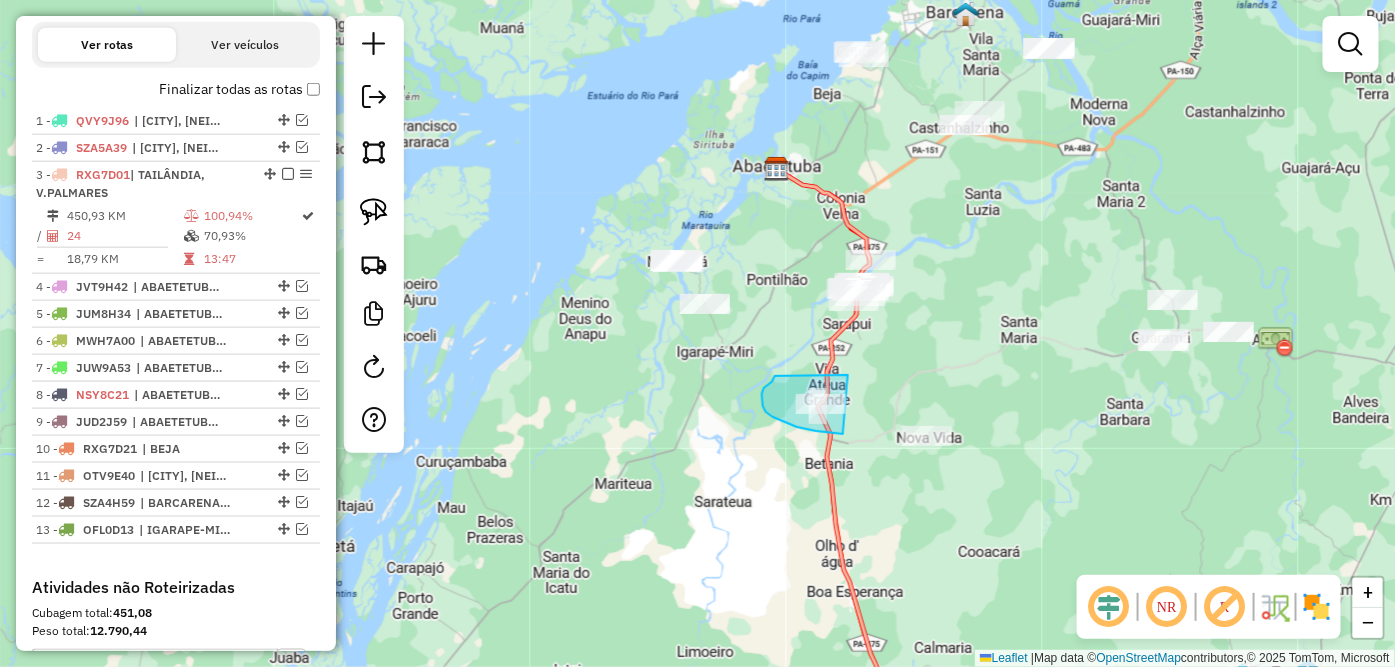 drag, startPoint x: 843, startPoint y: 375, endPoint x: 862, endPoint y: 413, distance: 42.48529 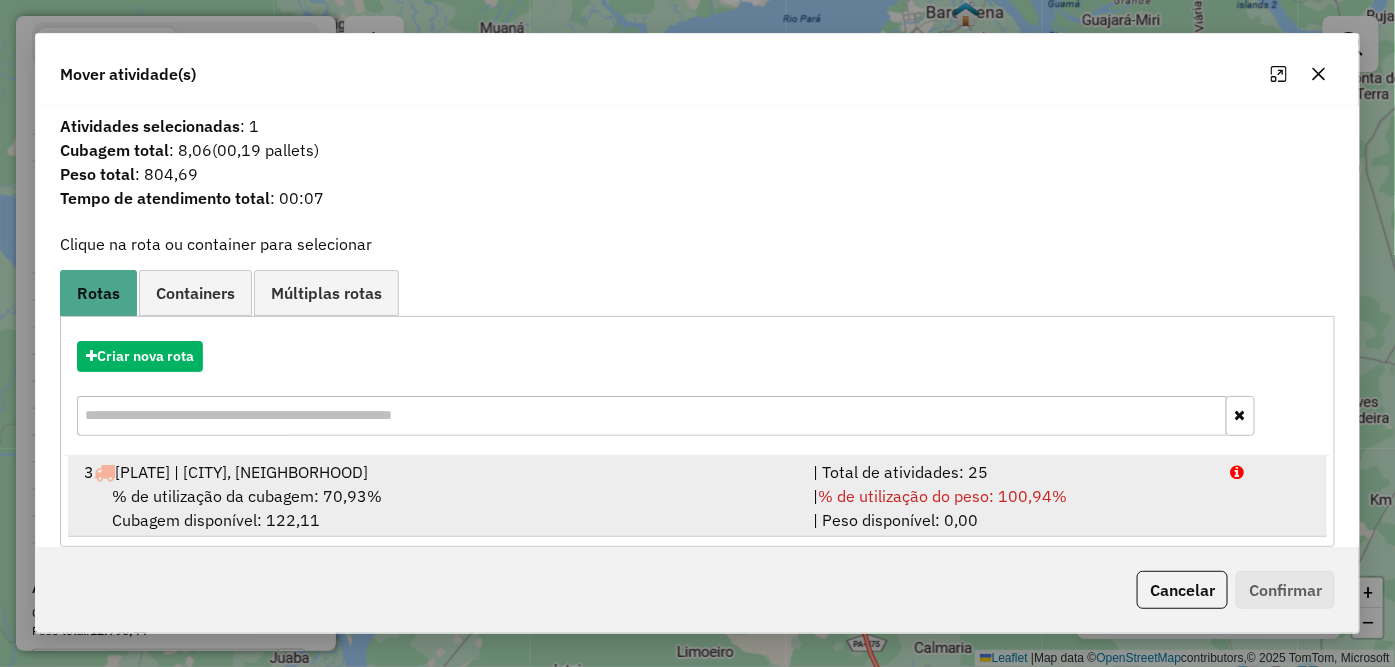 click on "3  RXG7D01 | TAILÂNDIA, V.PALMARES" at bounding box center [437, 472] 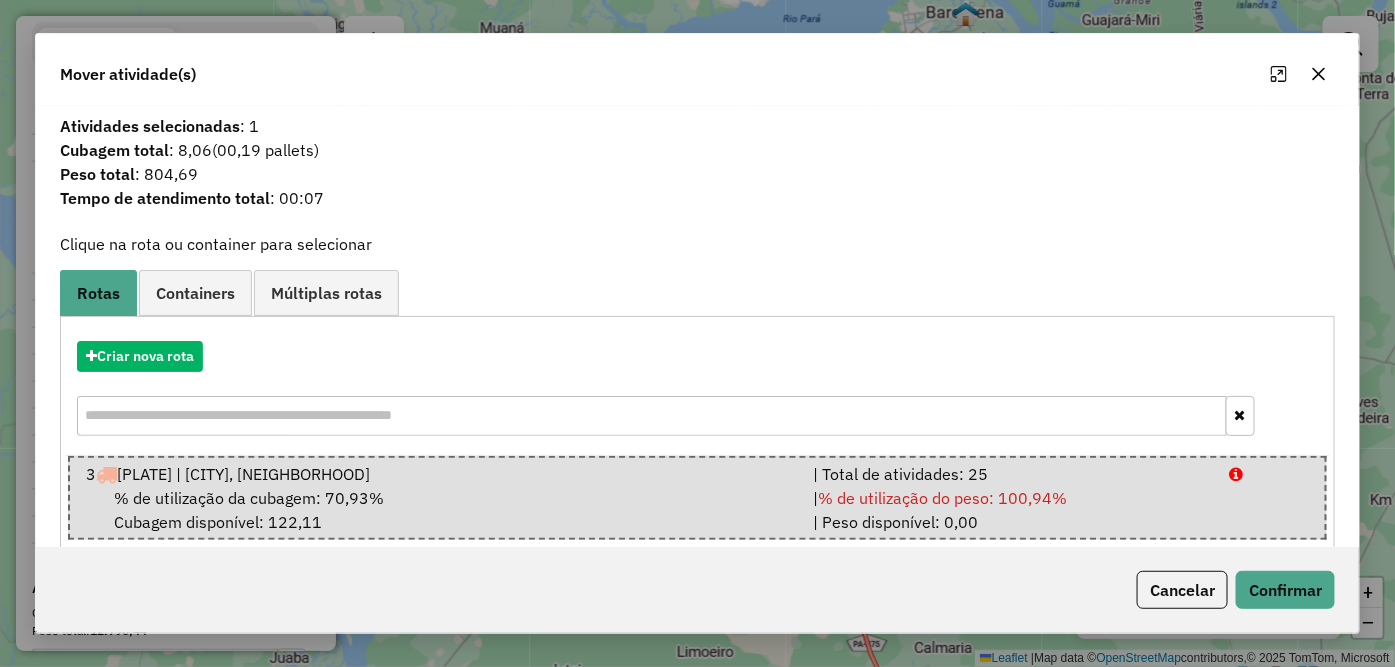 click 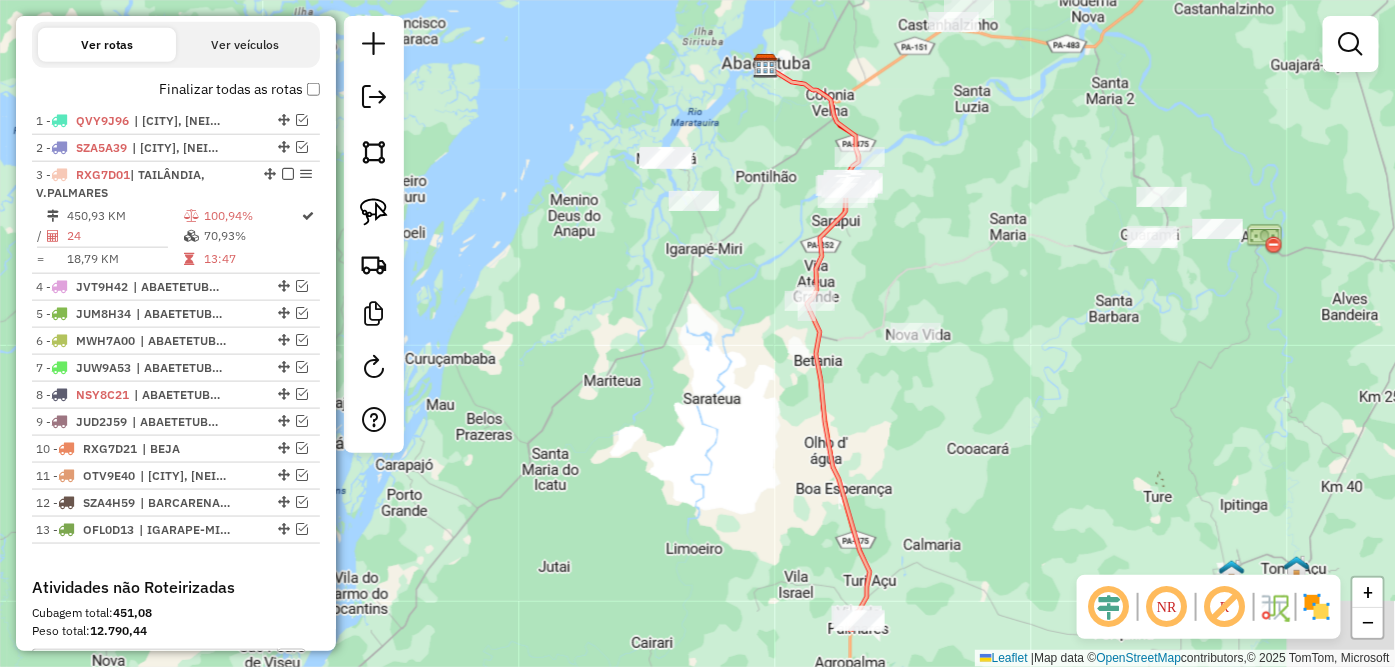 drag, startPoint x: 690, startPoint y: 434, endPoint x: 608, endPoint y: 216, distance: 232.912 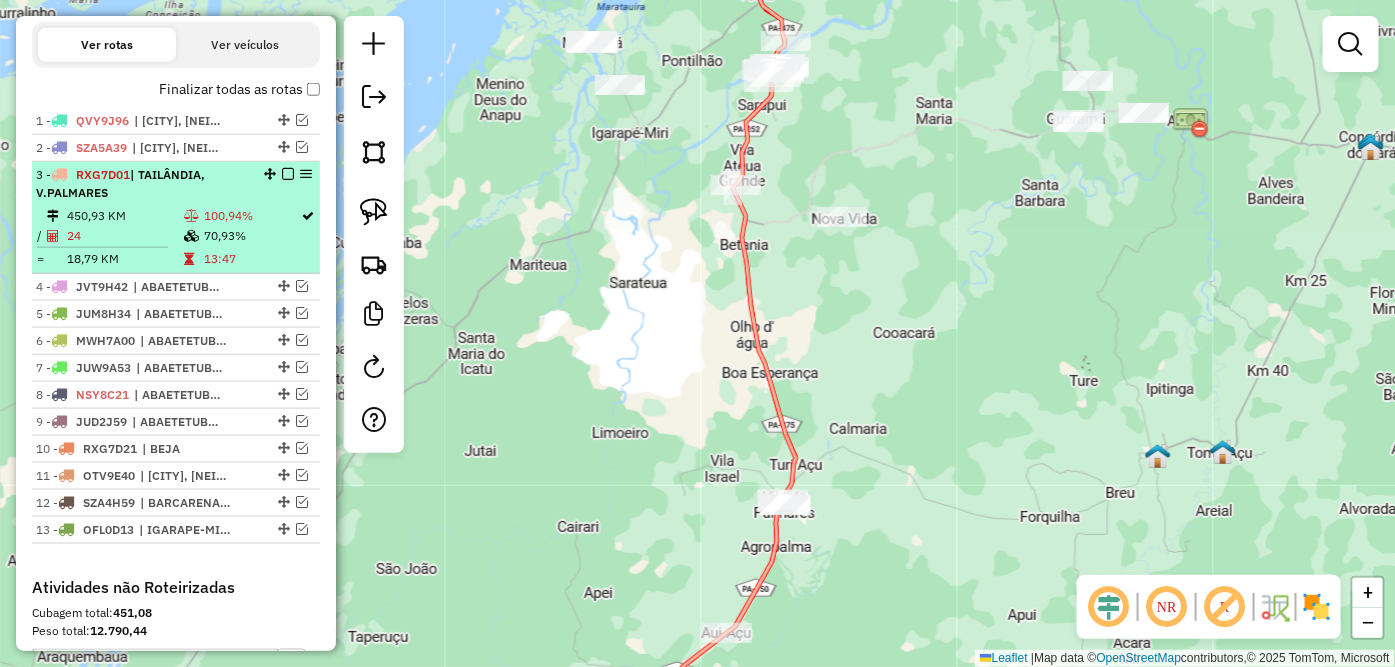 click at bounding box center [288, 174] 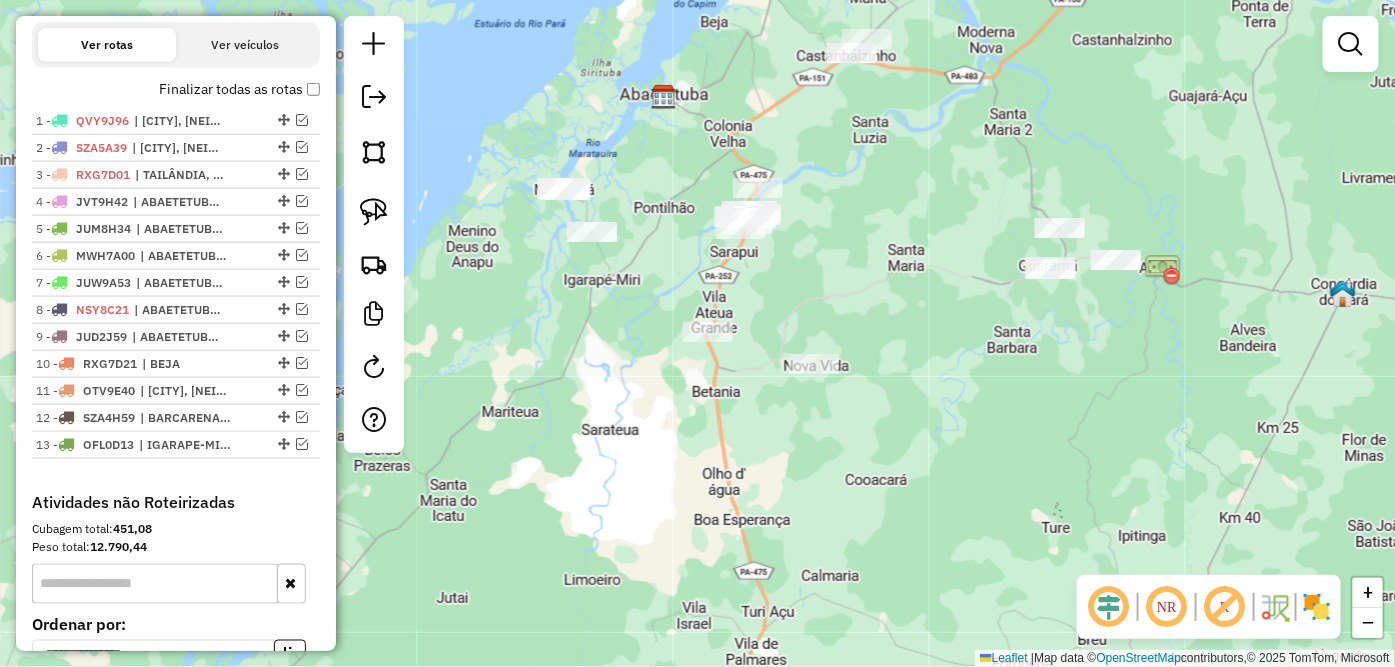 drag, startPoint x: 820, startPoint y: 184, endPoint x: 792, endPoint y: 331, distance: 149.64291 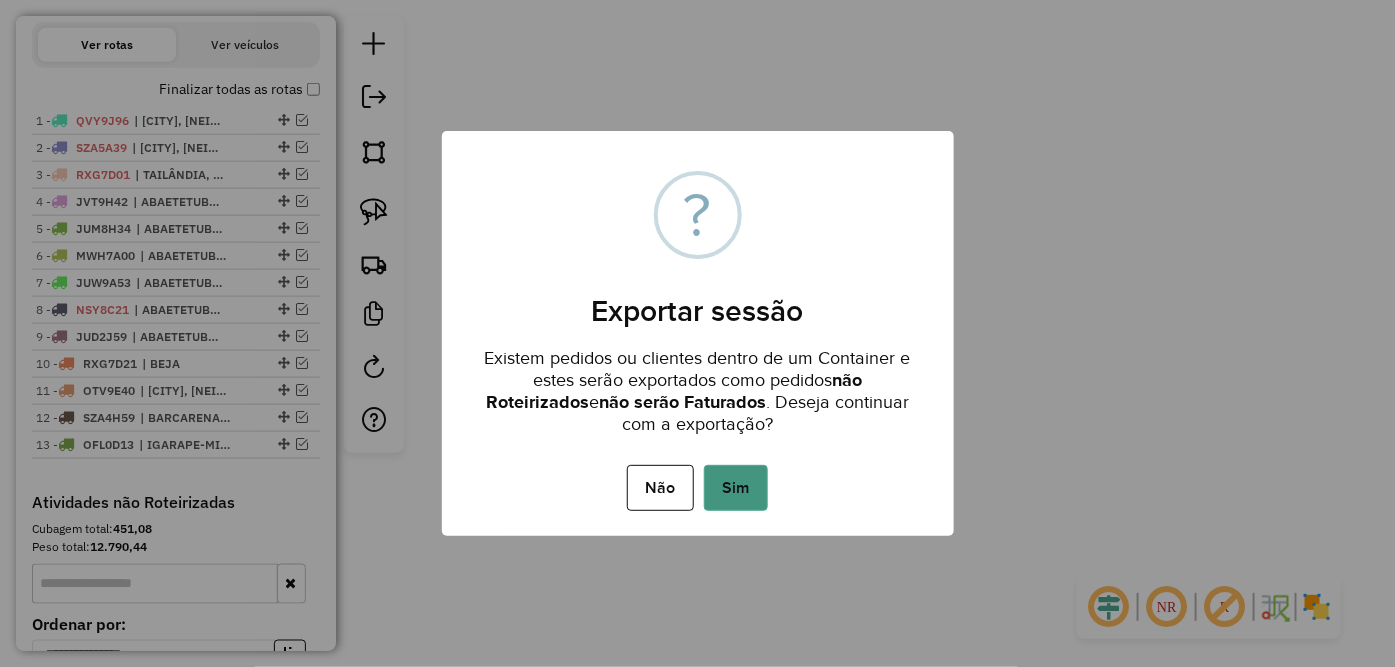 click on "Sim" at bounding box center [736, 488] 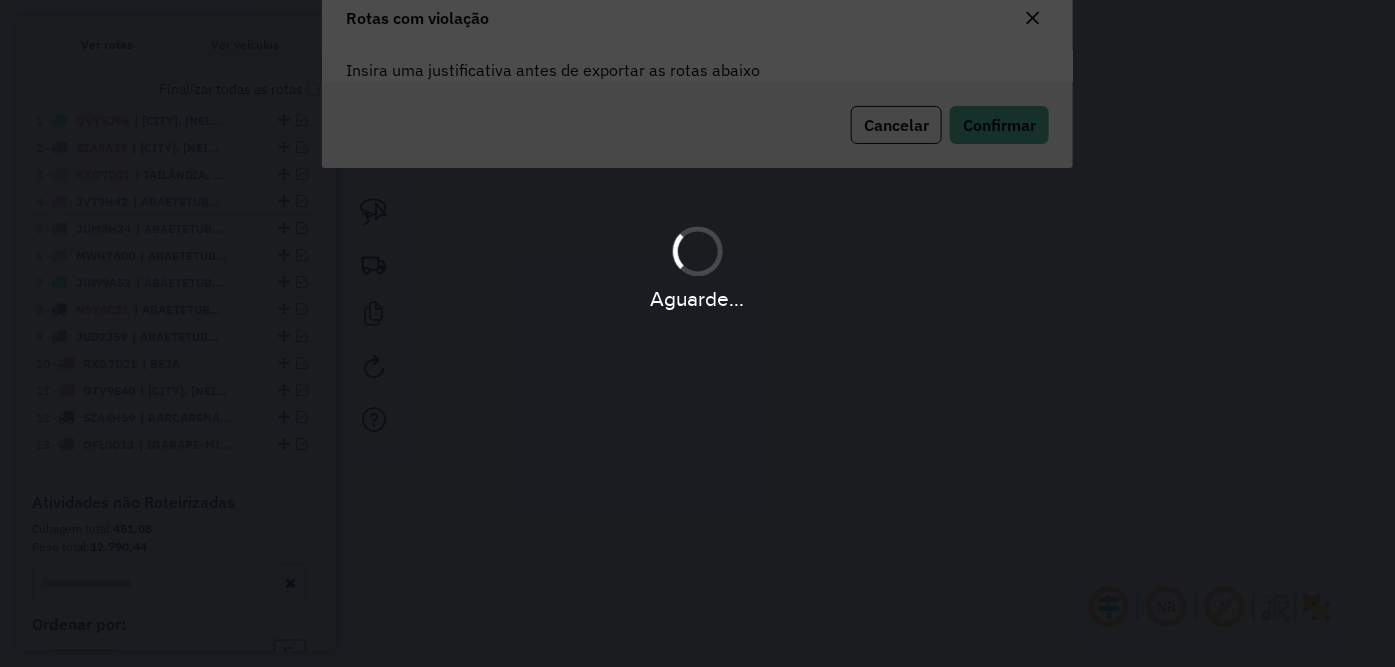 scroll, scrollTop: 15, scrollLeft: 0, axis: vertical 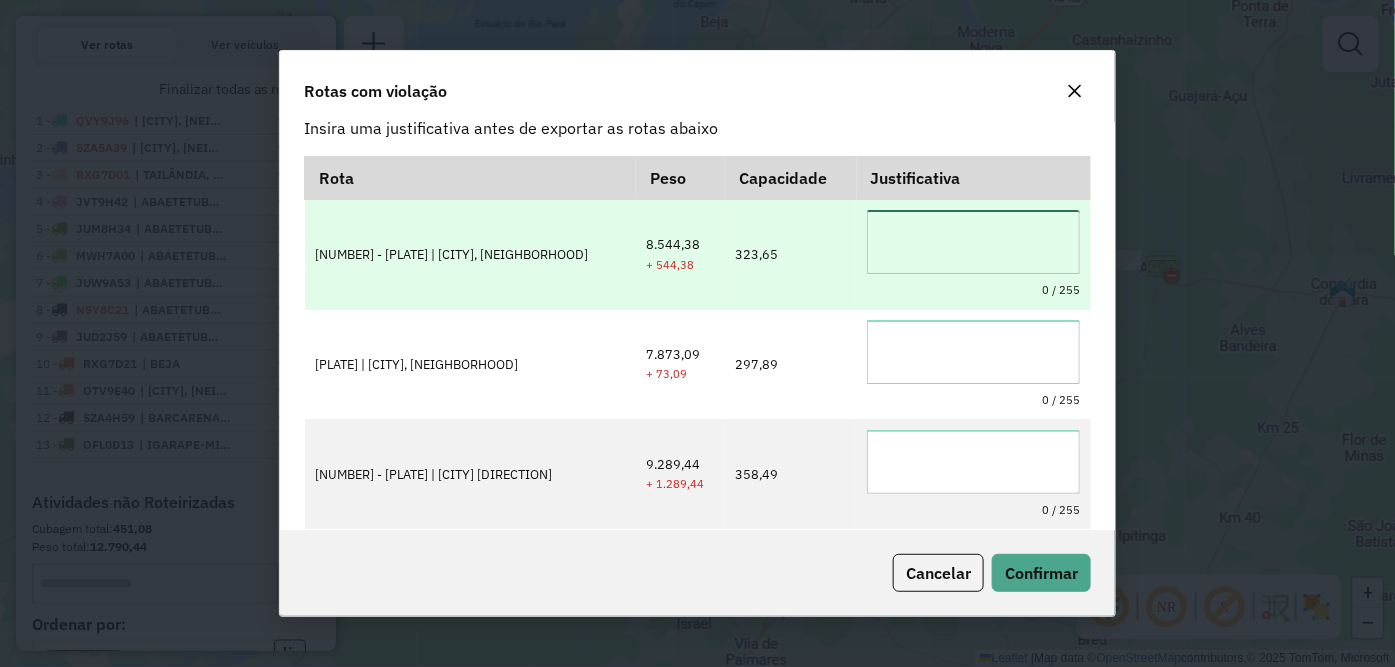click at bounding box center [973, 242] 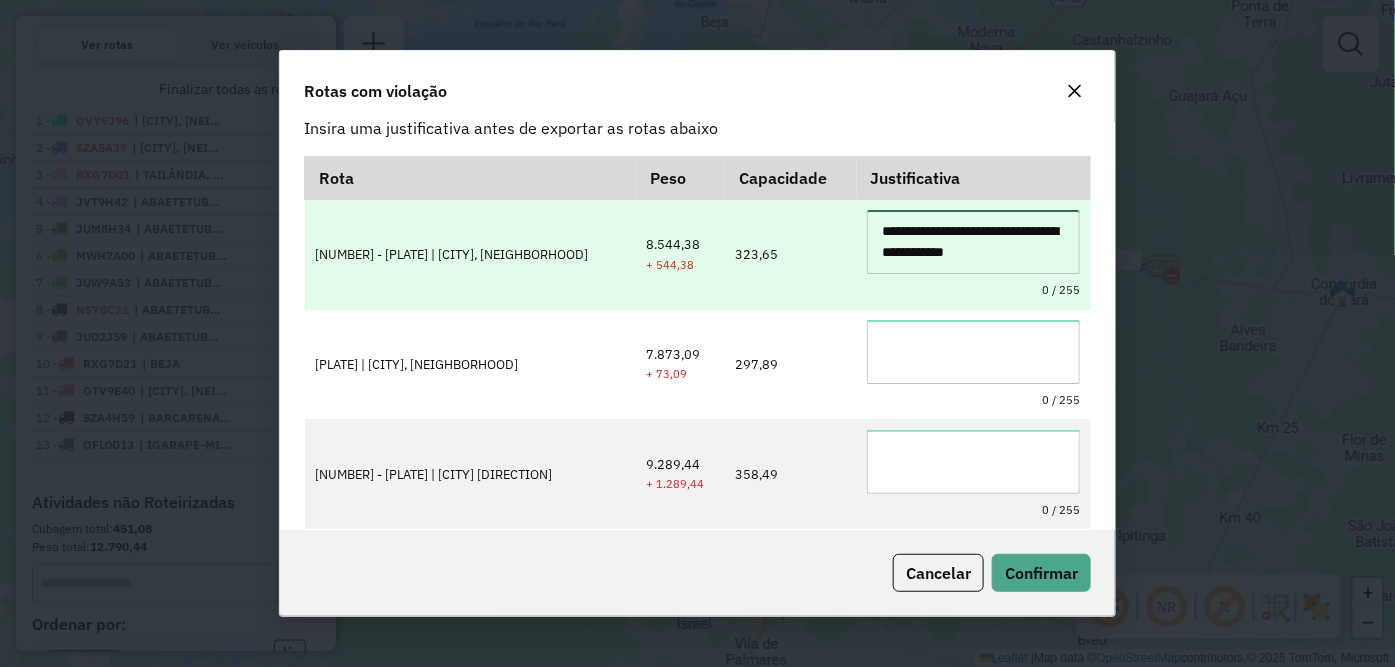 scroll, scrollTop: 7, scrollLeft: 0, axis: vertical 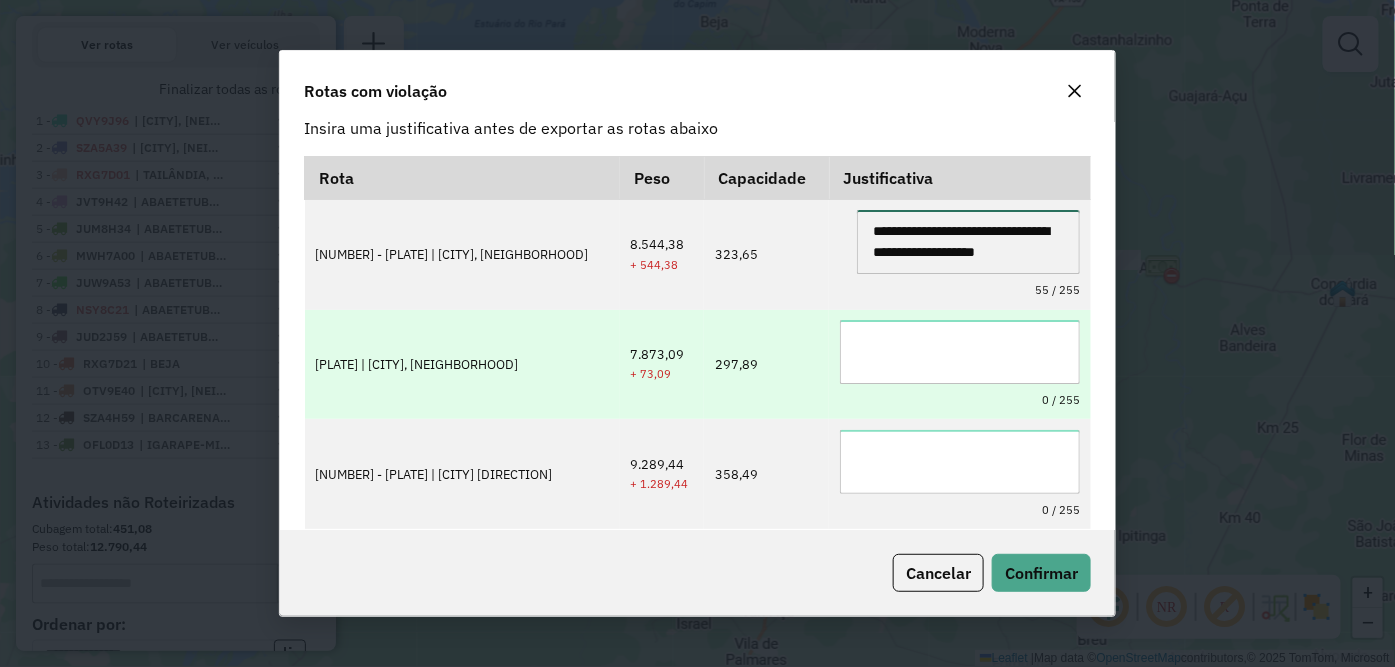type on "**********" 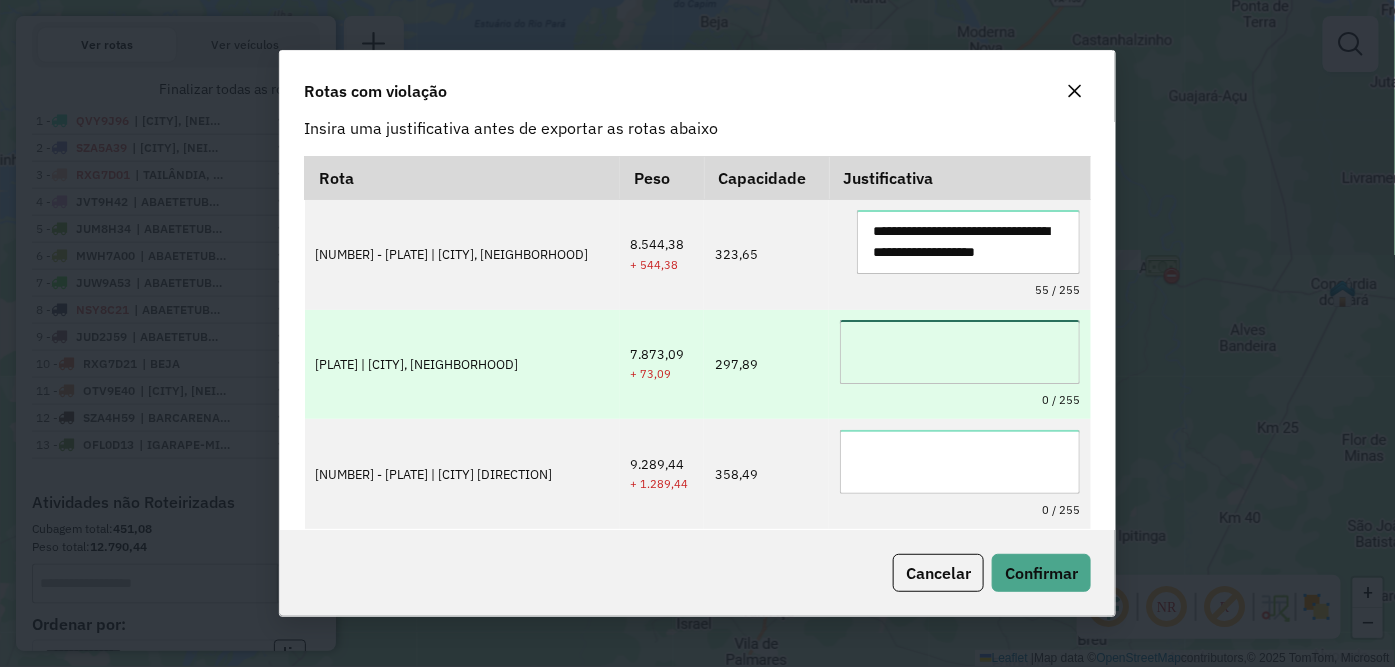 click at bounding box center (960, 352) 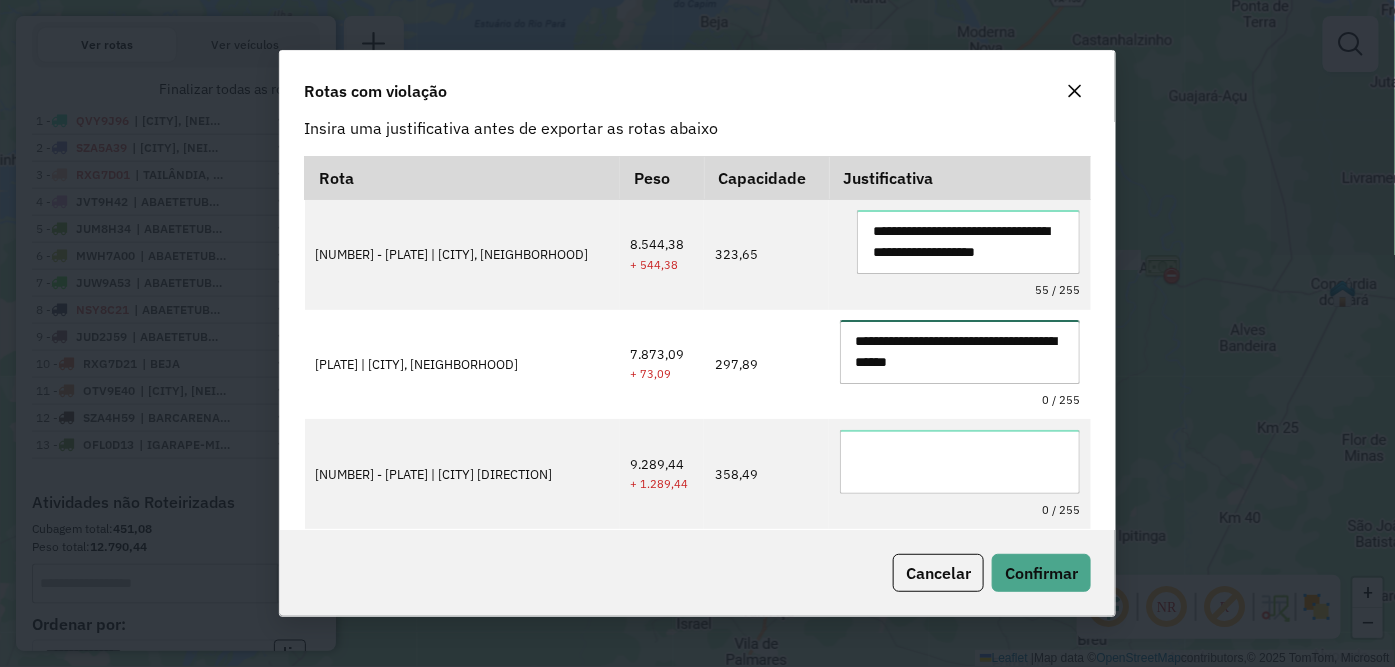 scroll, scrollTop: 7, scrollLeft: 0, axis: vertical 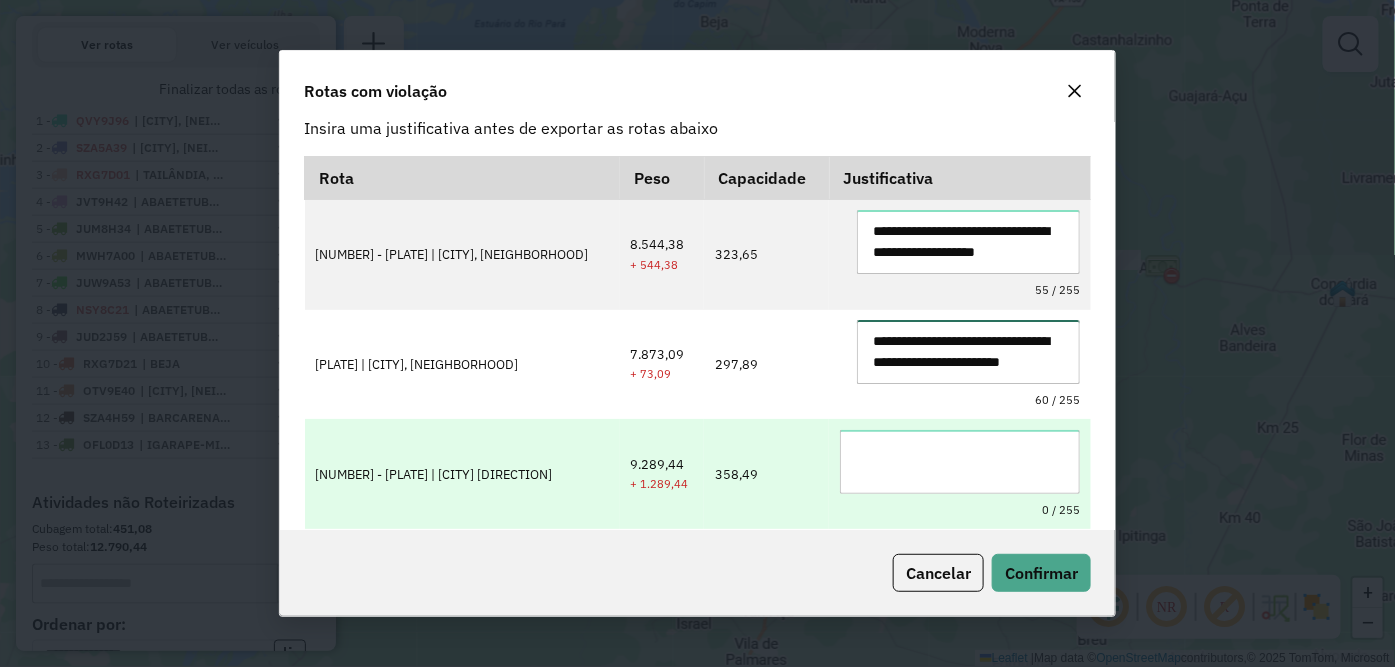 type on "**********" 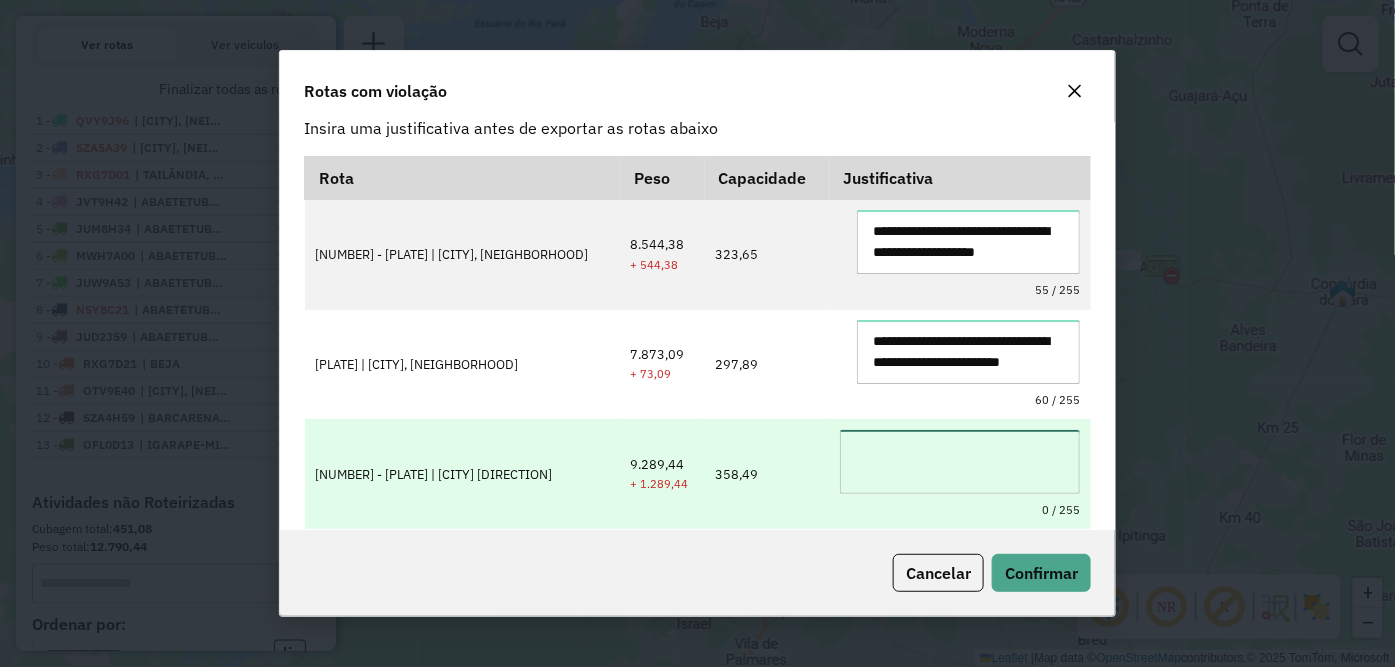 click at bounding box center [960, 462] 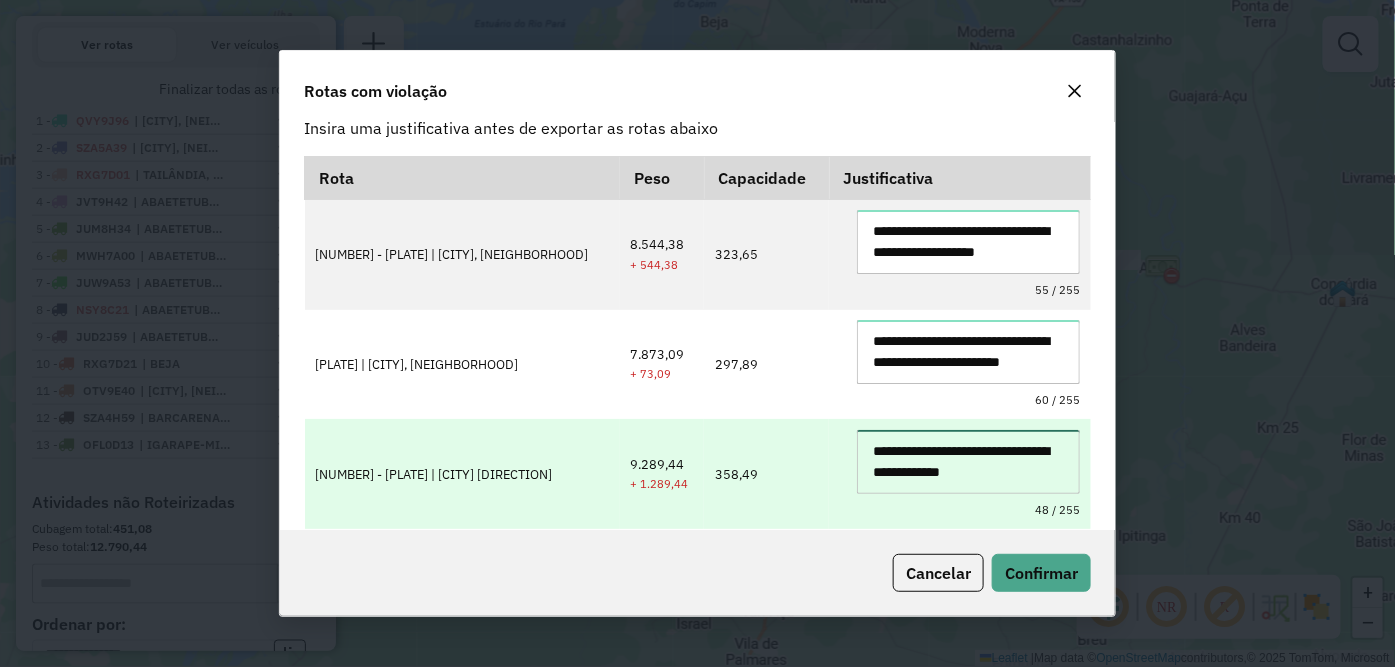 scroll, scrollTop: 20, scrollLeft: 0, axis: vertical 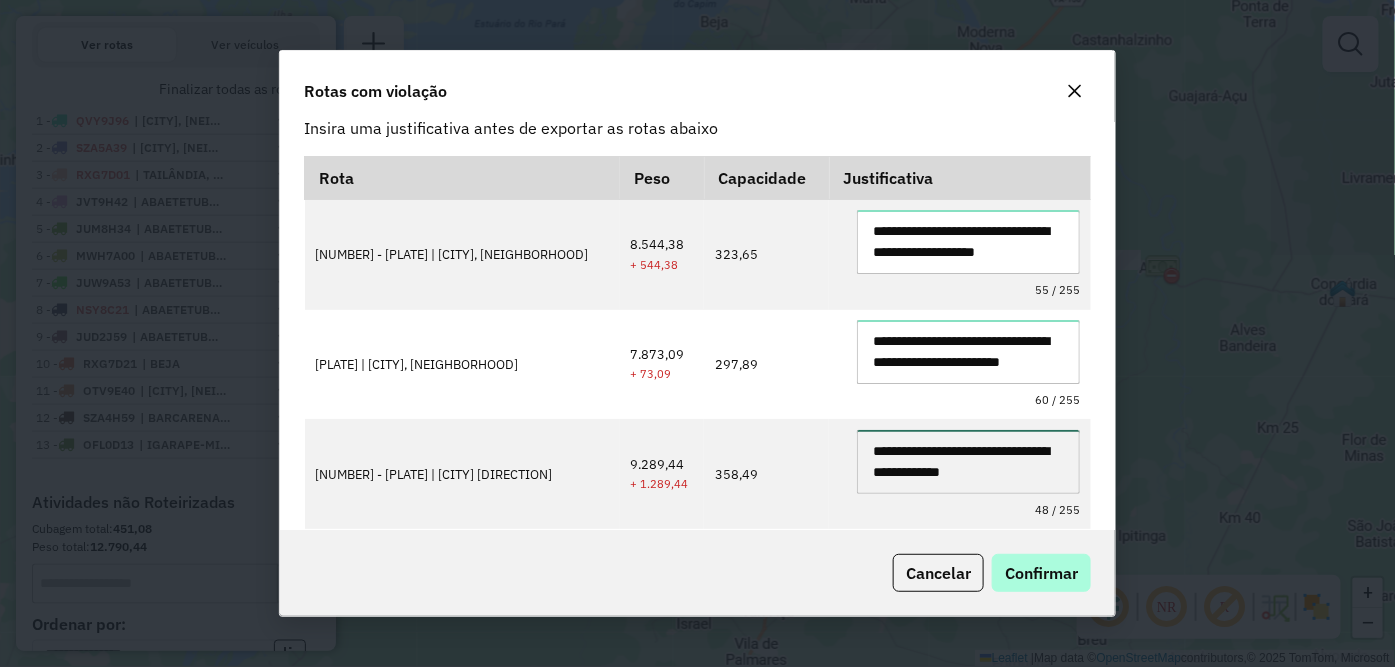 type on "**********" 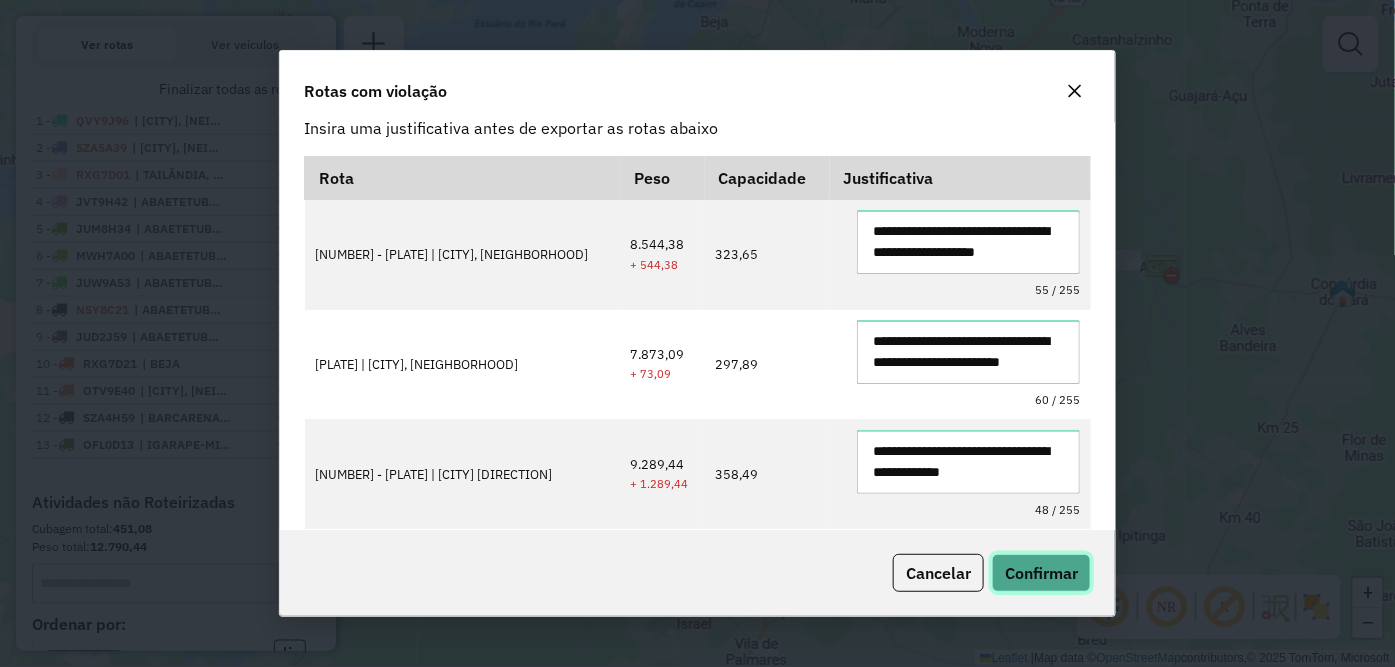 click on "Confirmar" 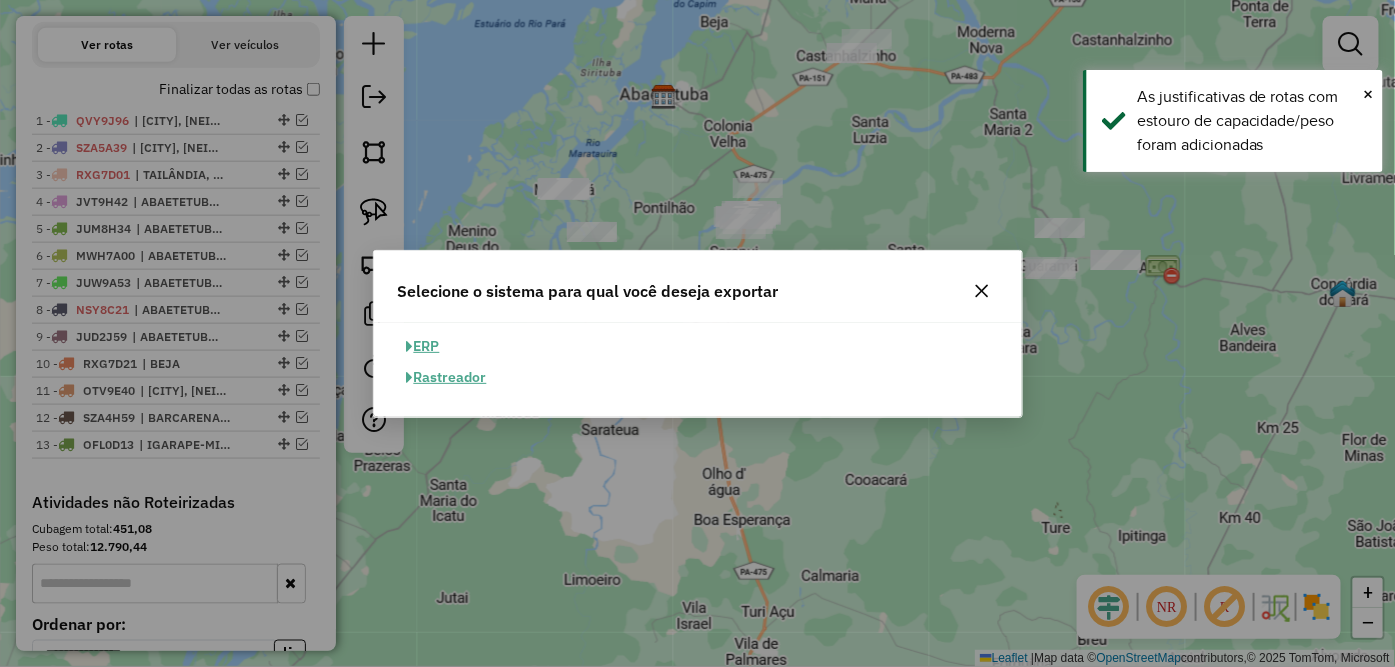 click on "ERP" 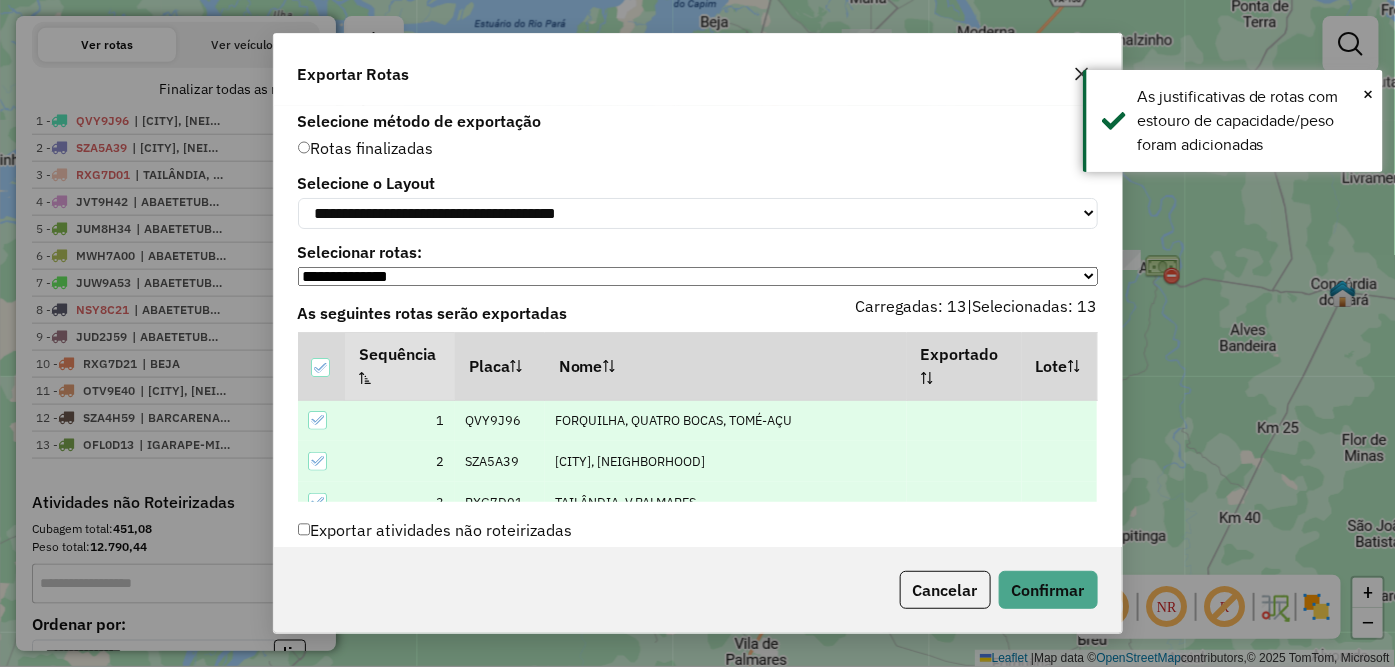 scroll, scrollTop: 41, scrollLeft: 0, axis: vertical 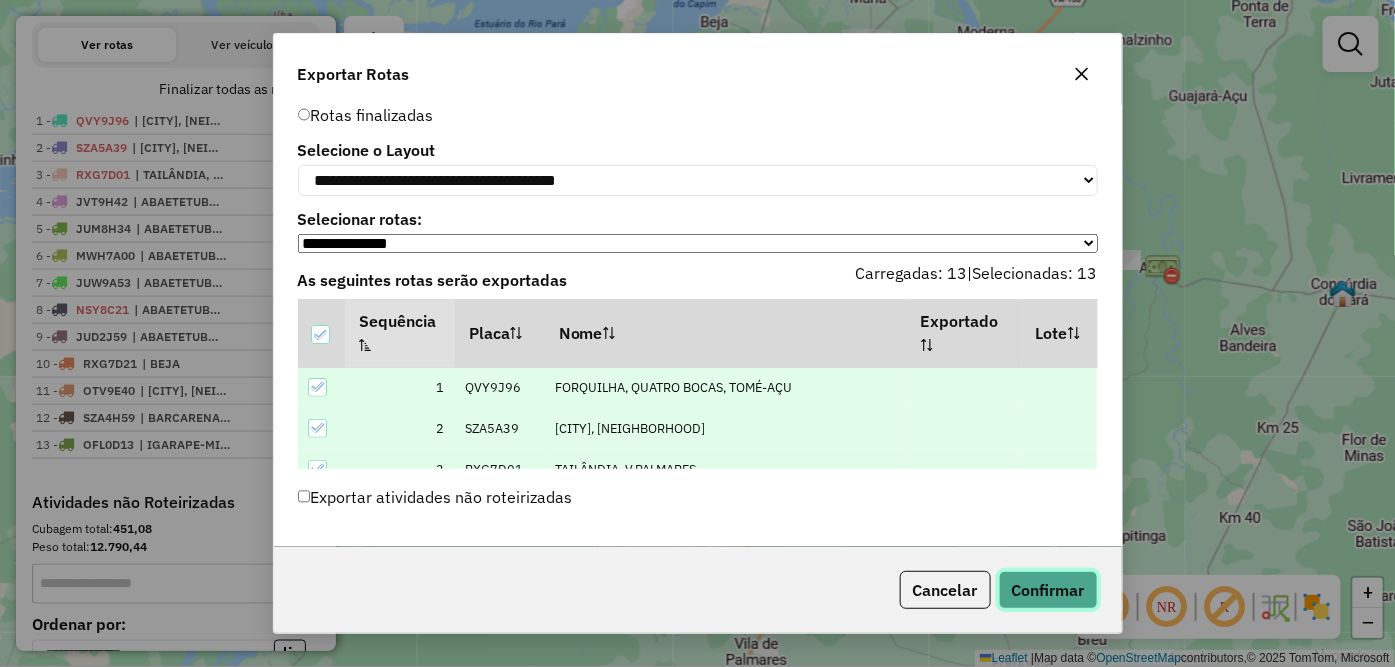click on "Confirmar" 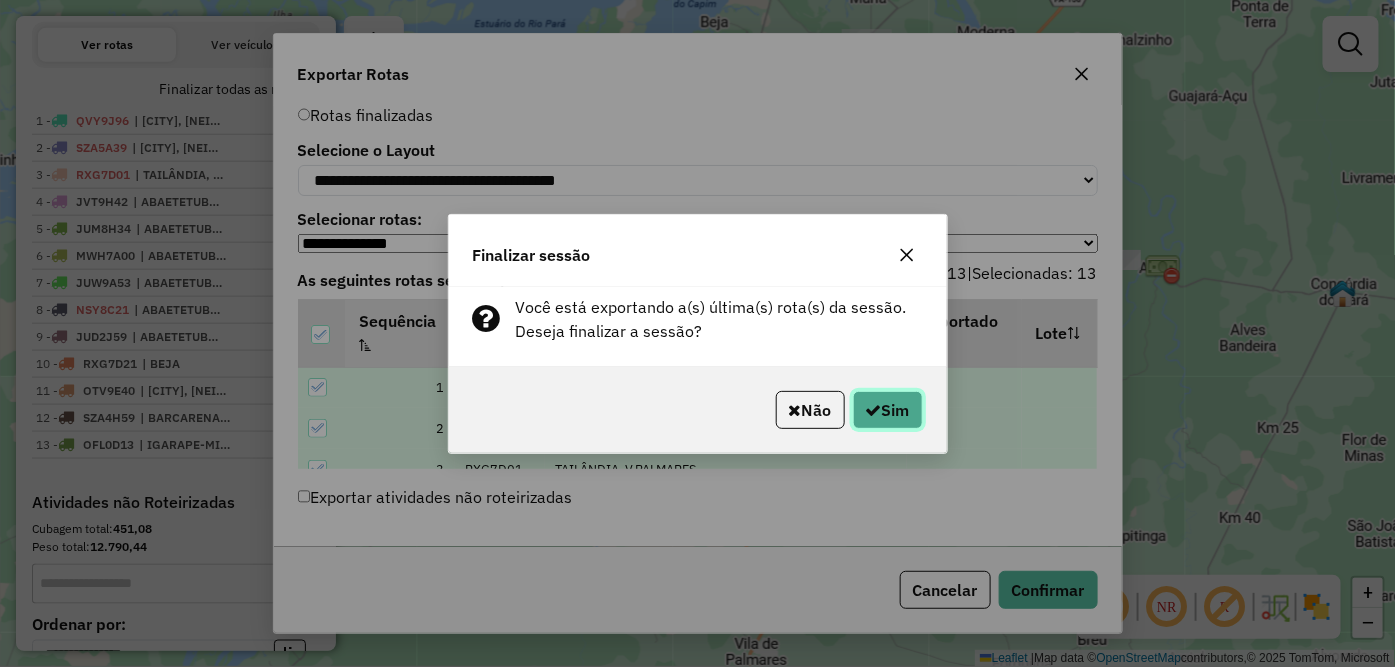 click on "Sim" 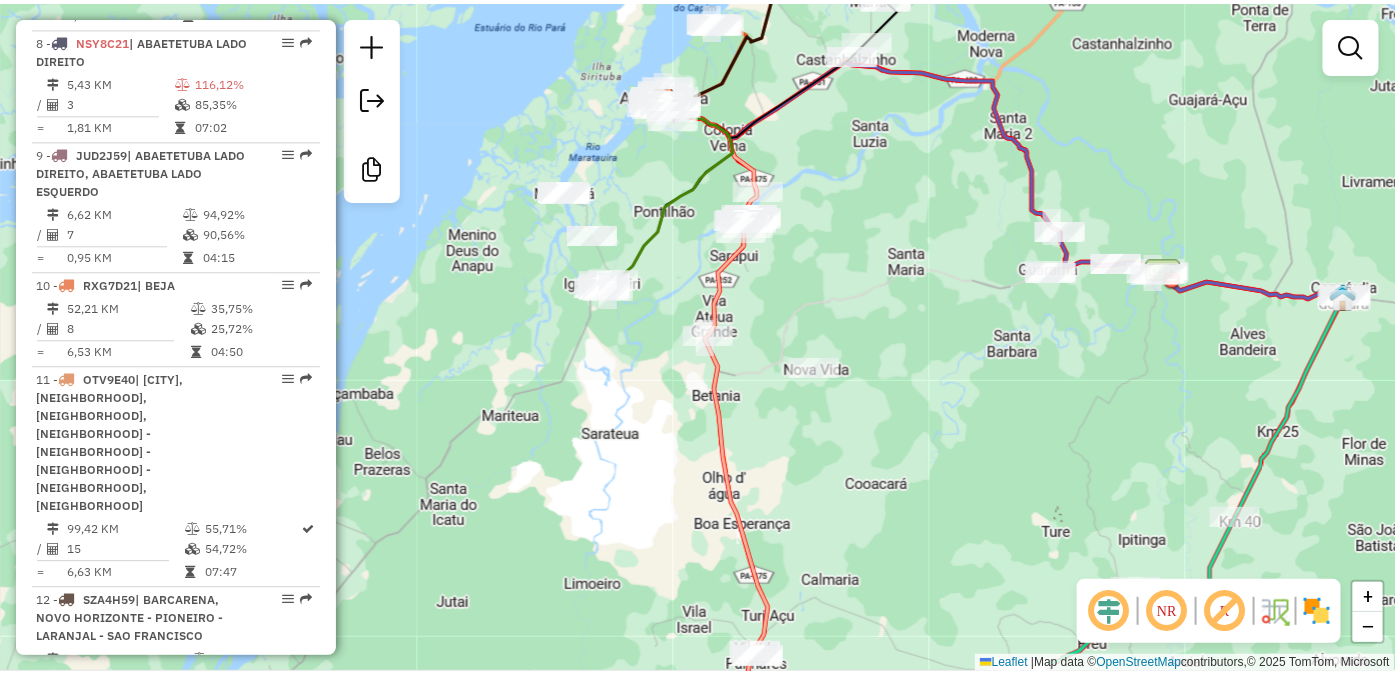 scroll, scrollTop: 1666, scrollLeft: 0, axis: vertical 